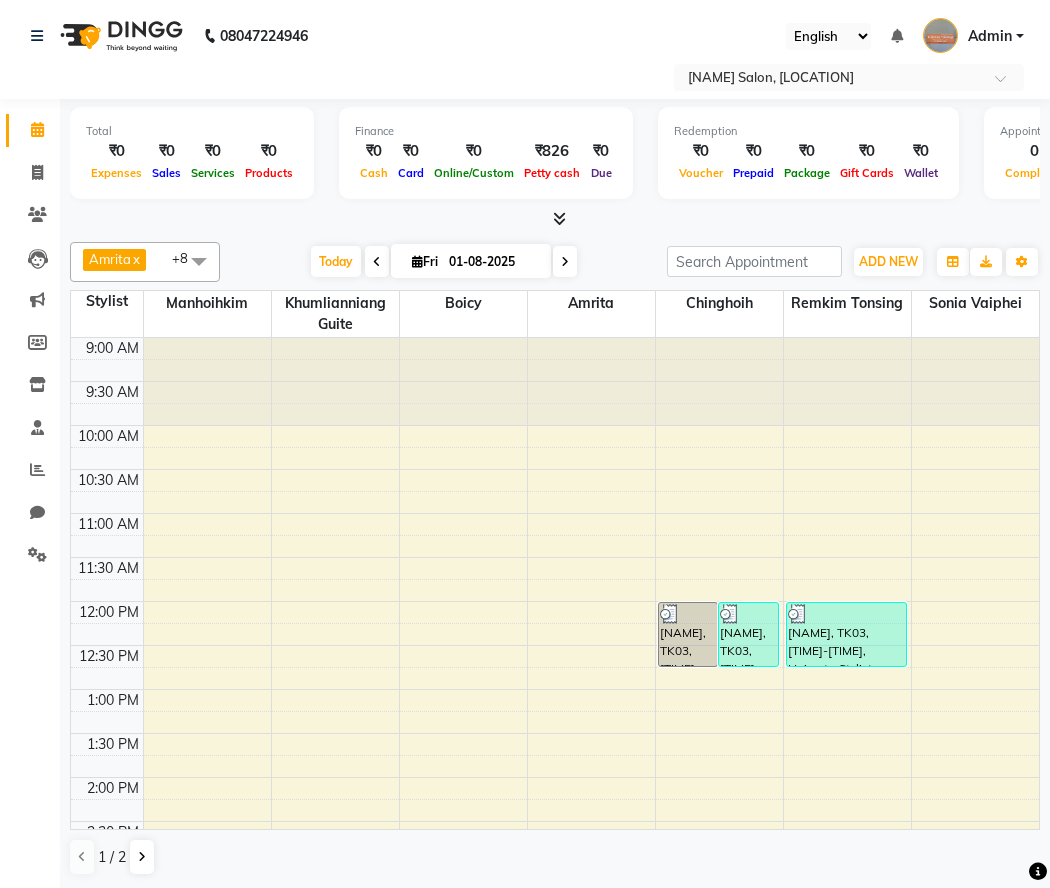 scroll, scrollTop: 0, scrollLeft: 0, axis: both 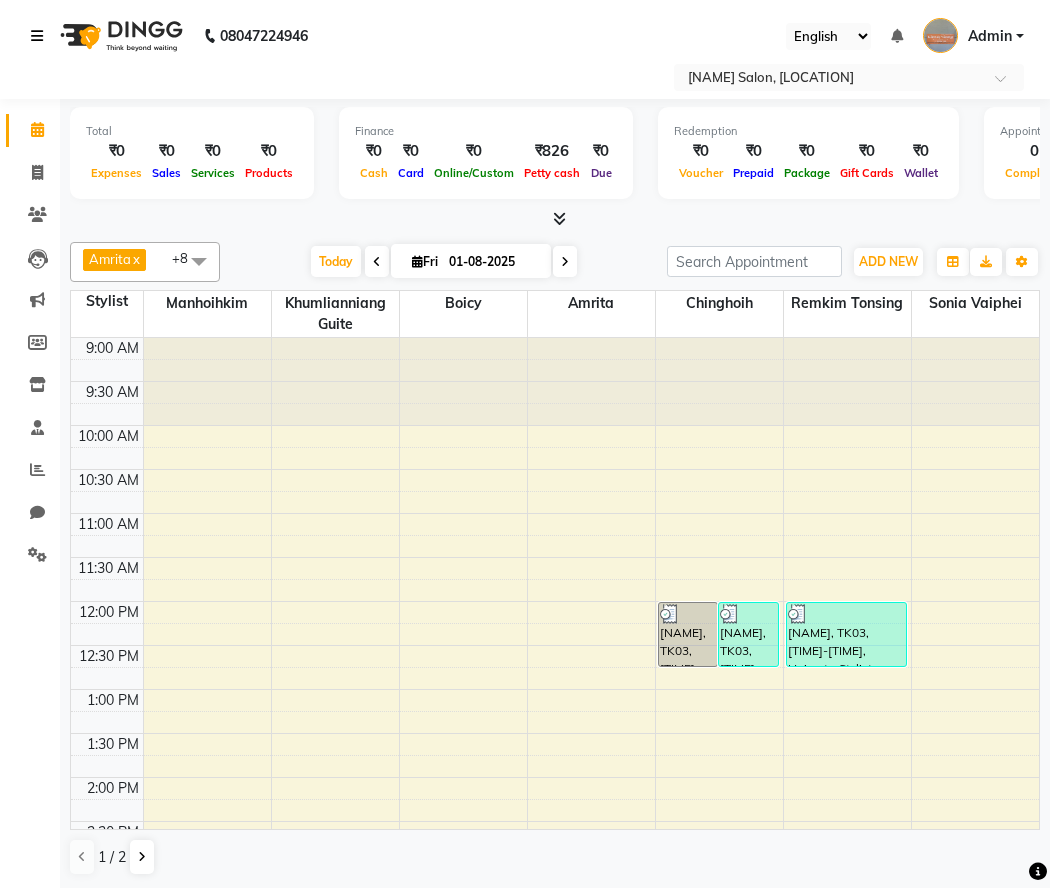 click at bounding box center [41, 36] 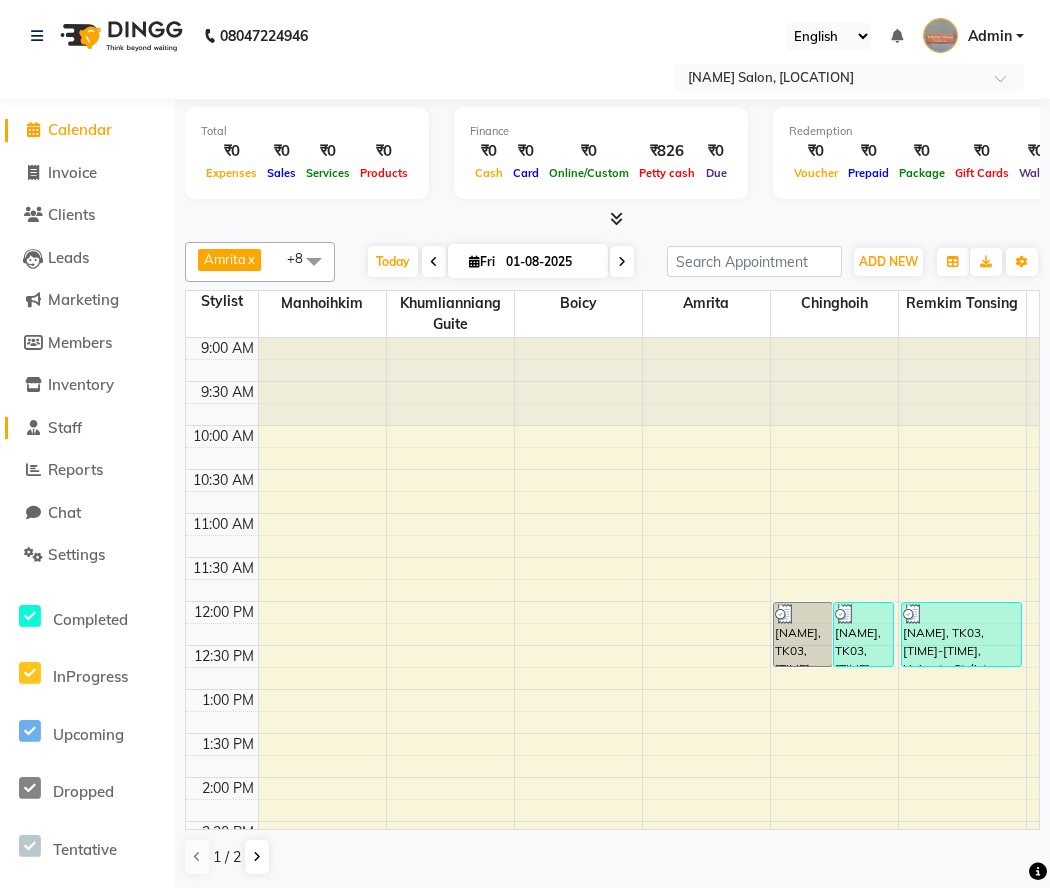 click on "Staff" 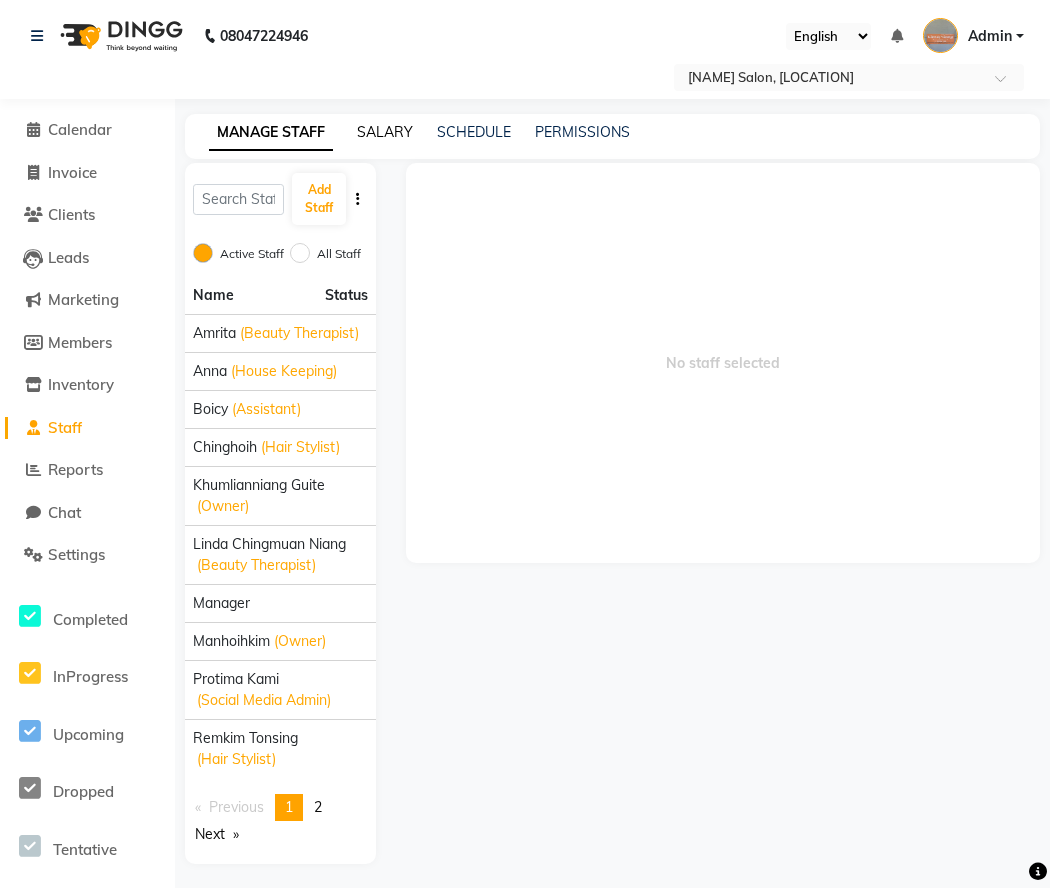 click on "SALARY" 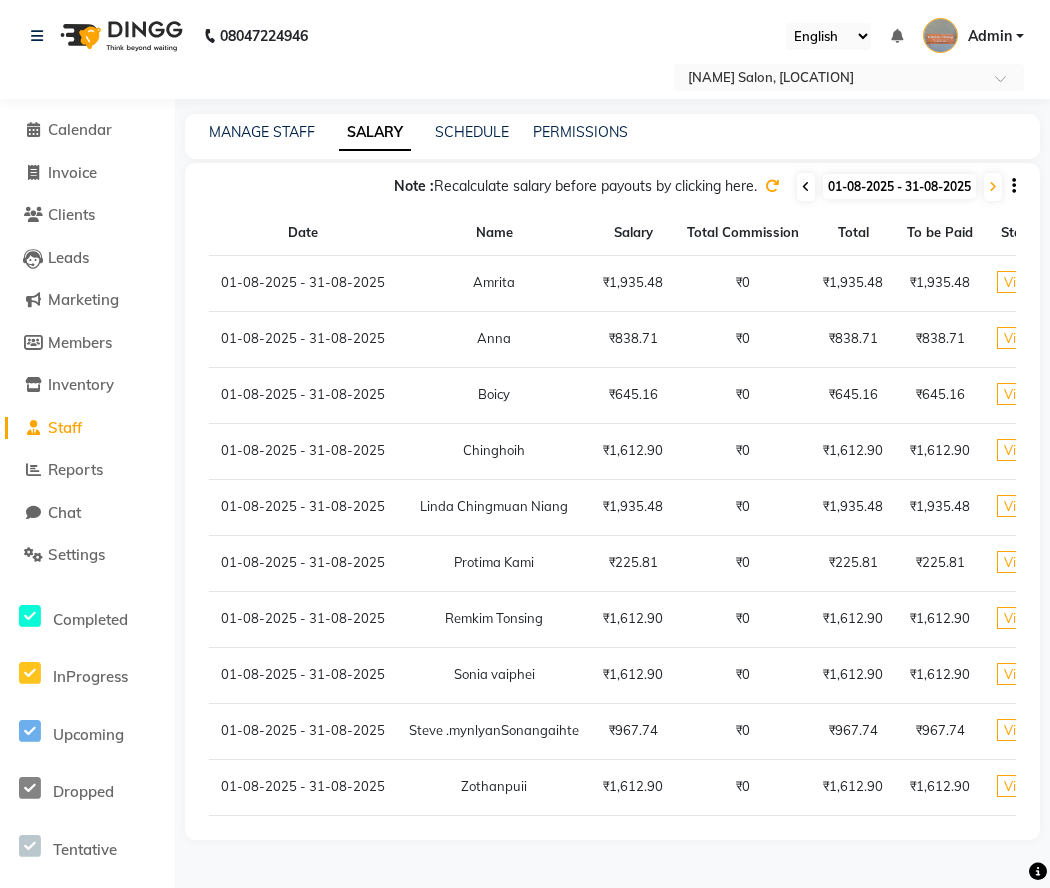 click 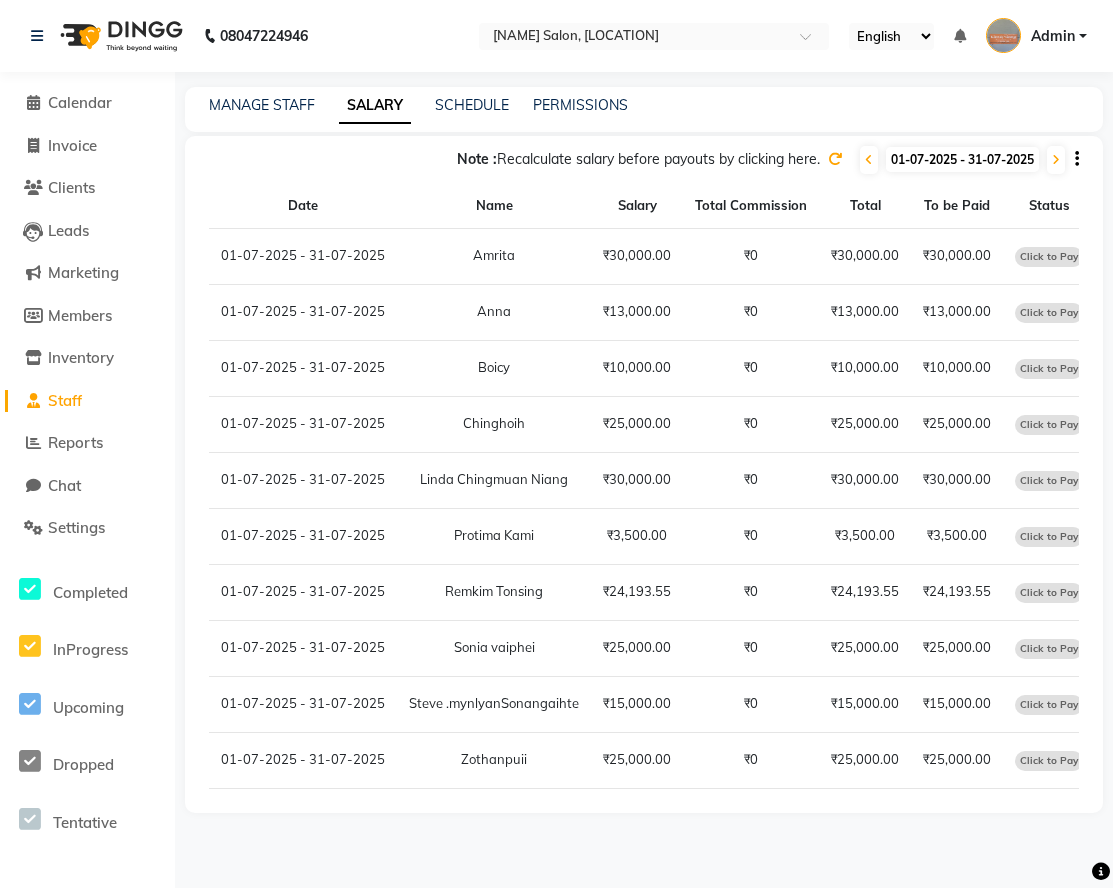 click on "Click to Pay" 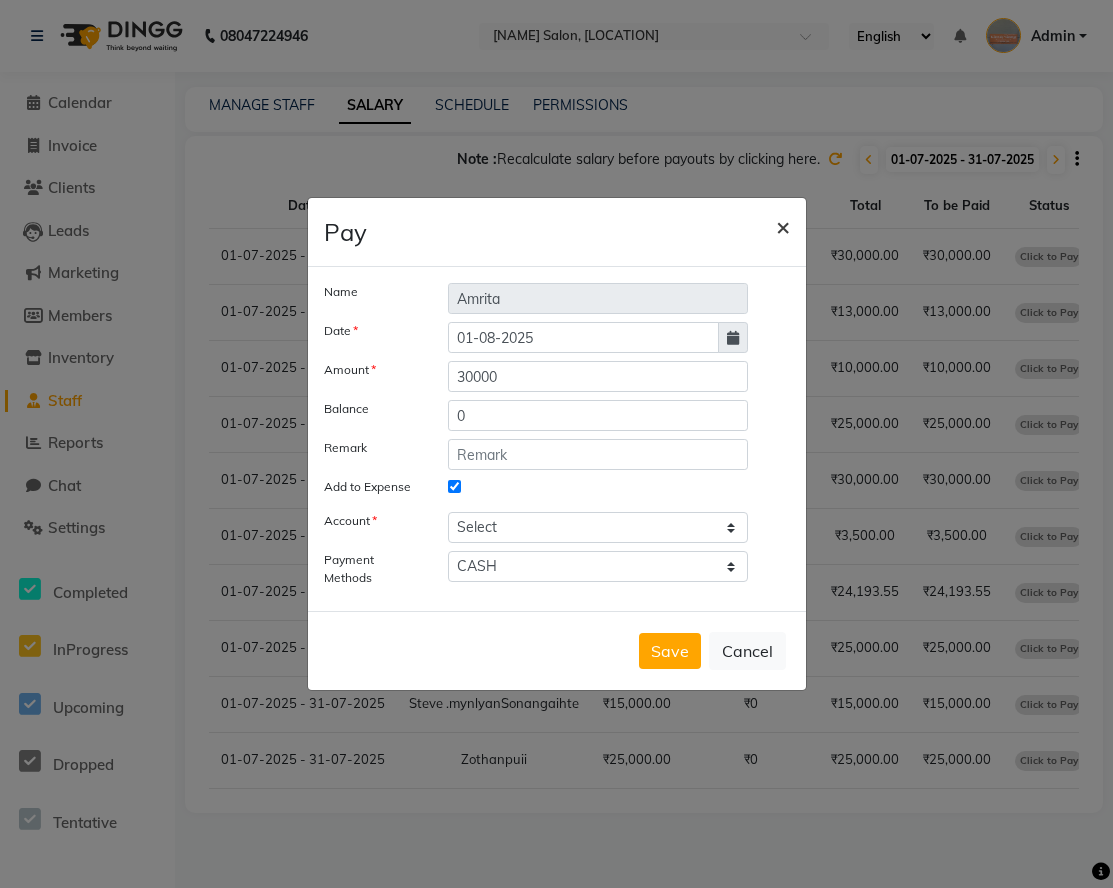 click on "×" 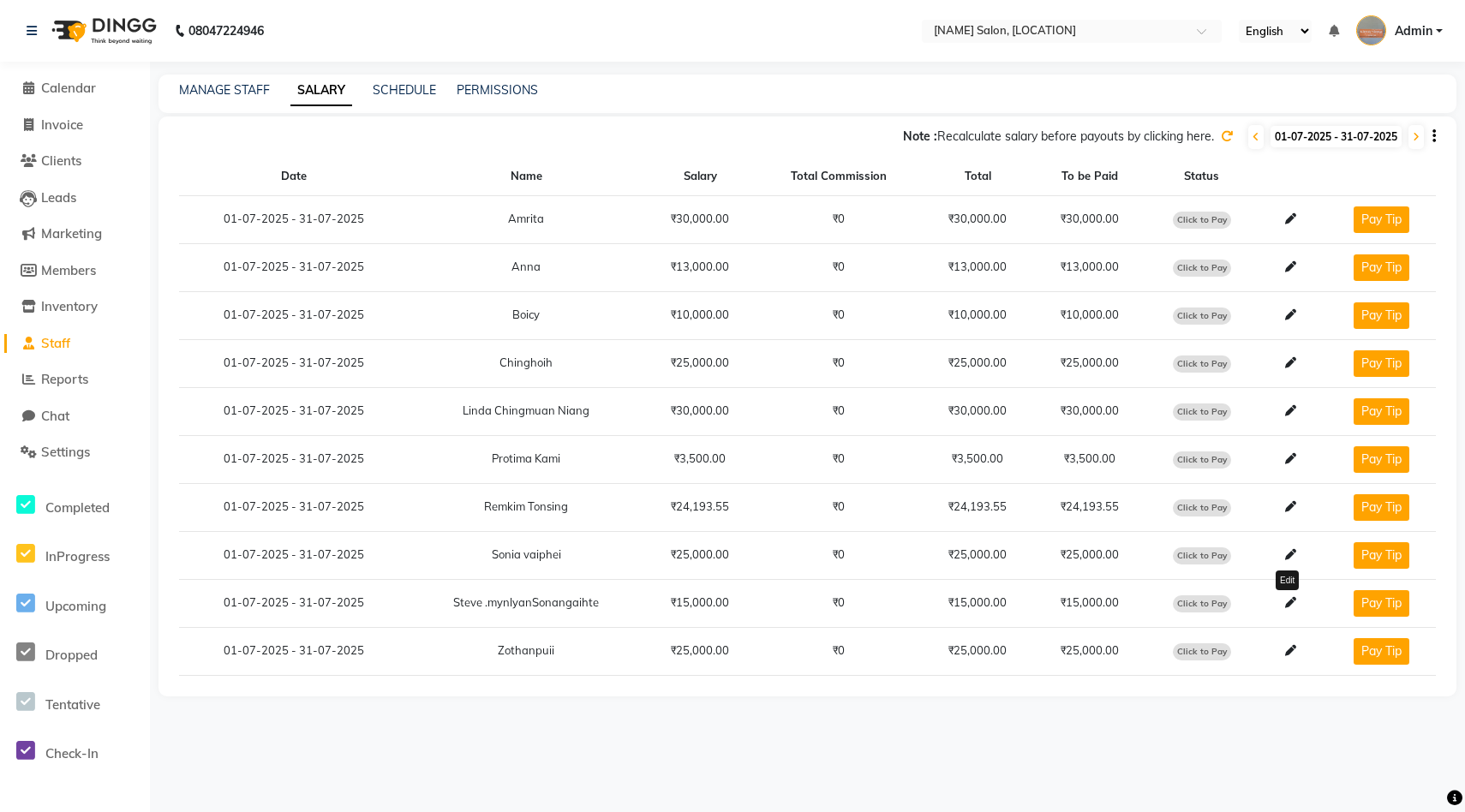 click 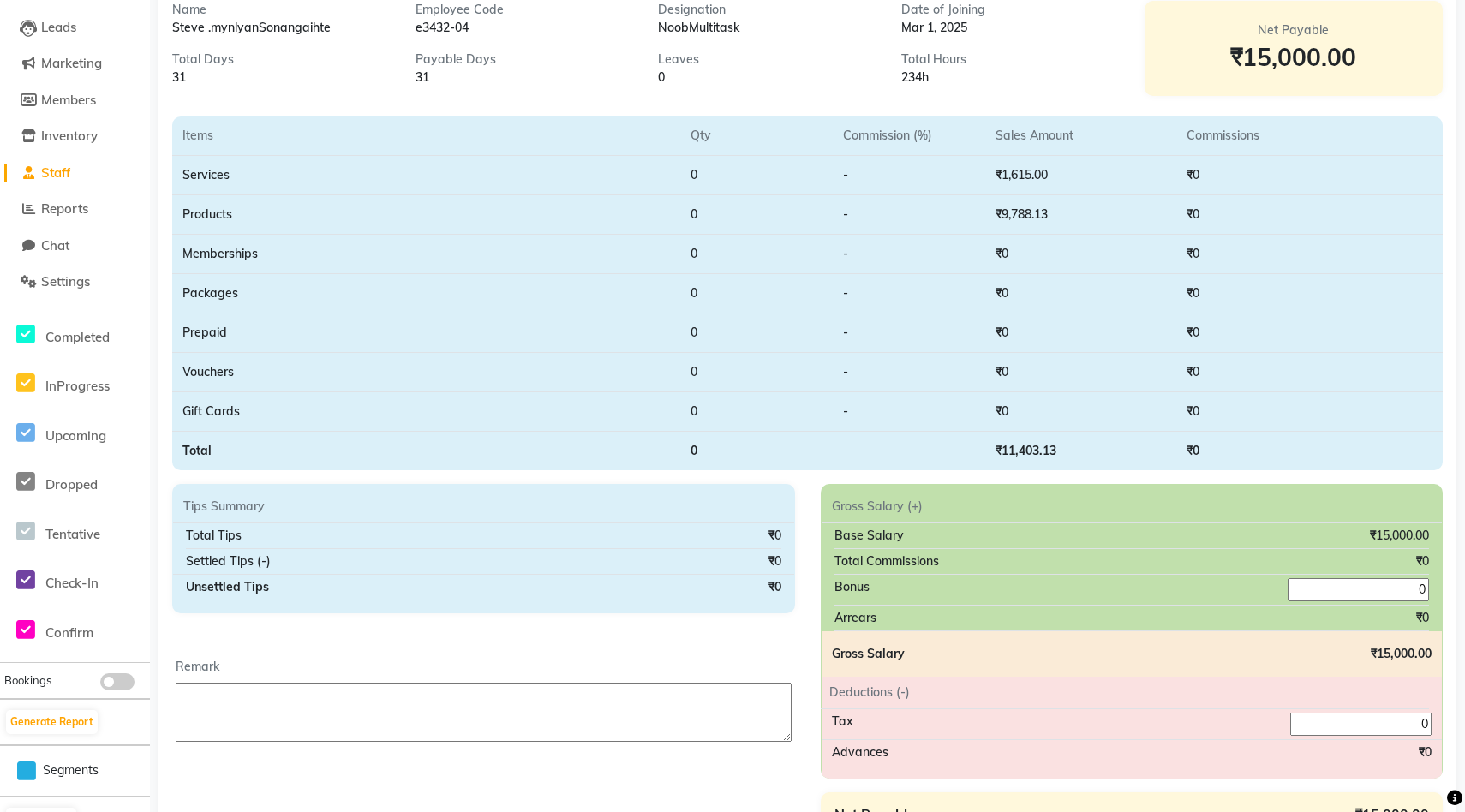 scroll, scrollTop: 173, scrollLeft: 0, axis: vertical 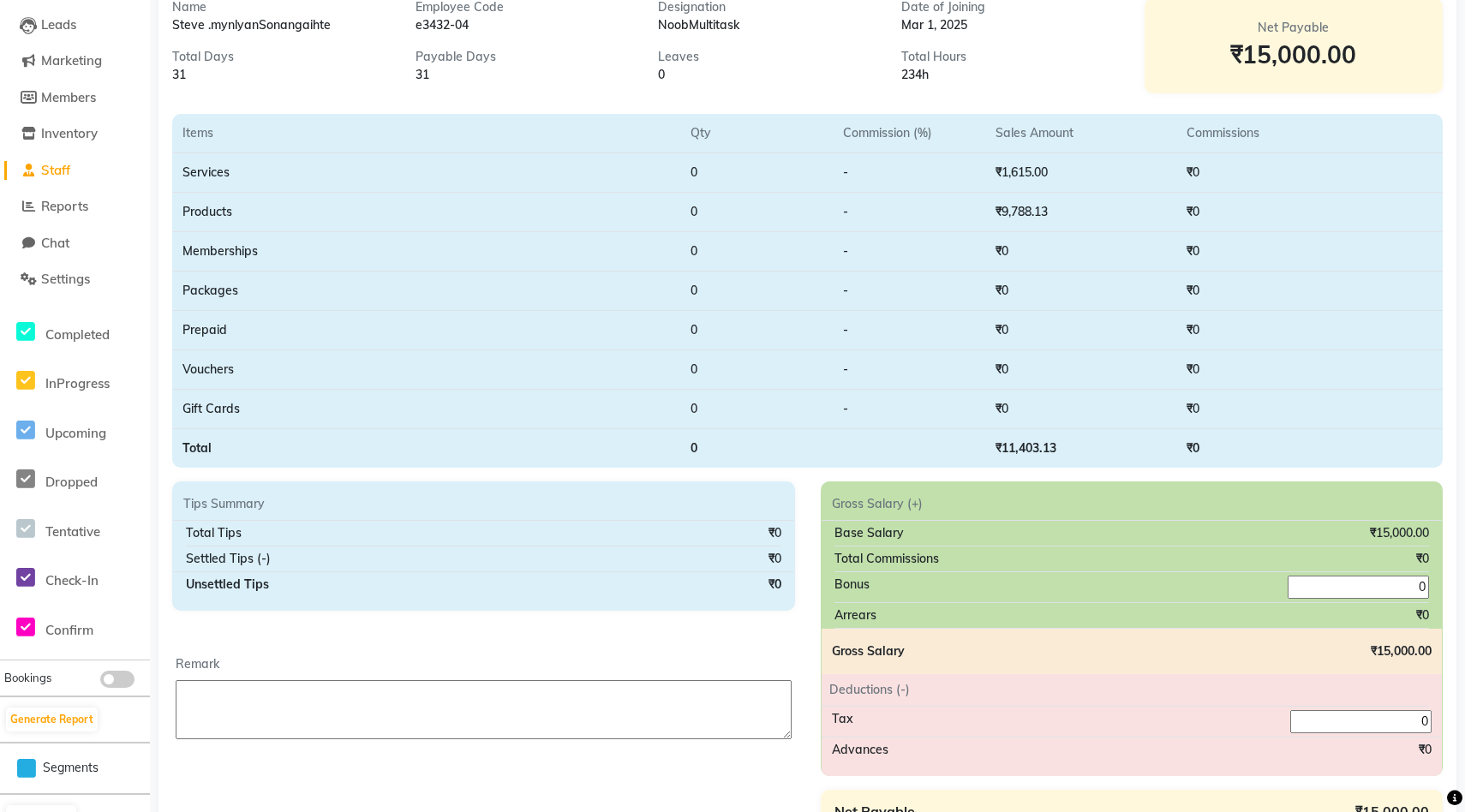 click on "0" at bounding box center (1360, 721) 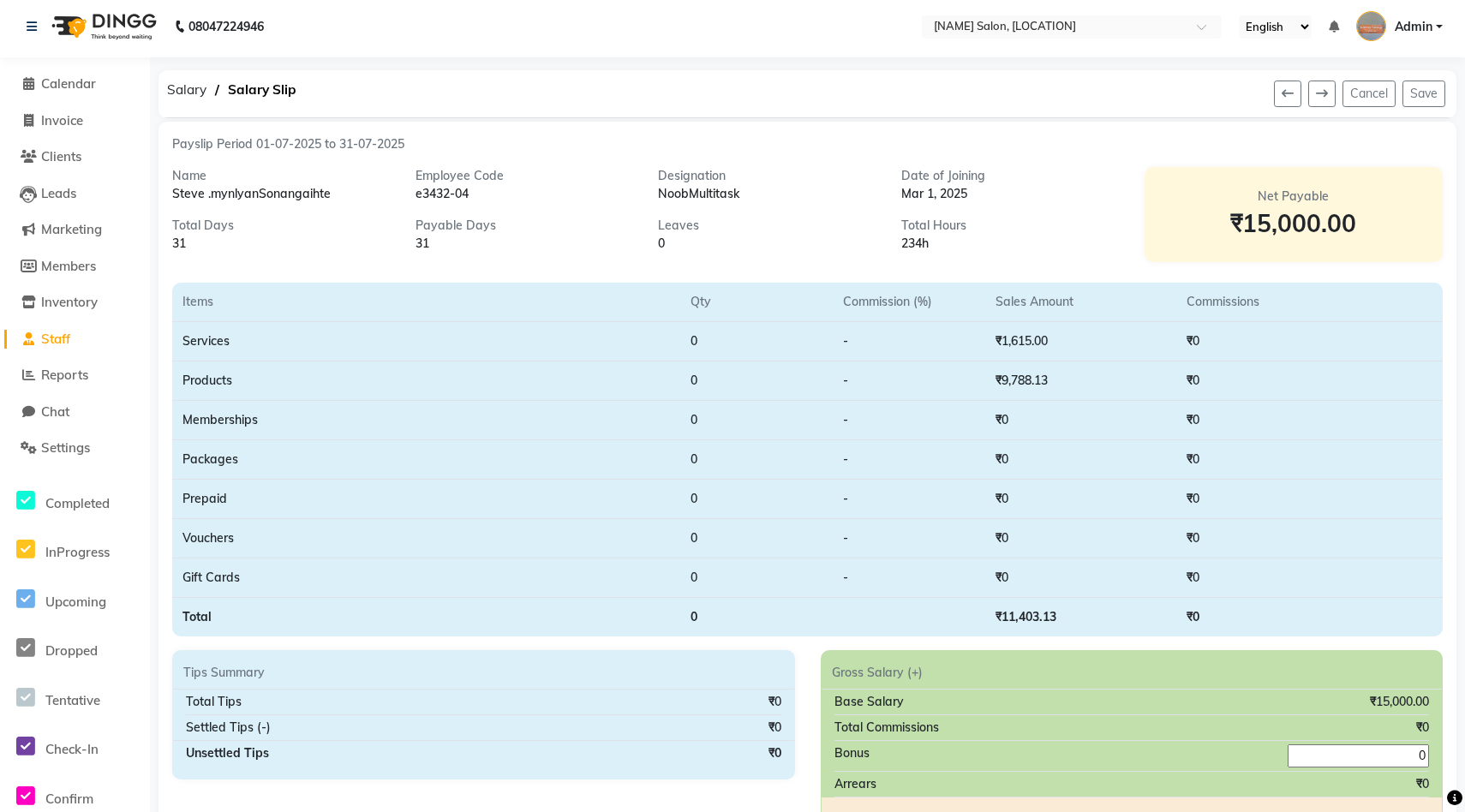 scroll, scrollTop: 0, scrollLeft: 0, axis: both 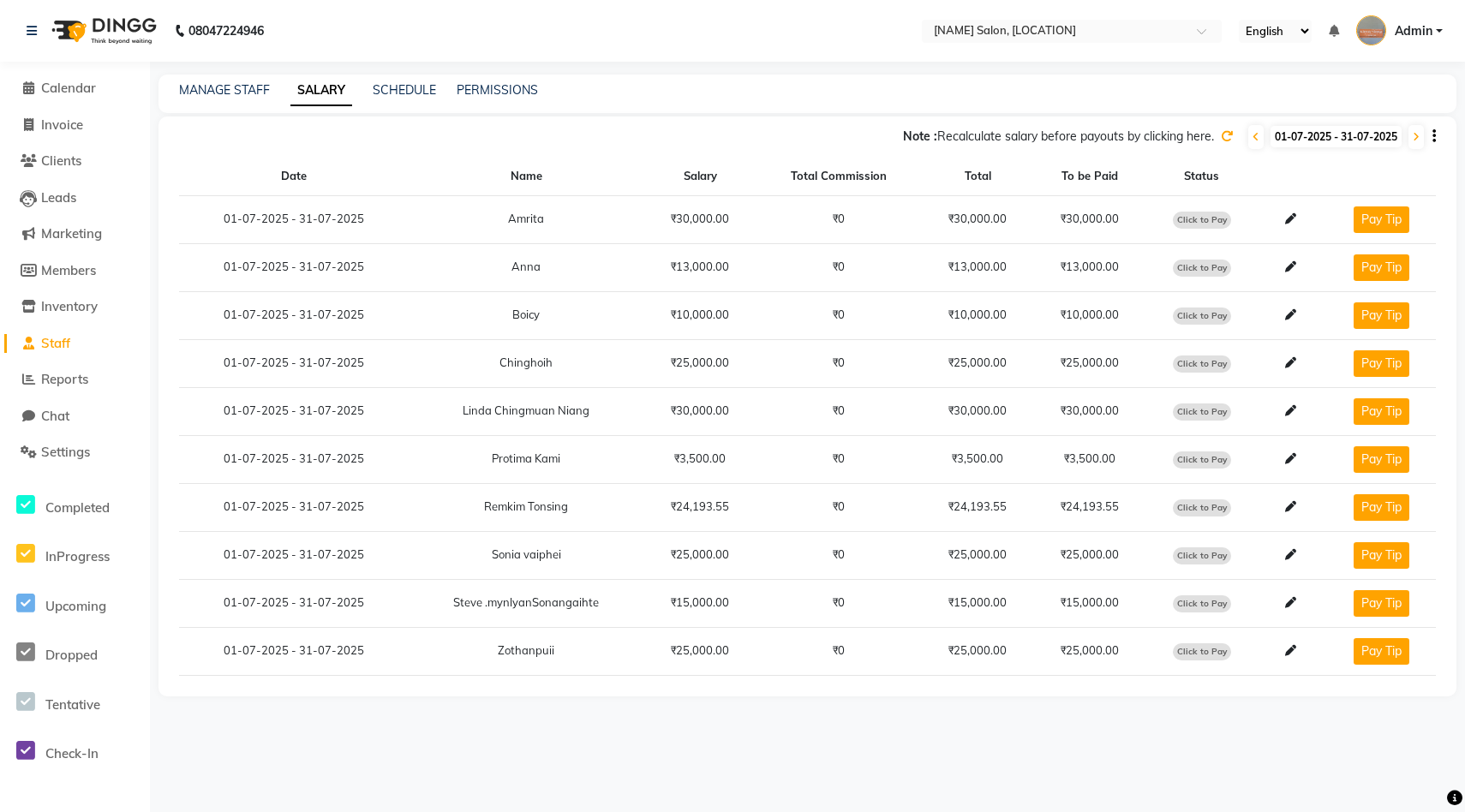 click on "Click to Pay" 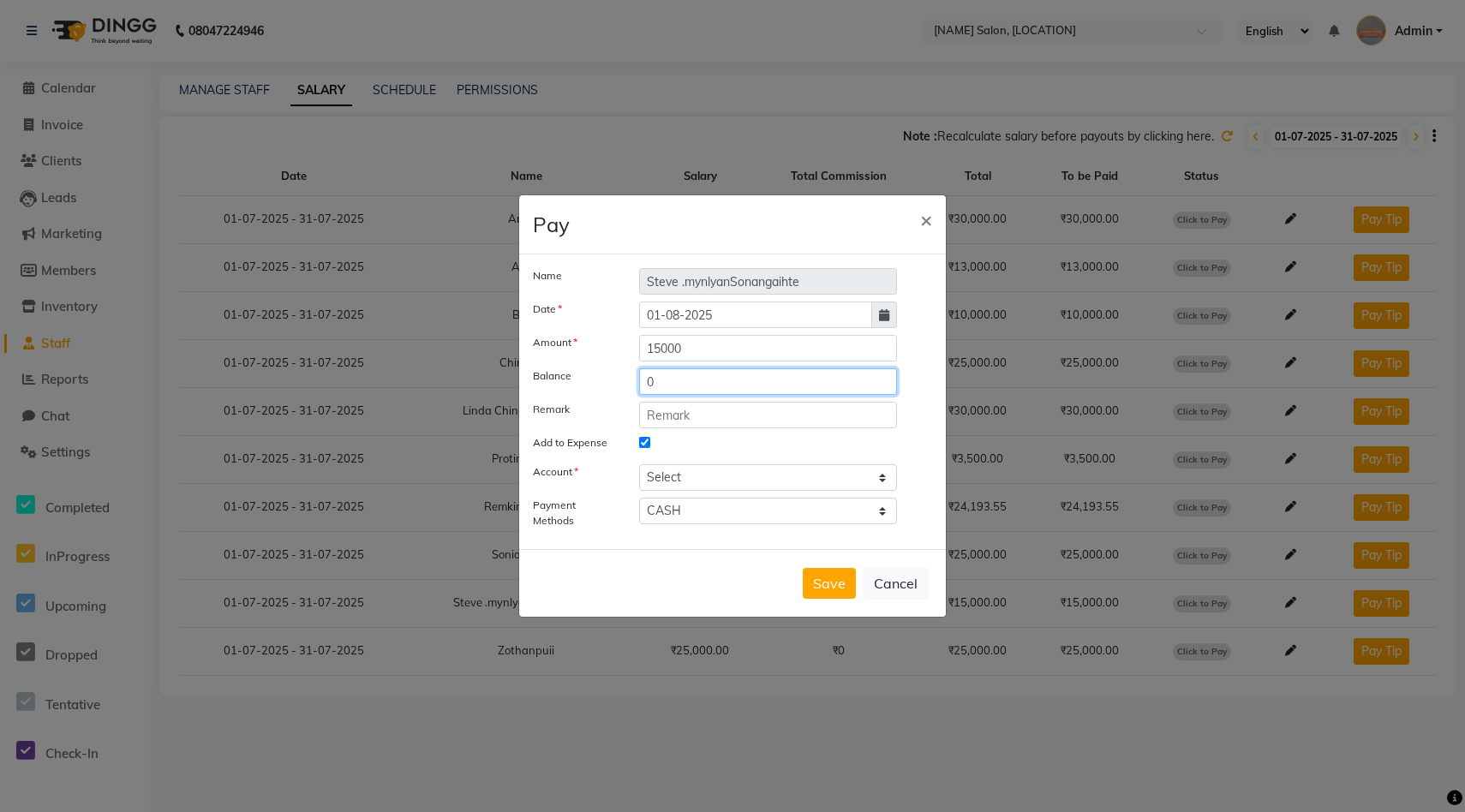 click on "0" 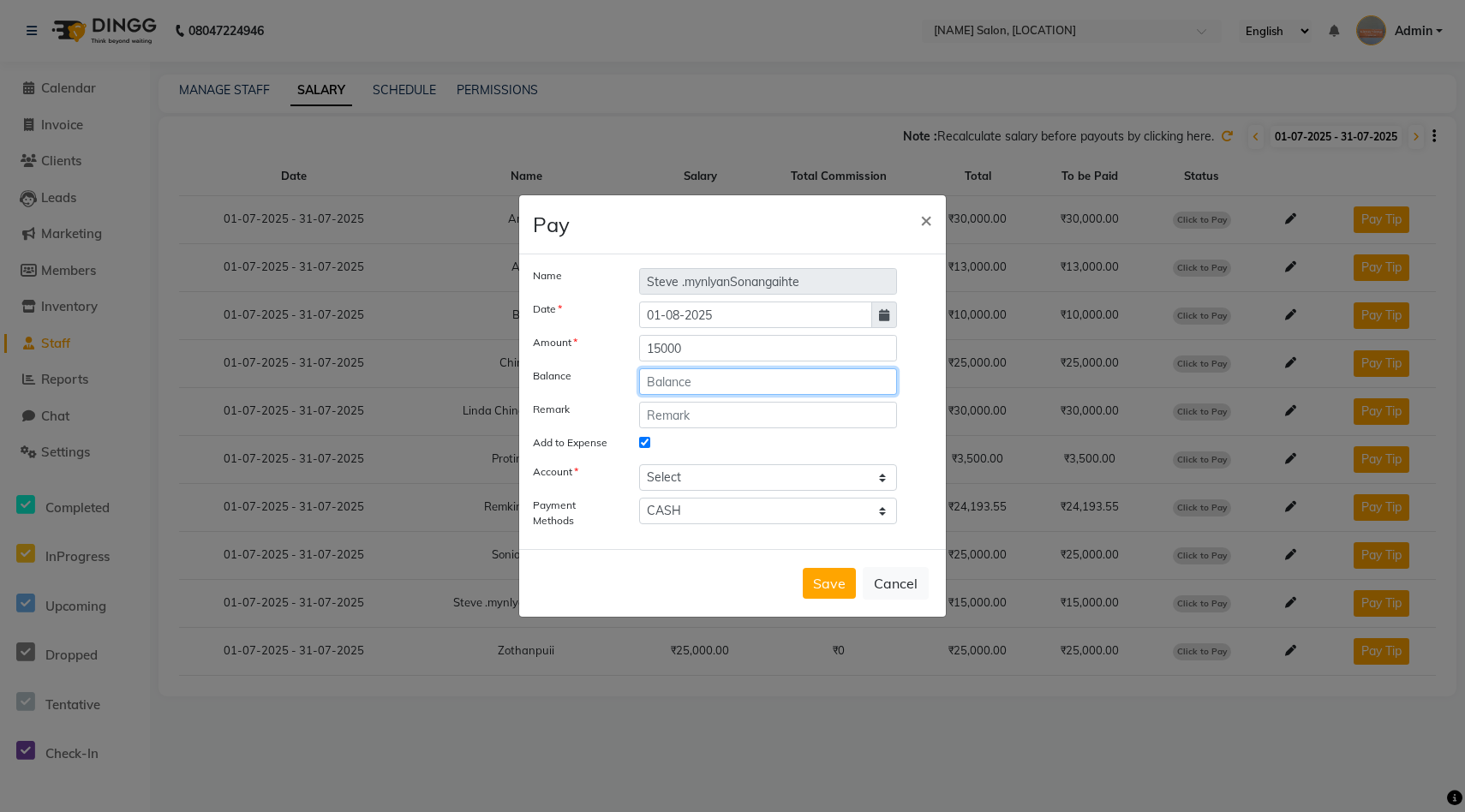 type 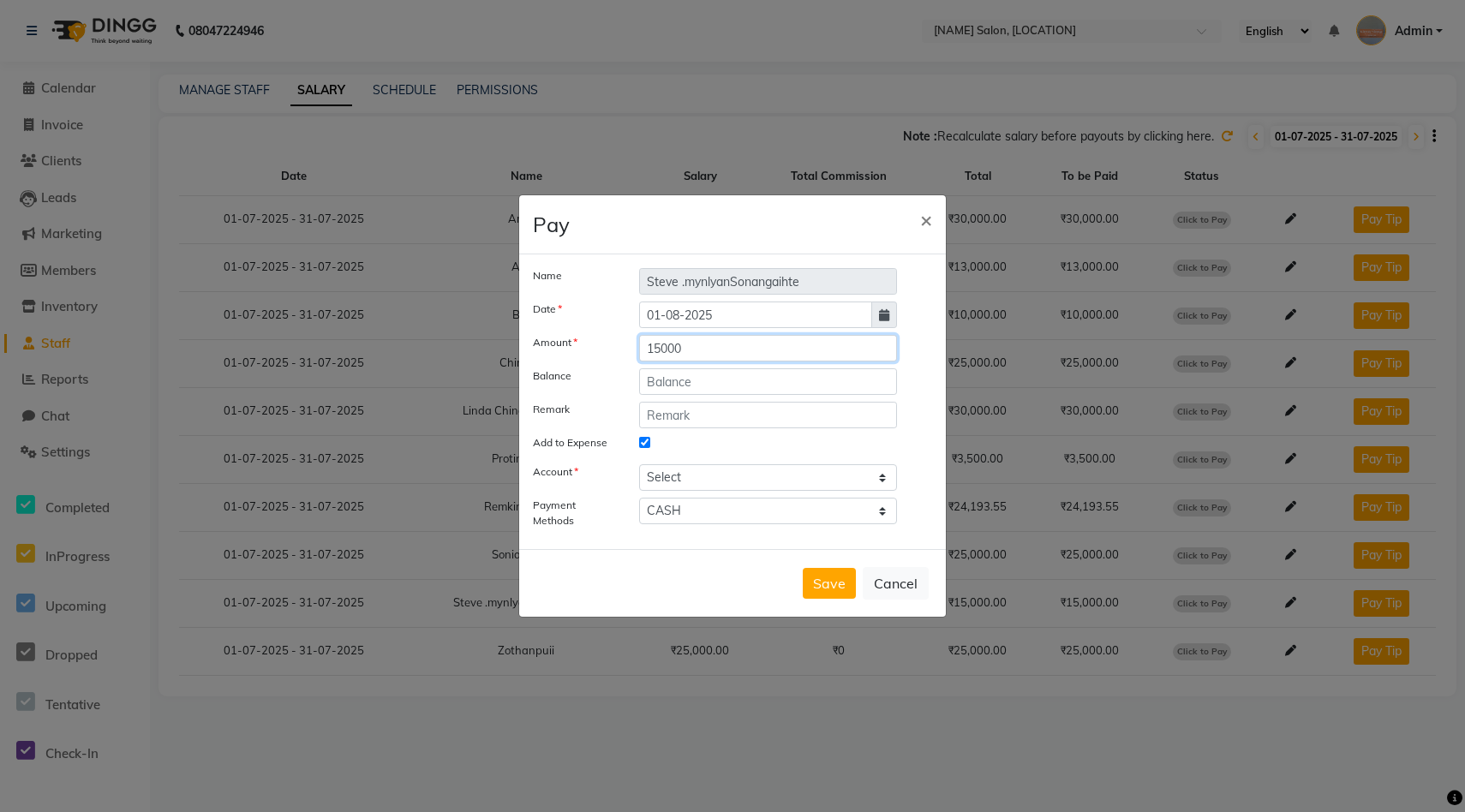 drag, startPoint x: 704, startPoint y: 349, endPoint x: 548, endPoint y: 333, distance: 156.81837 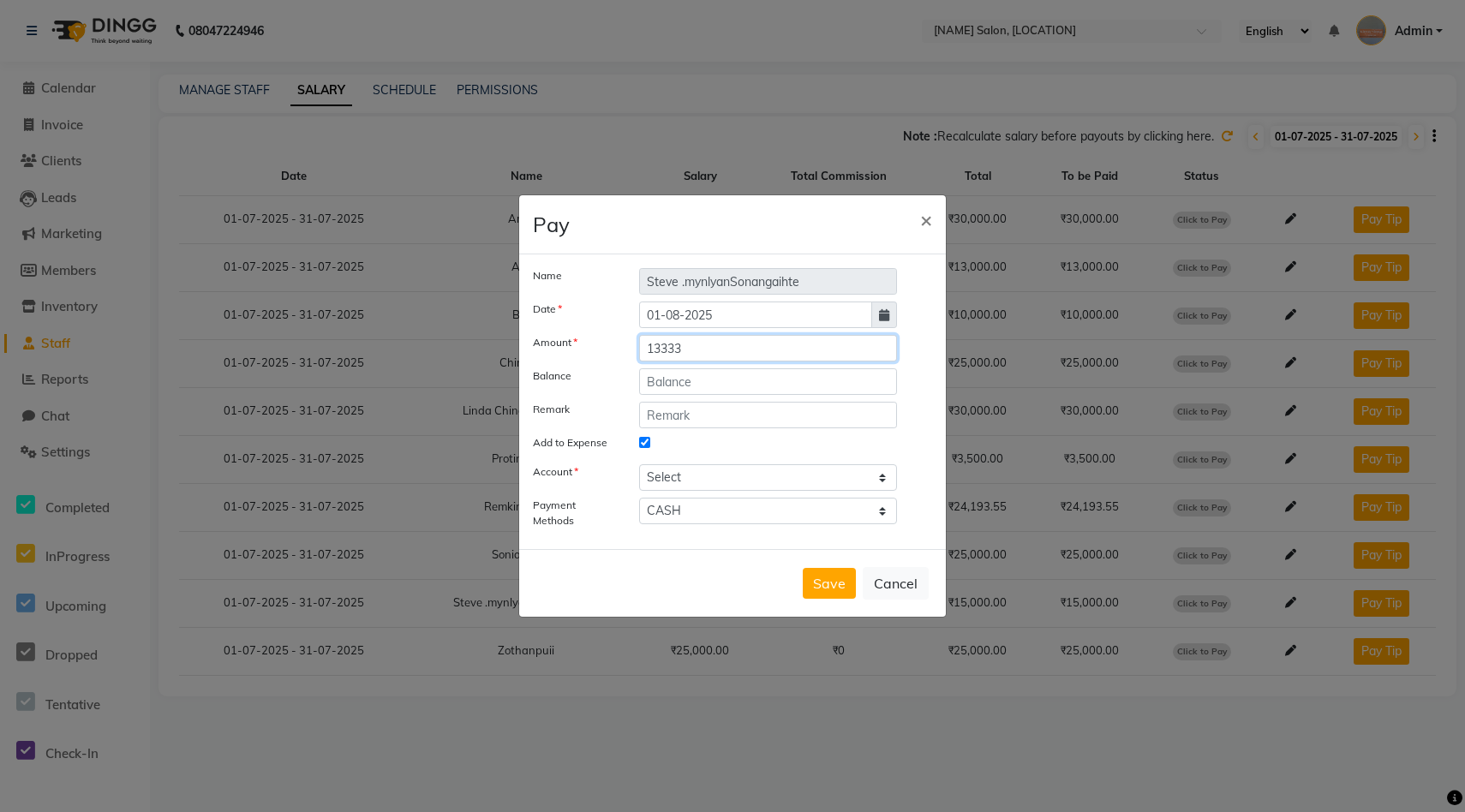 type on "13333" 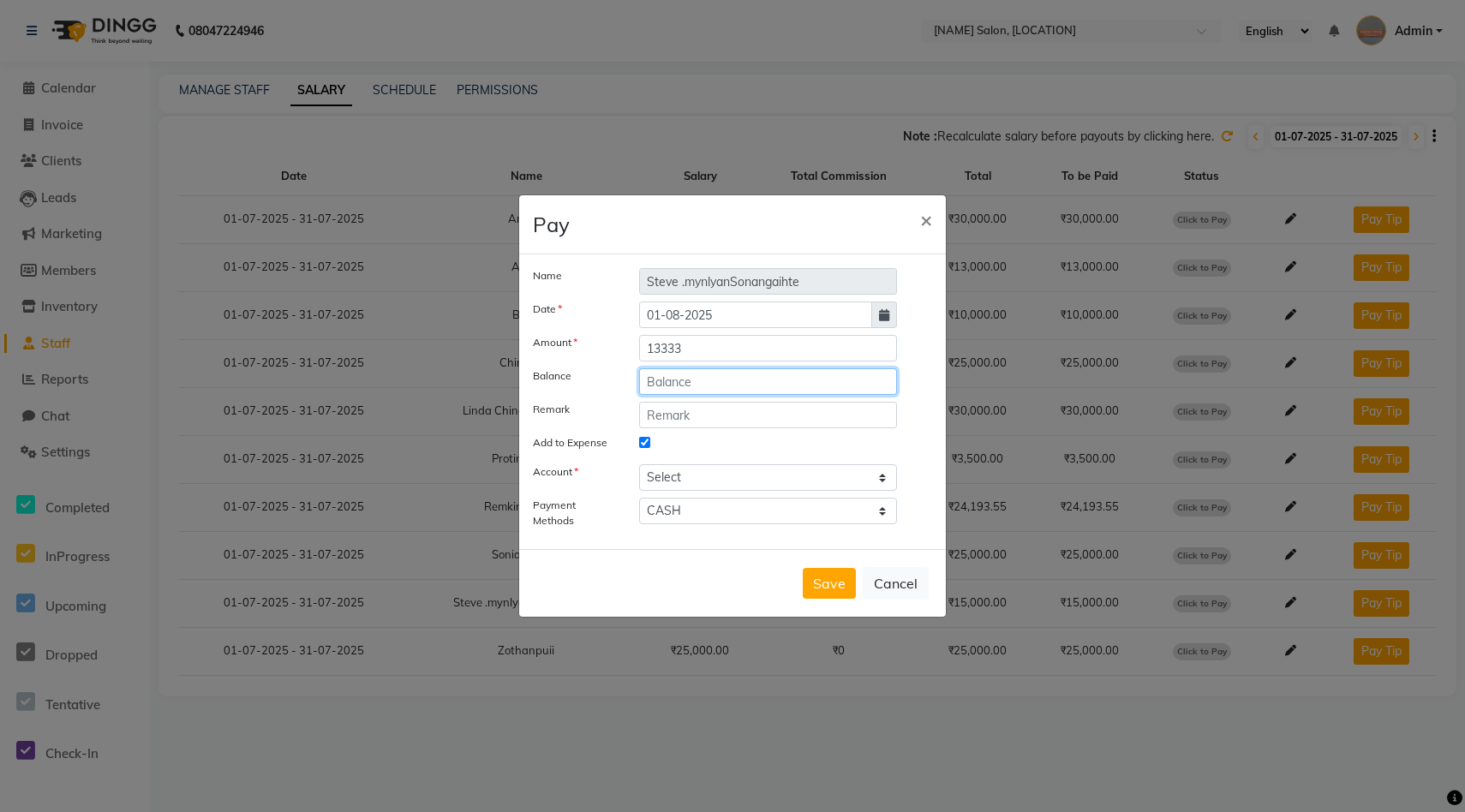 click 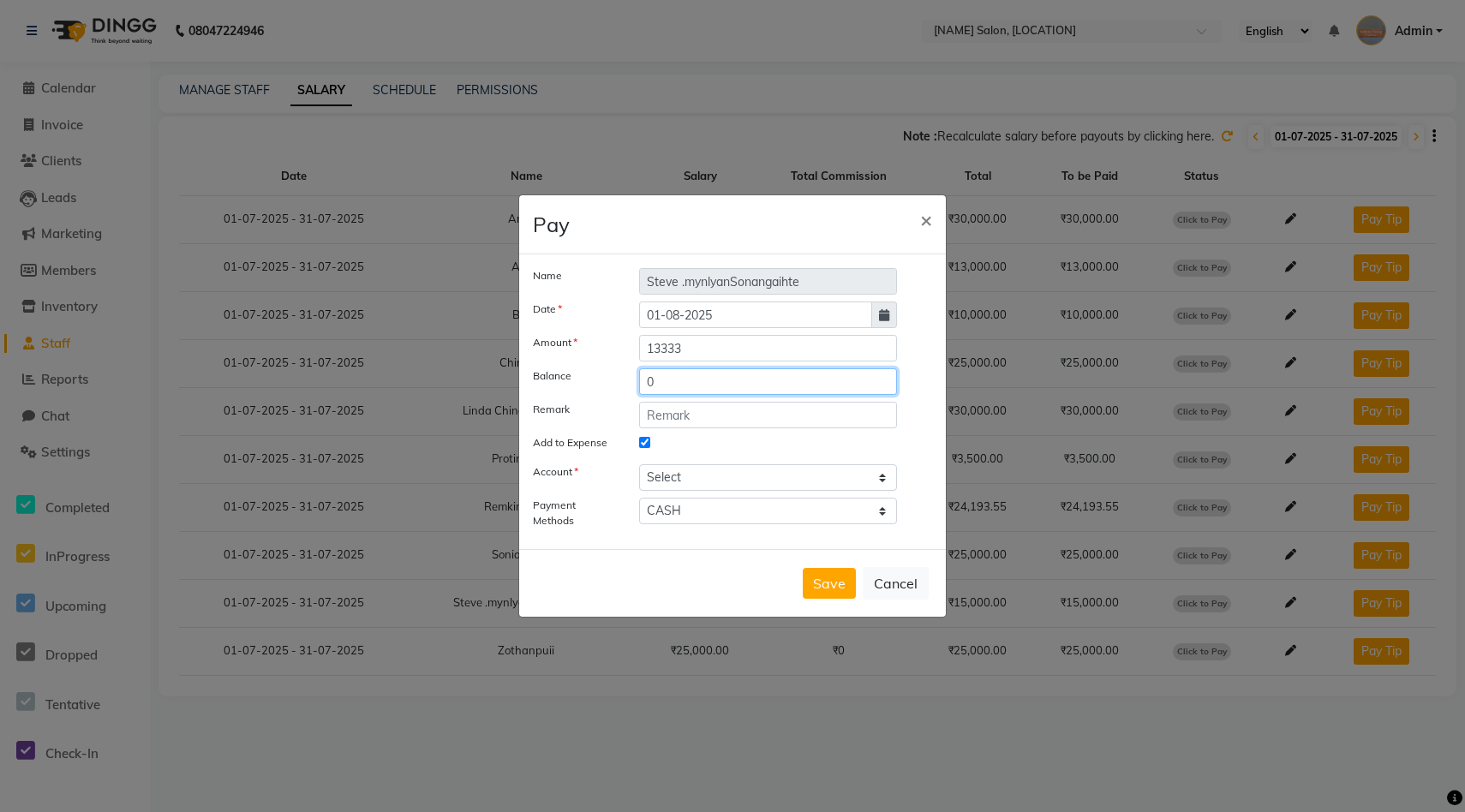 type on "0" 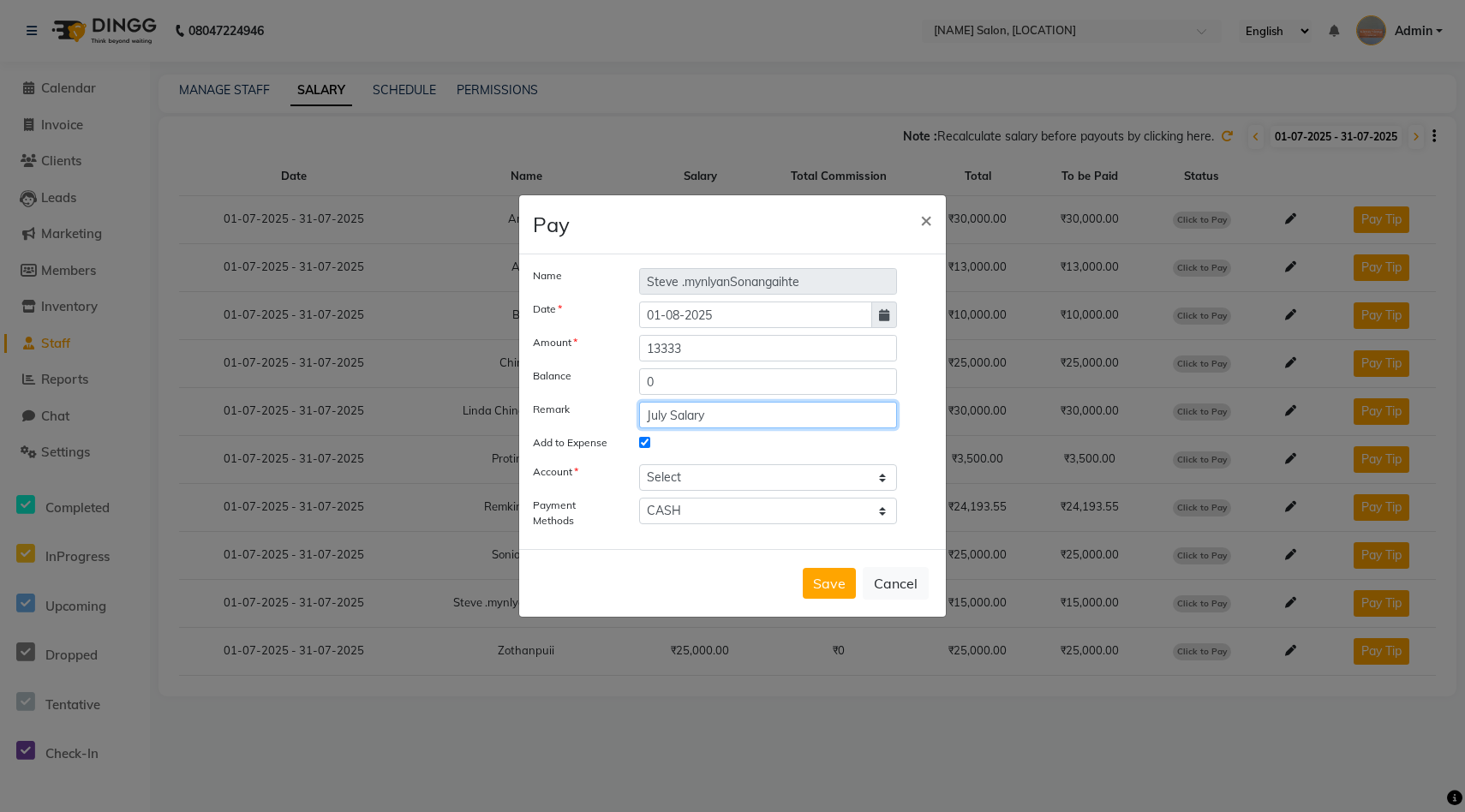 type on "July Salary" 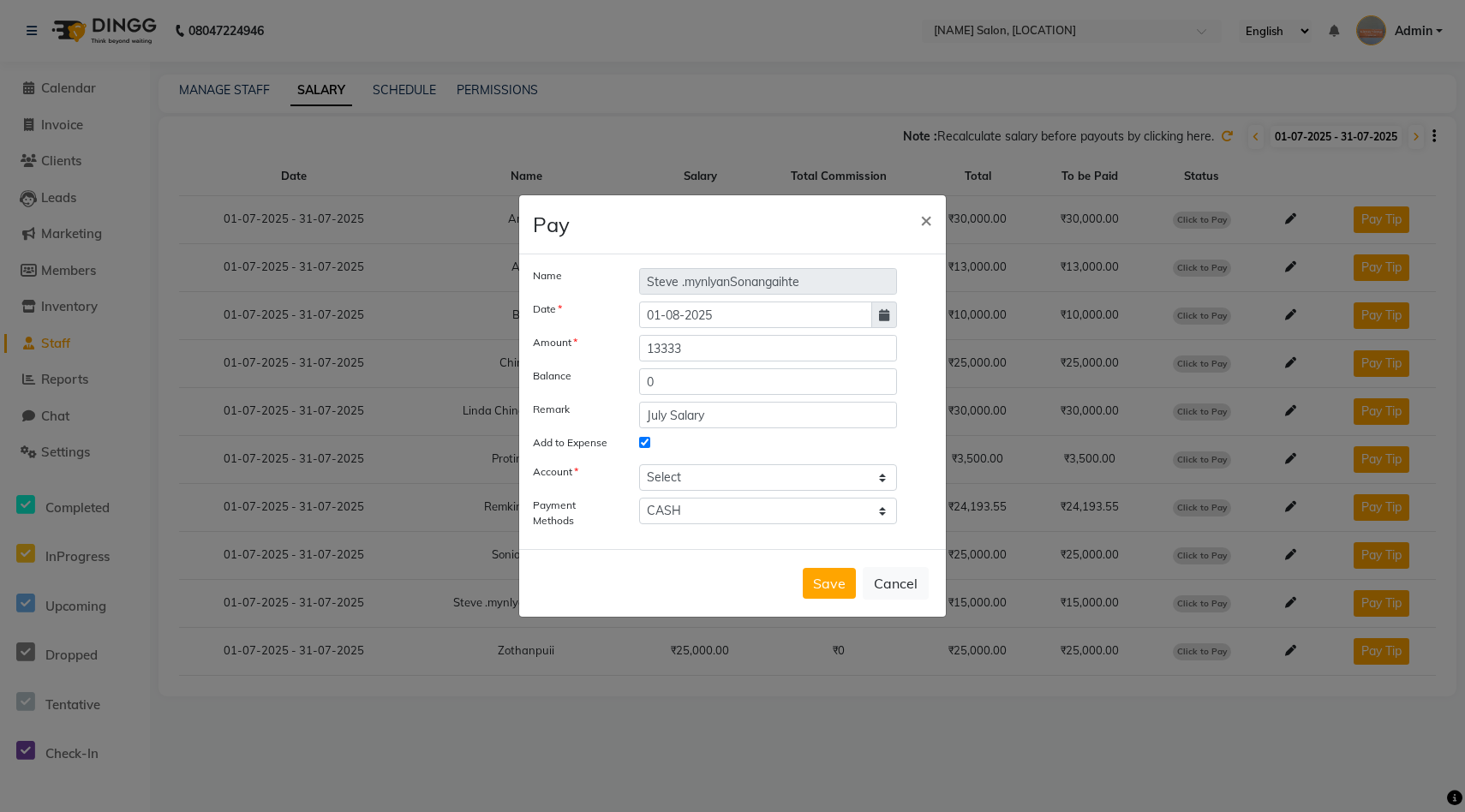 click 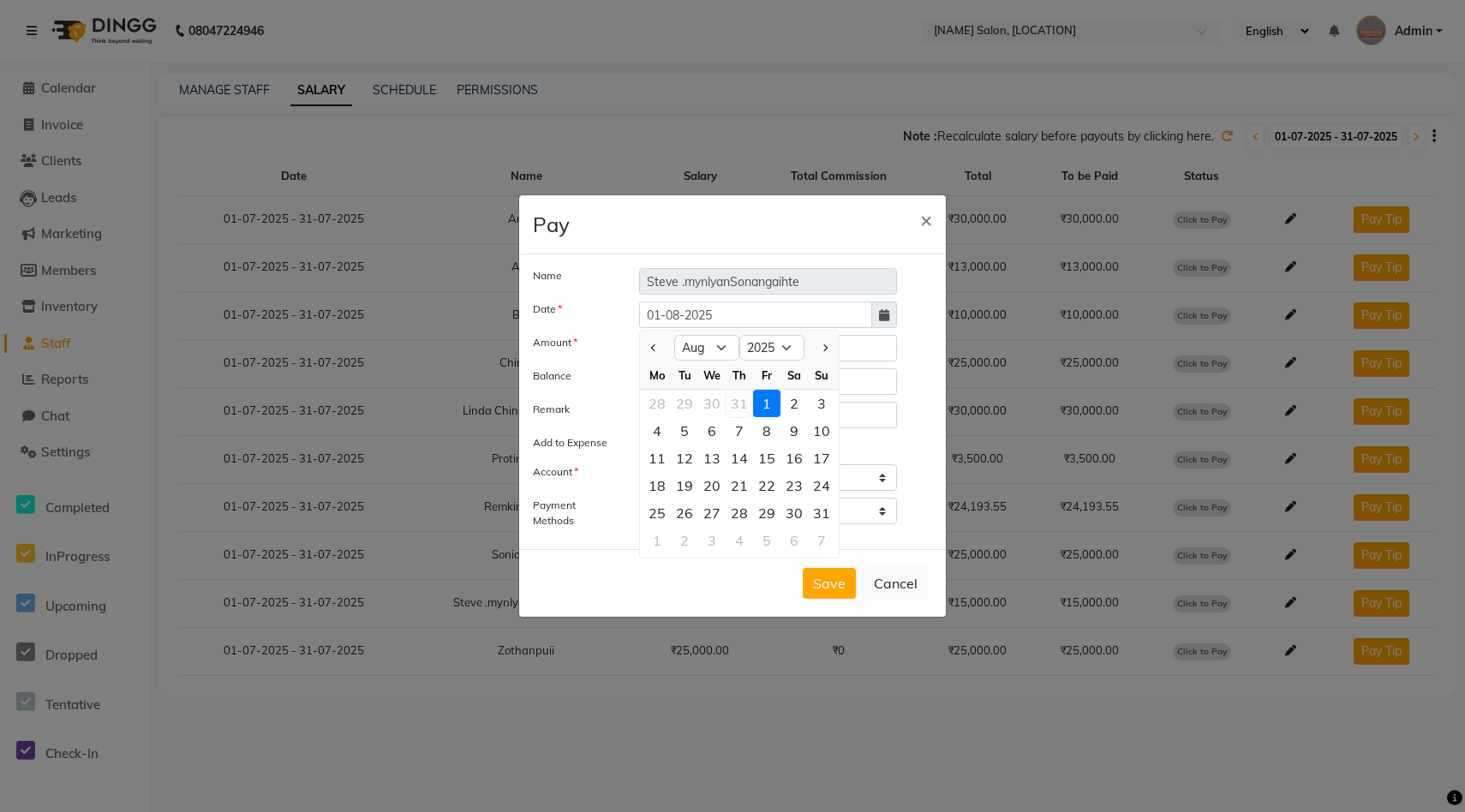 click on "31" 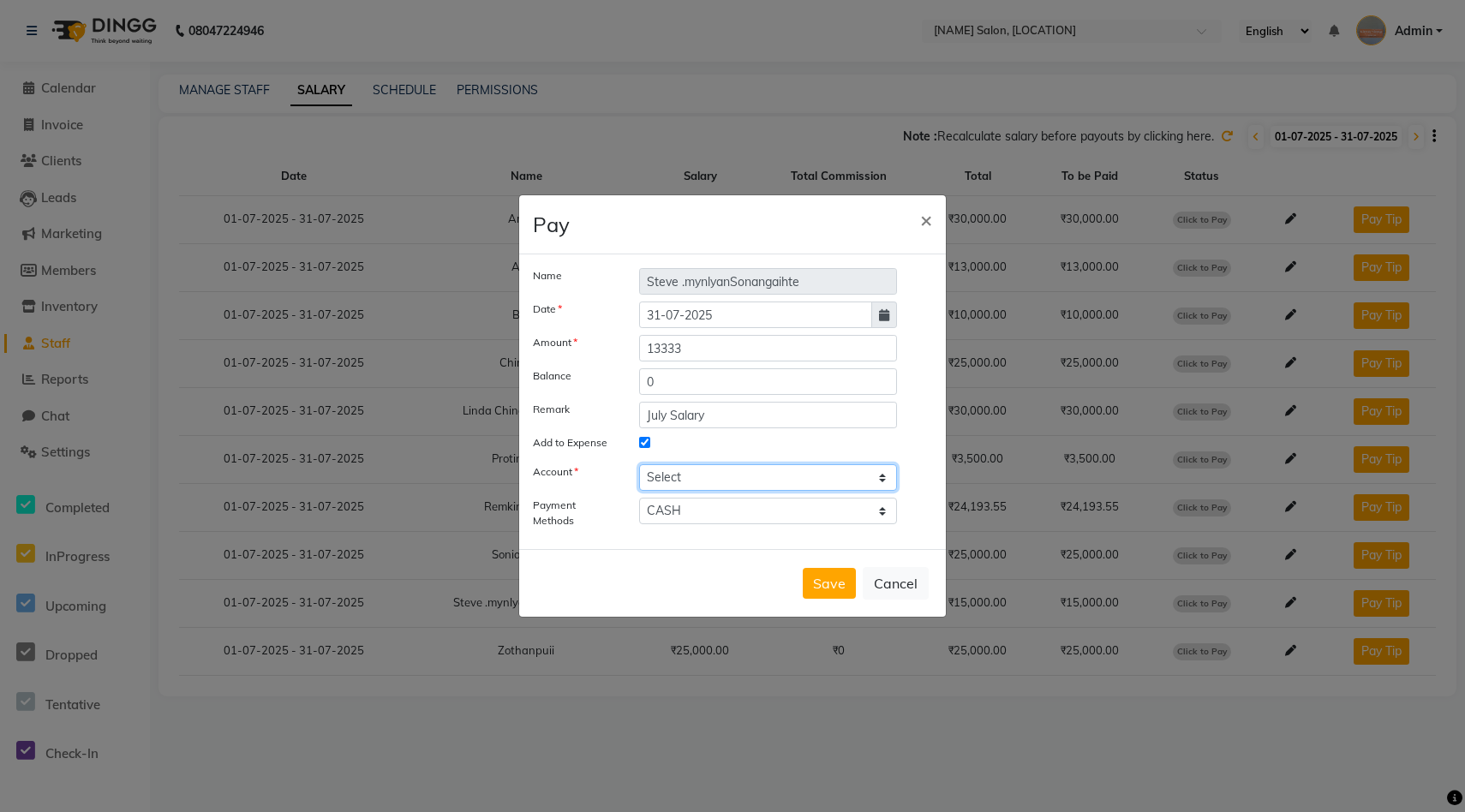 click on "Select Petty cash Salon Account Expense Account" 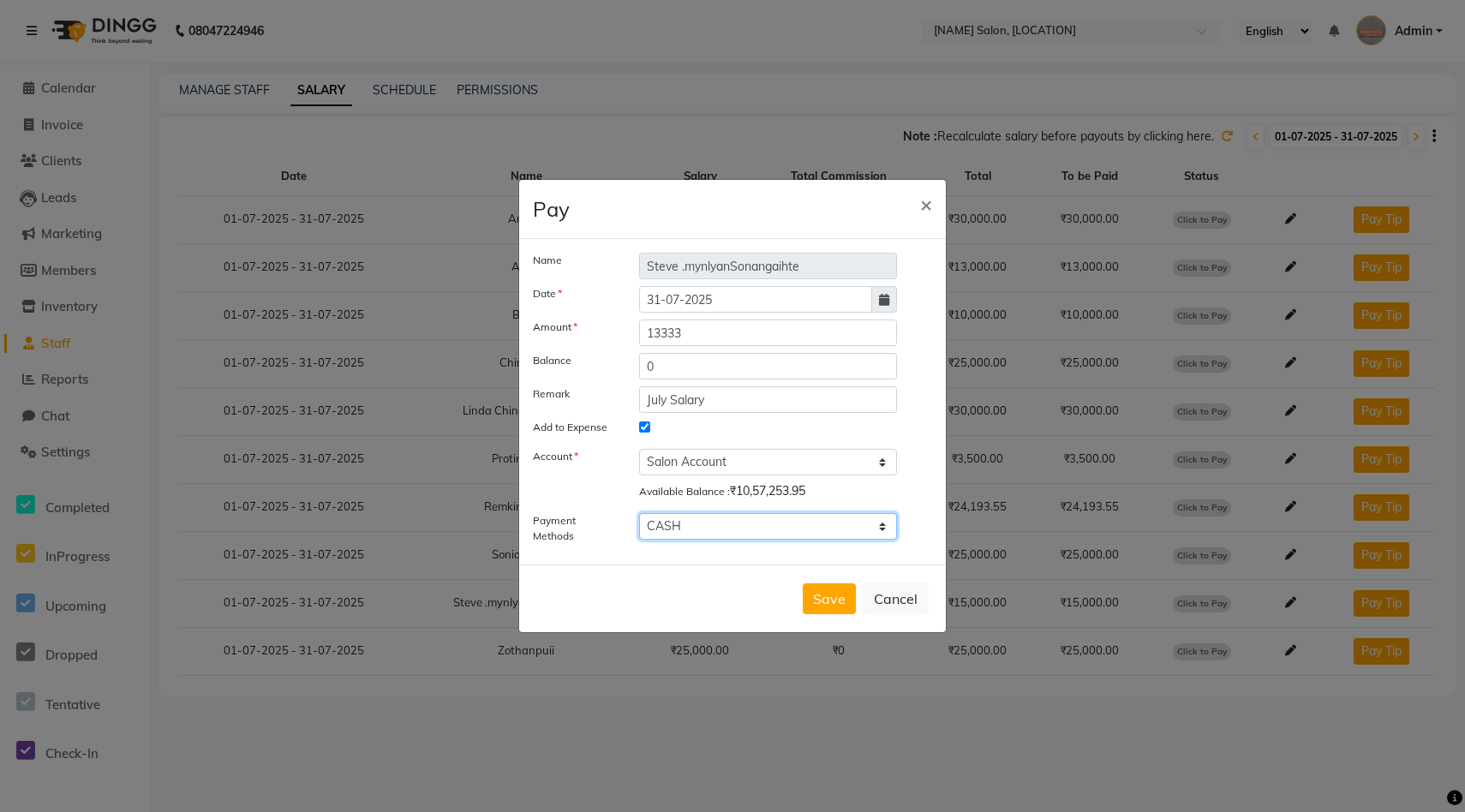click on "GPay PayTM CARD ONLINE CASH" 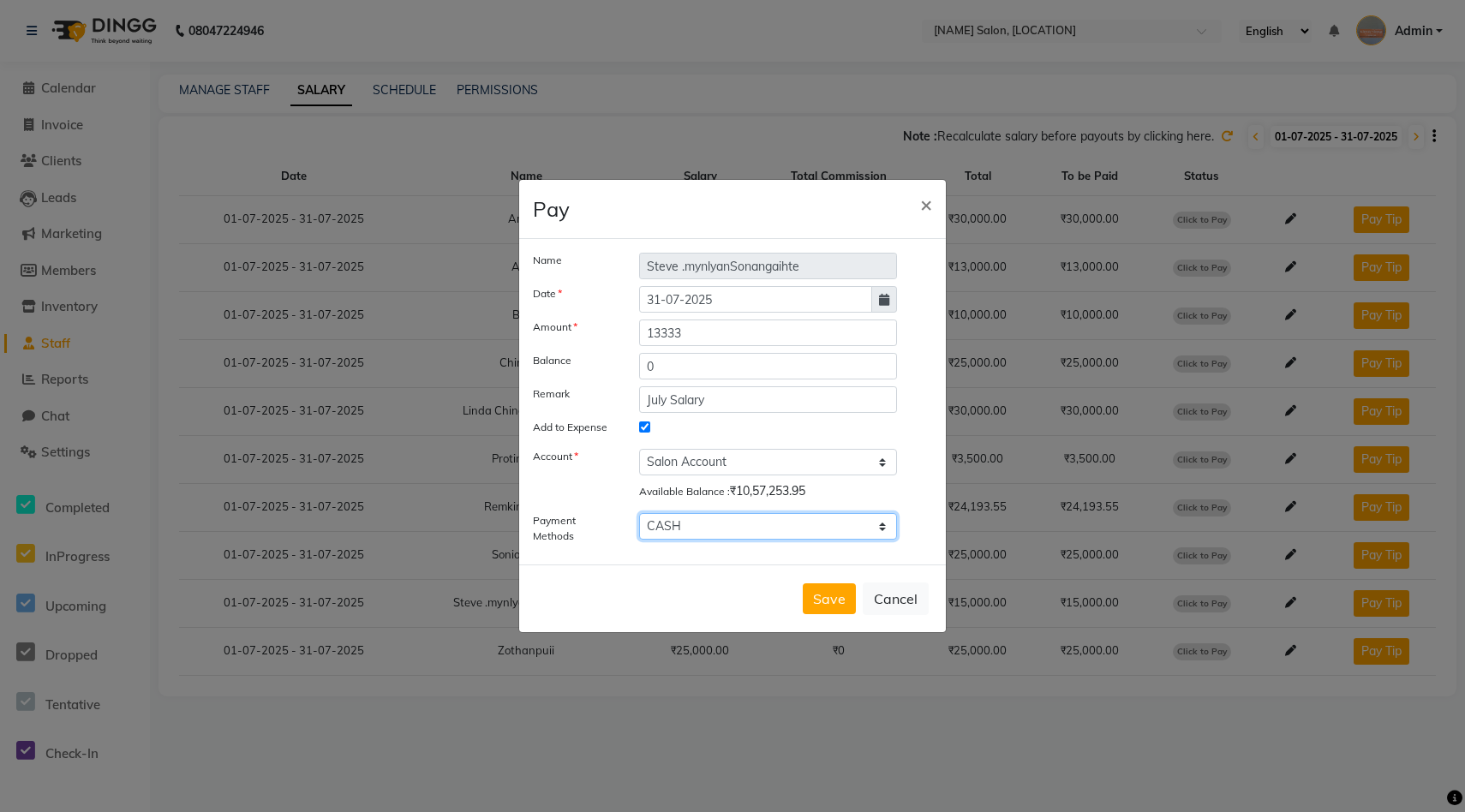 select on "3" 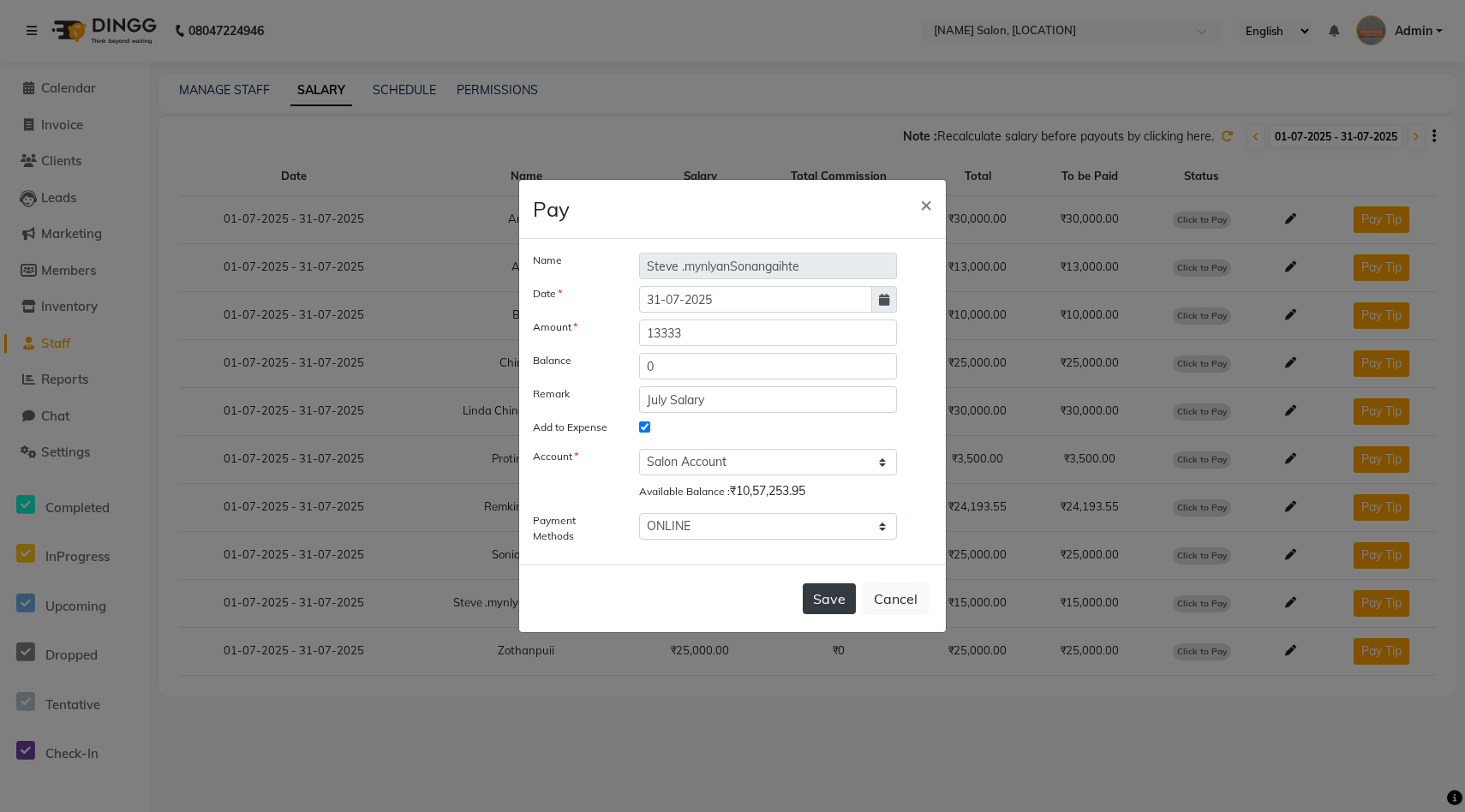 click on "Save" 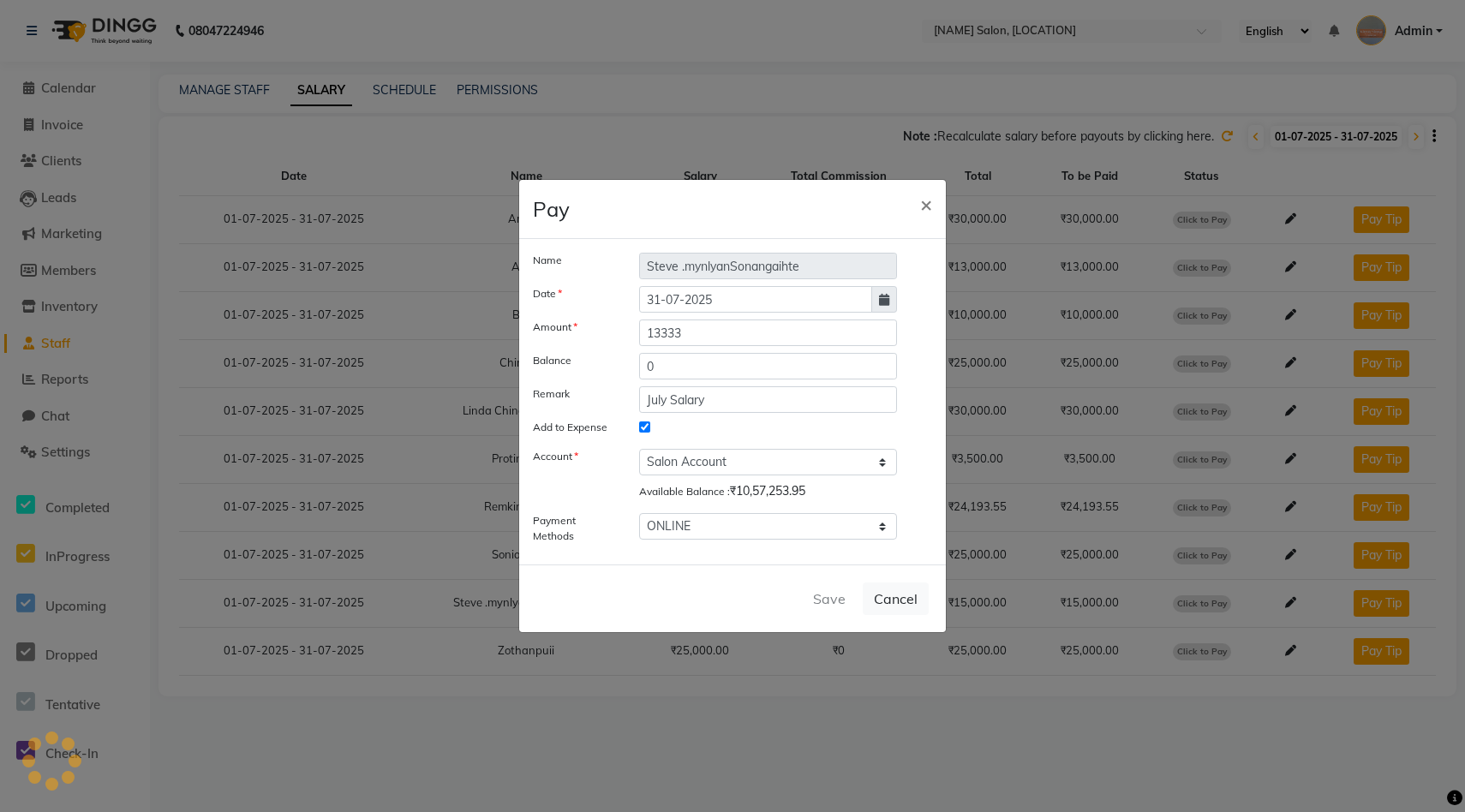 select 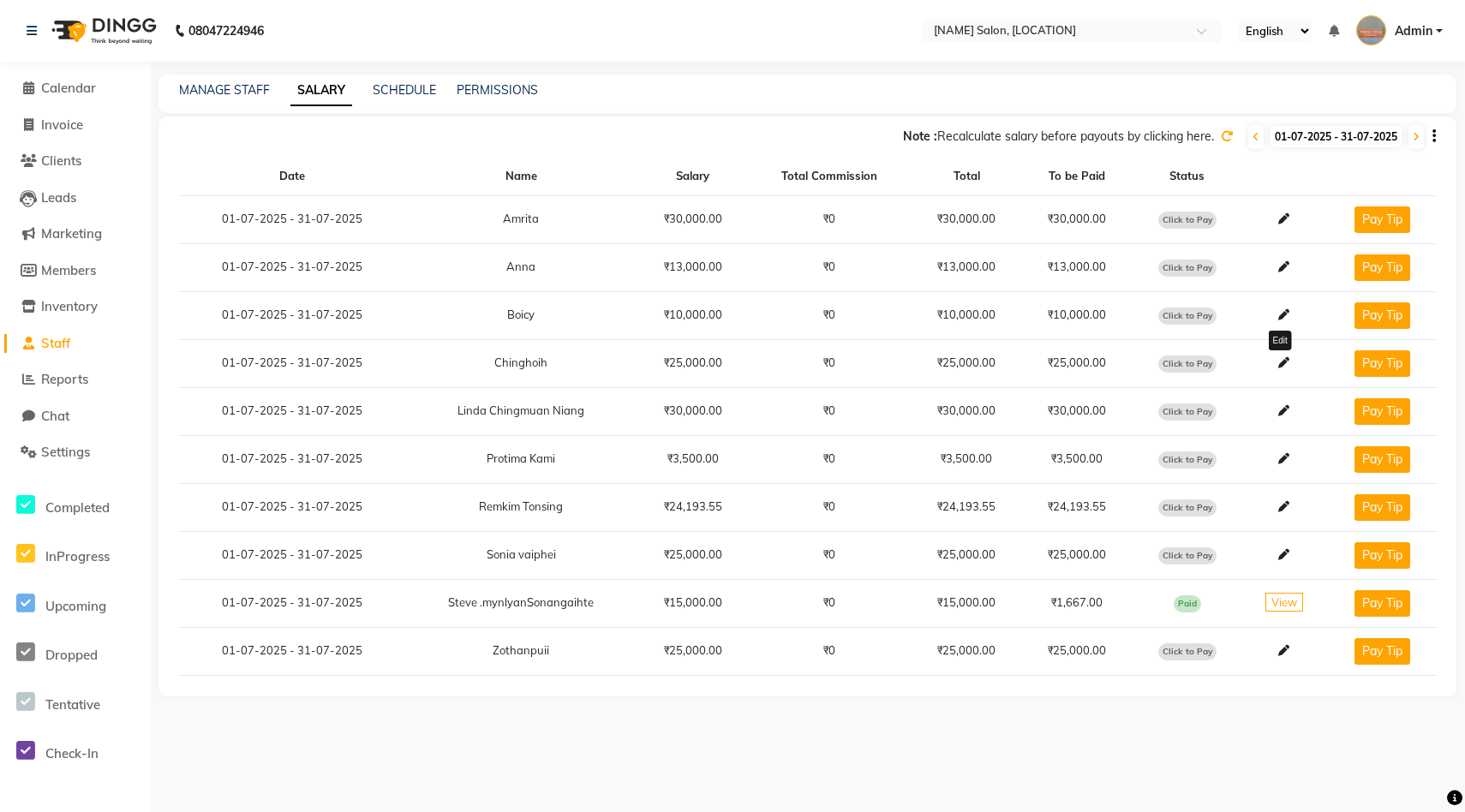 click 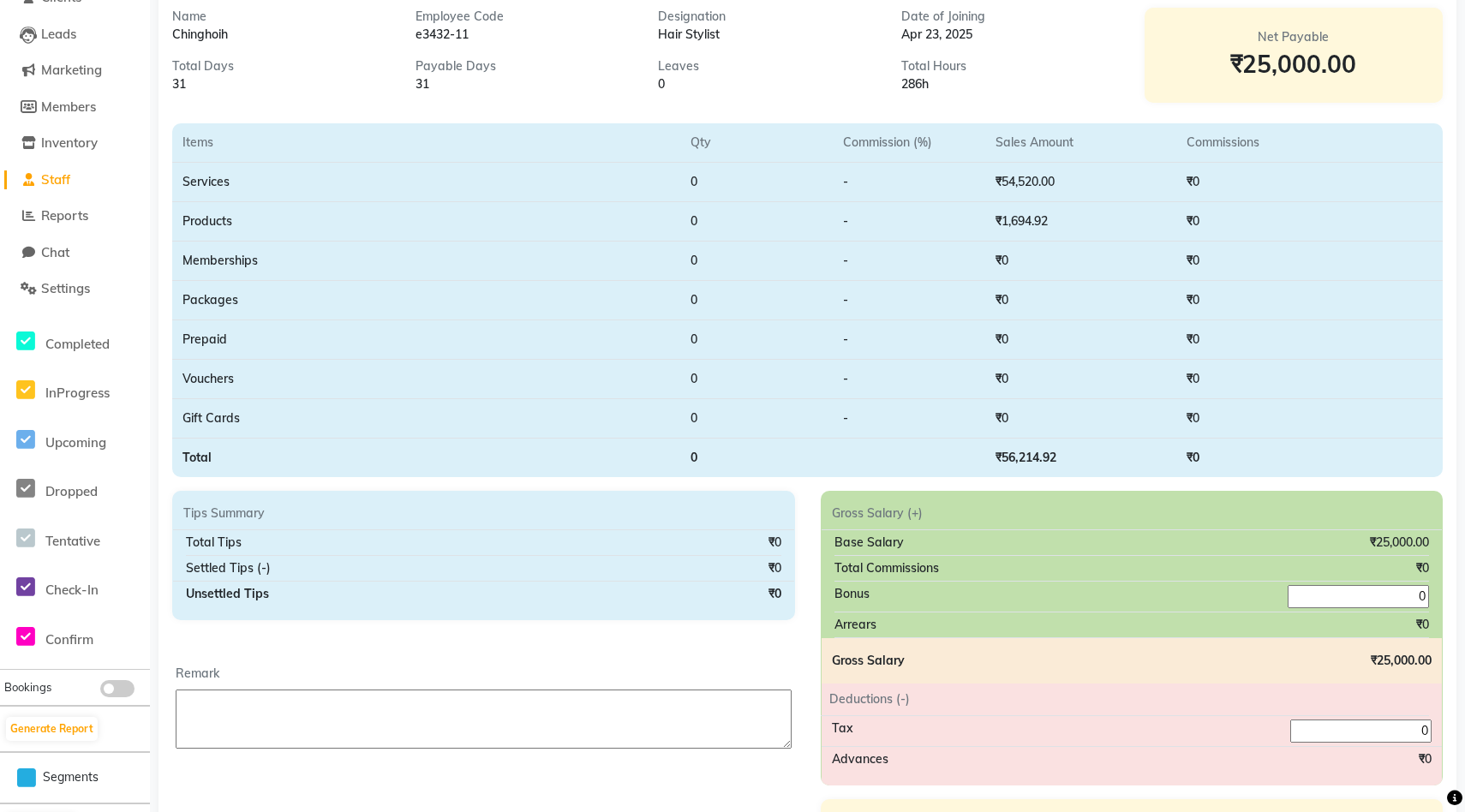 scroll, scrollTop: 176, scrollLeft: 0, axis: vertical 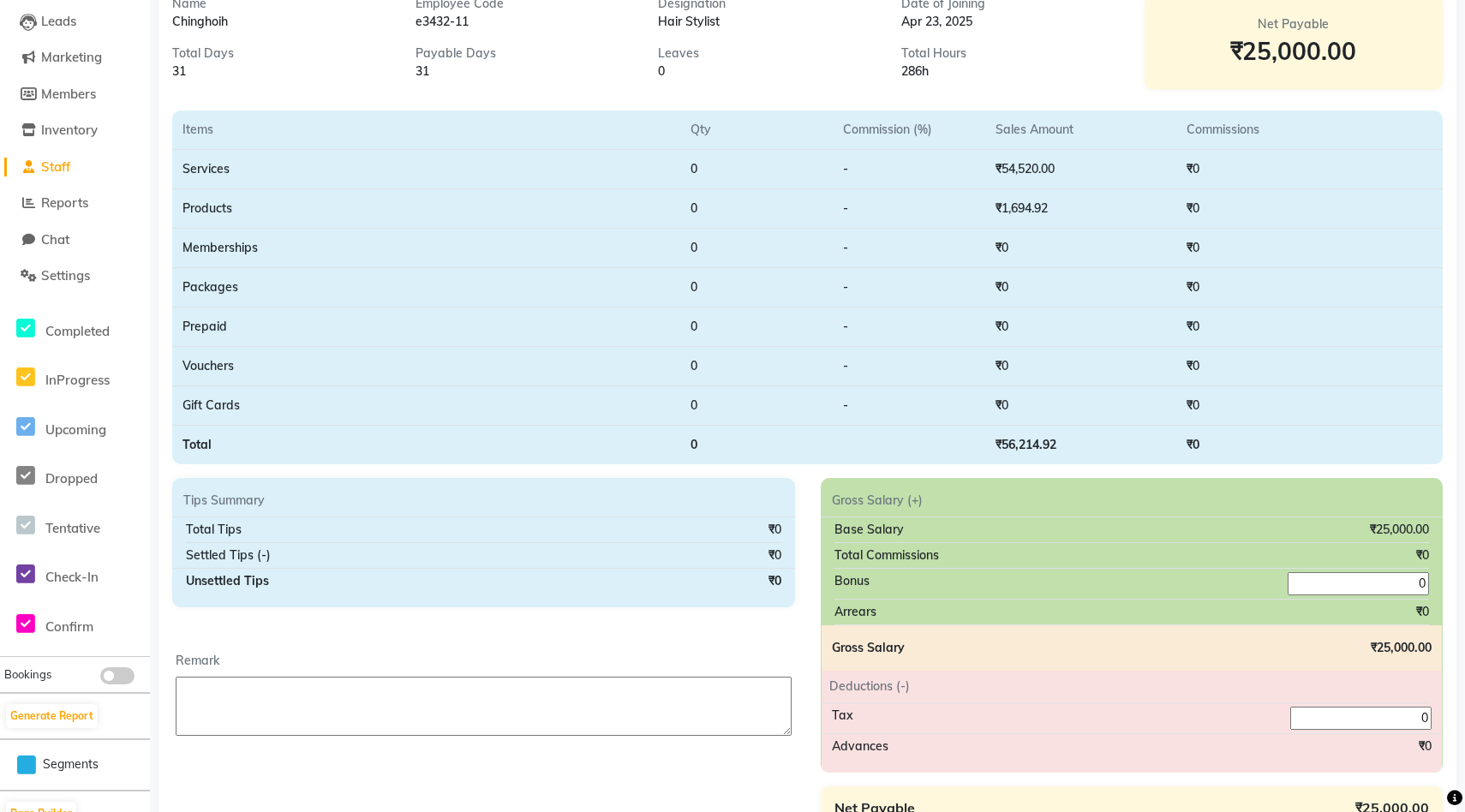 click on "0" at bounding box center [1360, 718] 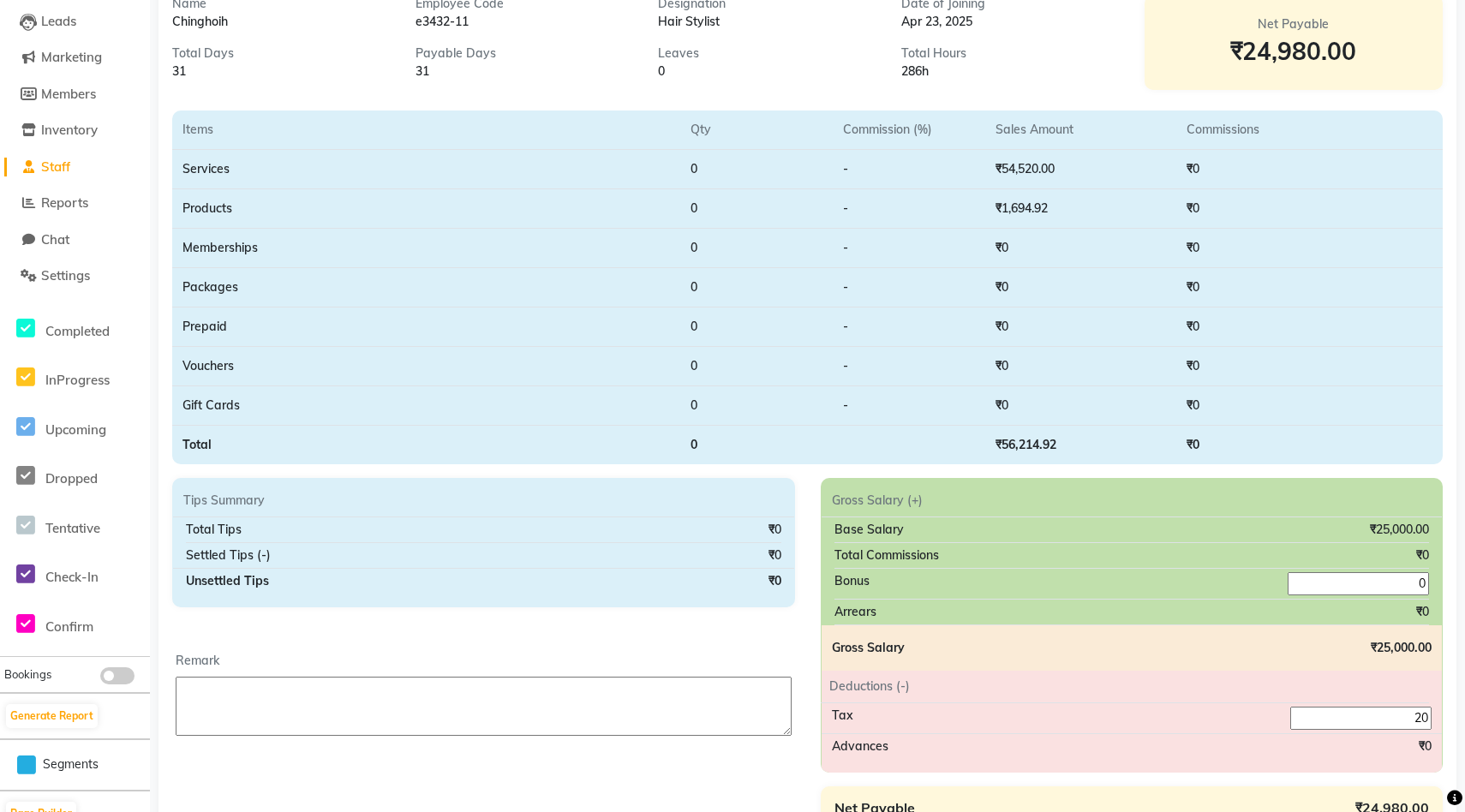 type on "200" 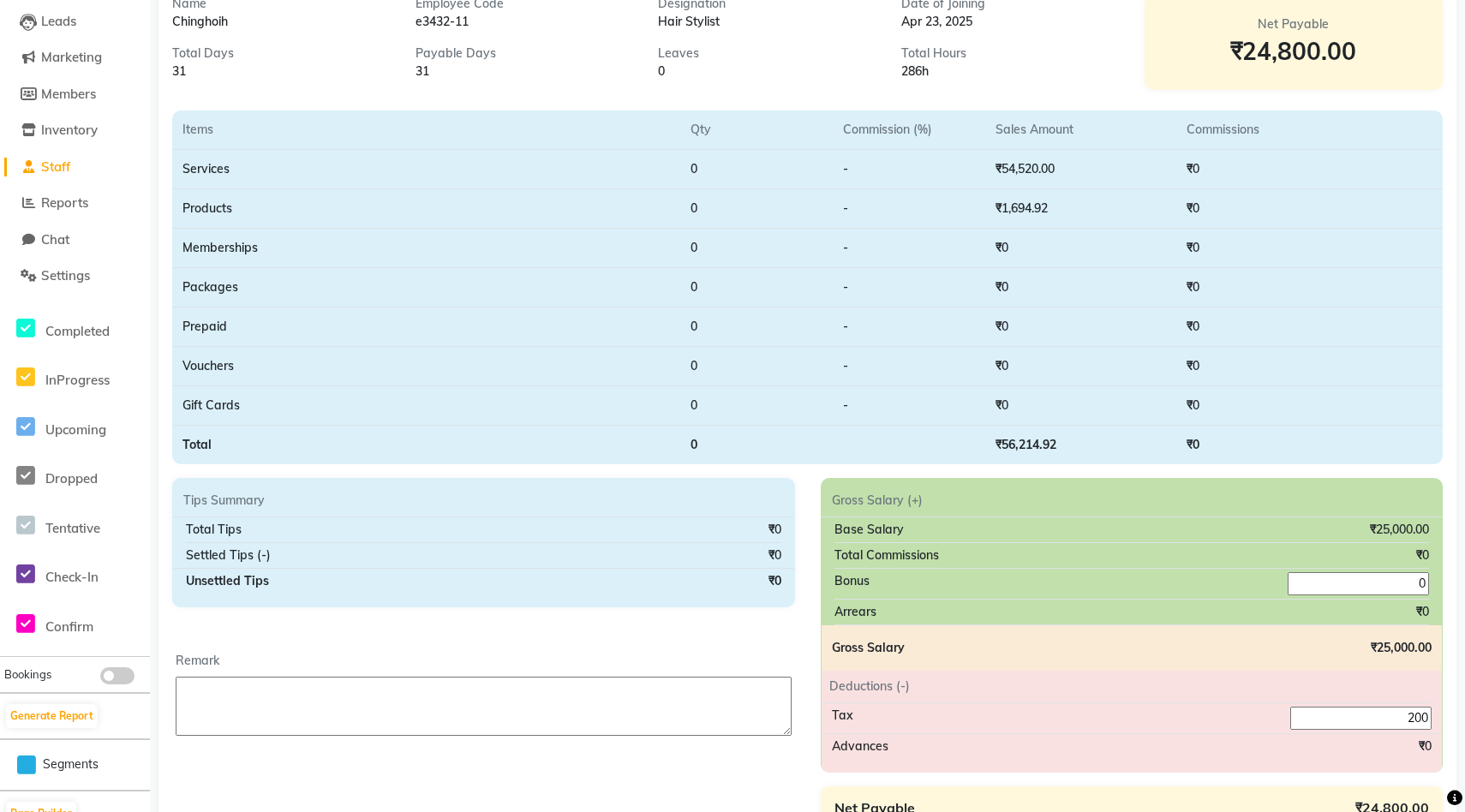 scroll, scrollTop: 318, scrollLeft: 0, axis: vertical 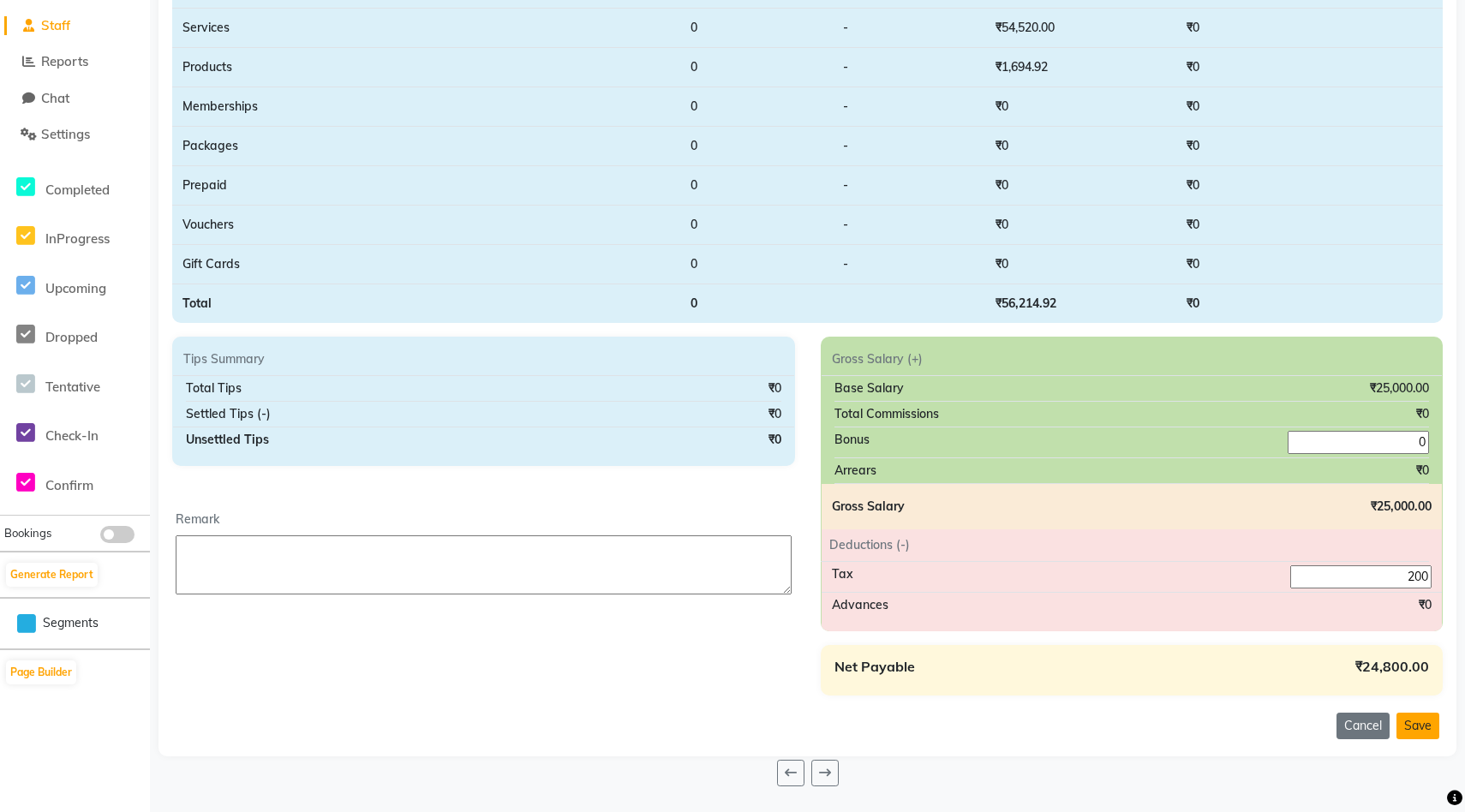 click on "Save" 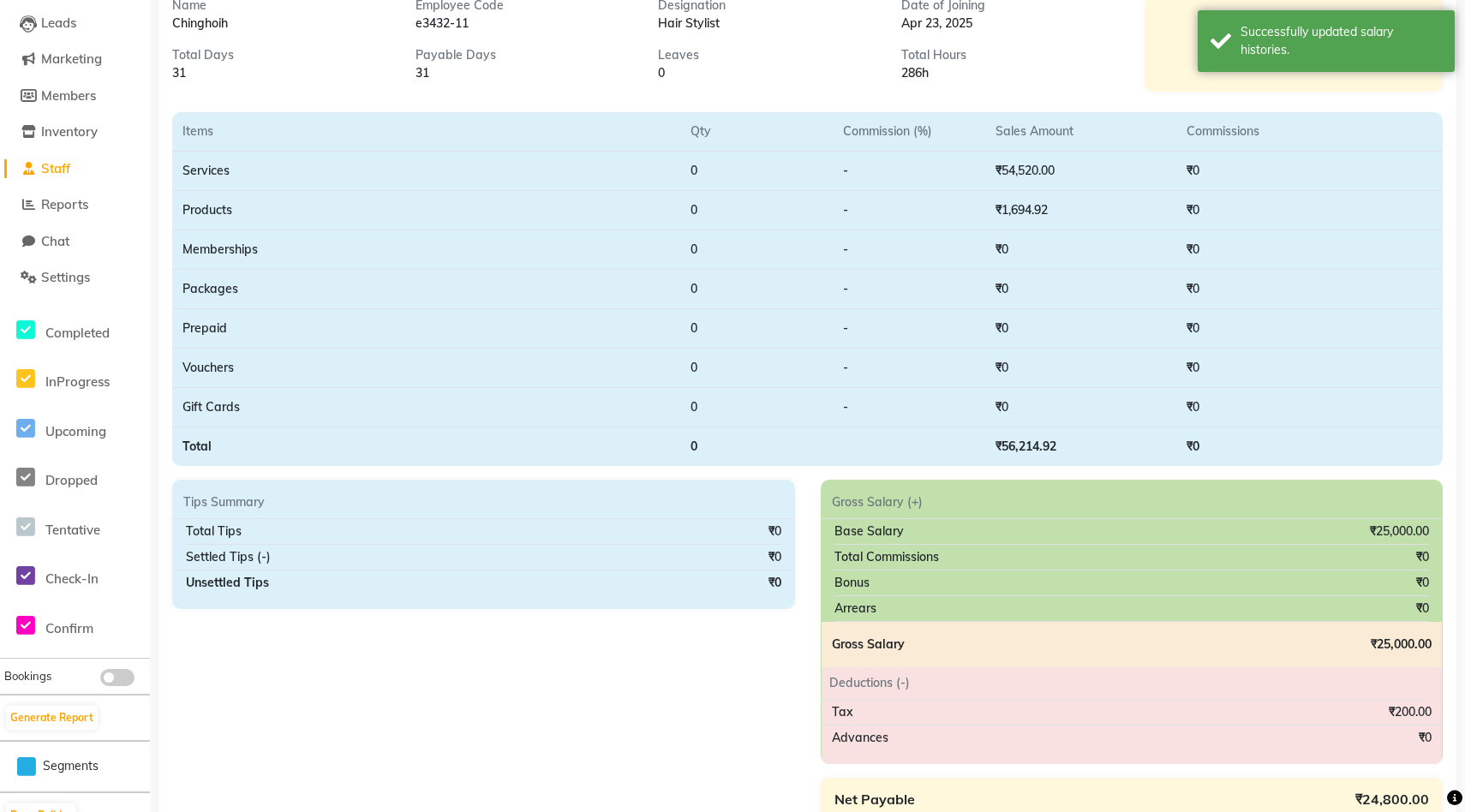 scroll, scrollTop: 0, scrollLeft: 0, axis: both 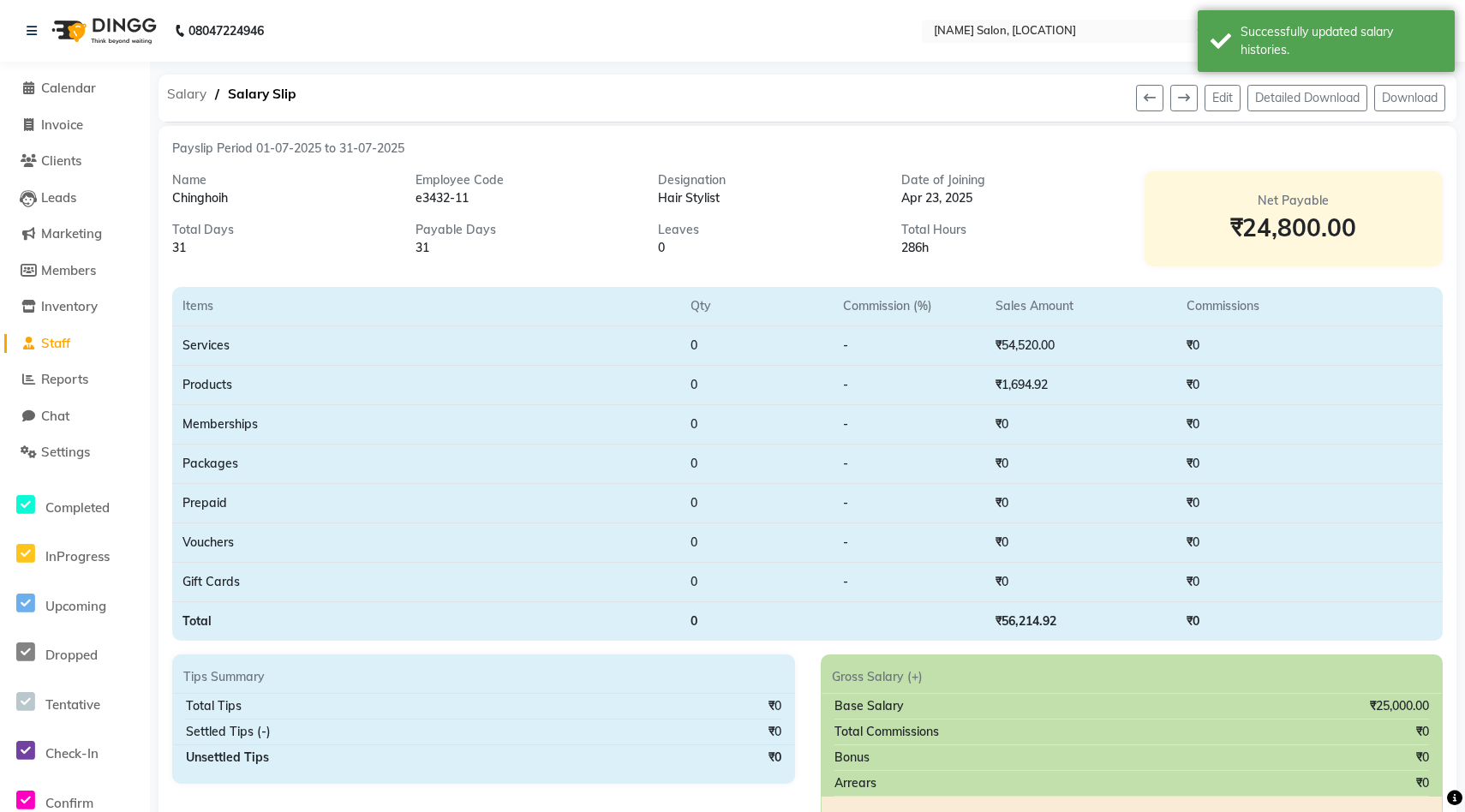 click on "Salary" 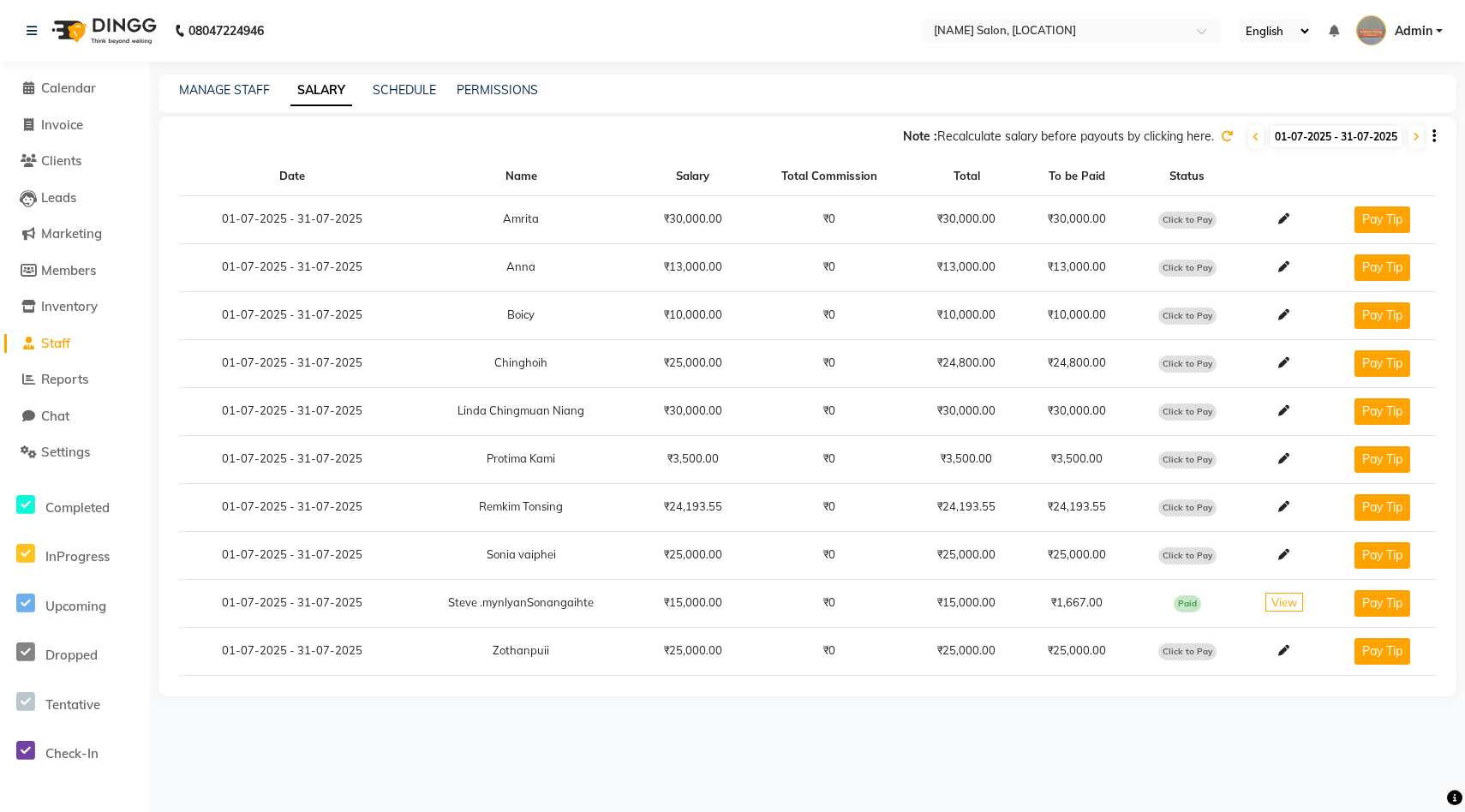 click on "Click to Pay" 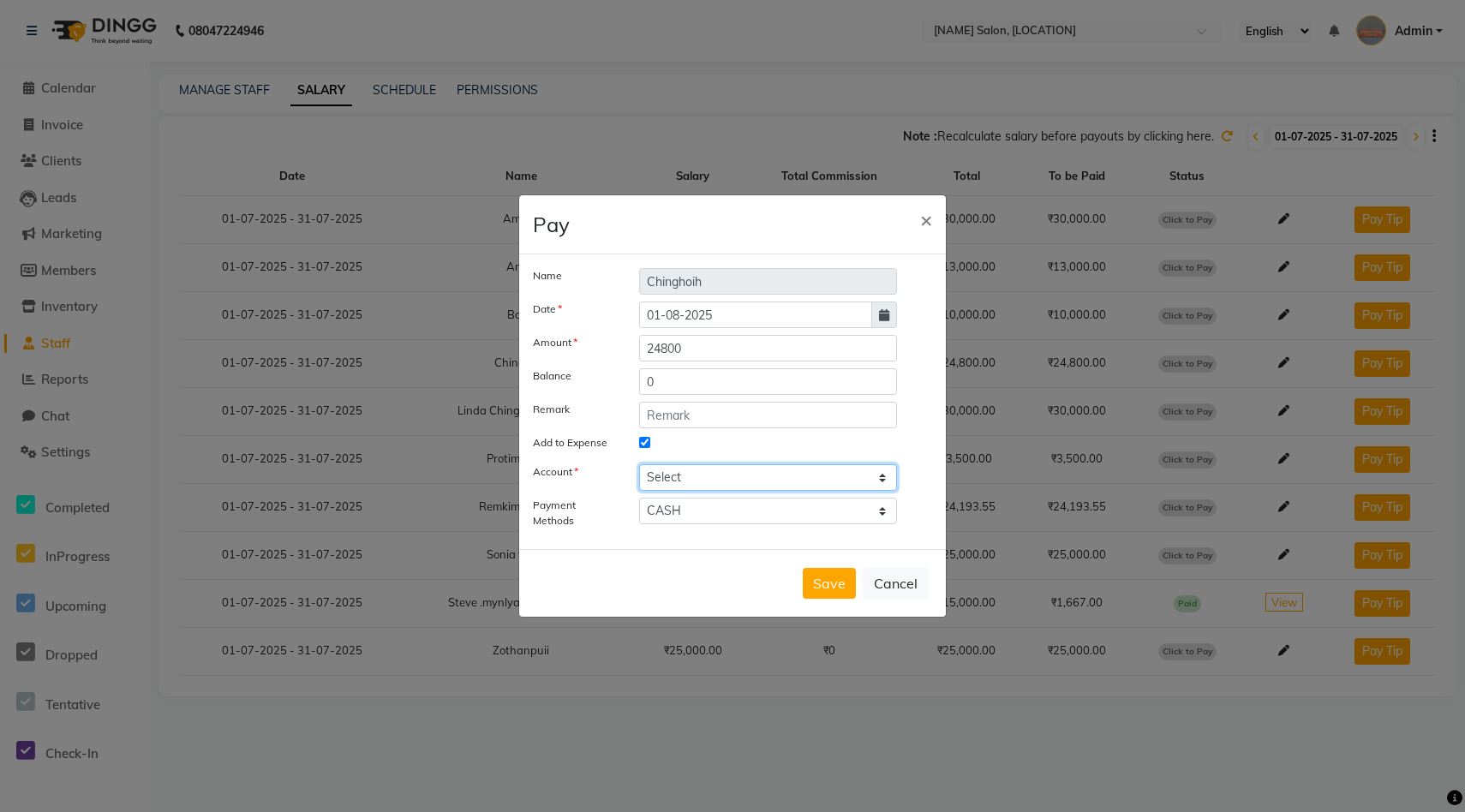 click on "Select Petty cash Salon Account Expense Account" 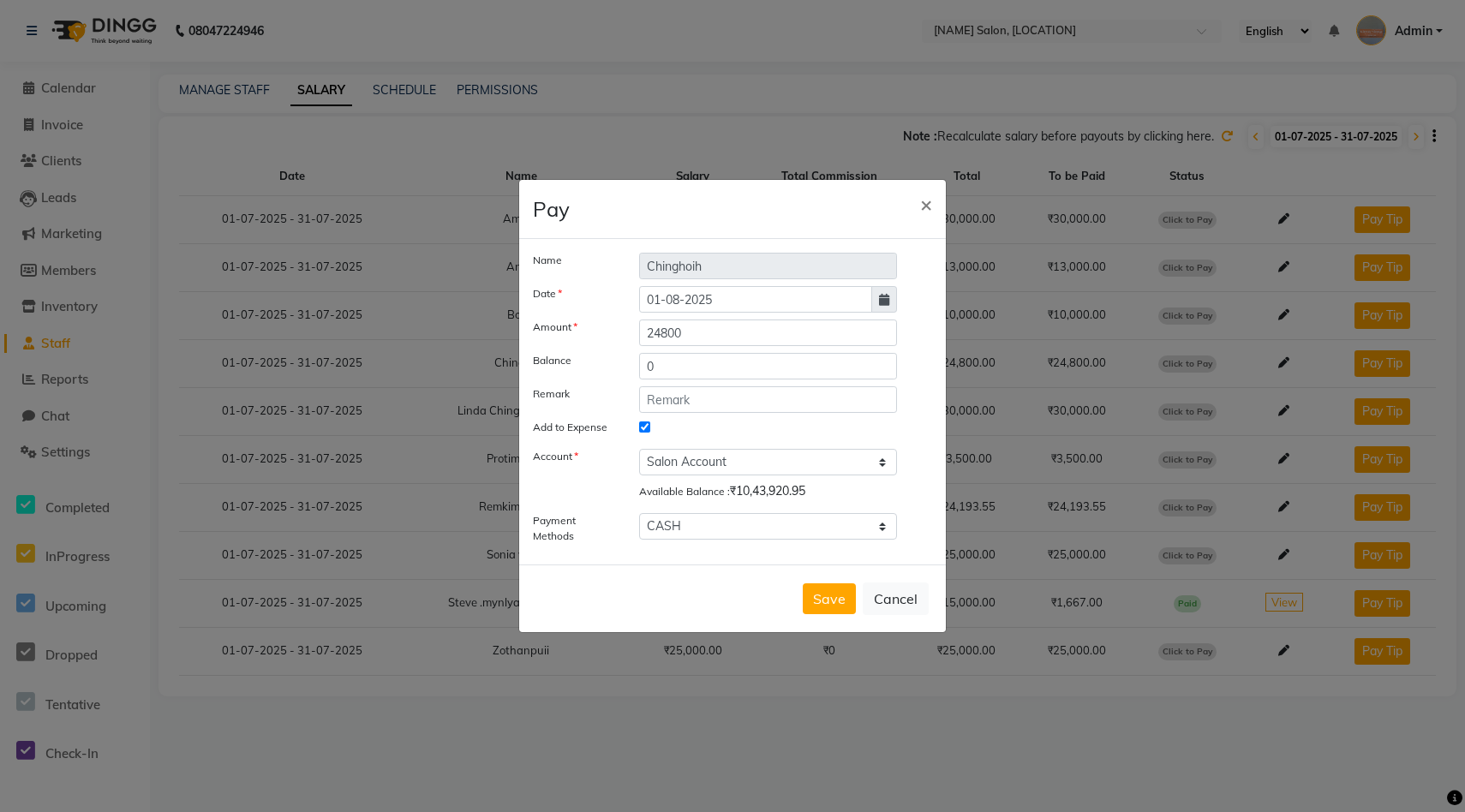 click 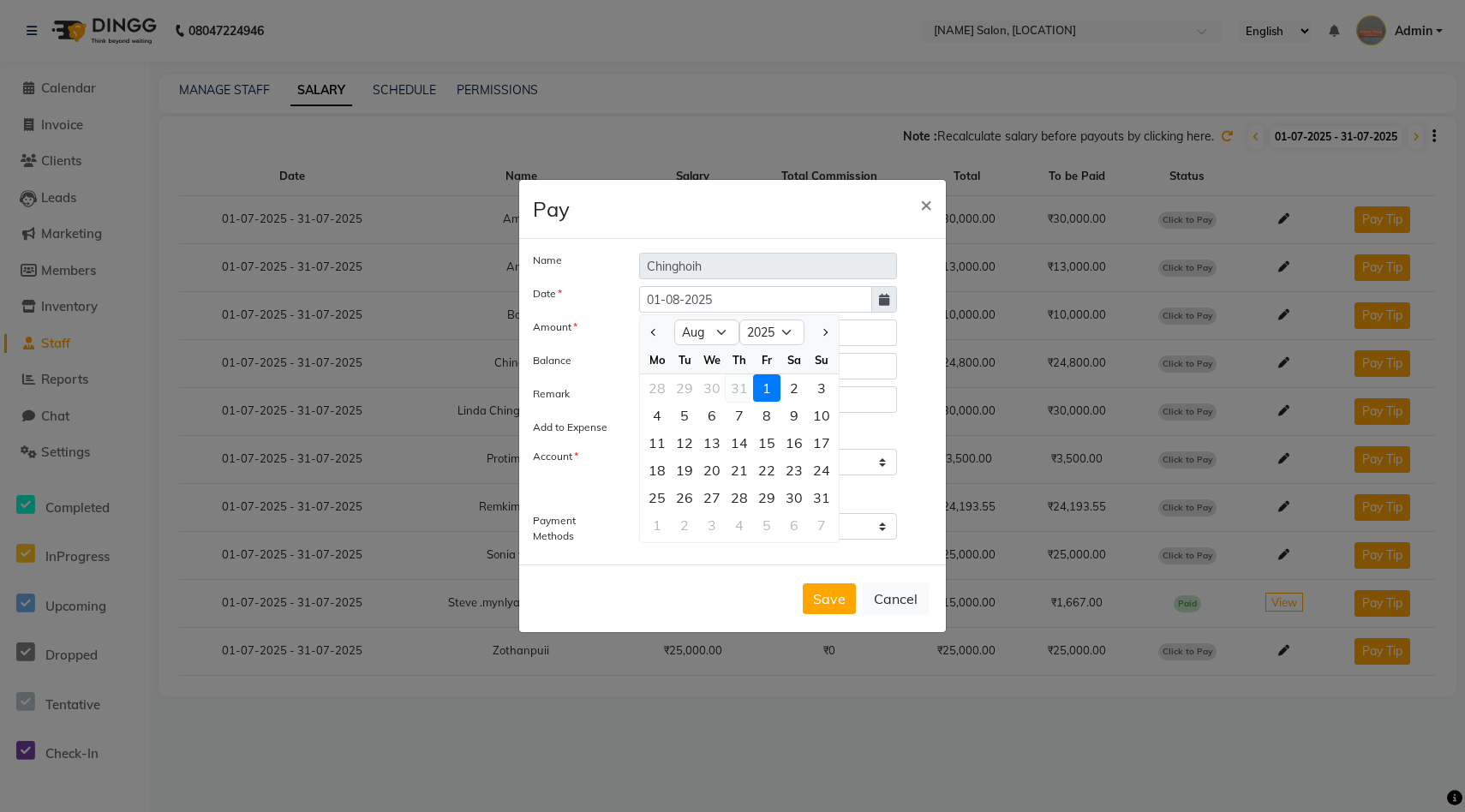 click on "31" 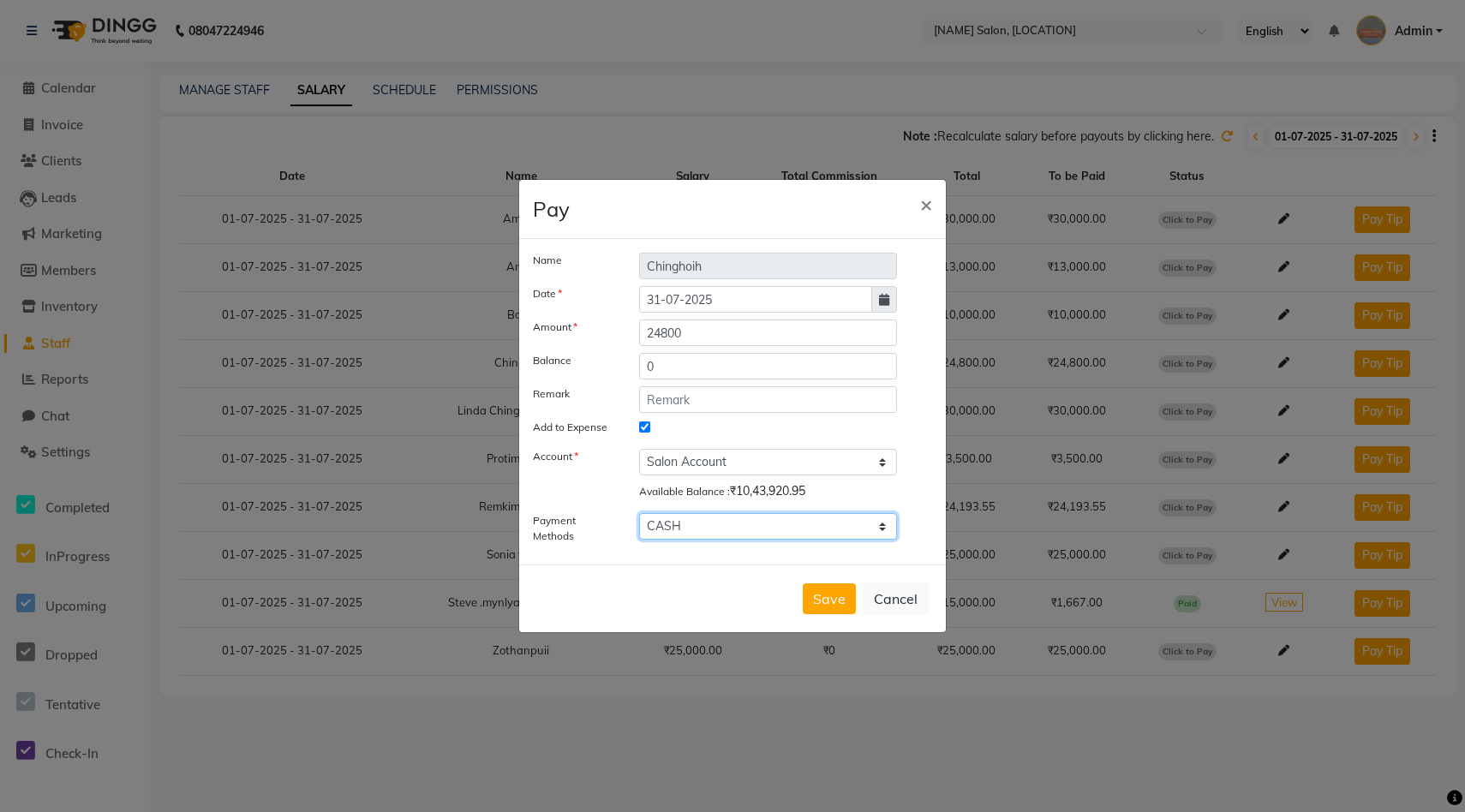 click on "GPay PayTM CARD ONLINE CASH" 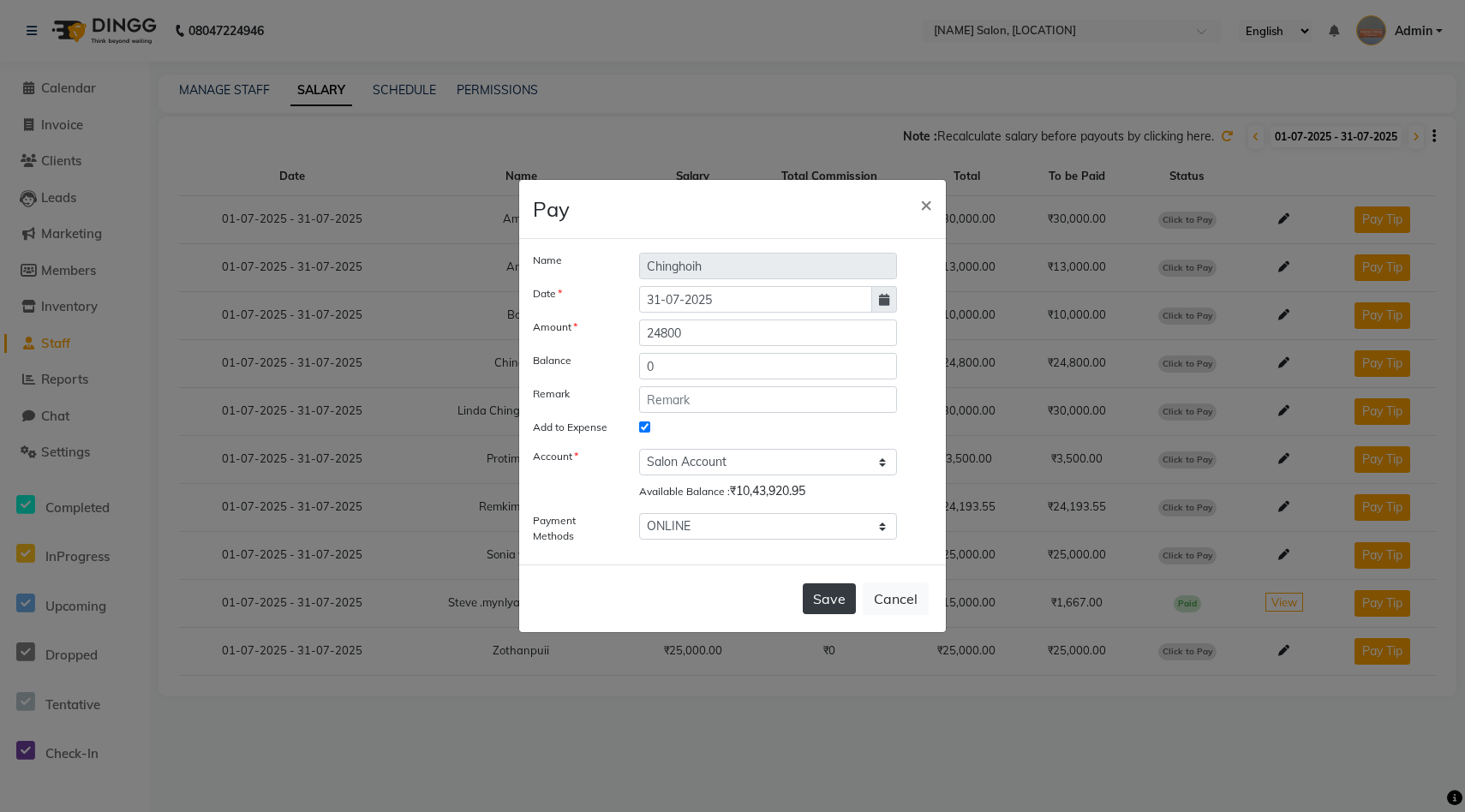 click on "Save" 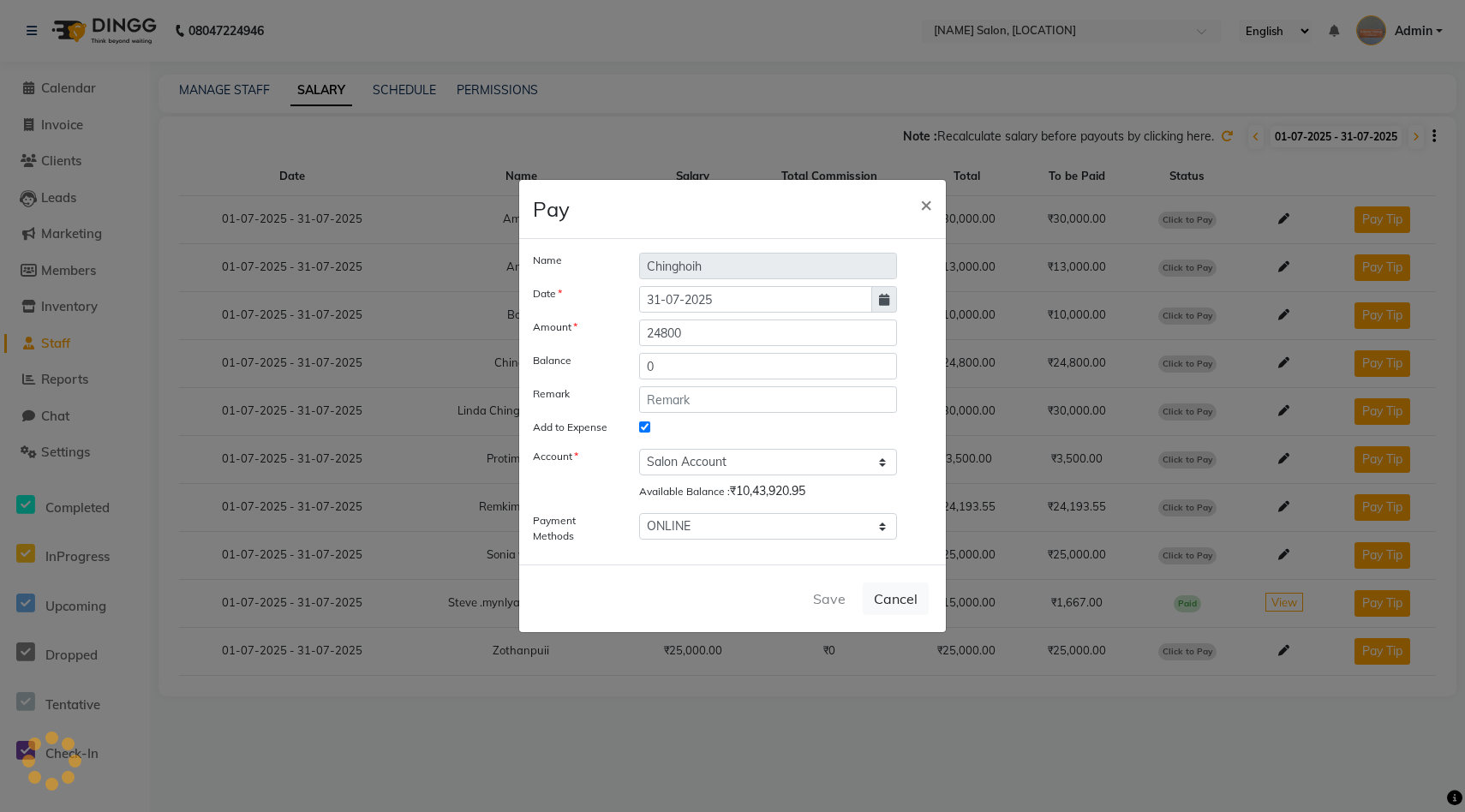 select 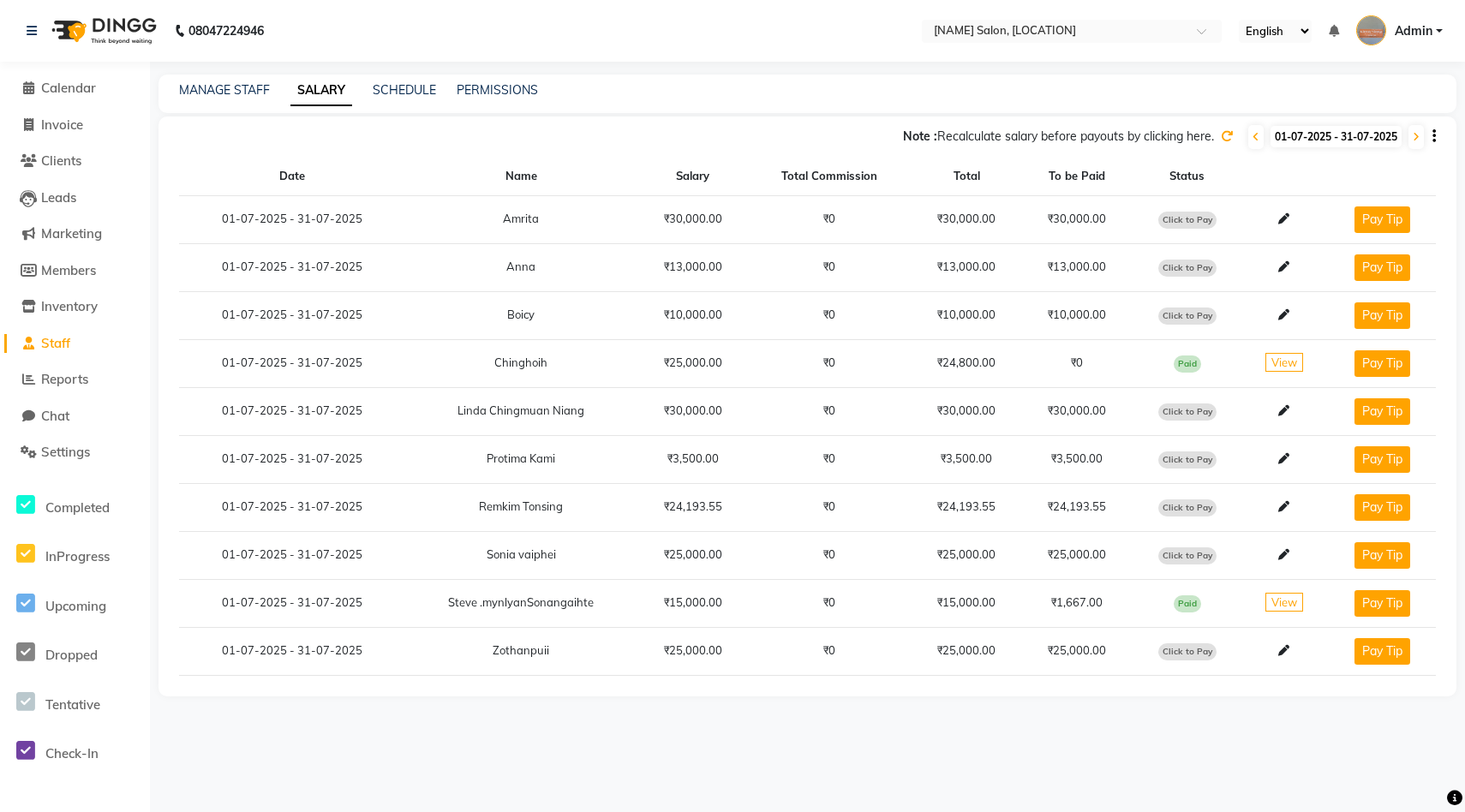 click on "Click to Pay" 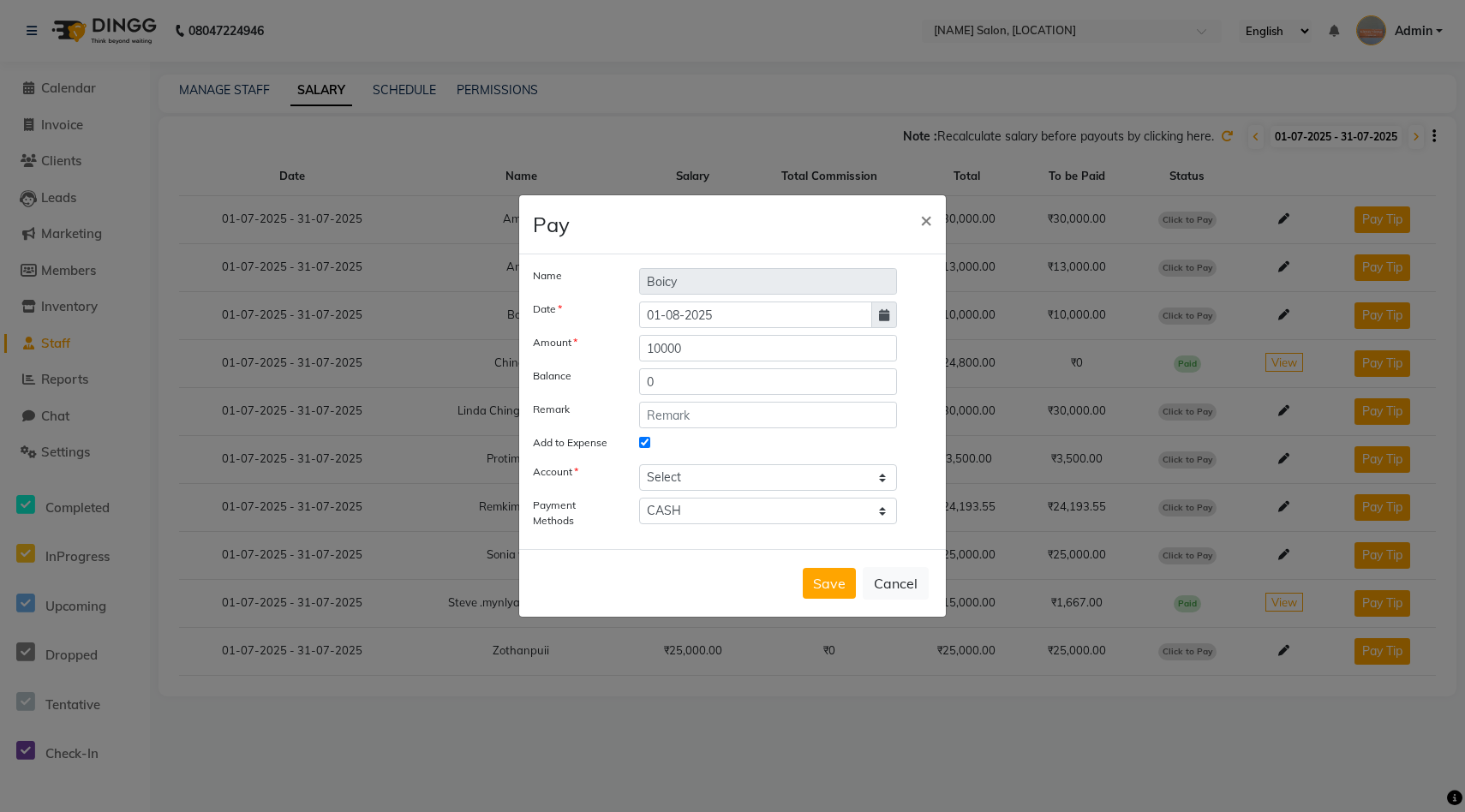click 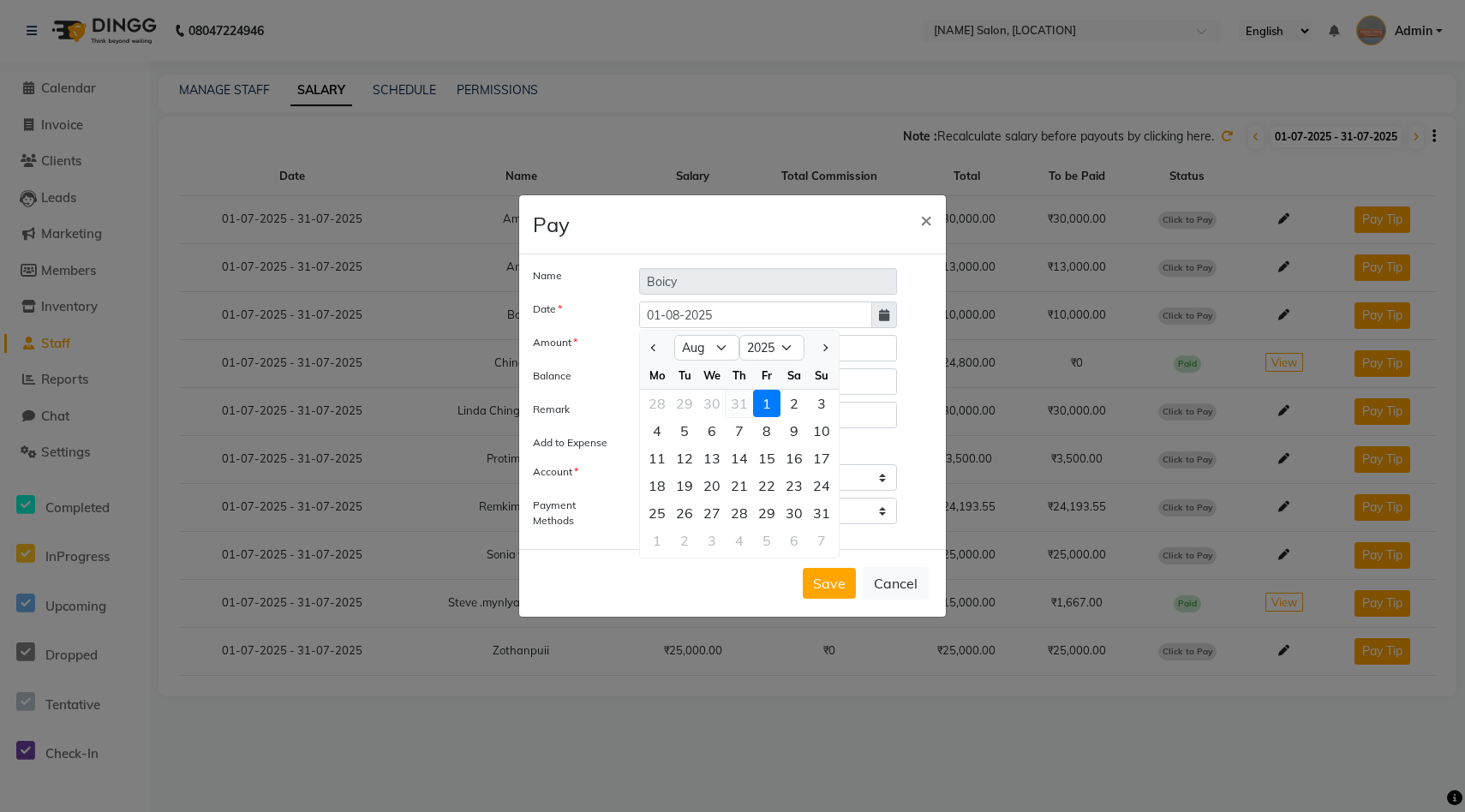 click on "31" 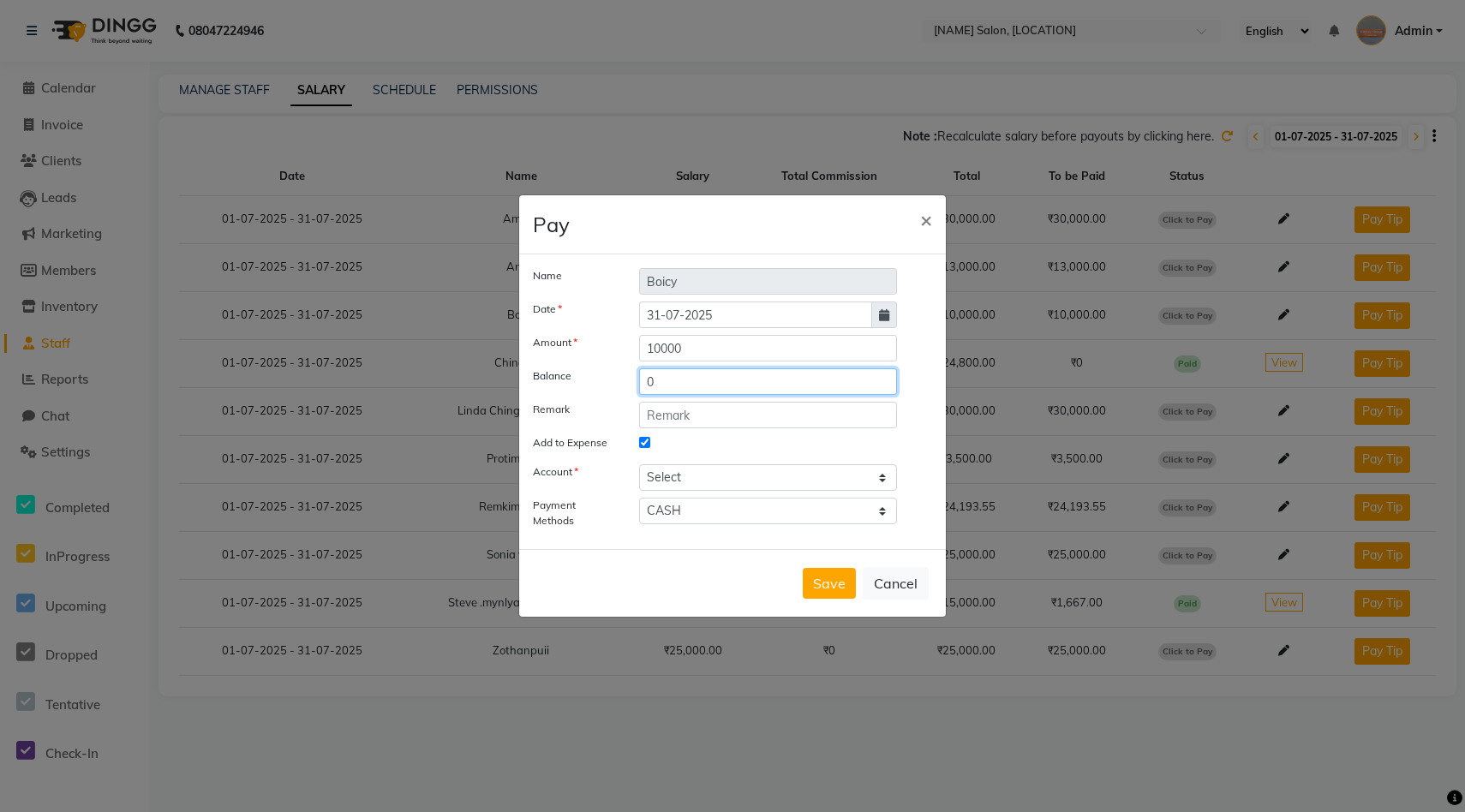 click on "0" 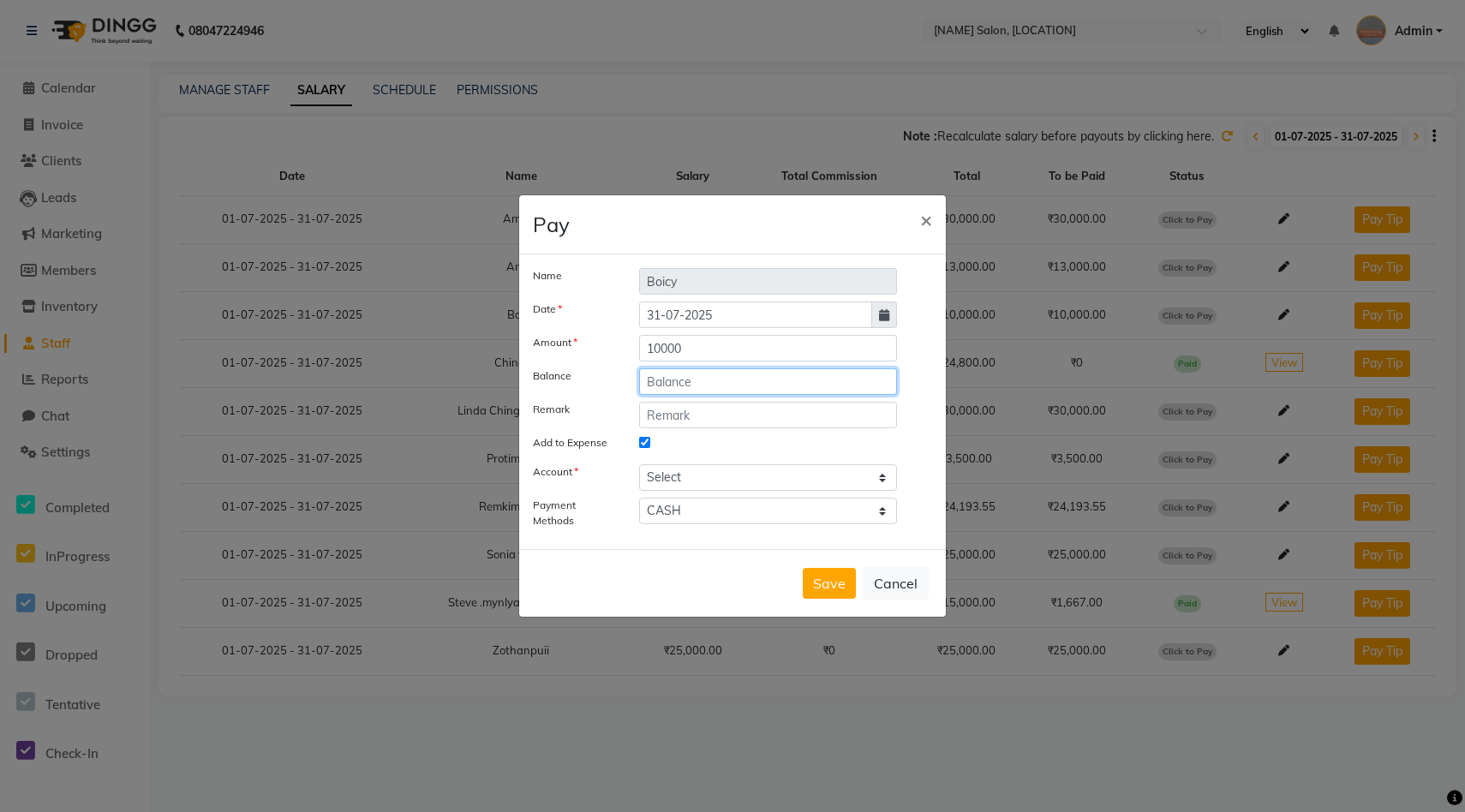 type on "0" 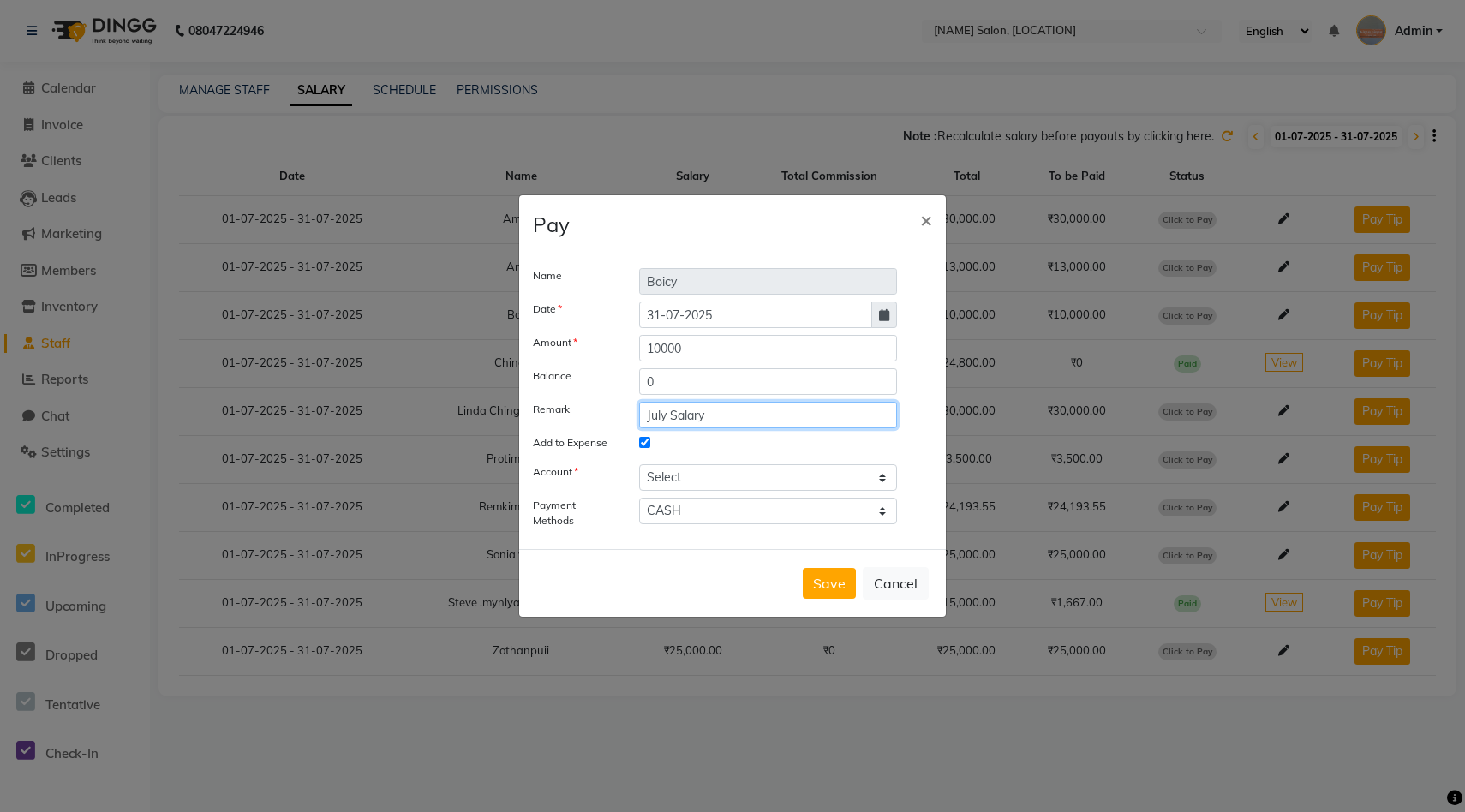 type on "July Salary" 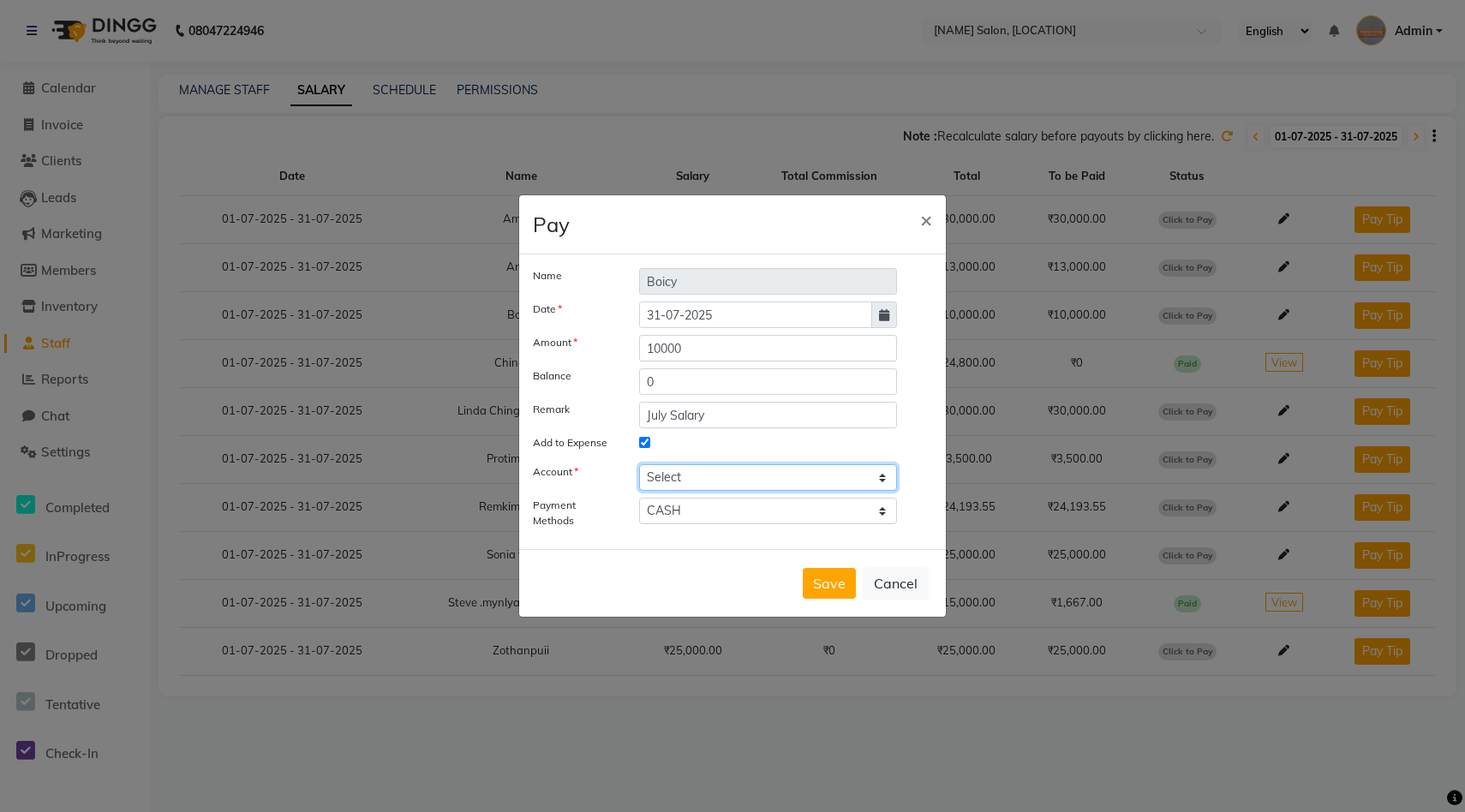 click on "Select Petty cash Salon Account Expense Account" 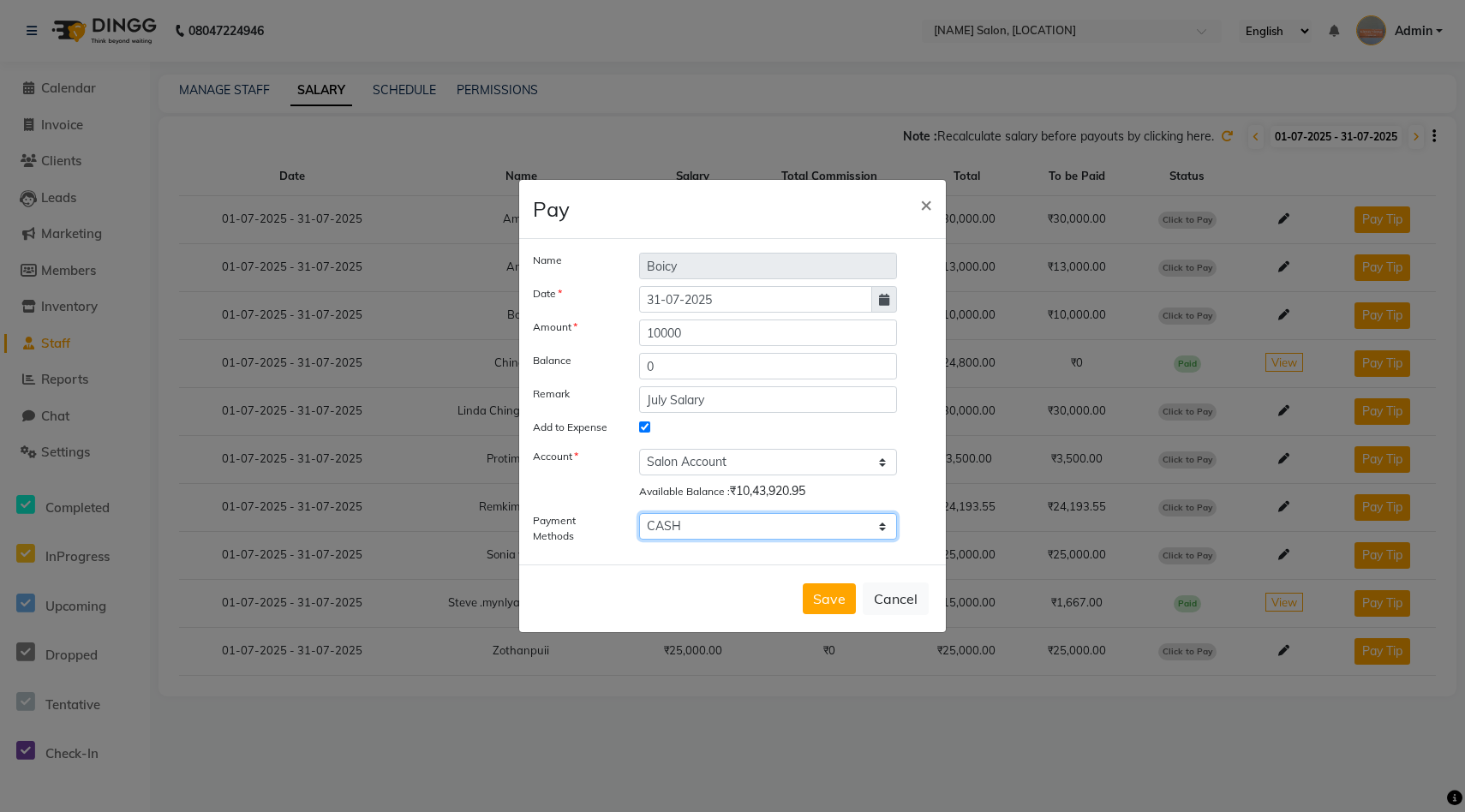click on "GPay PayTM CARD ONLINE CASH" 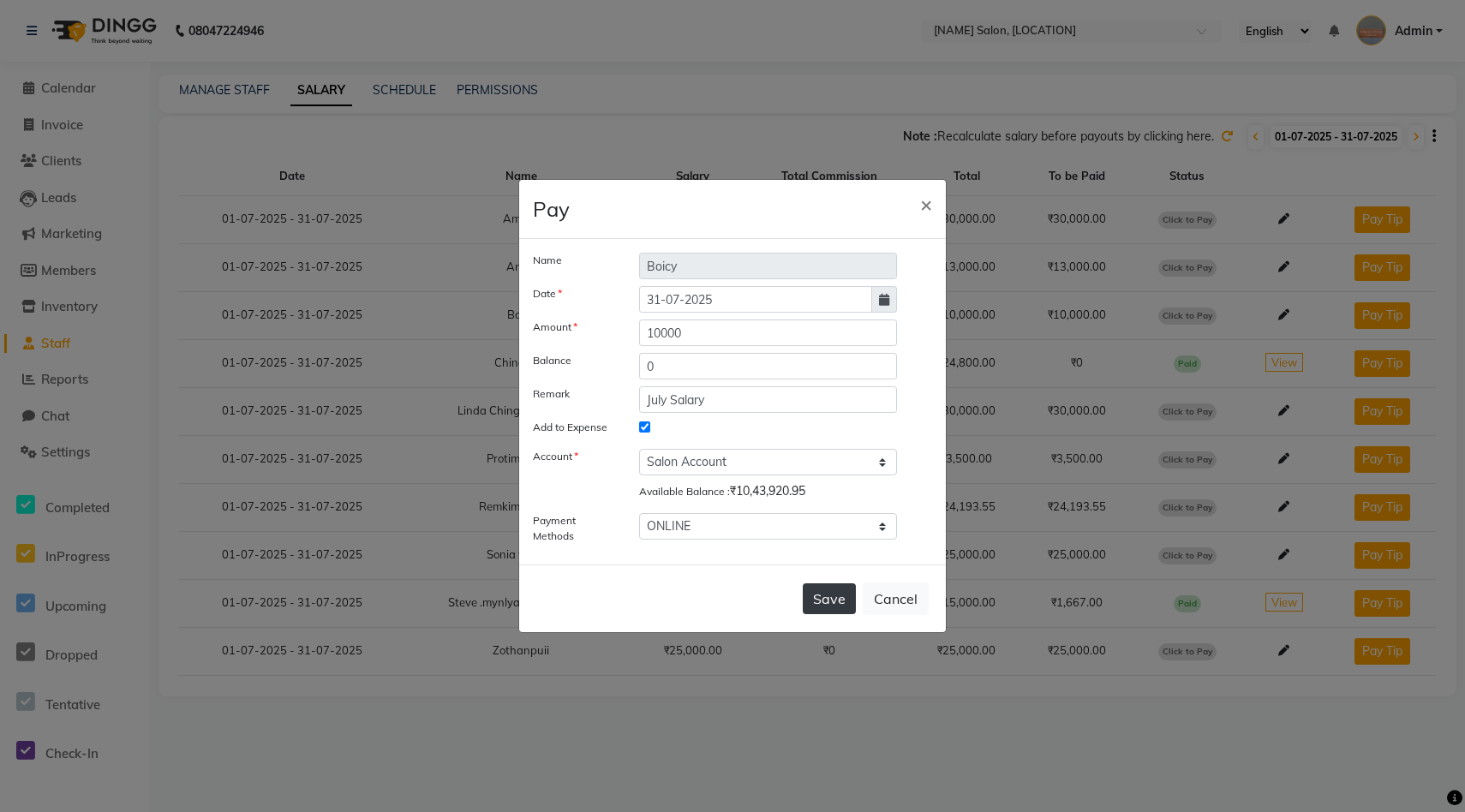 click on "Save" 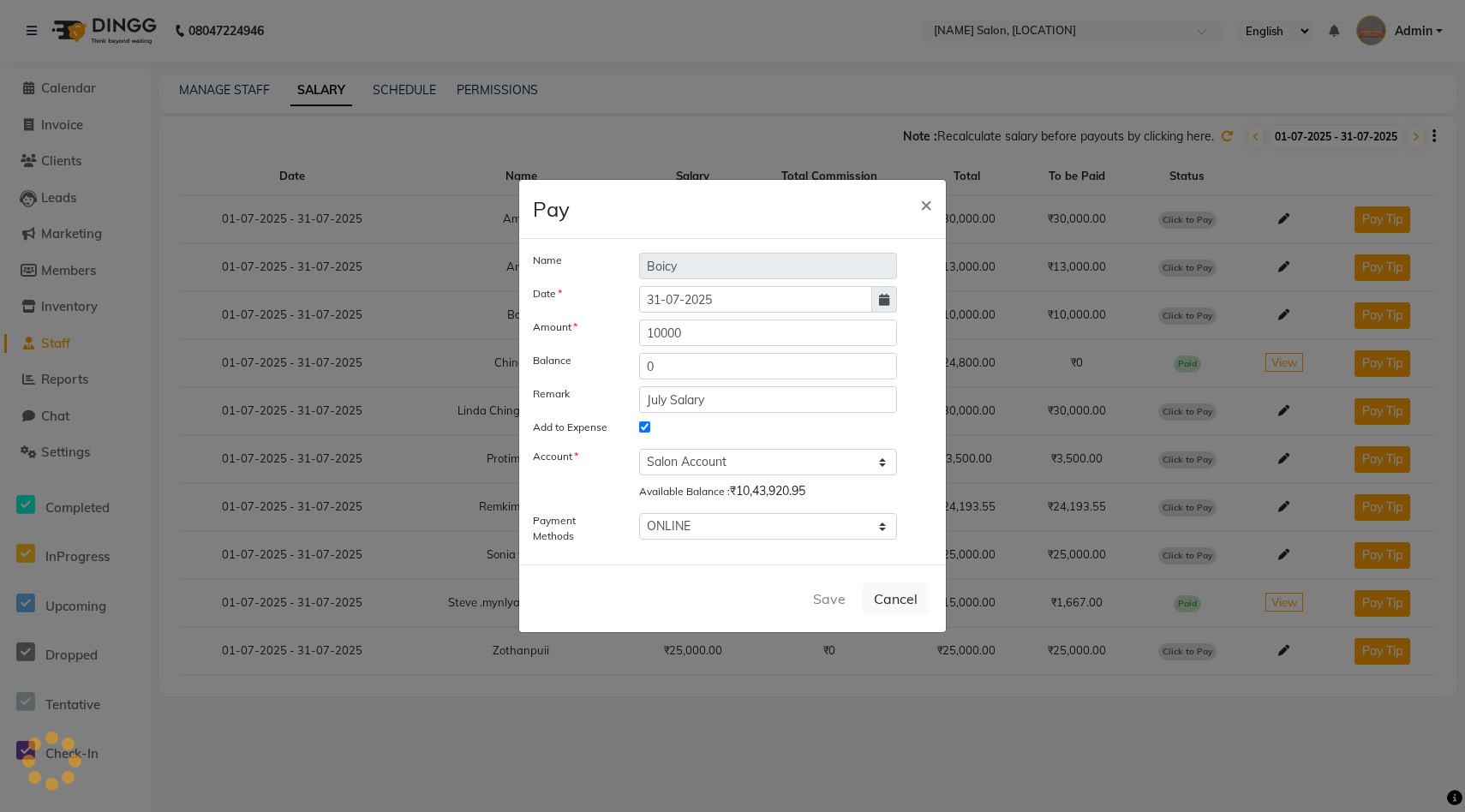 select 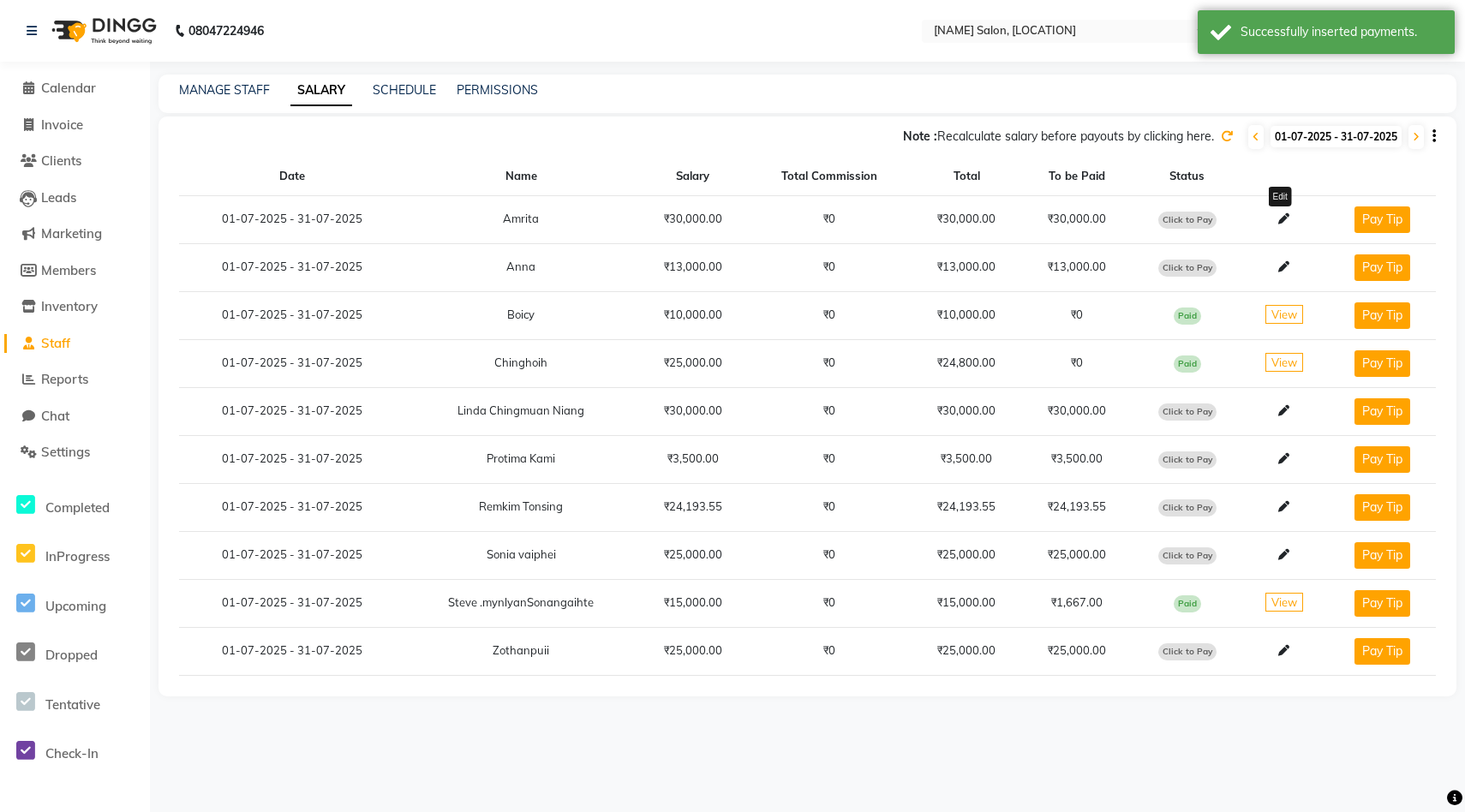 click 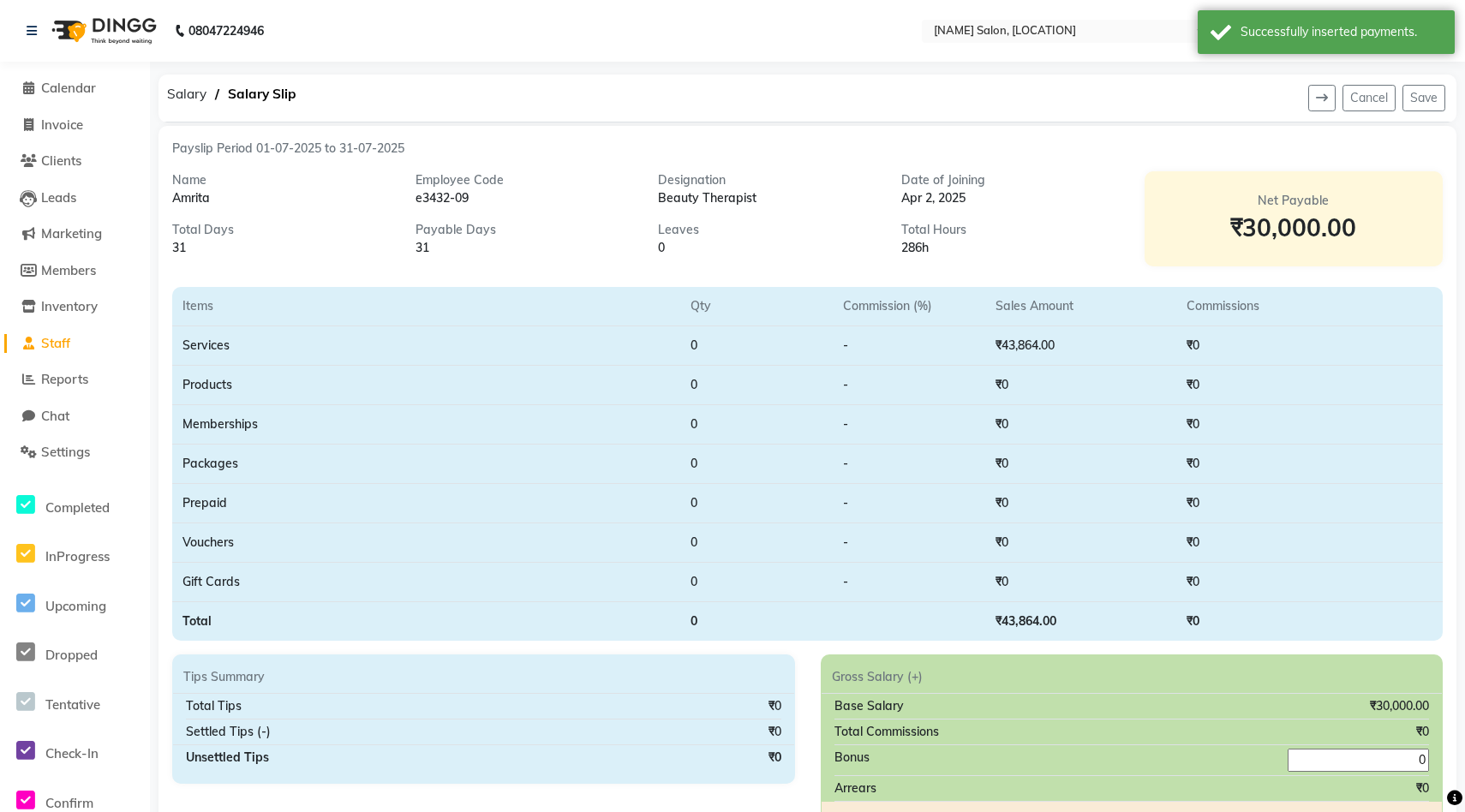 click on "0" at bounding box center (1358, 760) 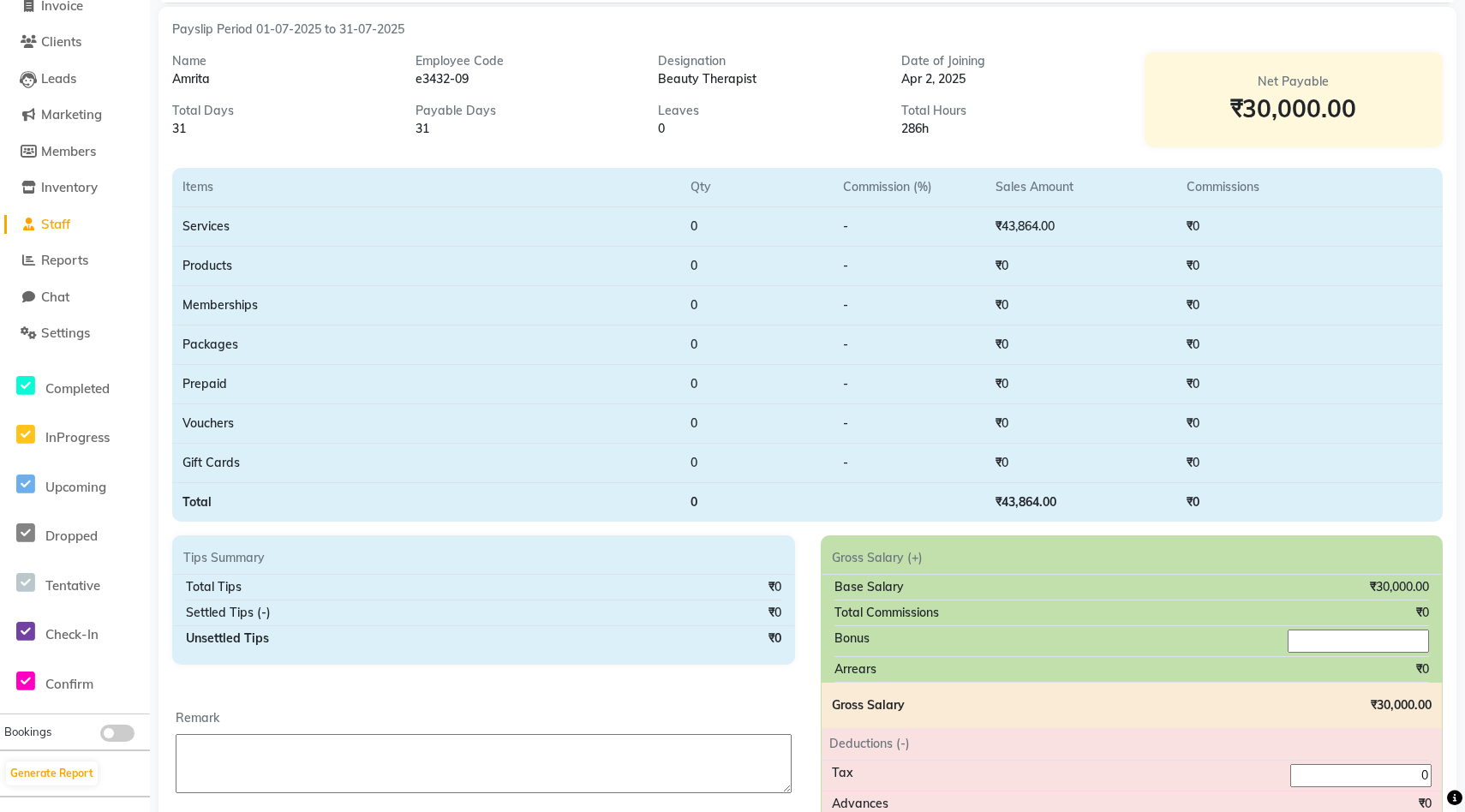 scroll, scrollTop: 245, scrollLeft: 0, axis: vertical 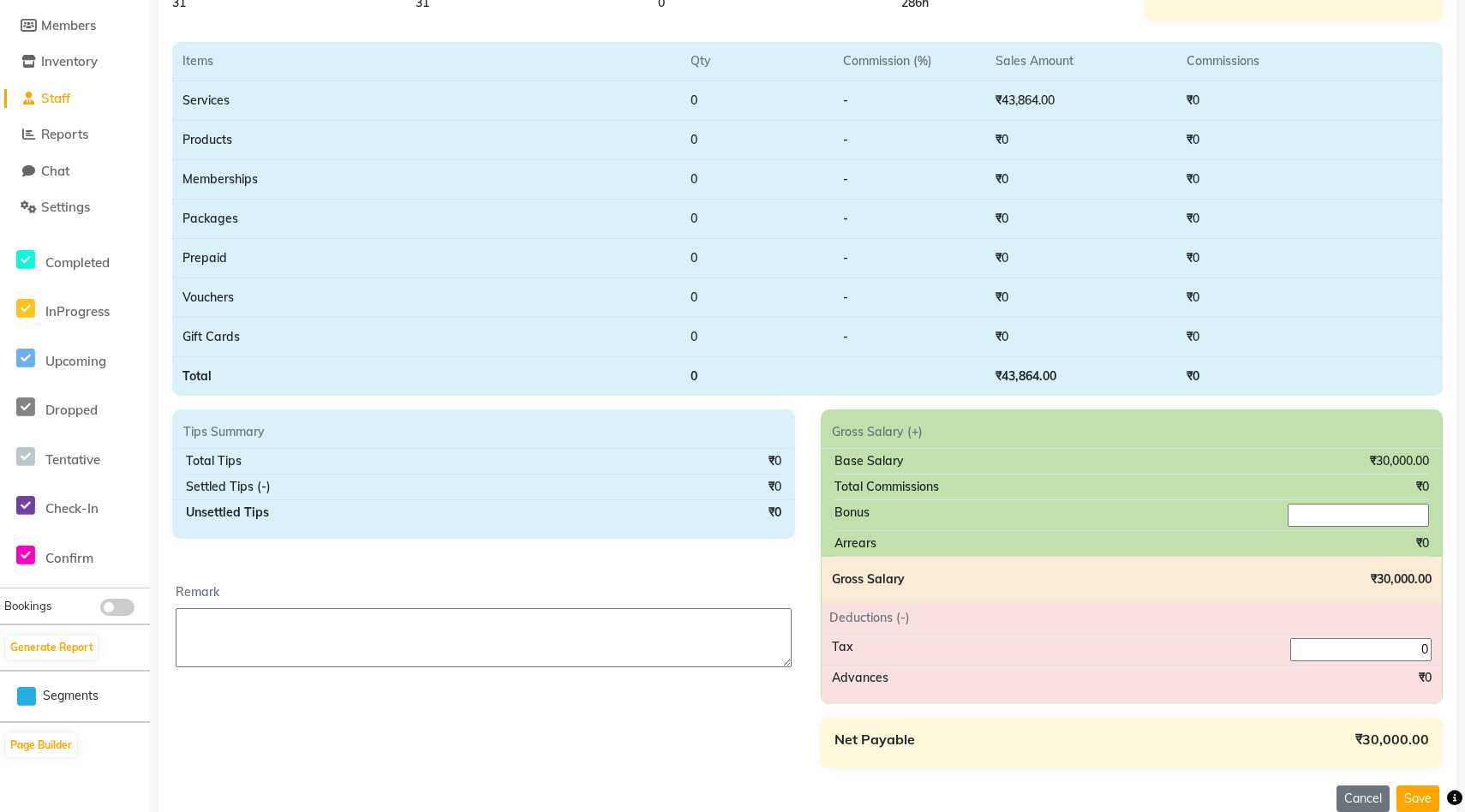 type 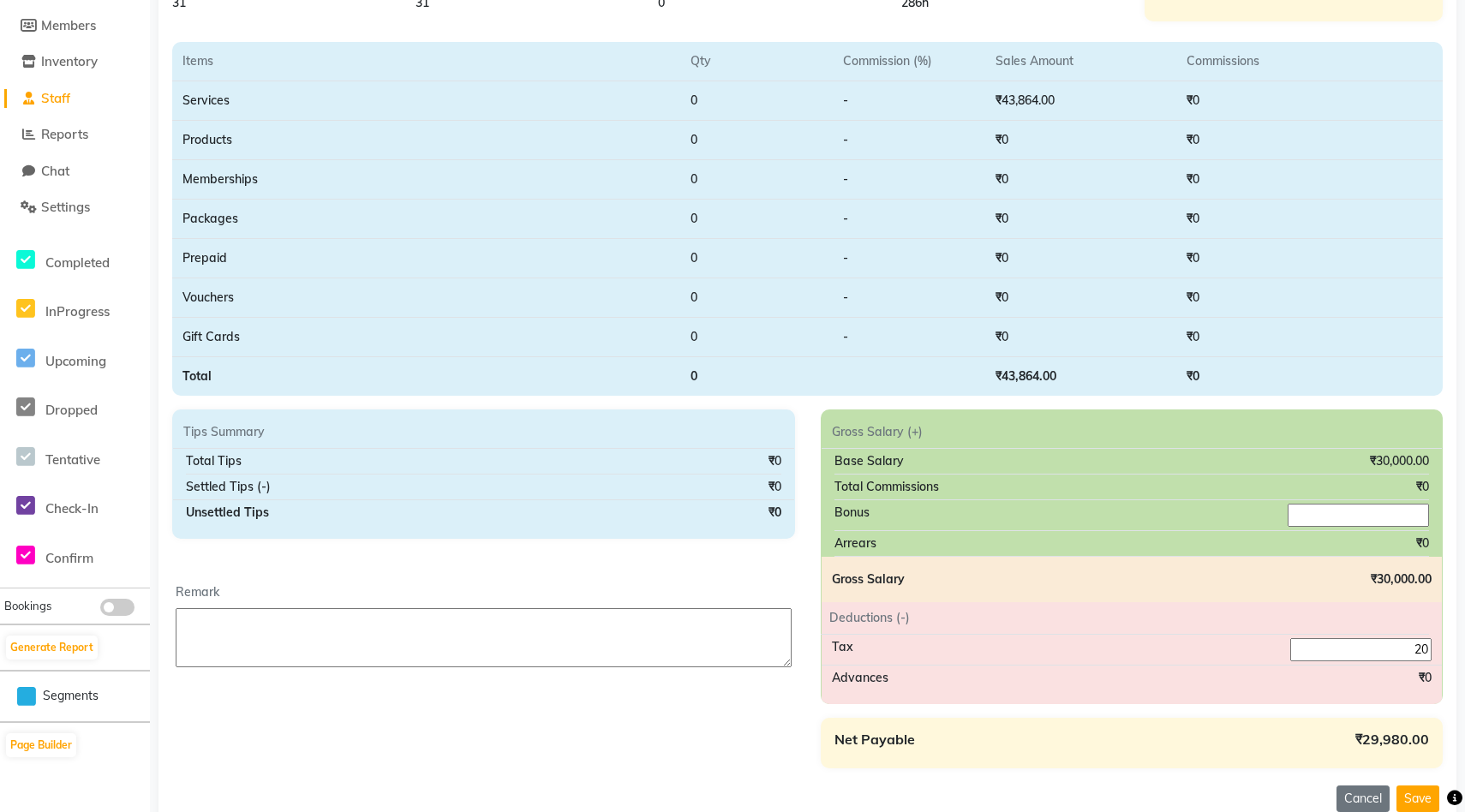 type on "200" 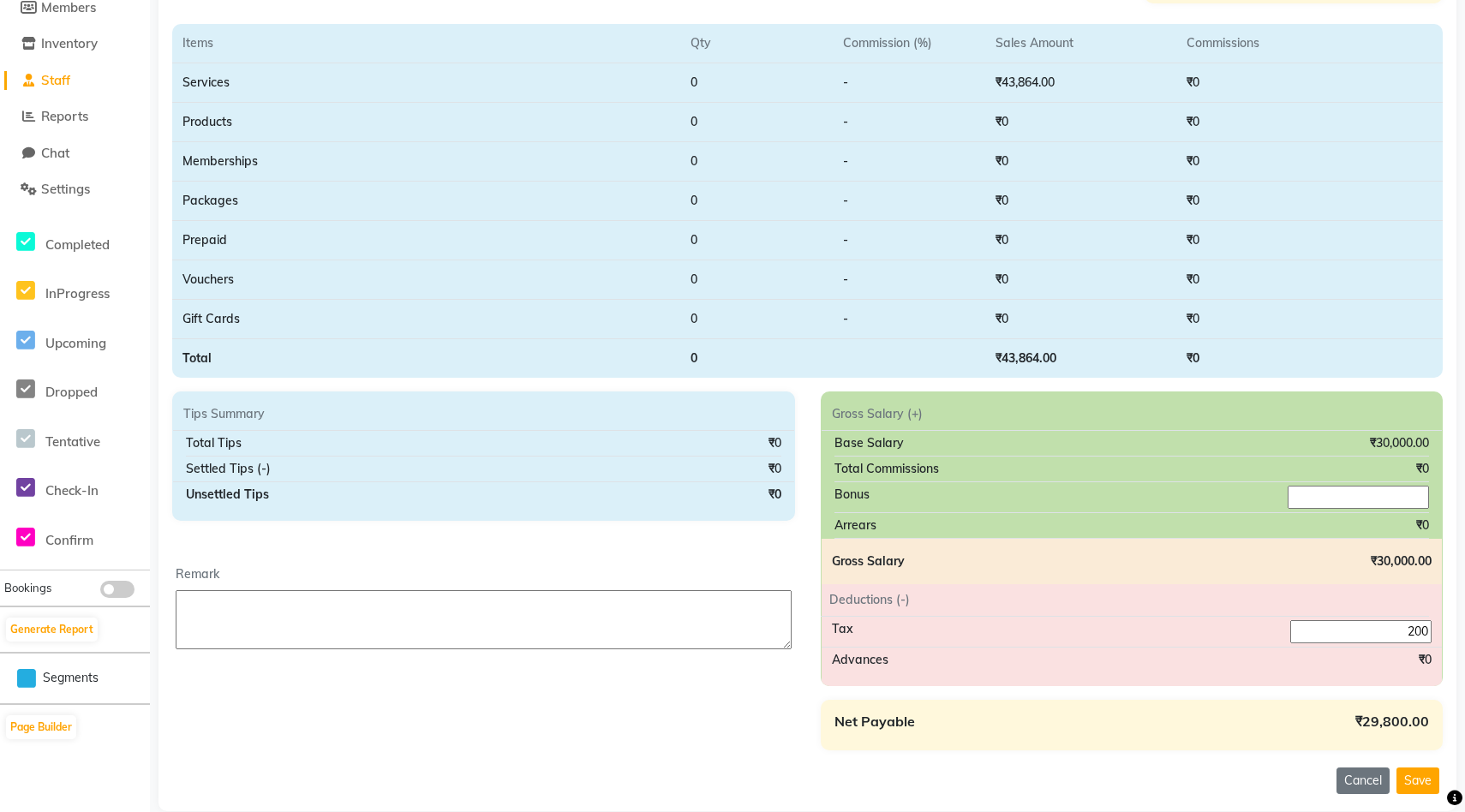 scroll, scrollTop: 318, scrollLeft: 0, axis: vertical 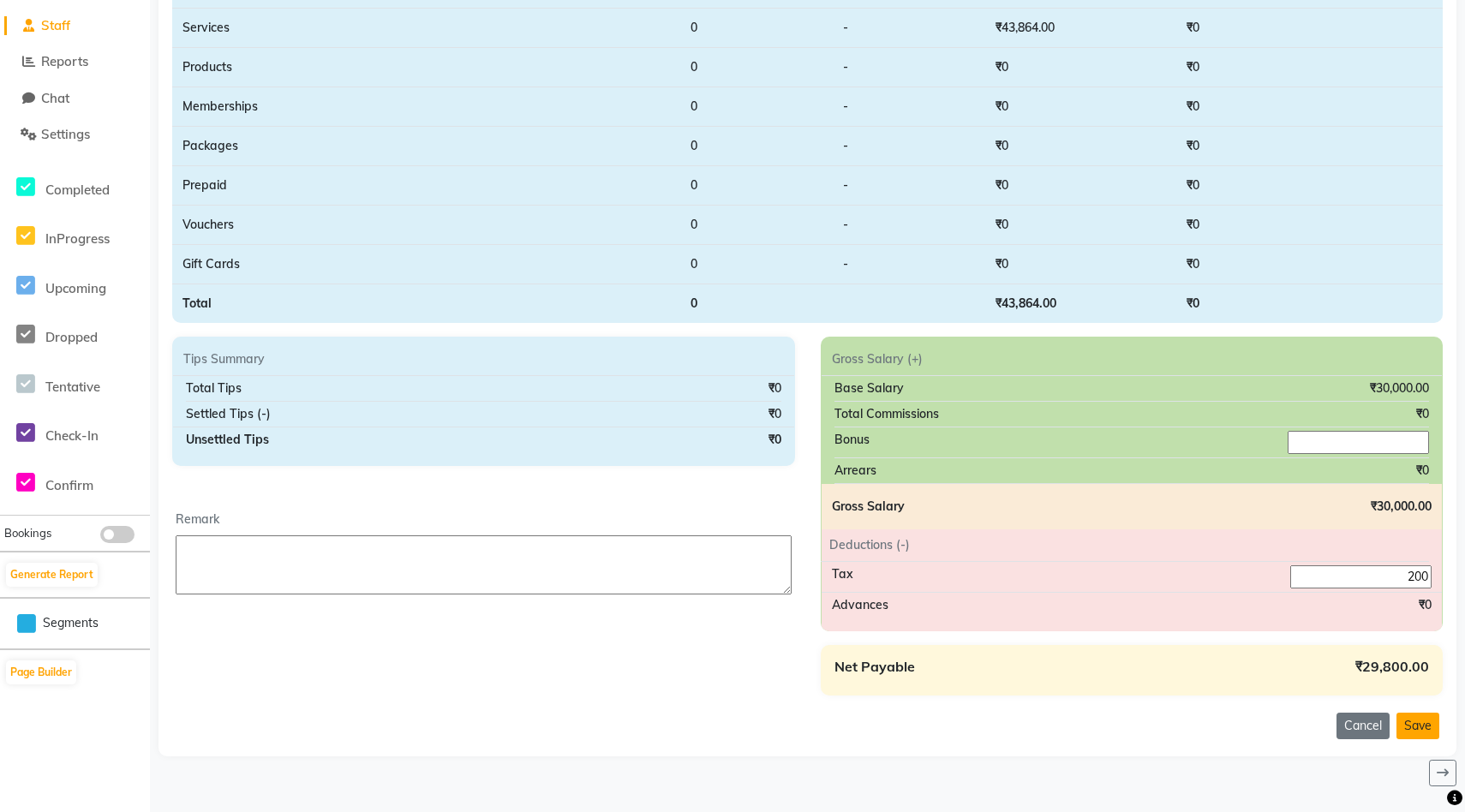 click on "Save" 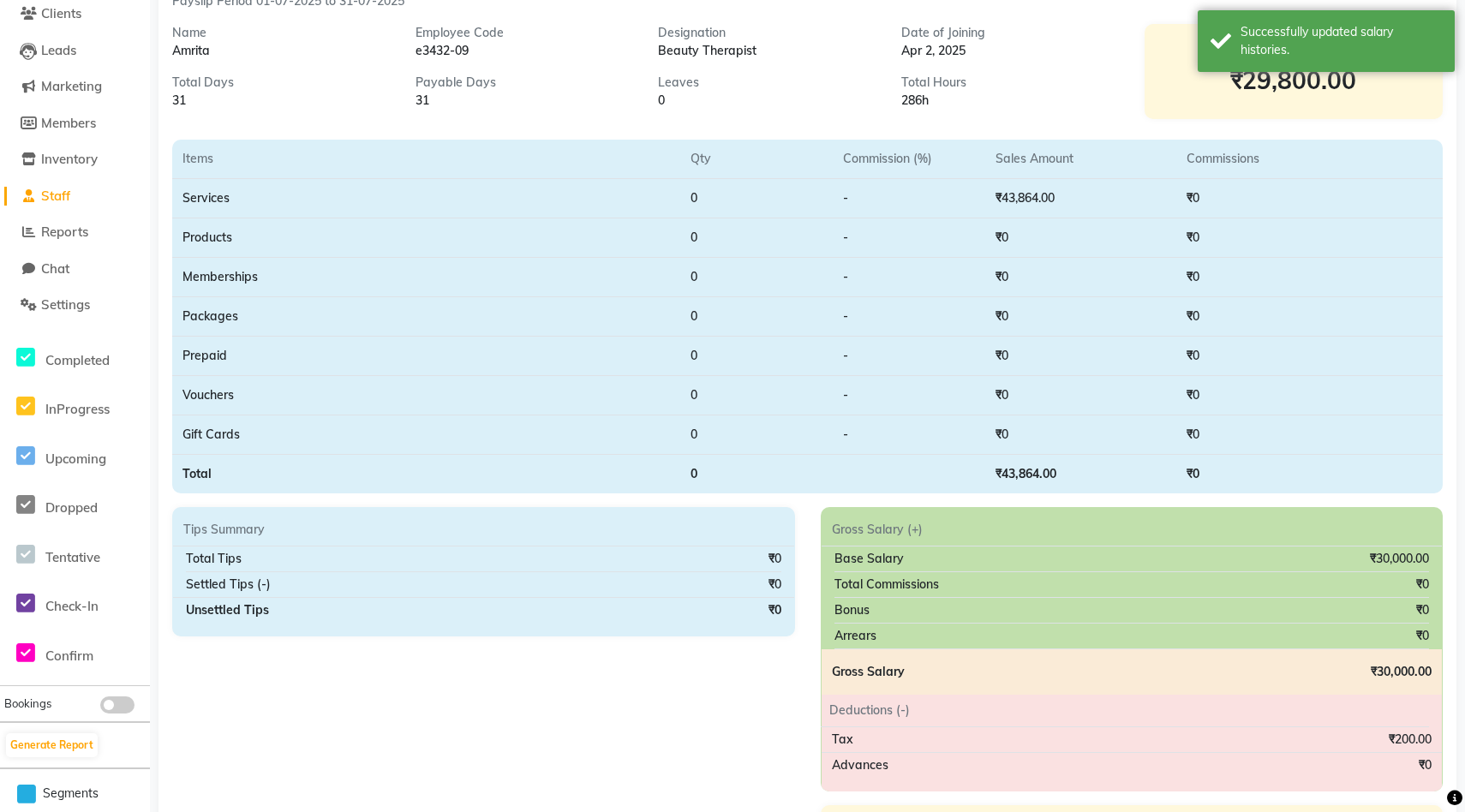 scroll, scrollTop: 0, scrollLeft: 0, axis: both 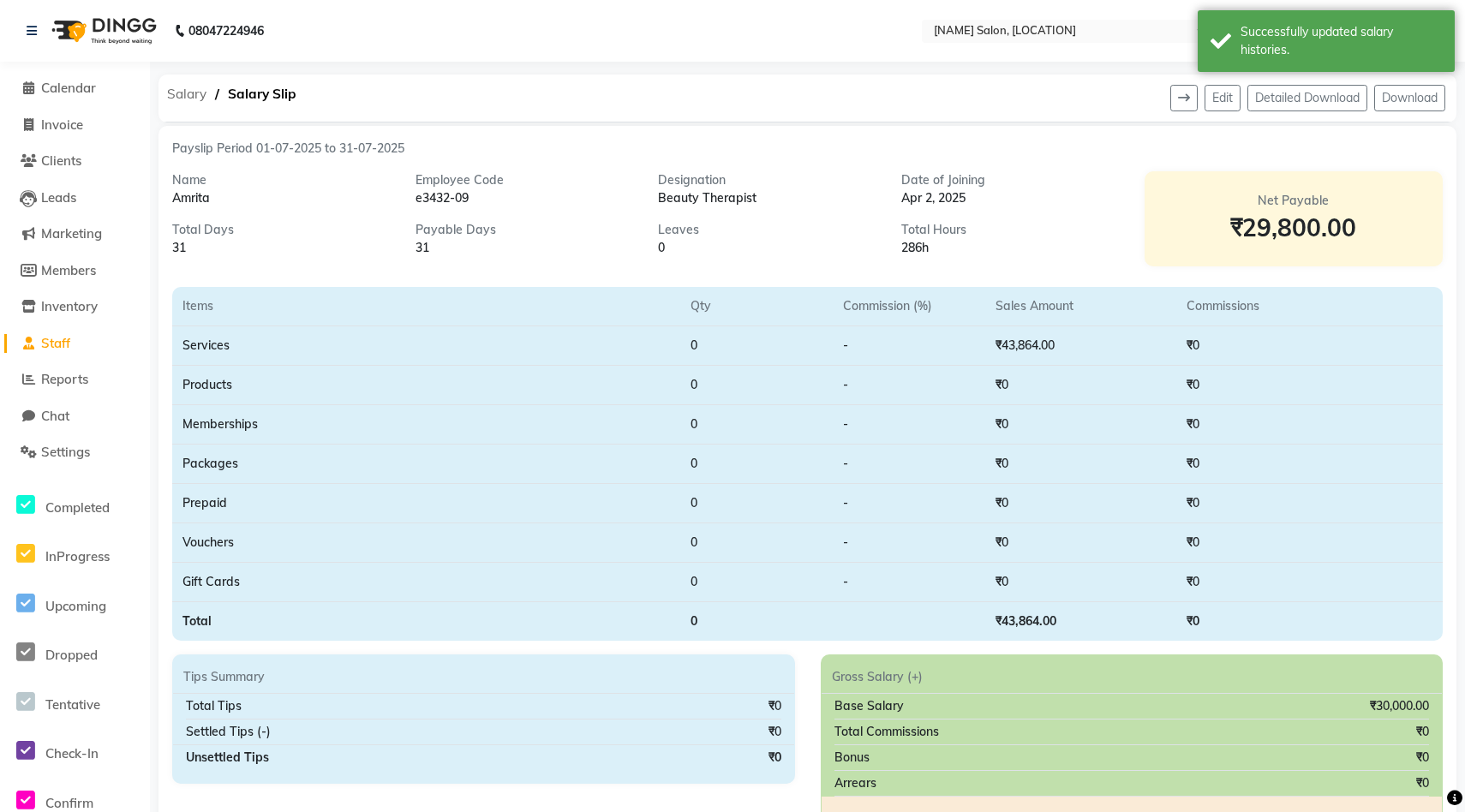 click on "Salary" 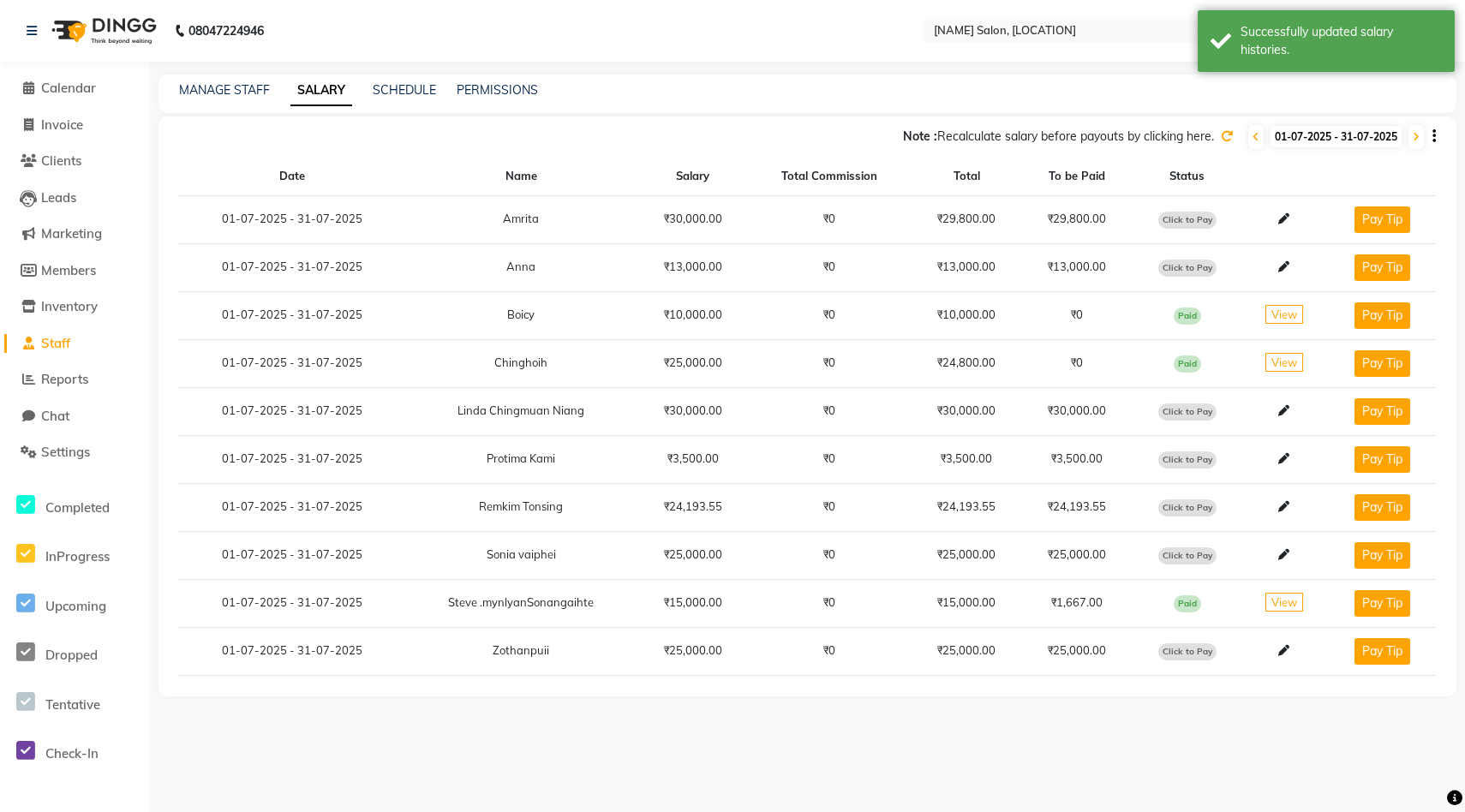 click on "Click to Pay" 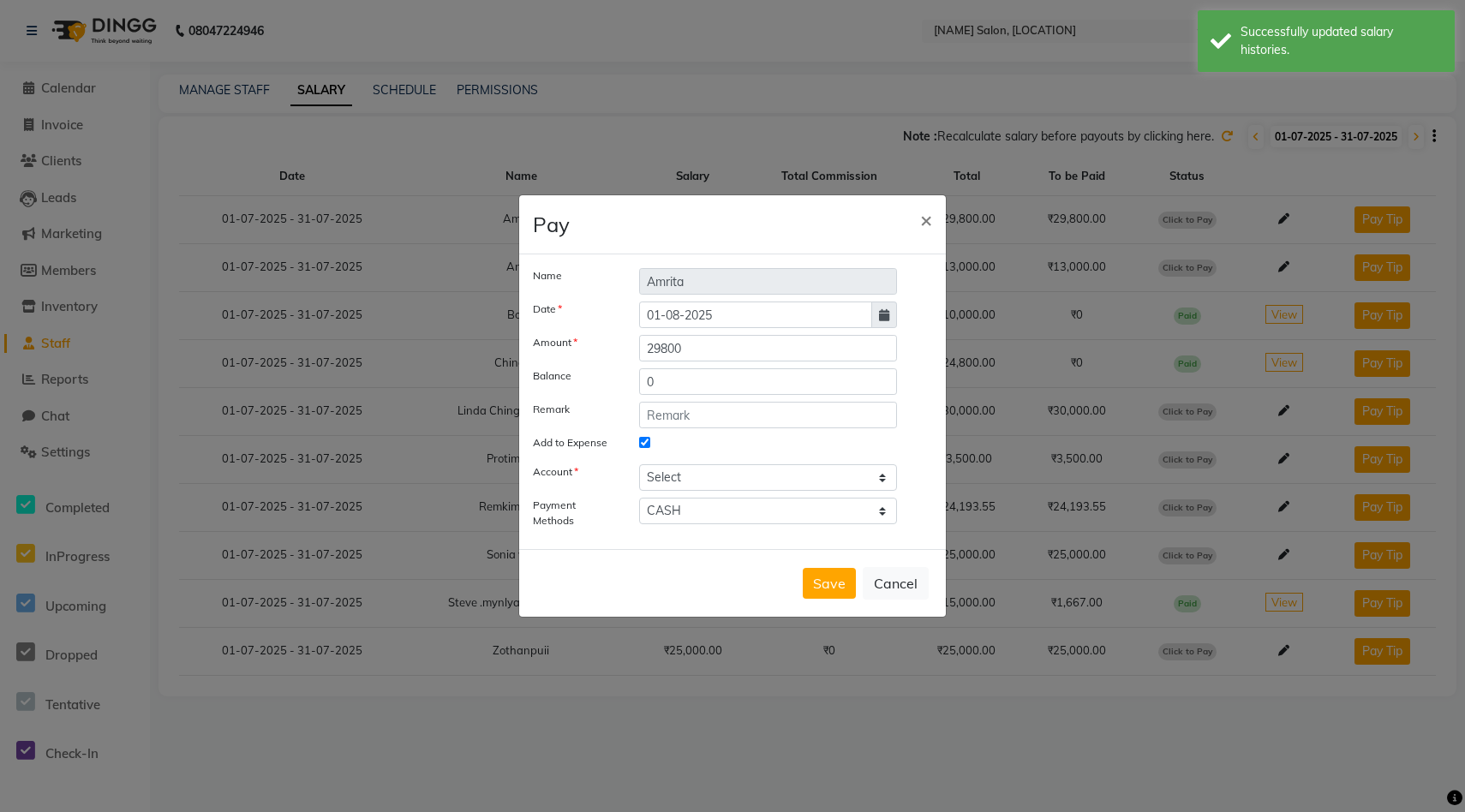 click 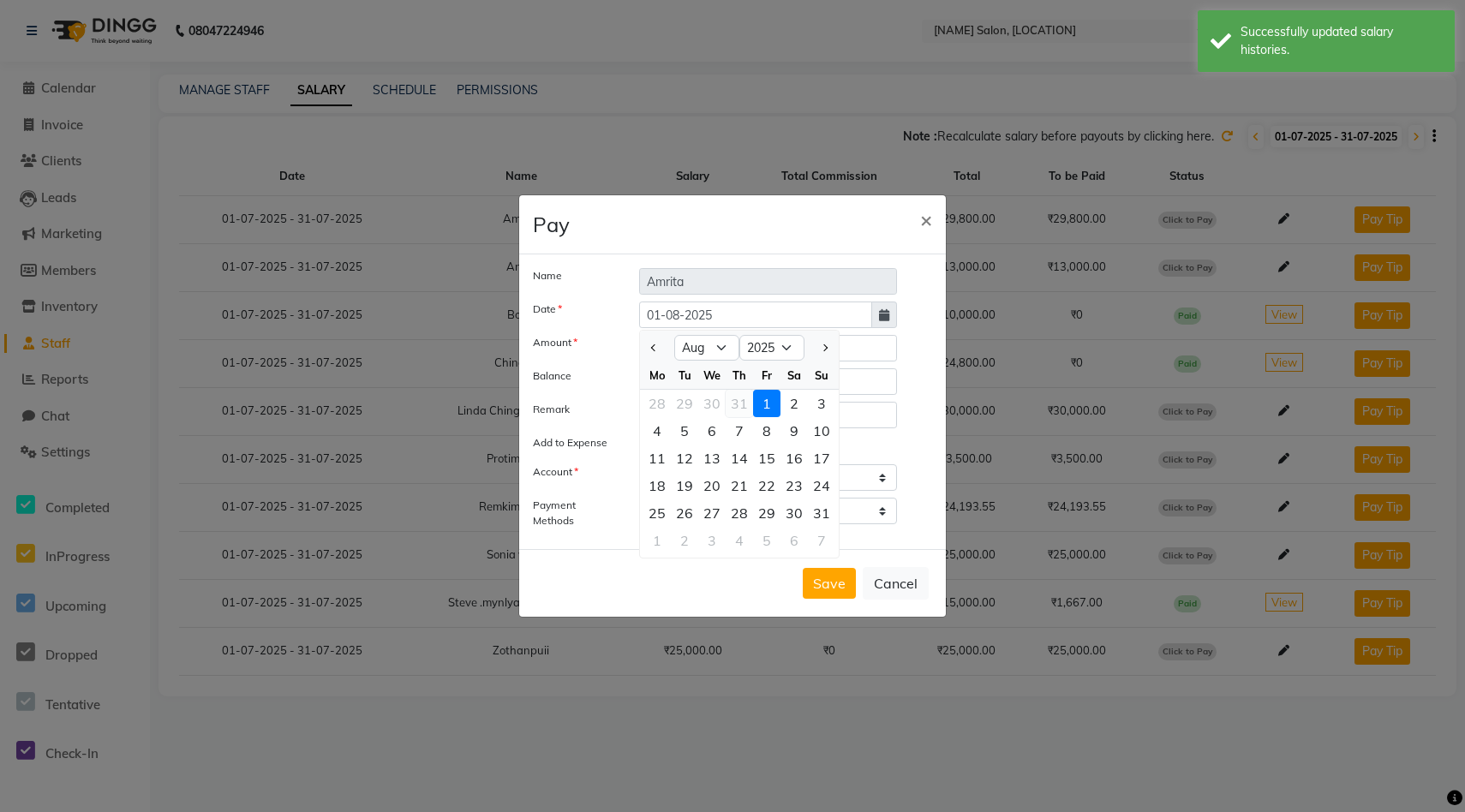 click on "31" 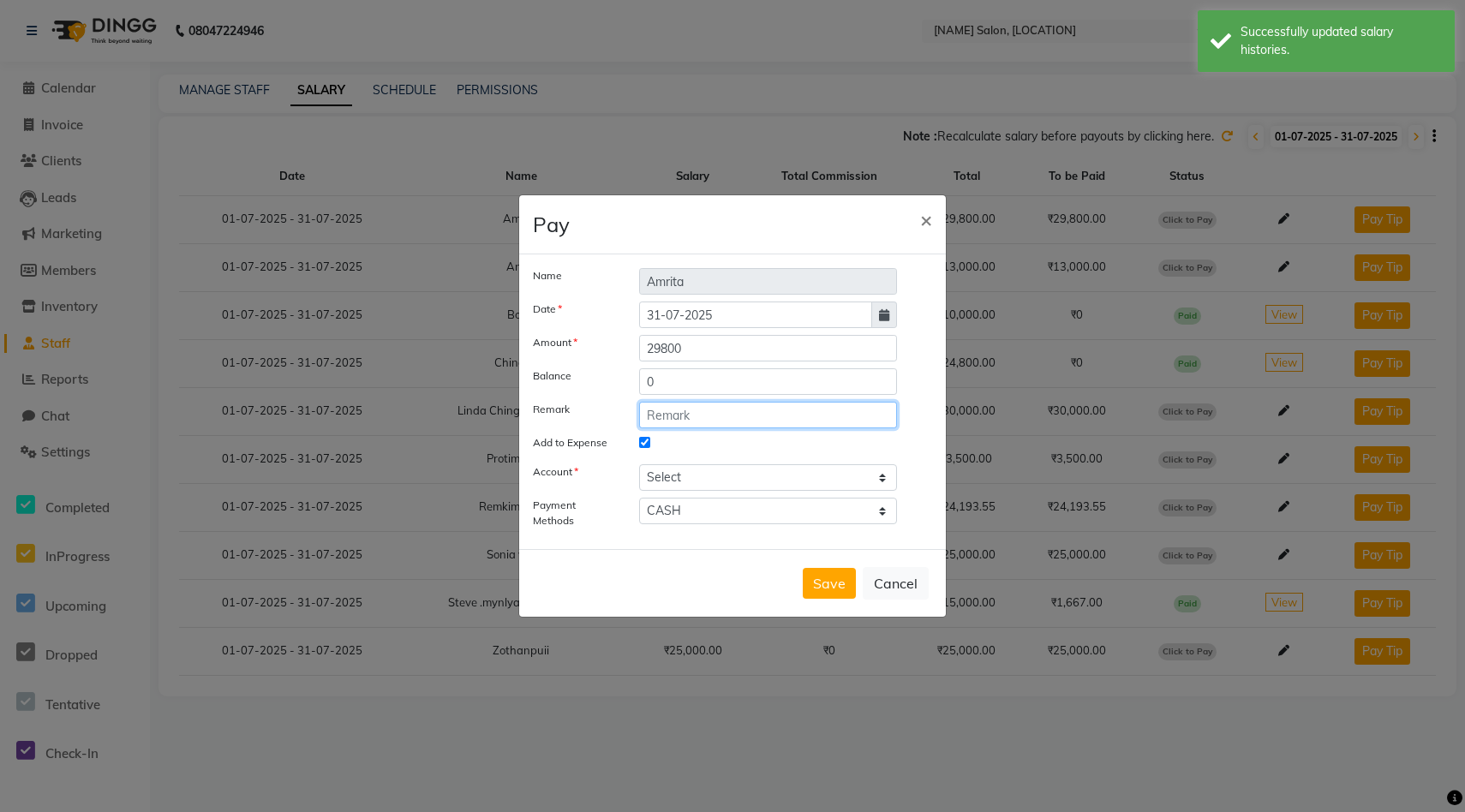 click 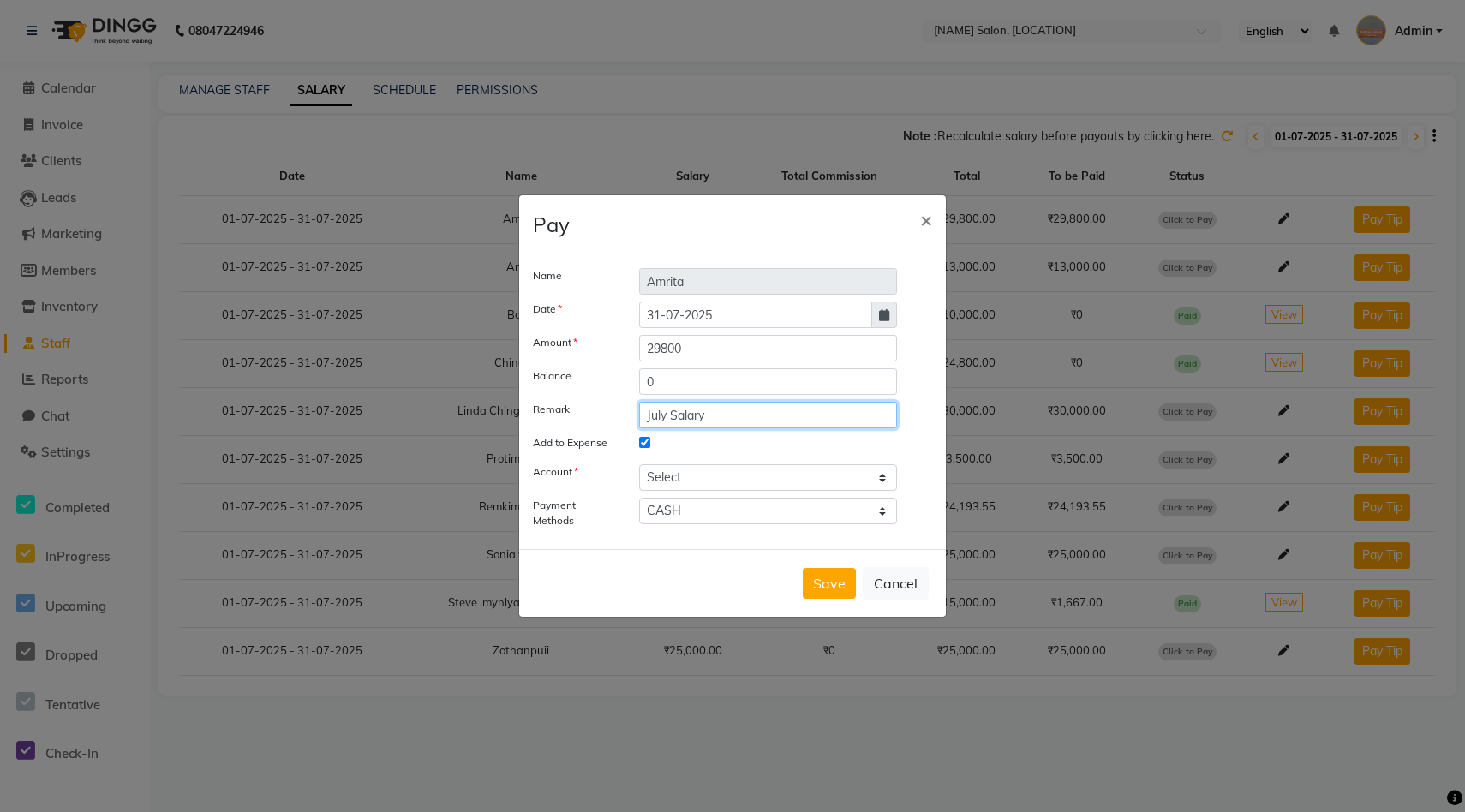type on "July Salary" 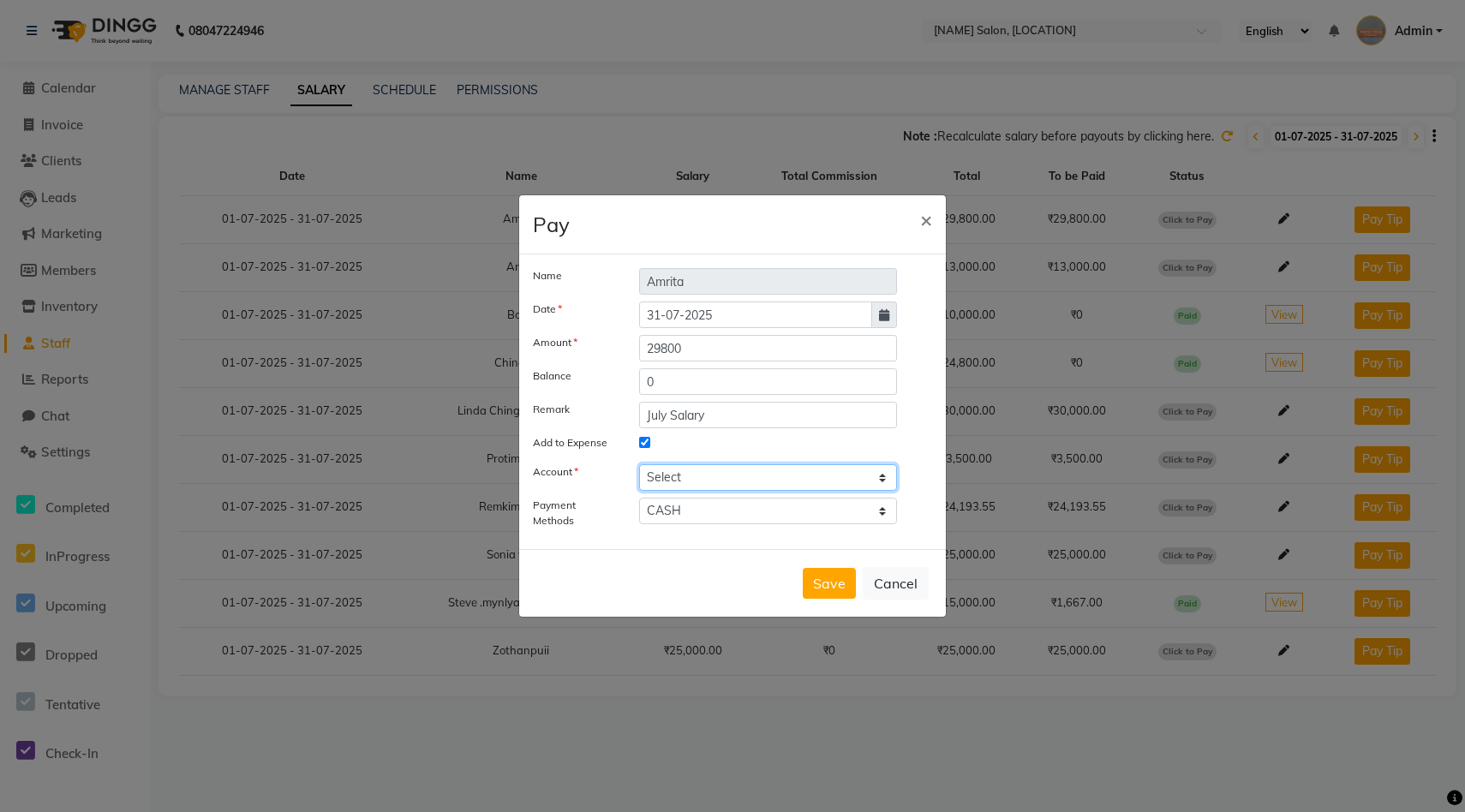 click on "Select Petty cash Salon Account Expense Account" 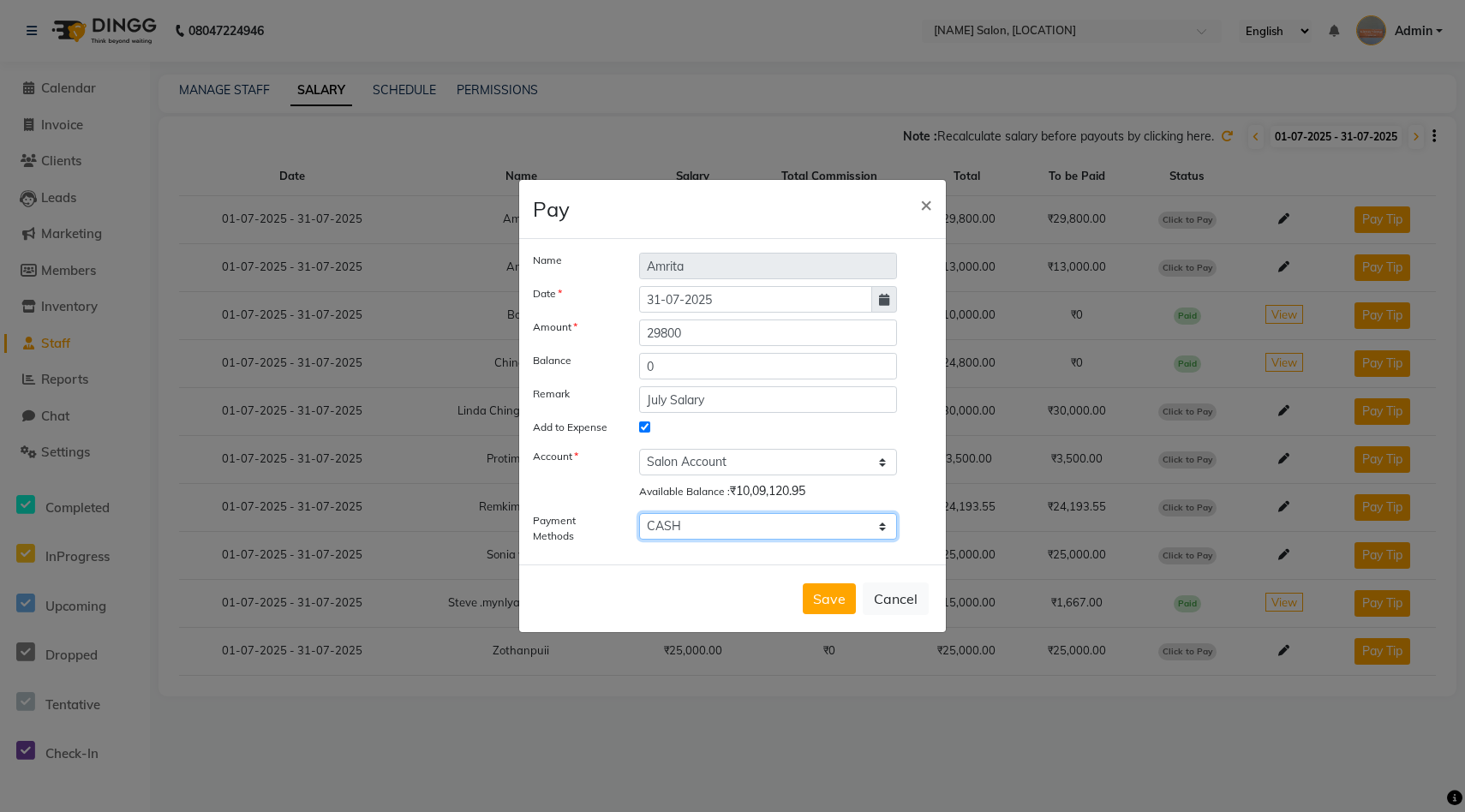 click on "GPay PayTM CARD ONLINE CASH" 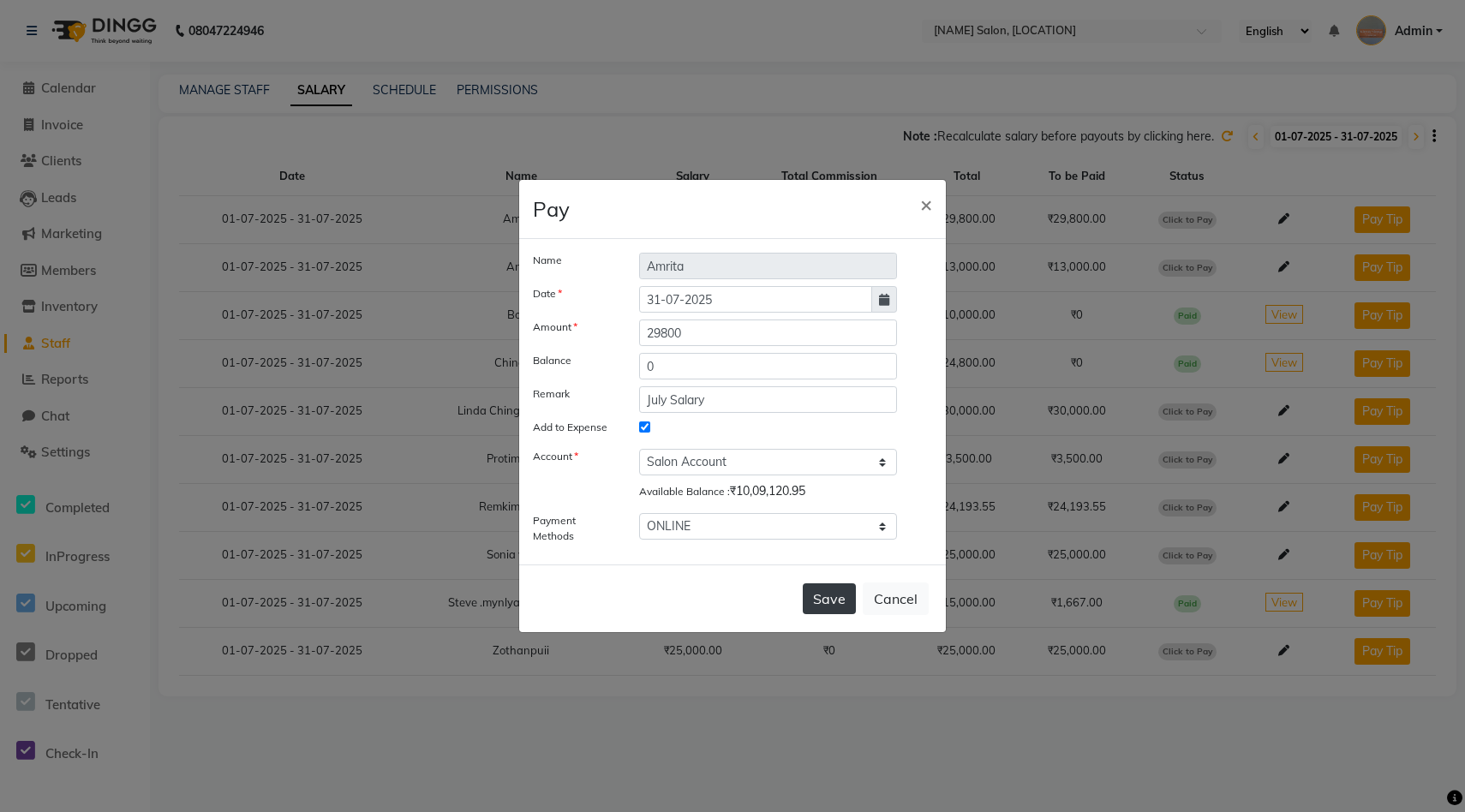 click on "Save" 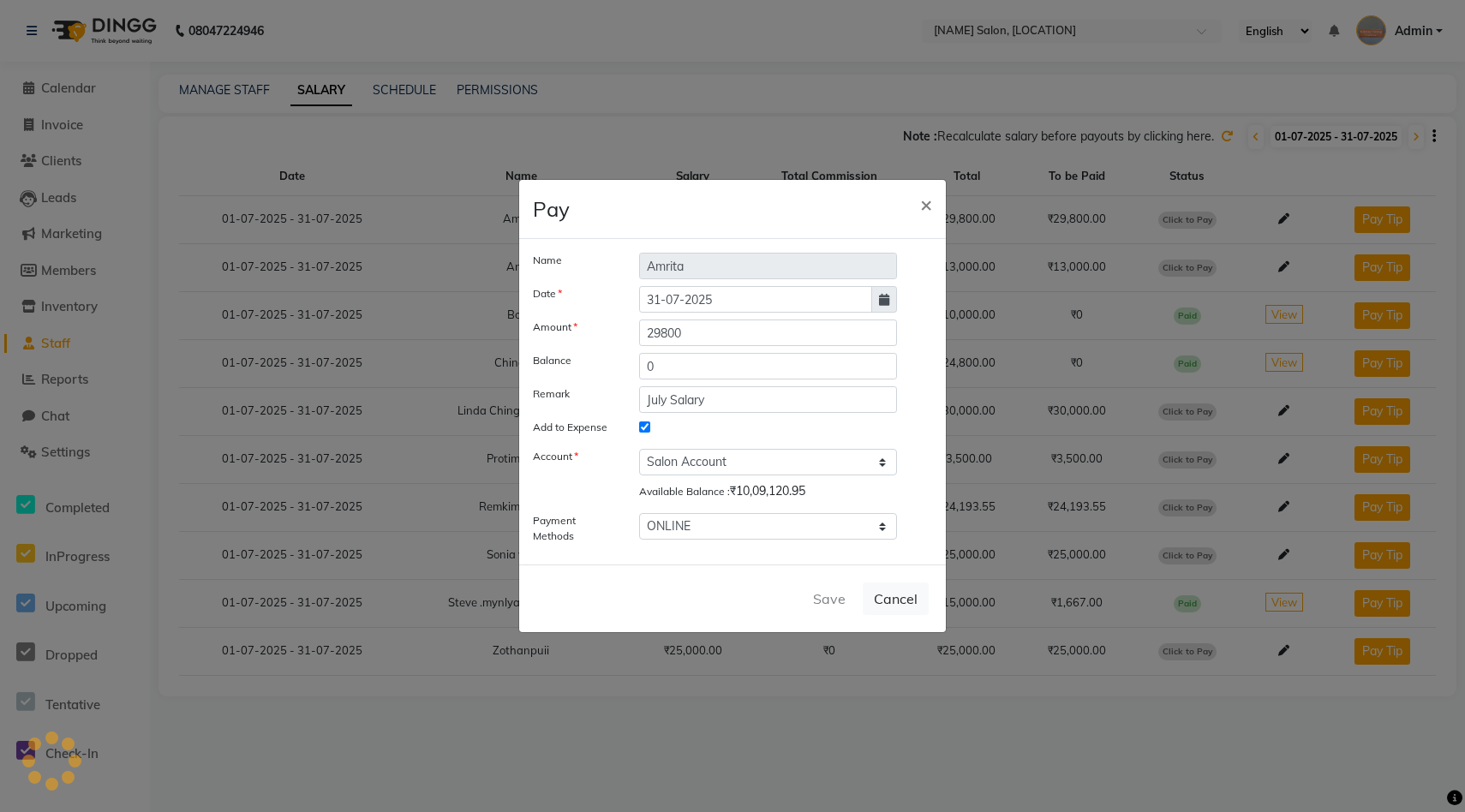 select 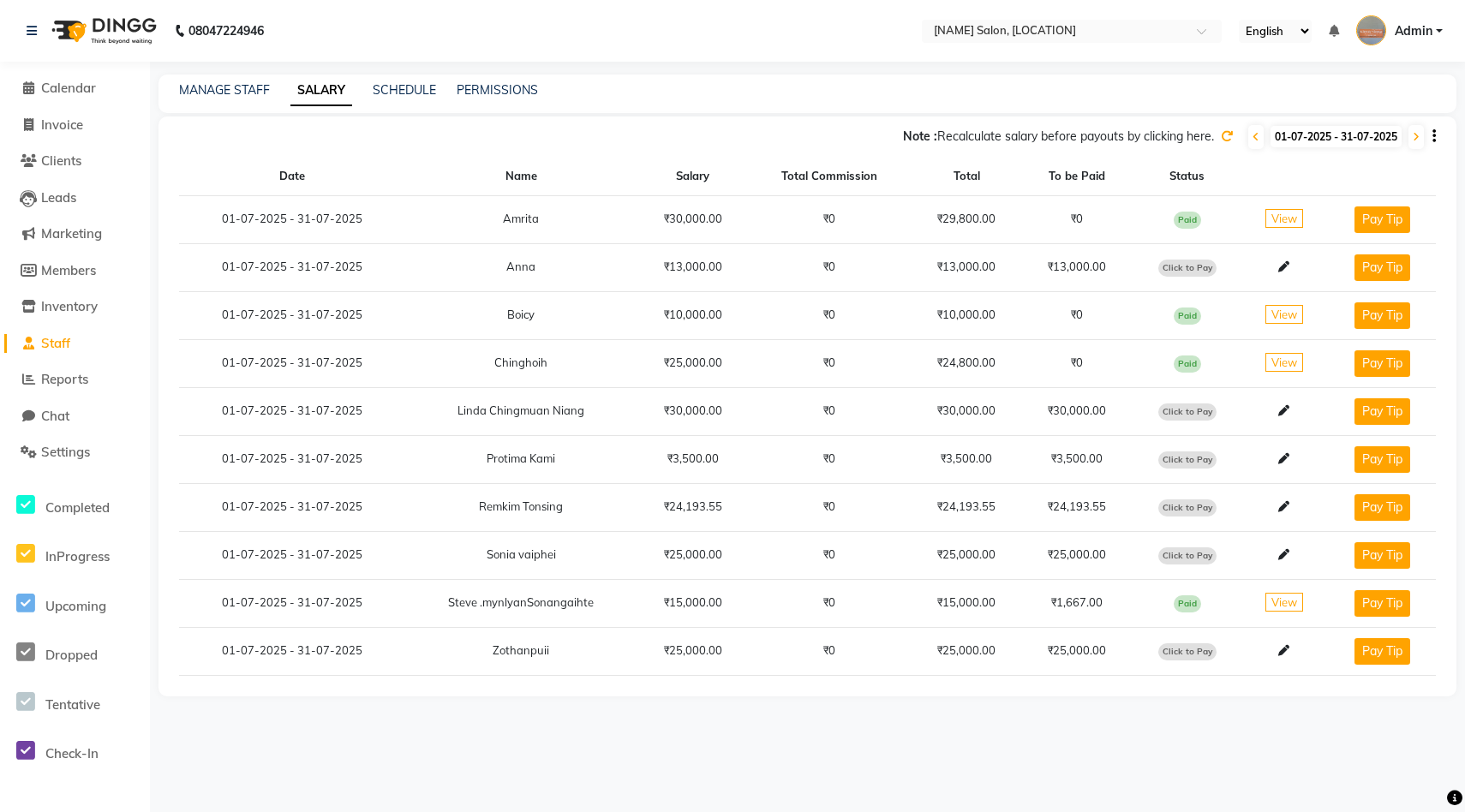 click on "Click to Pay" 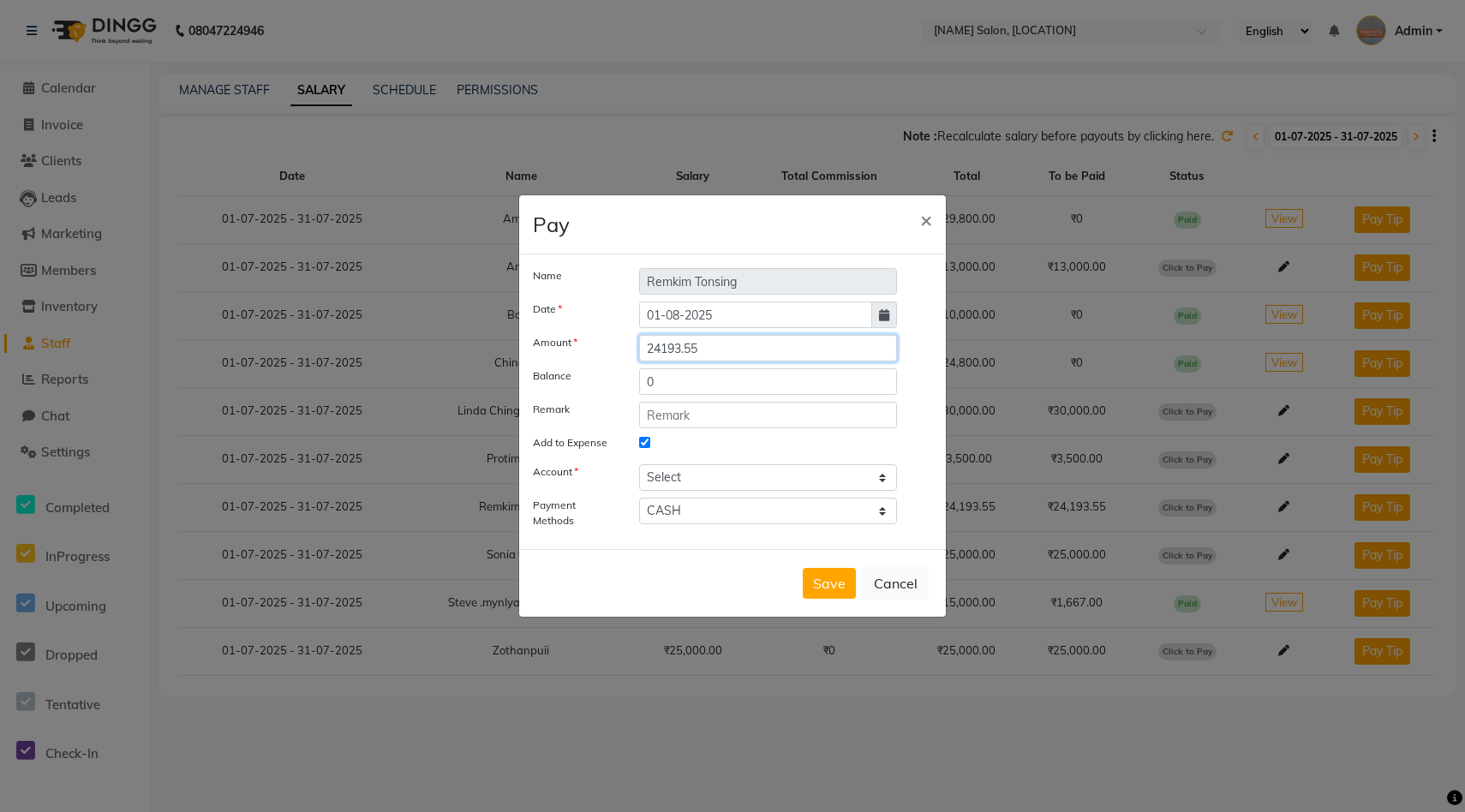 click on "24193.55" 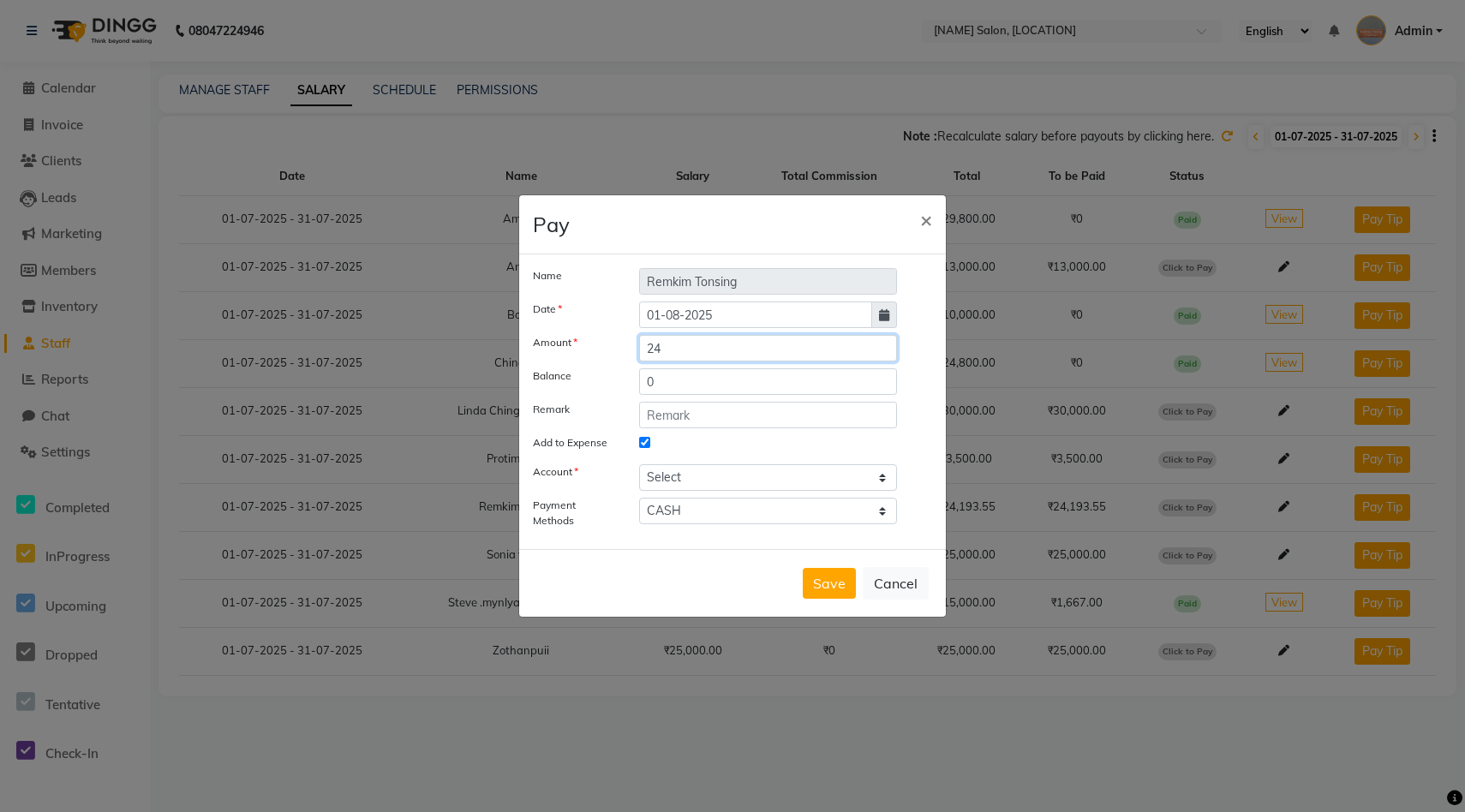 type on "2" 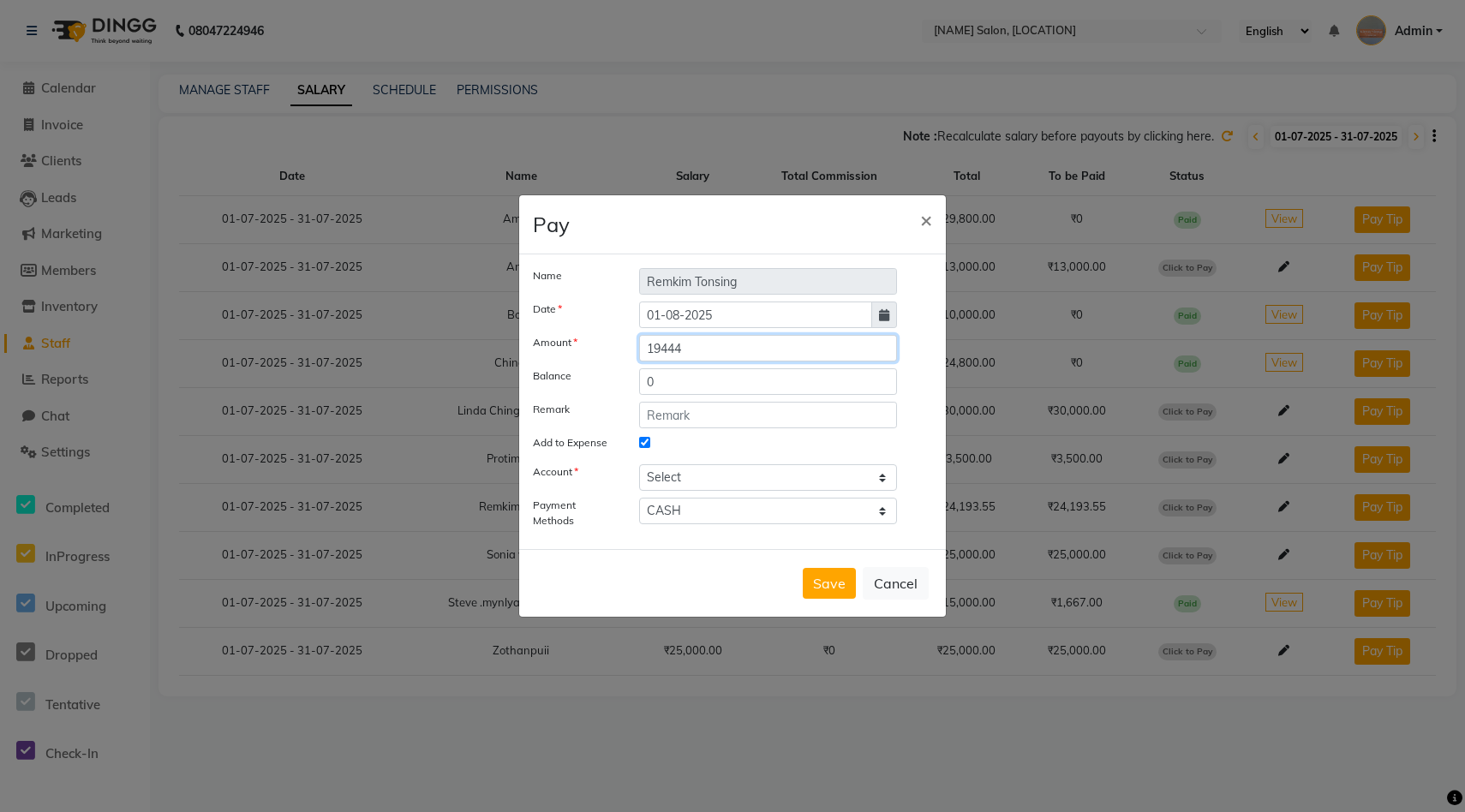 type on "19444" 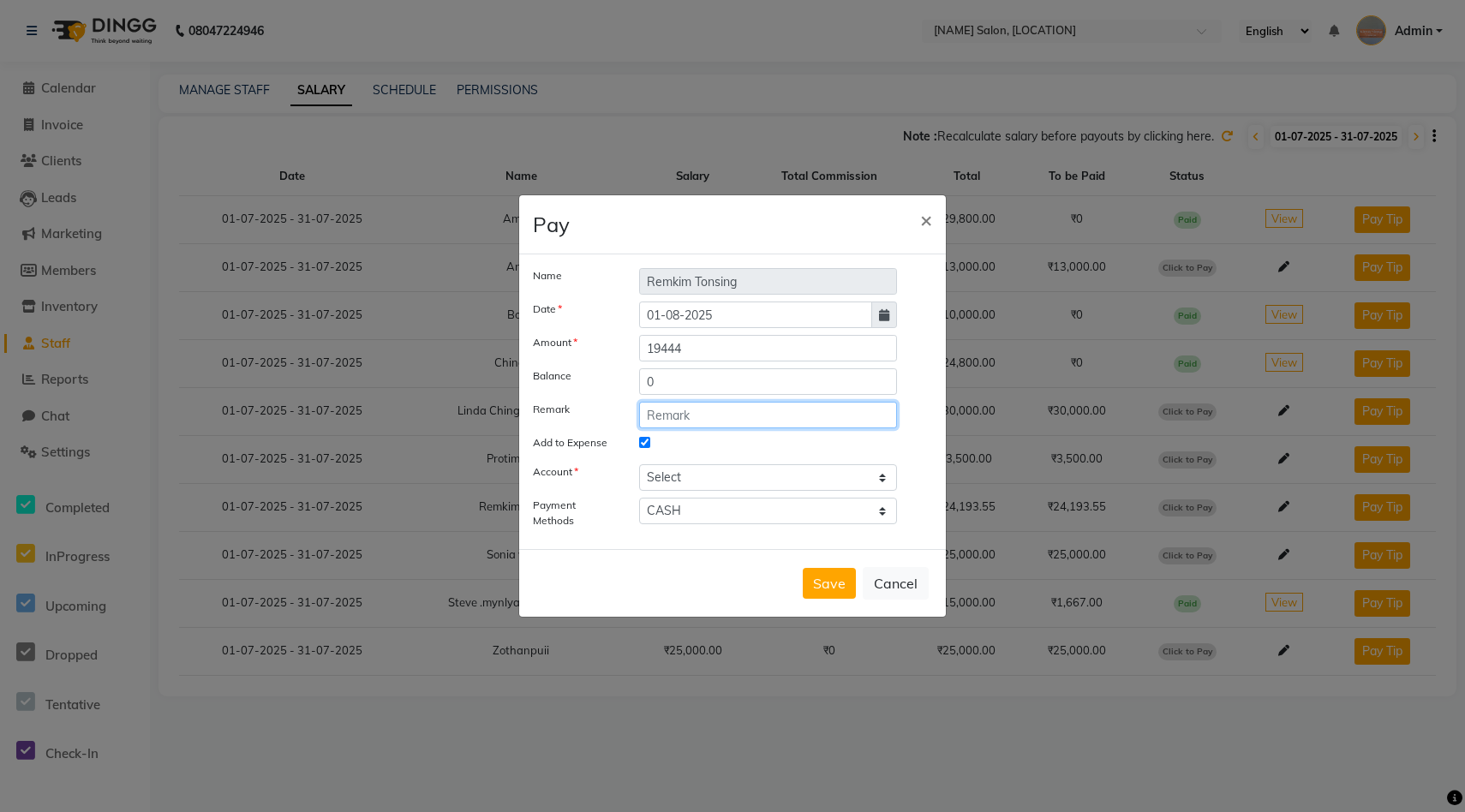 click 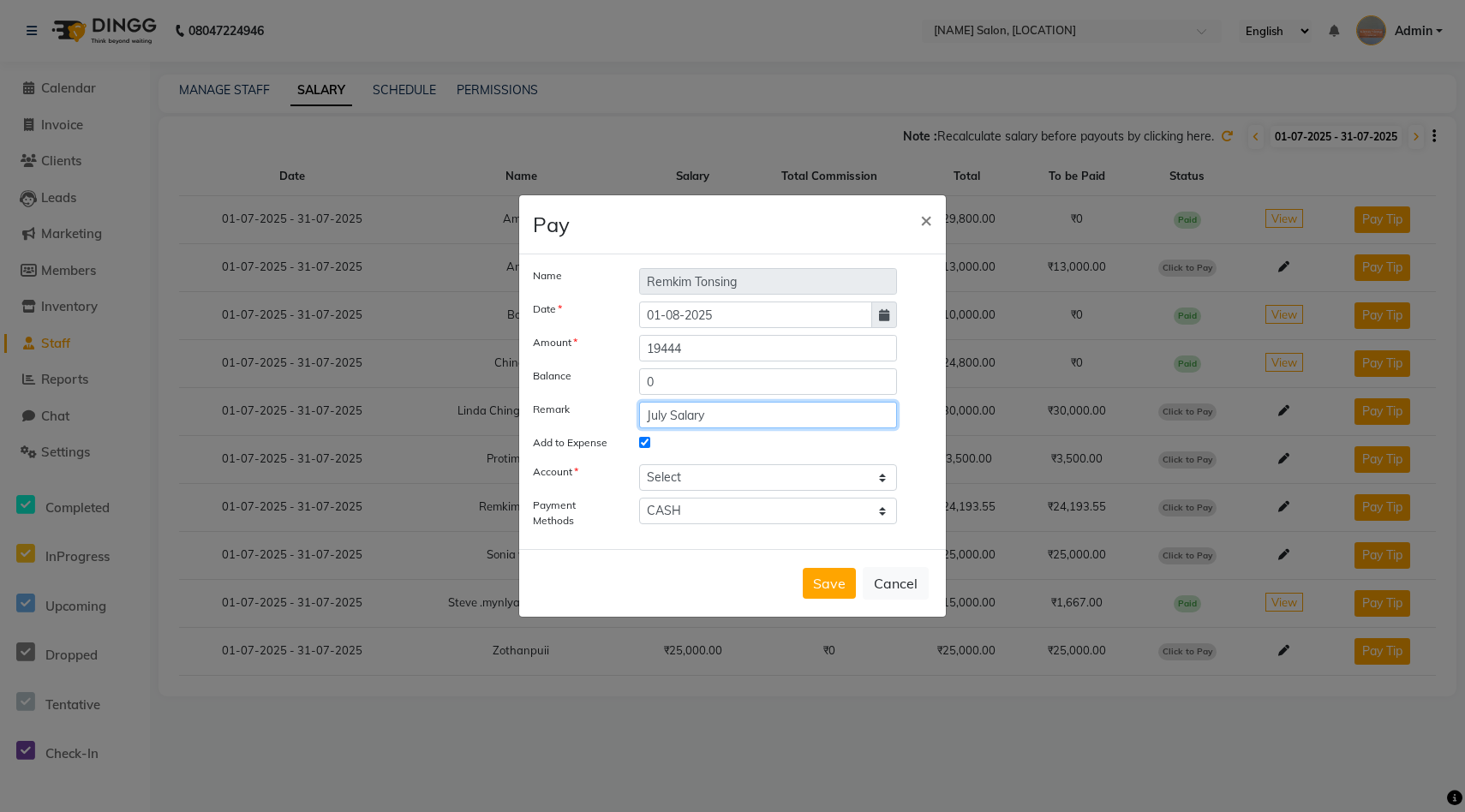 type on "July Salary" 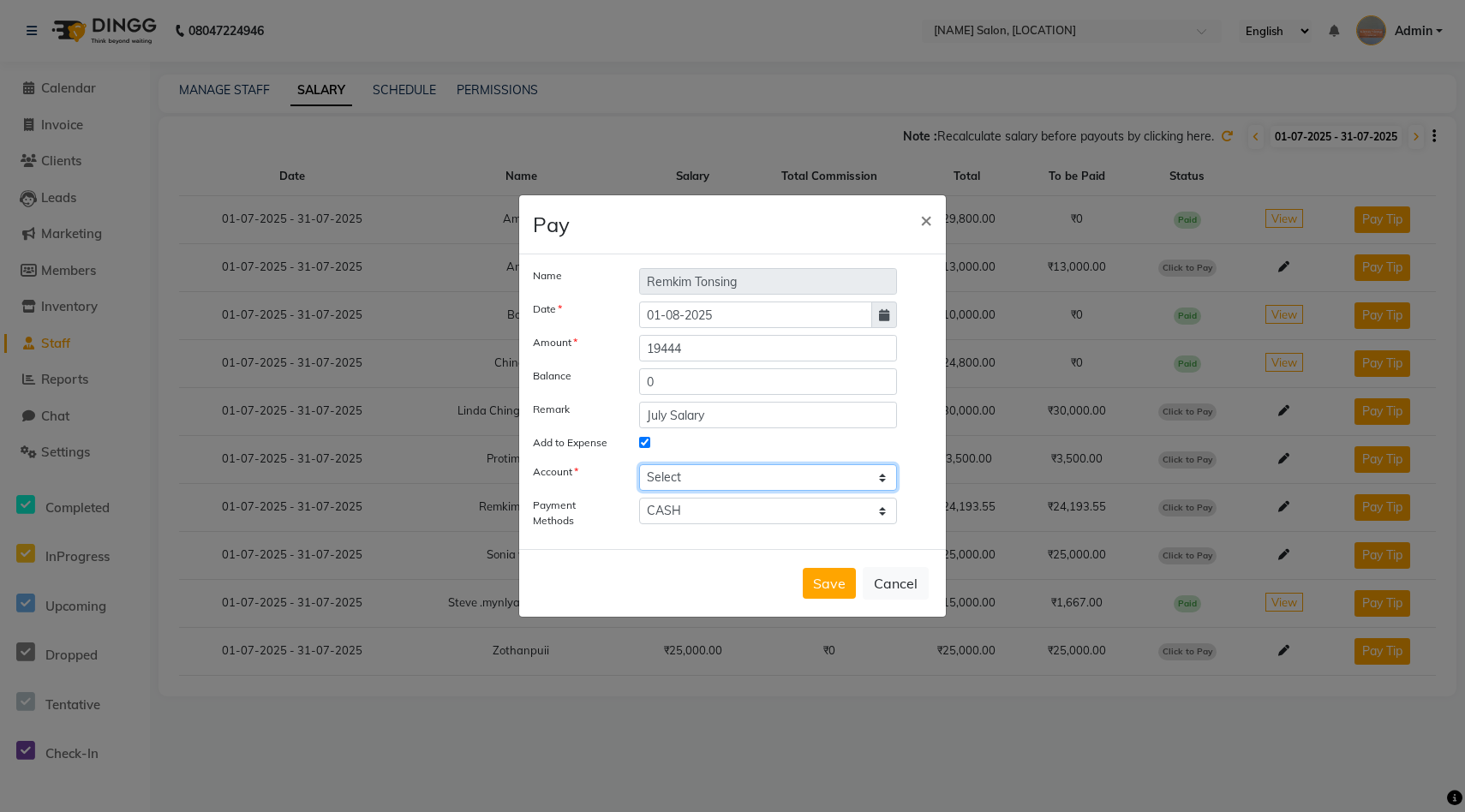 click on "Select Petty cash Salon Account Expense Account" 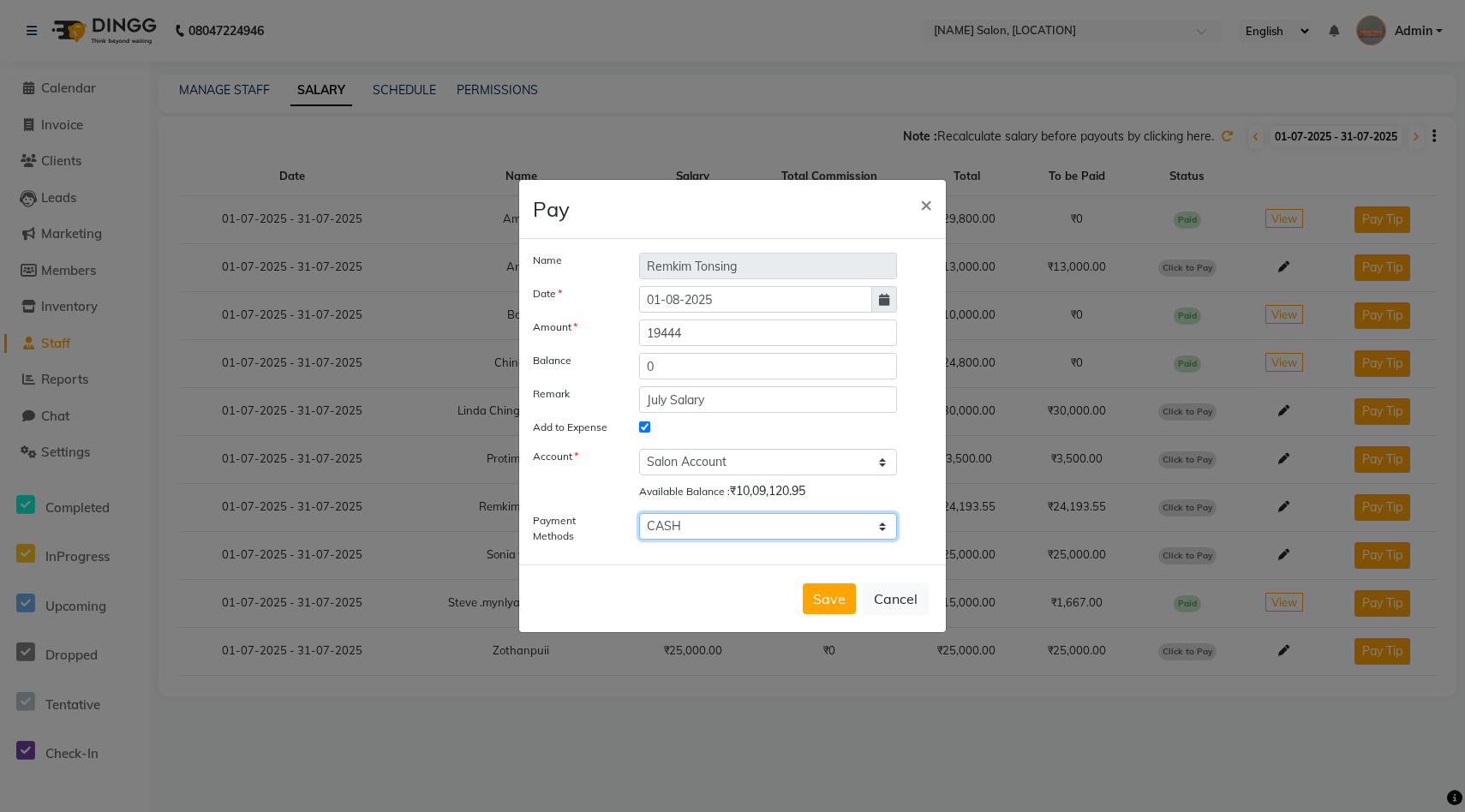 click on "GPay PayTM CARD ONLINE CASH" 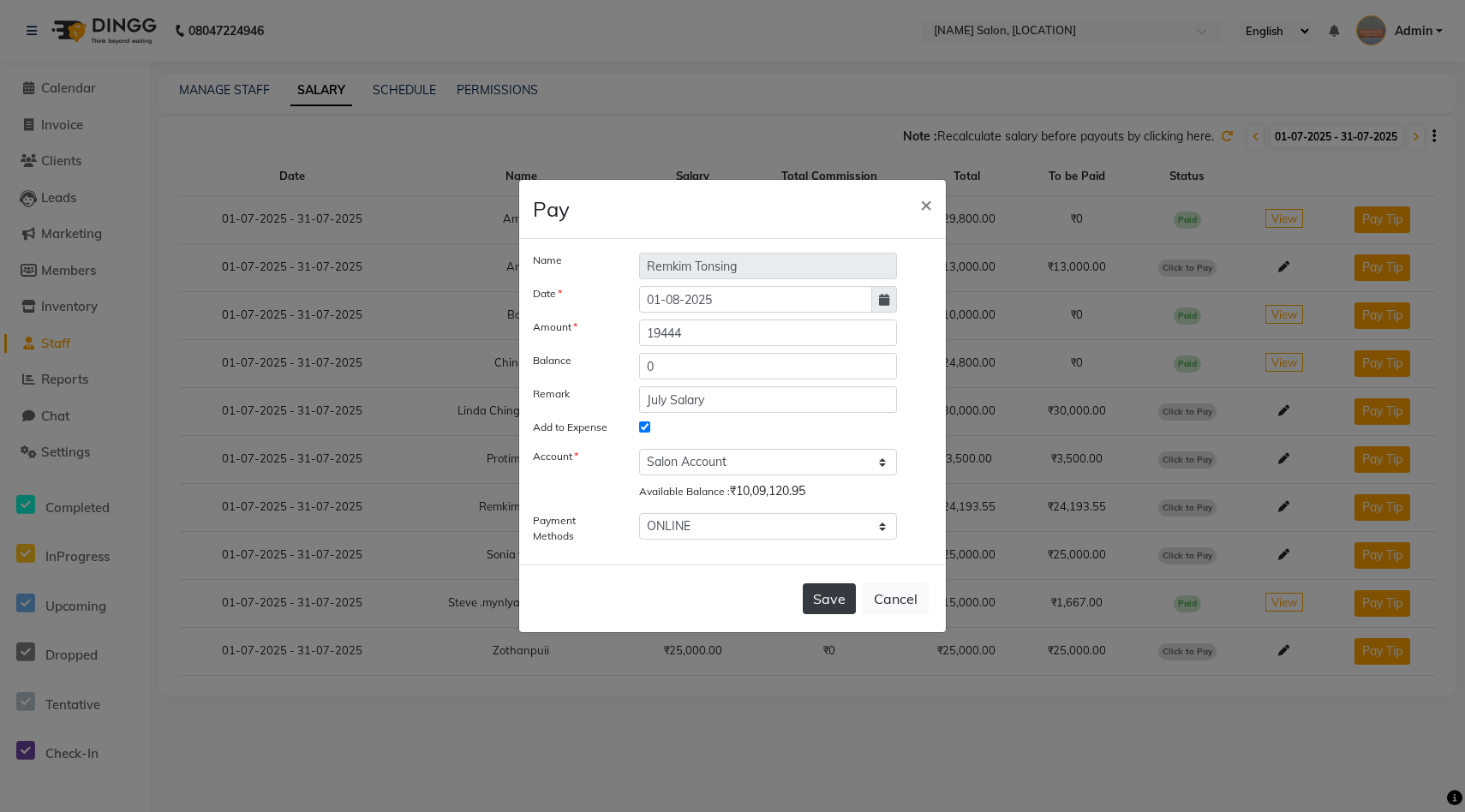 click on "Save" 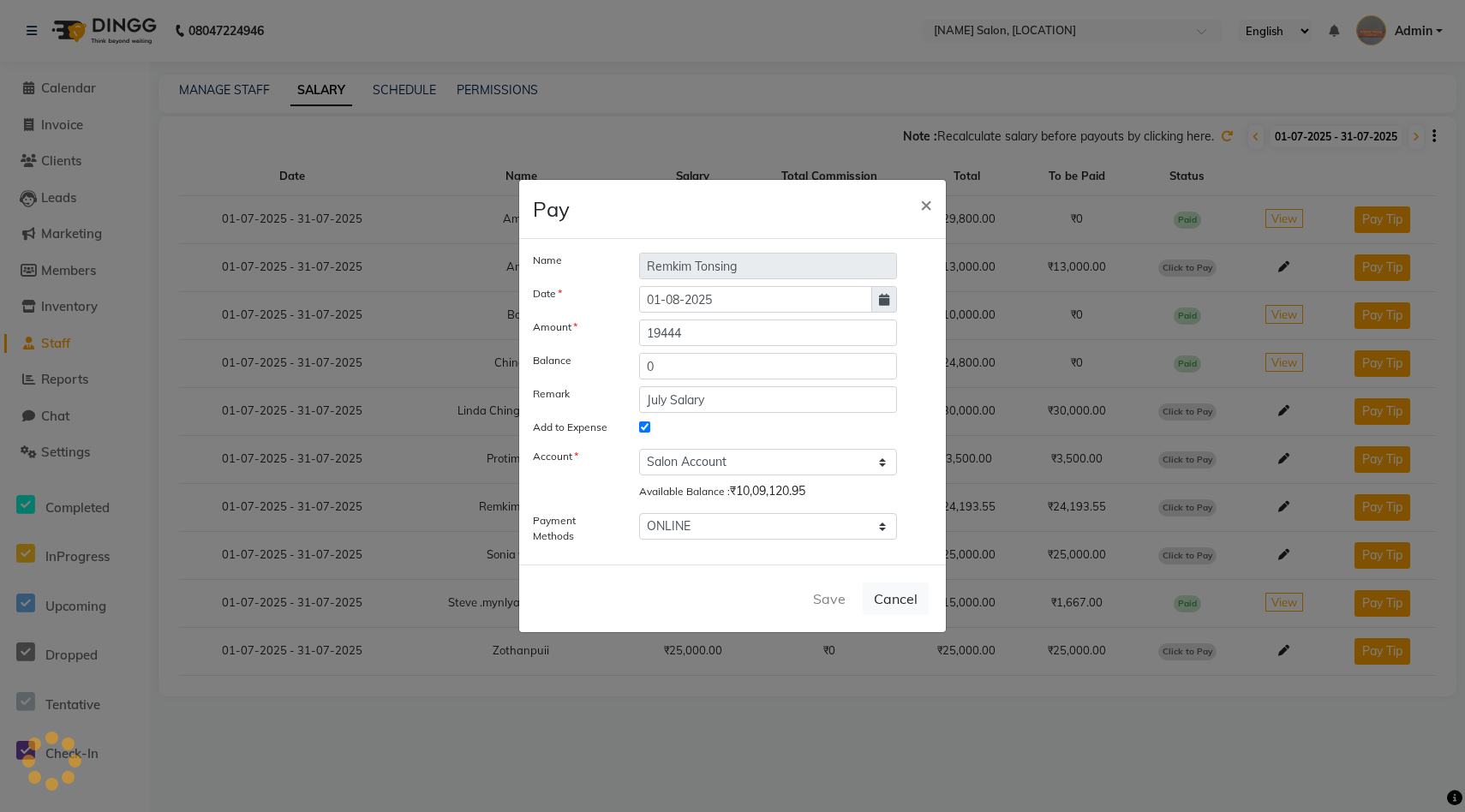 select 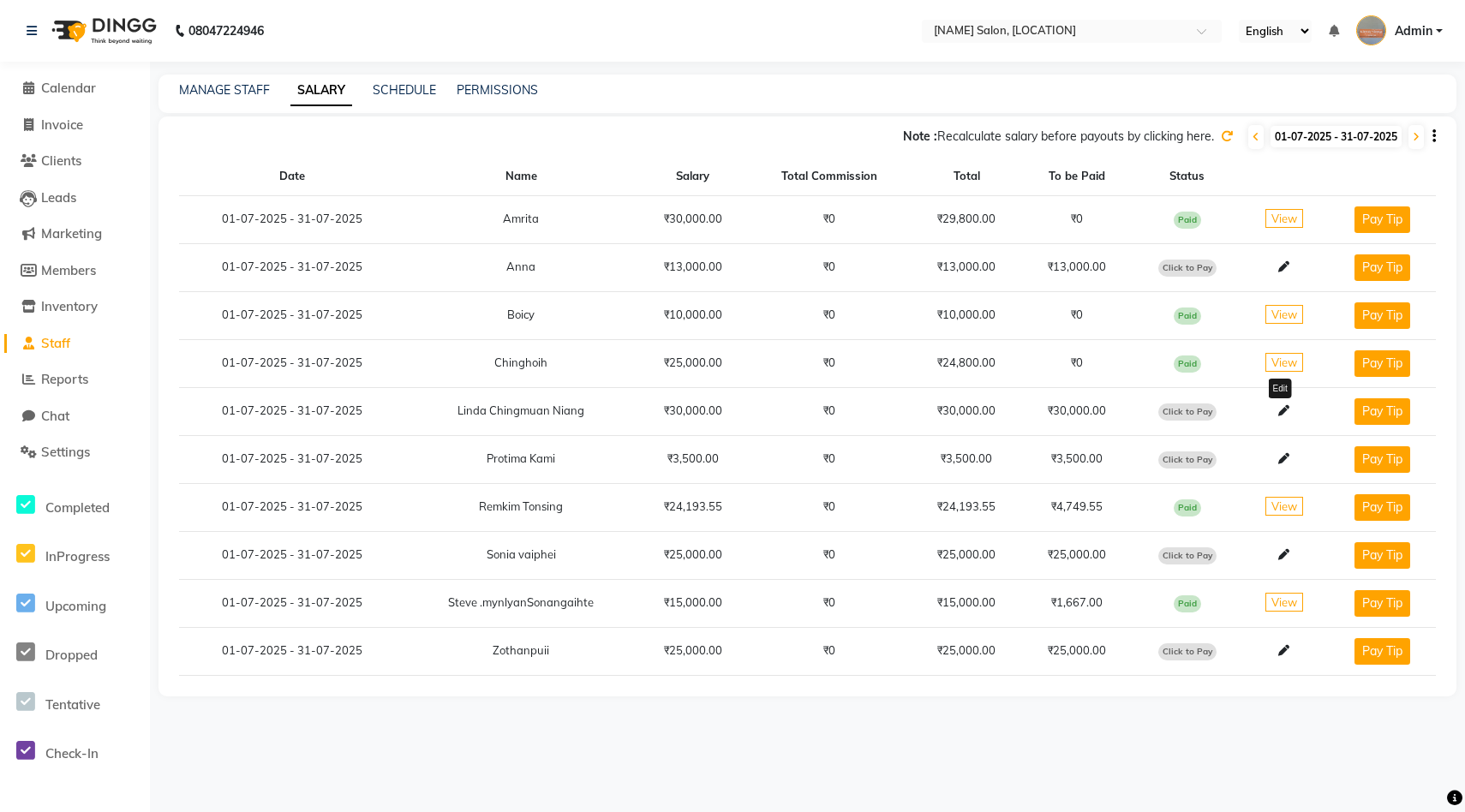 click 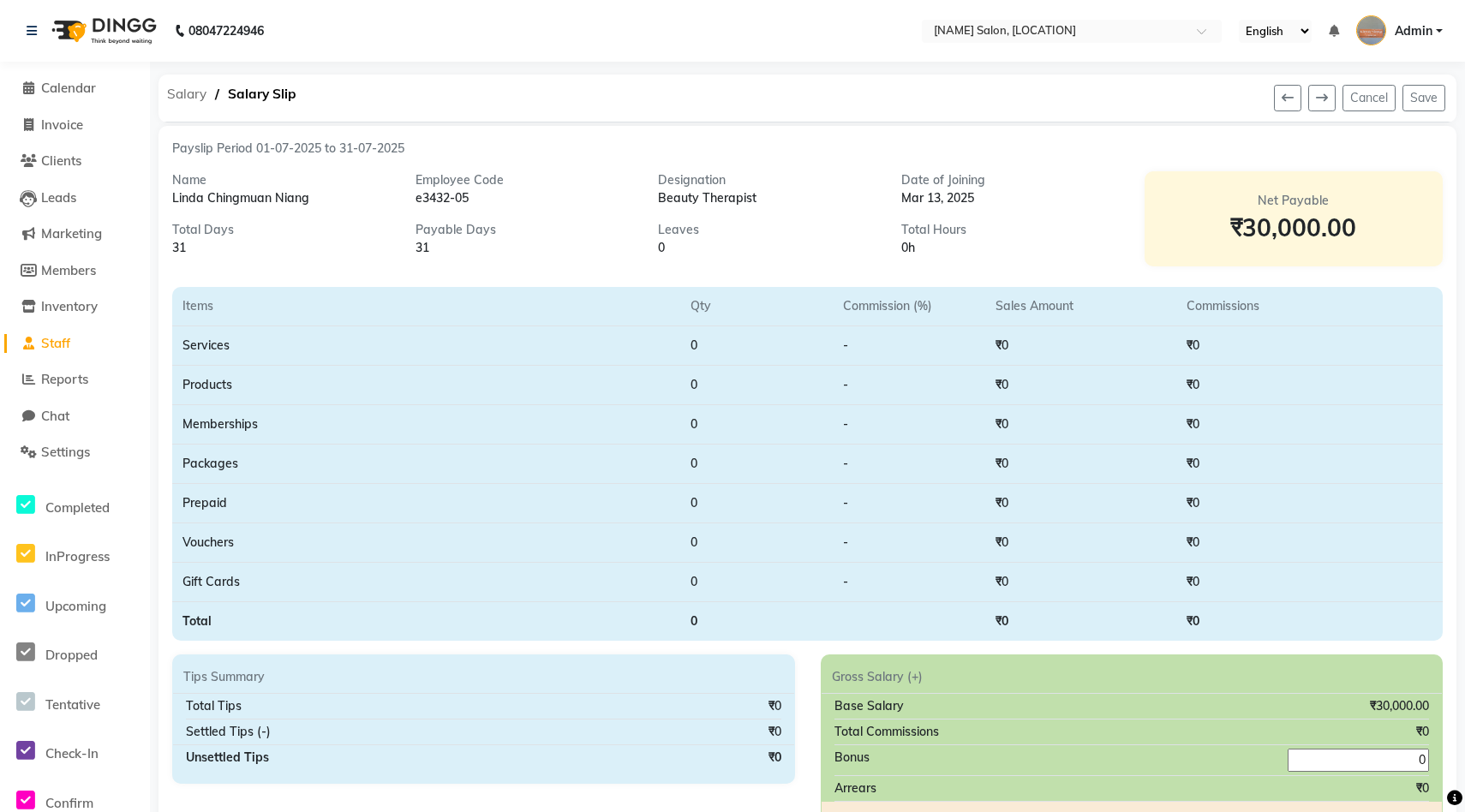 click on "Salary" 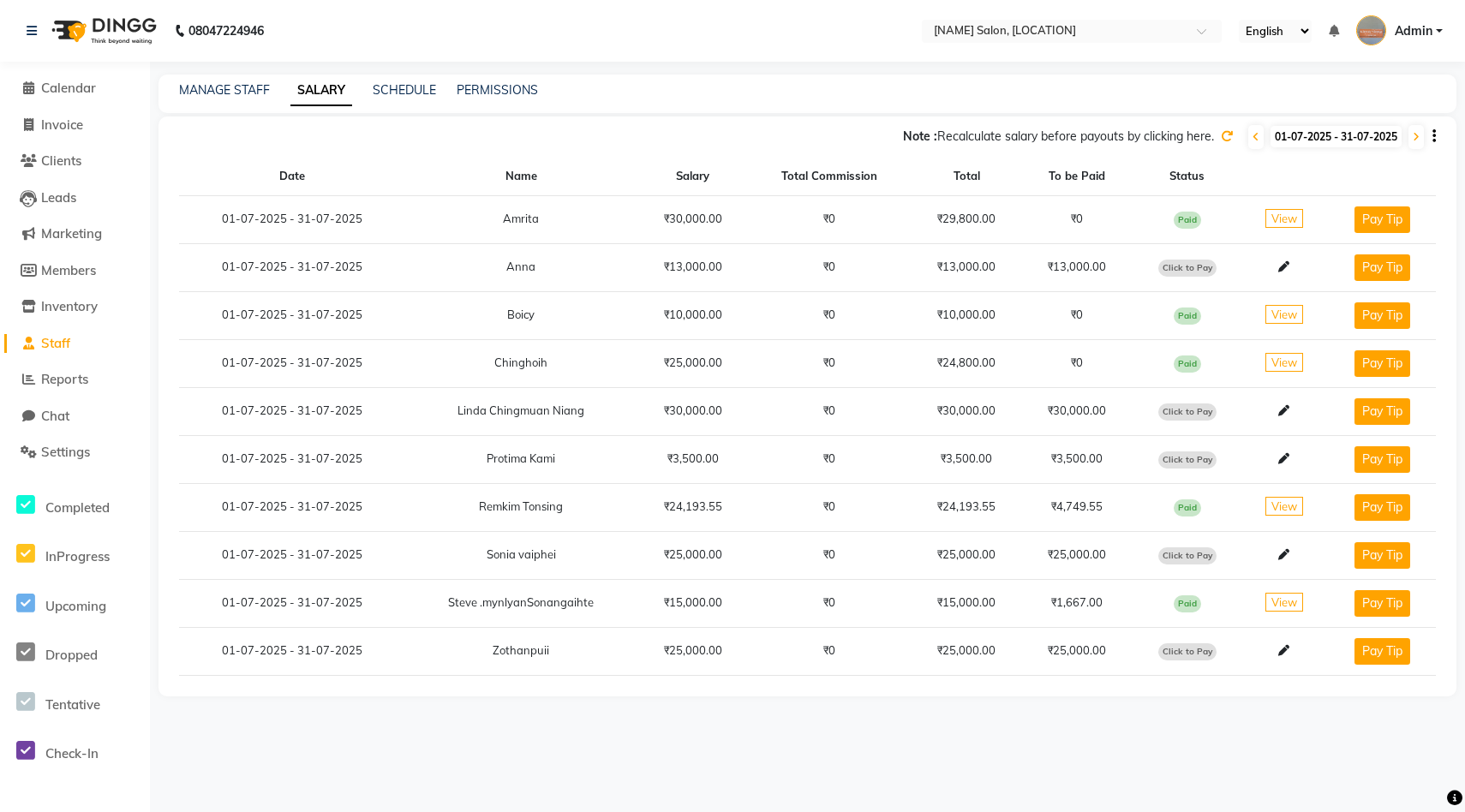 click on "Settings" 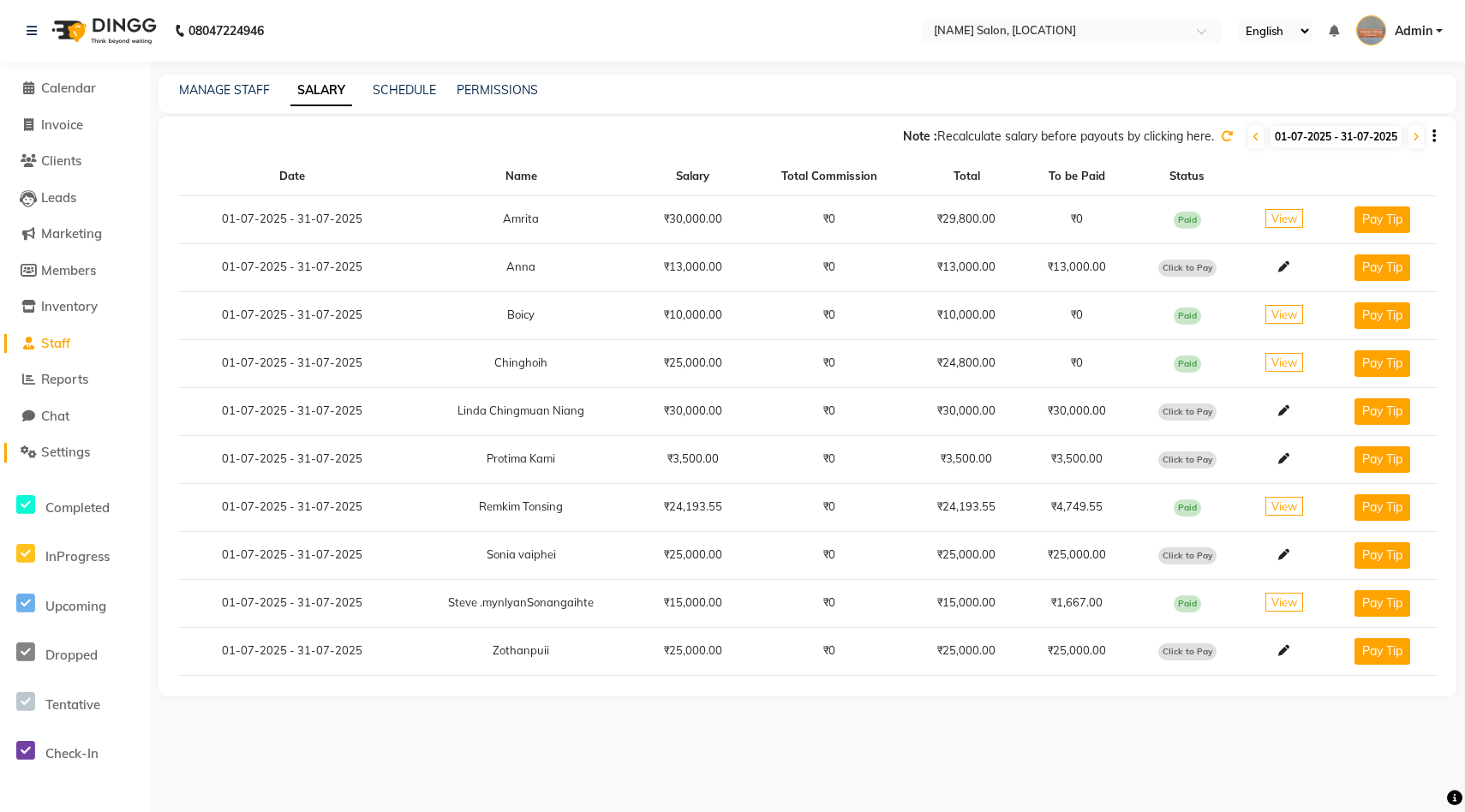 click on "Settings" 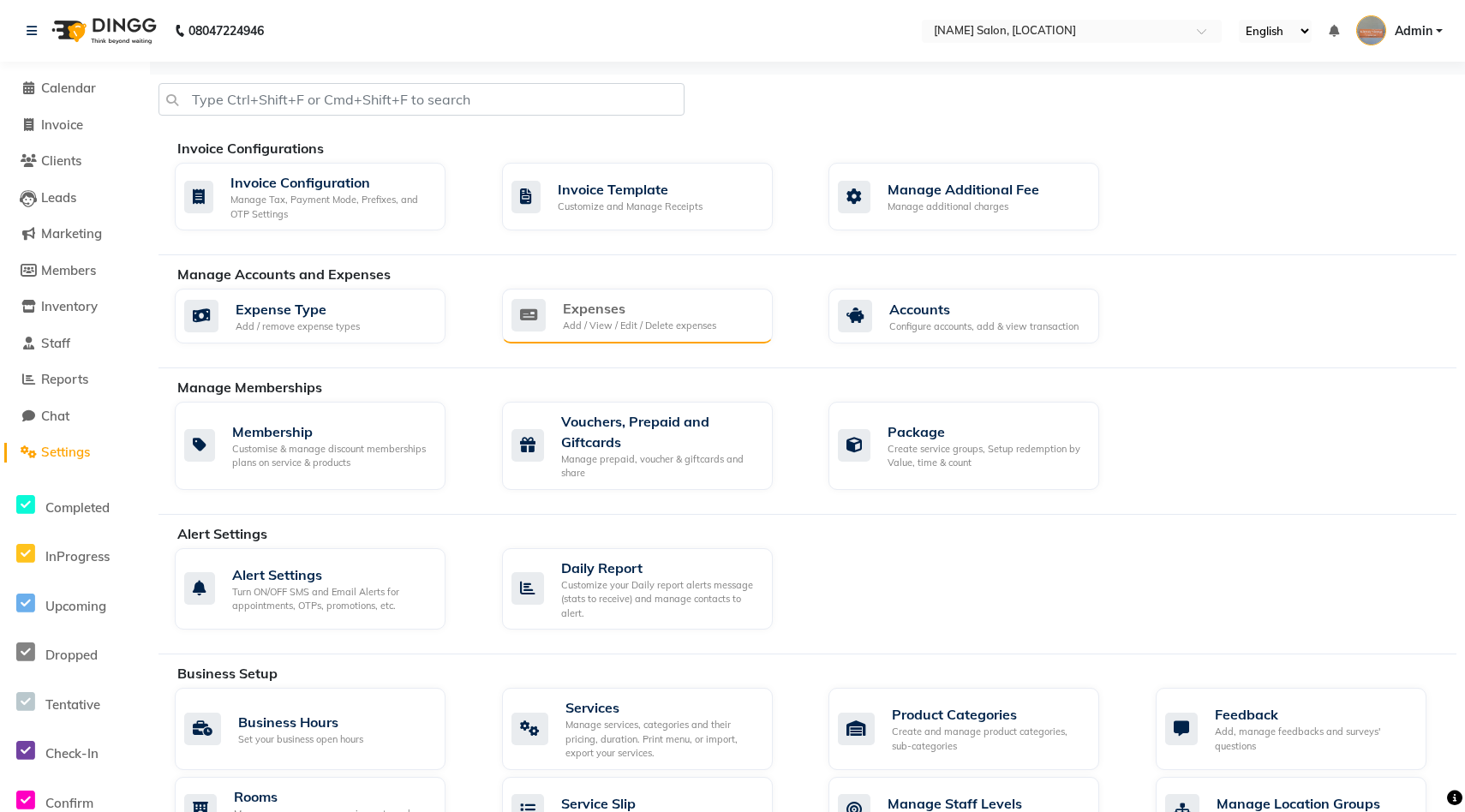 click on "Add / View / Edit / Delete expenses" 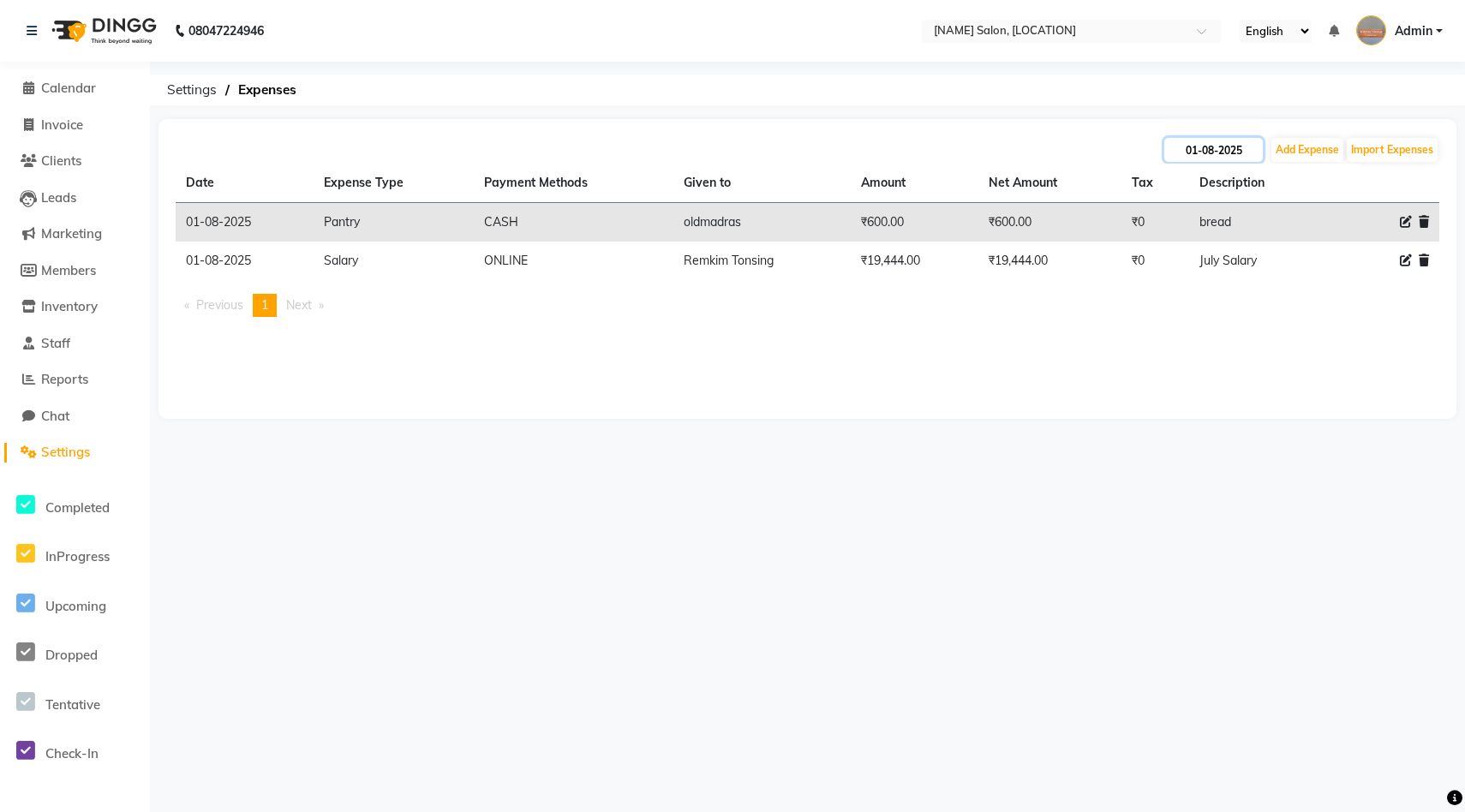 click on "01-08-2025" 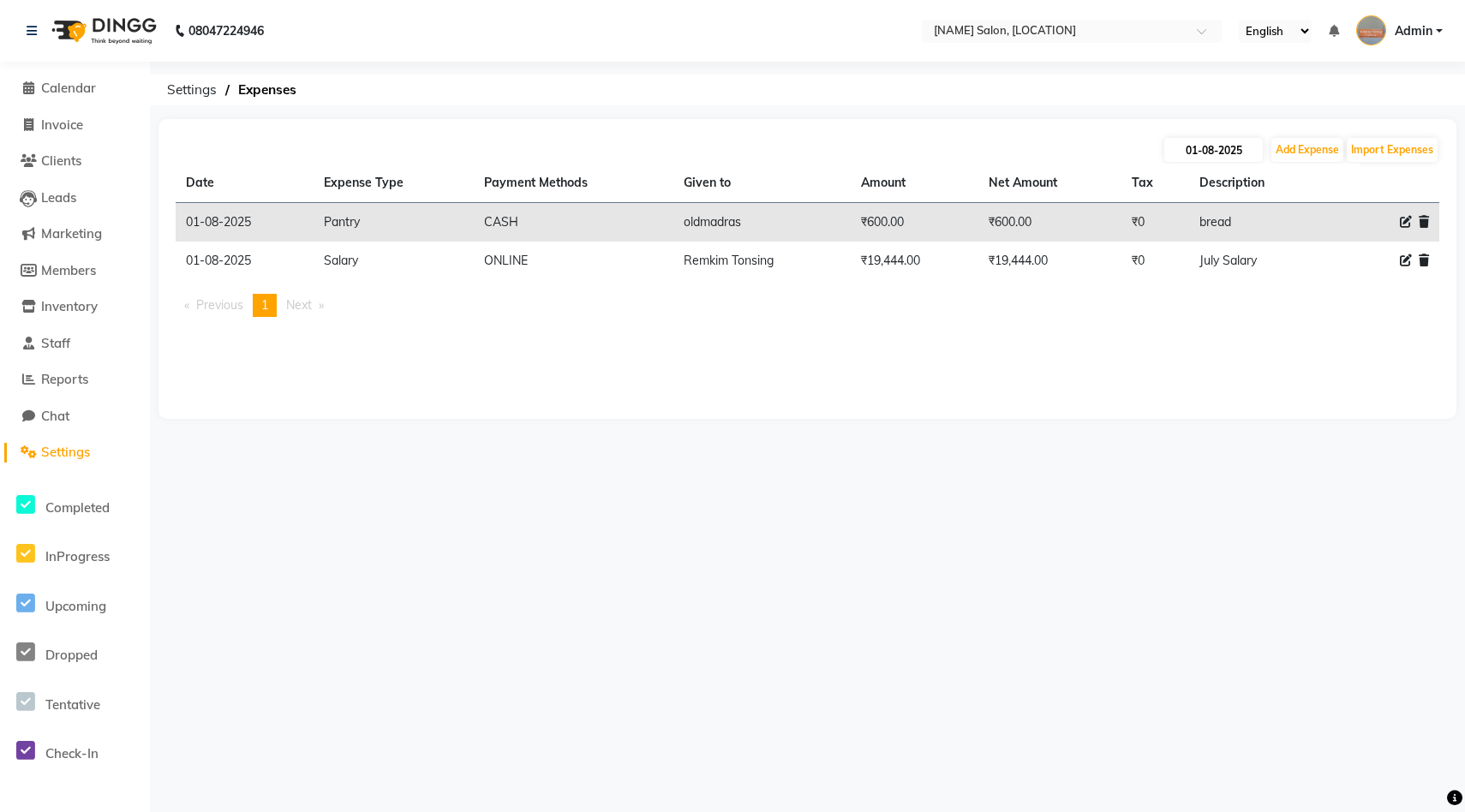 select on "8" 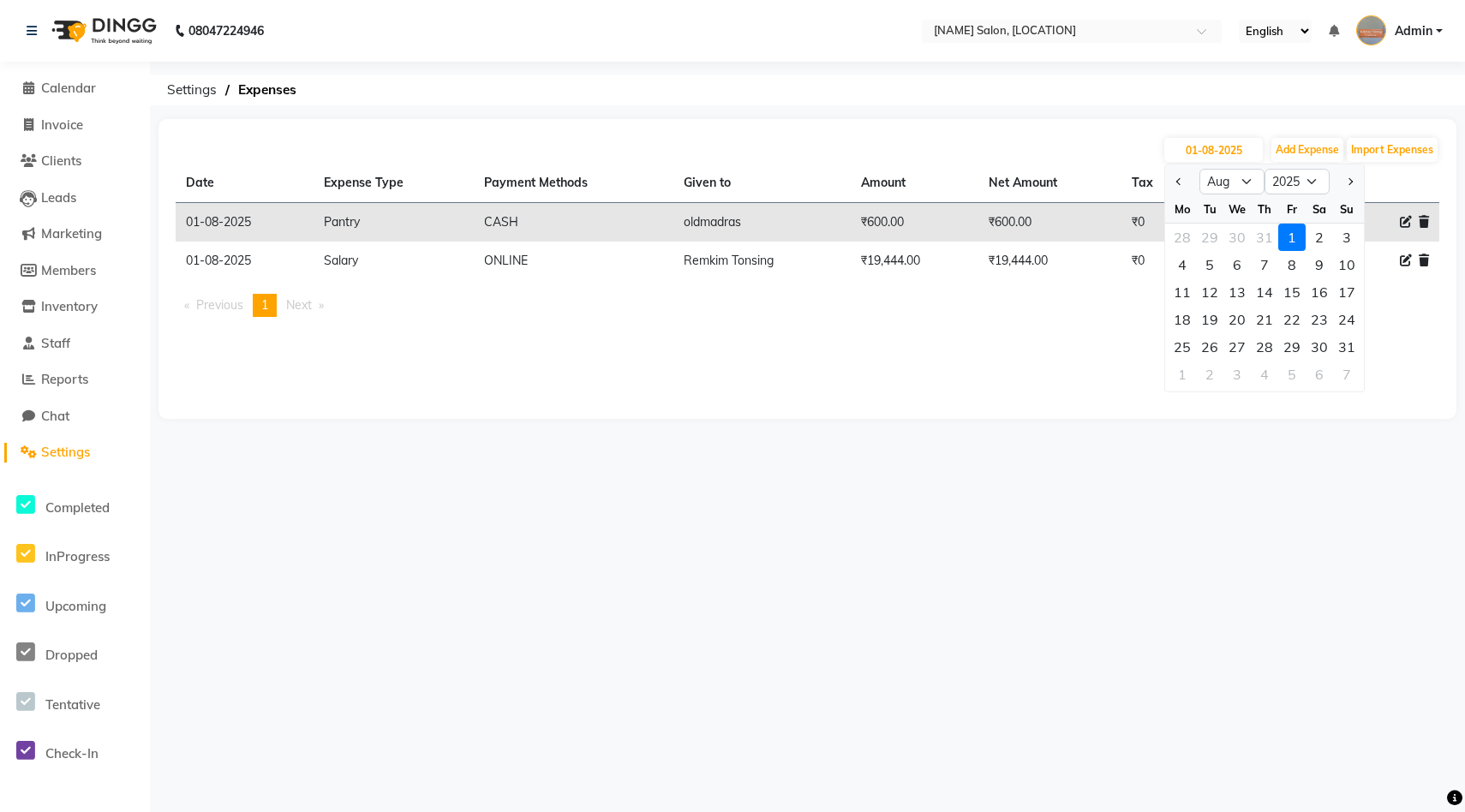 click on "[DATE] Jan Feb Mar Apr May Jun Jul Aug Sep Oct Nov Dec 2015 2016 2017 2018 2019 2020 2021 2022 2023 2024 2025 2026 2027 2028 2029 2030 2031 2032 2033 2034 2035 Mo Tu We Th Fr Sa Su 28 29 30 31 1 2 3 4 5 6 7 8 9 10 11 12 13 14 15 16 17 18 19 20 21 22 23 24 25 26 27 28 29 30 31 1 2 3 4 5 6 7 Add Expense Import Expenses Date Expense Type Payment Methods Given to Amount Net Amount Tax Description  [DATE]   Pantry   CASH   oldmadras   ₹[AMOUNT].00  ₹[AMOUNT].00 ₹0  bread   [DATE]   Salary   ONLINE   [NAME] Tonsing   ₹[AMOUNT].00  ₹[AMOUNT].00 ₹0  [NAME] Salary   Previous  page  1 / 1  You're on page  1  Next  page" 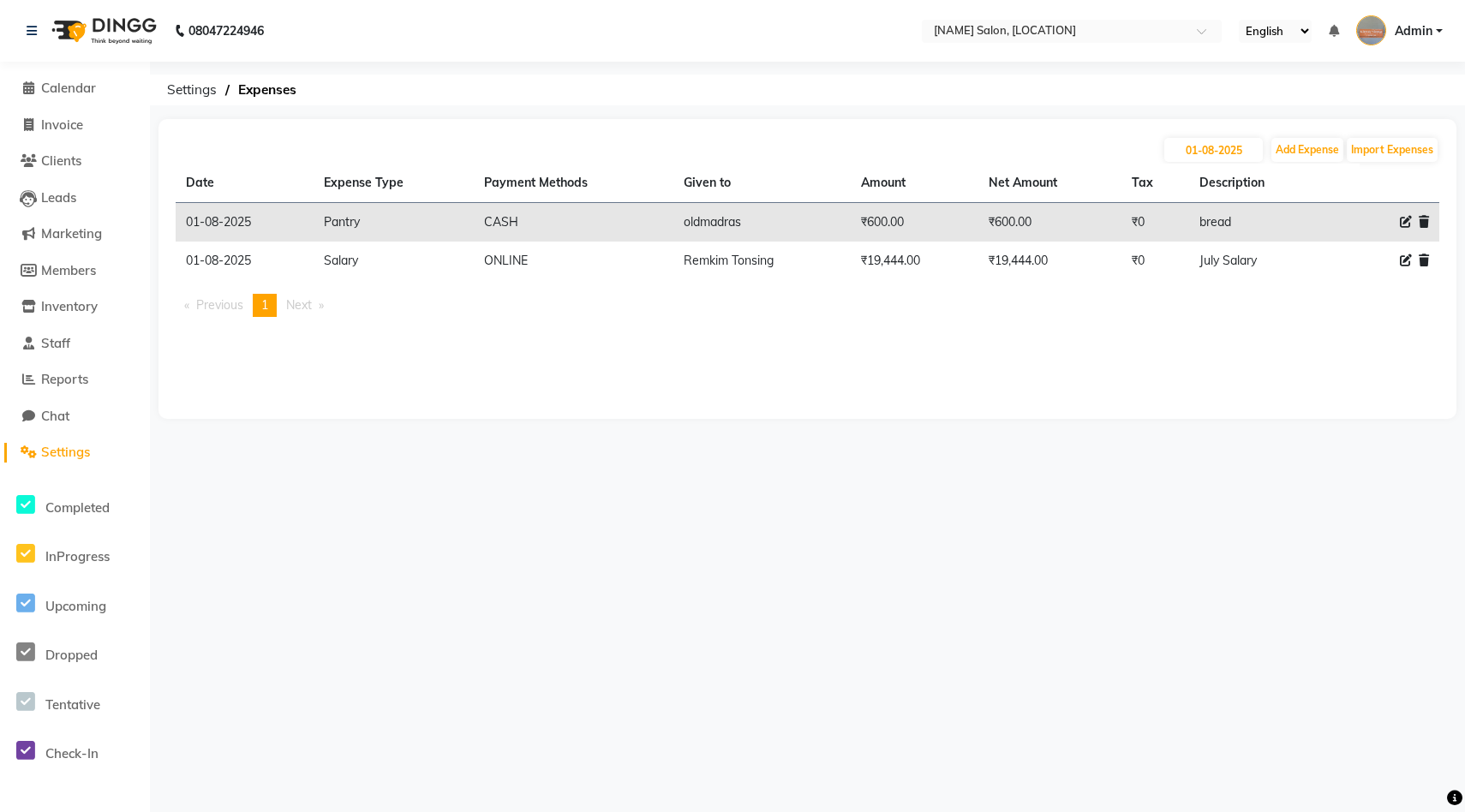 click 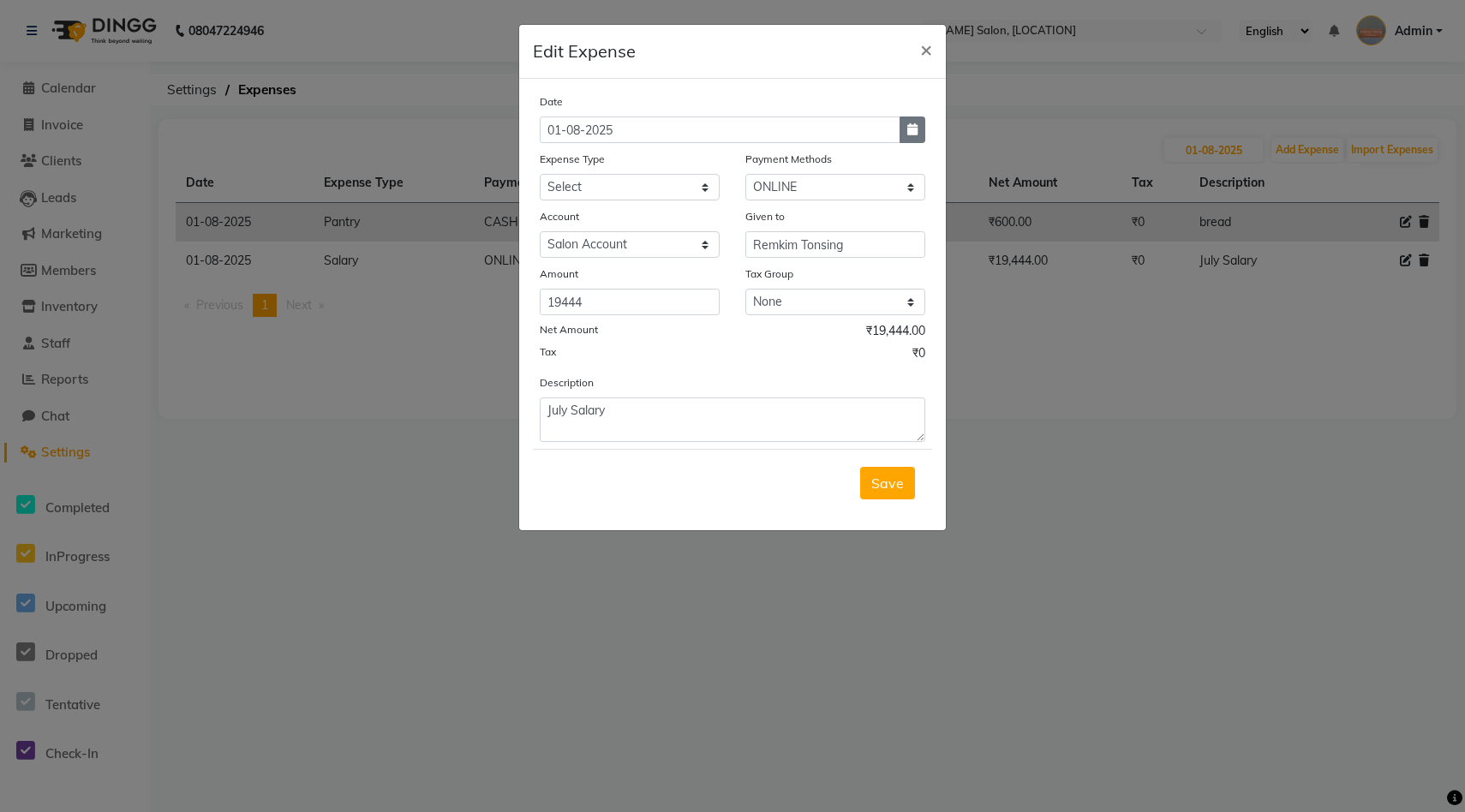 click 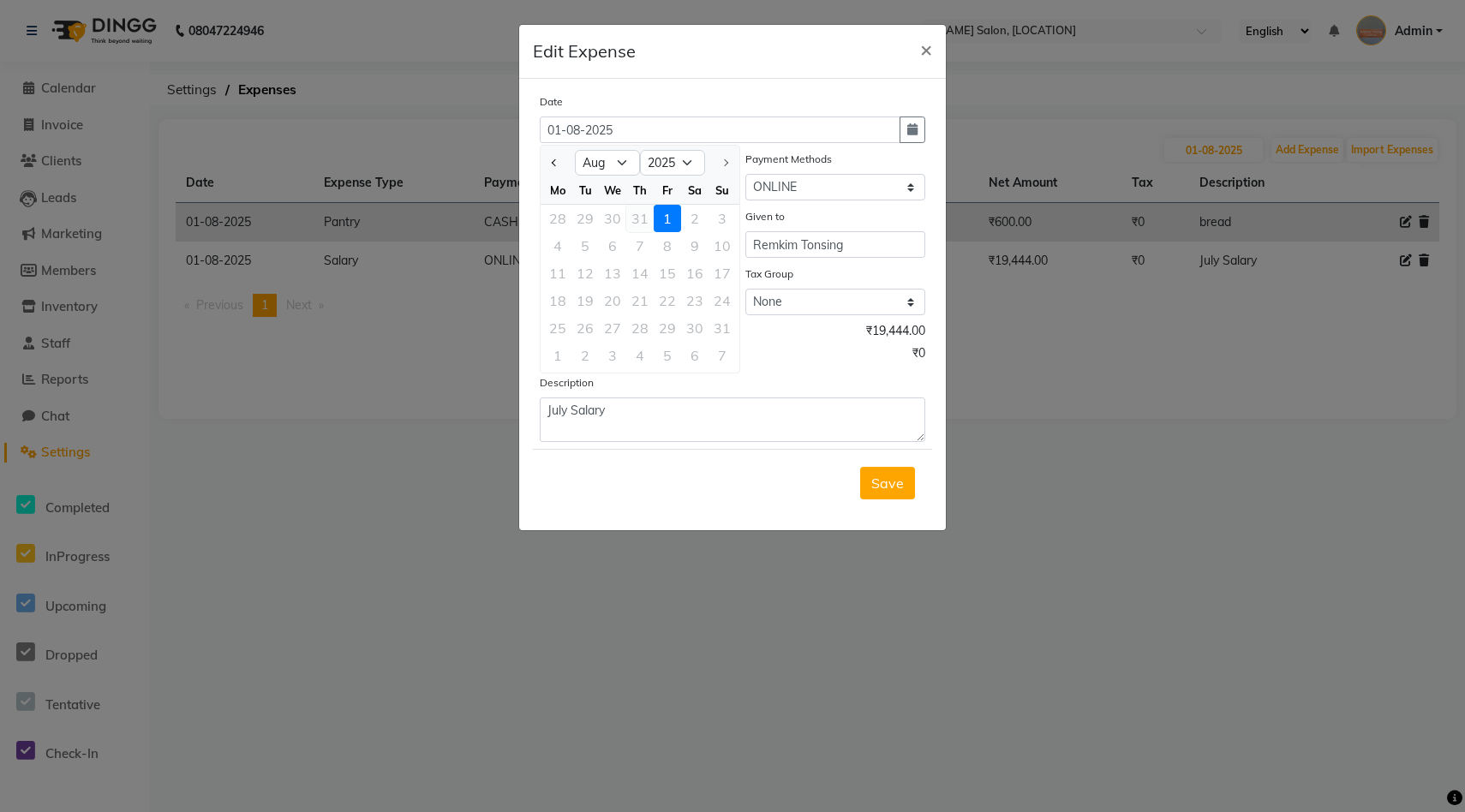 click on "31" 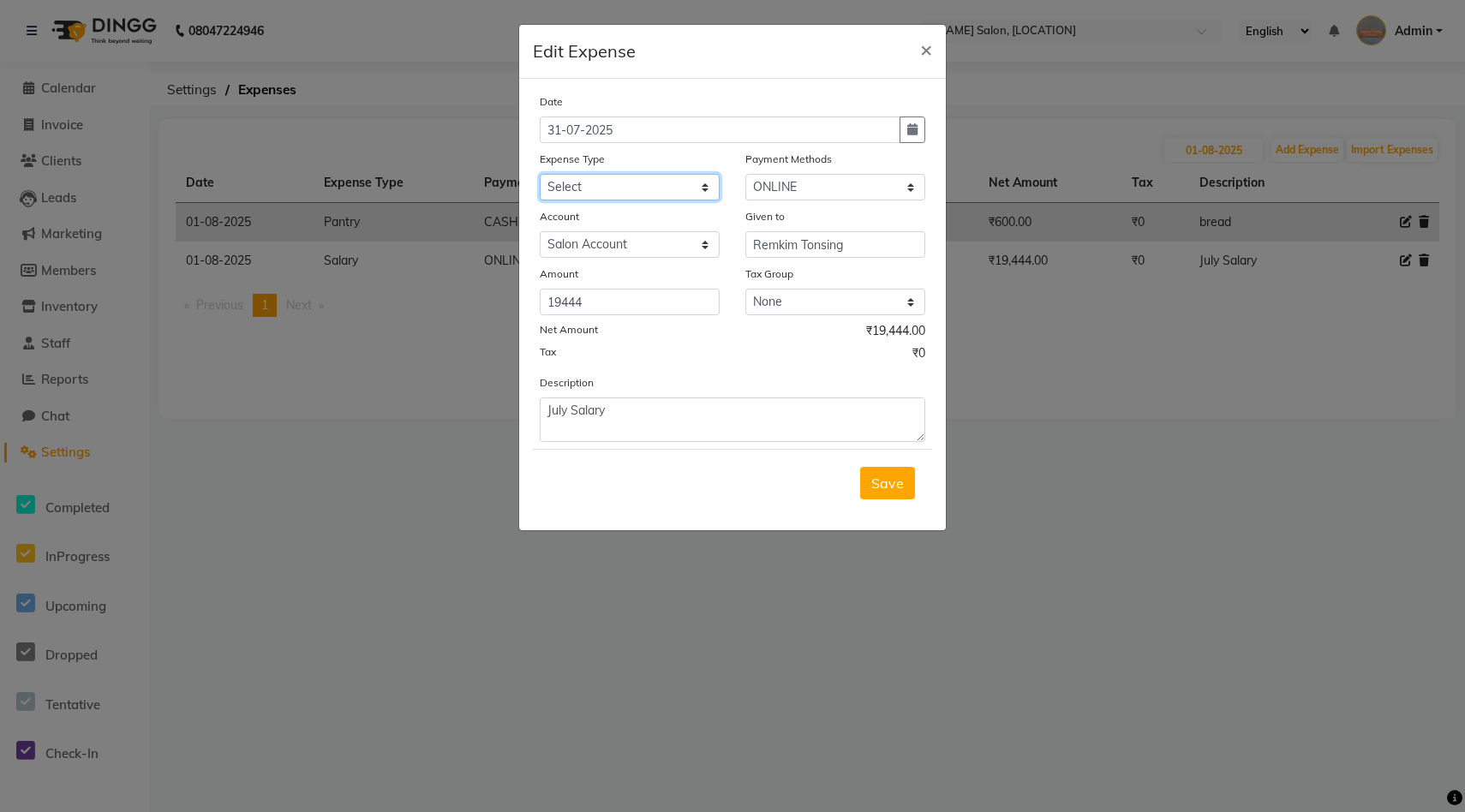 click on "Select Advance Salary Bank charges Car maintenance  Cash transfer to bank Cash transfer to hub Client Snacks Clinical charges Daily expense sheet Equipment Fuel Govt fee Incentive Insurance International purchase Loan Repayment Maintenance Marketing Miscellaneous MRA Other Pantry Product Rent Salary Staff Snacks Tax Tea & Refreshment Utilities" 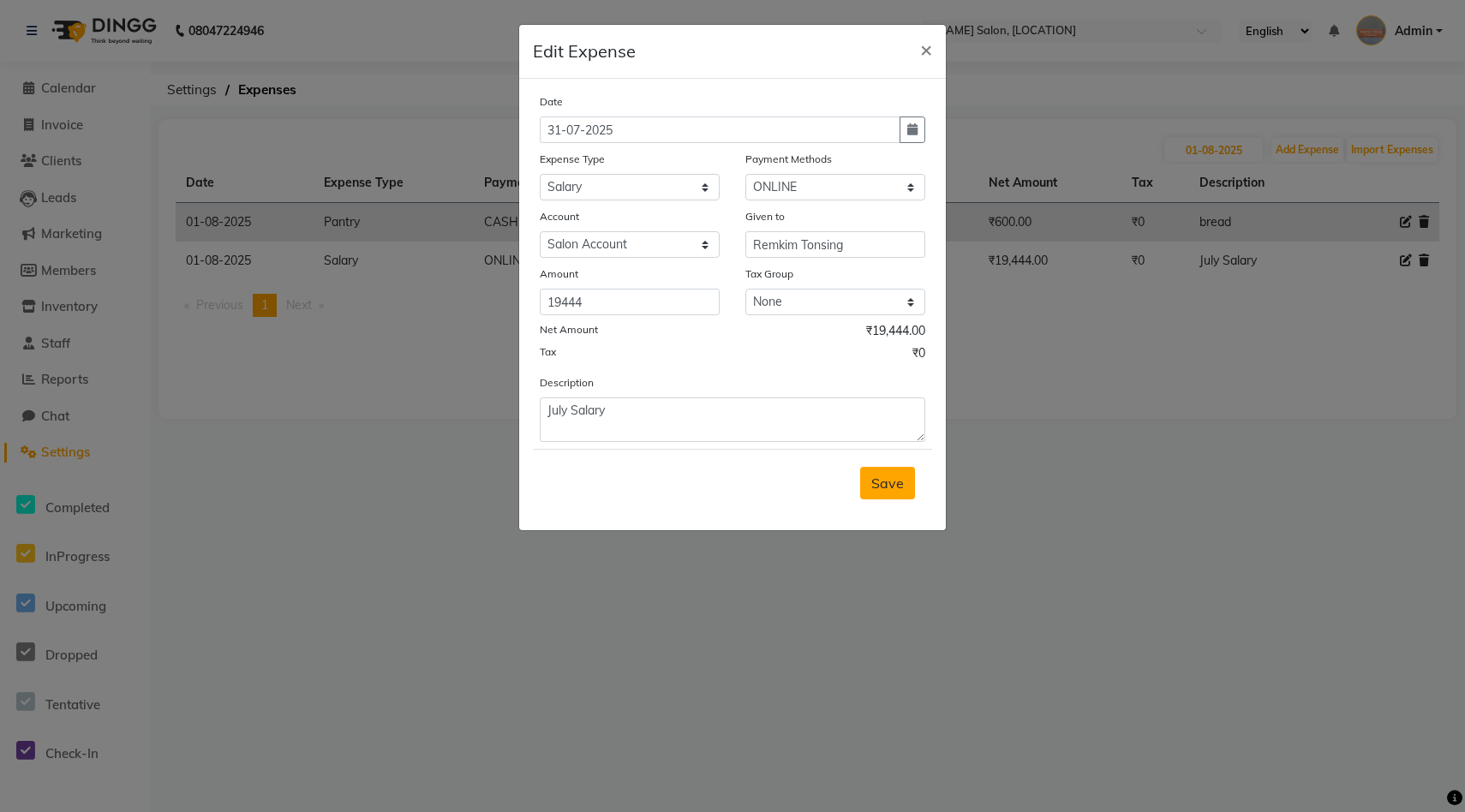 click on "Save" at bounding box center [888, 483] 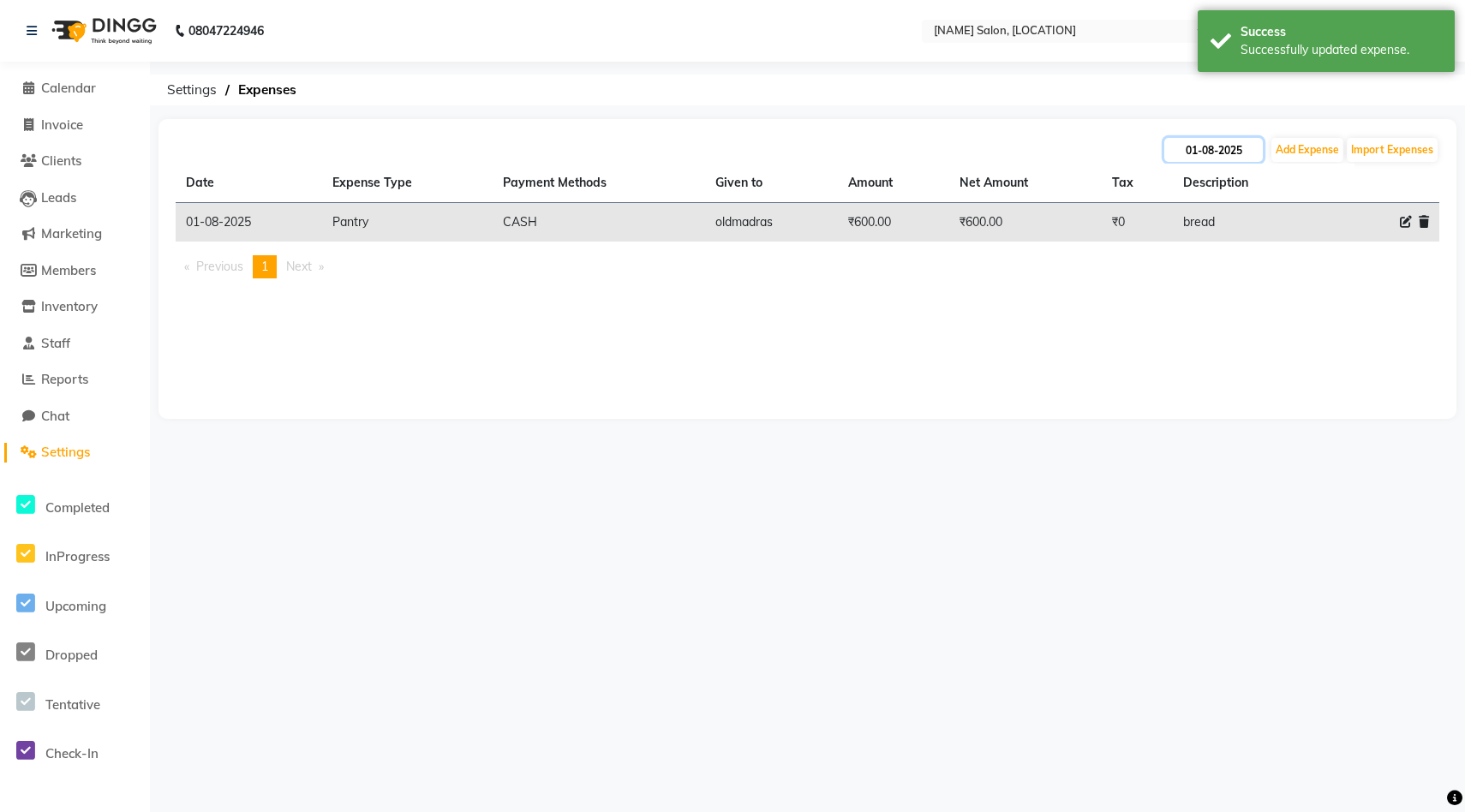 click on "01-08-2025" 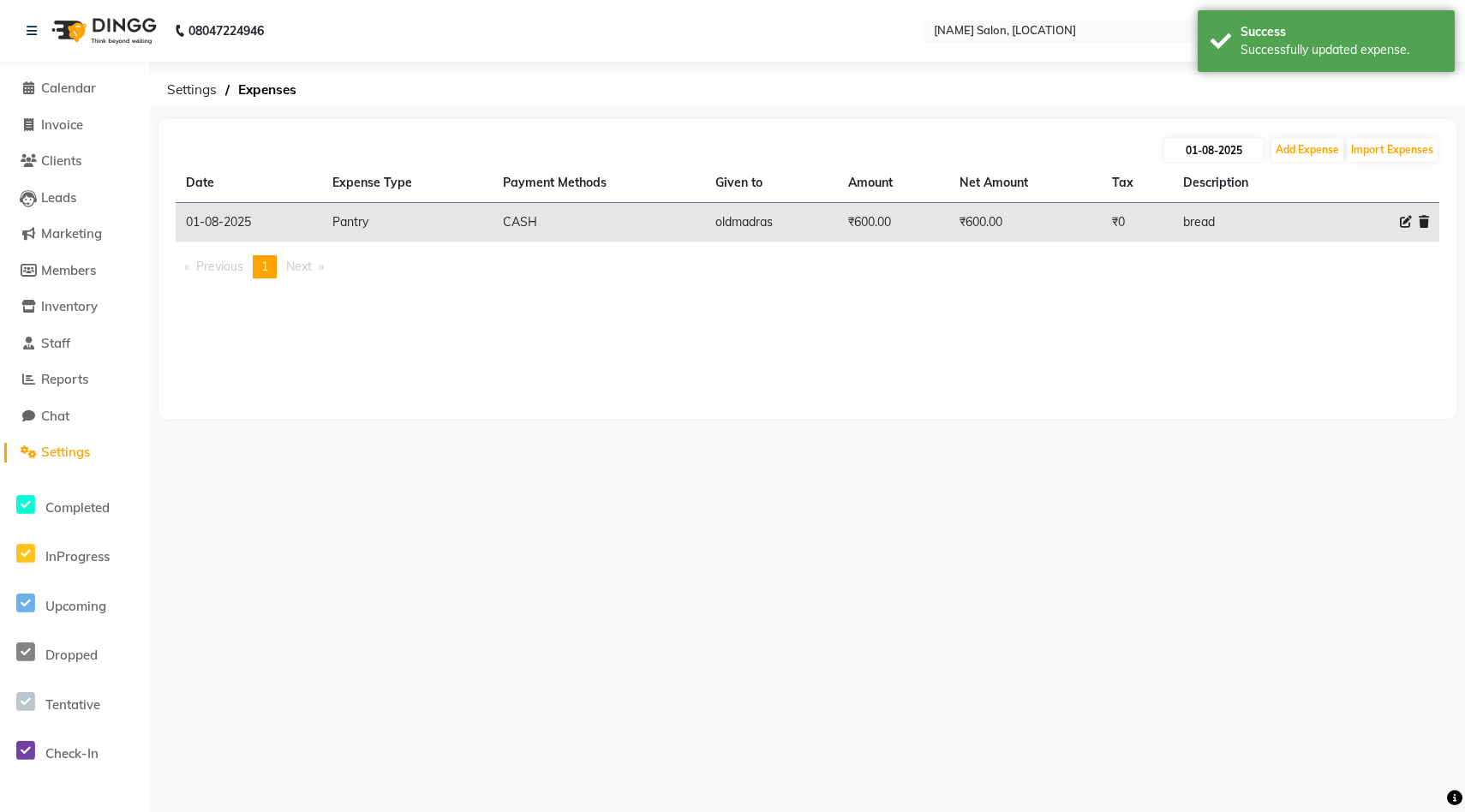 select on "8" 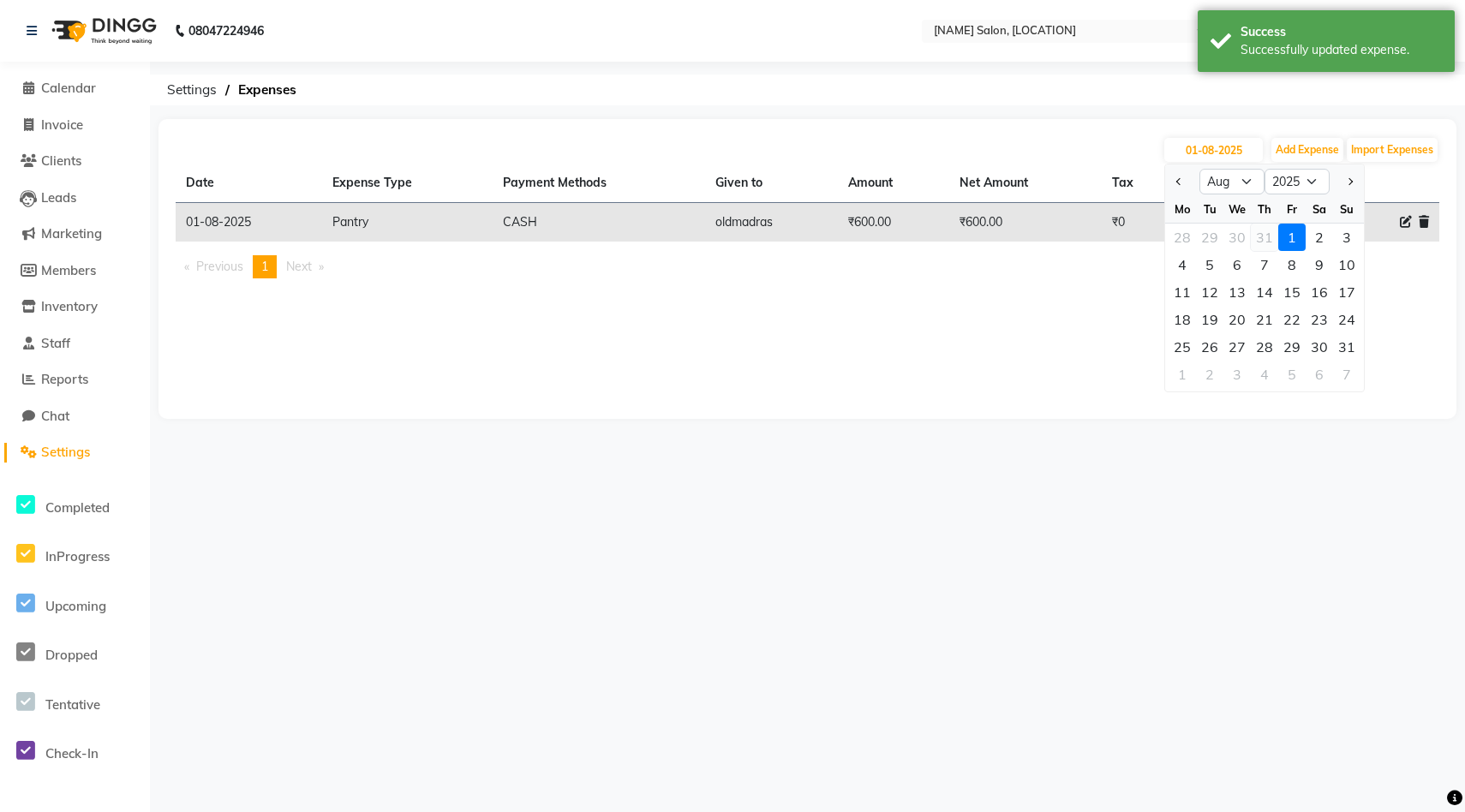 click on "31" 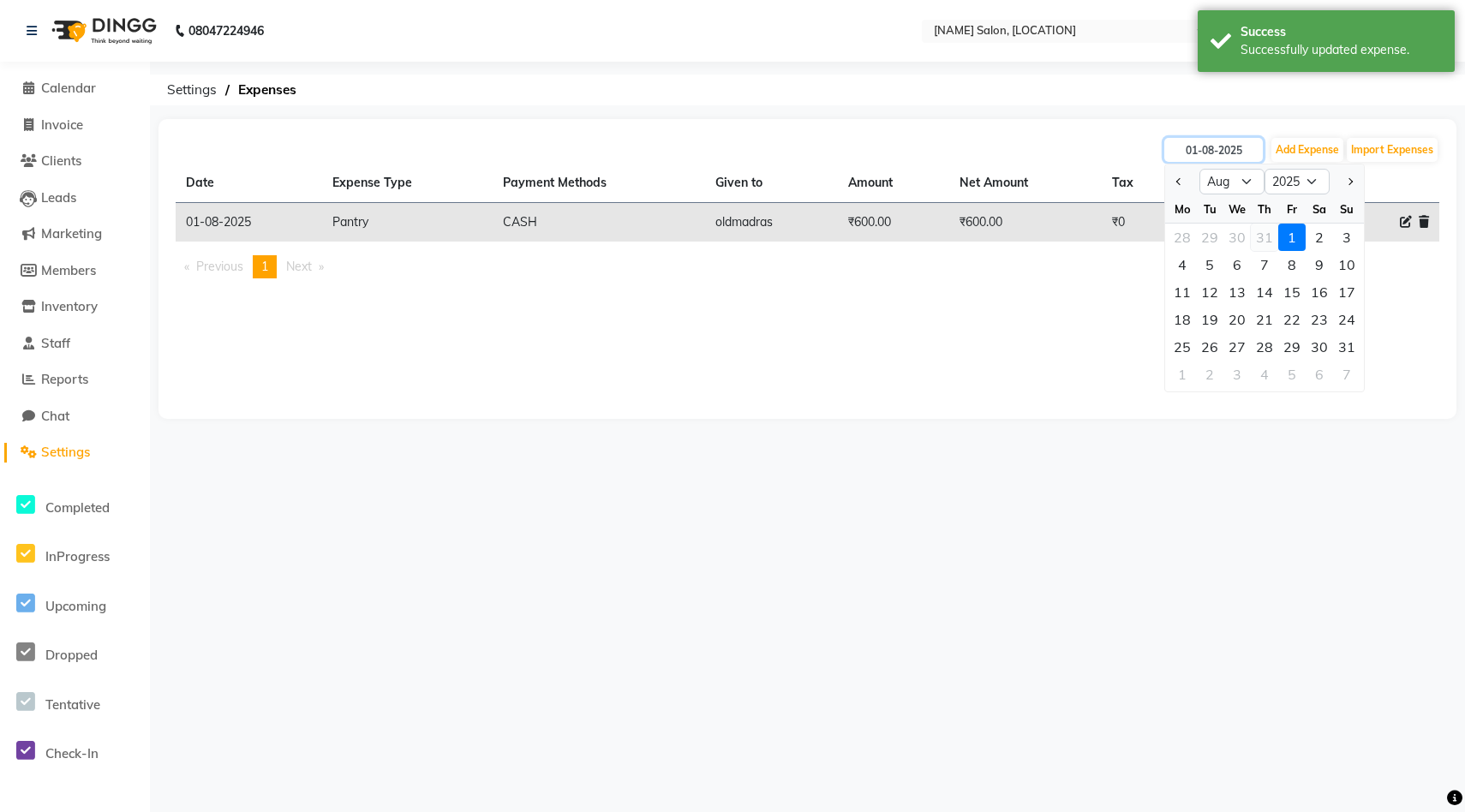 type on "31-07-2025" 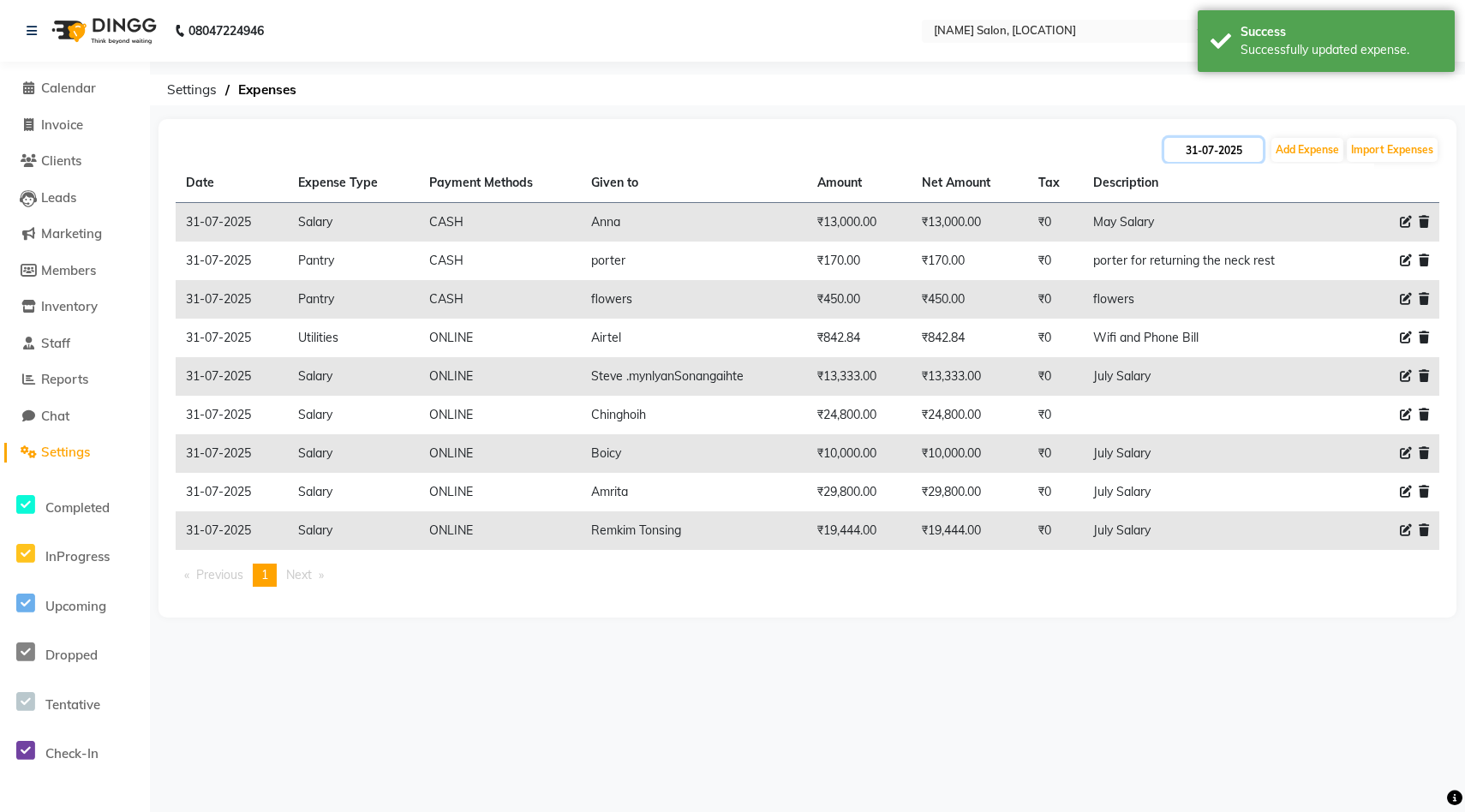 click on "31-07-2025" 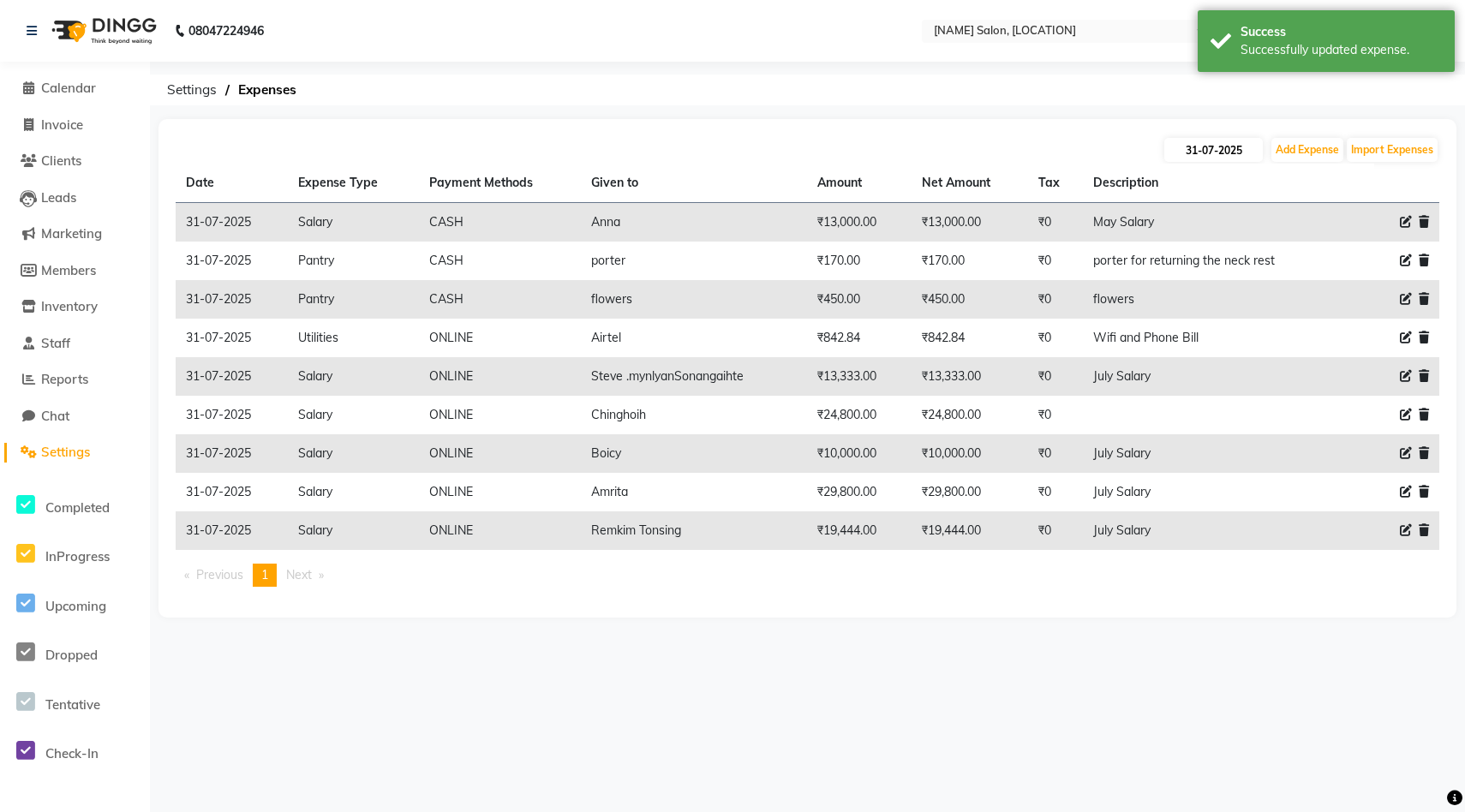 select on "7" 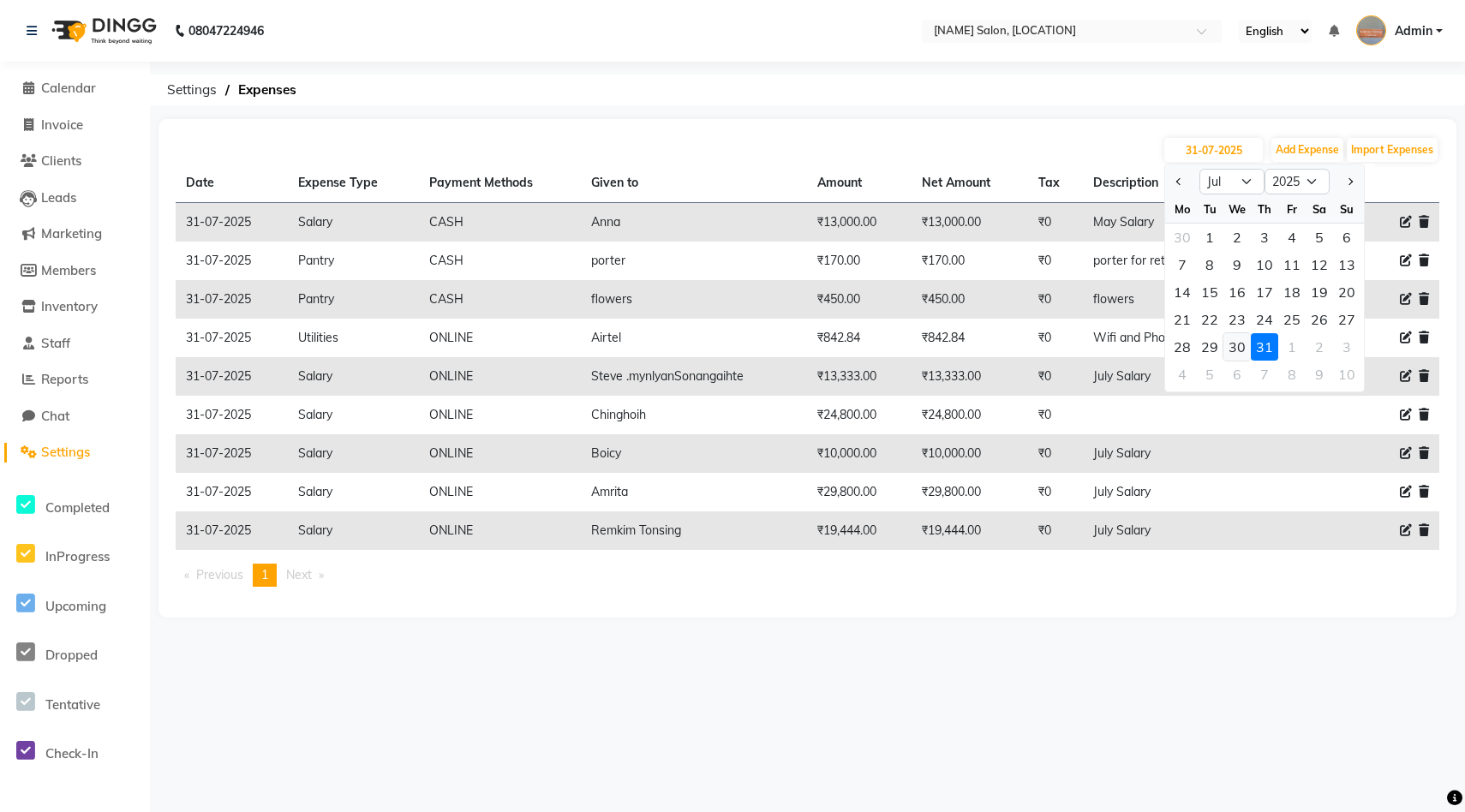 click on "30" 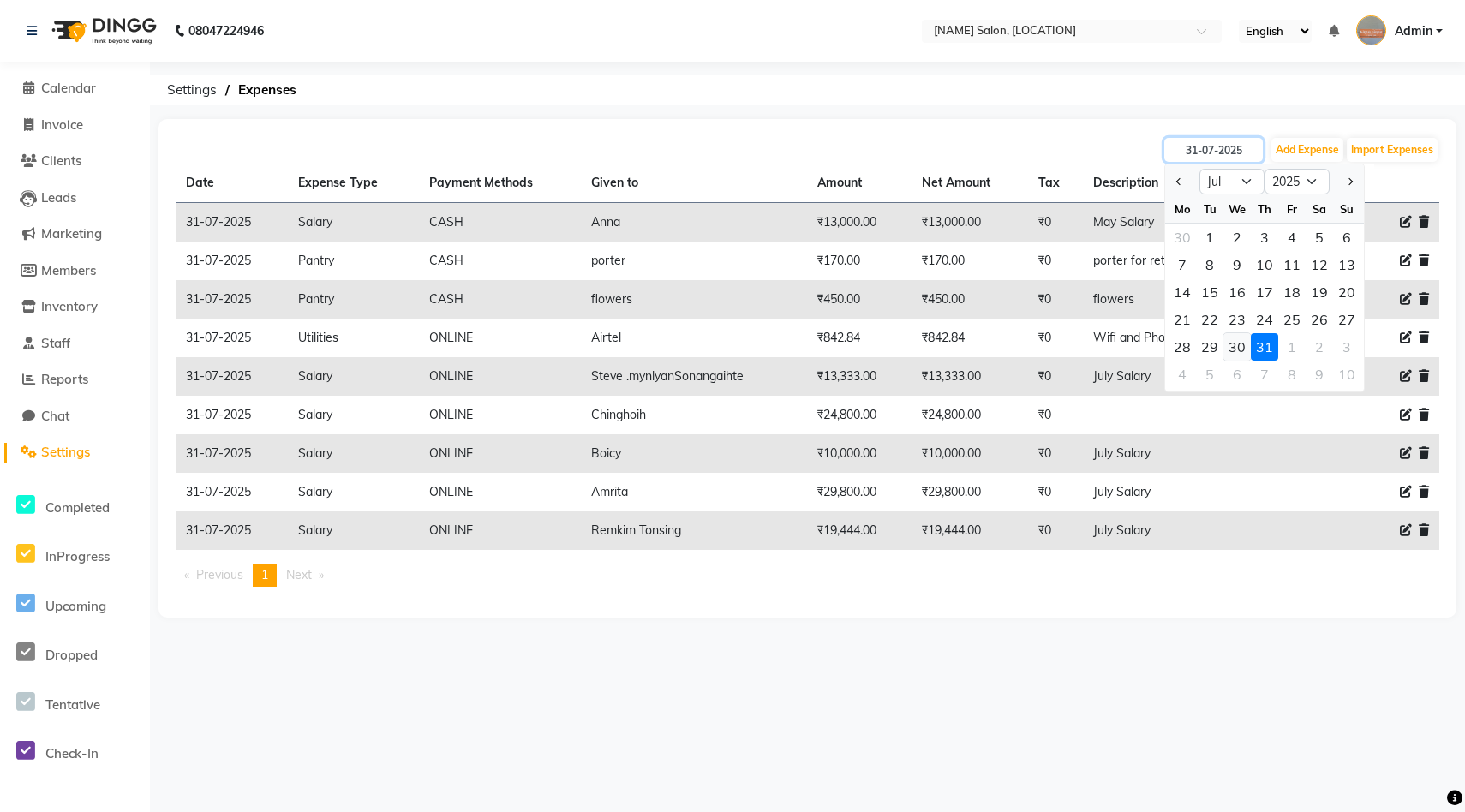 type on "30-07-2025" 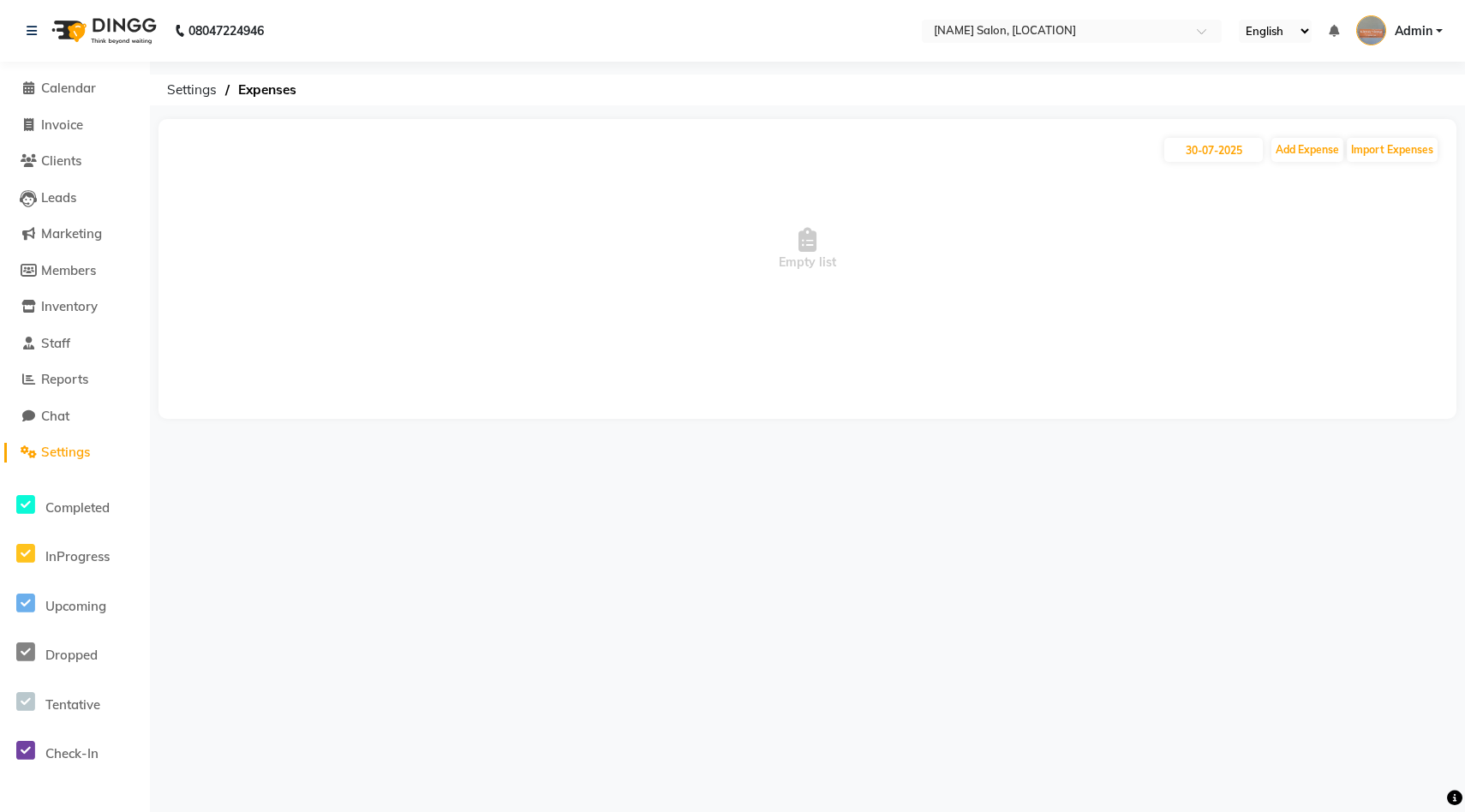 click on "30-07-2025 Add Expense Import Expenses" 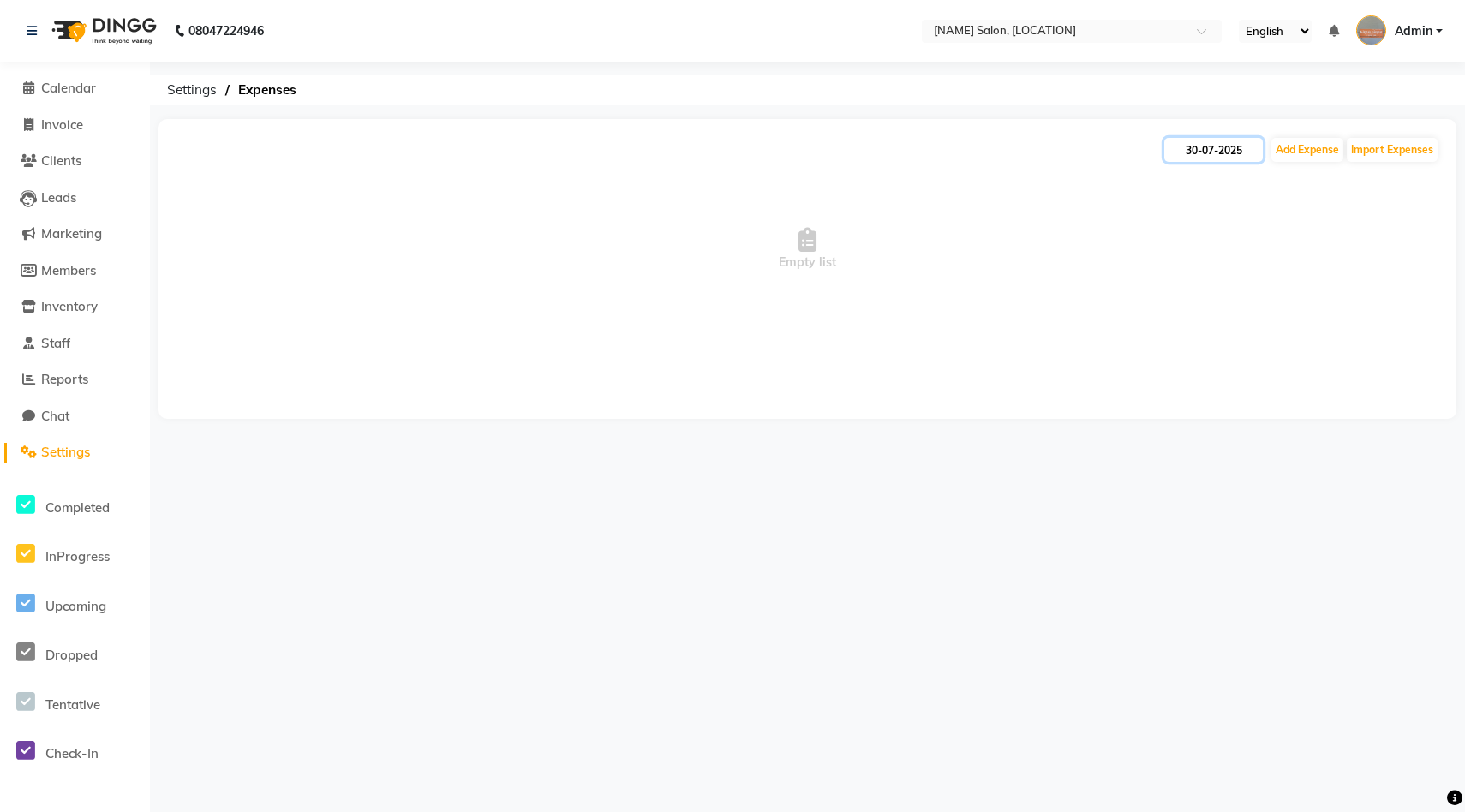 click on "30-07-2025" 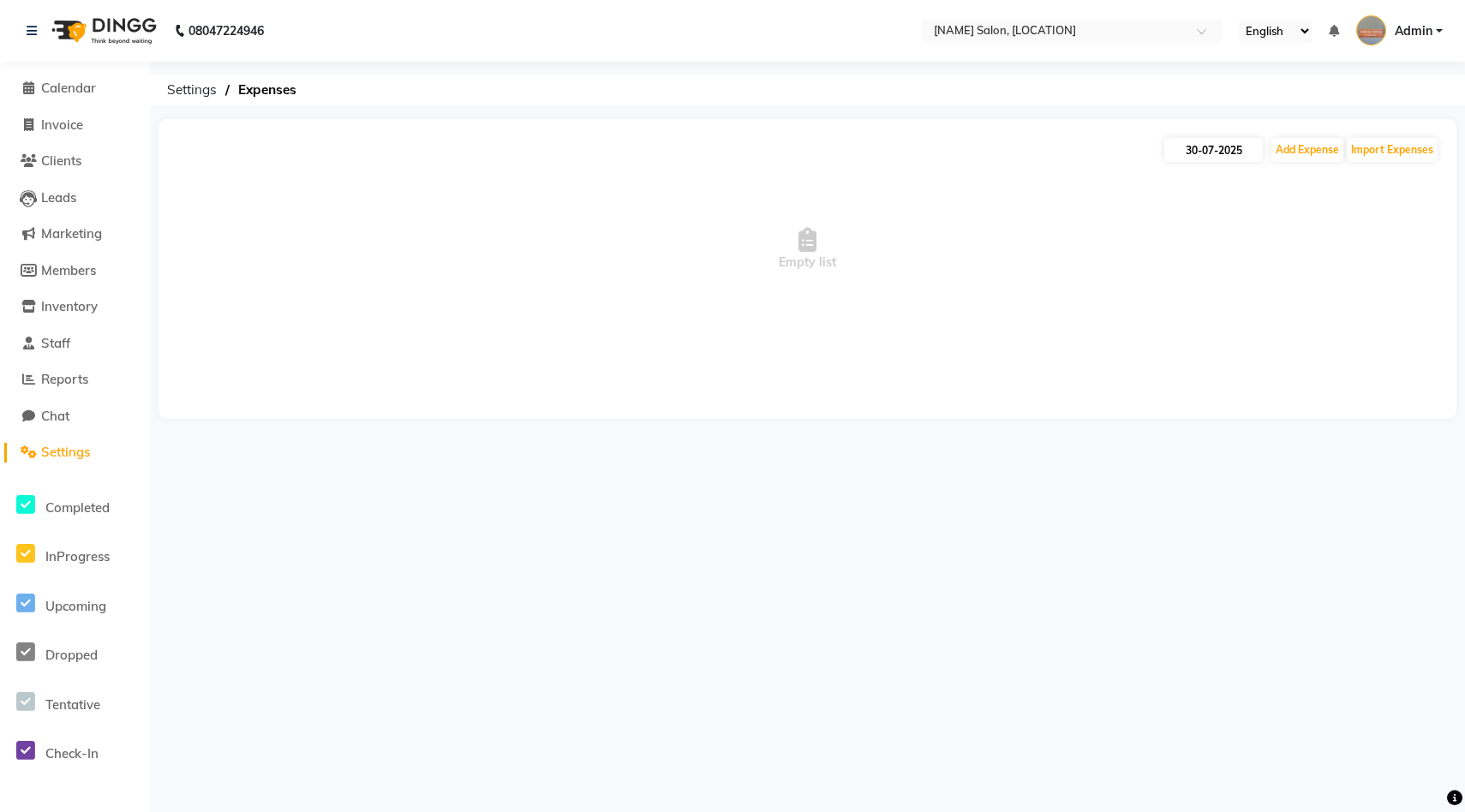 select on "7" 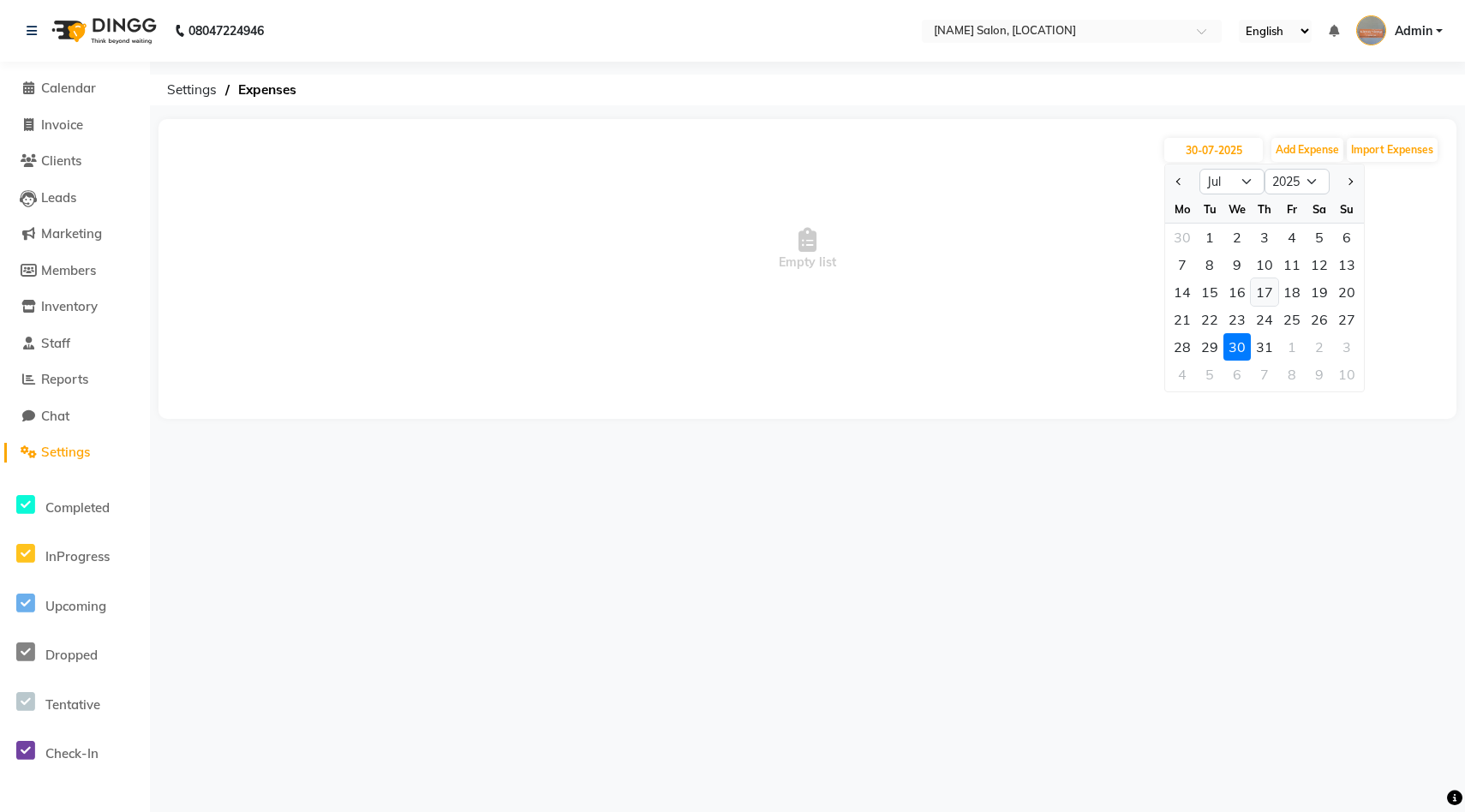 click on "17" 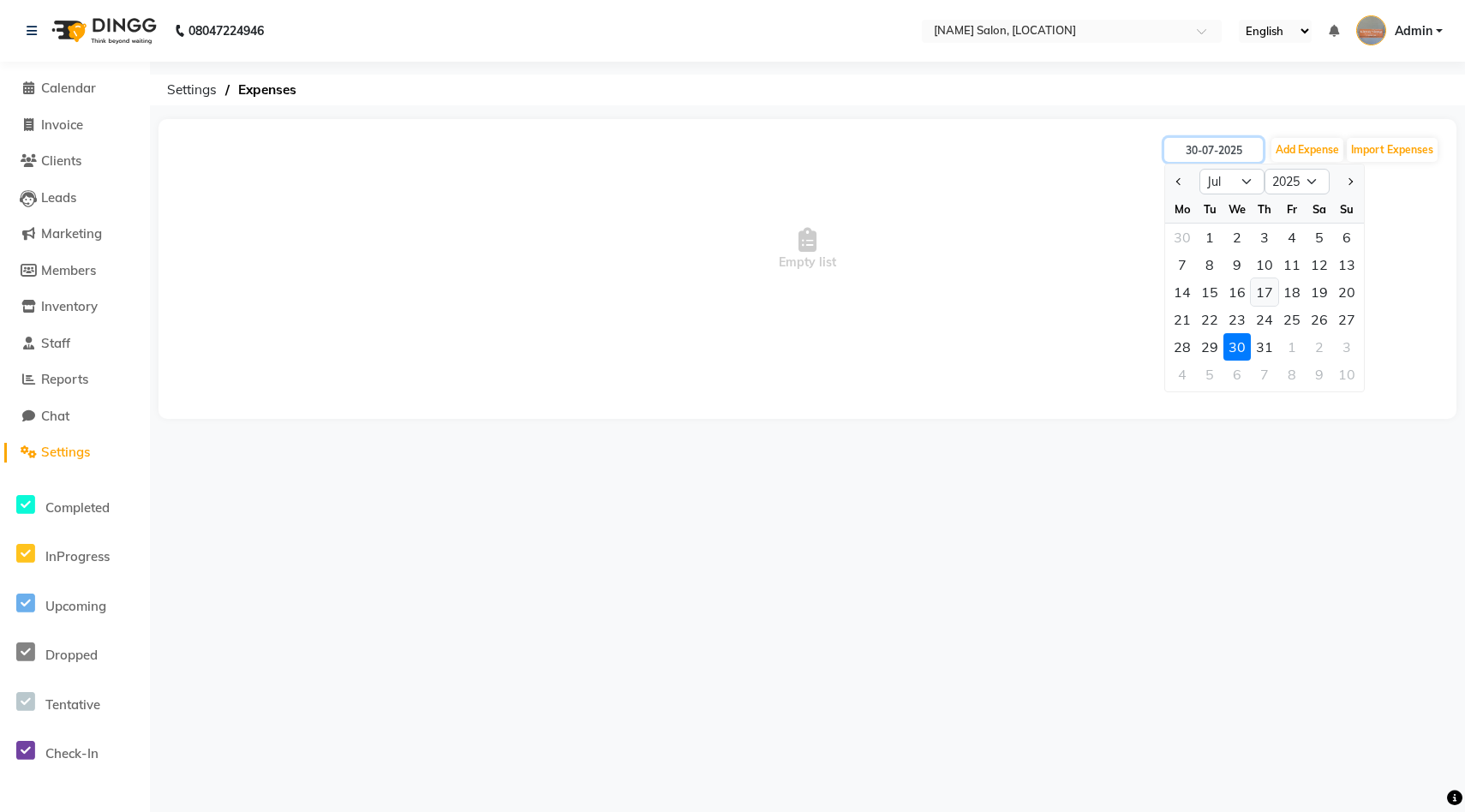 type on "17-07-2025" 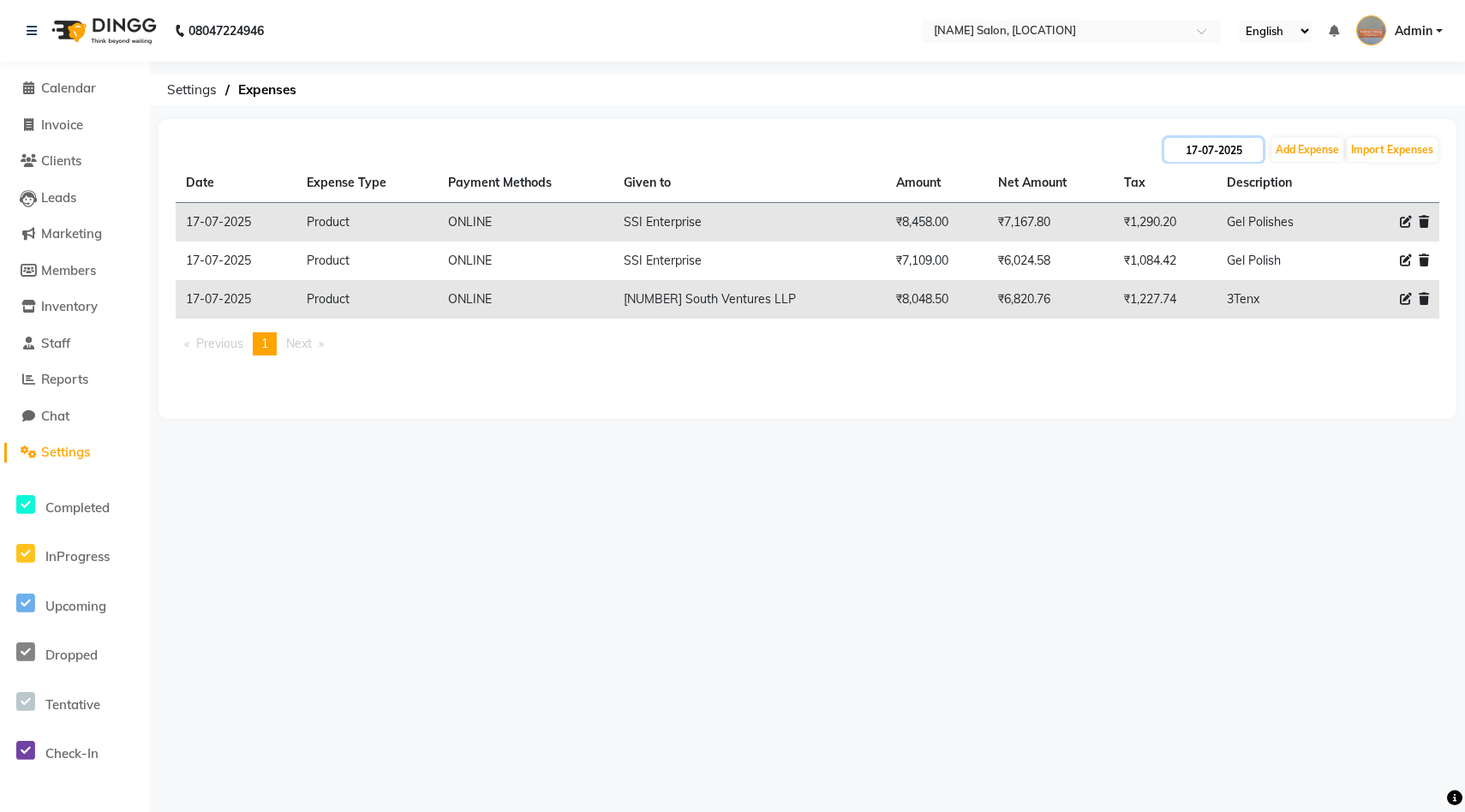 click on "17-07-2025" 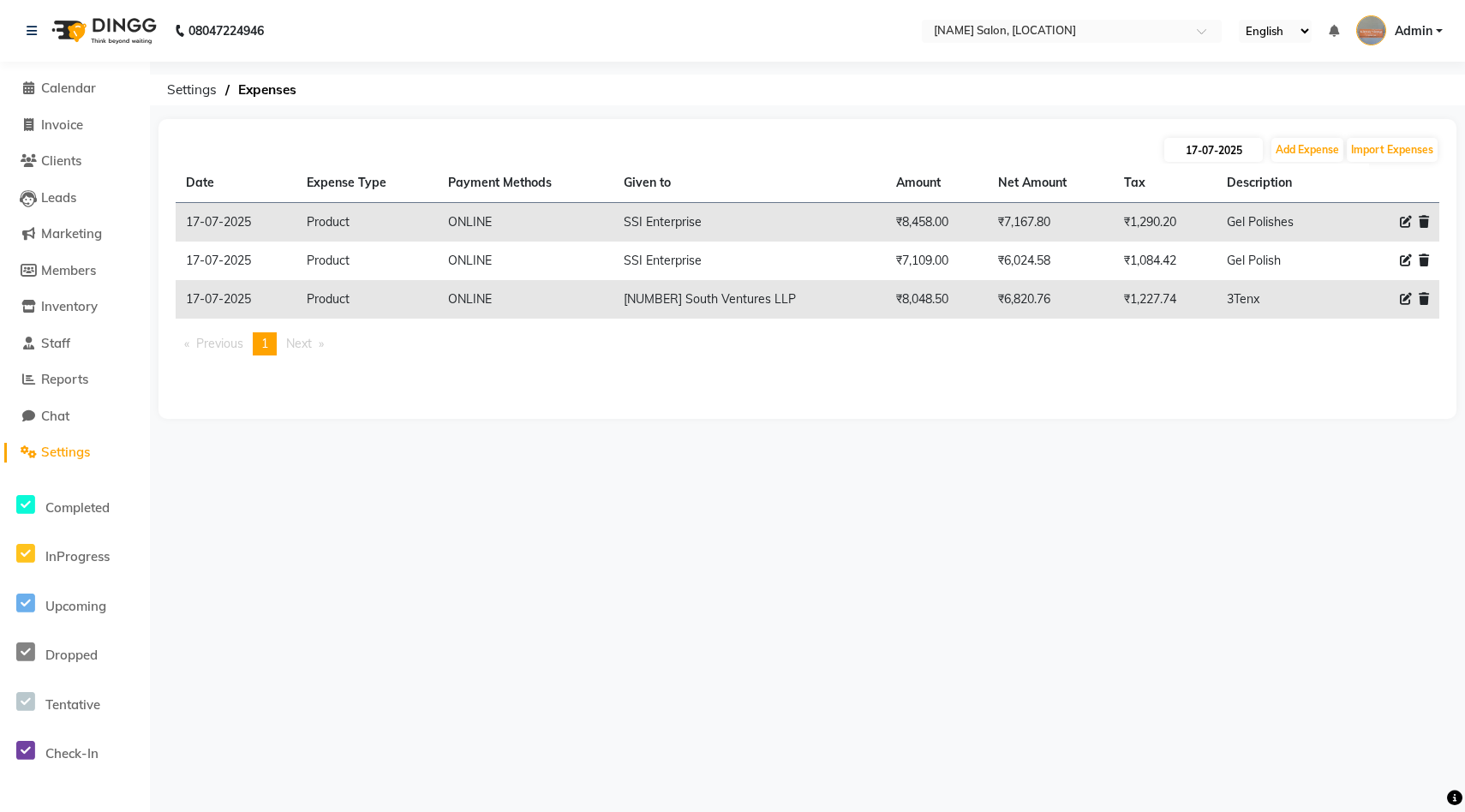 select on "7" 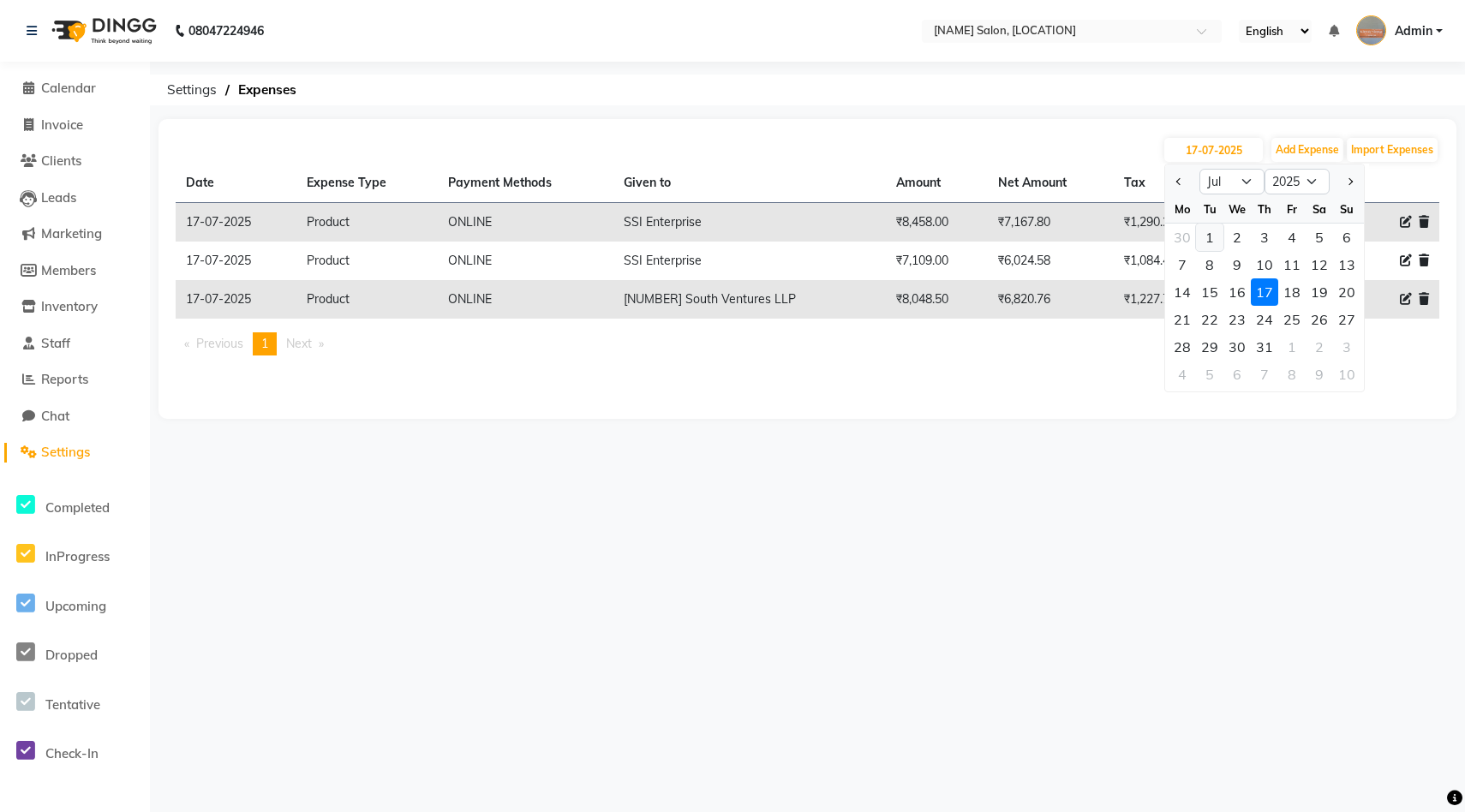 click on "1" 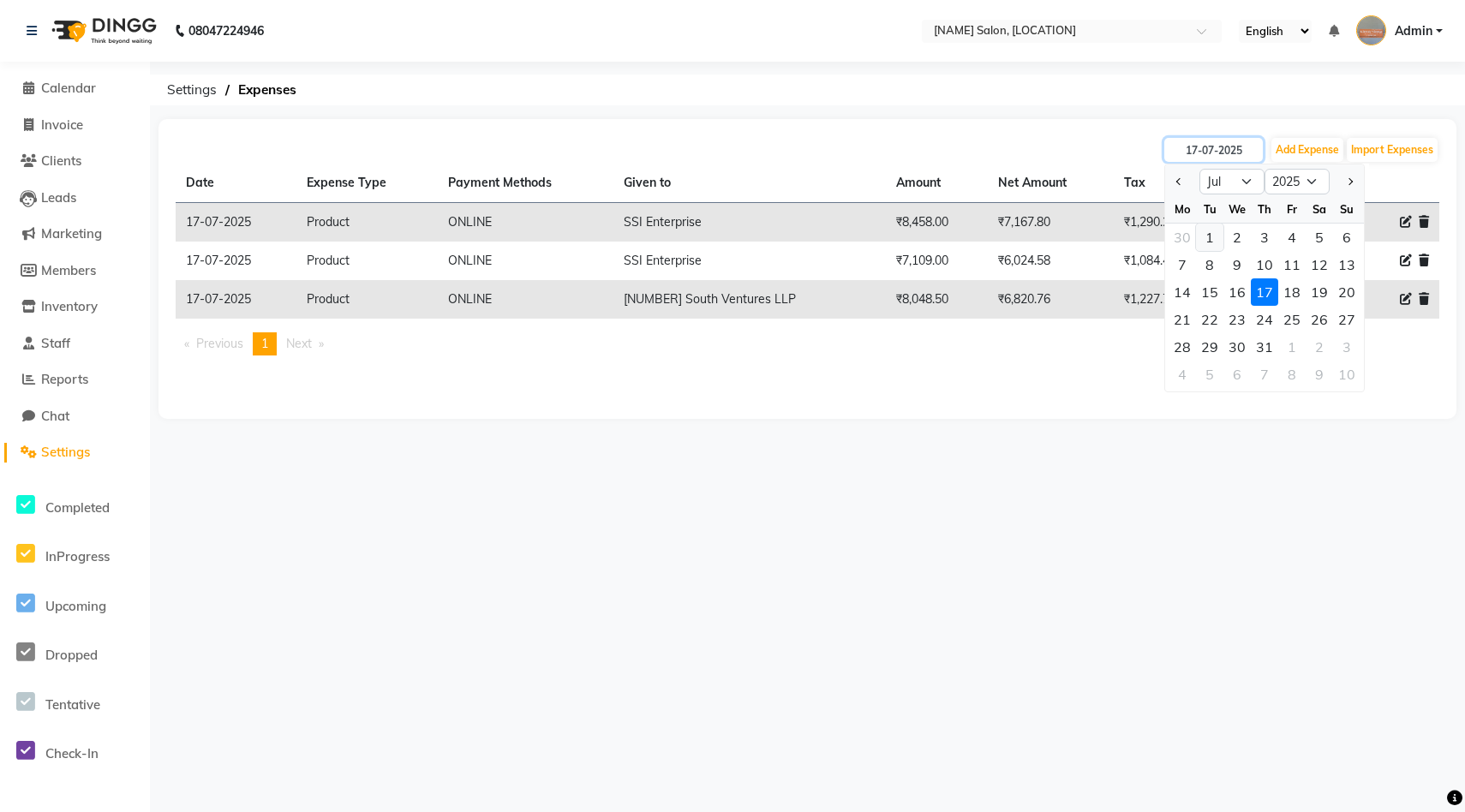 type on "01-07-2025" 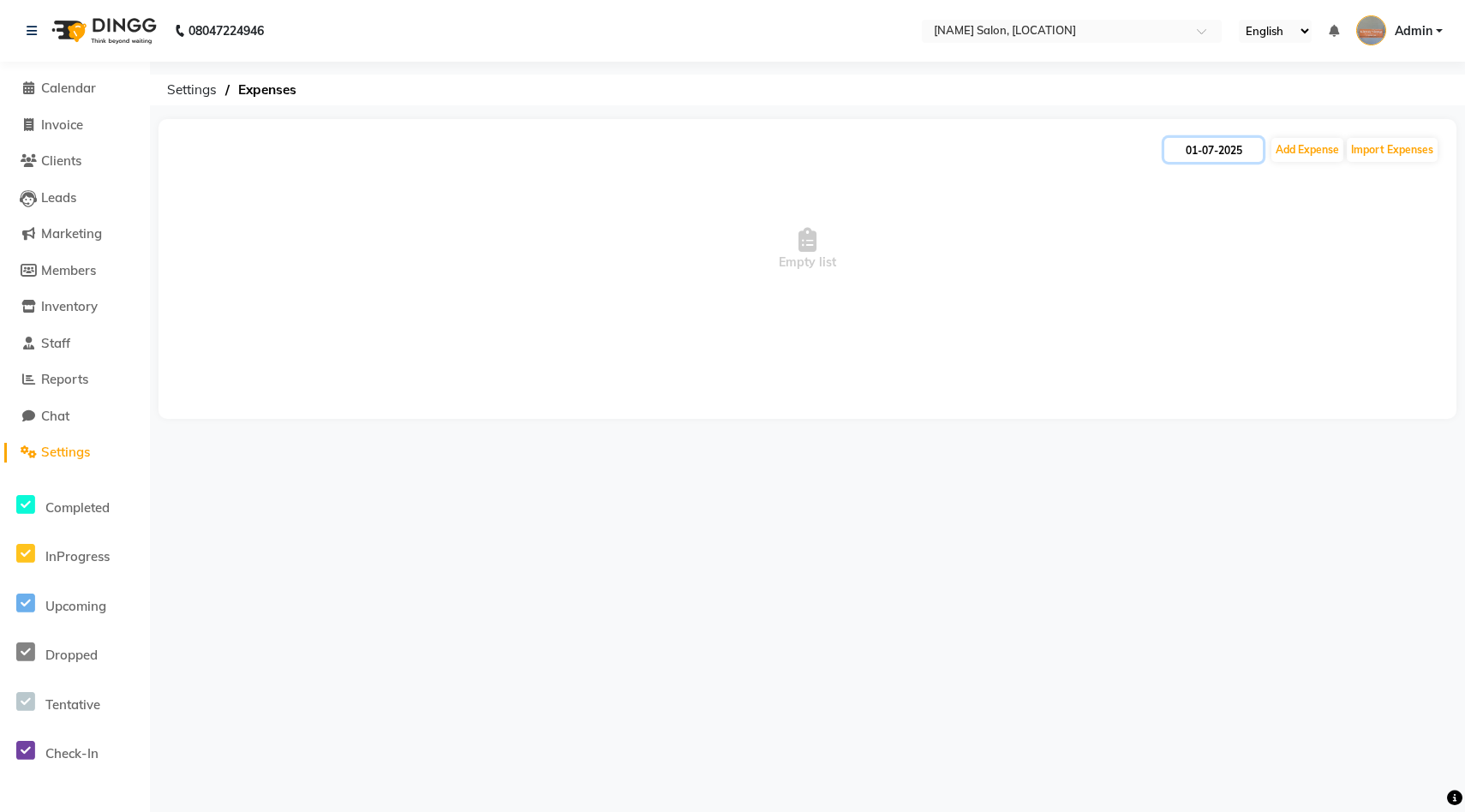 click on "01-07-2025" 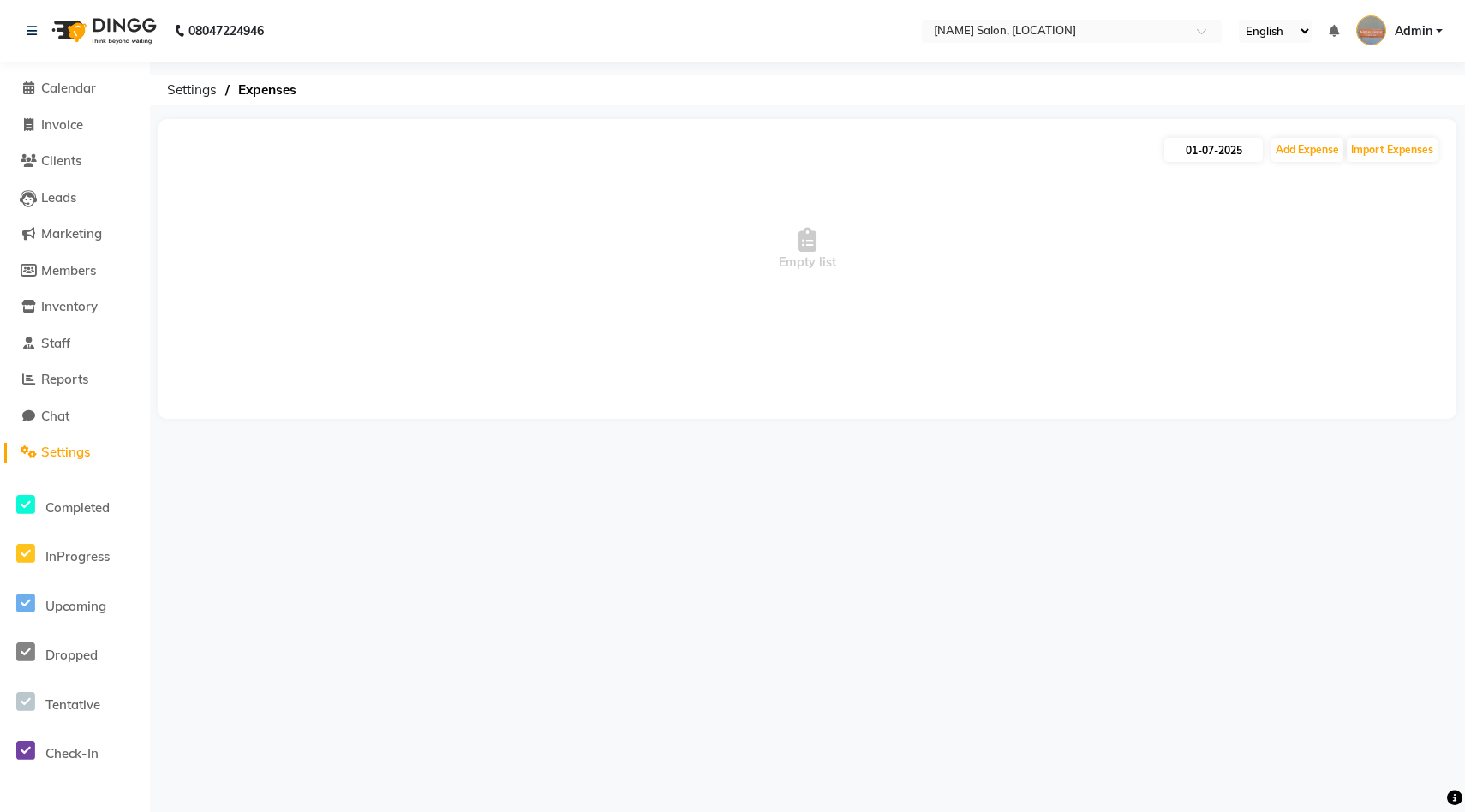 select on "7" 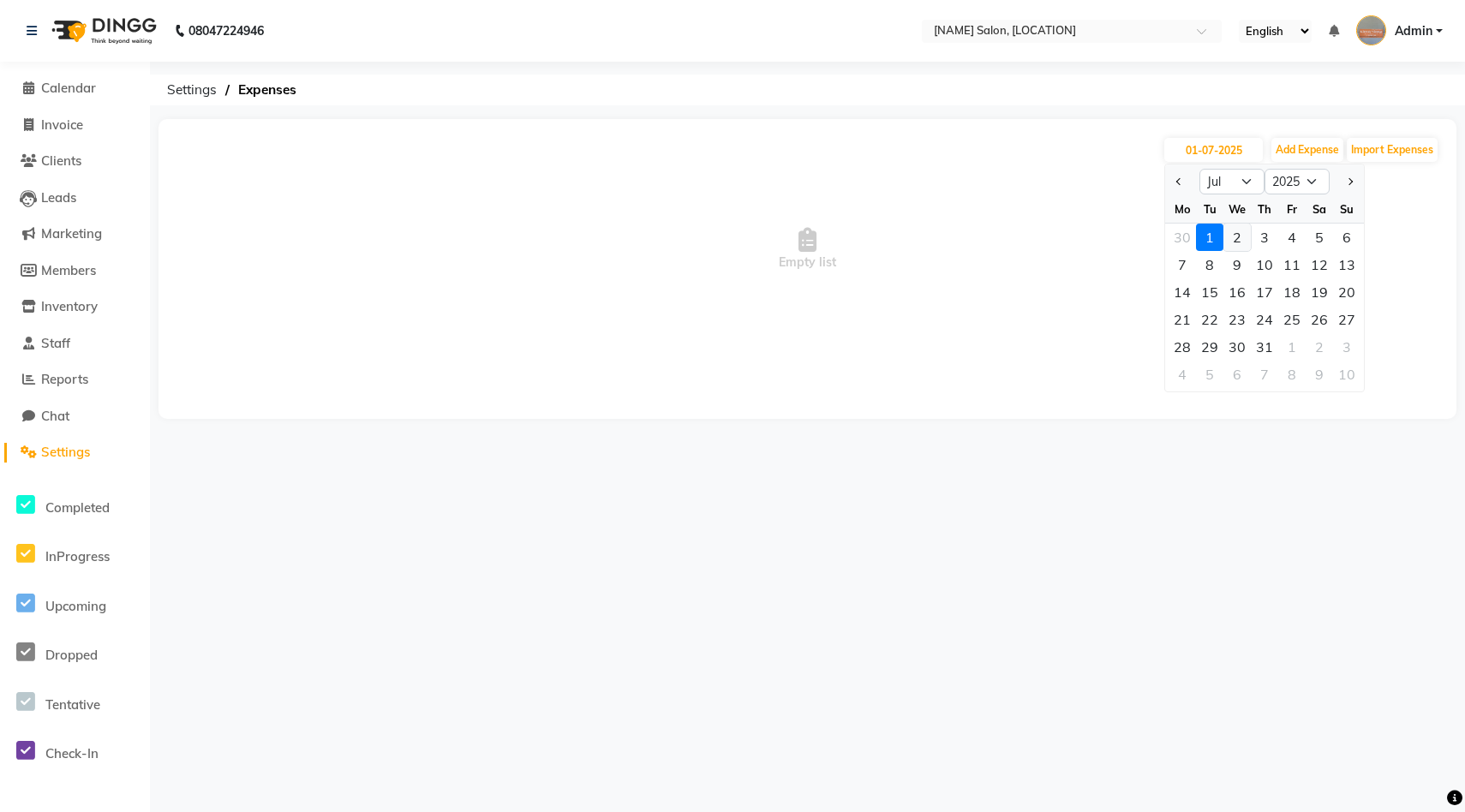 click on "2" 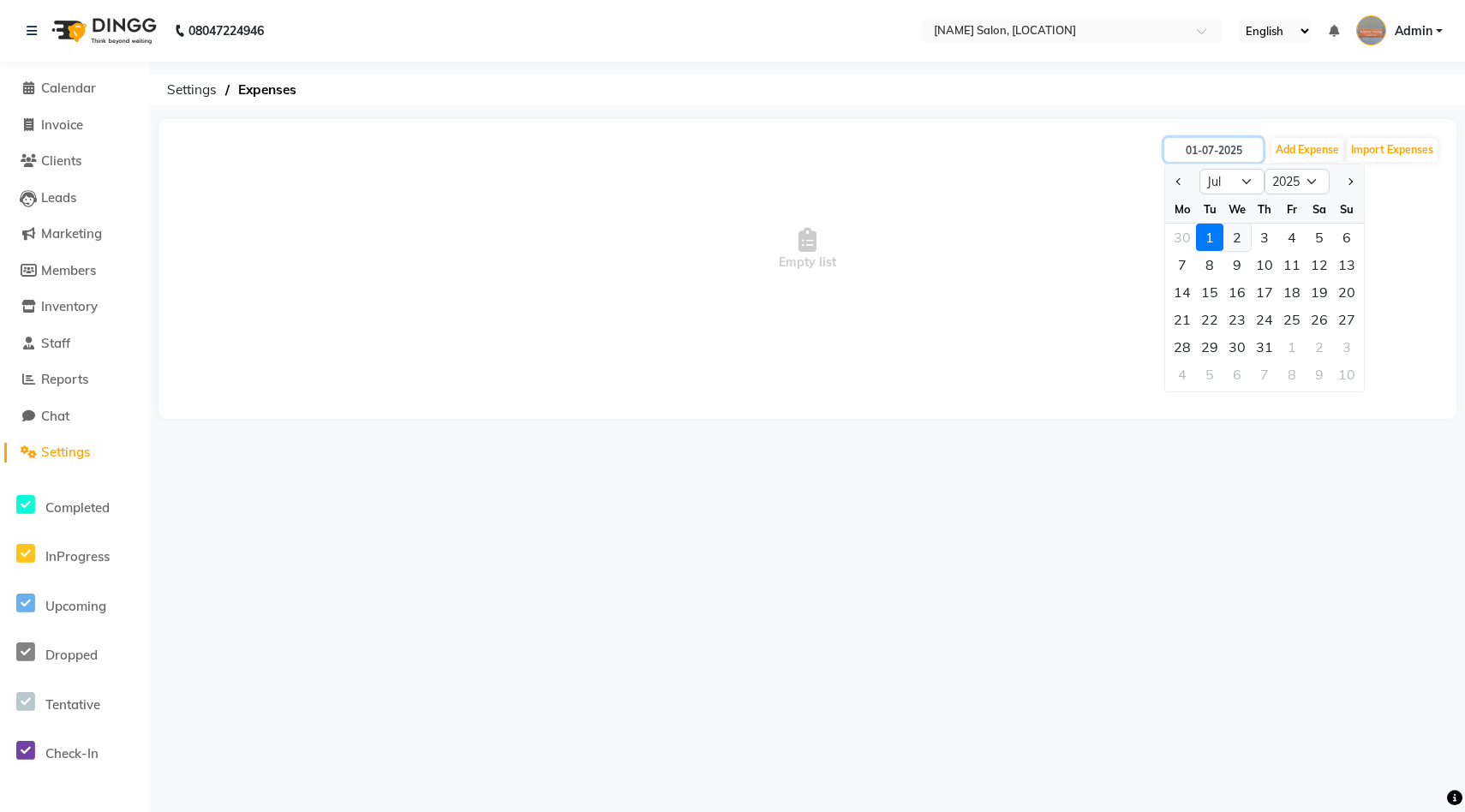 type on "02-07-2025" 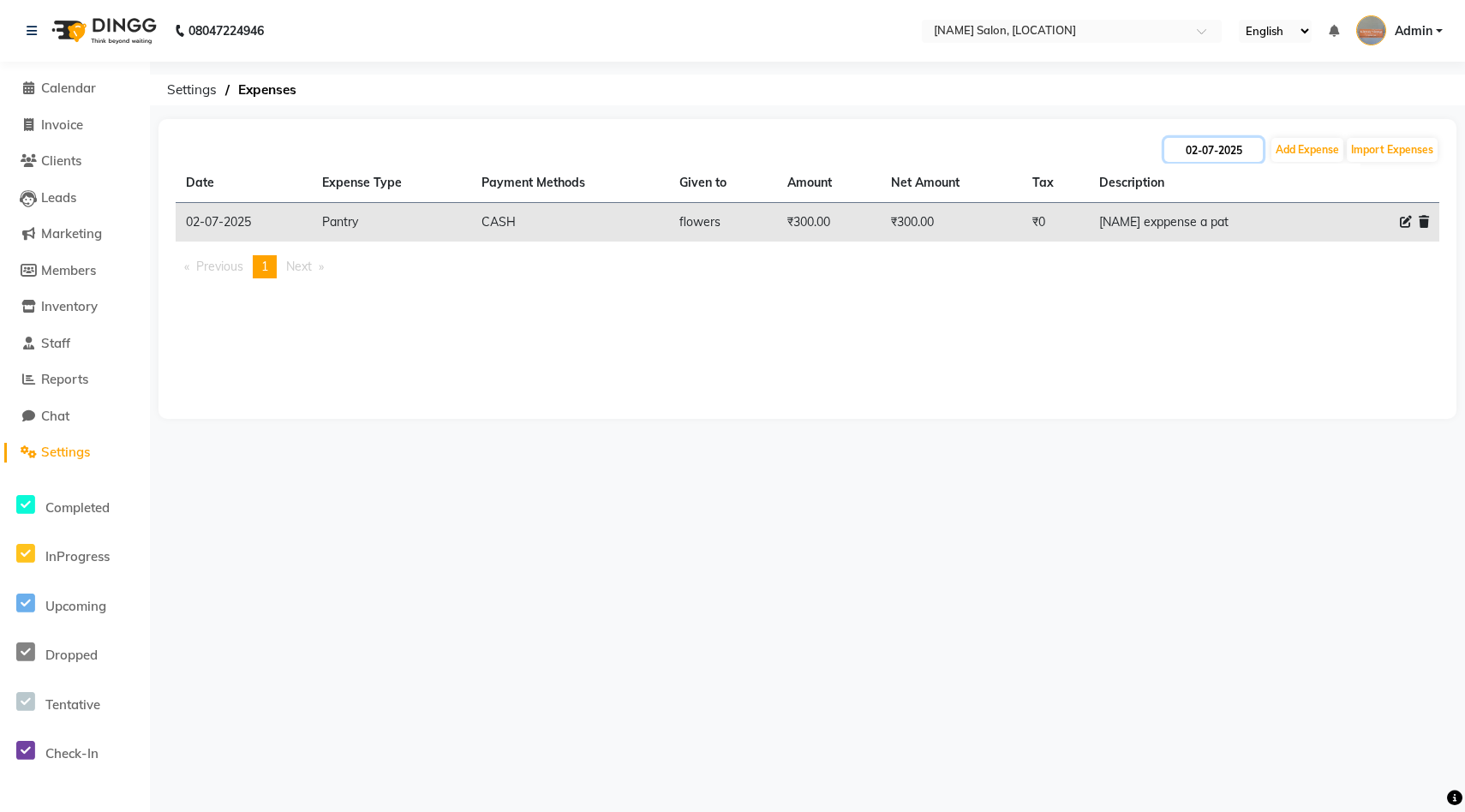 click on "02-07-2025" 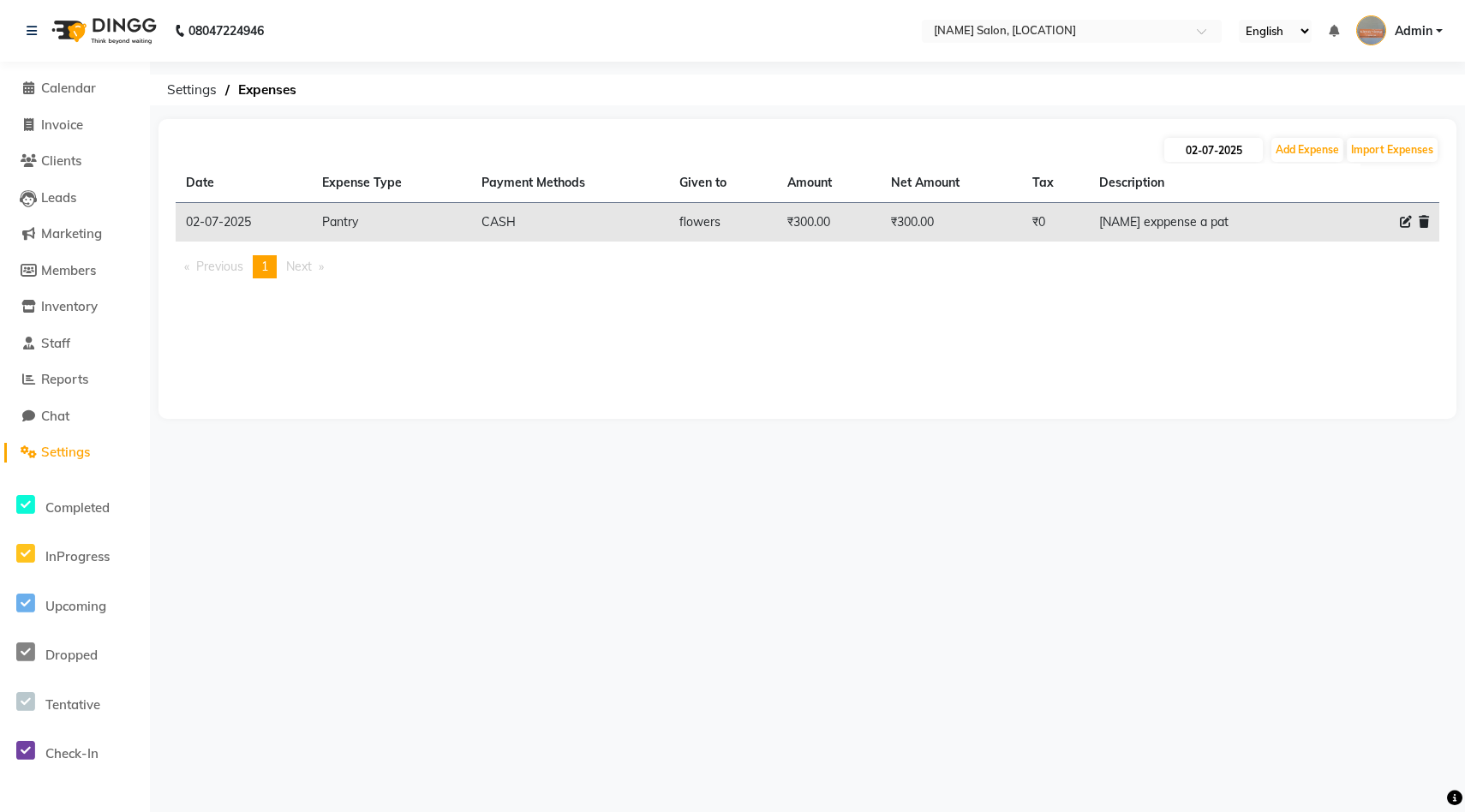 select on "7" 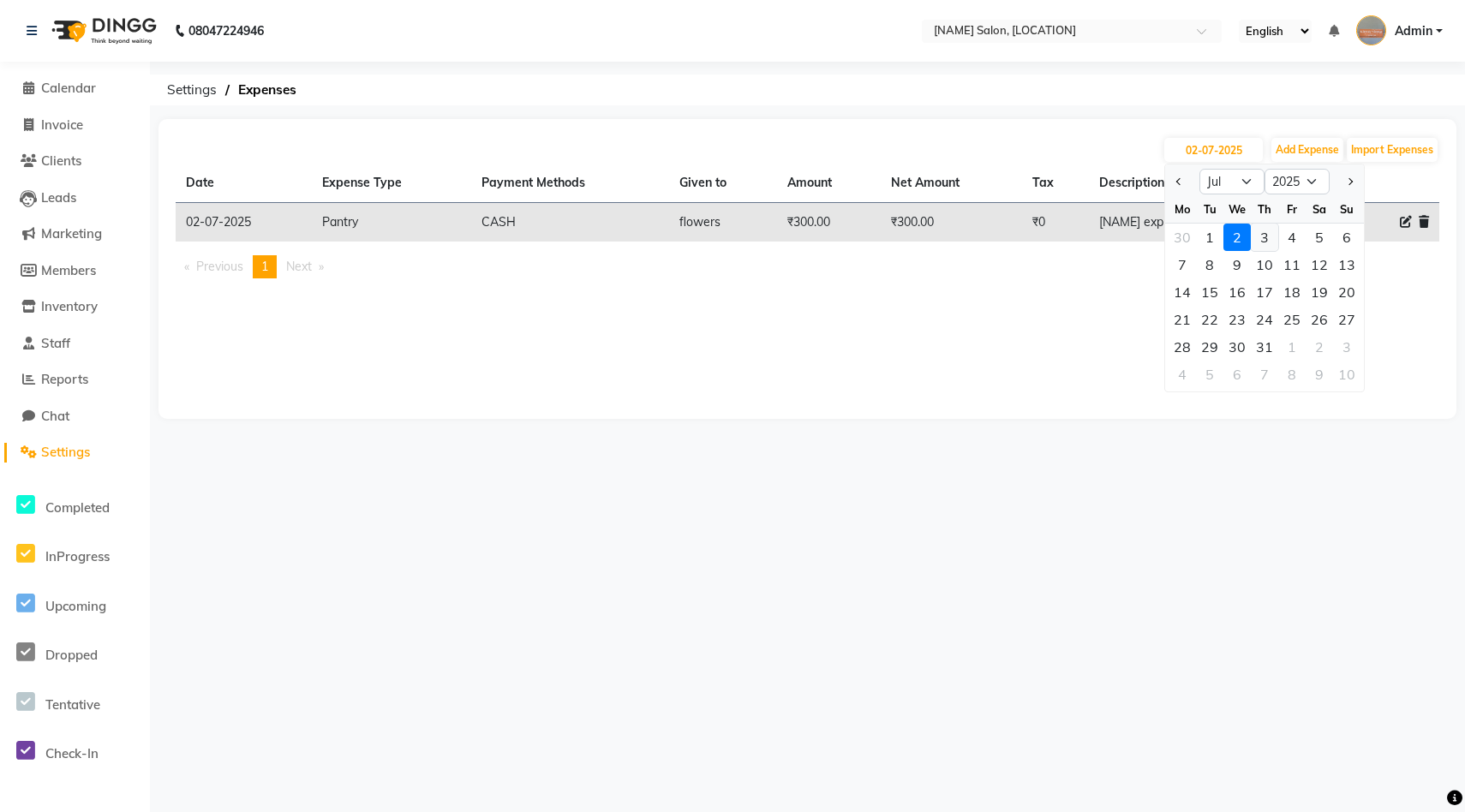 click on "3" 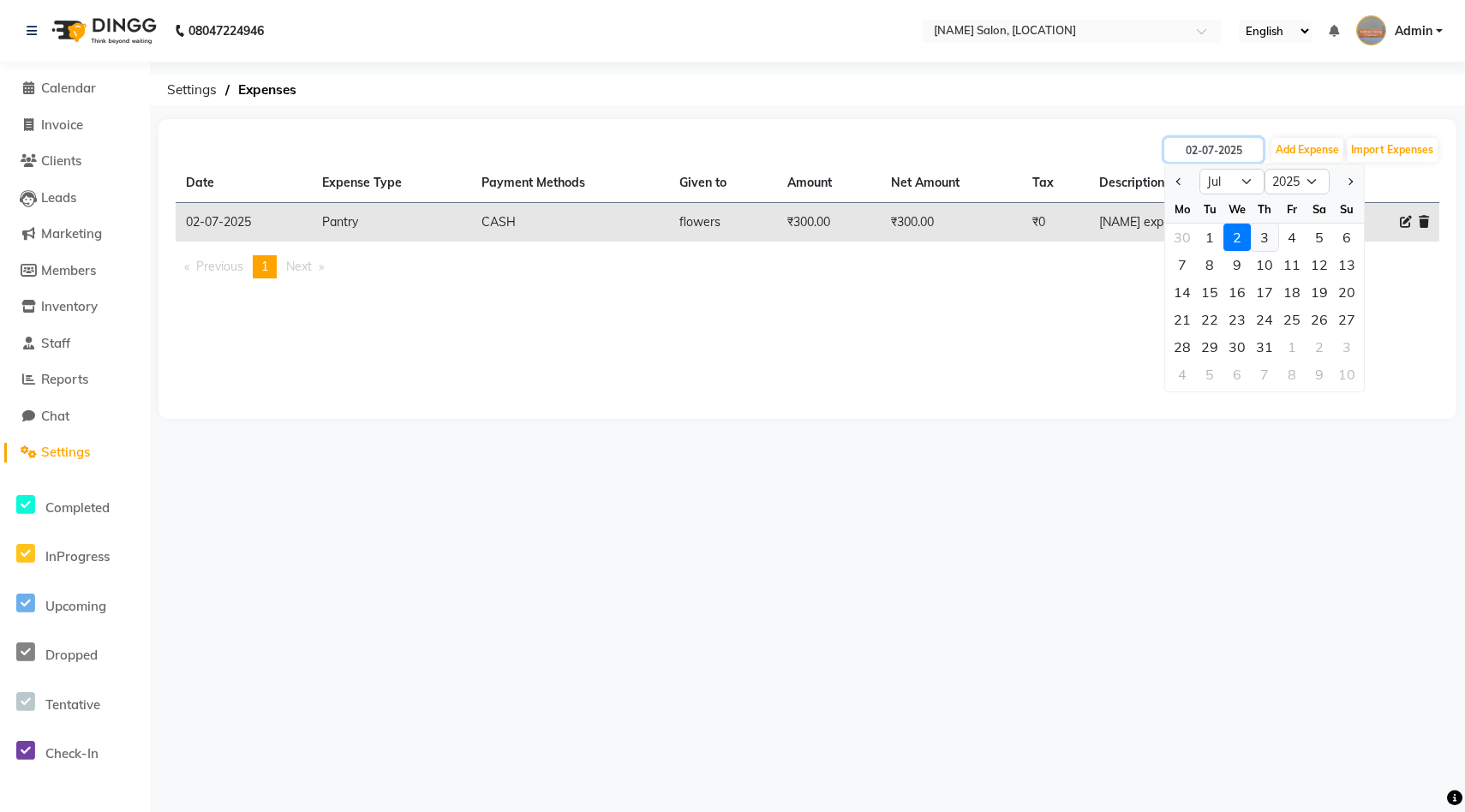 type on "03-07-2025" 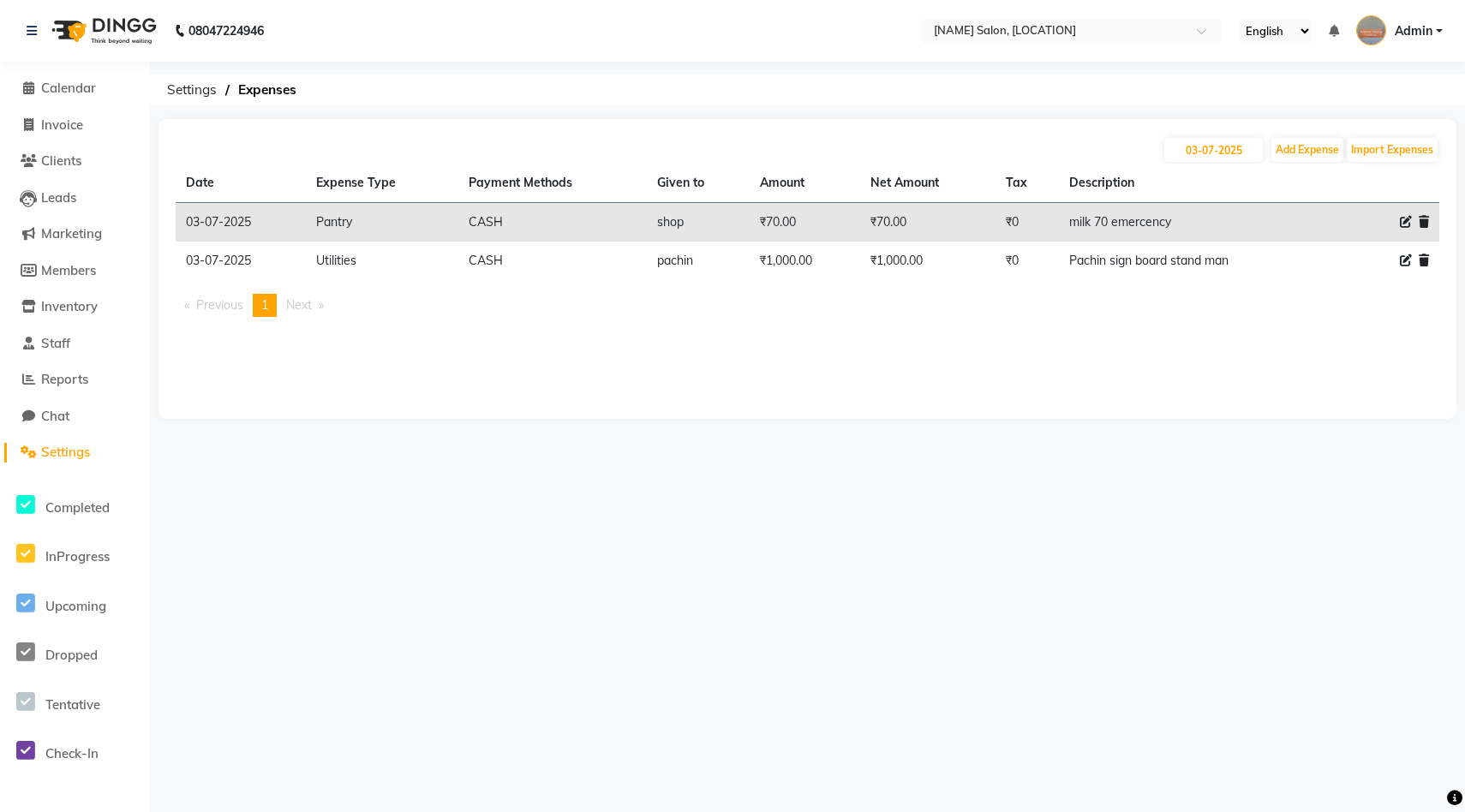 click on "Description" 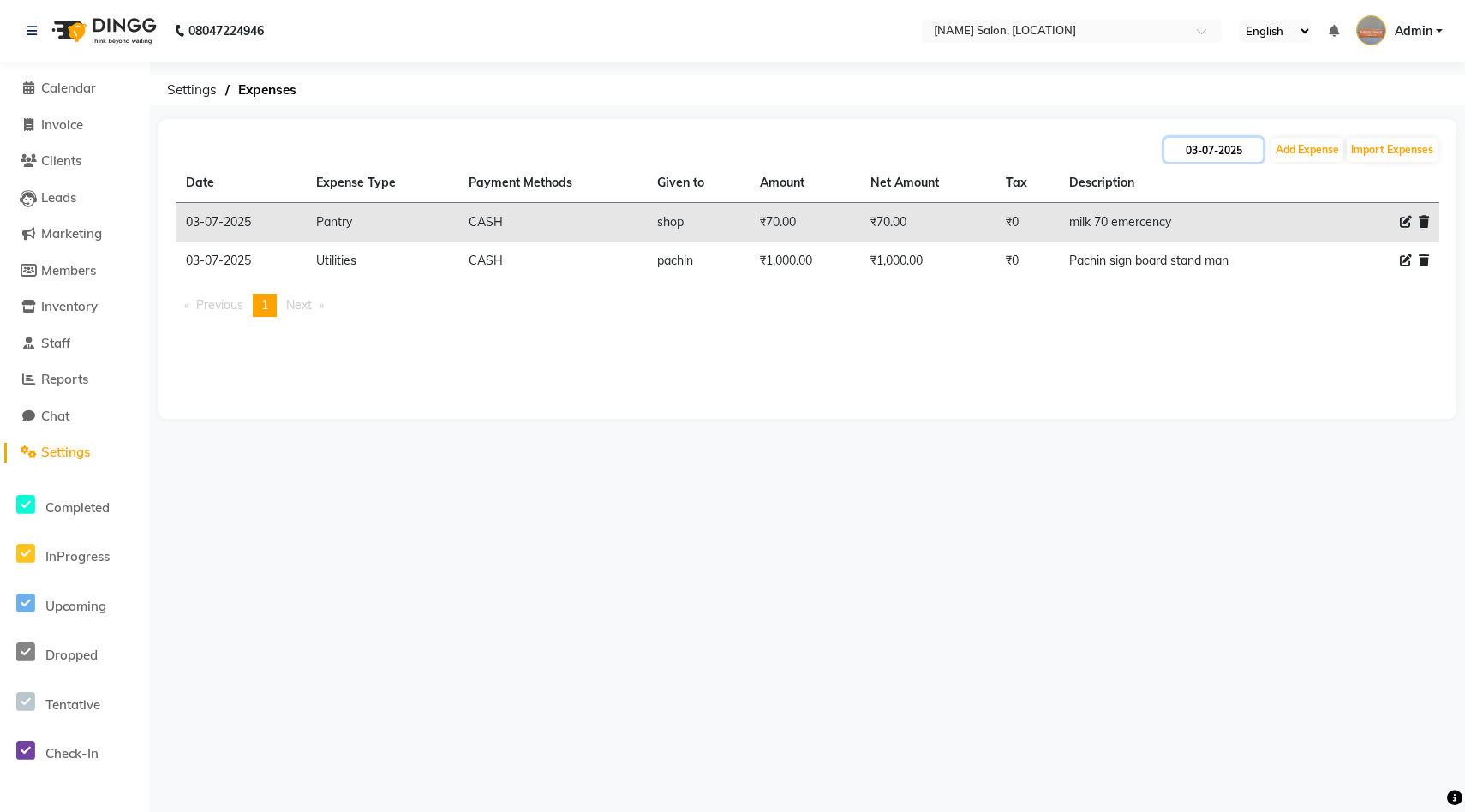 click on "03-07-2025" 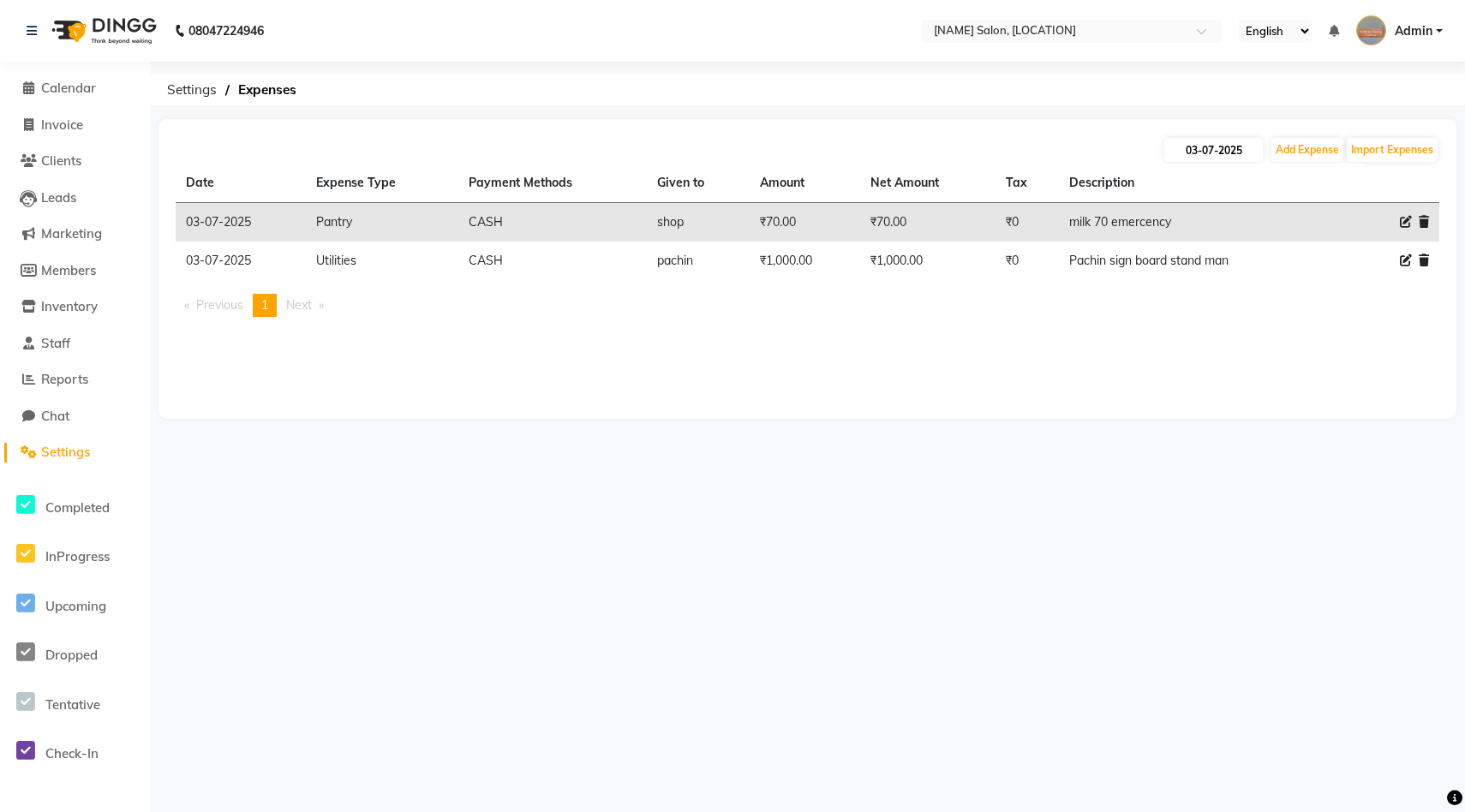 select on "7" 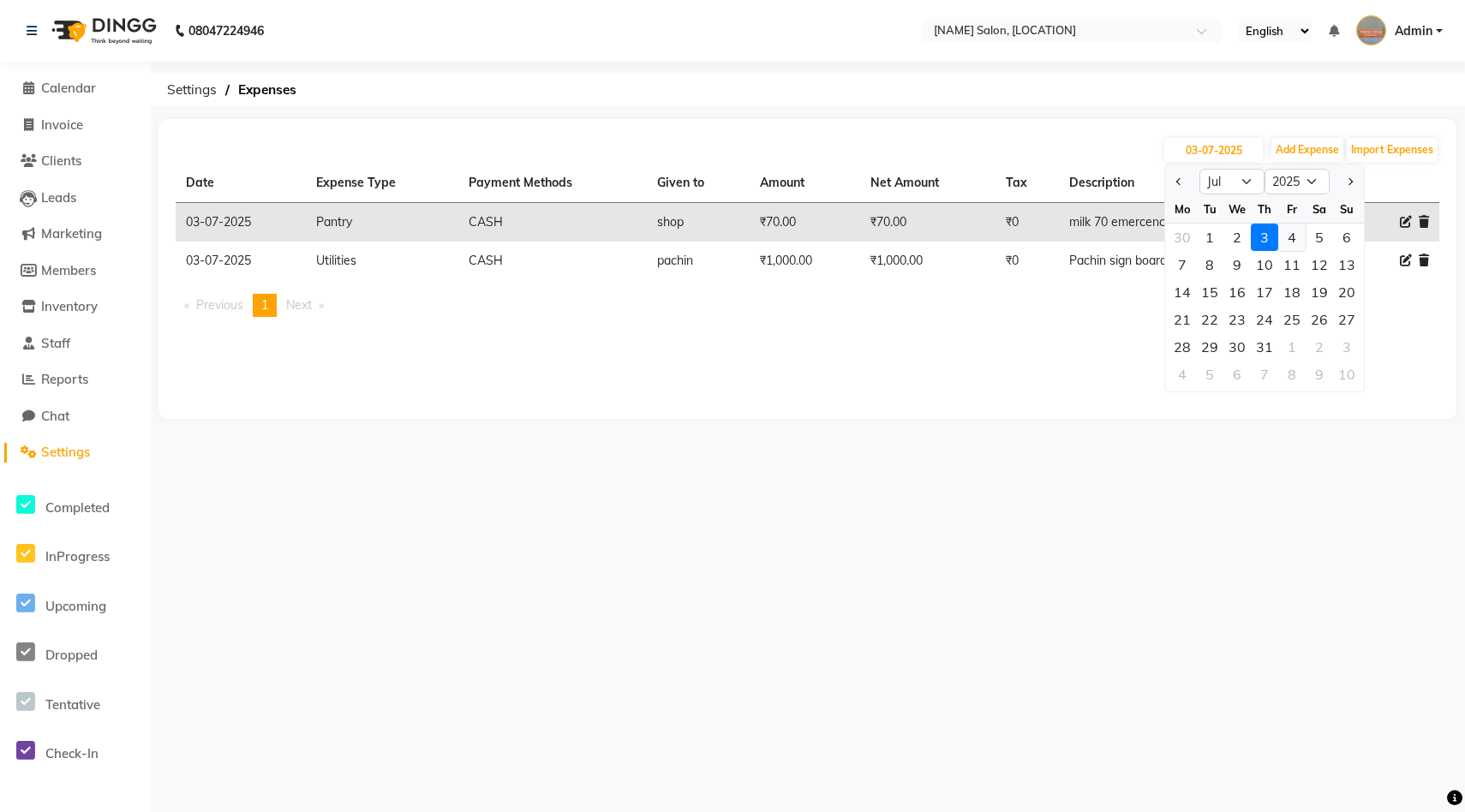 click on "4" 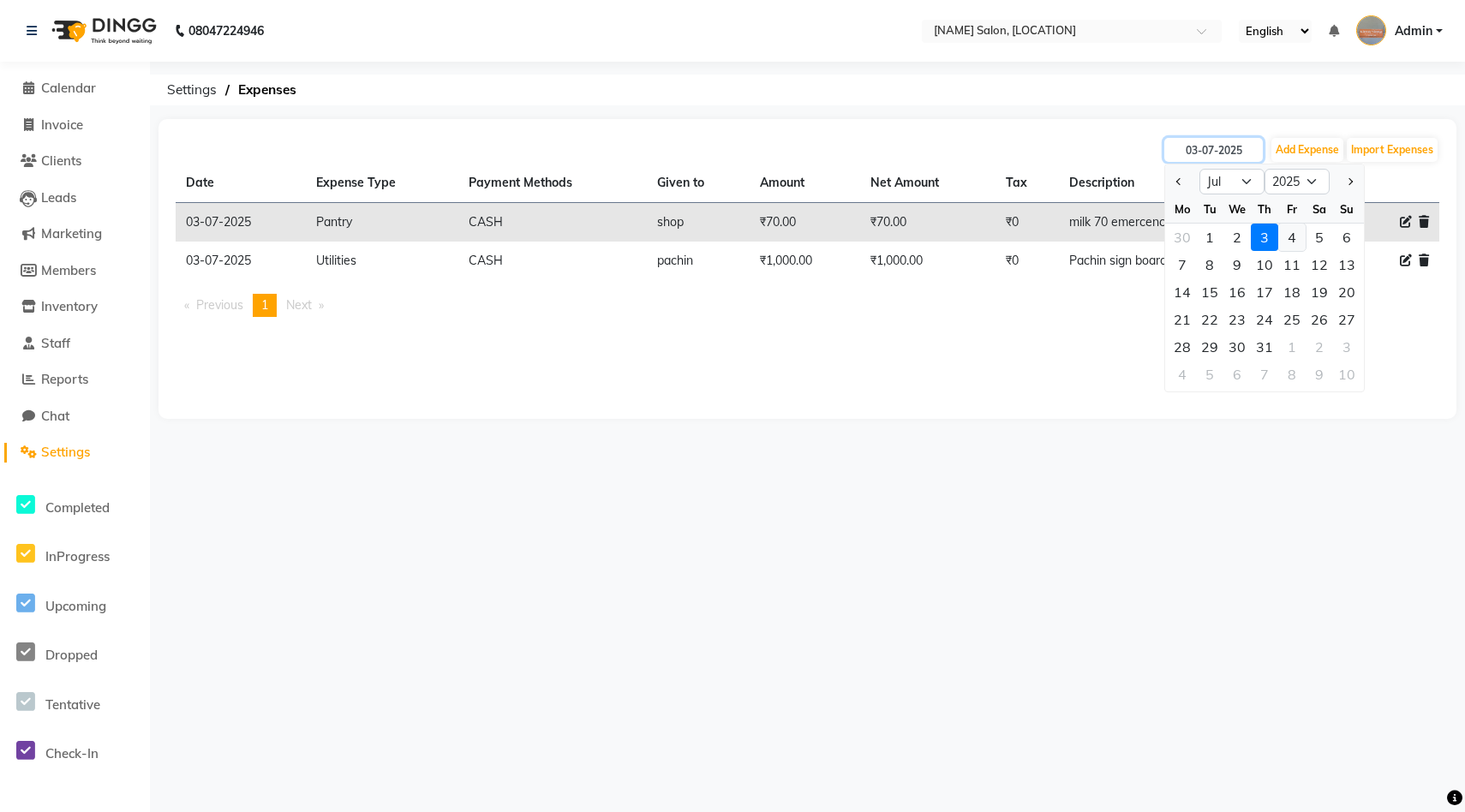 type on "04-07-2025" 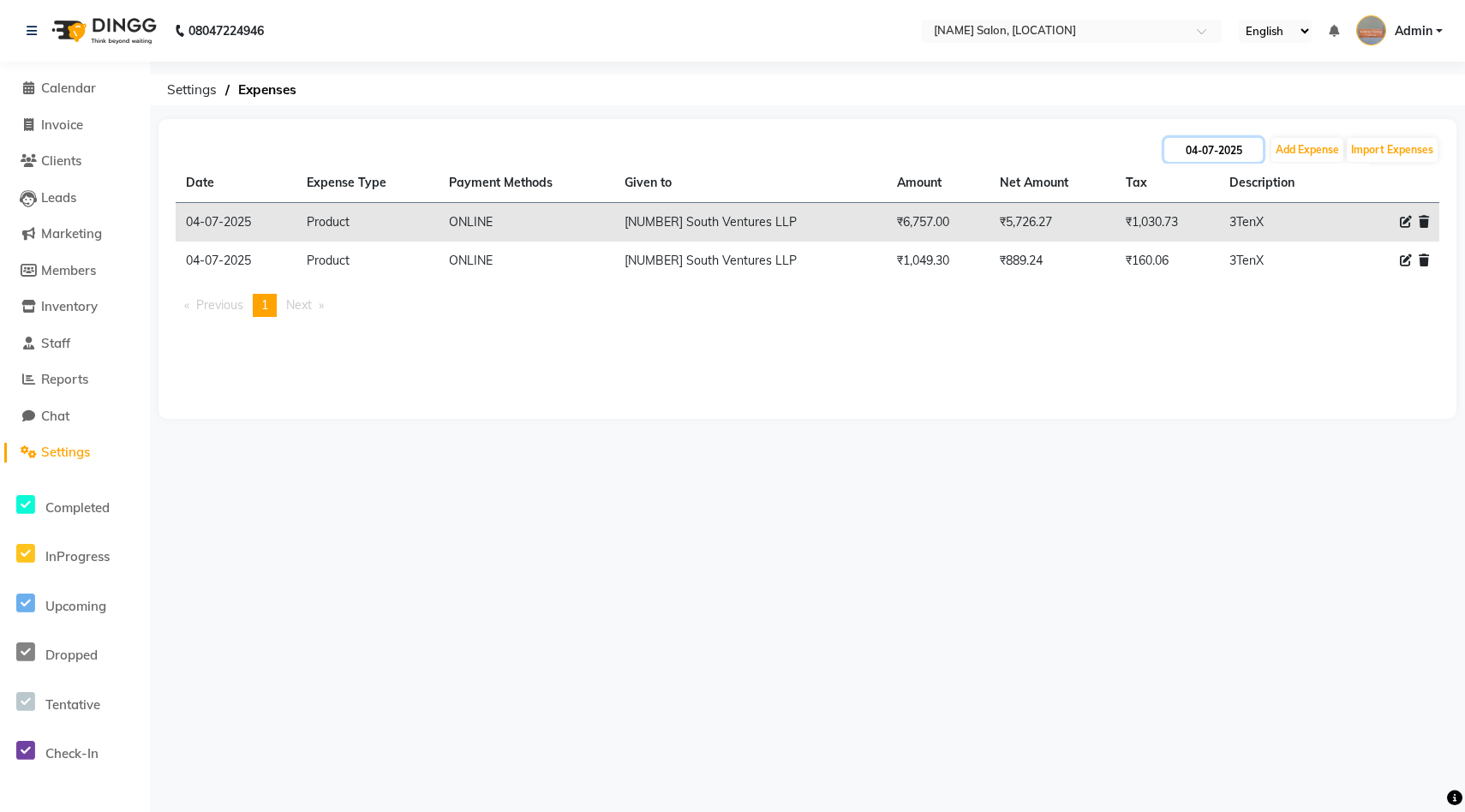click on "04-07-2025" 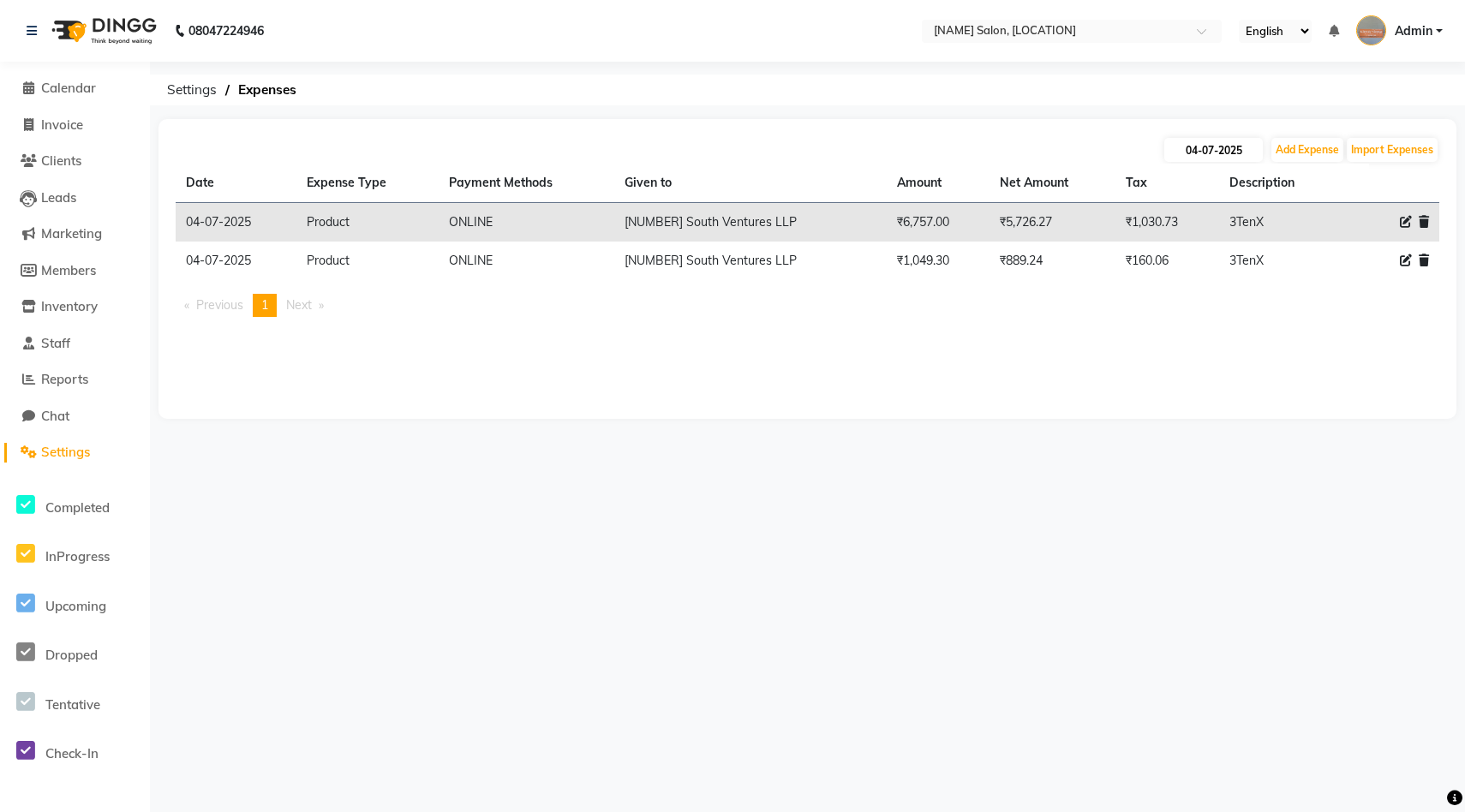 select on "7" 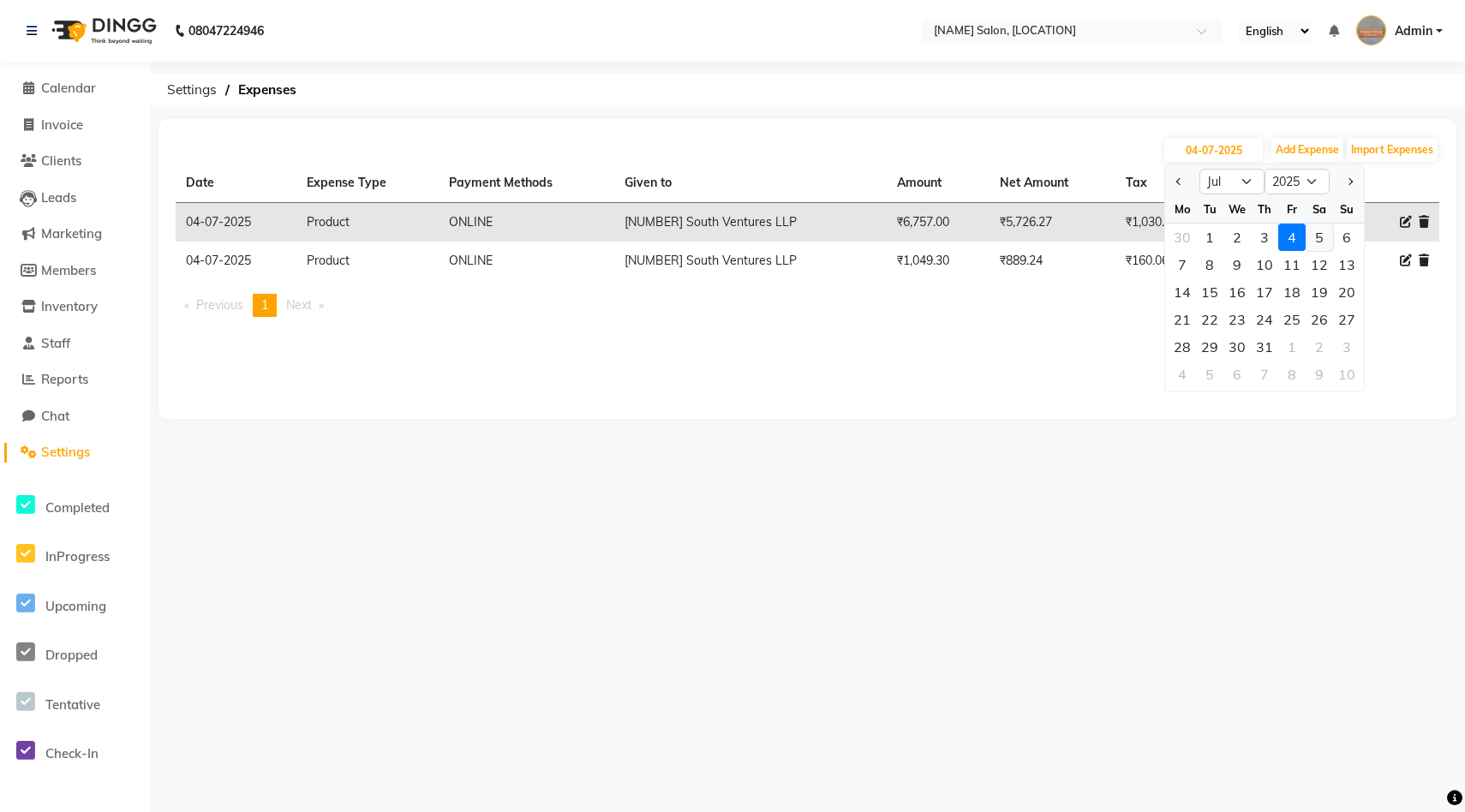 click on "5" 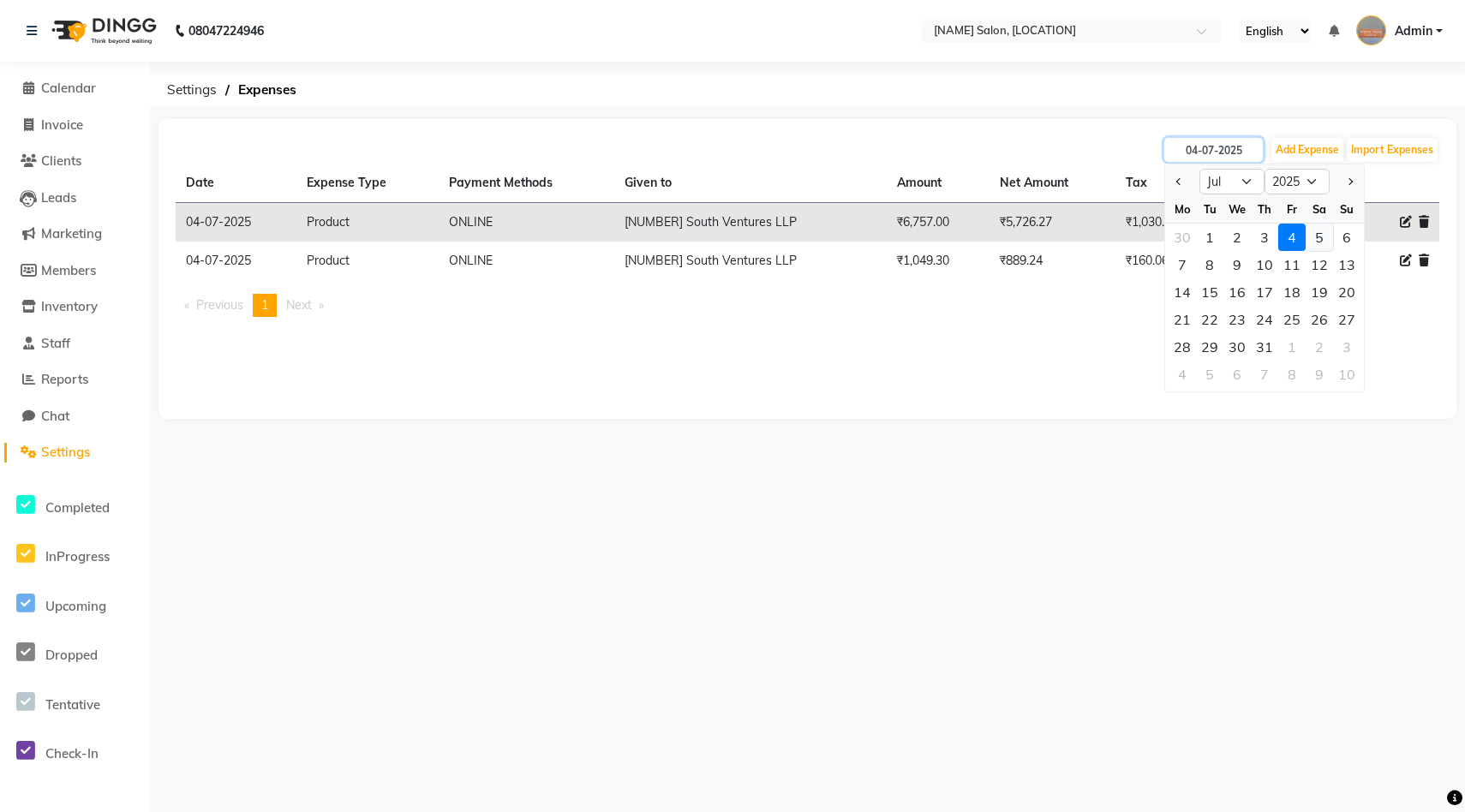 type on "05-07-2025" 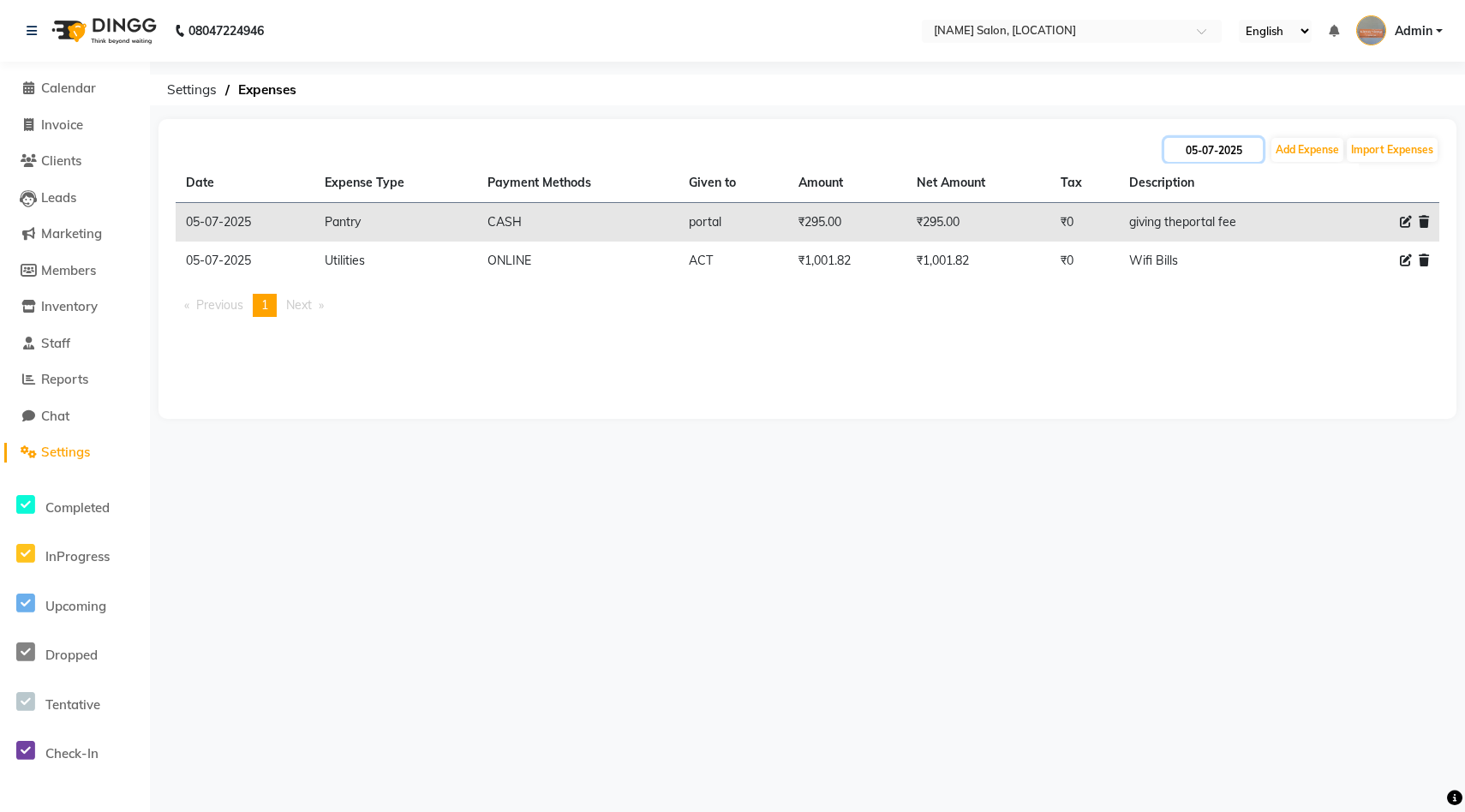 click on "05-07-2025" 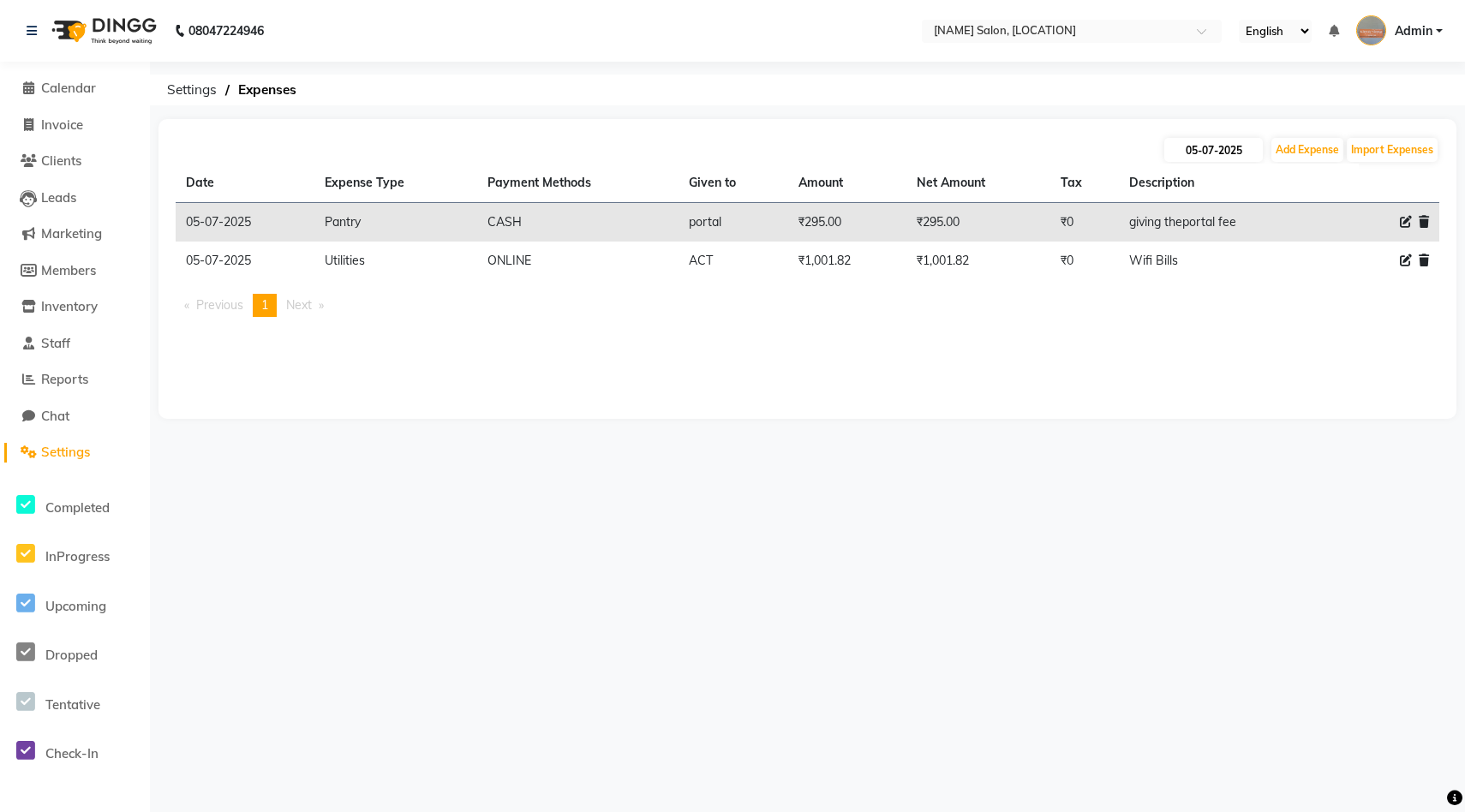 select on "7" 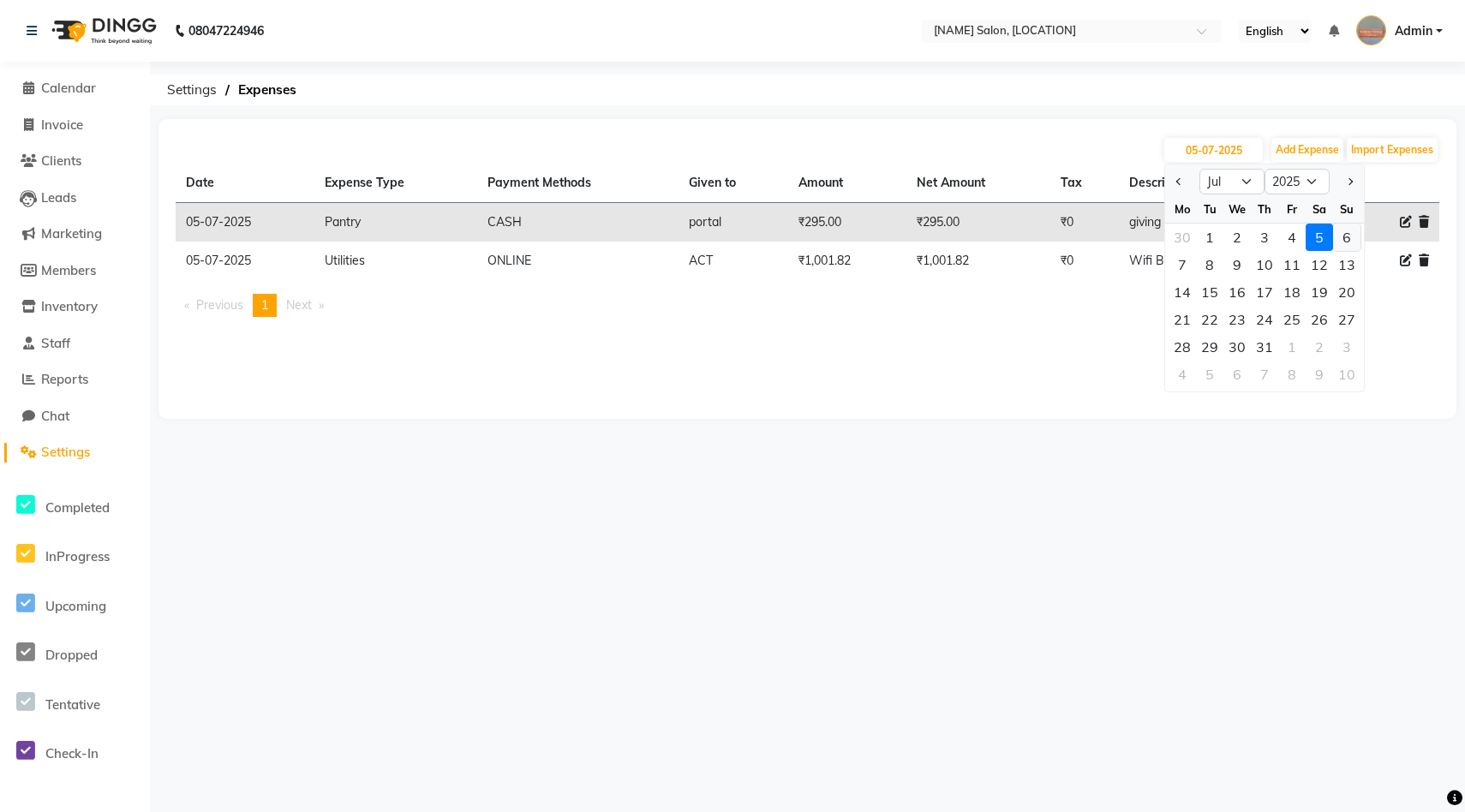click on "6" 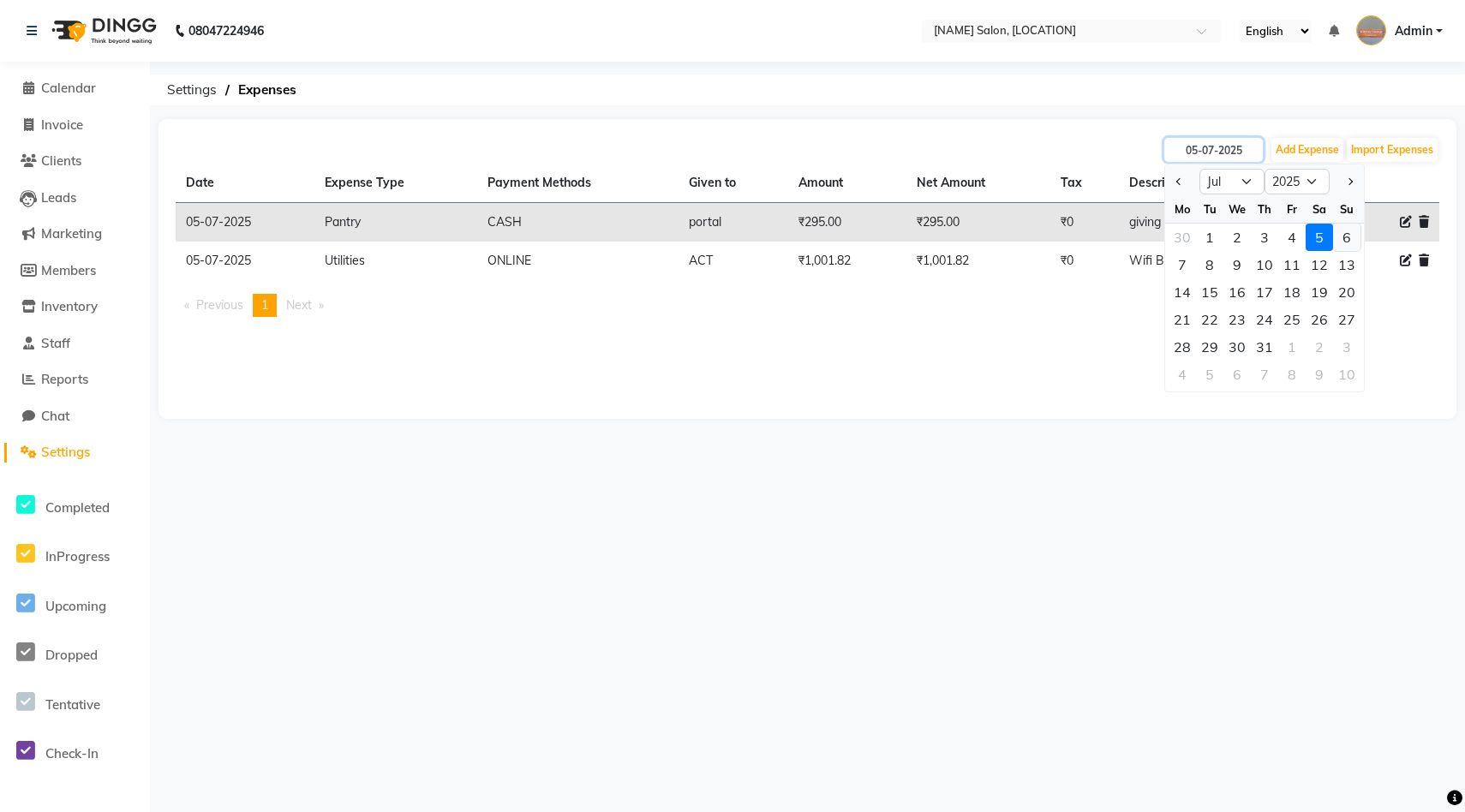 type on "06-07-2025" 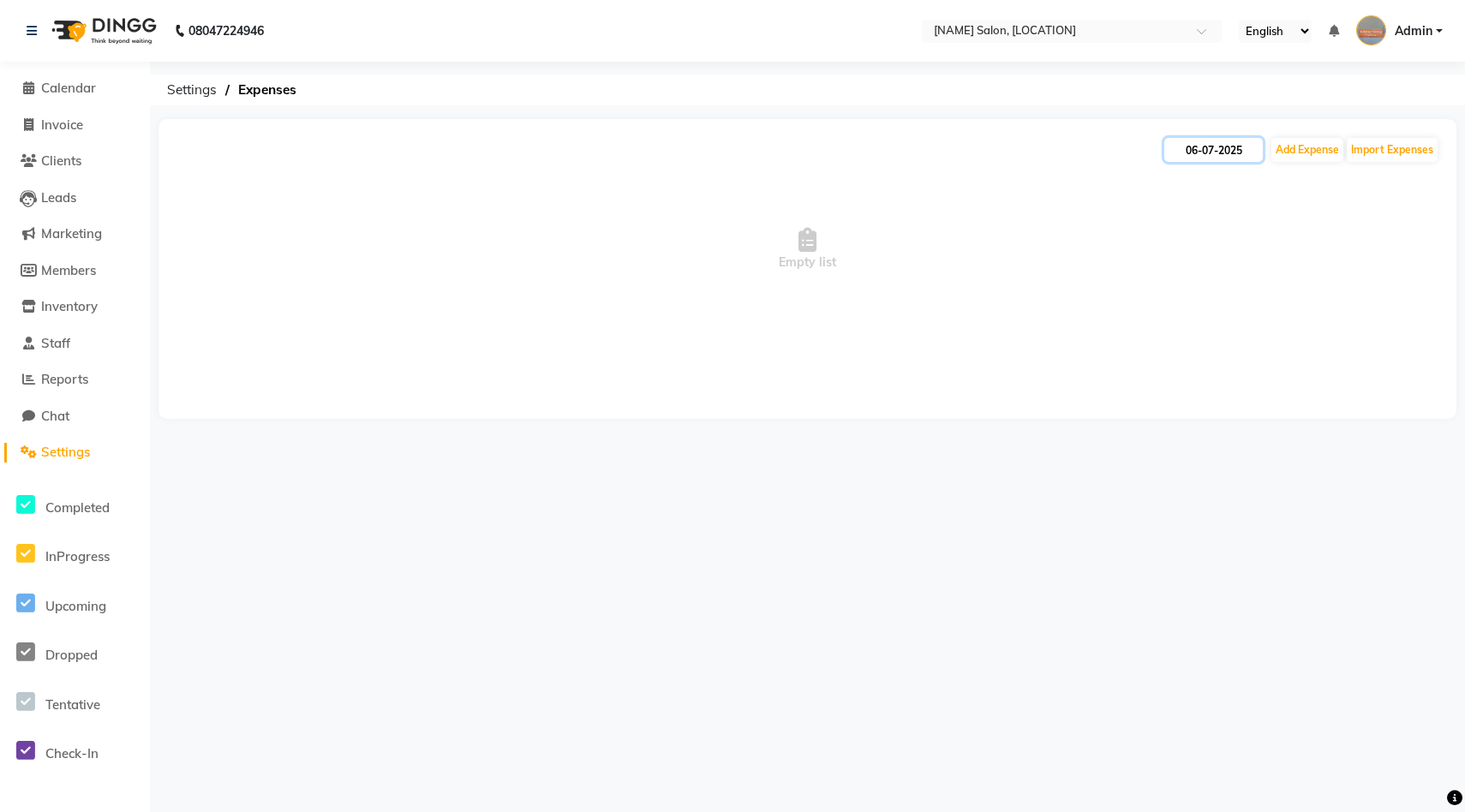 click on "06-07-2025" 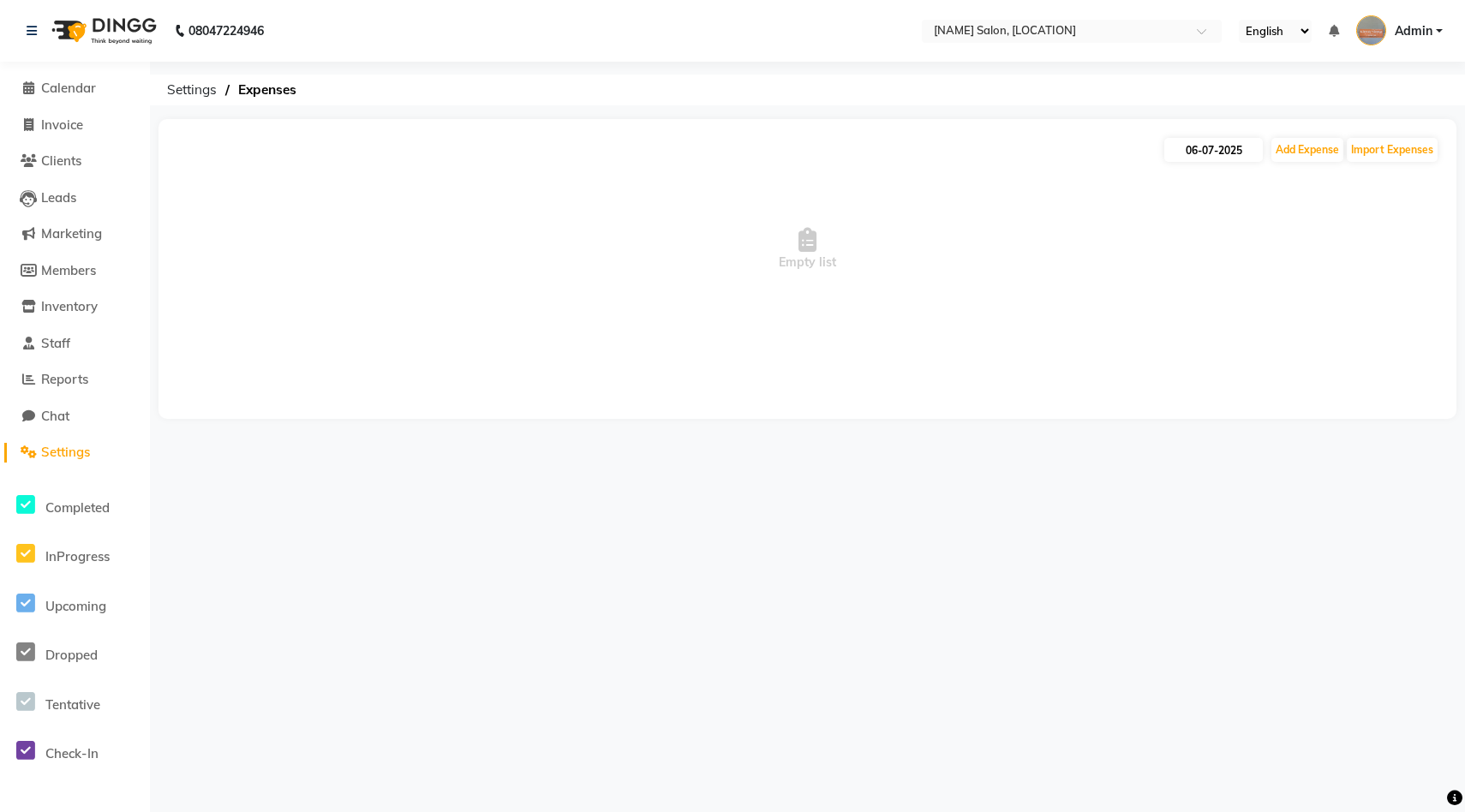 select on "7" 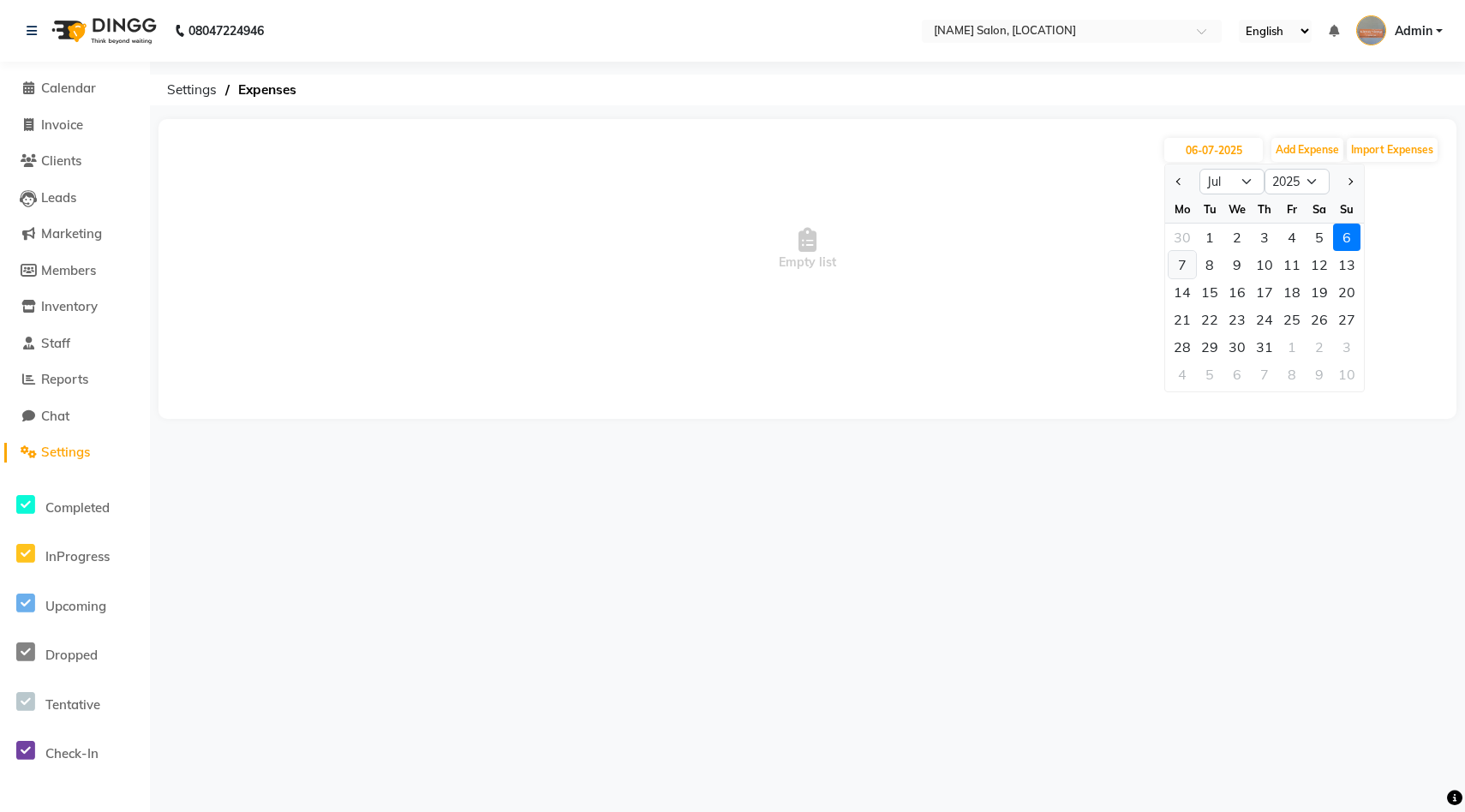 click on "7" 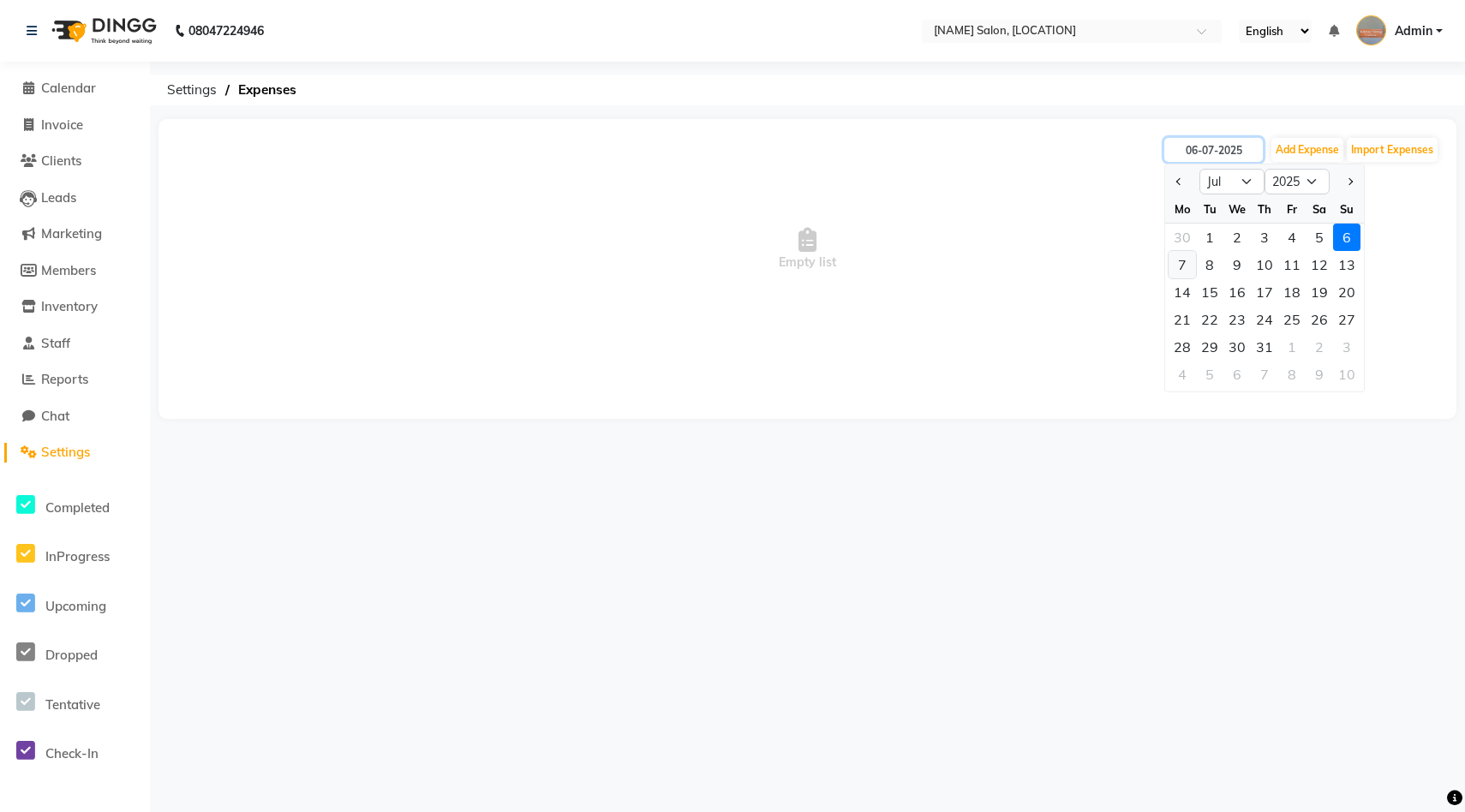 type on "07-07-2025" 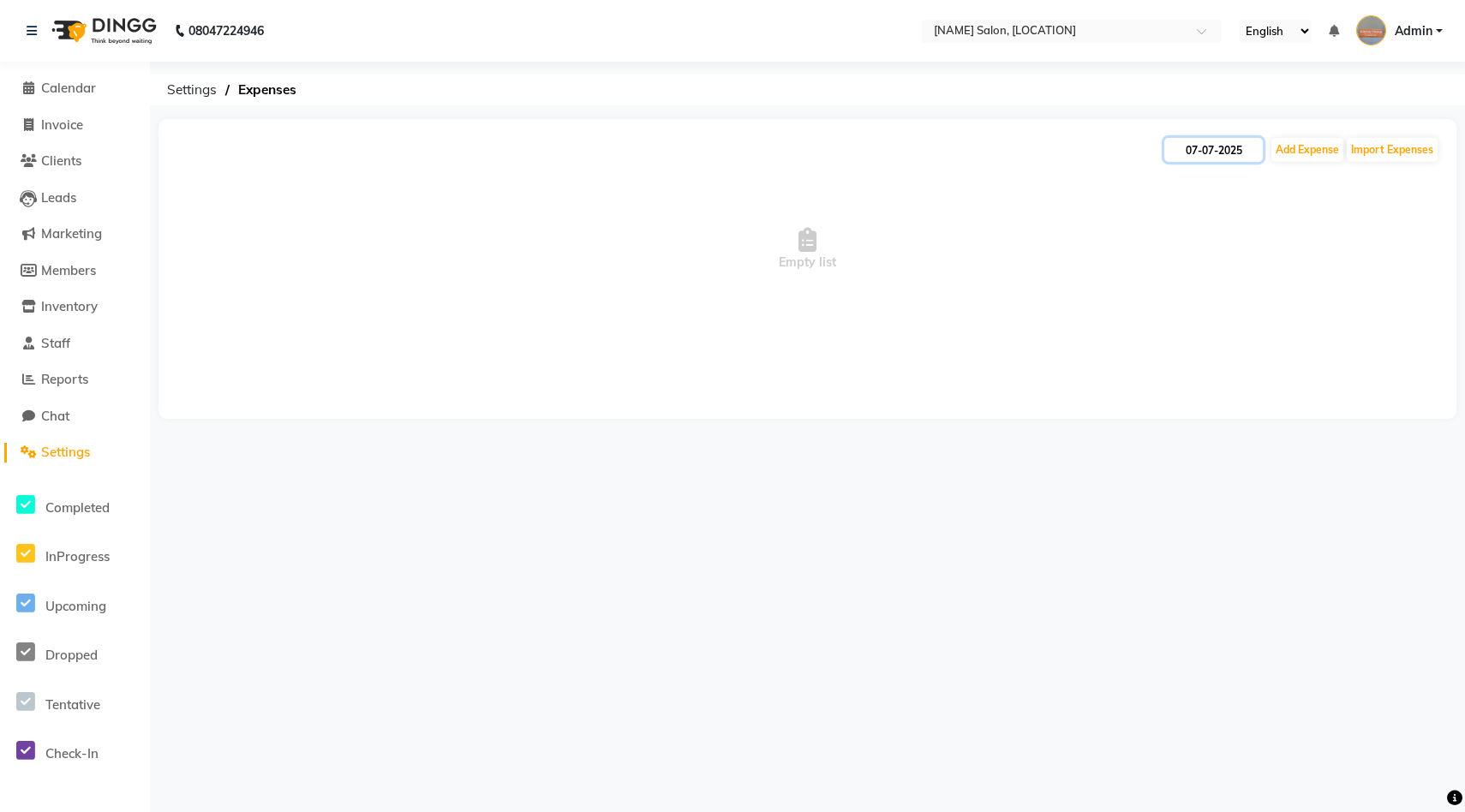 click on "07-07-2025" 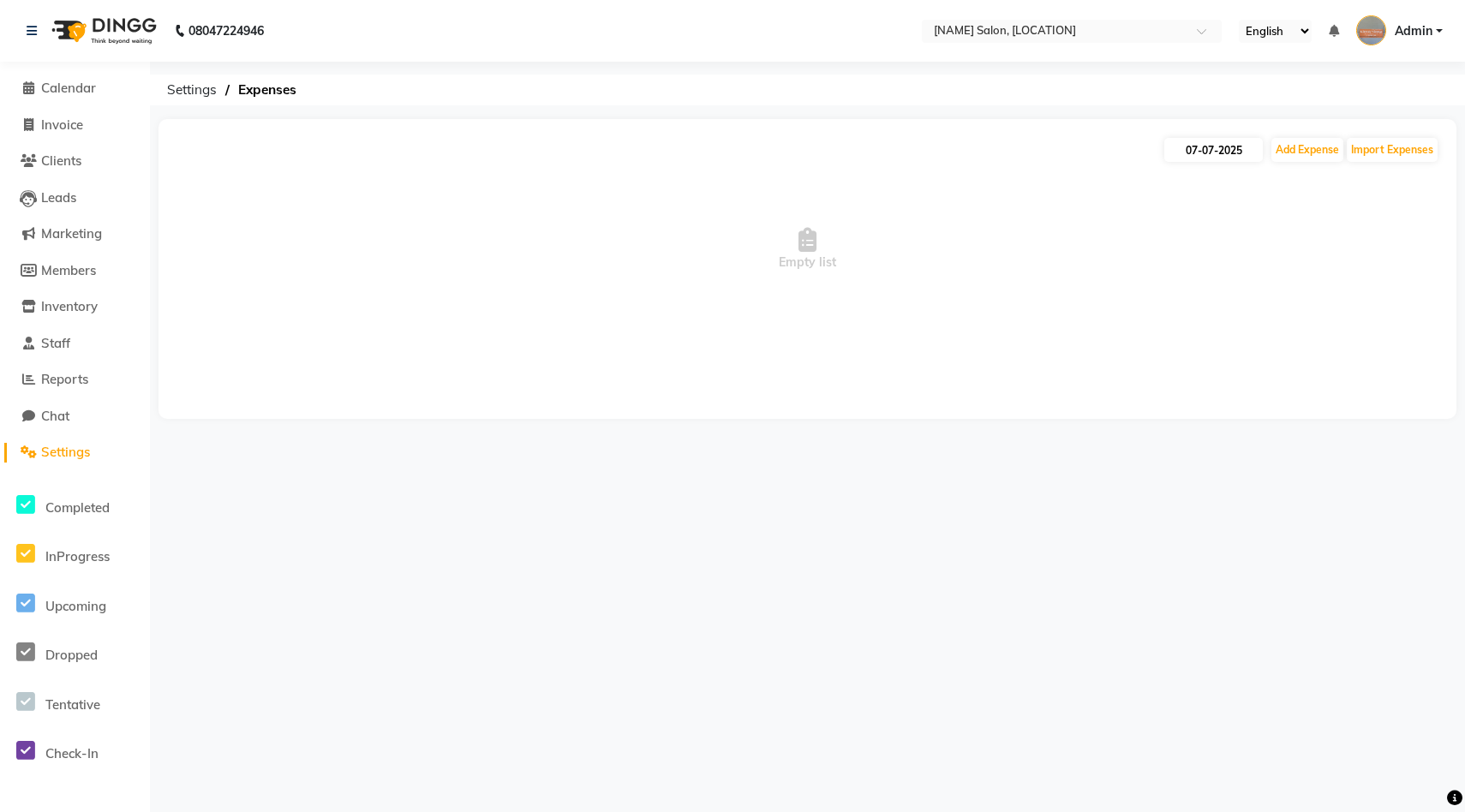 select on "7" 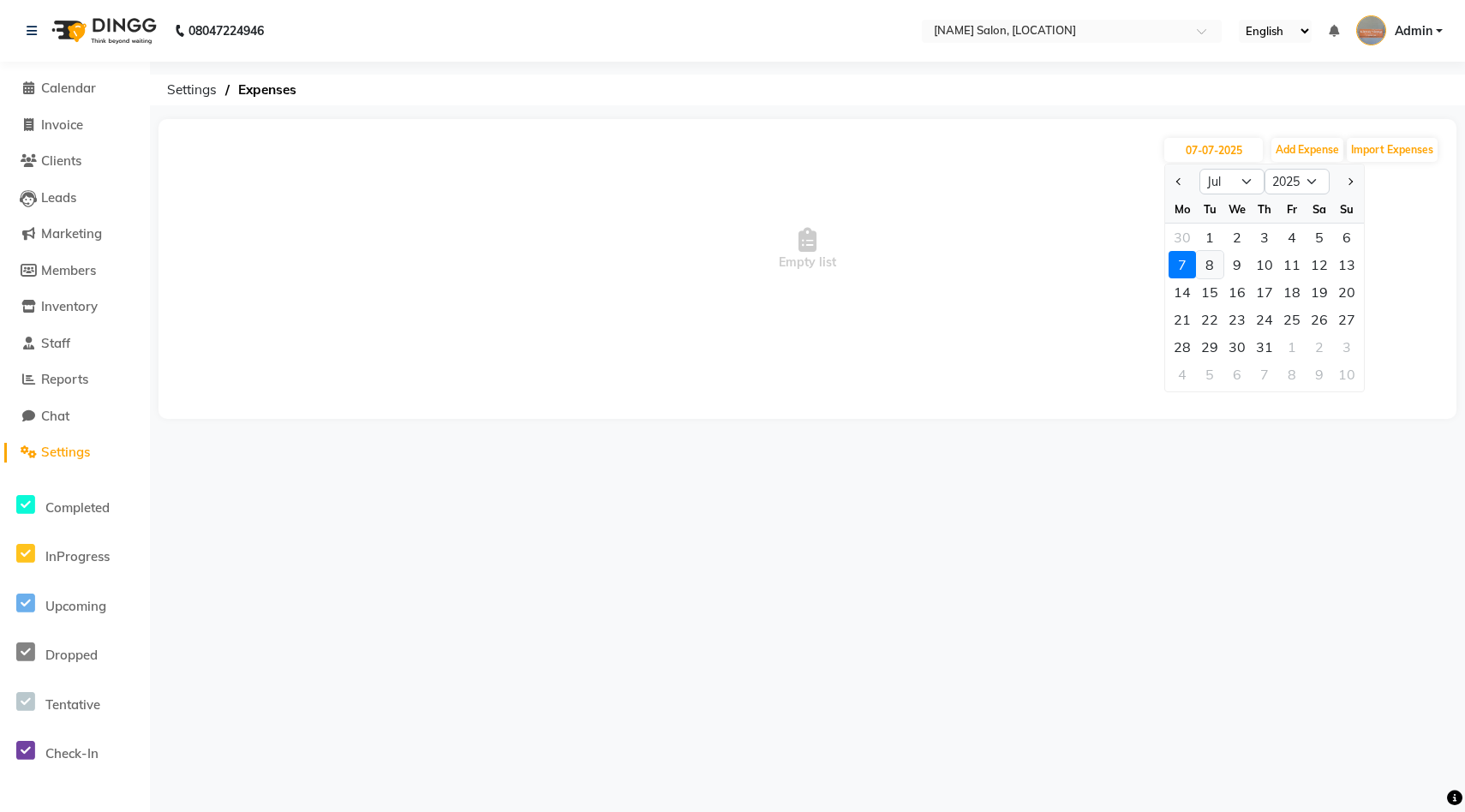 click on "8" 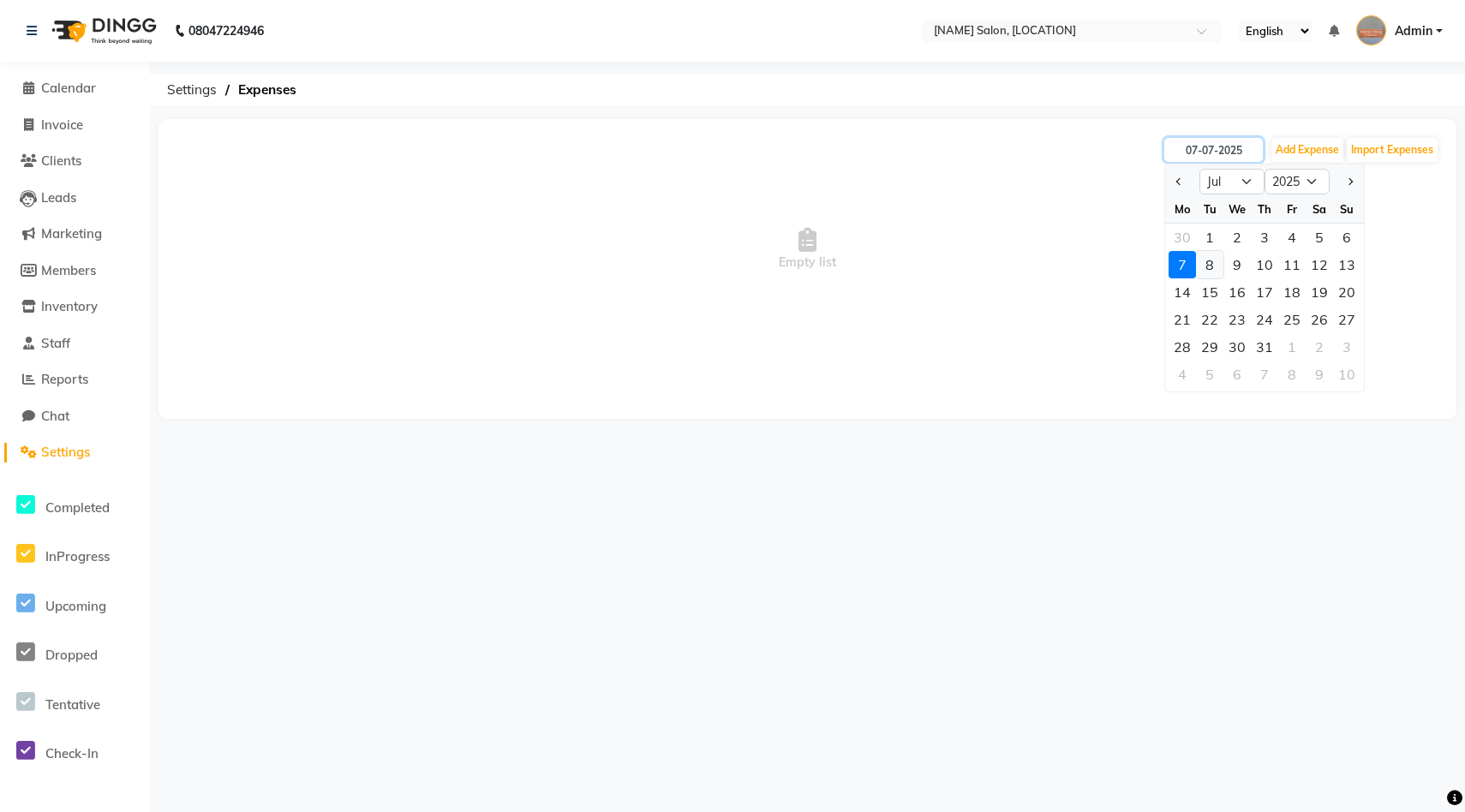 type on "08-07-2025" 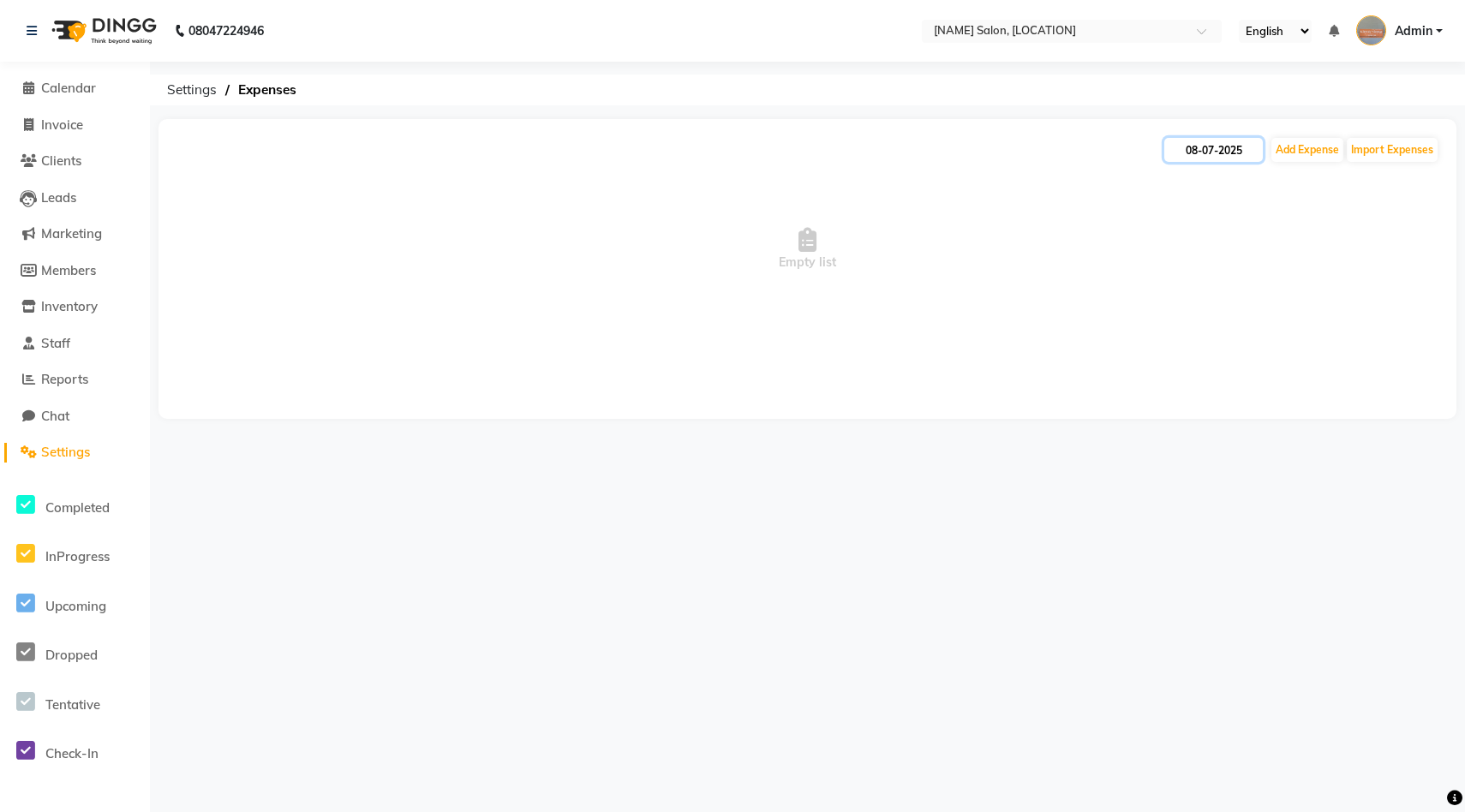 click on "08-07-2025" 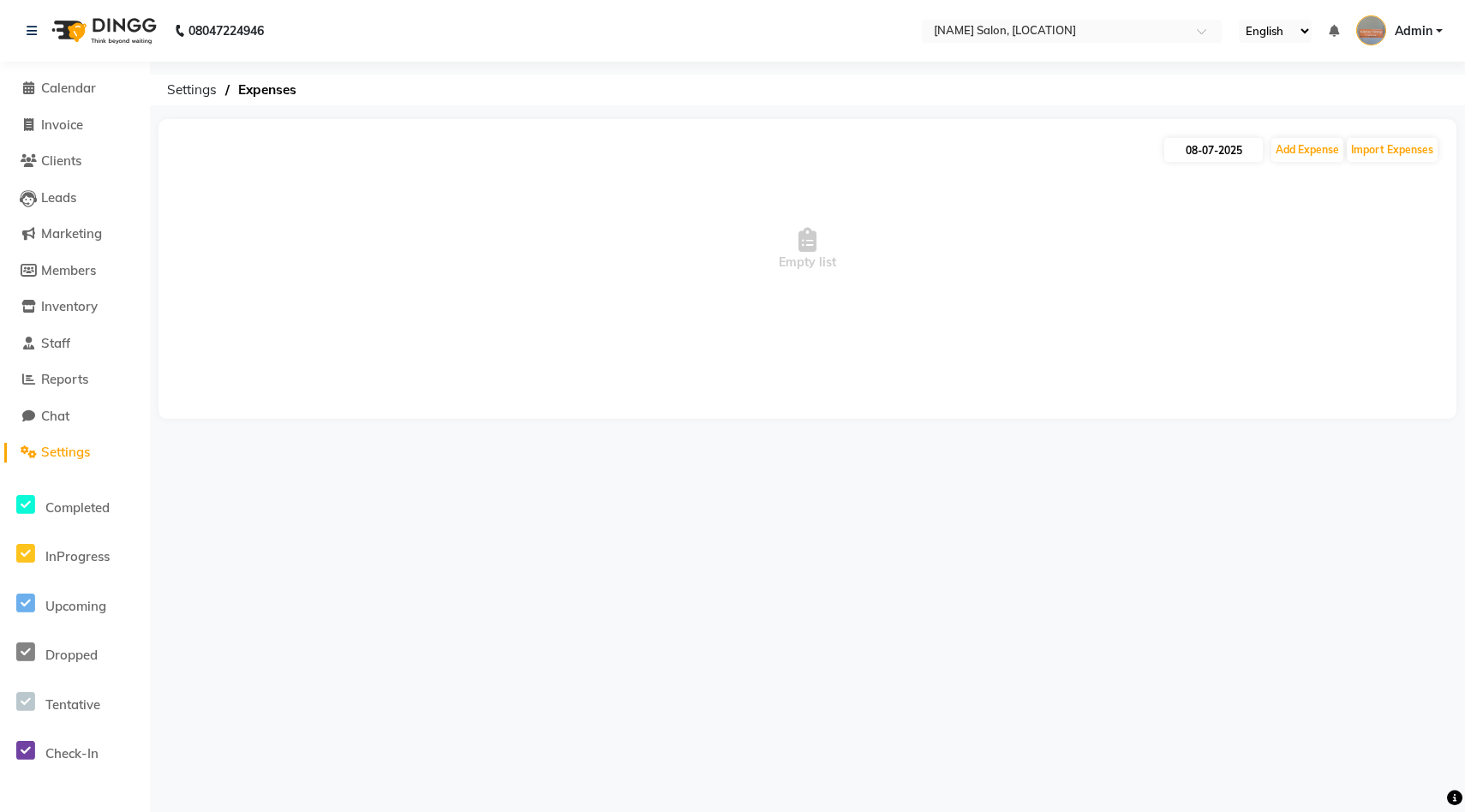 select on "7" 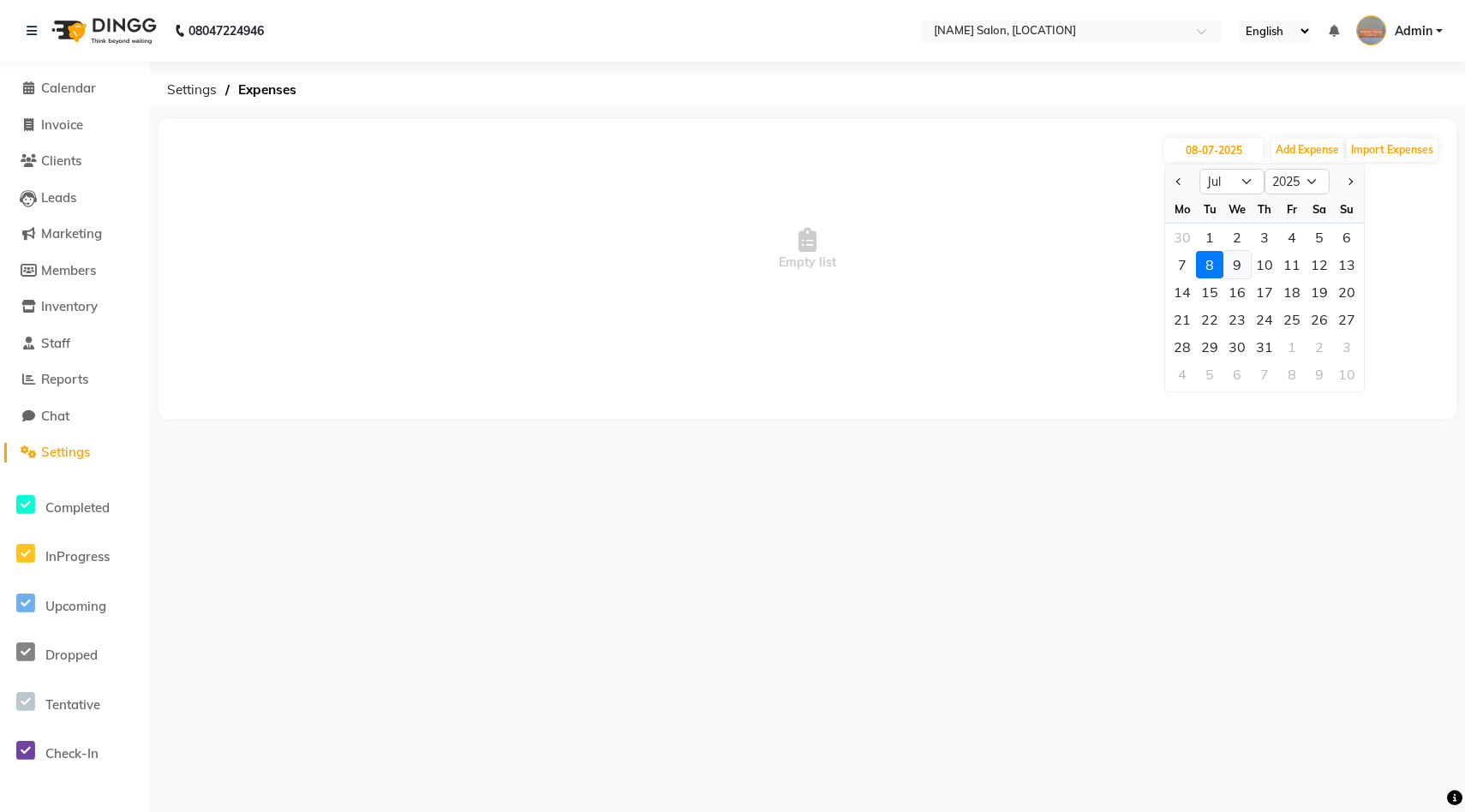 click on "9" 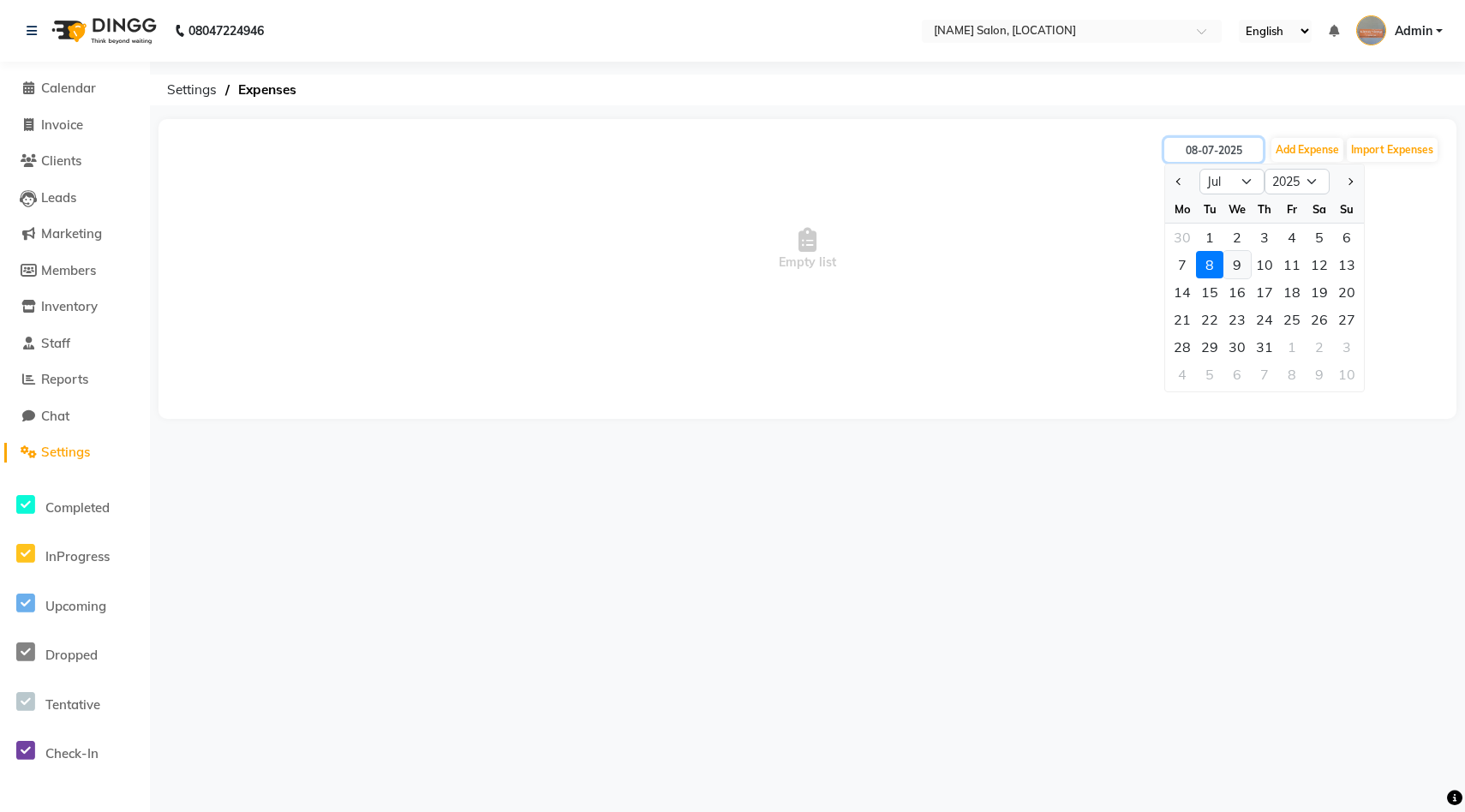 type on "09-07-2025" 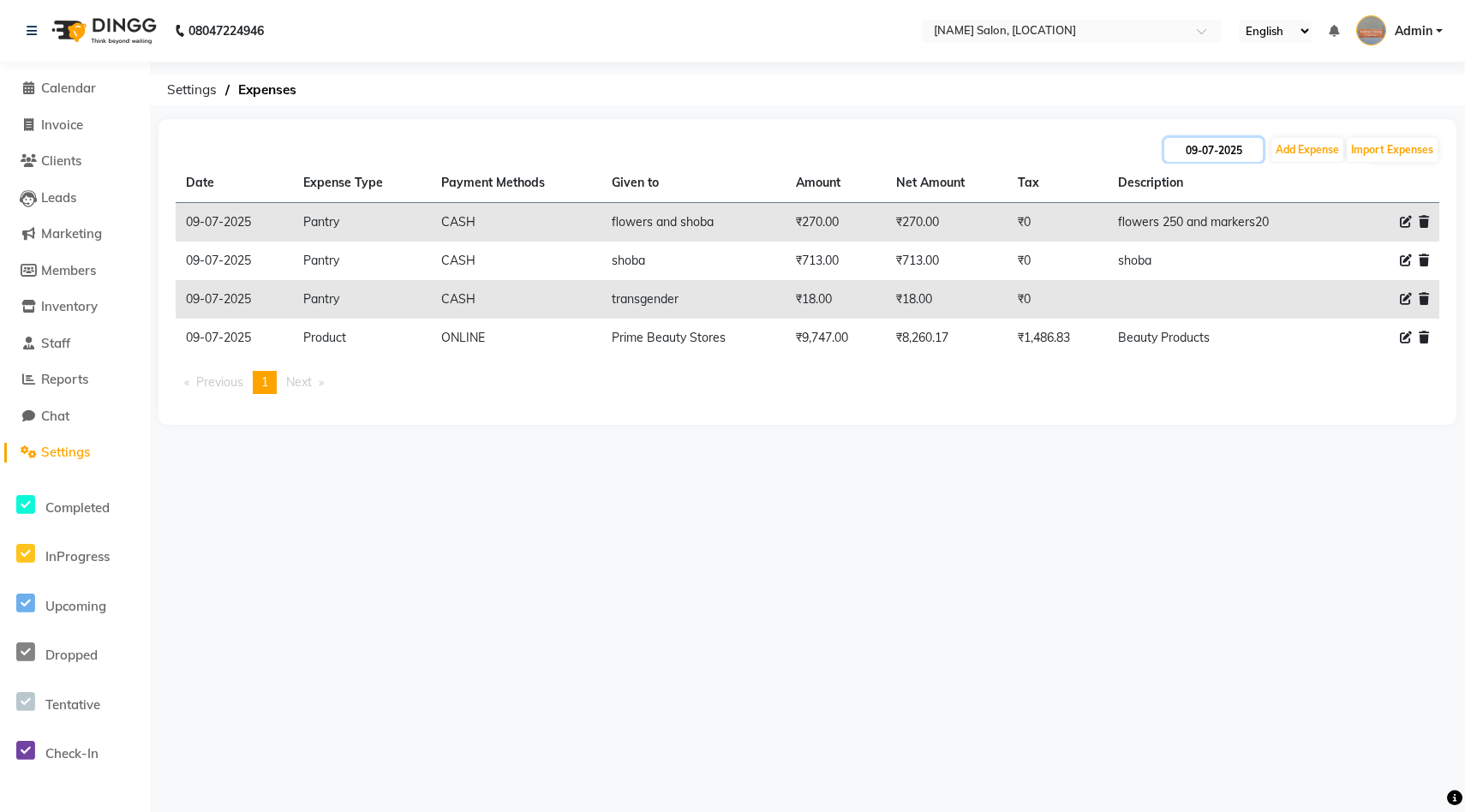 click on "09-07-2025" 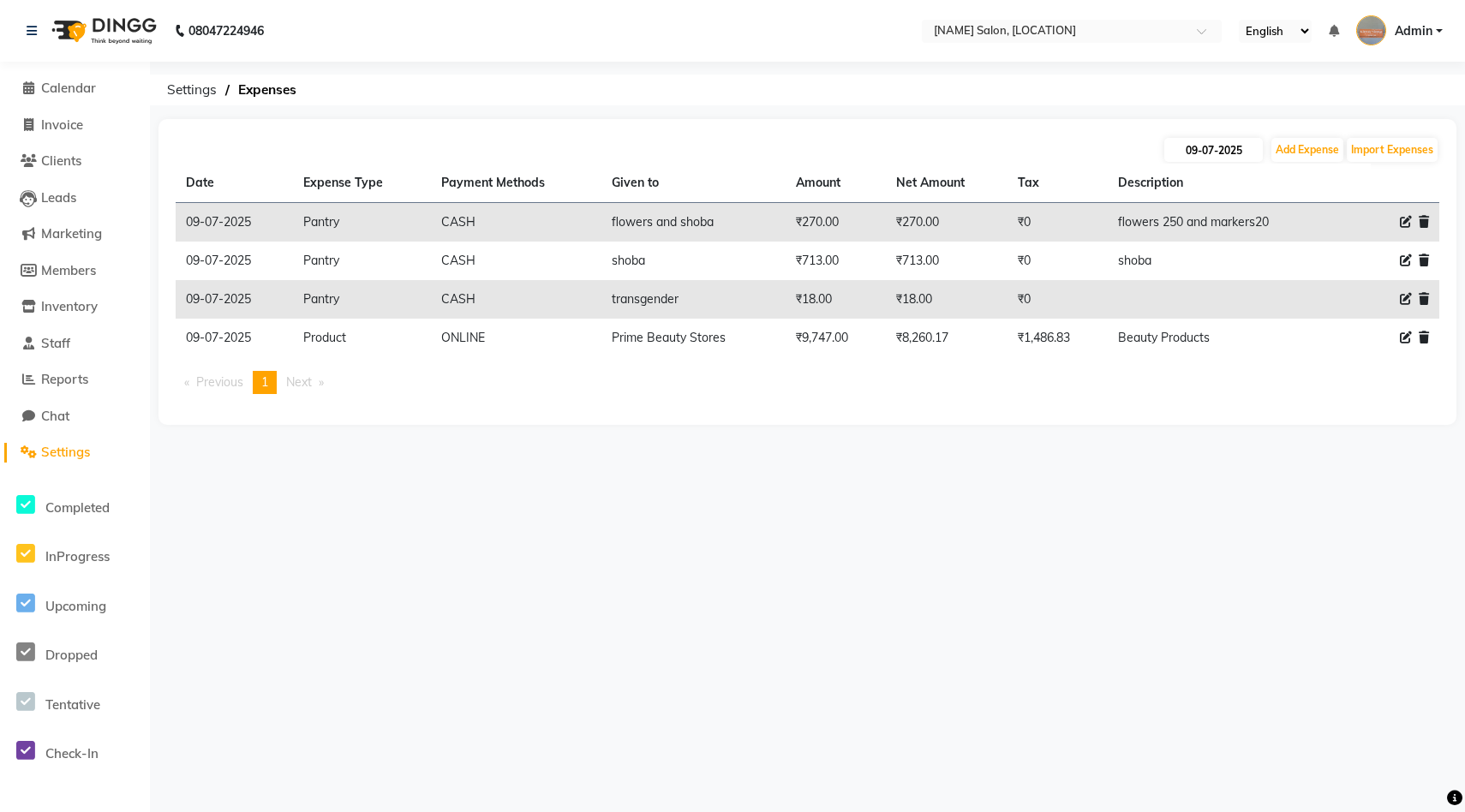 select on "7" 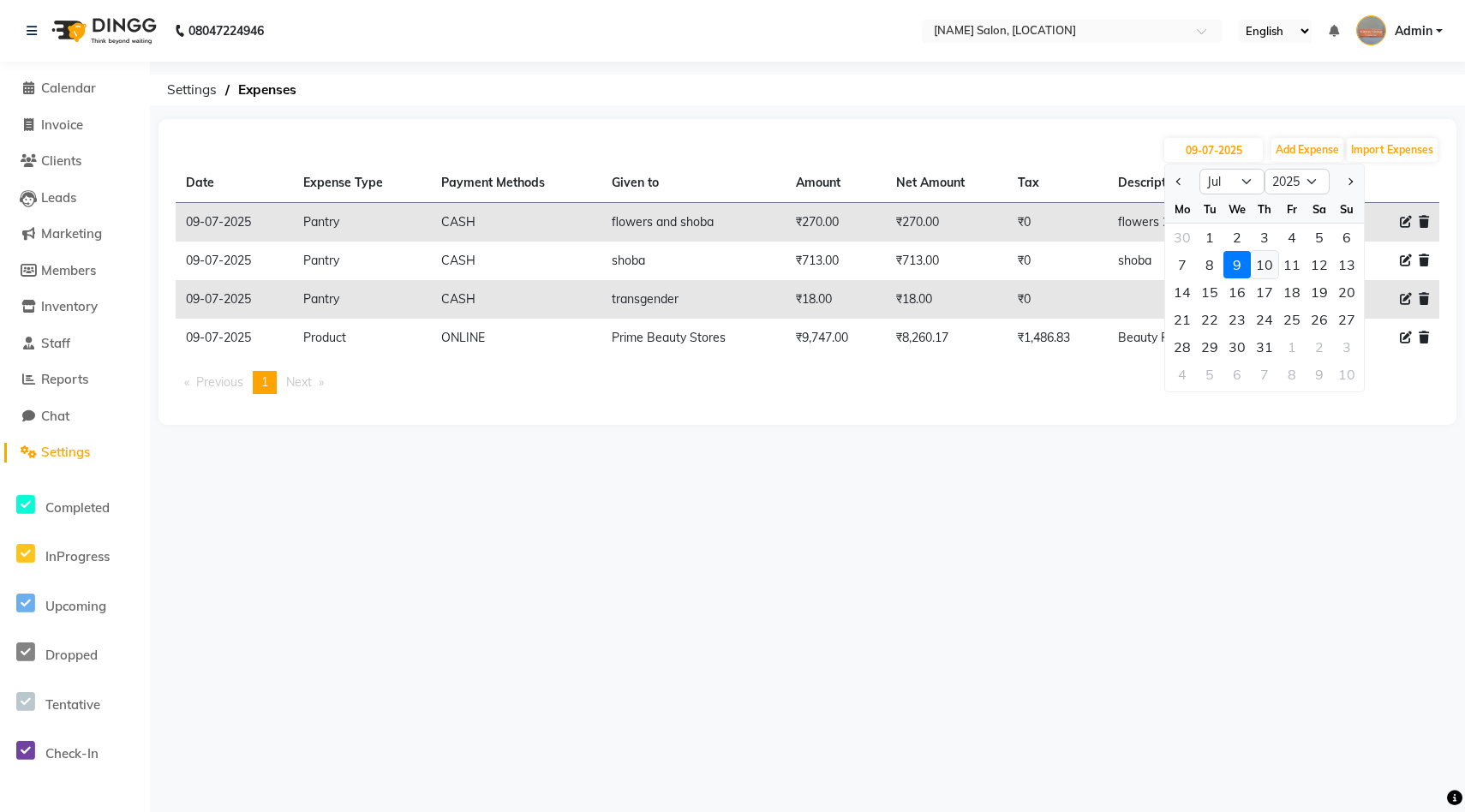 click on "10" 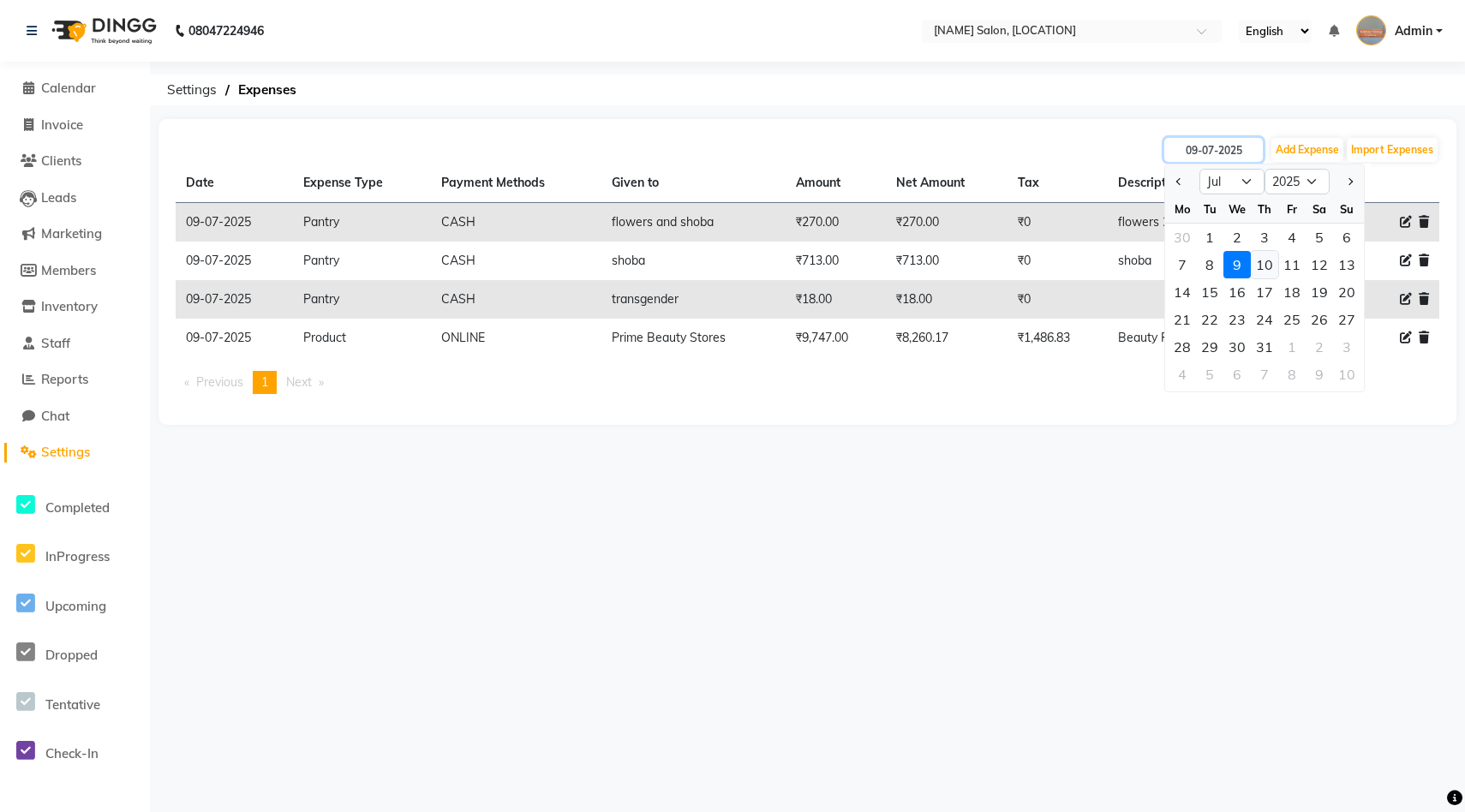 type on "10-07-2025" 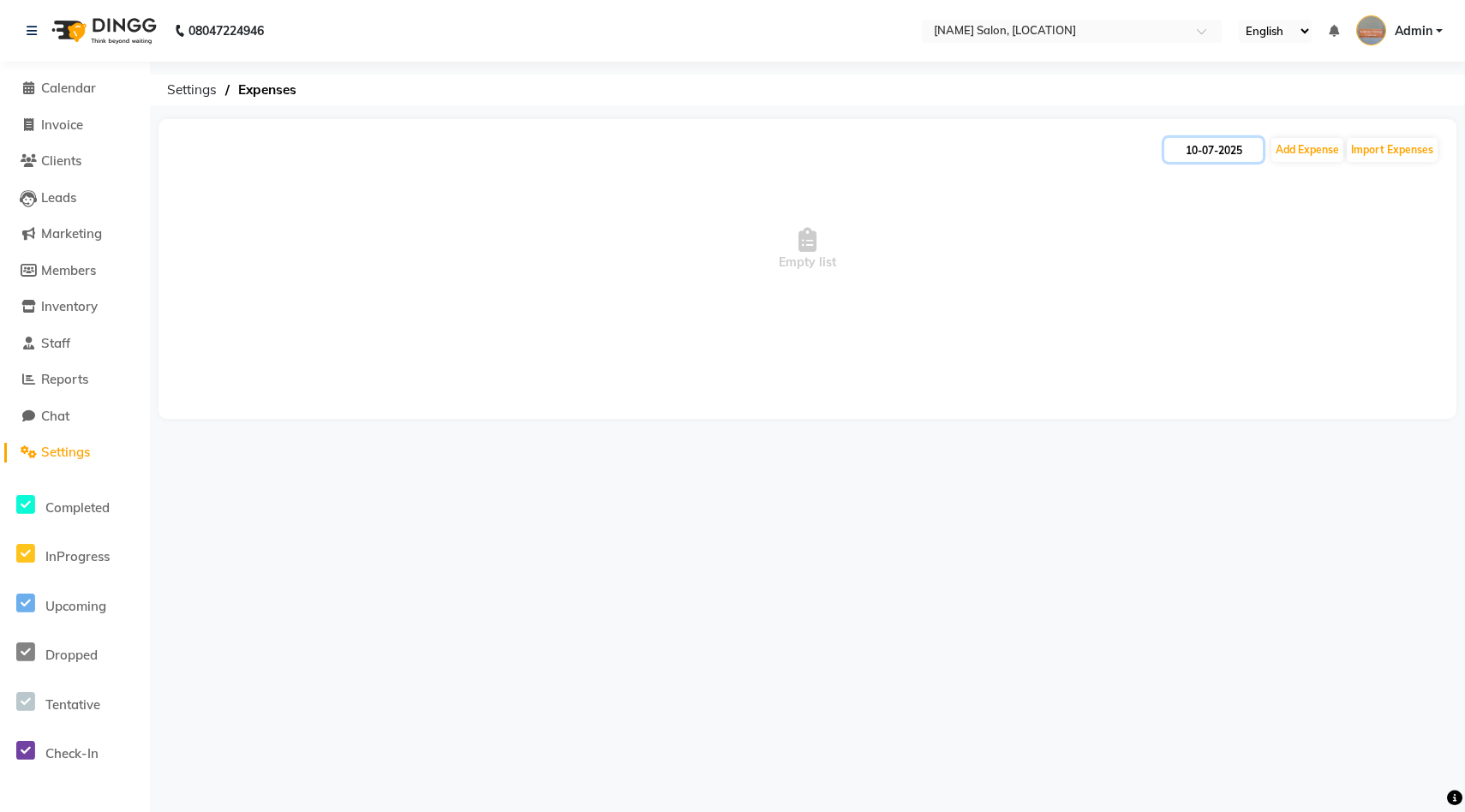 click on "10-07-2025" 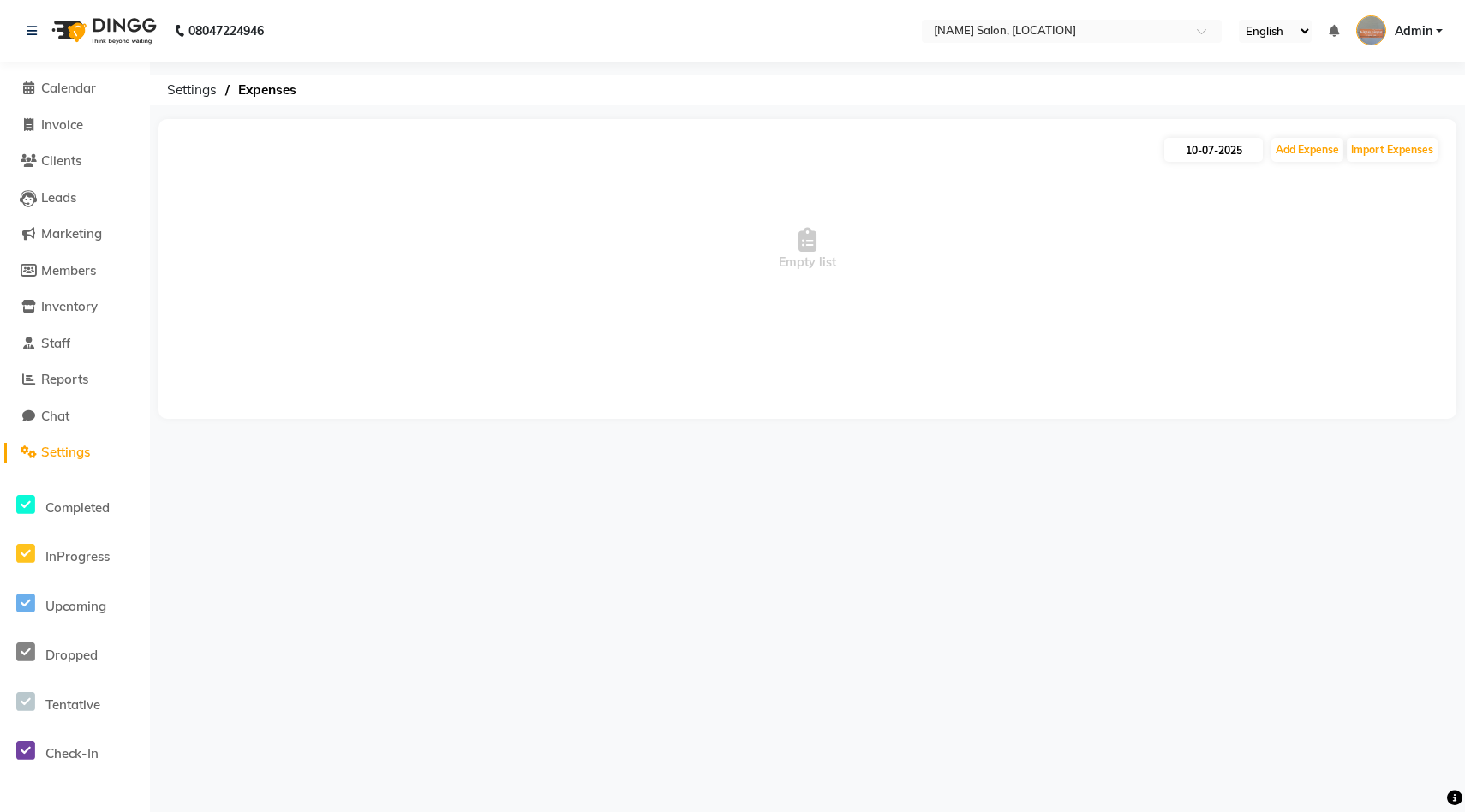 select on "7" 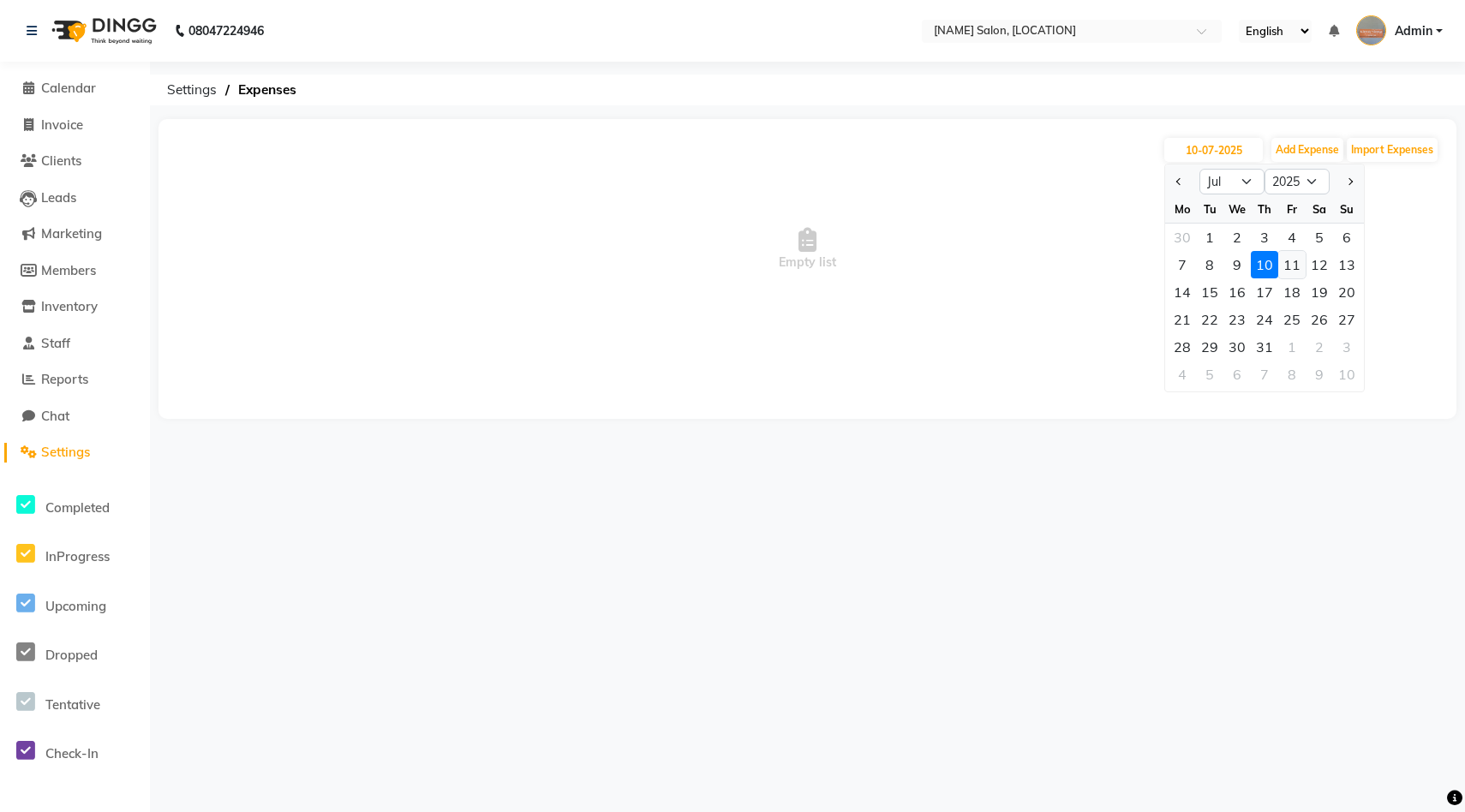 click on "11" 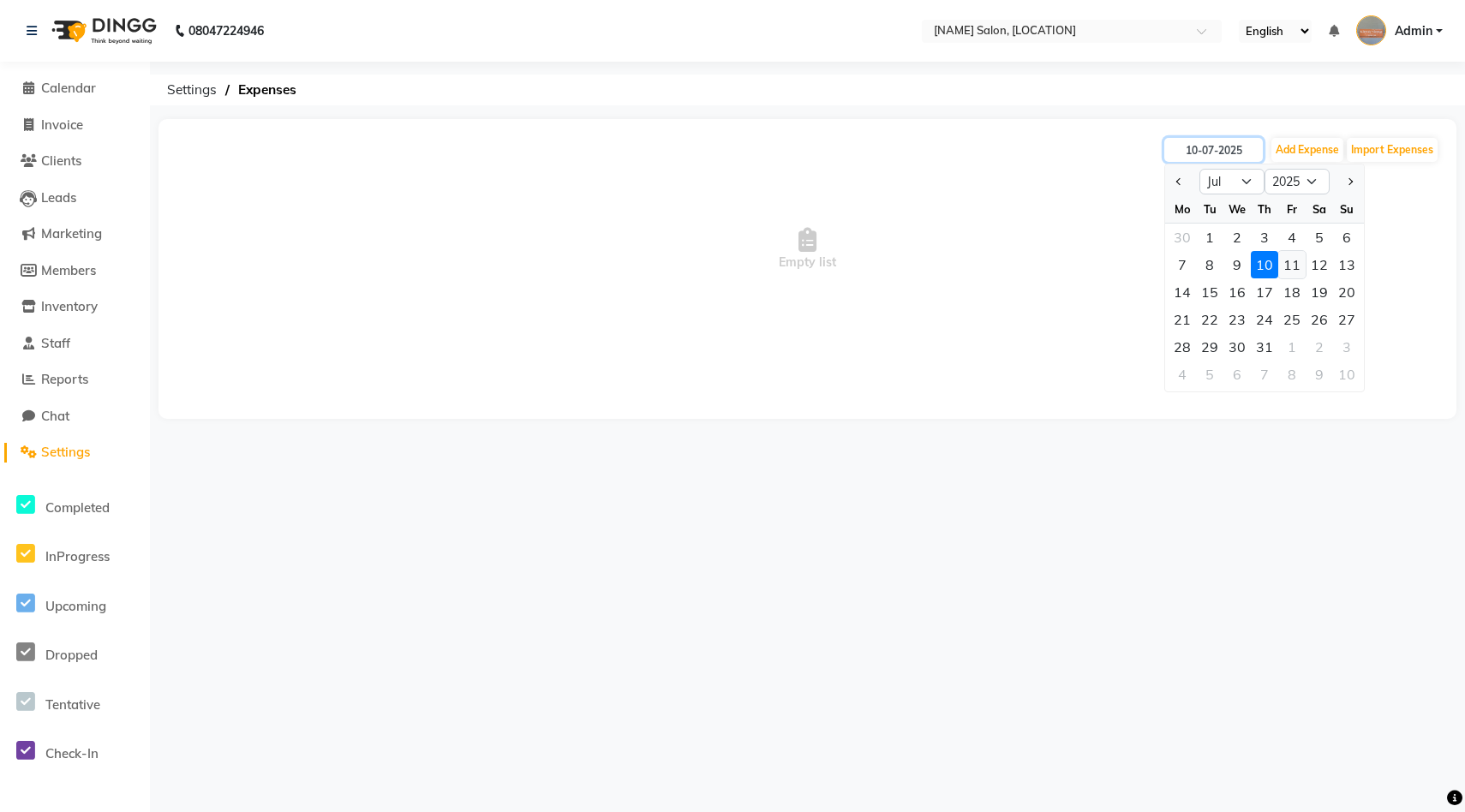 type on "11-07-2025" 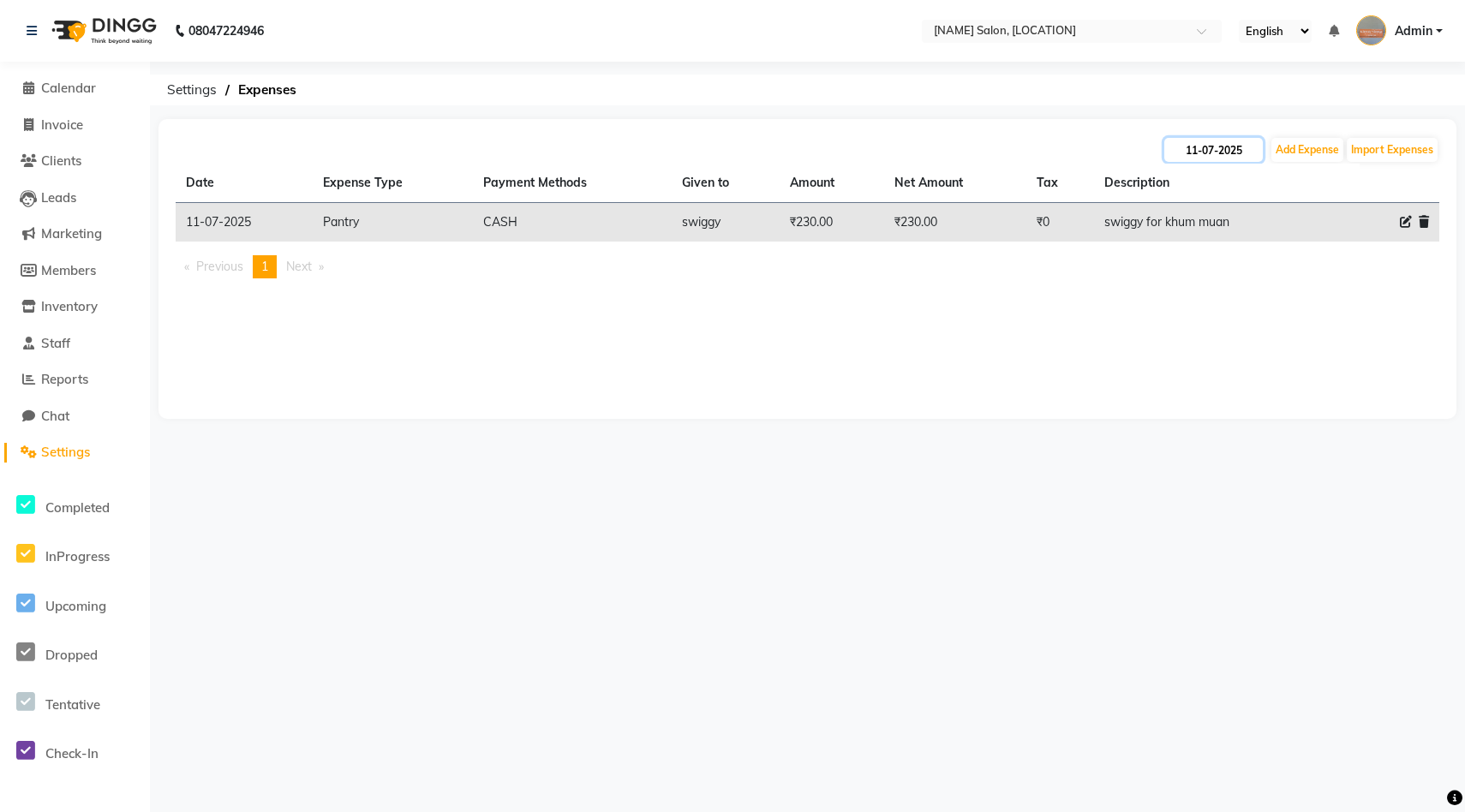 click on "11-07-2025" 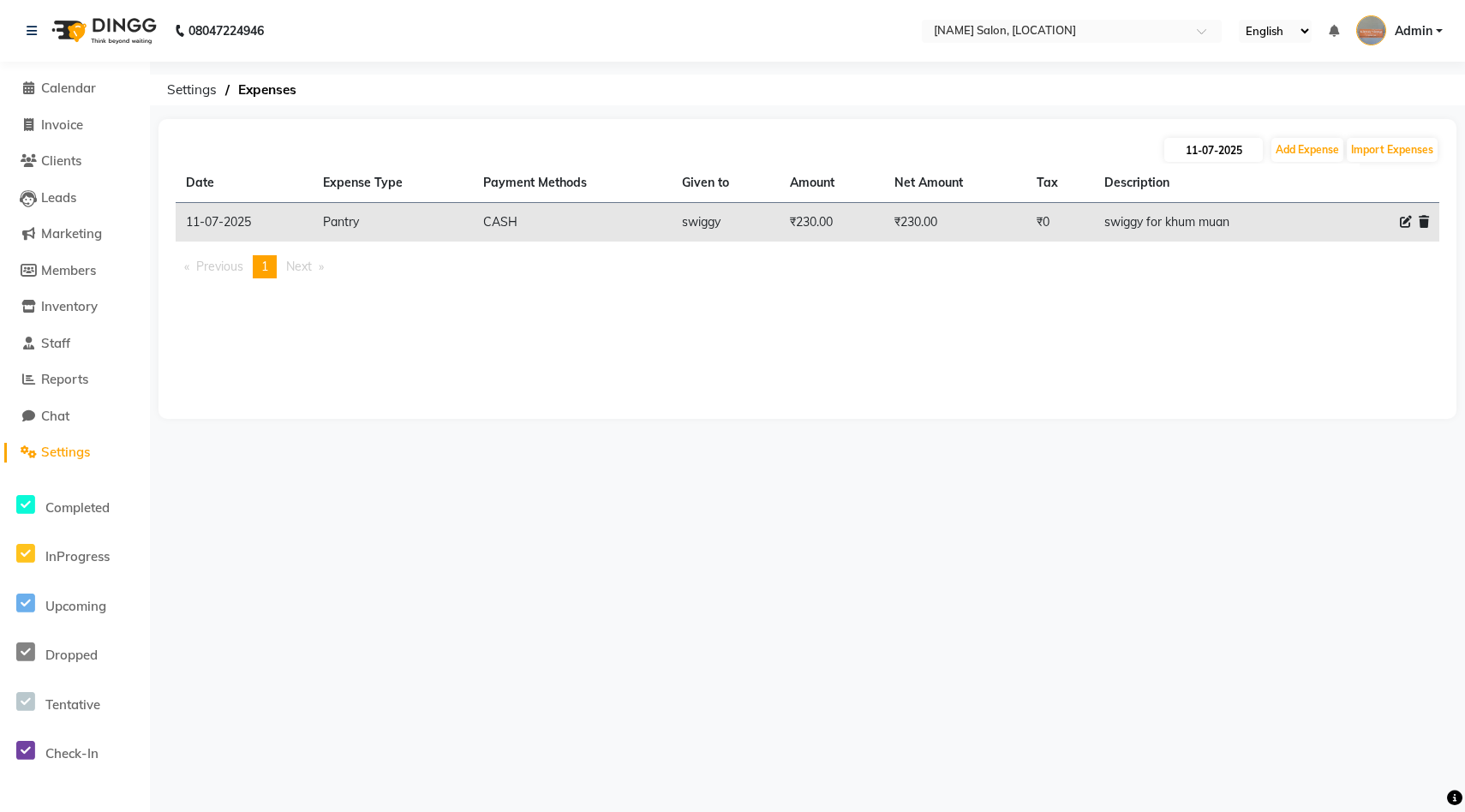 select on "7" 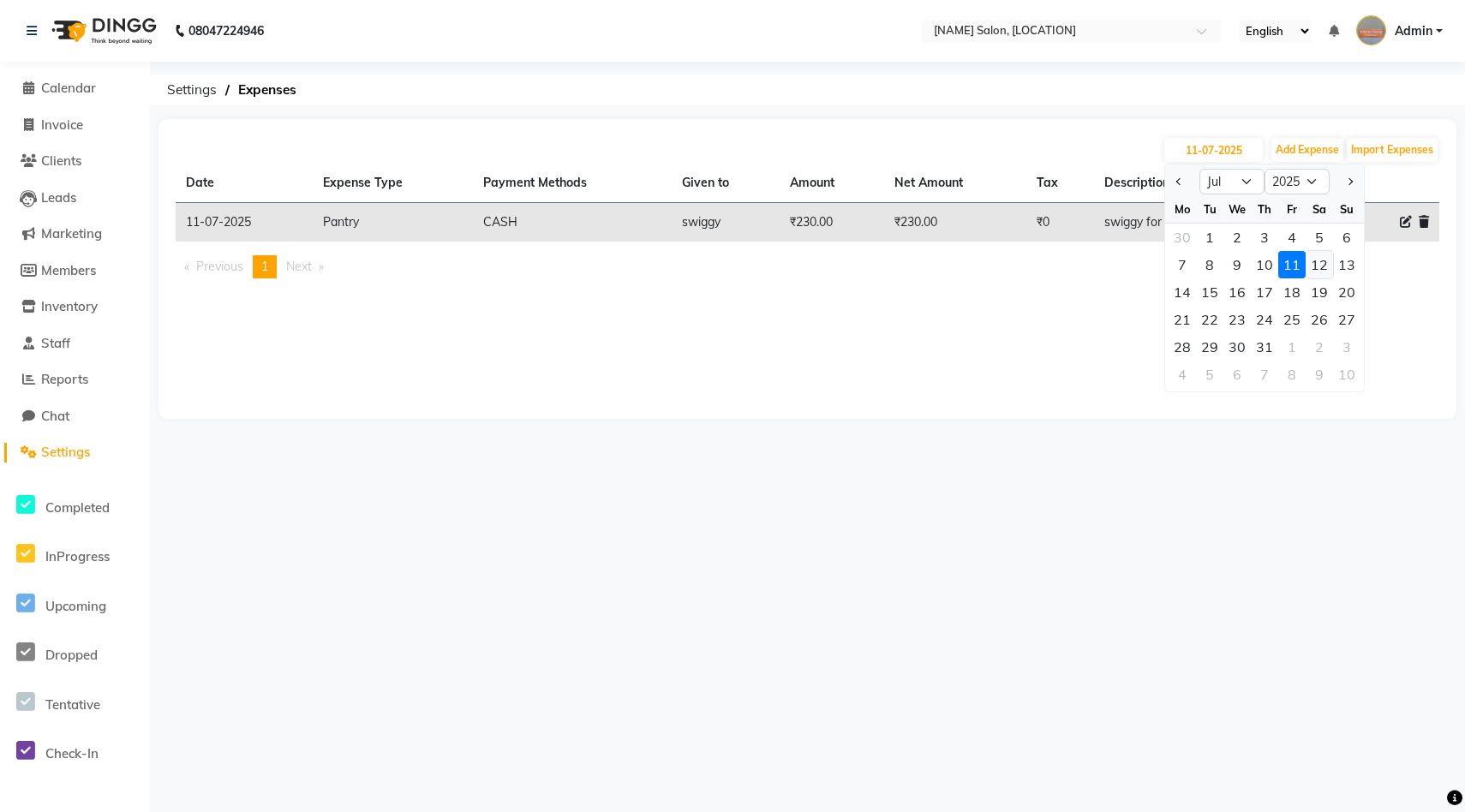 click on "12" 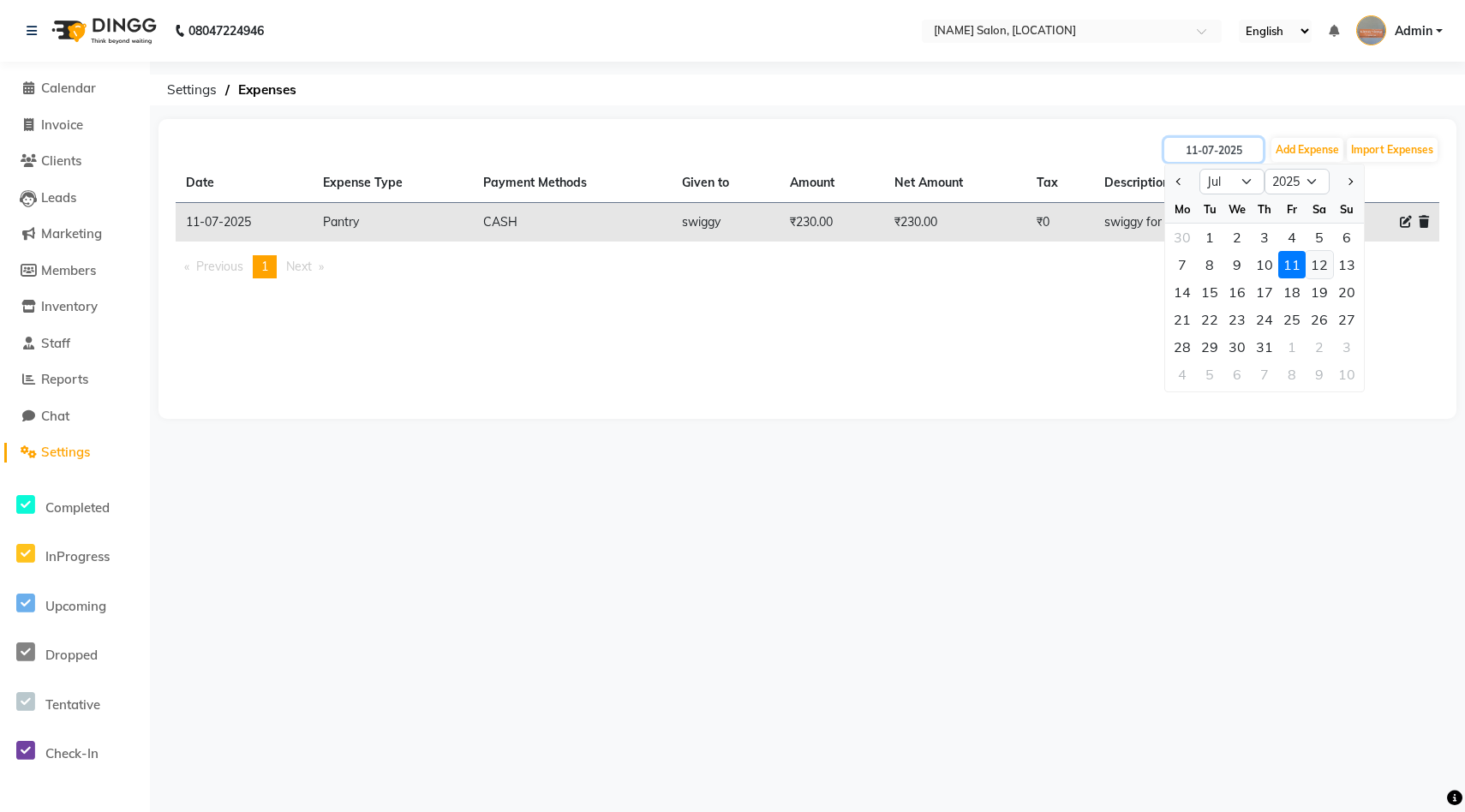 type on "12-07-2025" 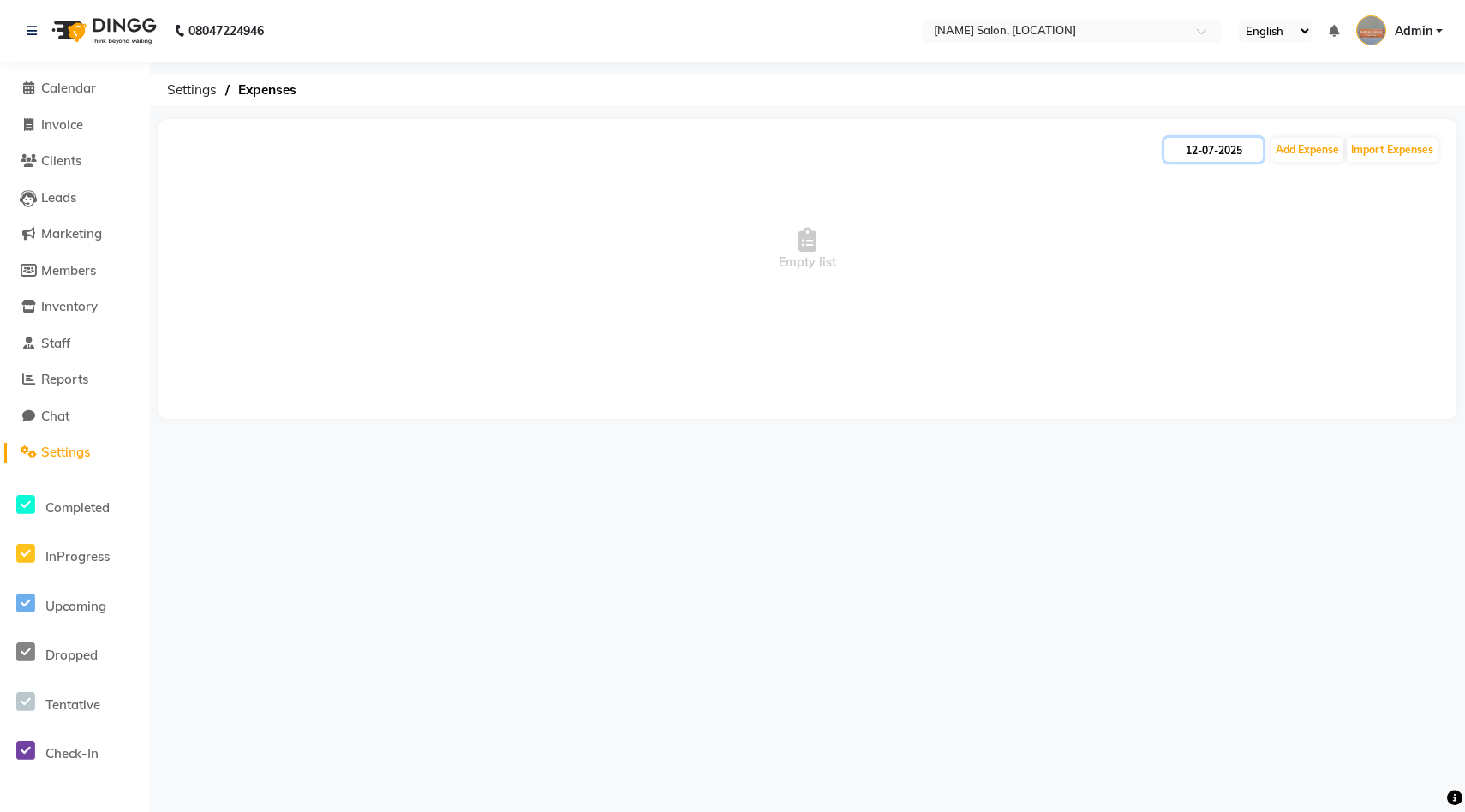 click on "12-07-2025" 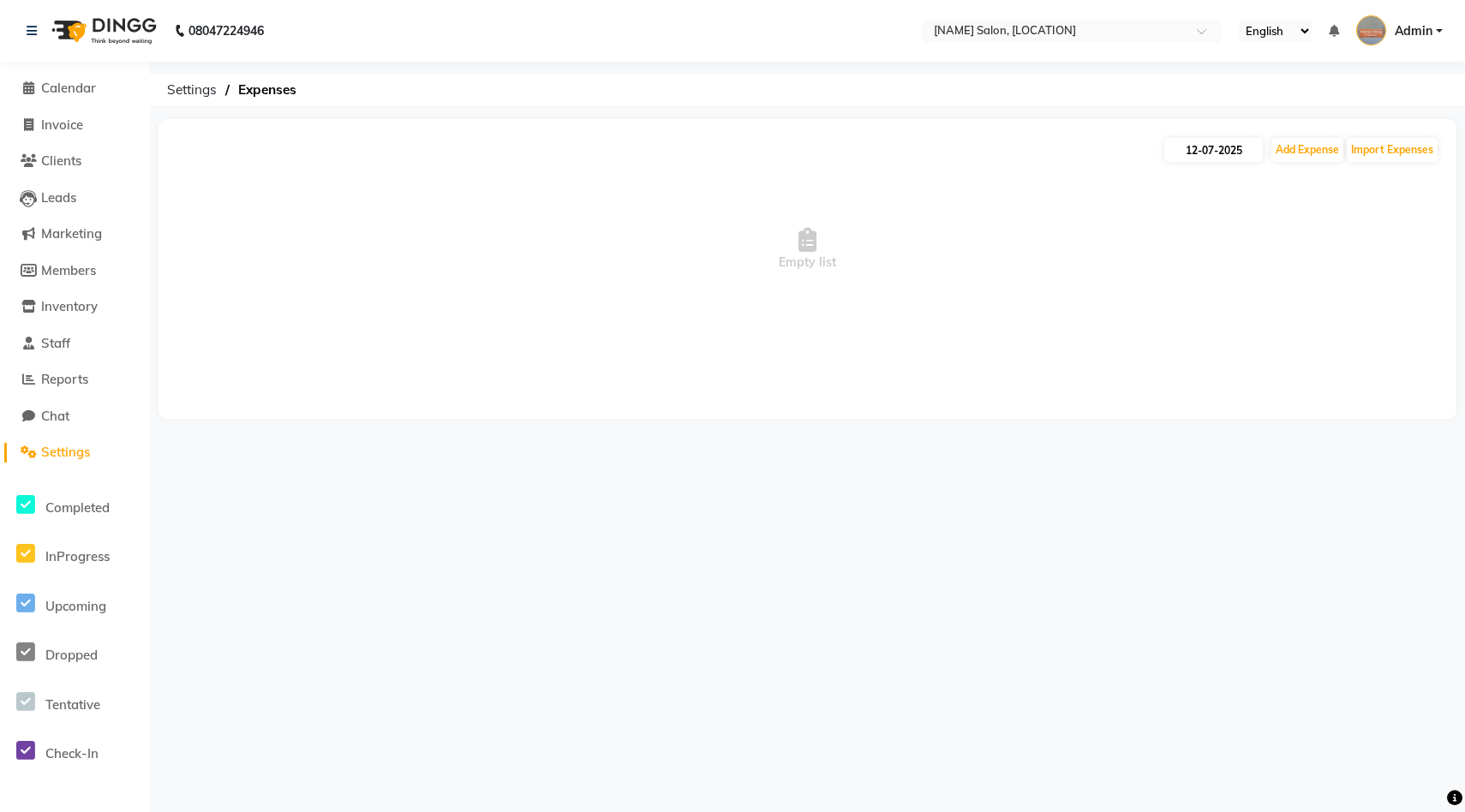 select on "7" 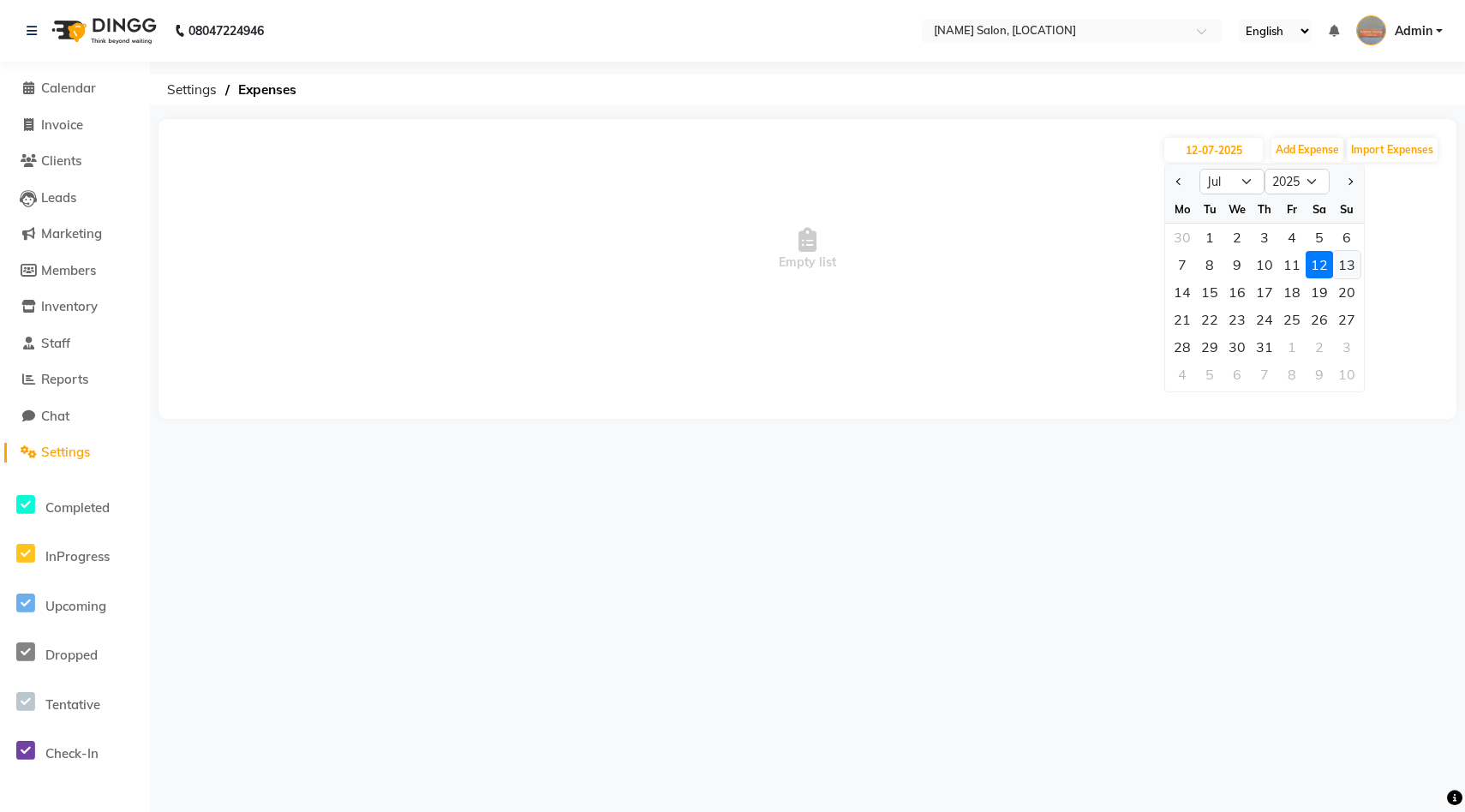 click on "13" 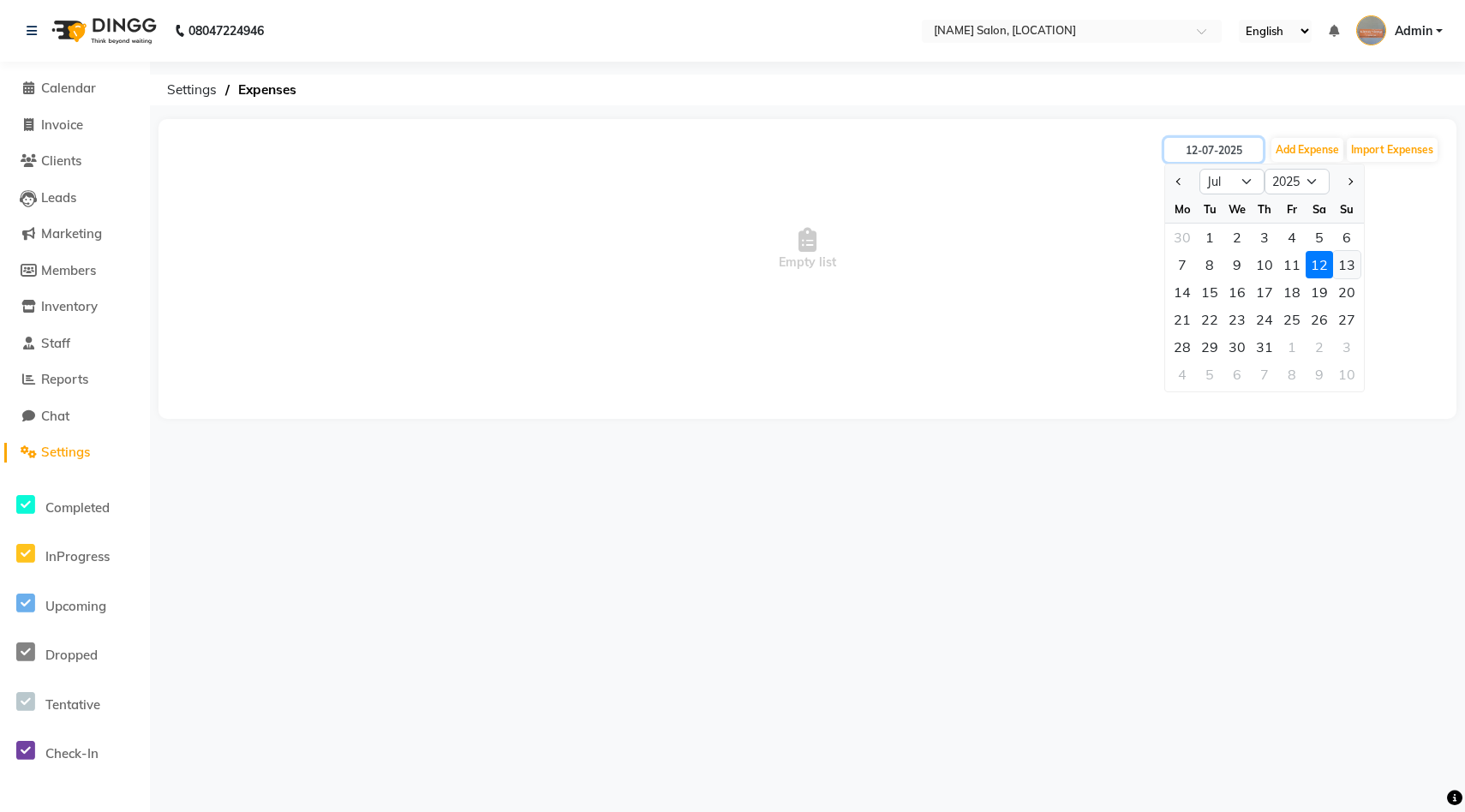 type on "13-07-2025" 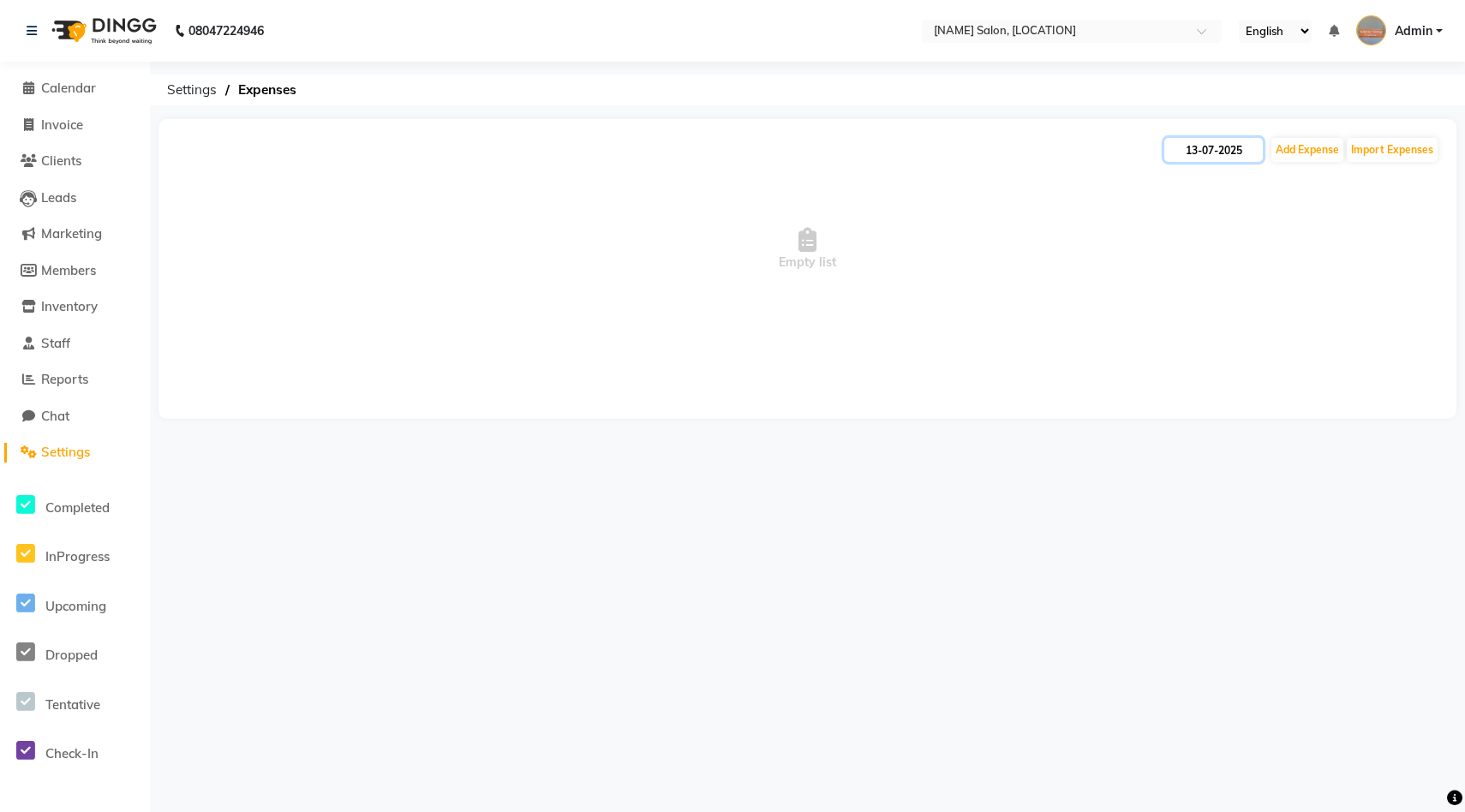 click on "13-07-2025" 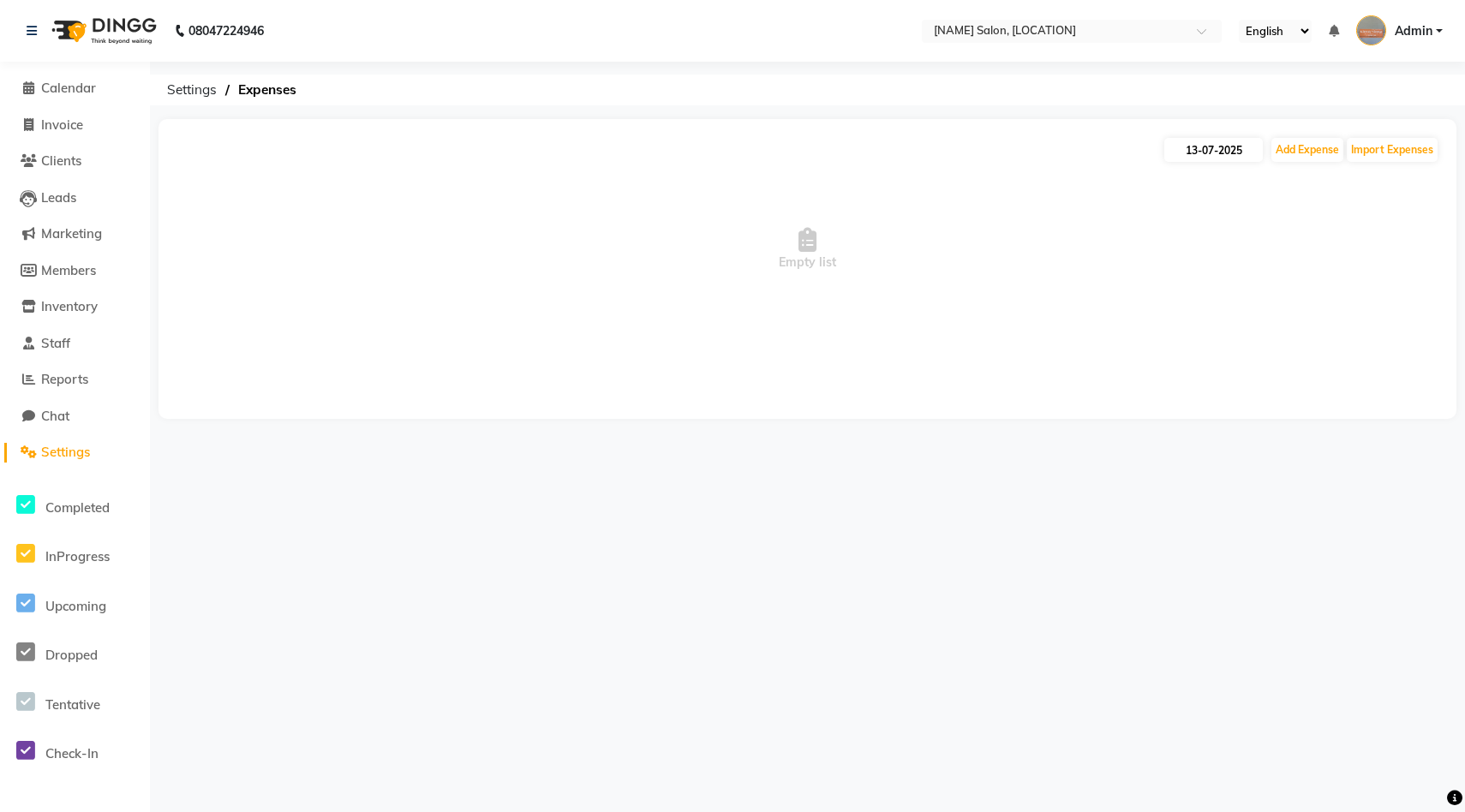 select on "7" 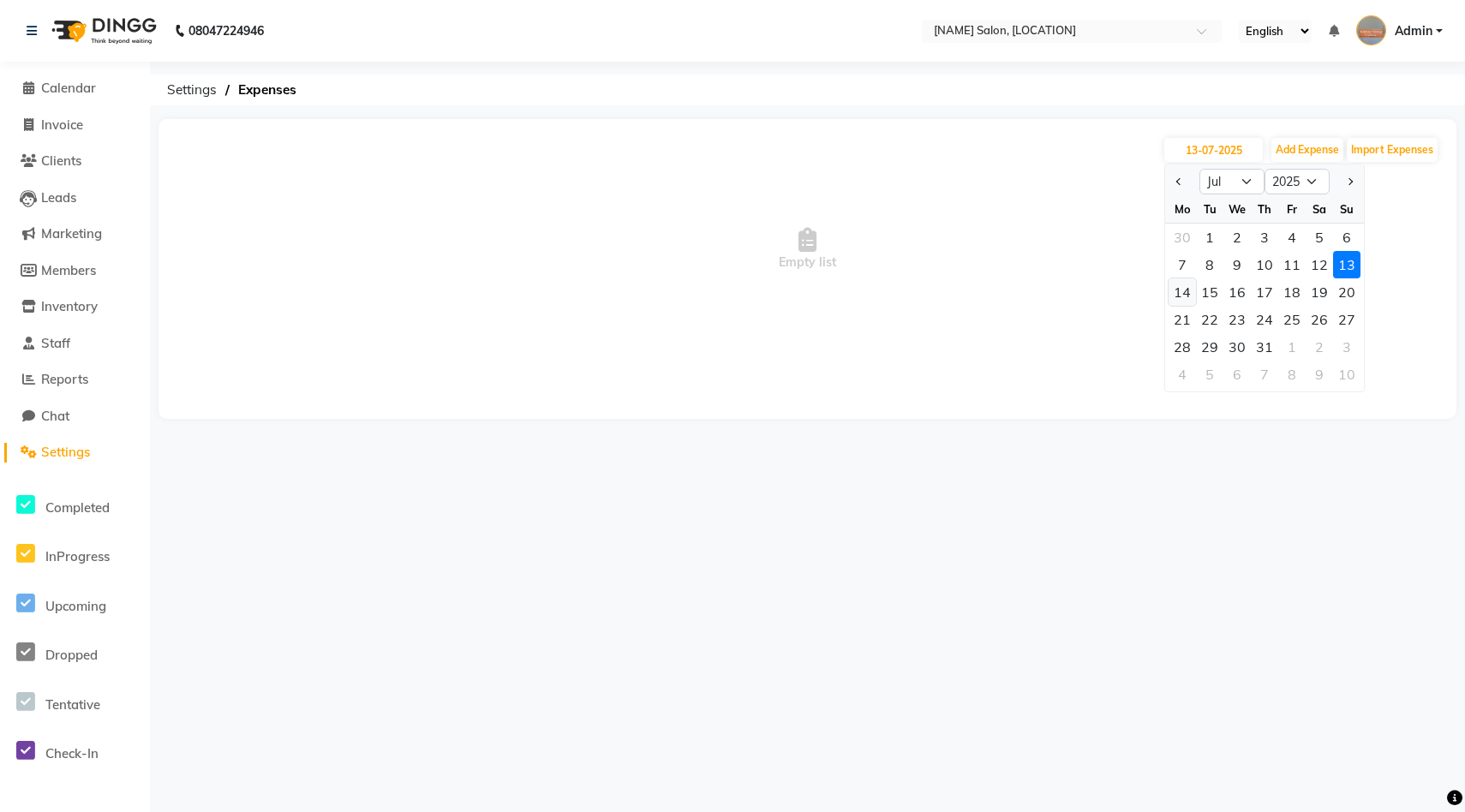 click on "14" 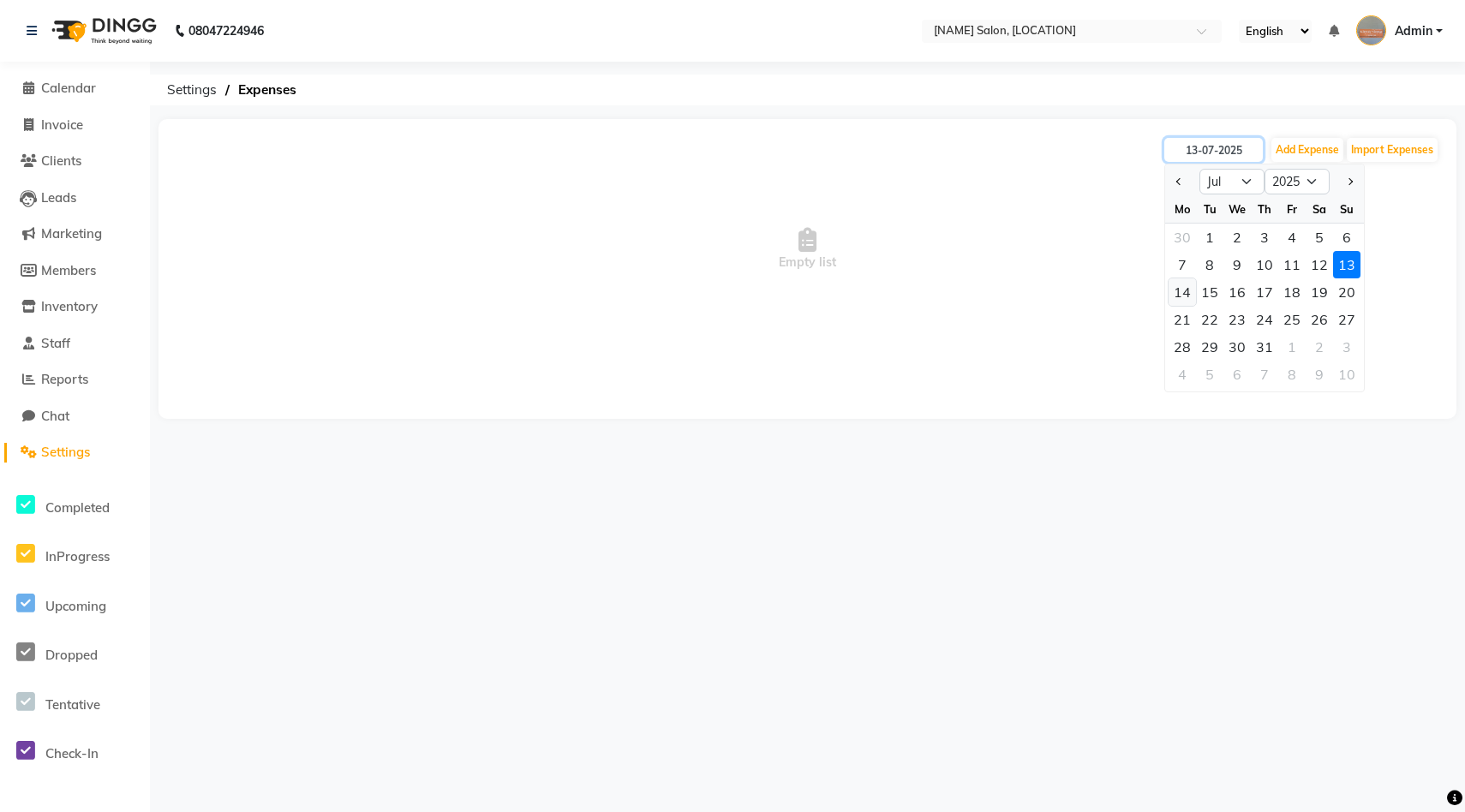 type on "14-07-2025" 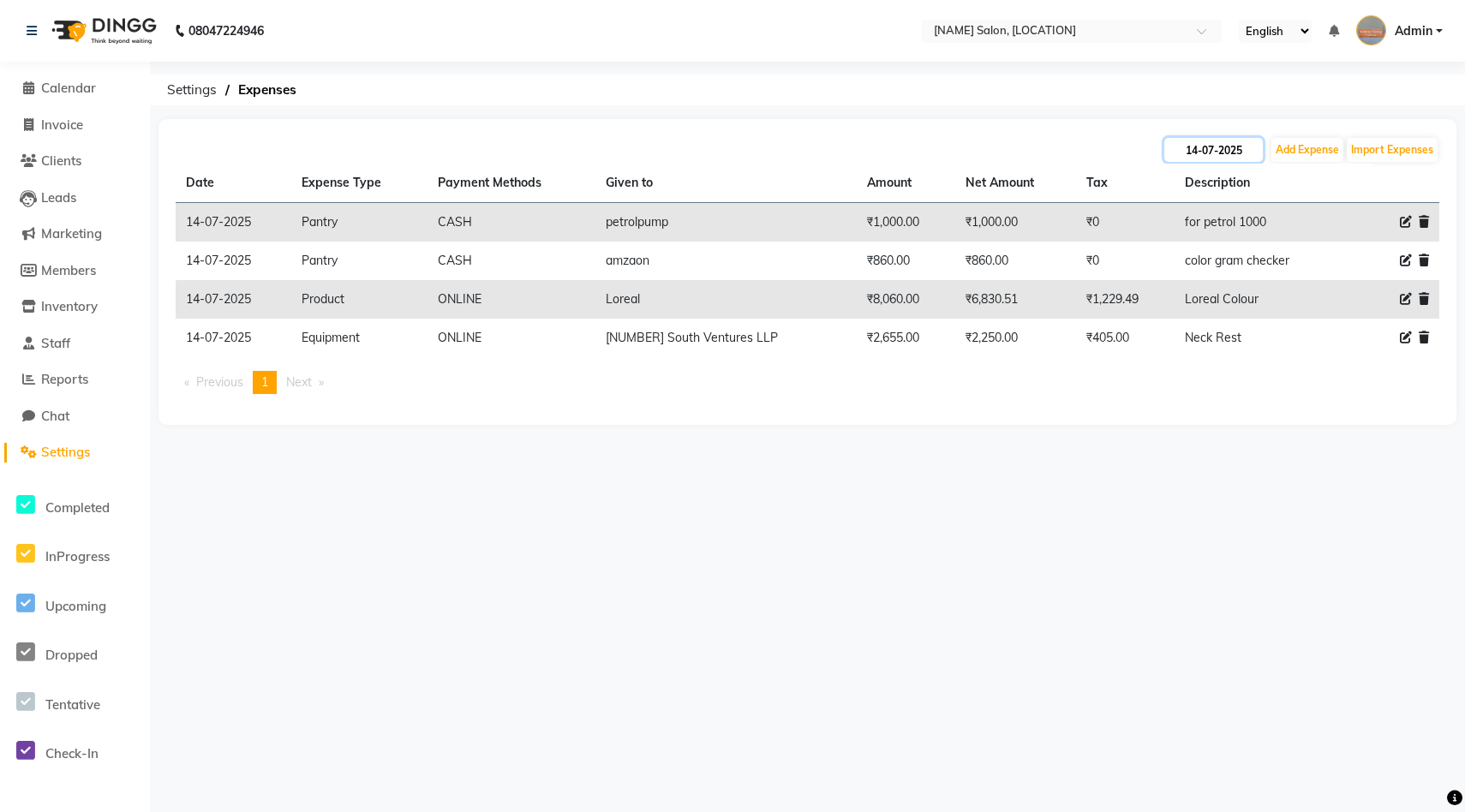 click on "14-07-2025" 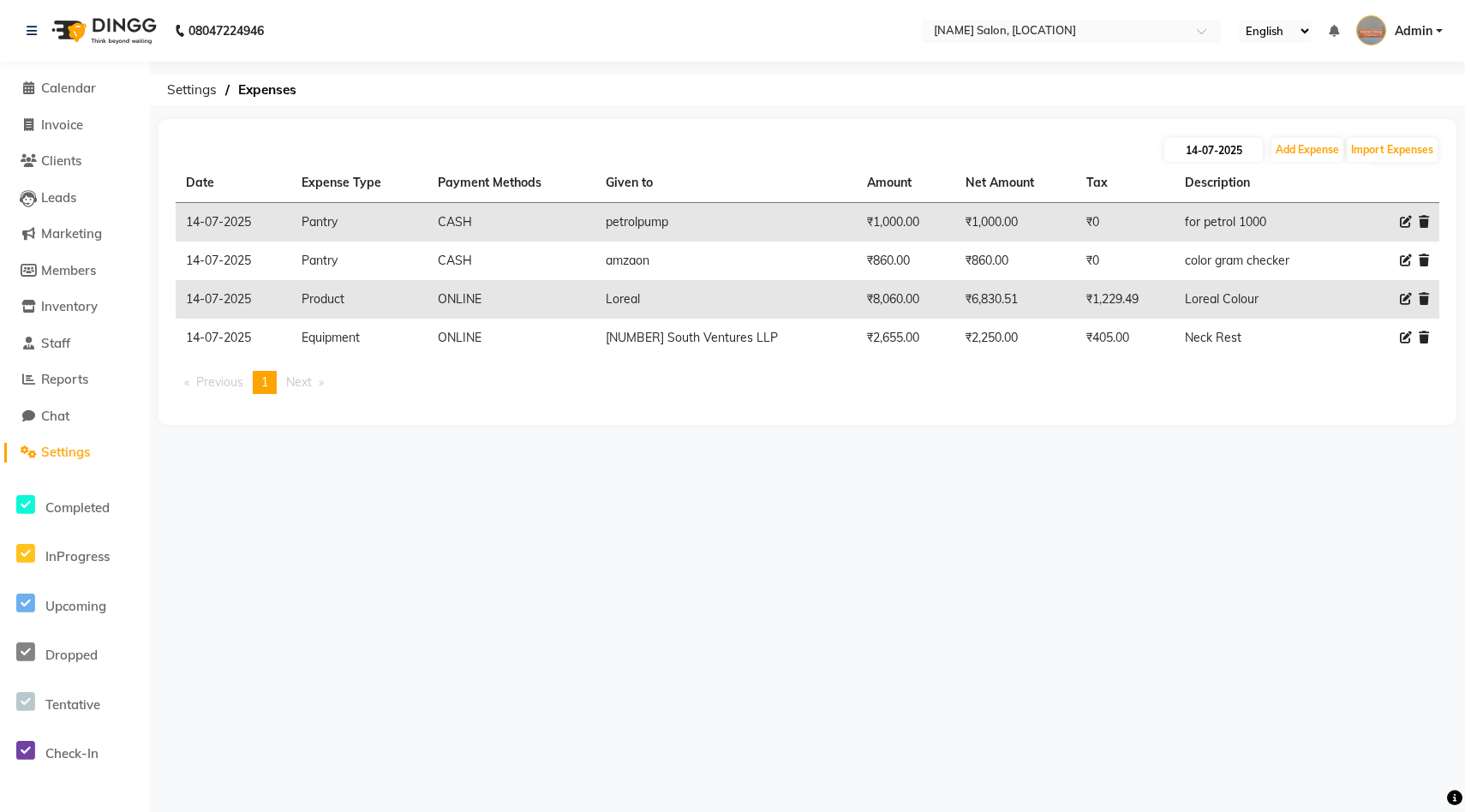 select on "7" 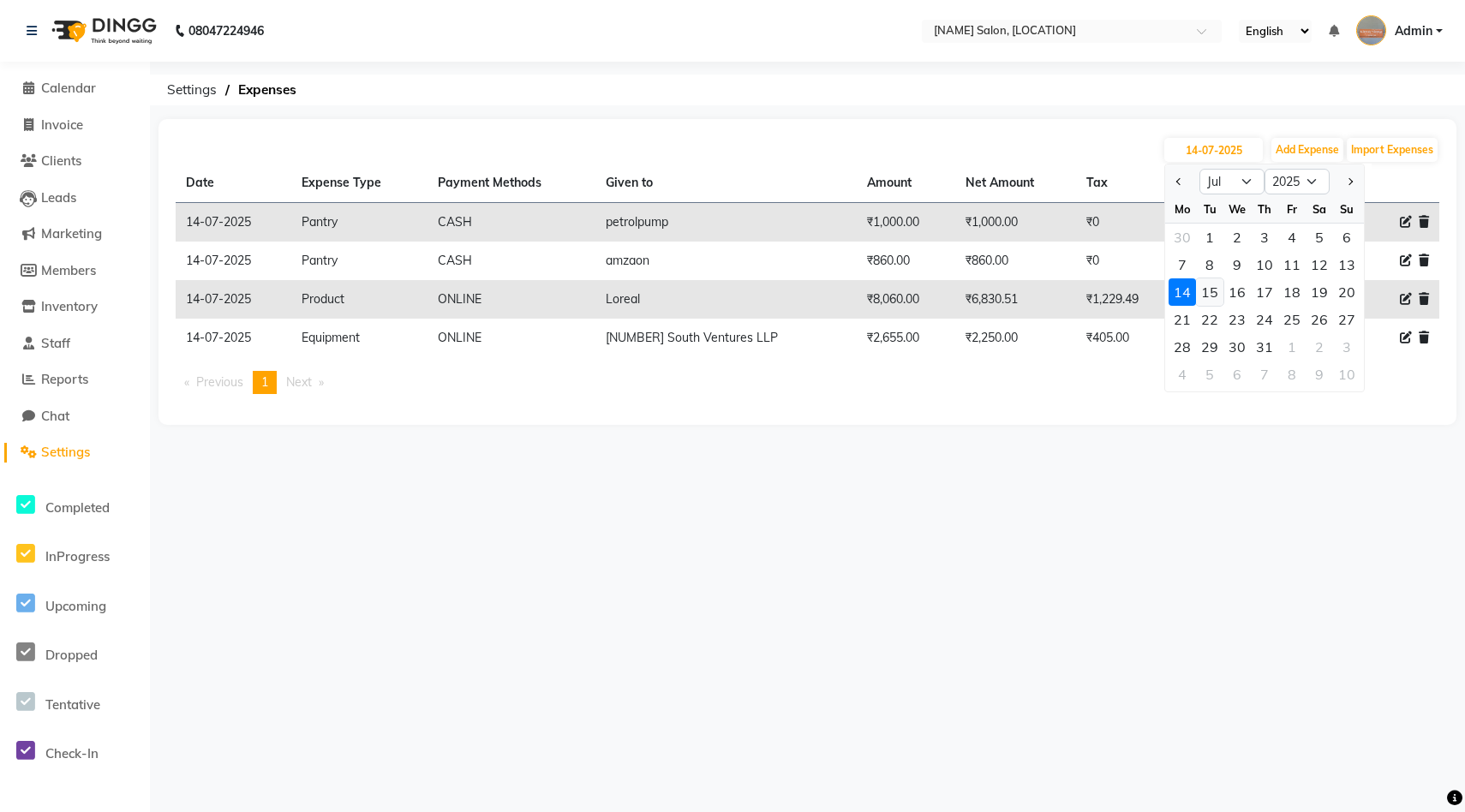 click on "15" 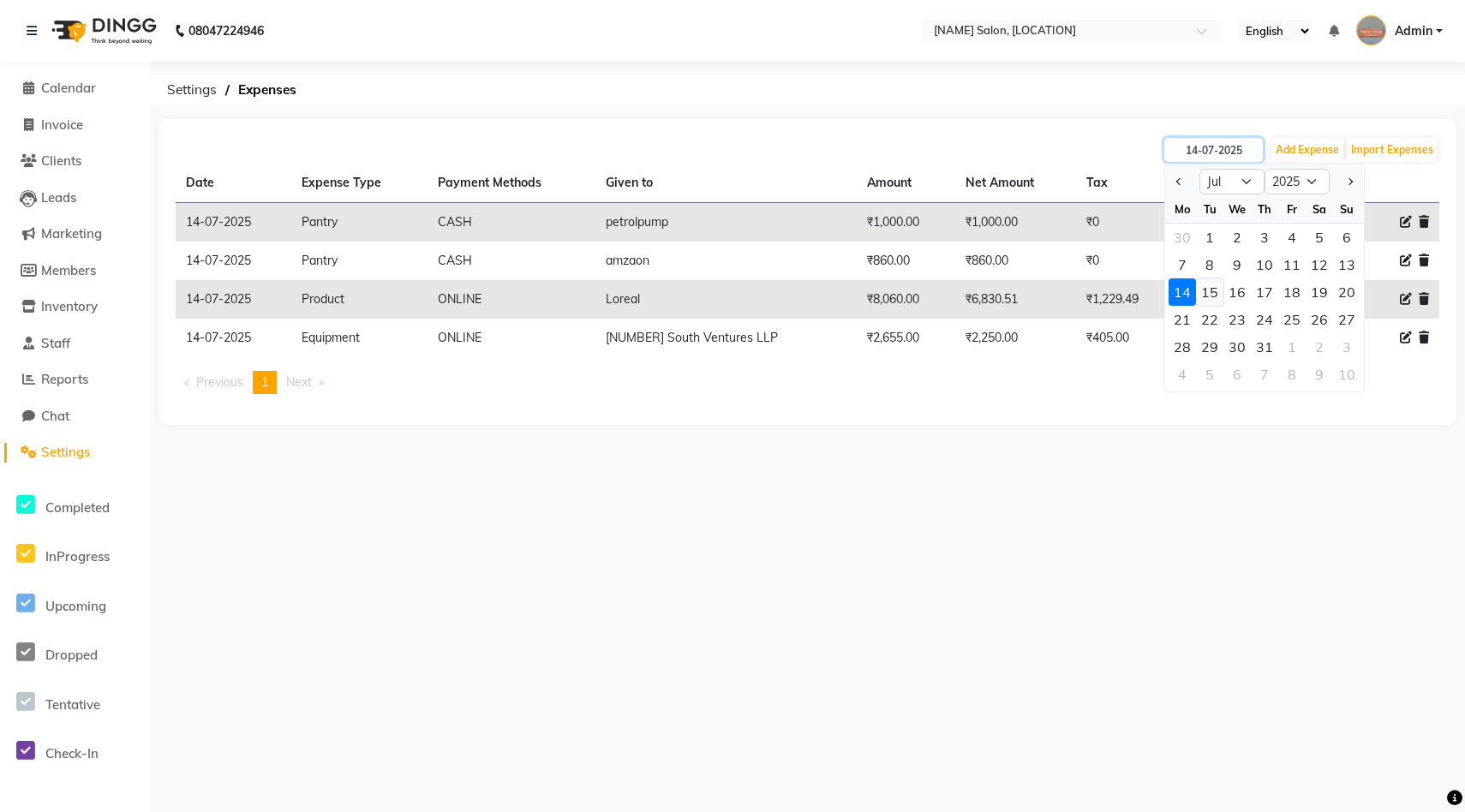 type on "15-07-2025" 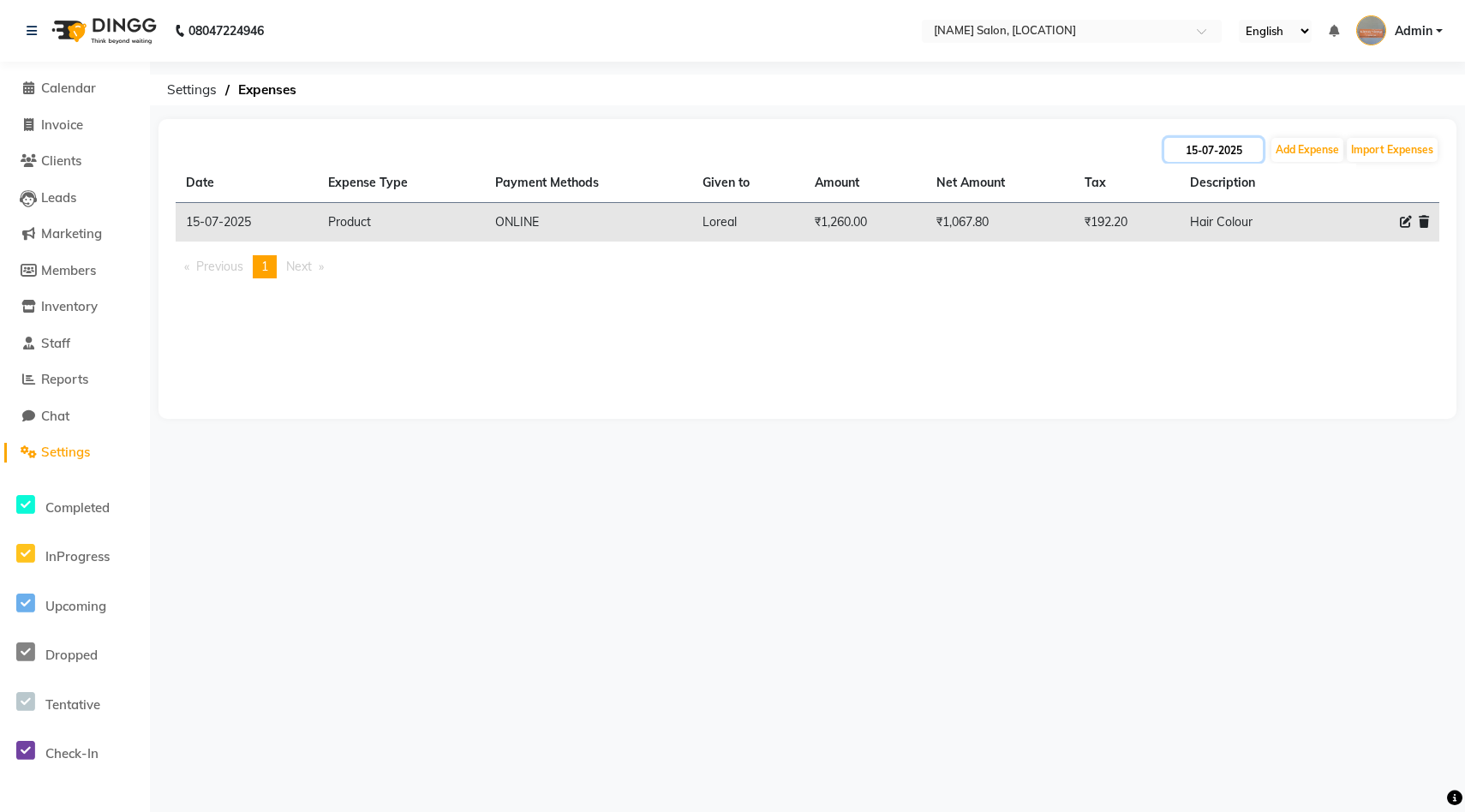 click on "15-07-2025" 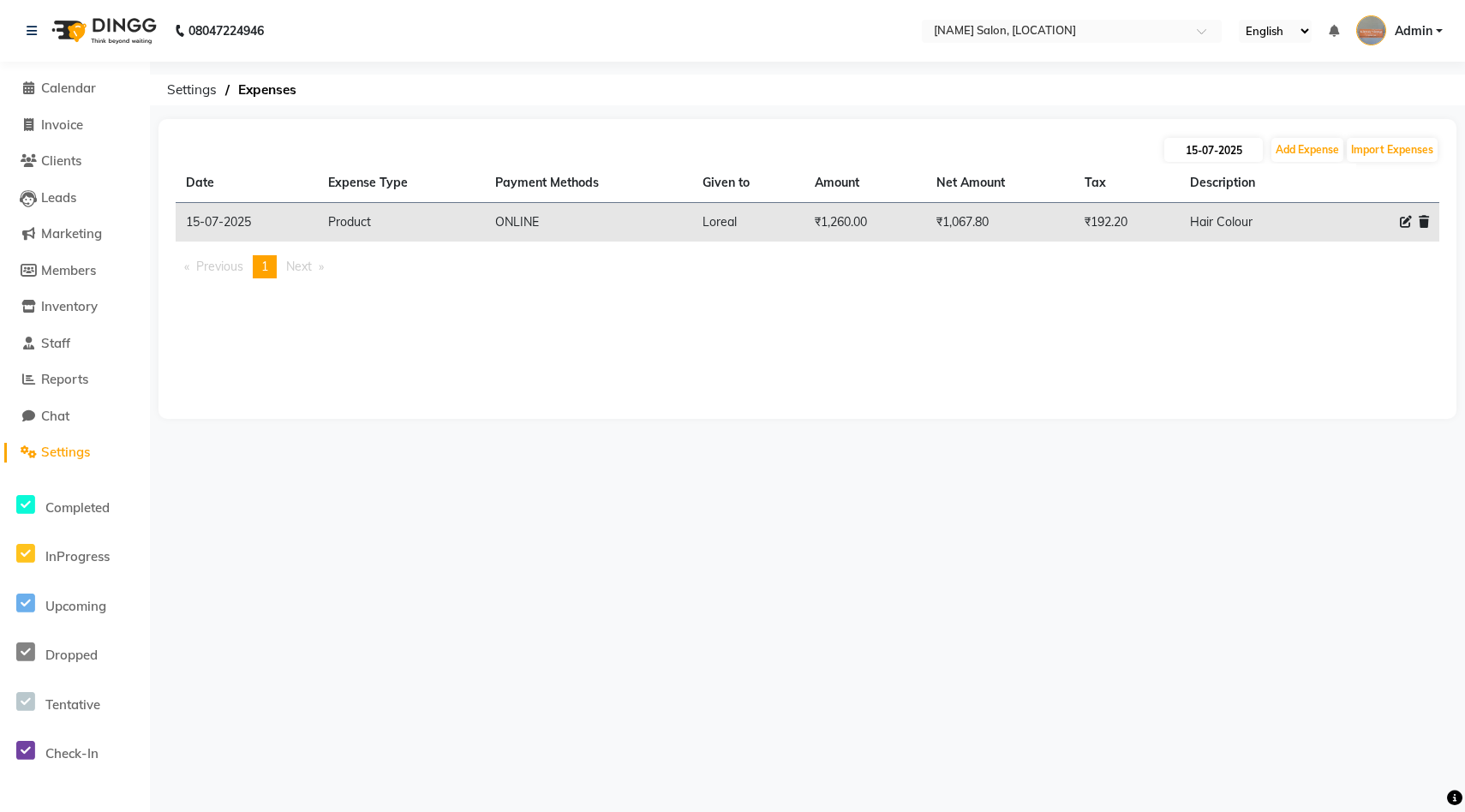 select on "7" 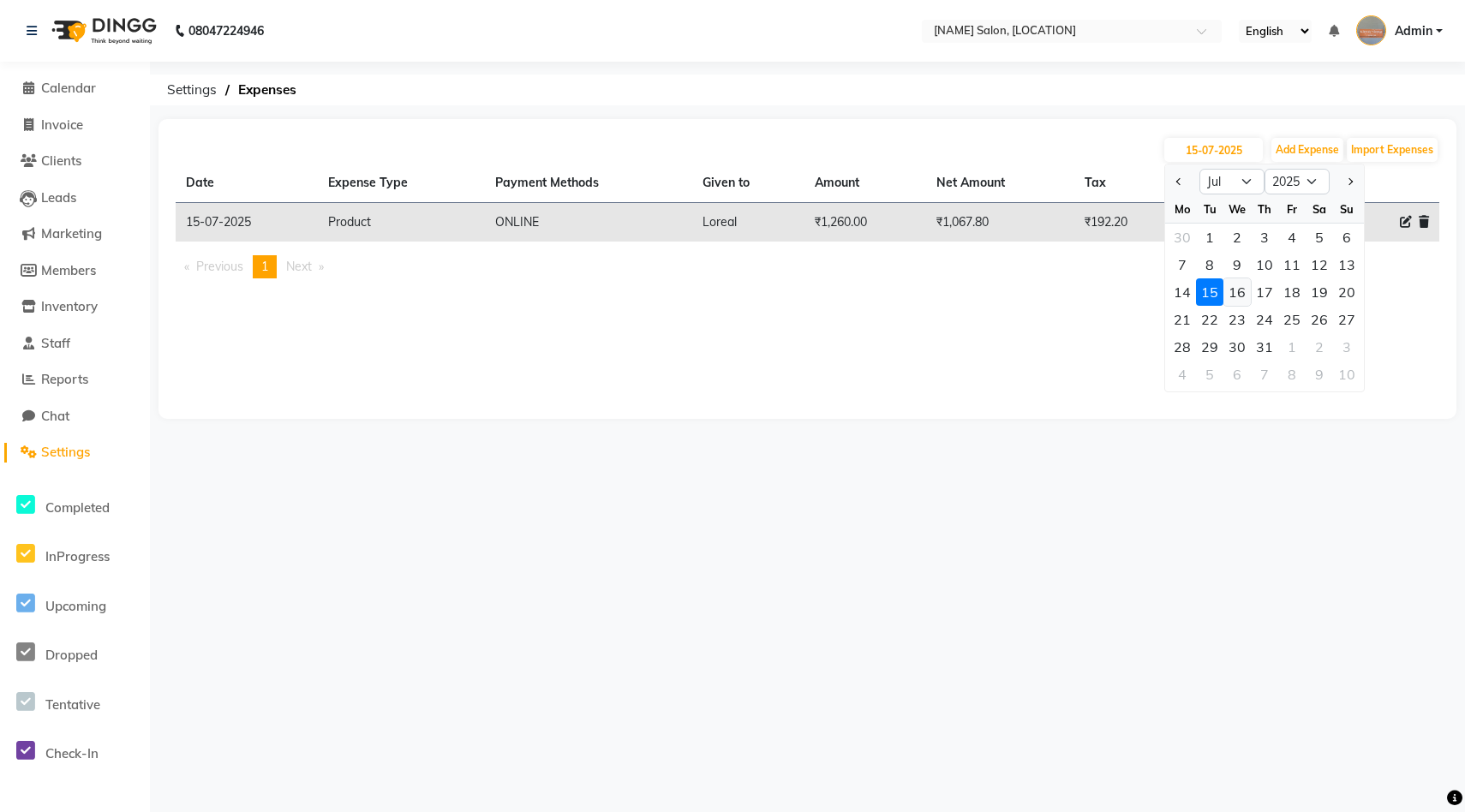 click on "16" 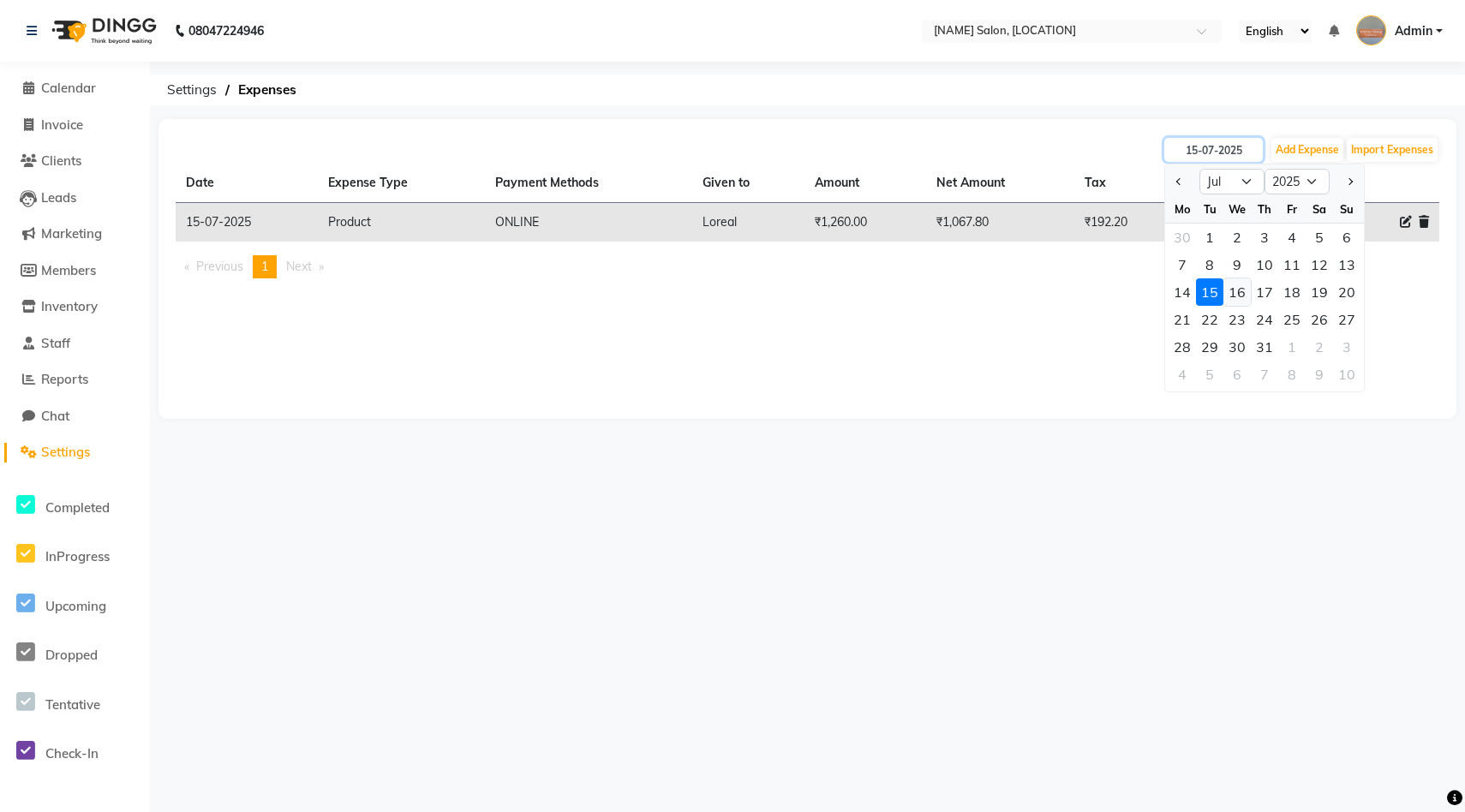 type on "16-07-2025" 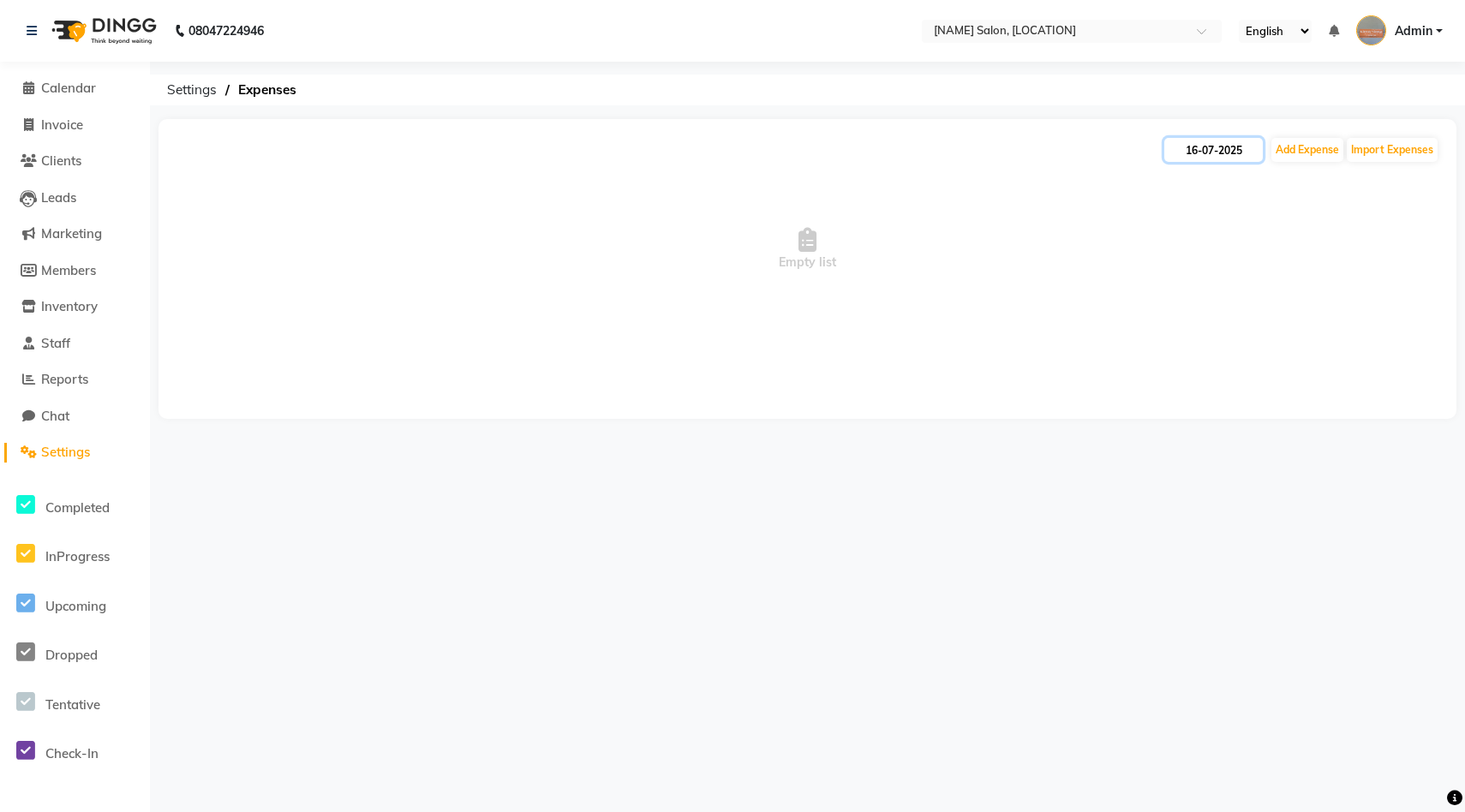 click on "16-07-2025" 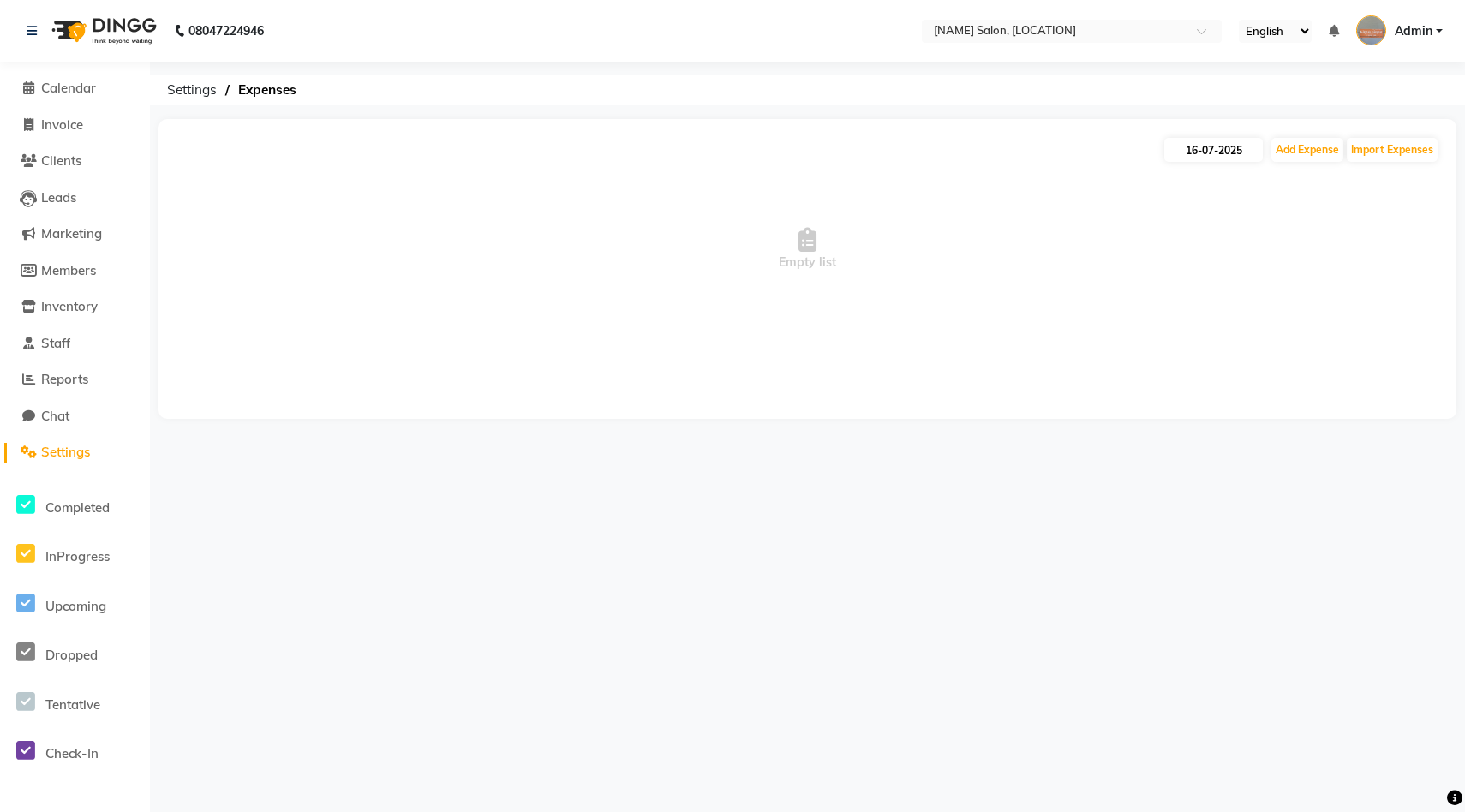 select on "7" 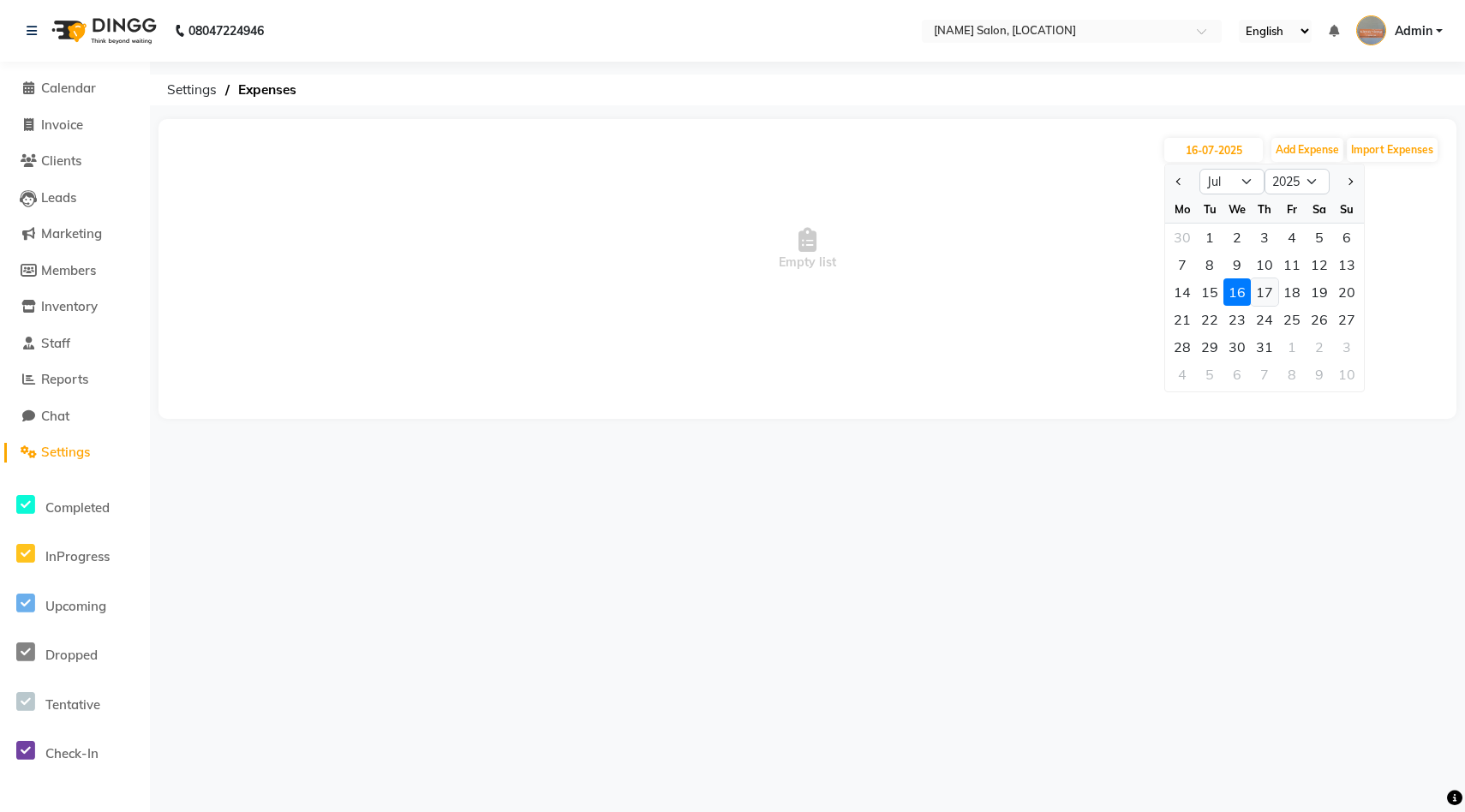 click on "17" 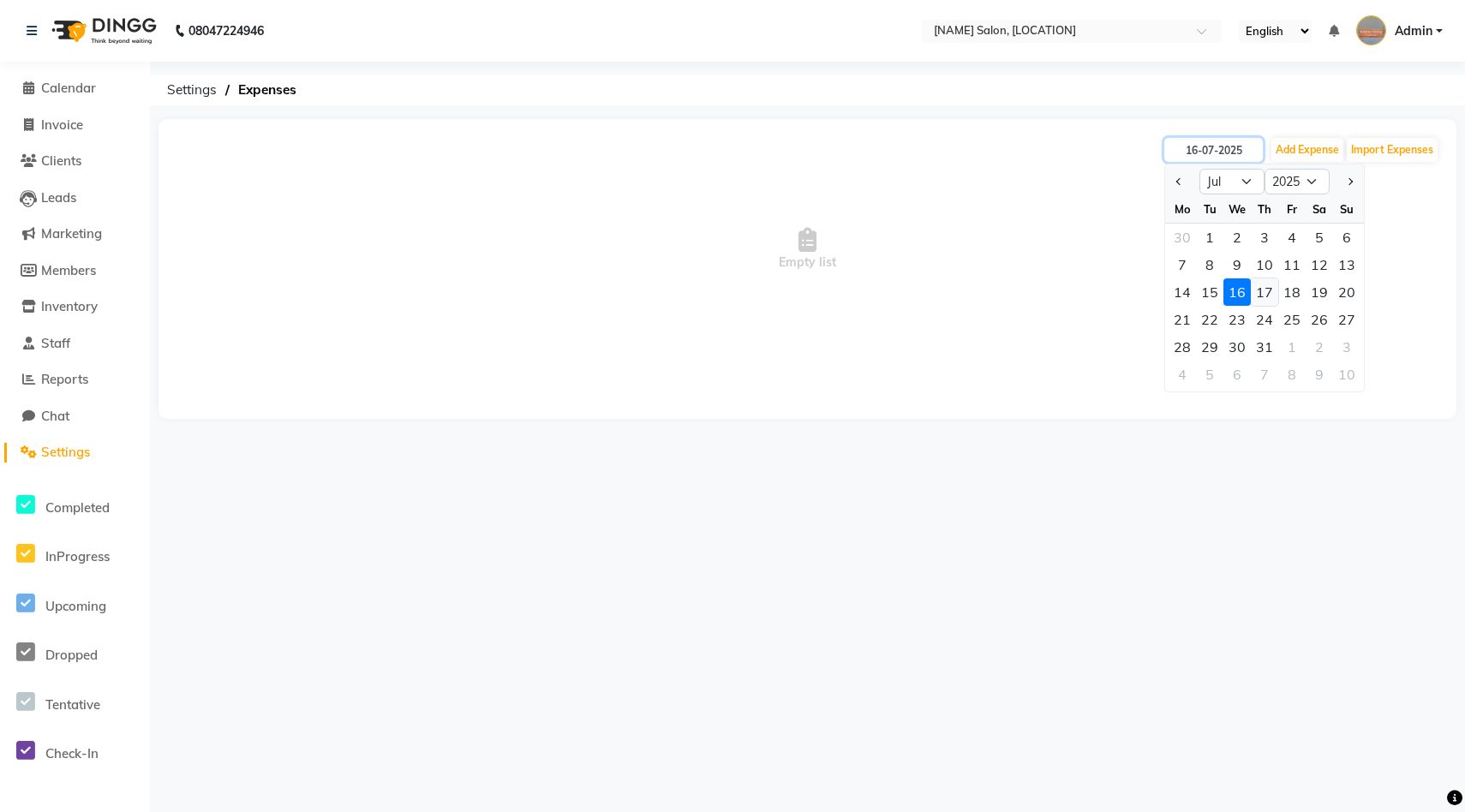 type on "17-07-2025" 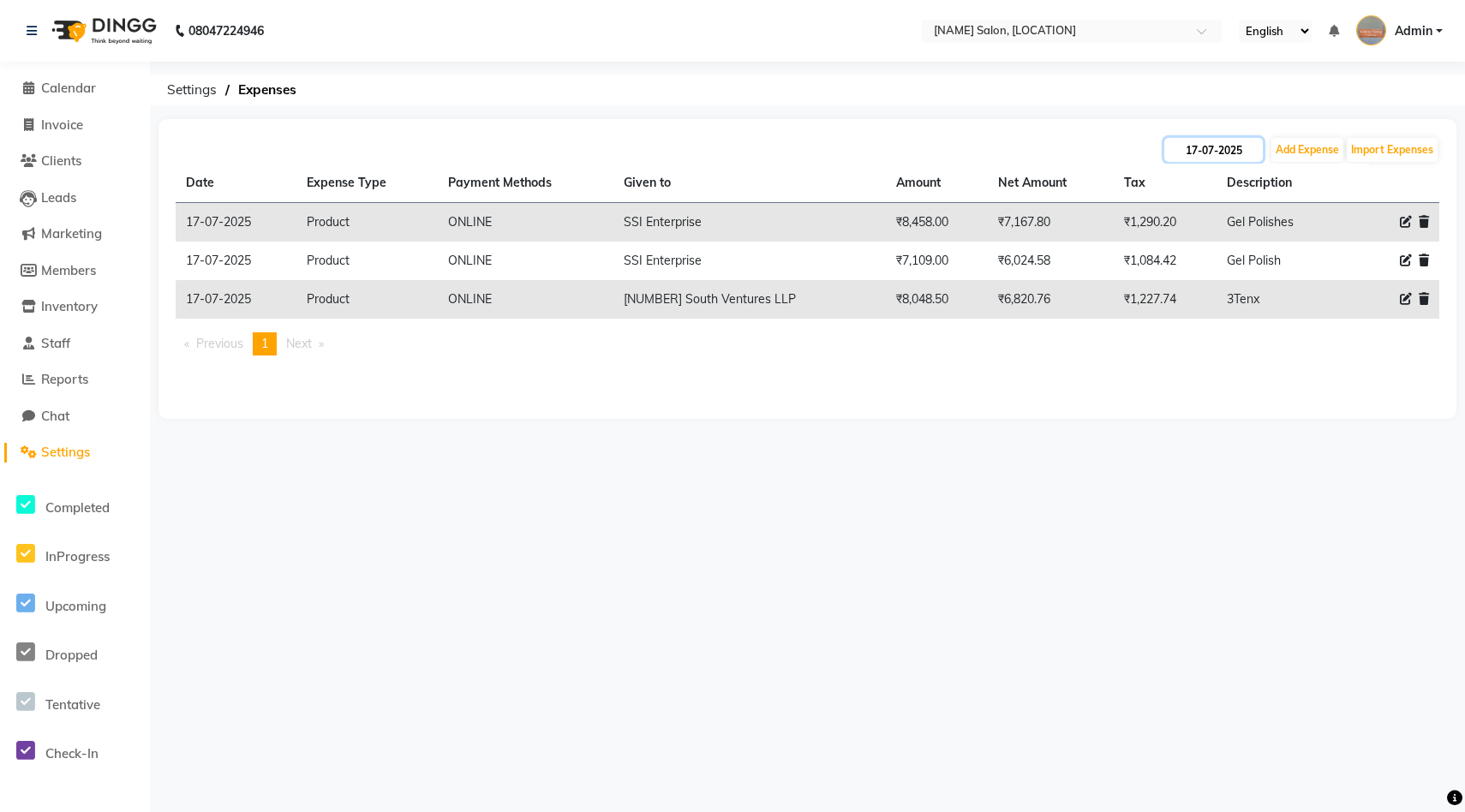 click on "17-07-2025" 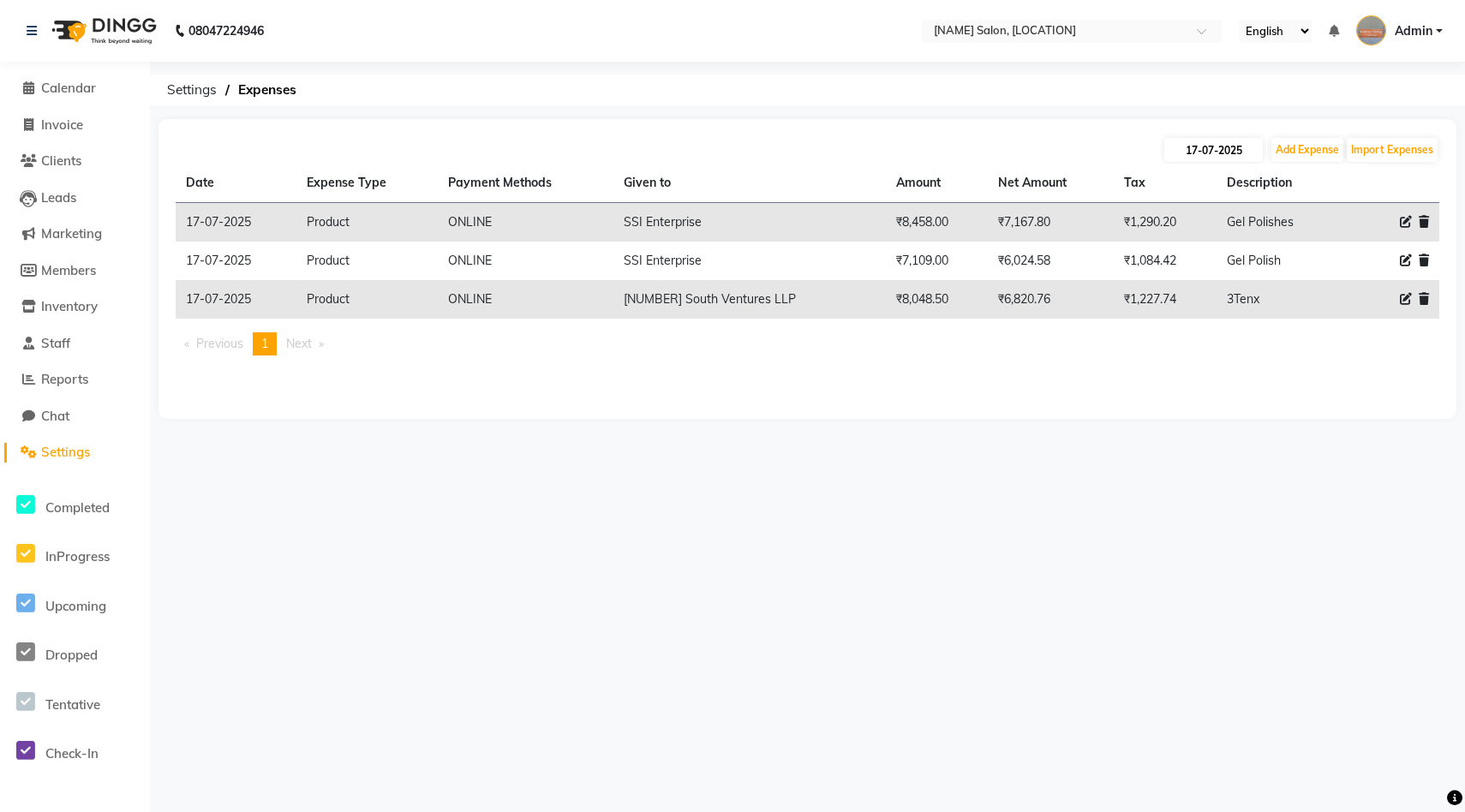 select on "7" 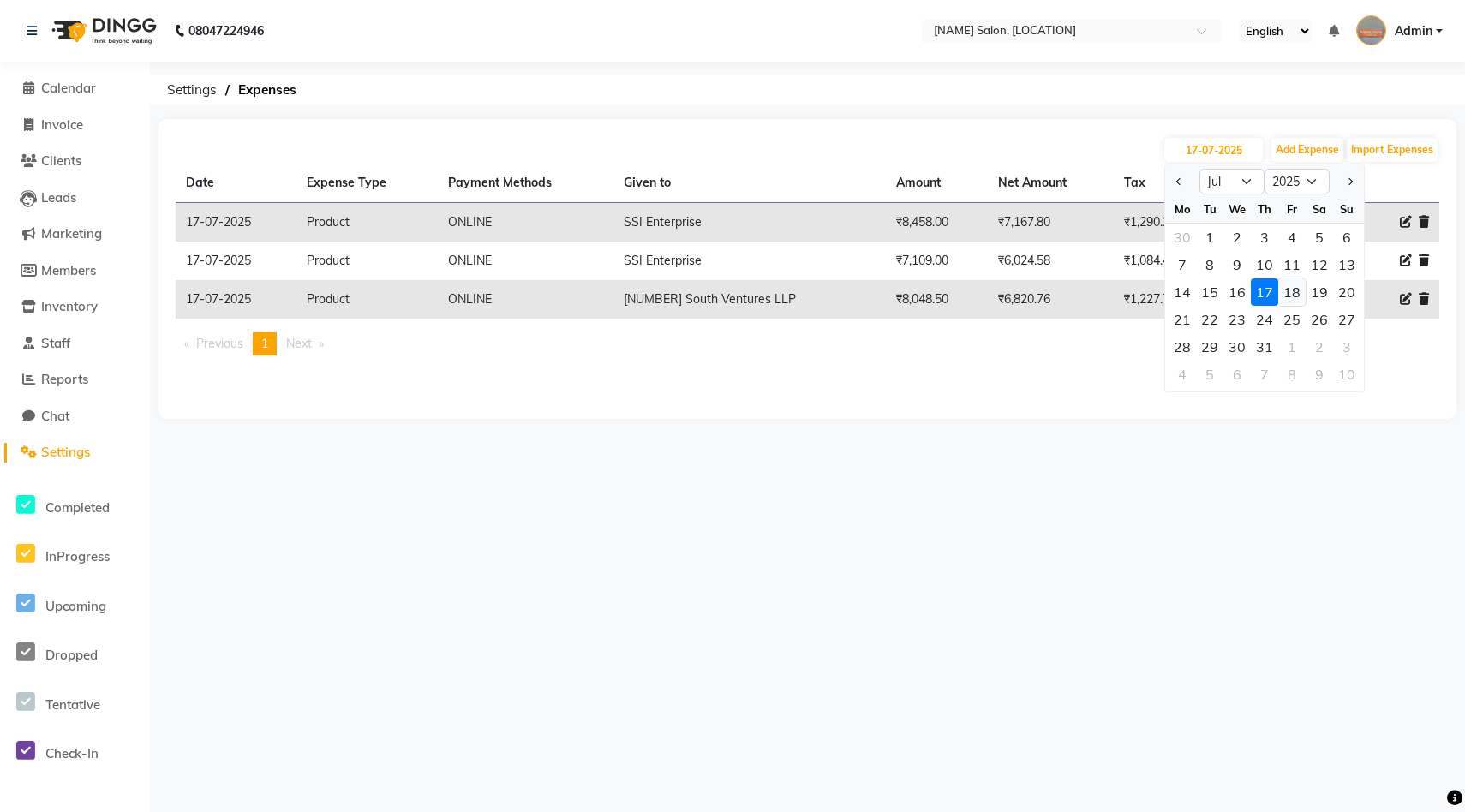 click on "18" 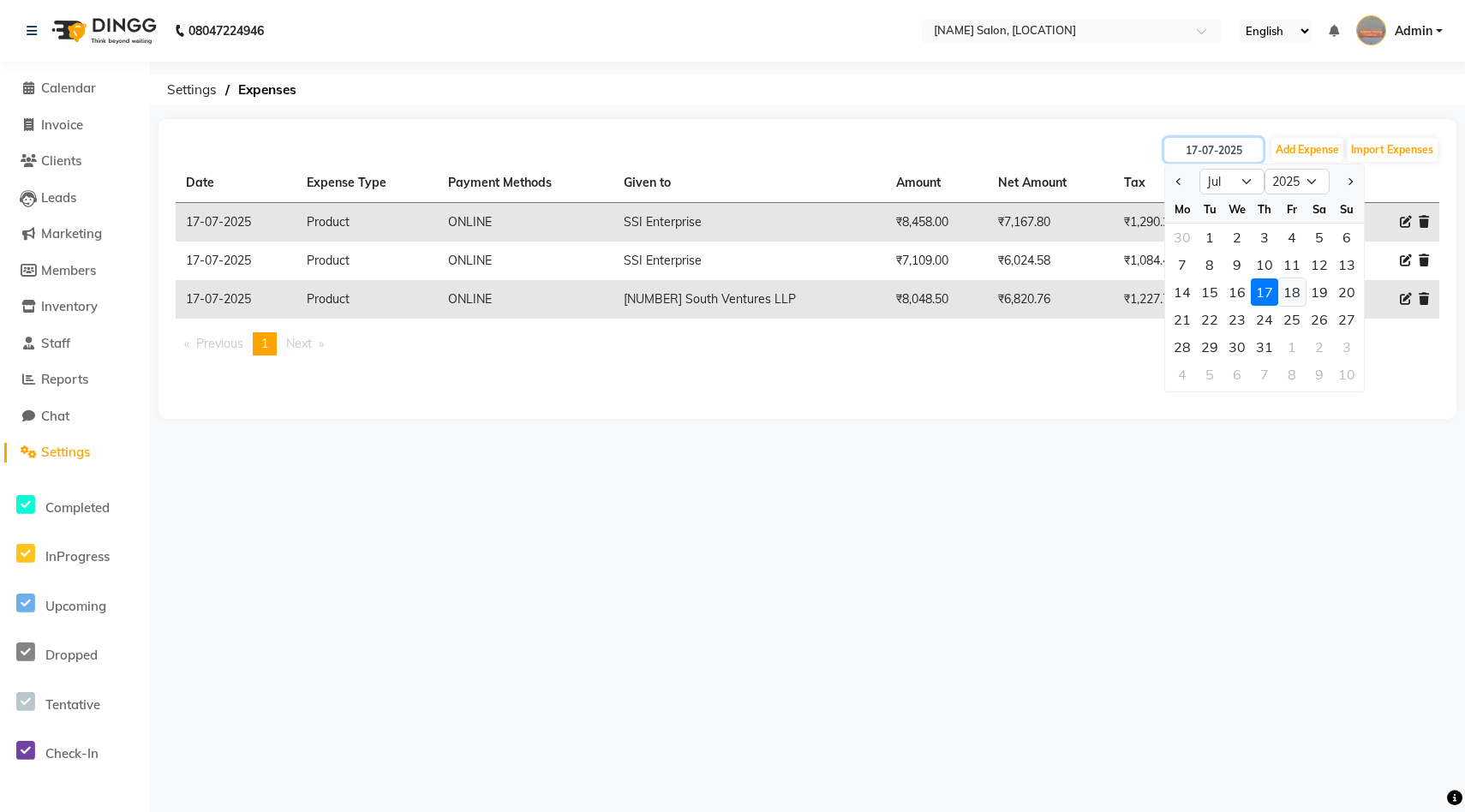 type on "18-07-2025" 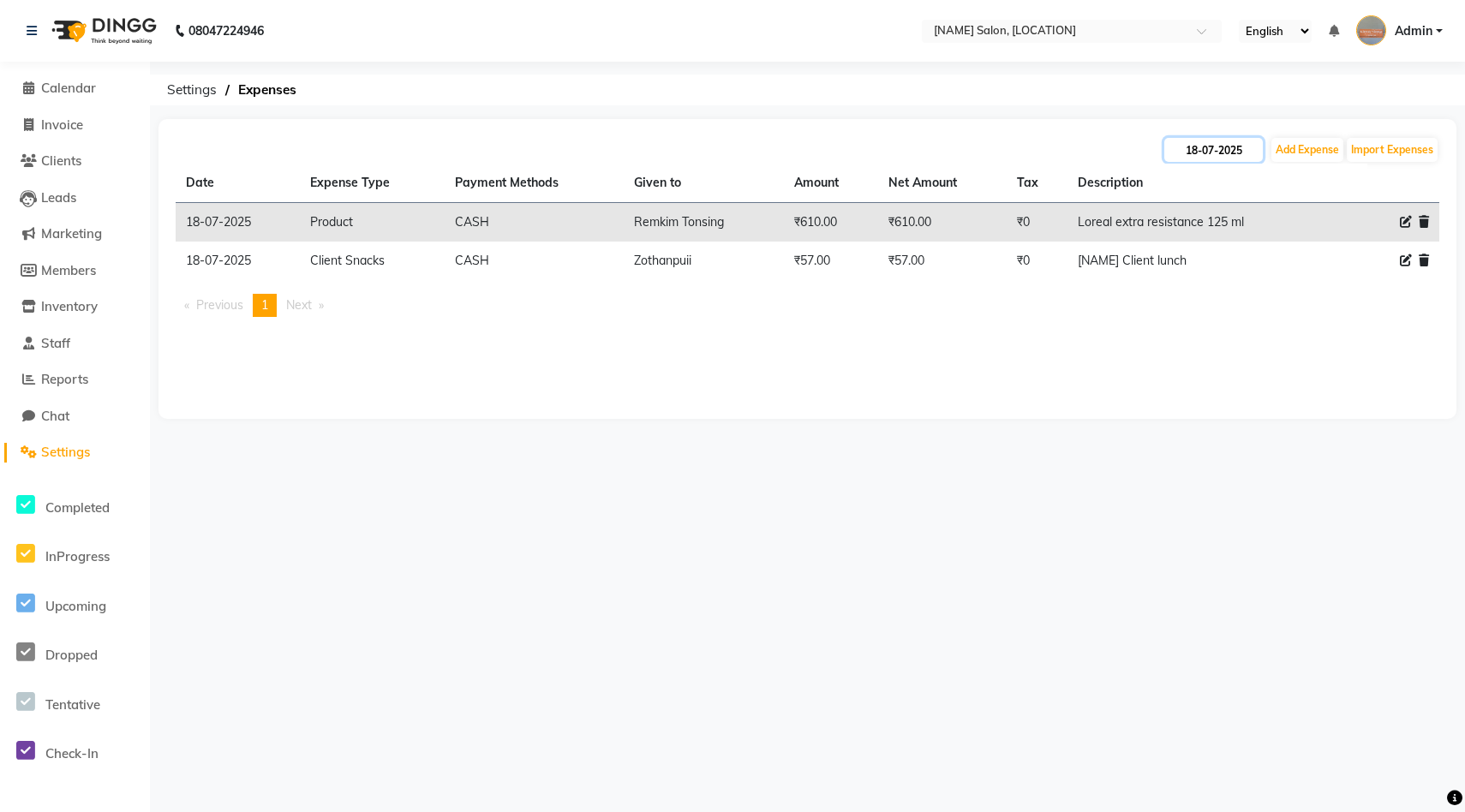 click on "18-07-2025" 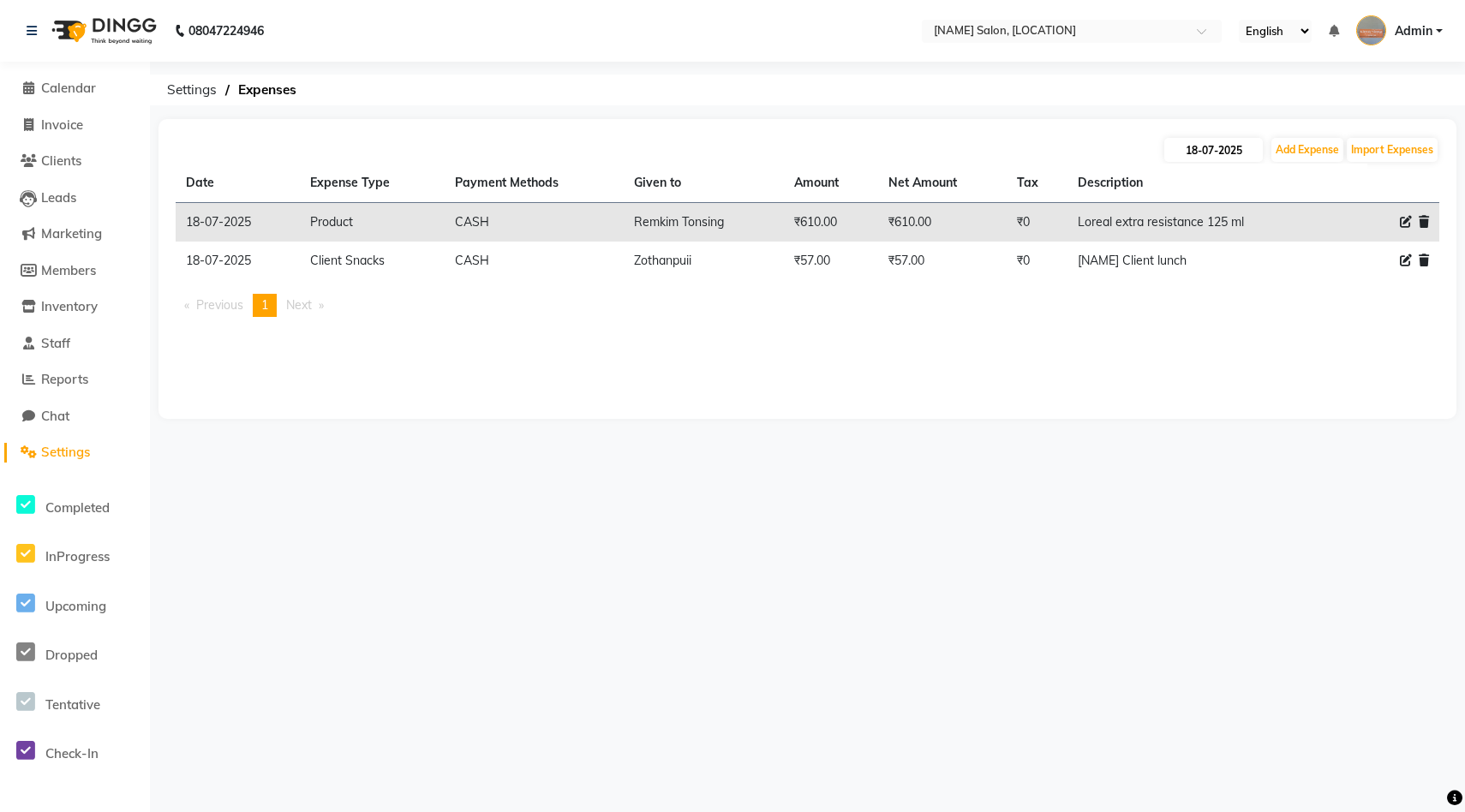 select on "7" 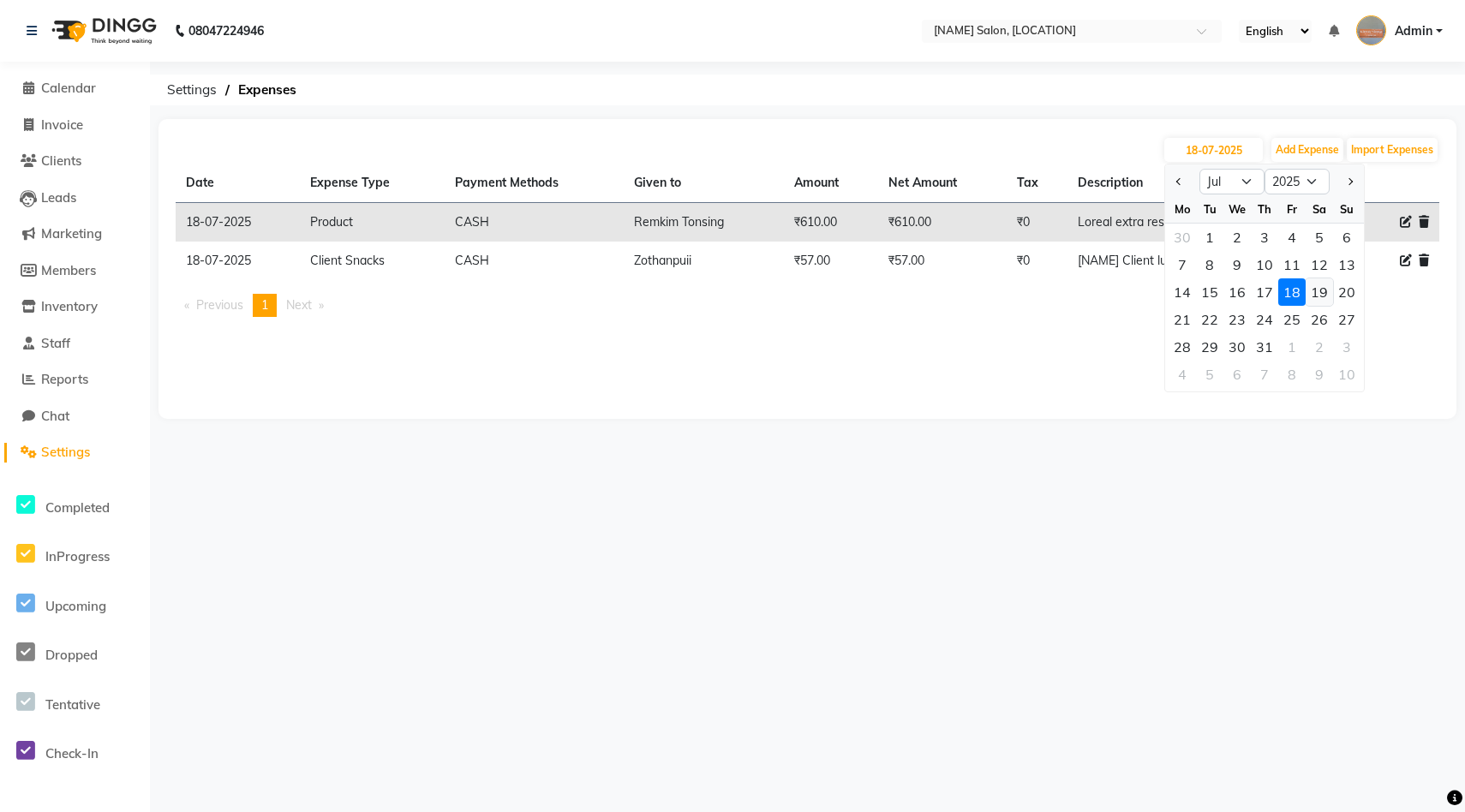 click on "19" 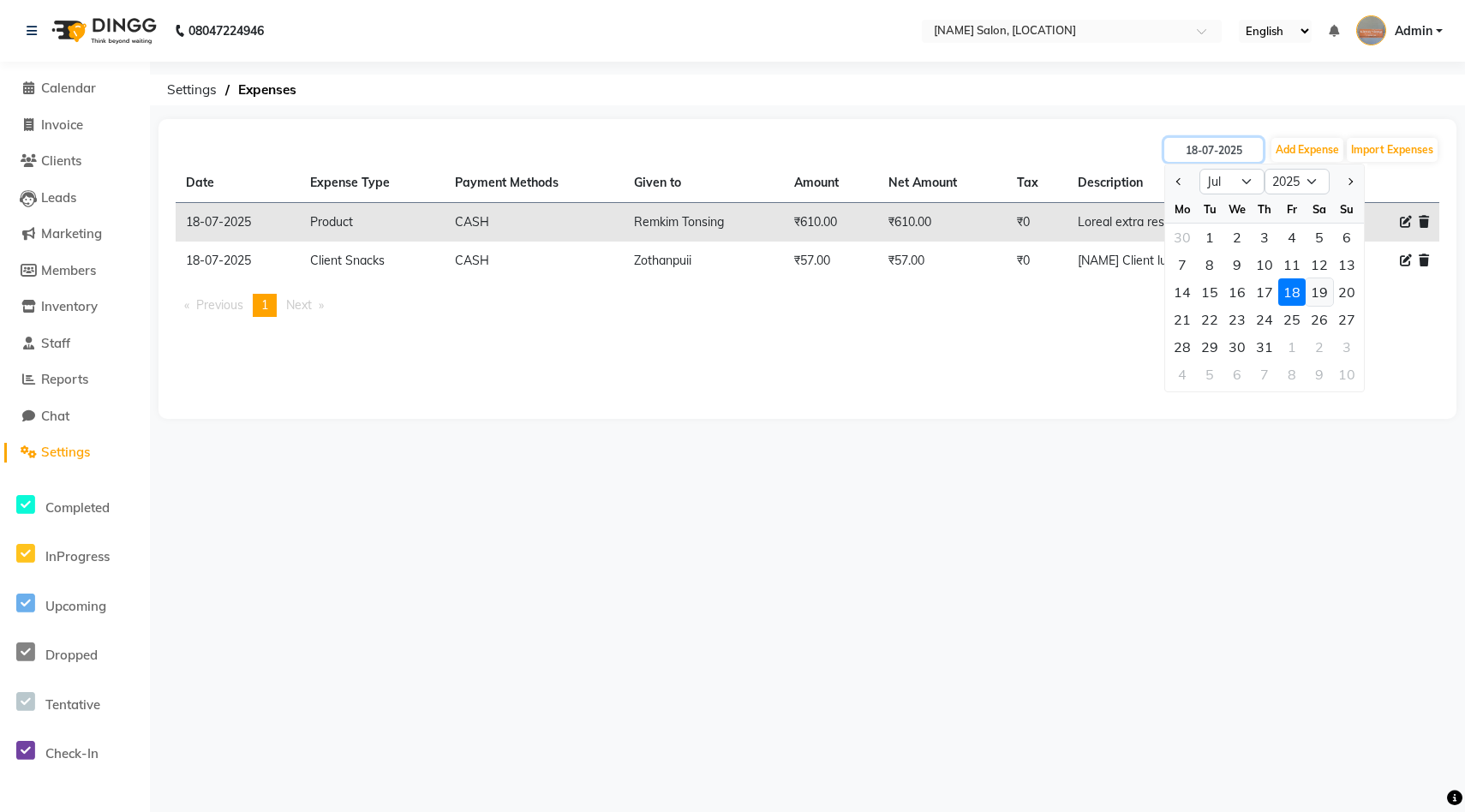 type on "19-07-2025" 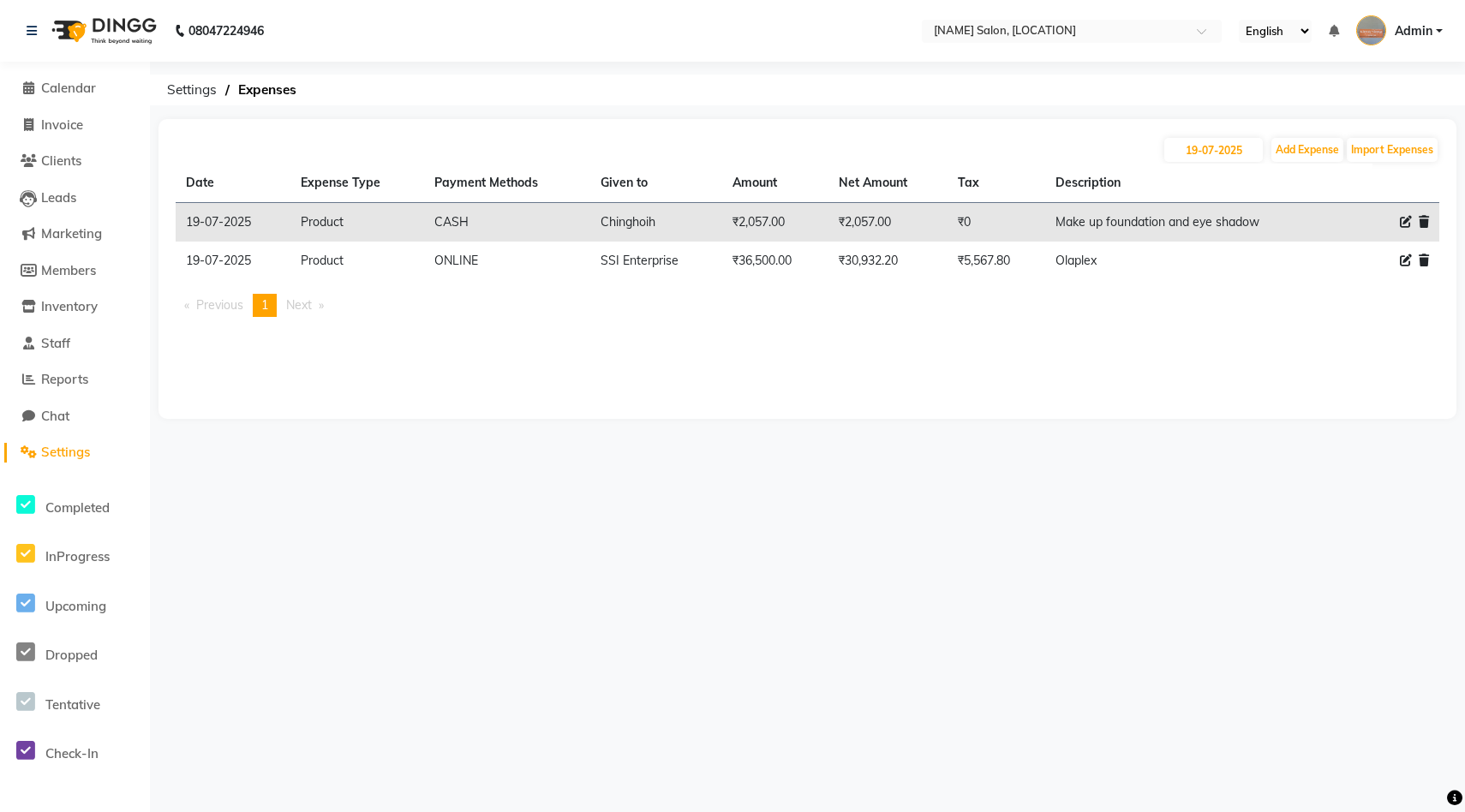 click 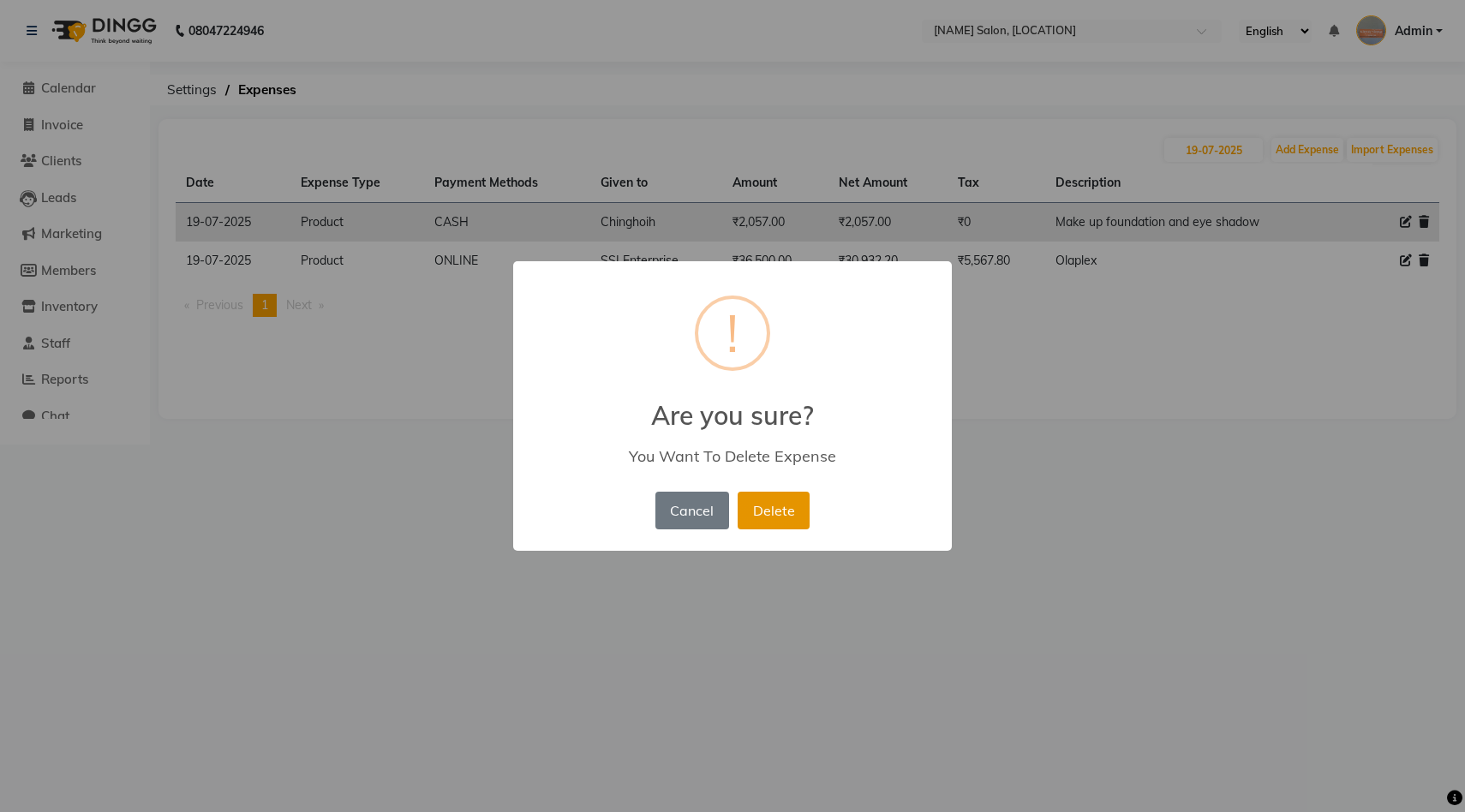 click on "Delete" at bounding box center (774, 510) 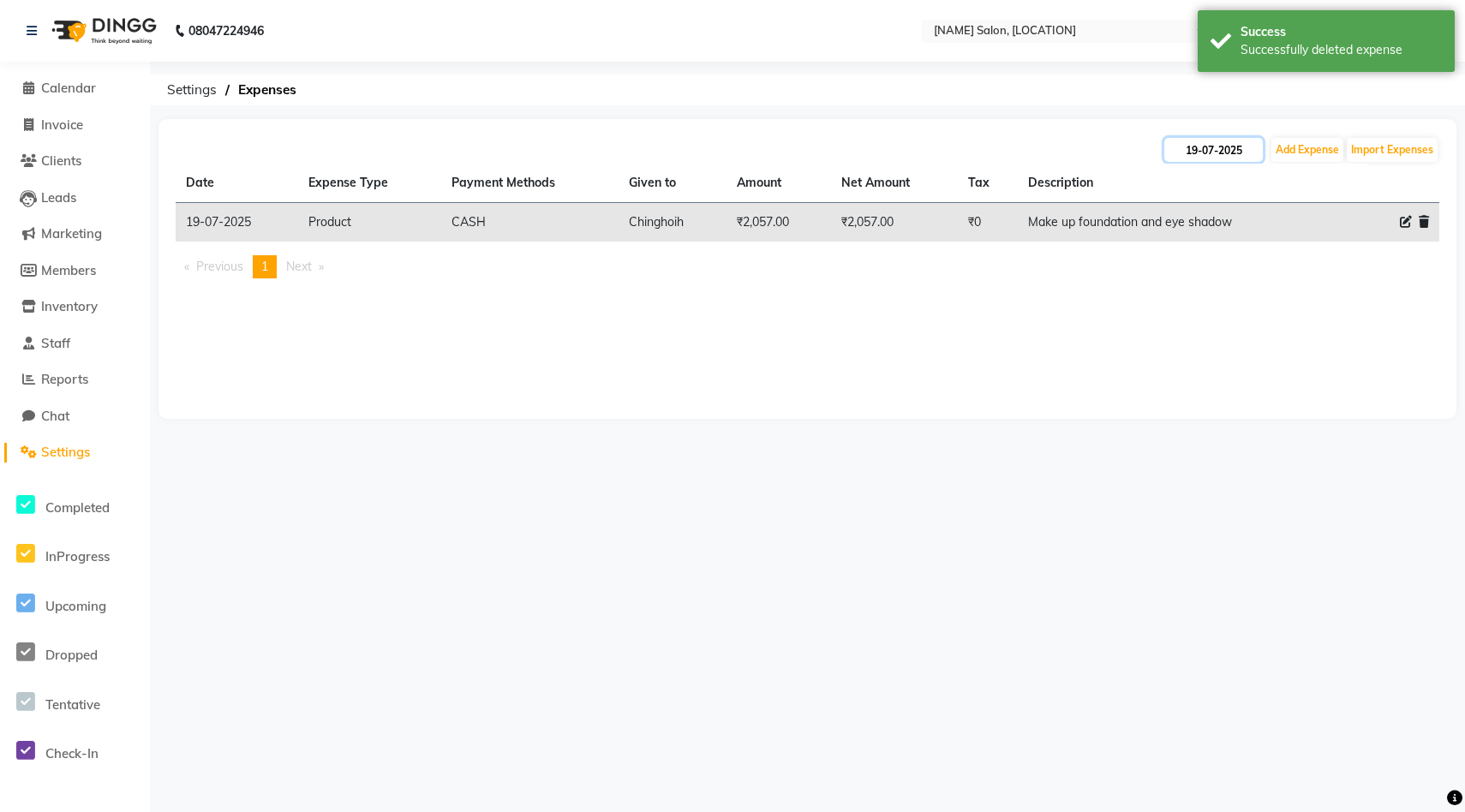 click on "19-07-2025" 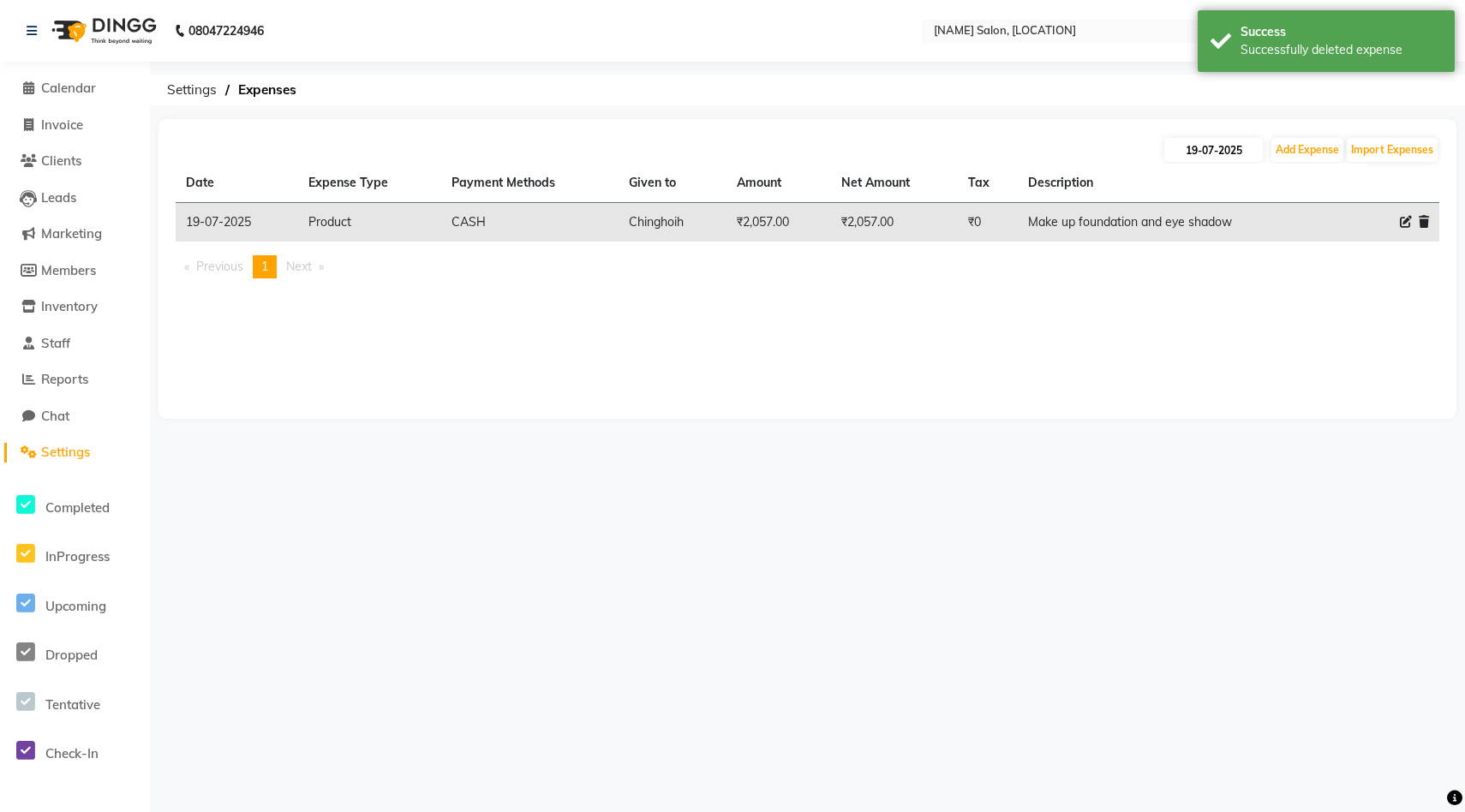 select on "7" 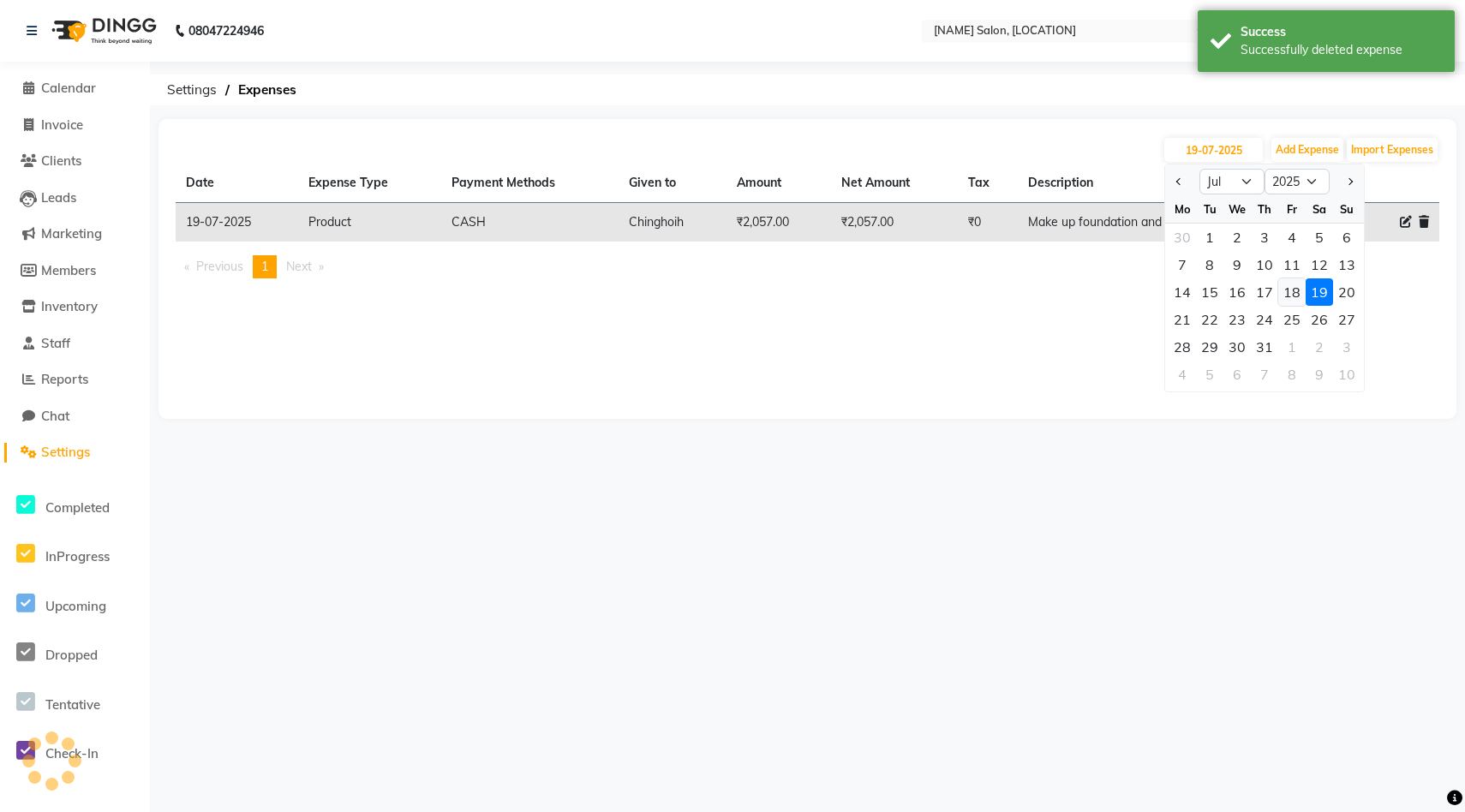 click on "18" 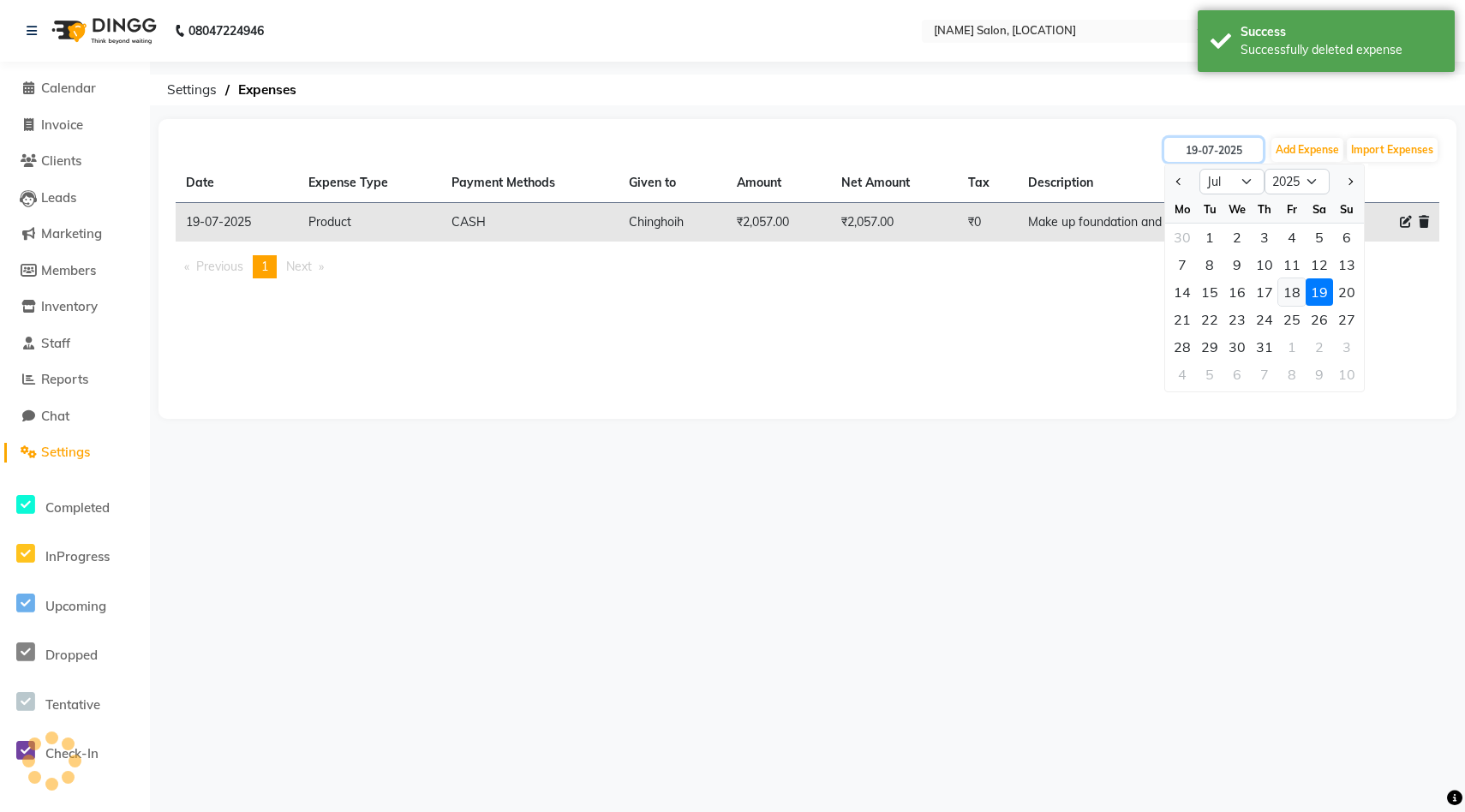 type on "18-07-2025" 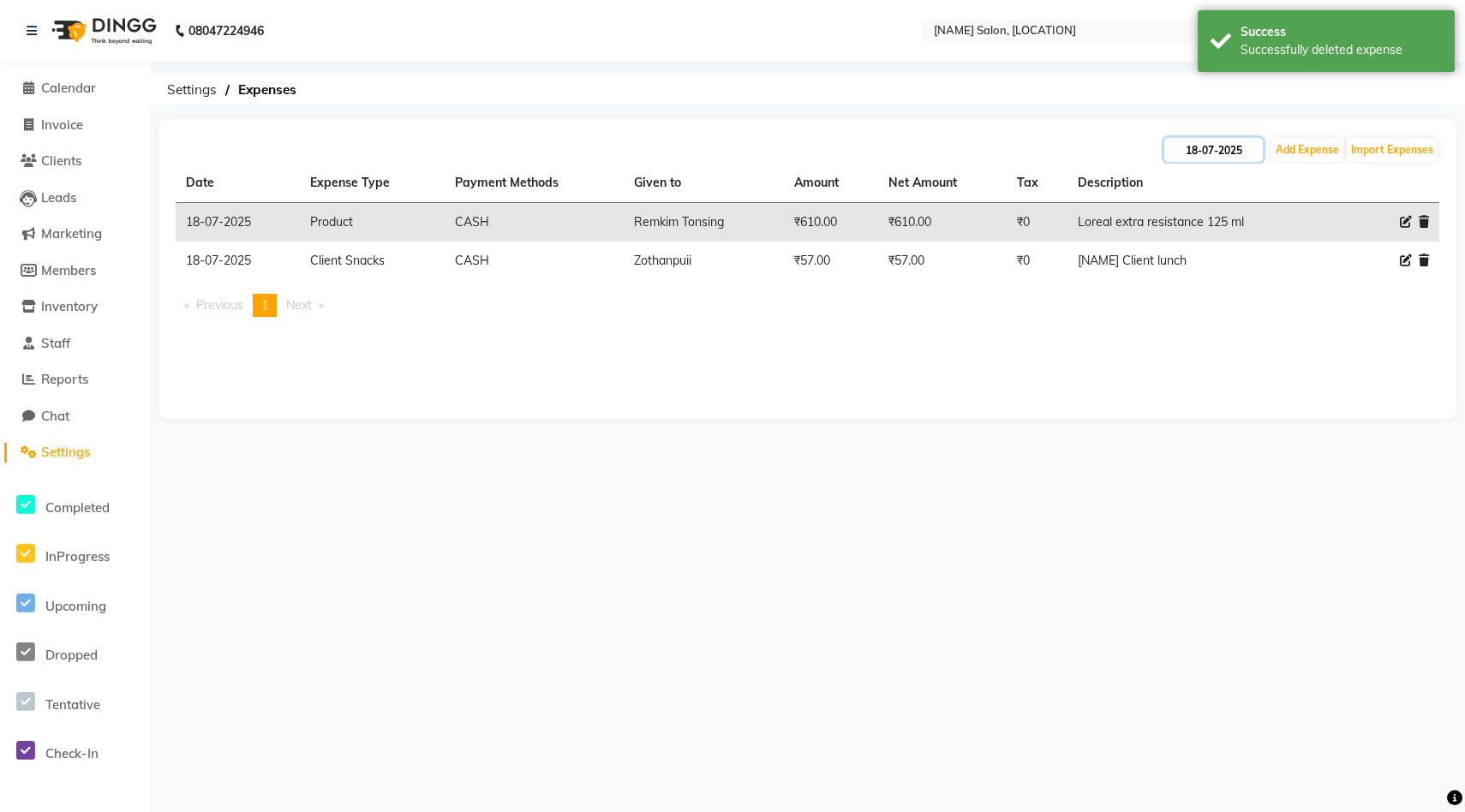 click on "18-07-2025" 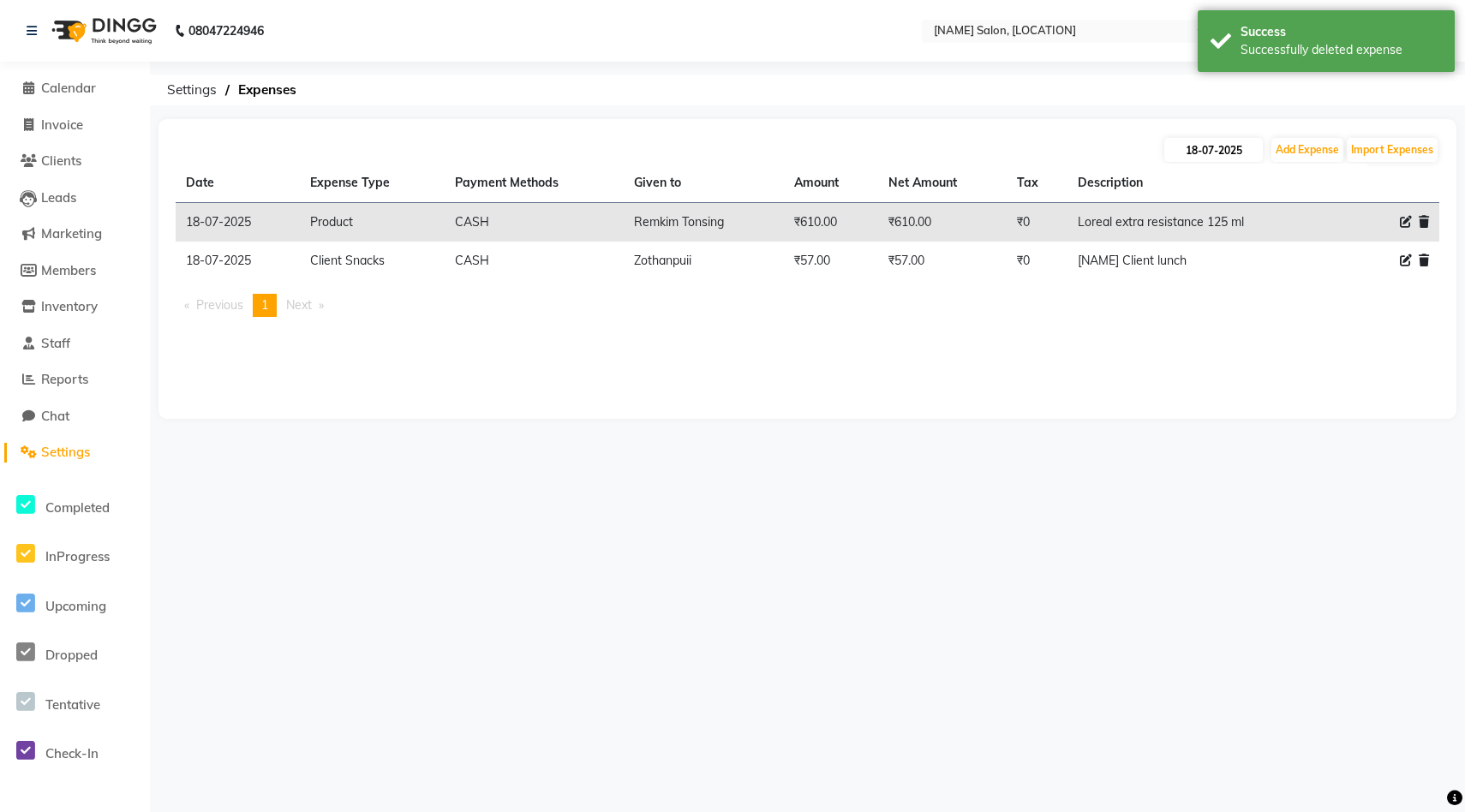 select on "7" 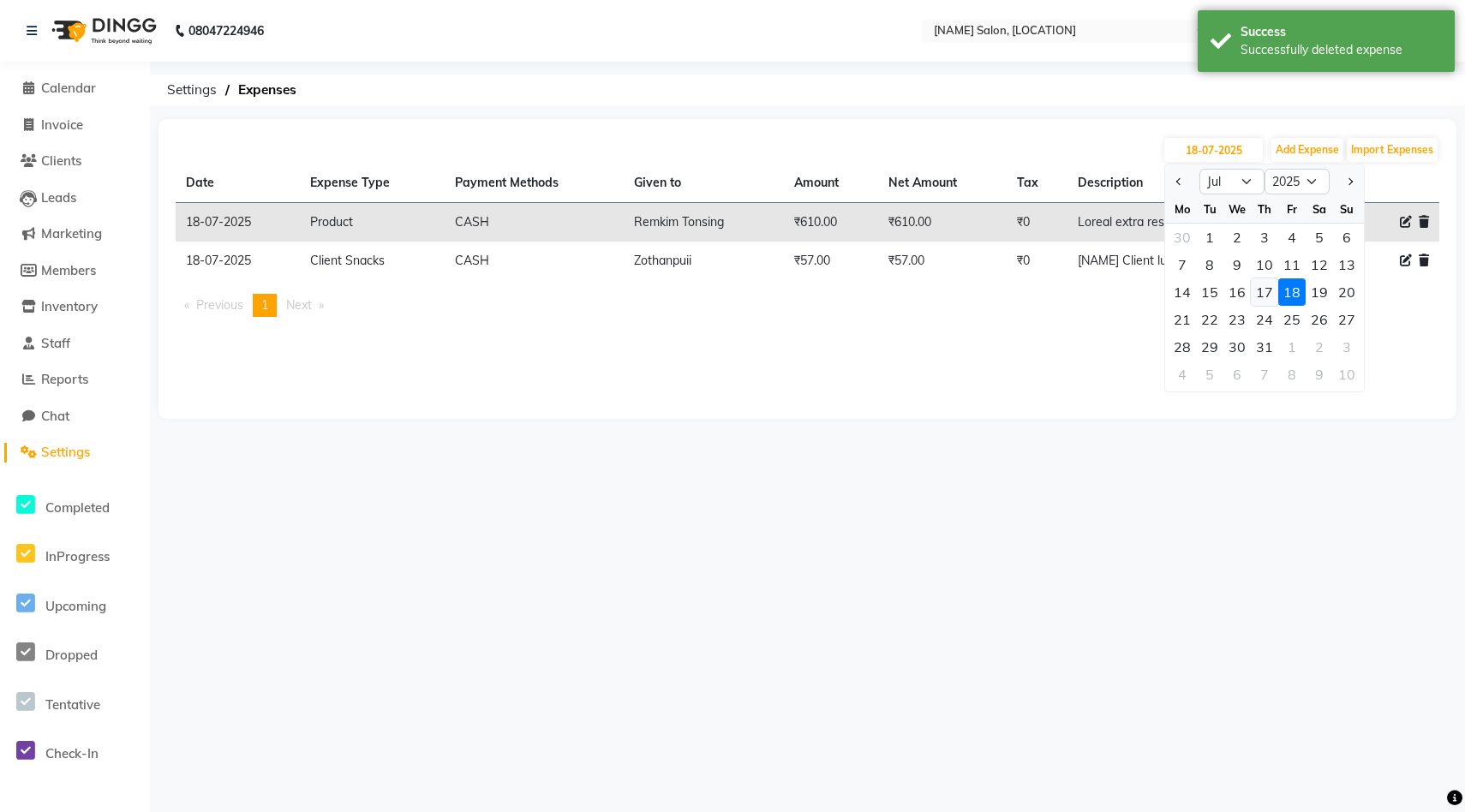 click on "17" 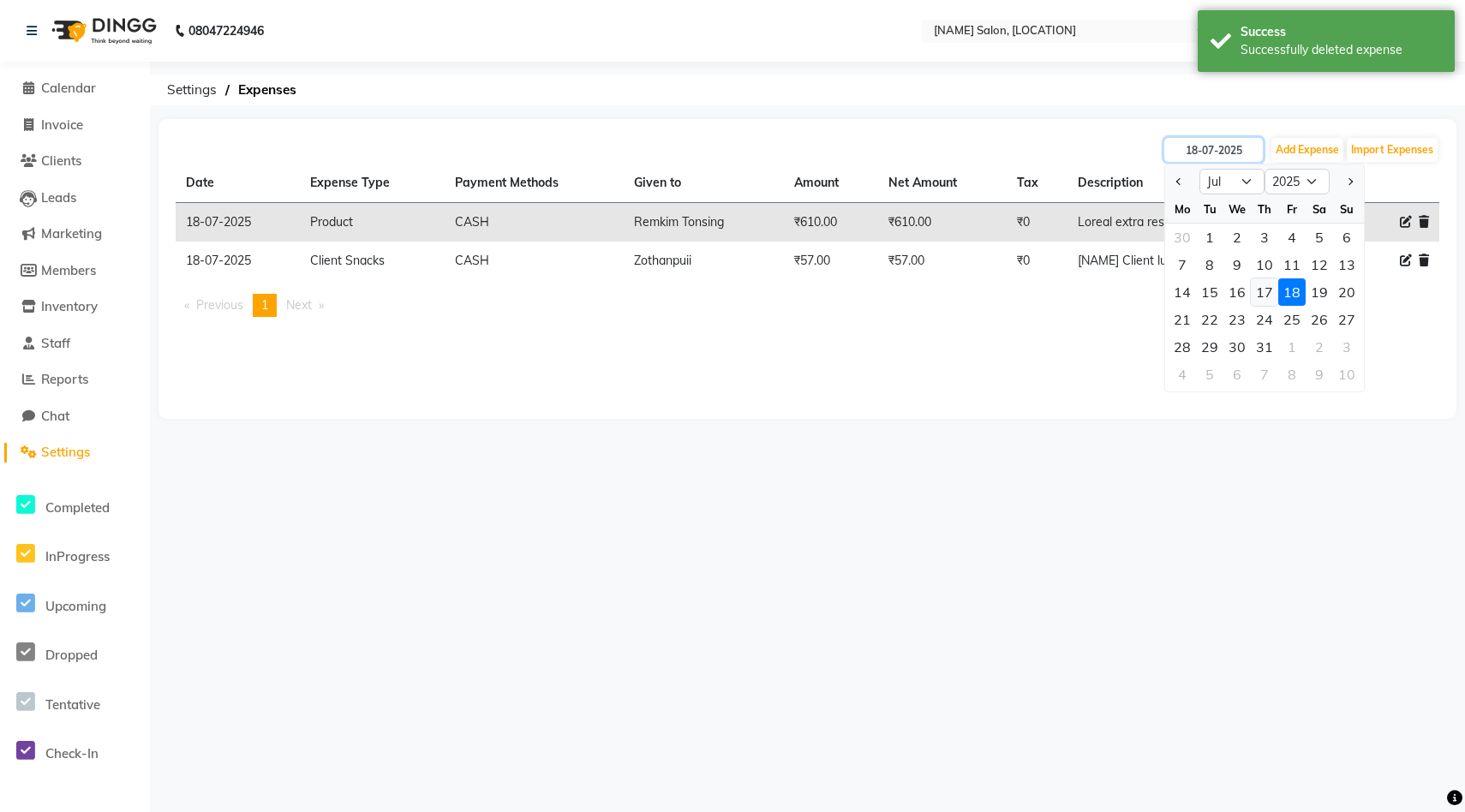 type on "17-07-2025" 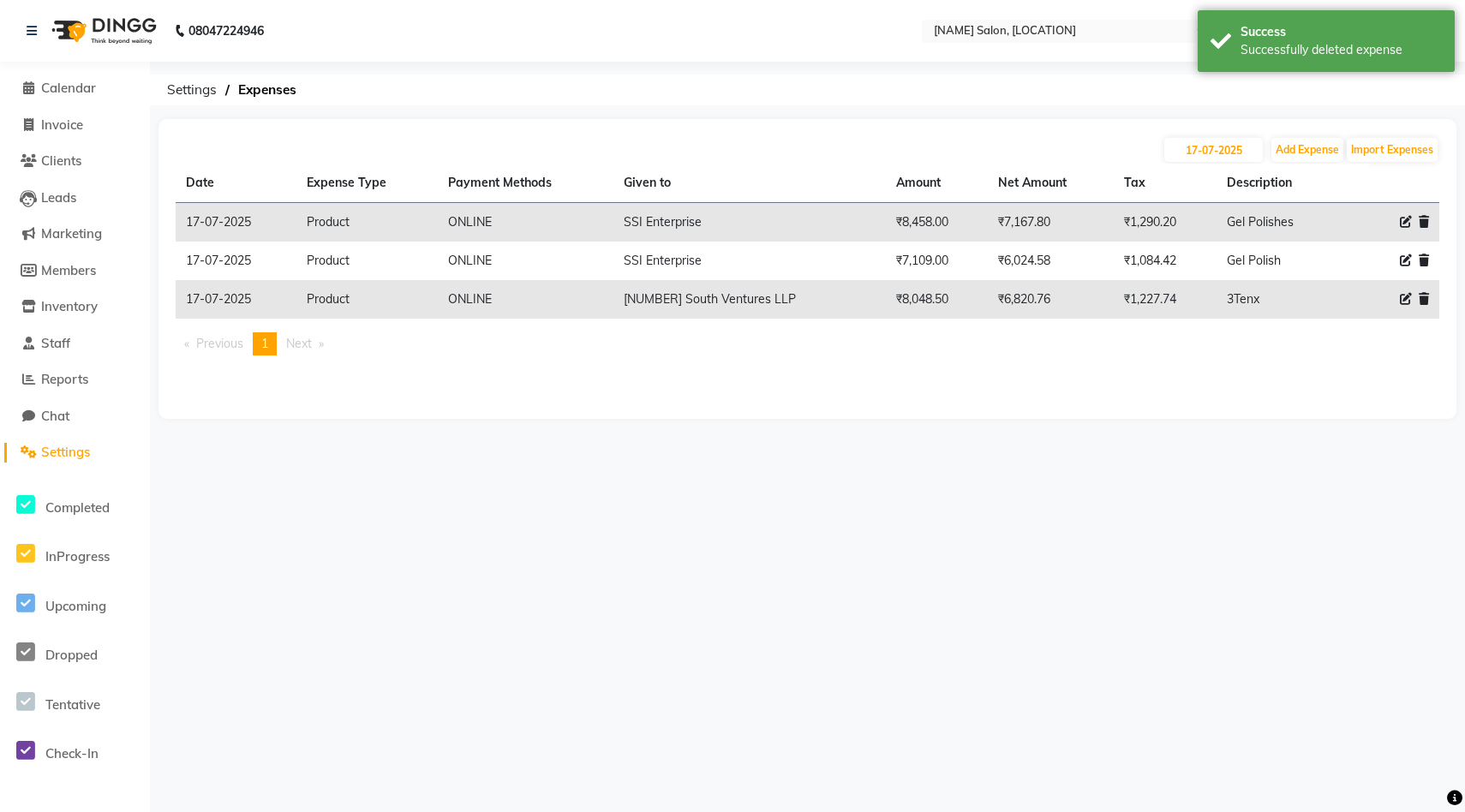 click 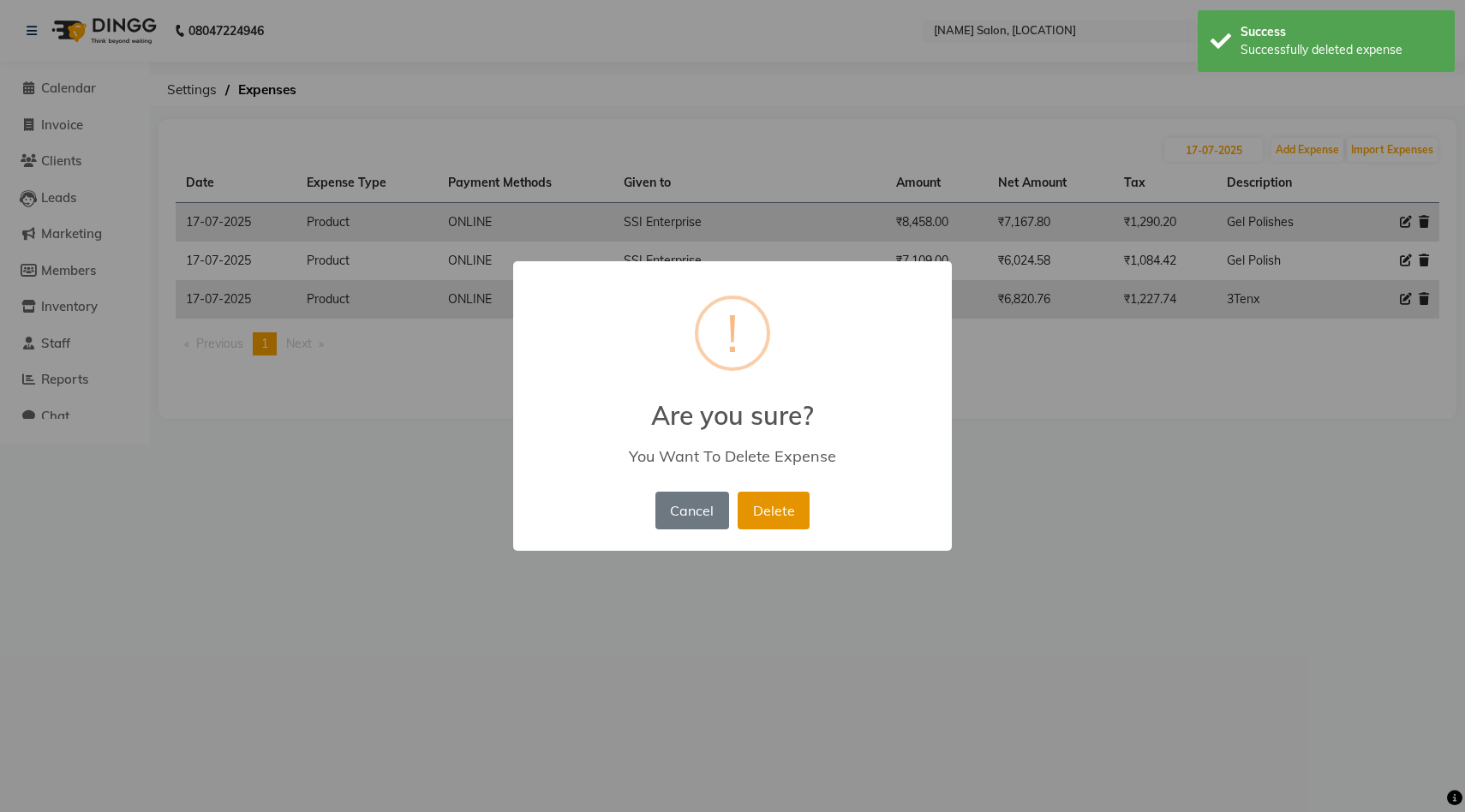 click on "Delete" at bounding box center [774, 510] 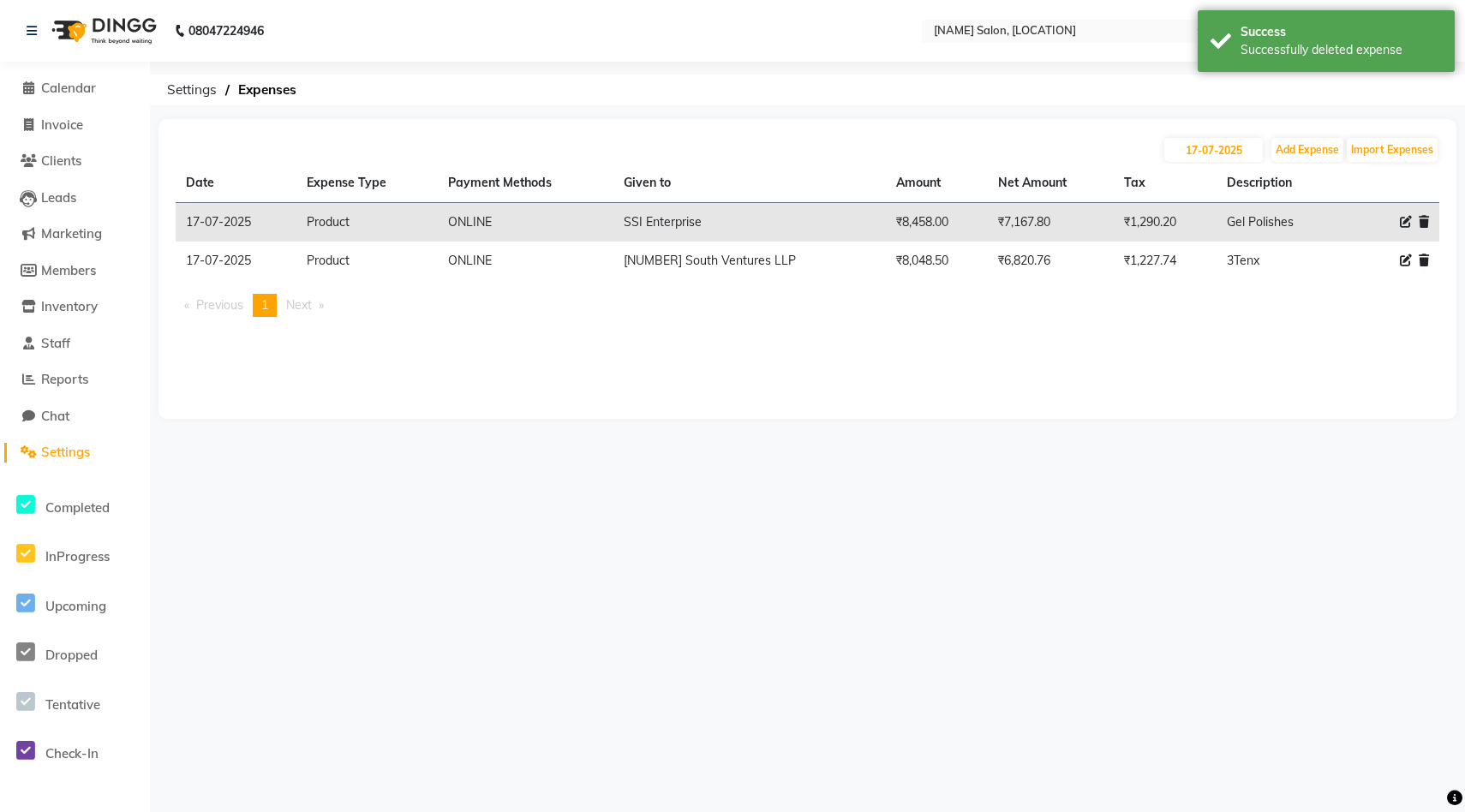 click 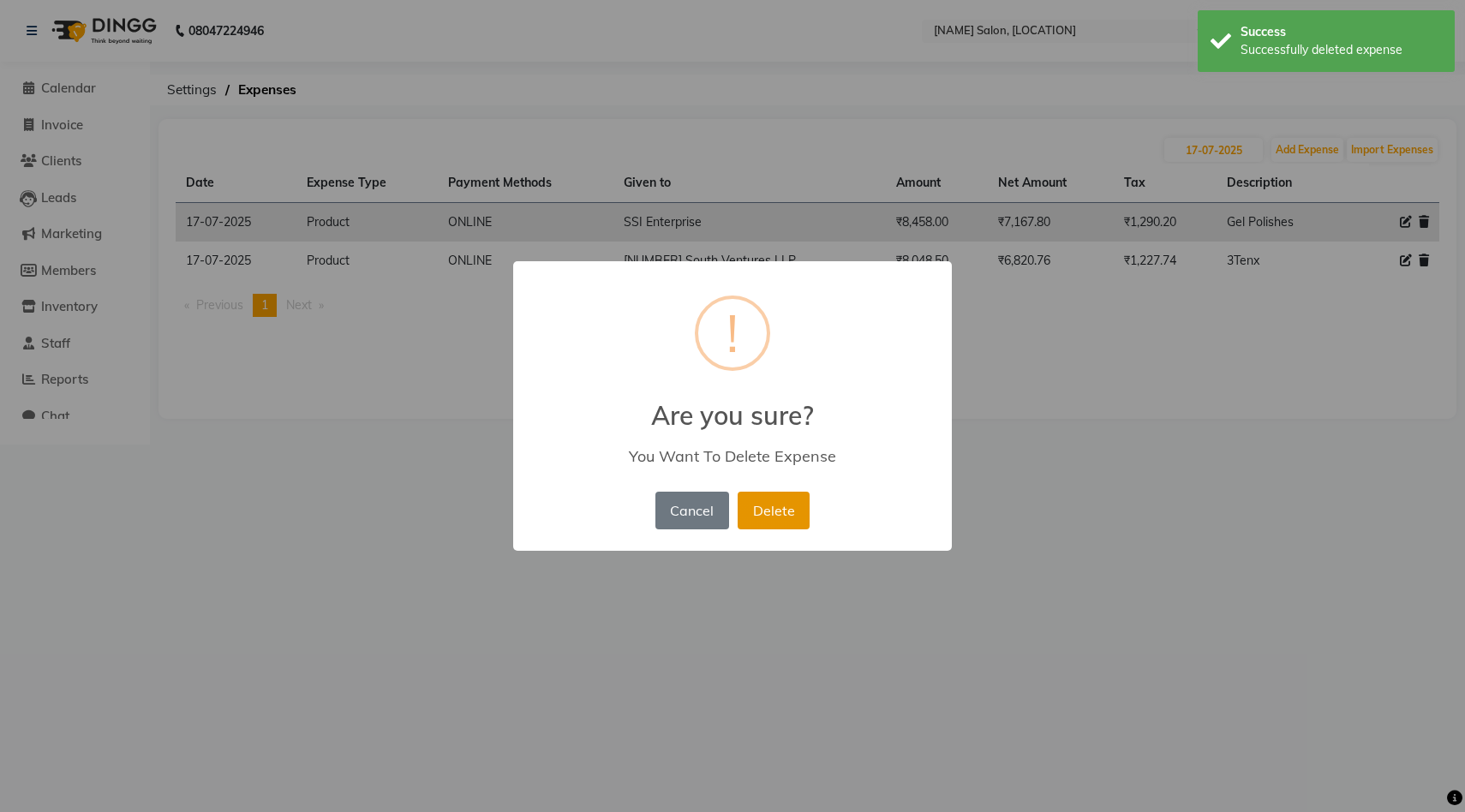 click on "Delete" at bounding box center [774, 510] 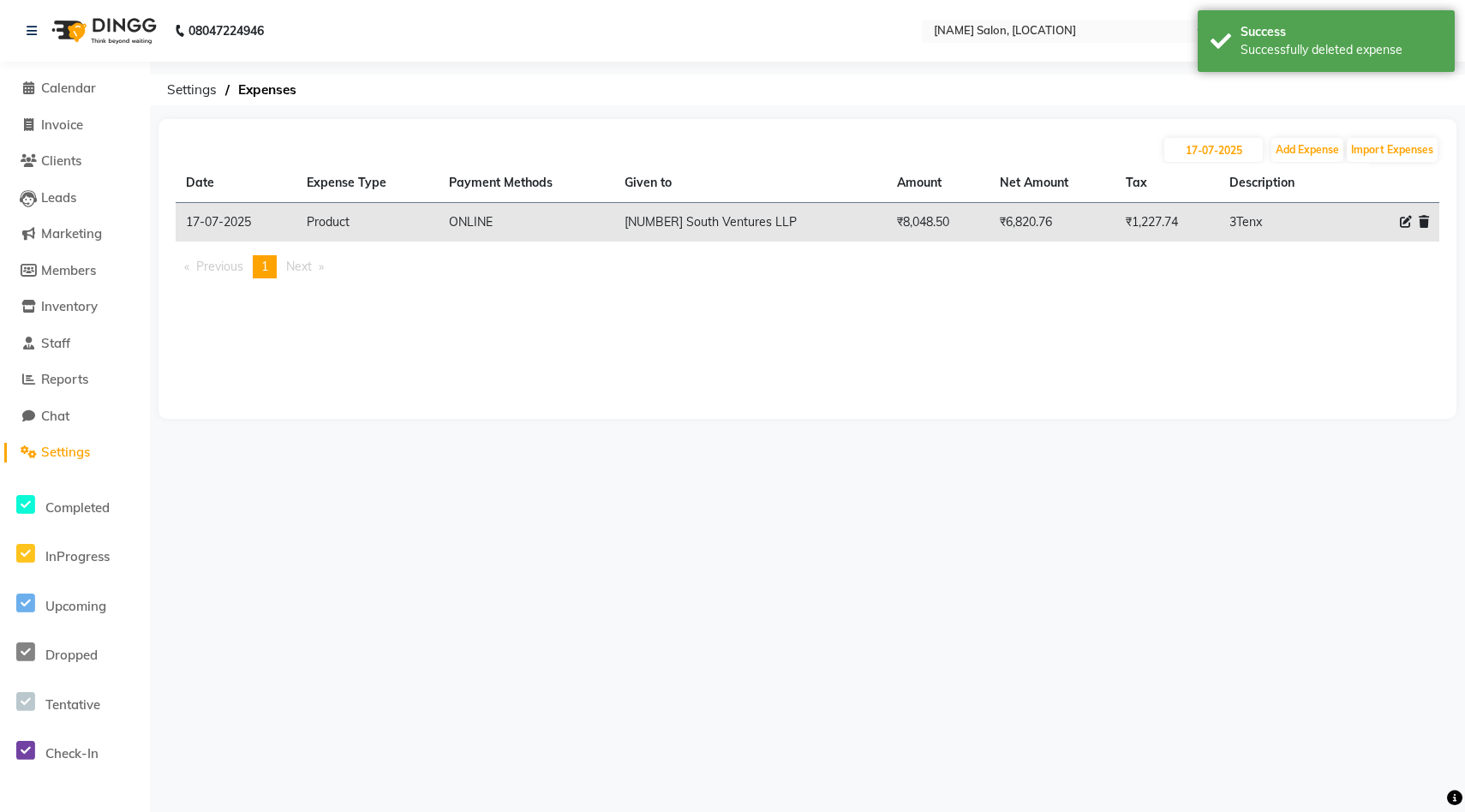 click 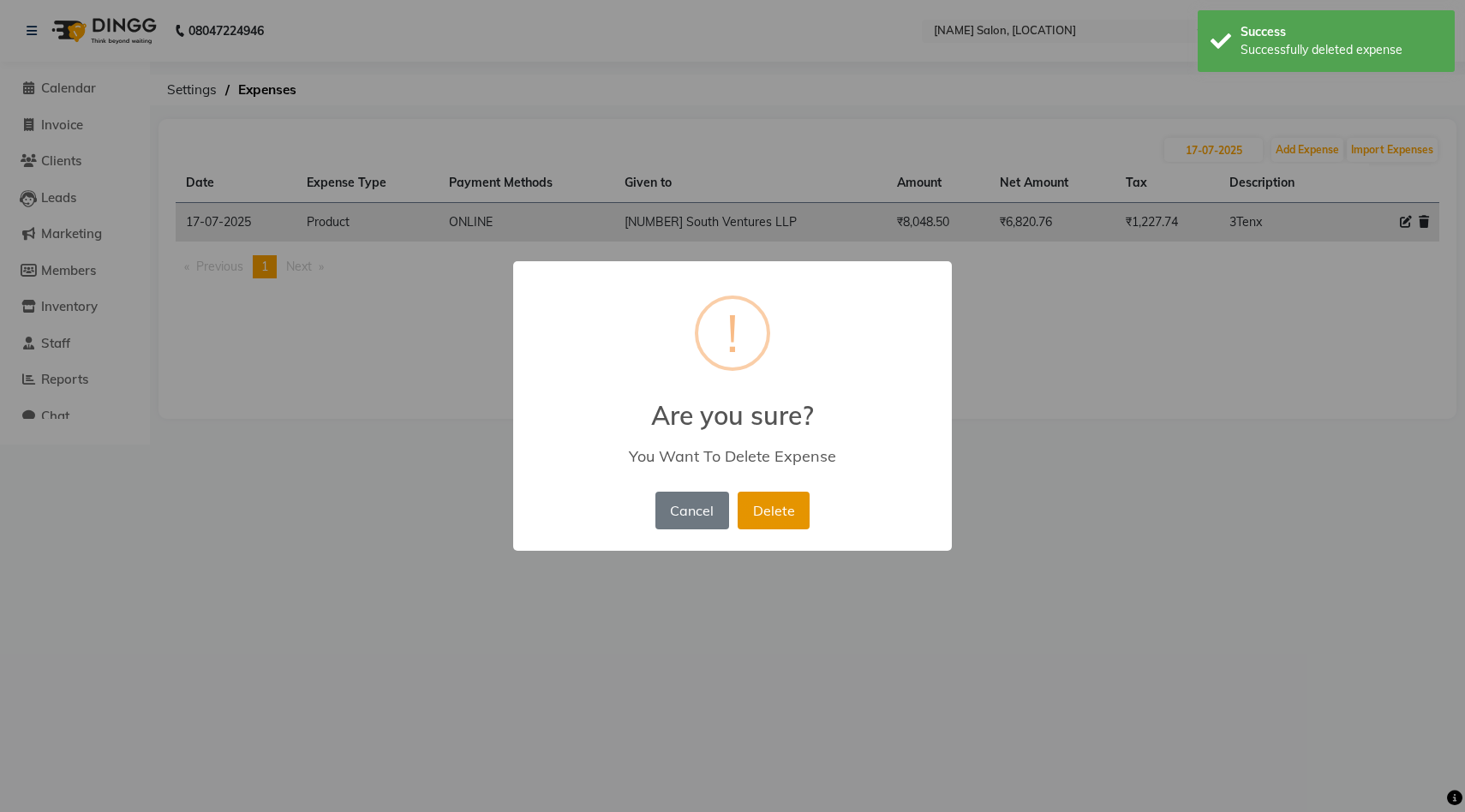 click on "Delete" at bounding box center (774, 510) 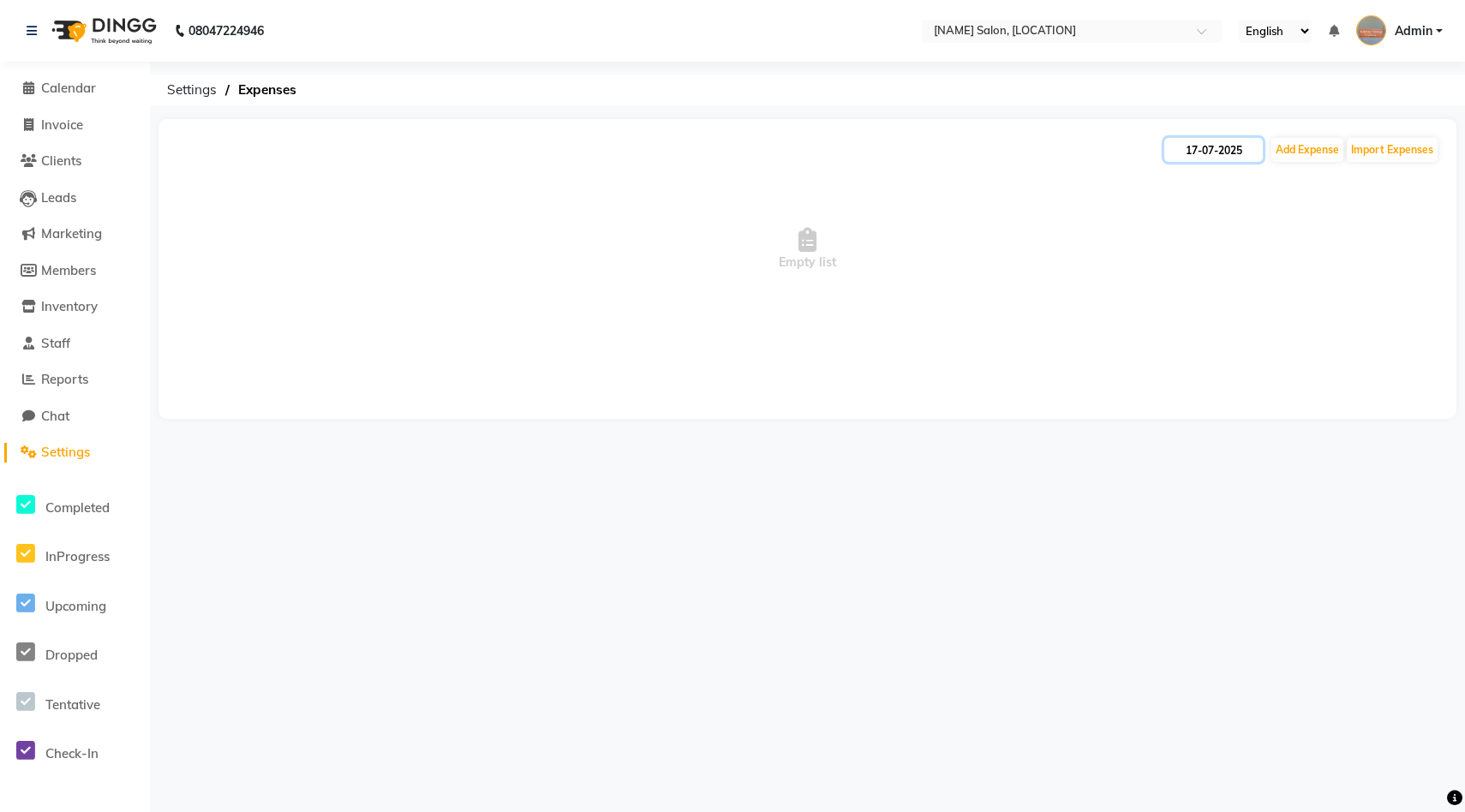 click on "17-07-2025" 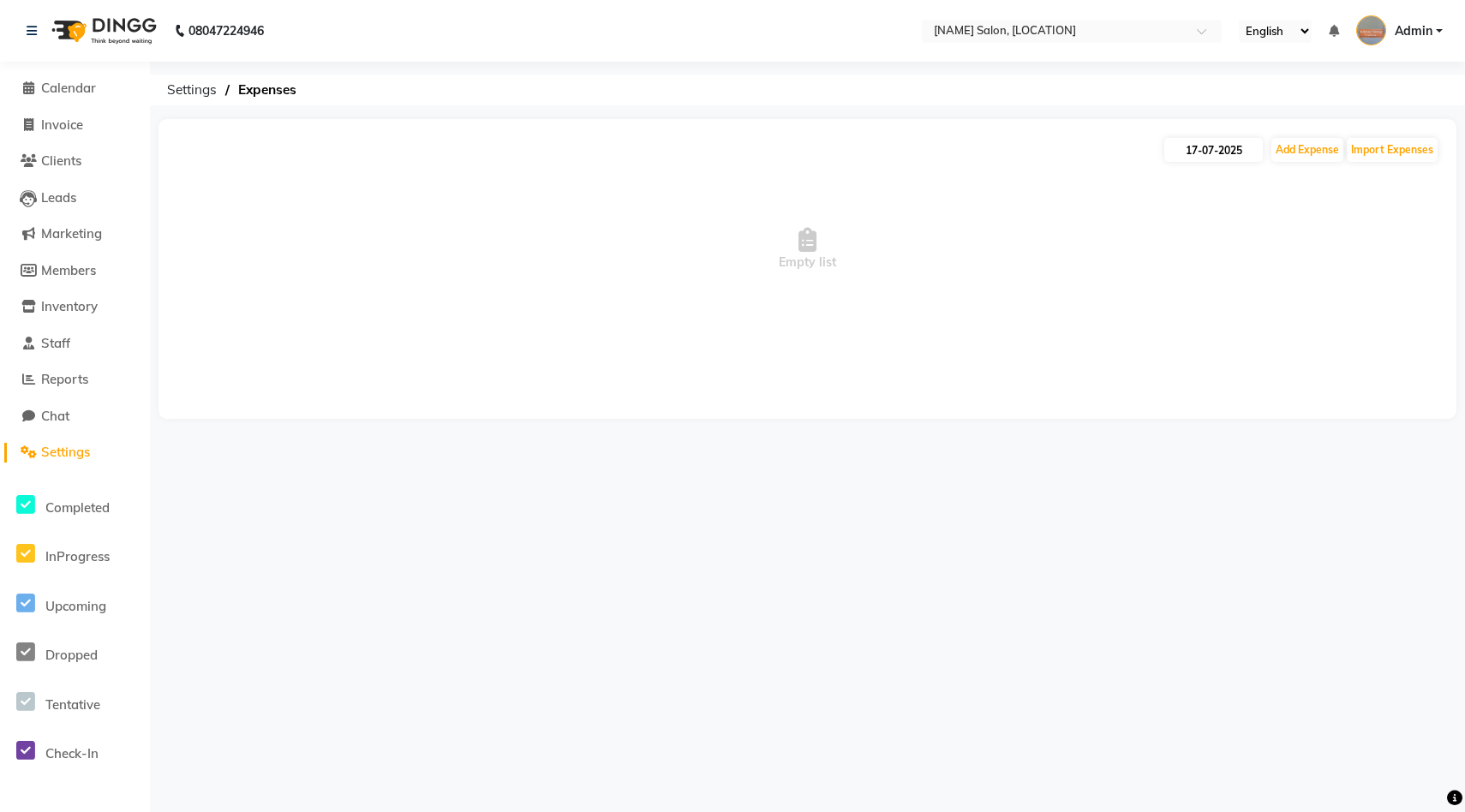 select on "7" 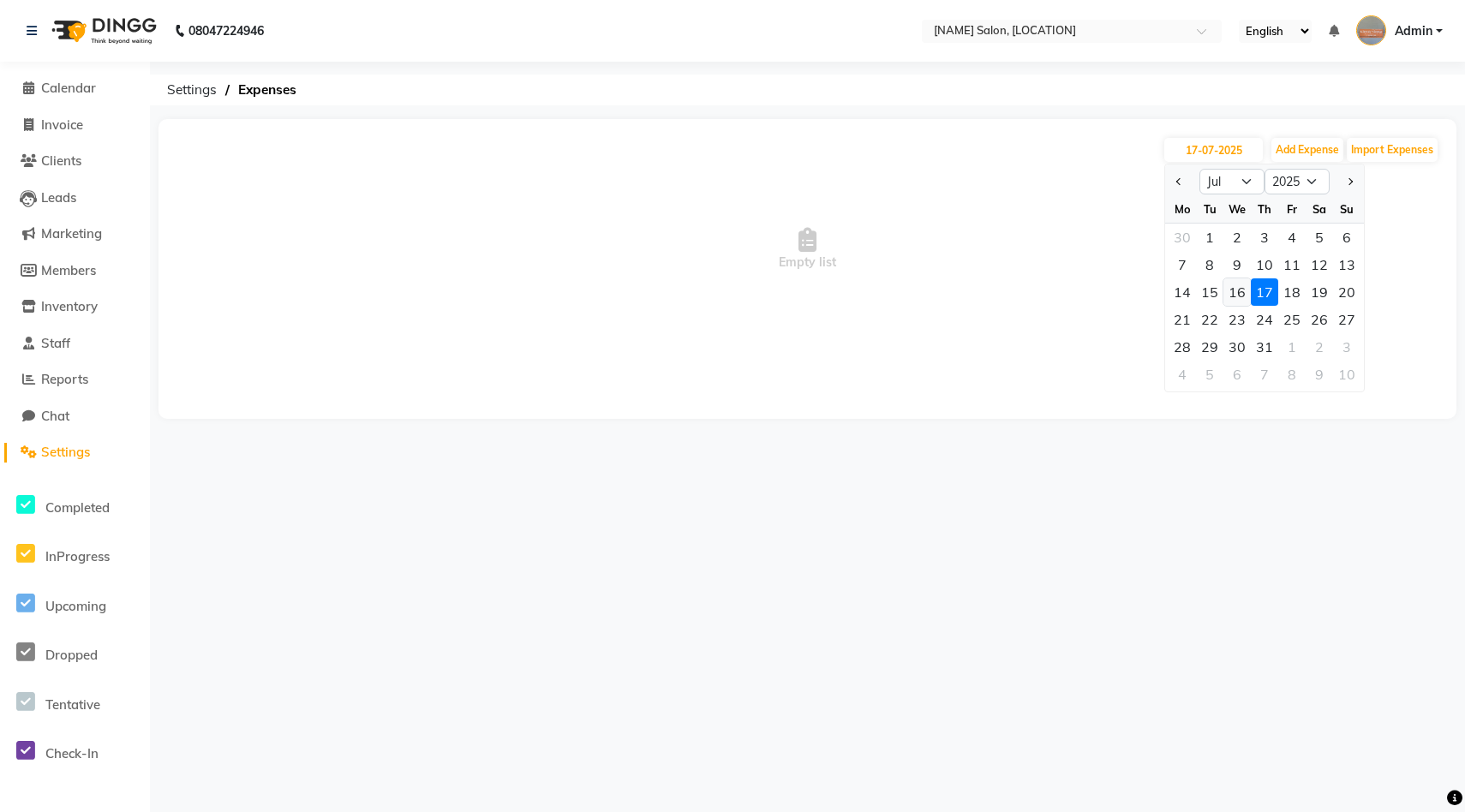click on "16" 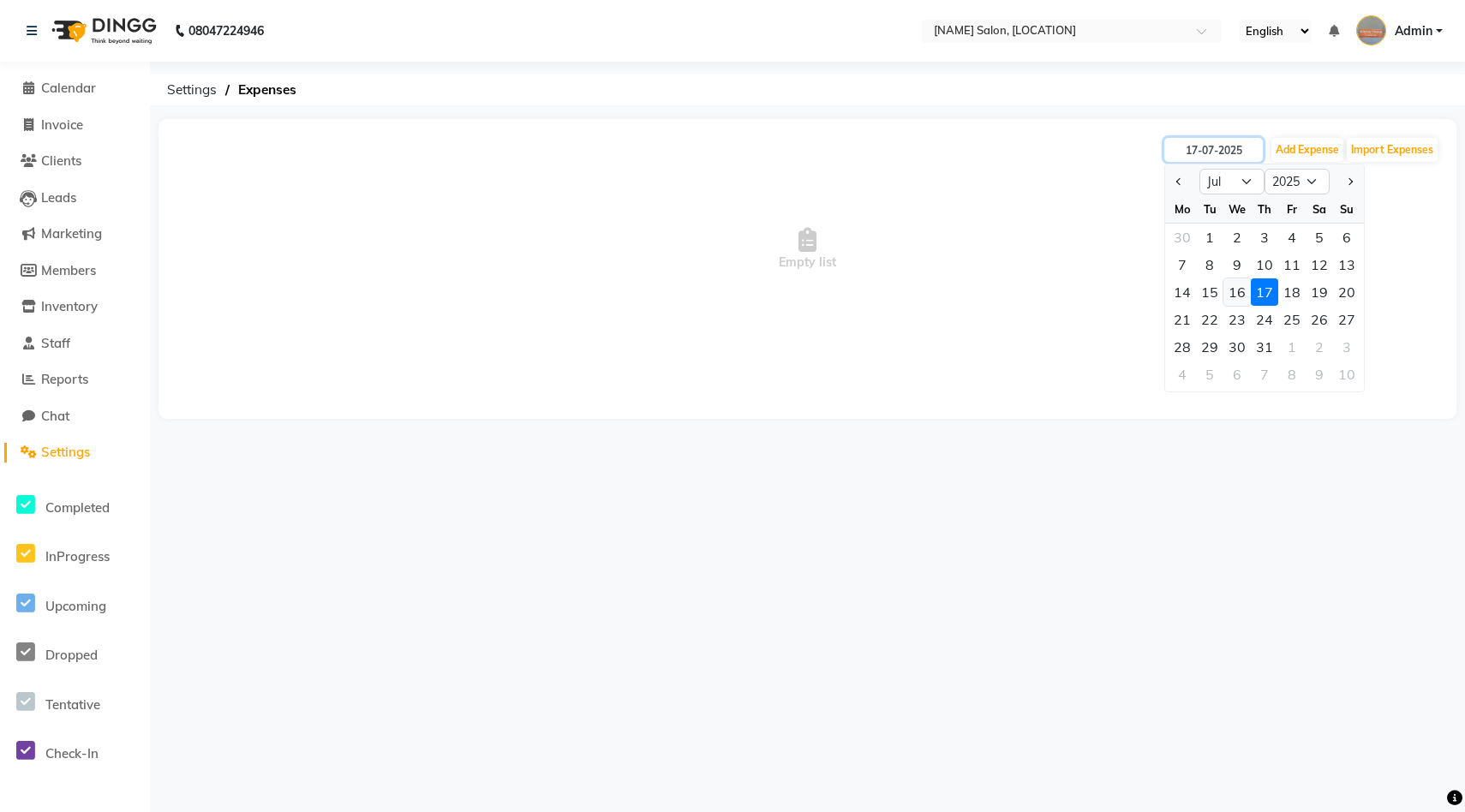 type on "16-07-2025" 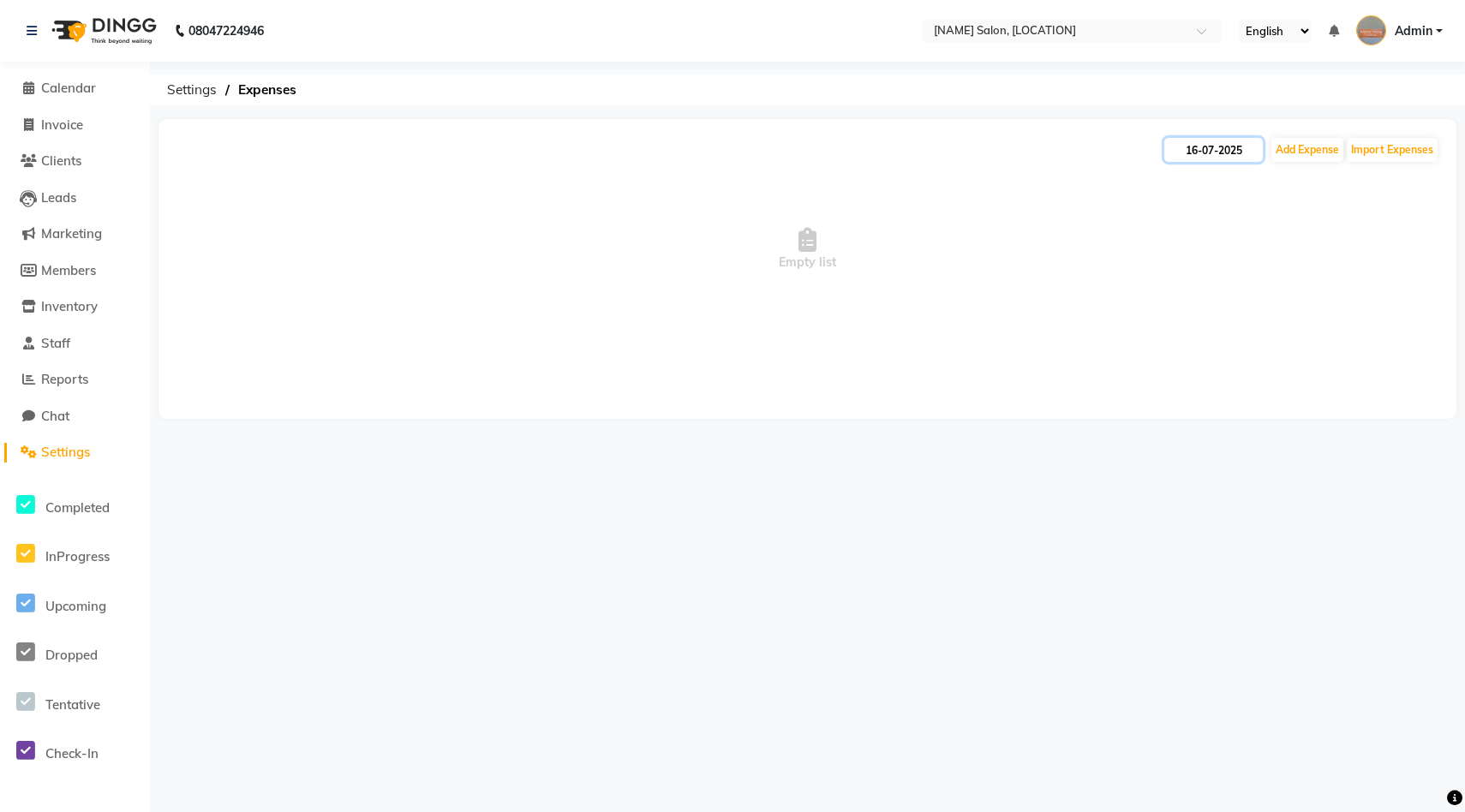 click on "16-07-2025" 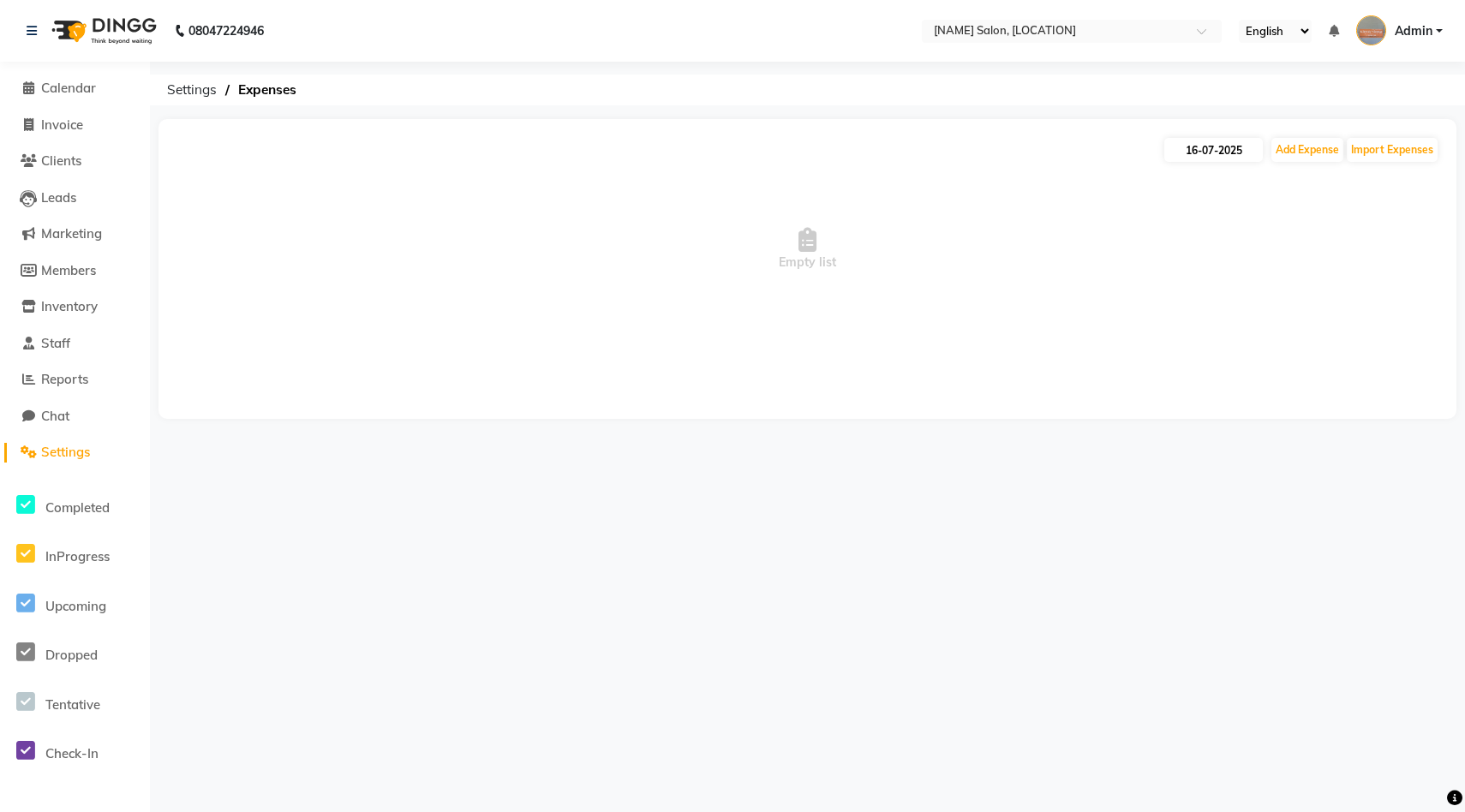 select on "7" 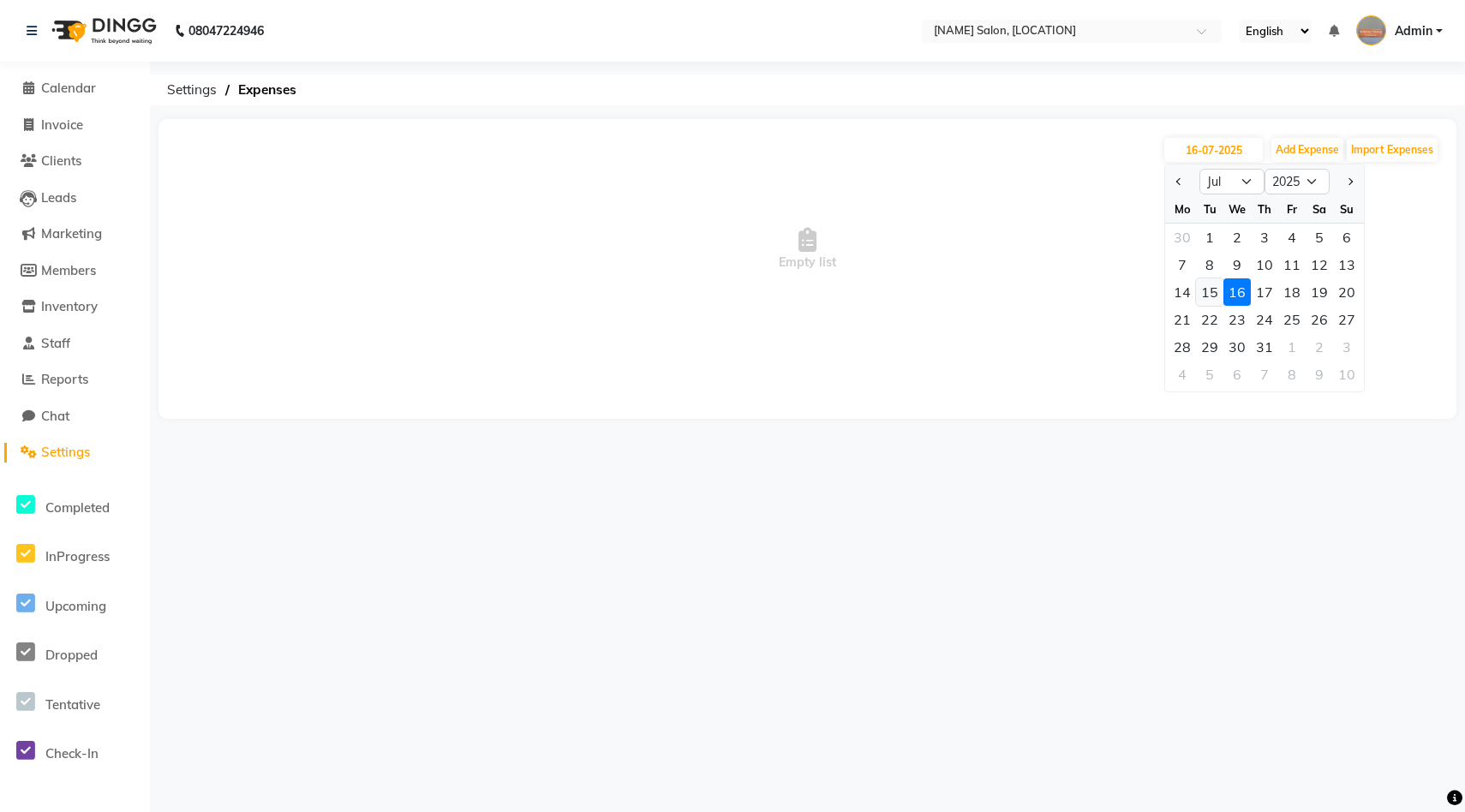 click on "15" 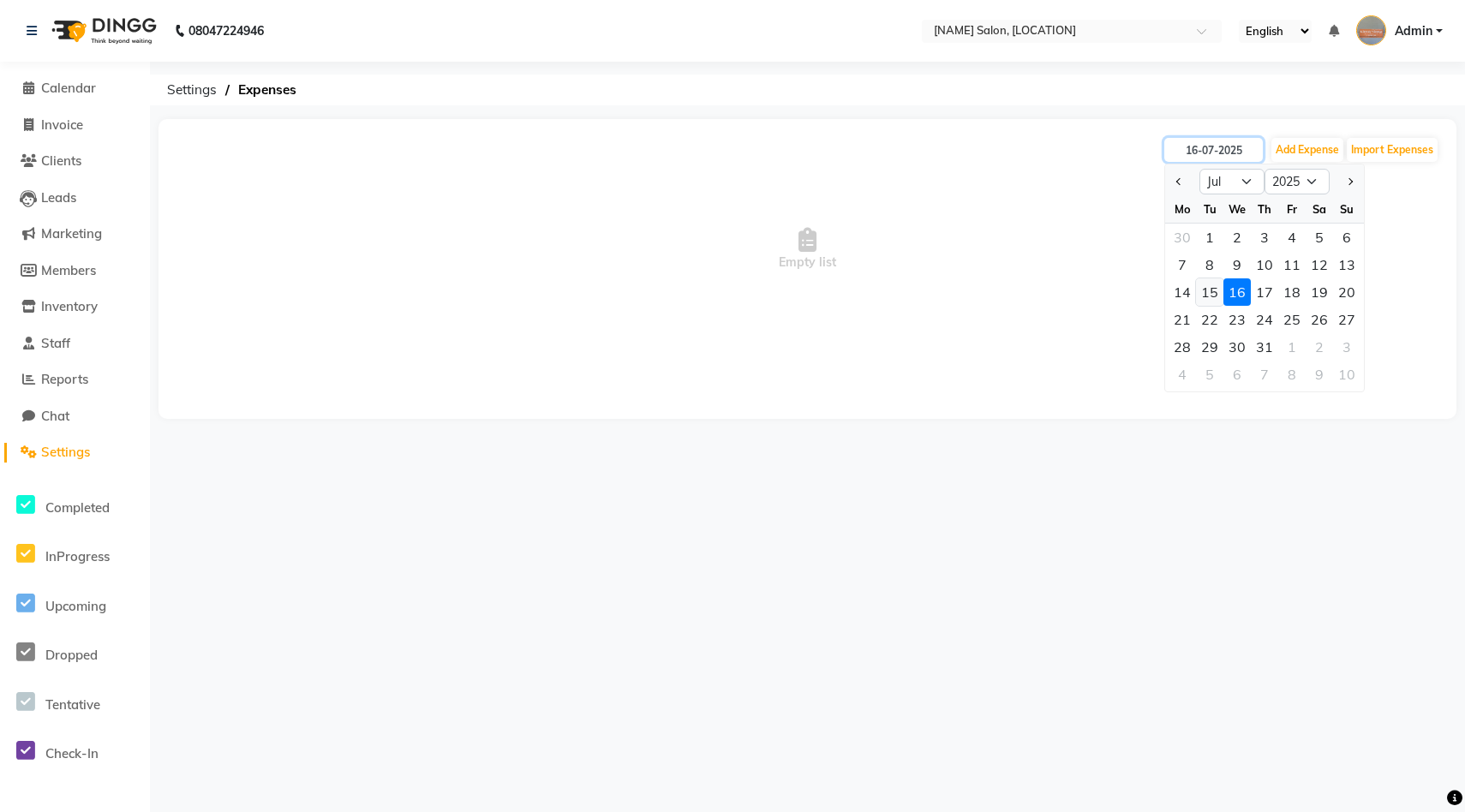 type on "15-07-2025" 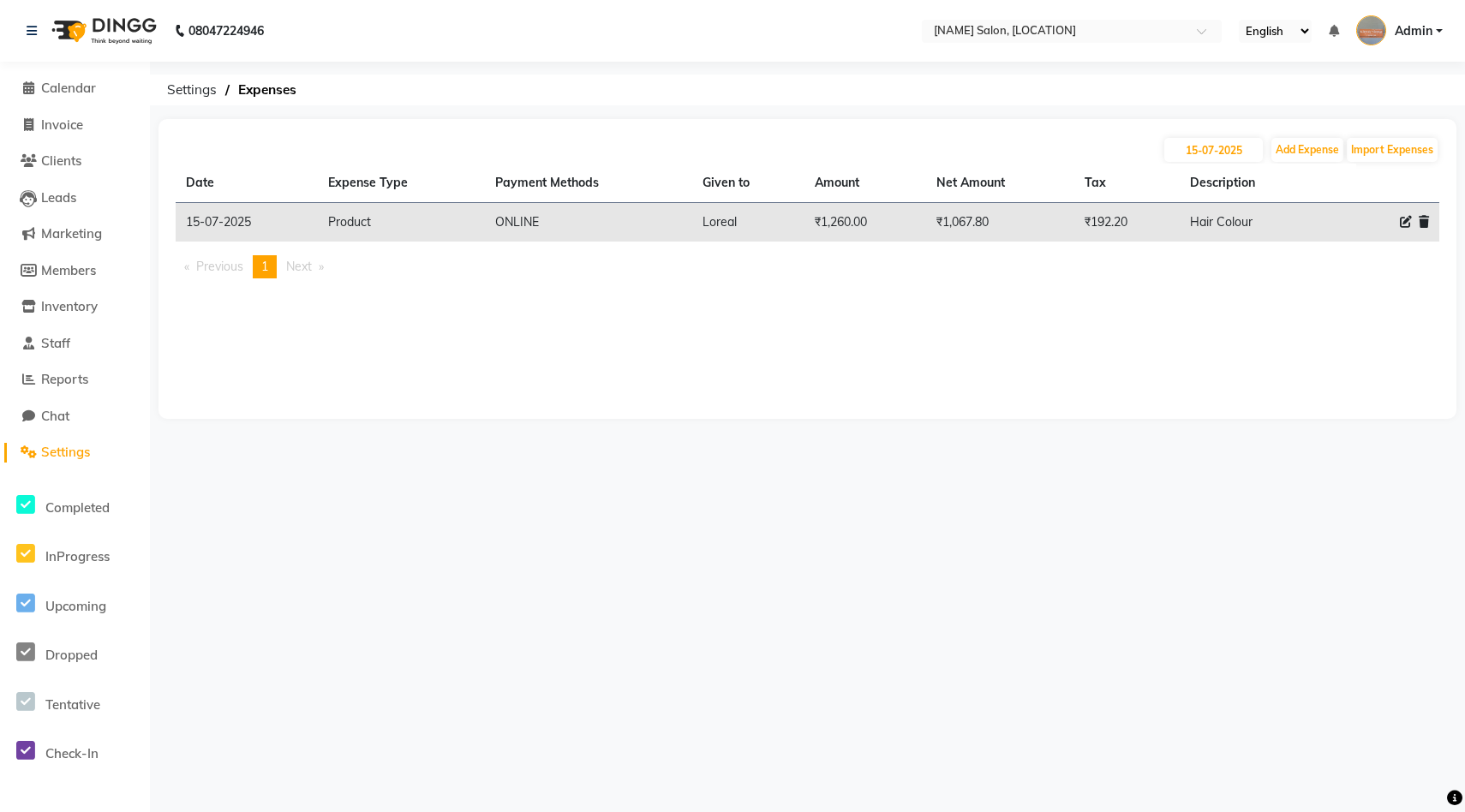 click 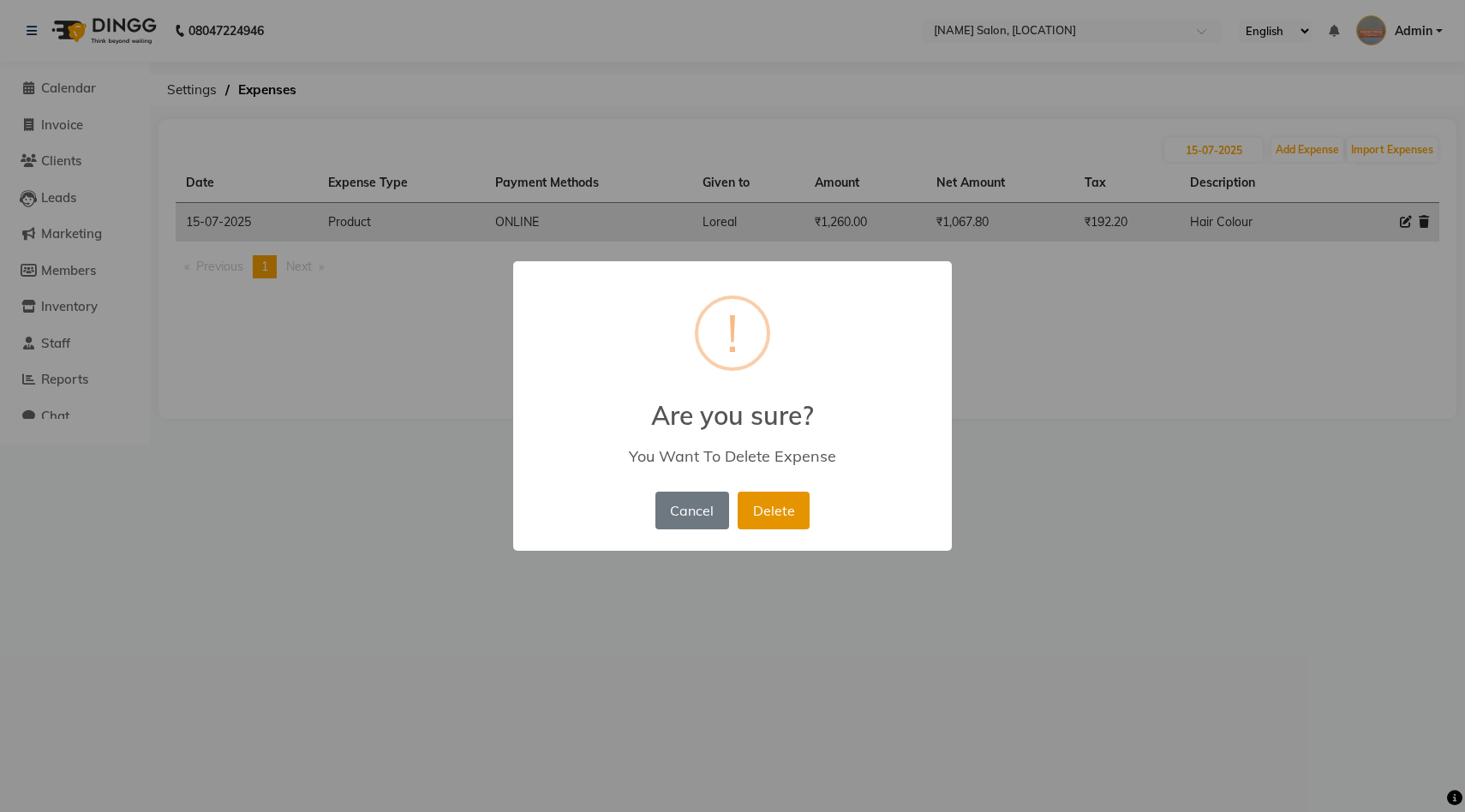 click on "Delete" at bounding box center [774, 510] 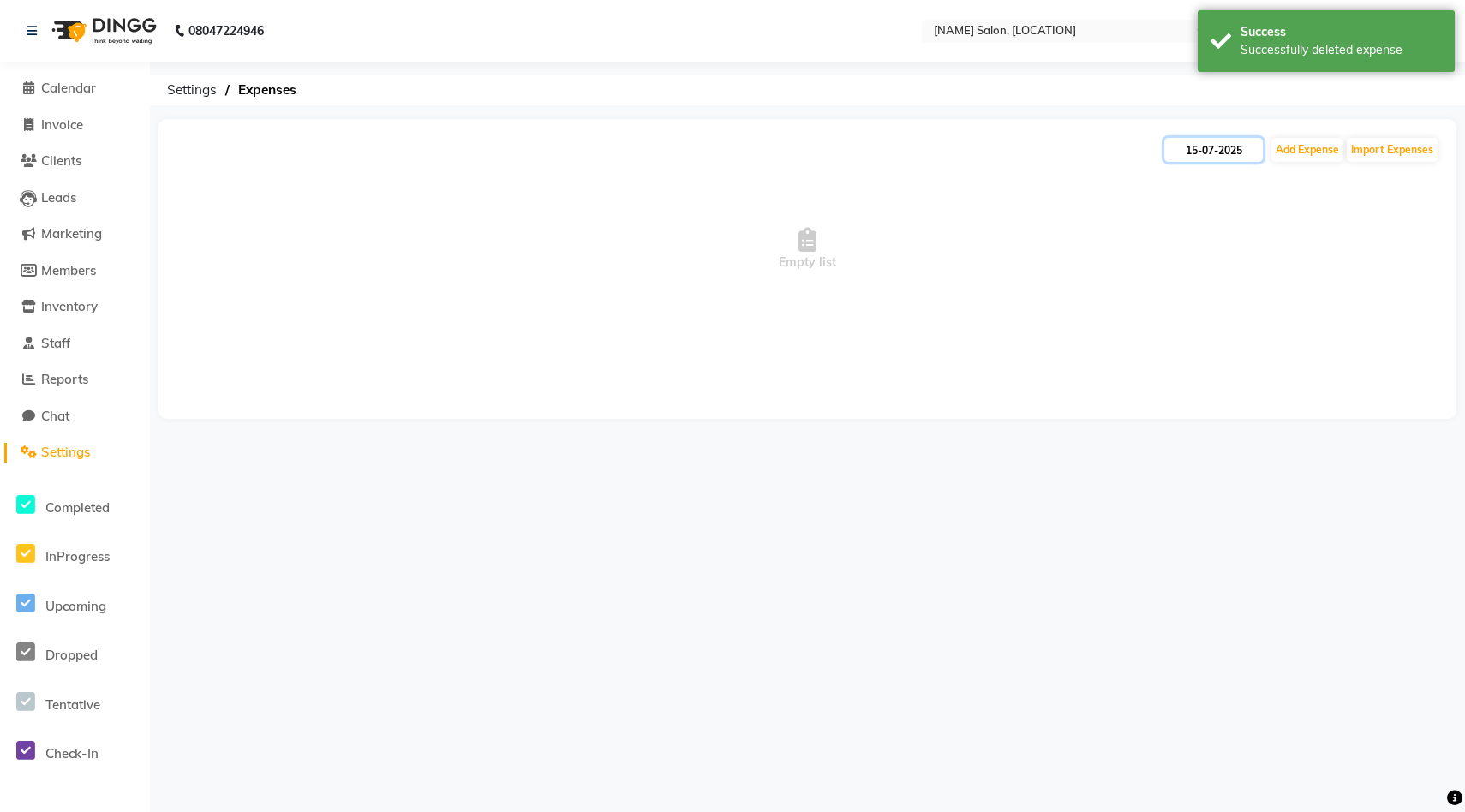 click on "15-07-2025" 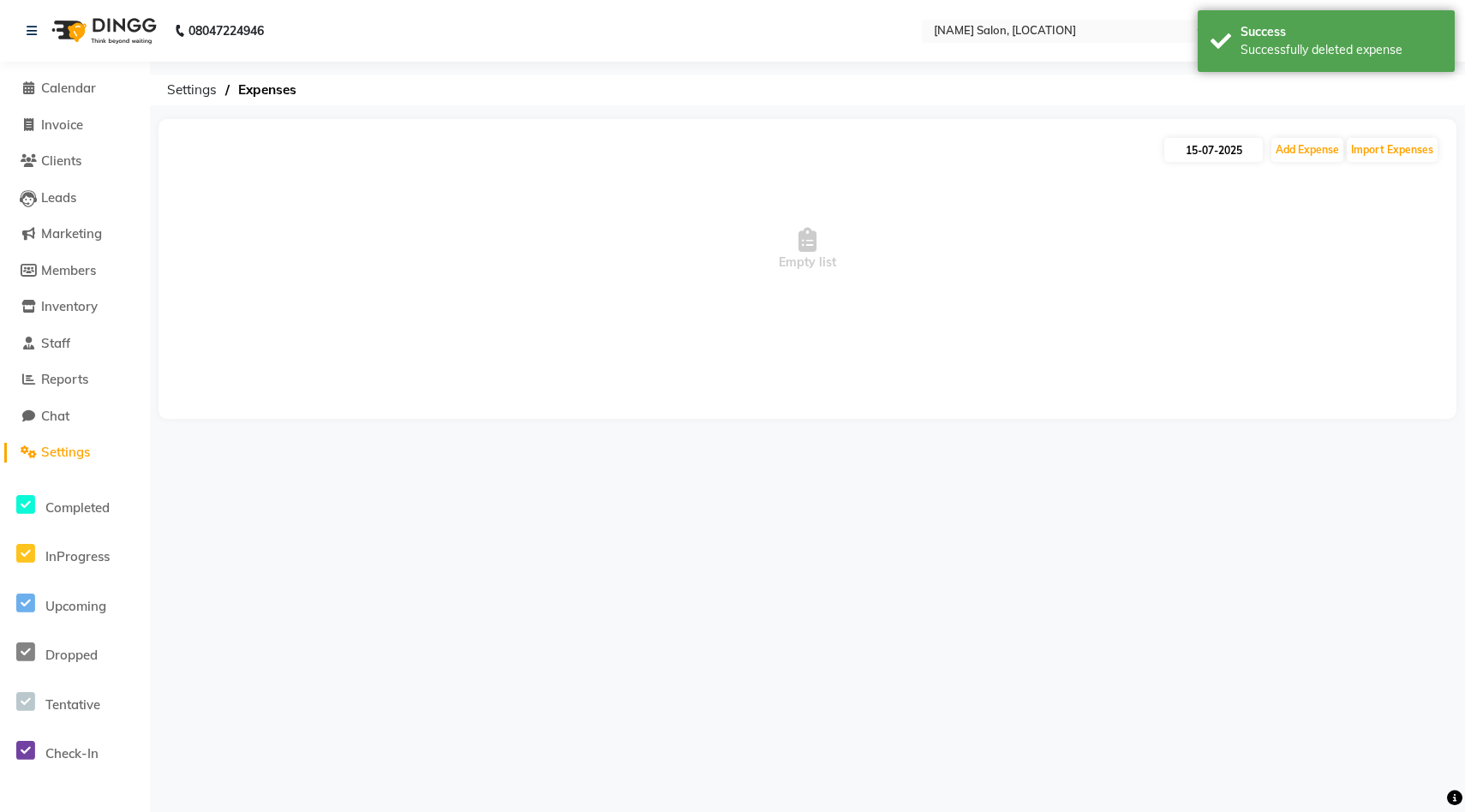 select on "7" 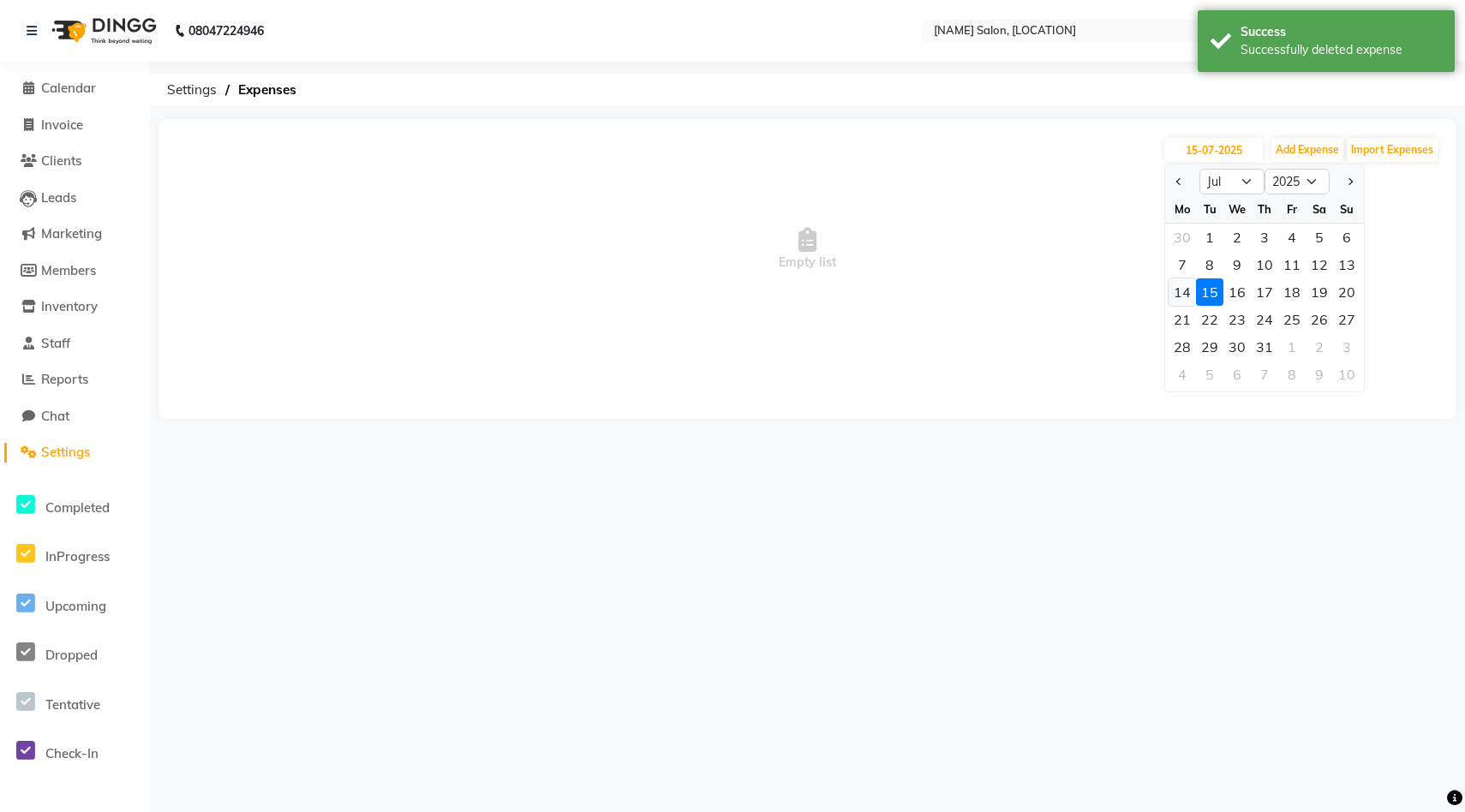 click on "14" 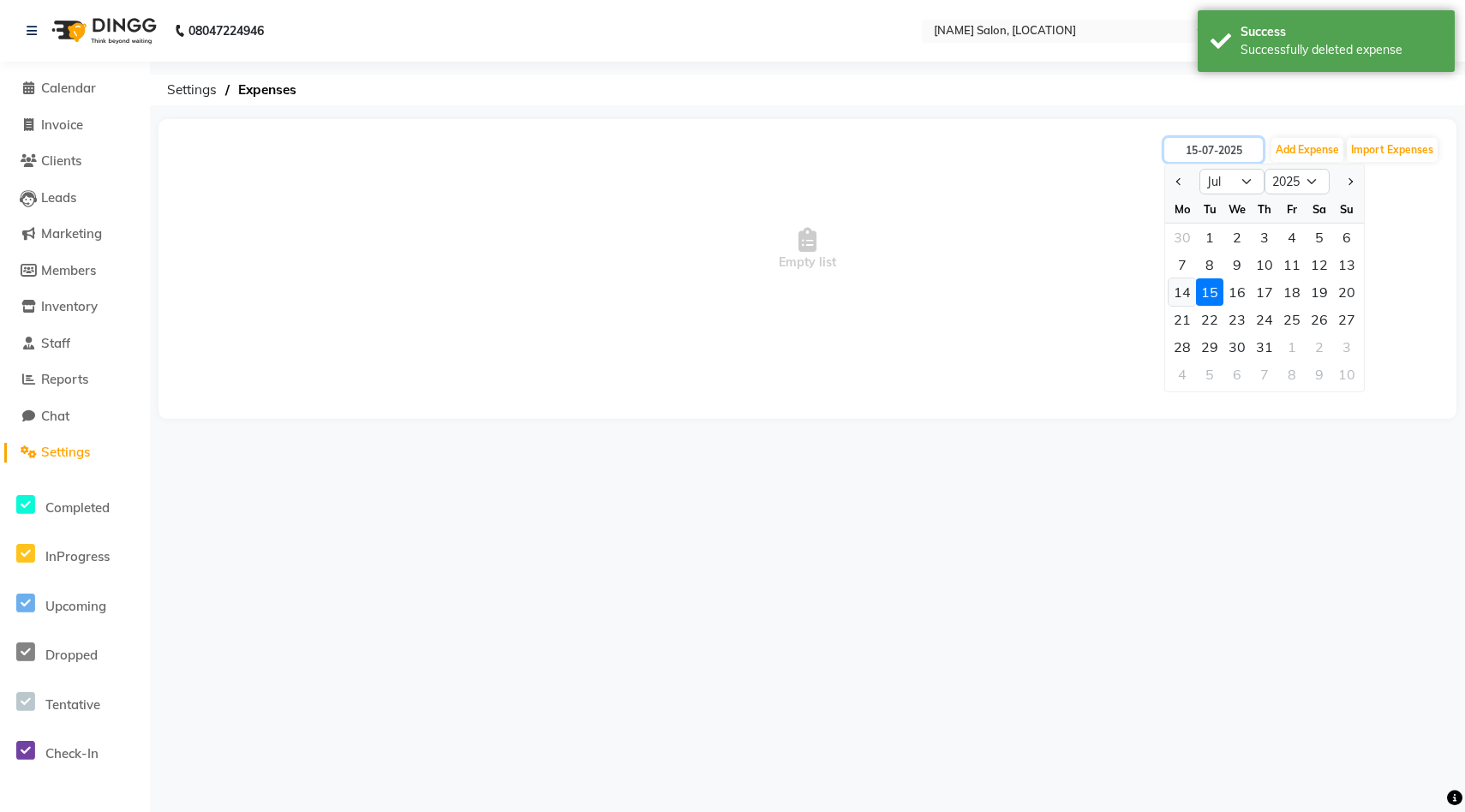 type on "14-07-2025" 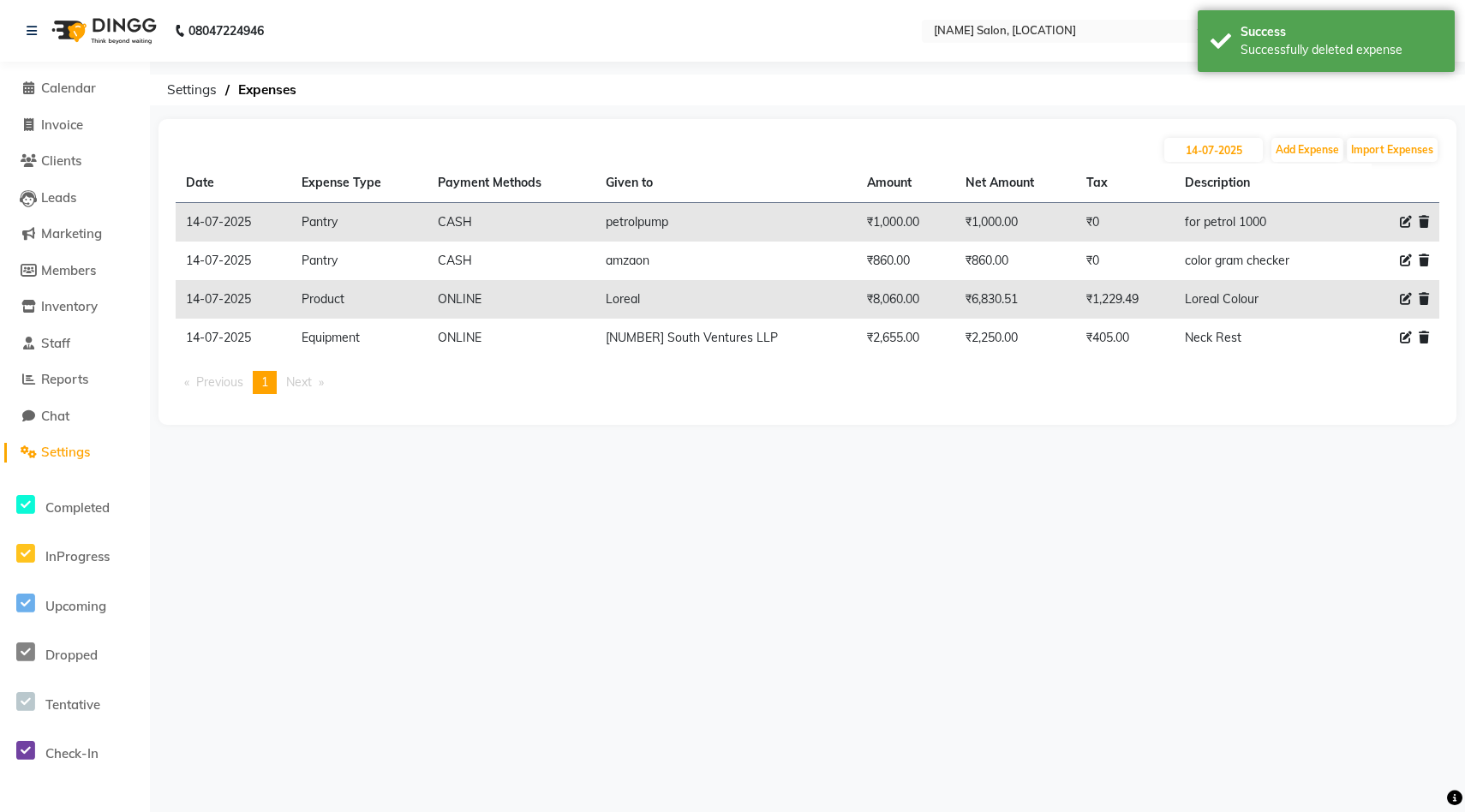 click 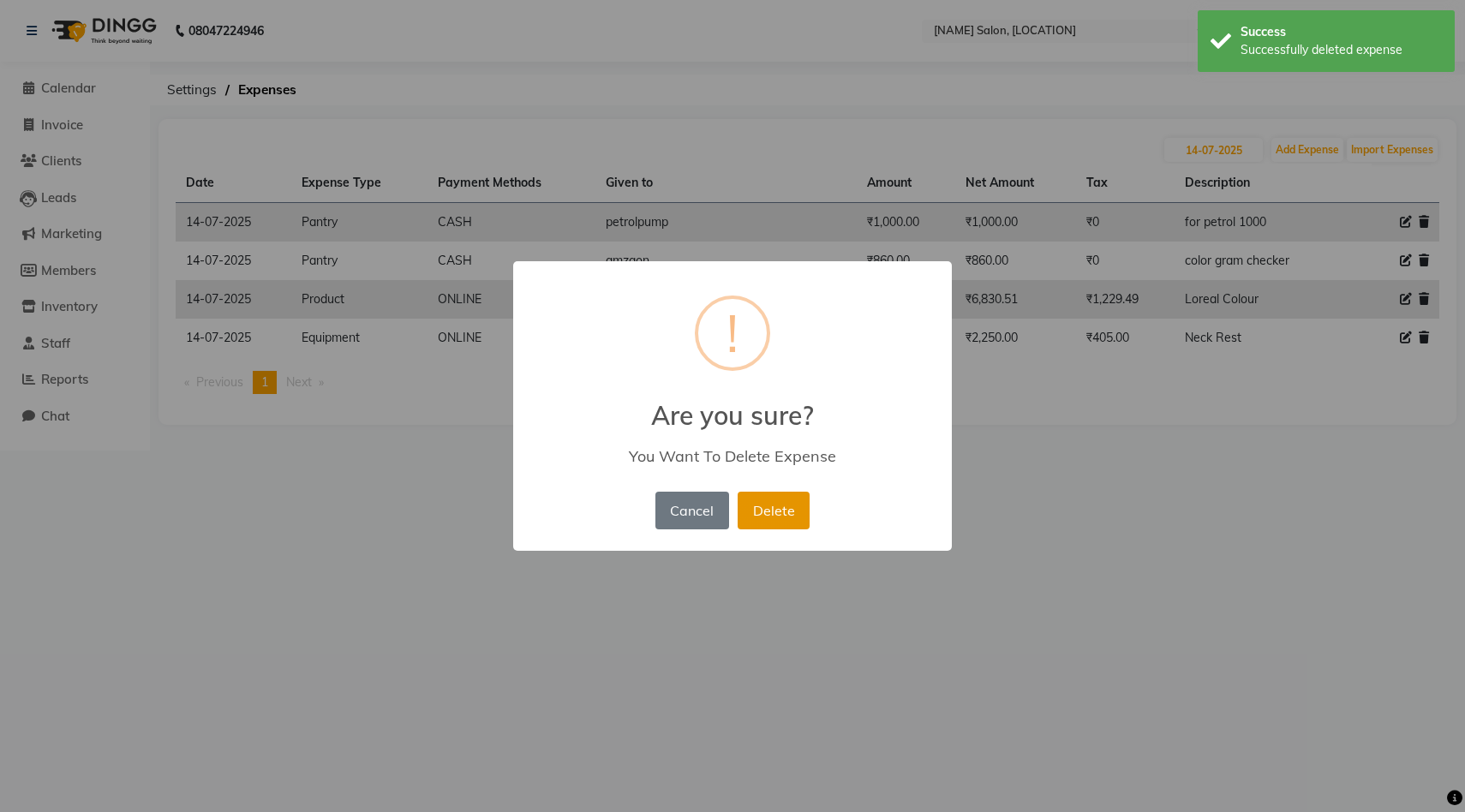 click on "Delete" at bounding box center [774, 510] 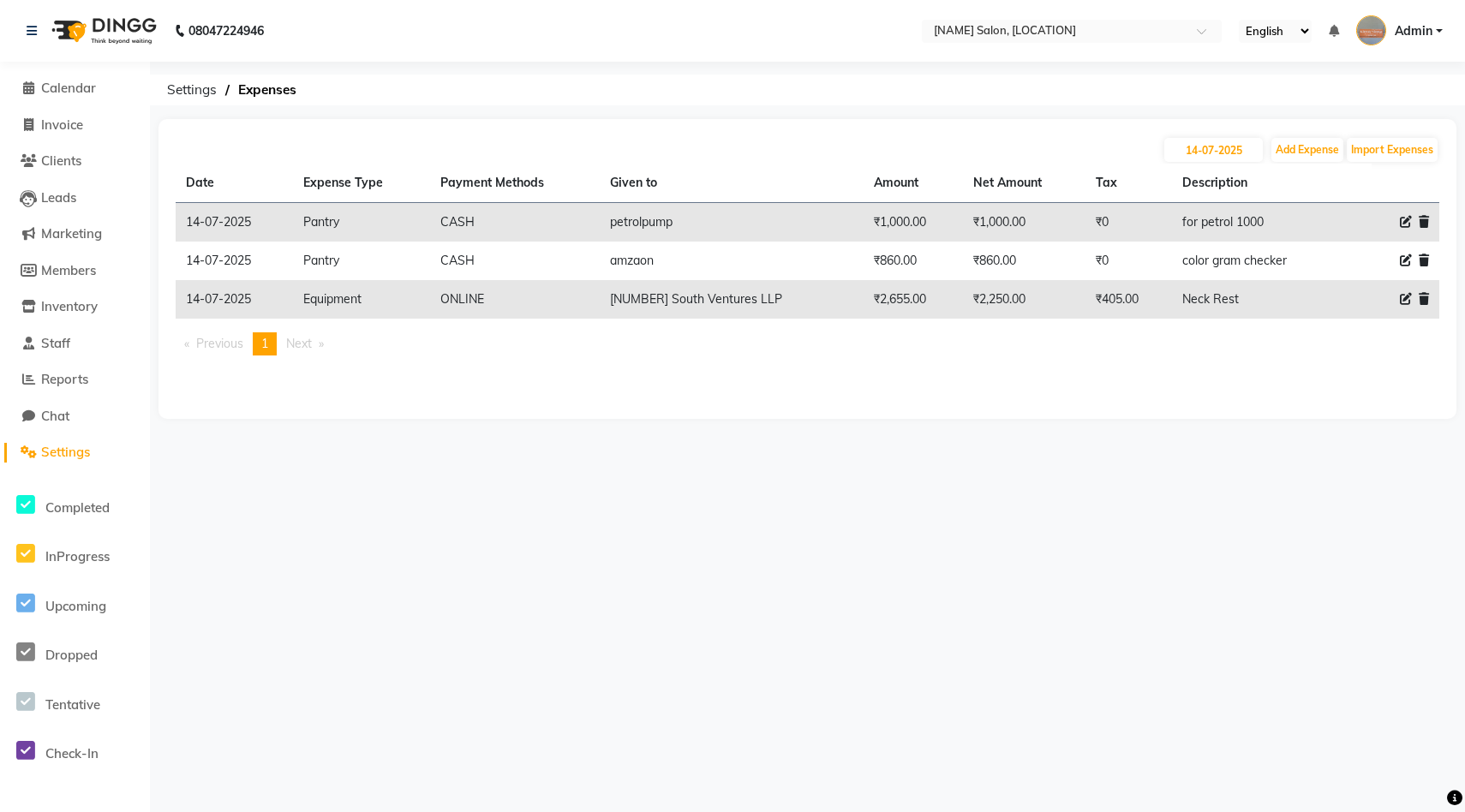 click 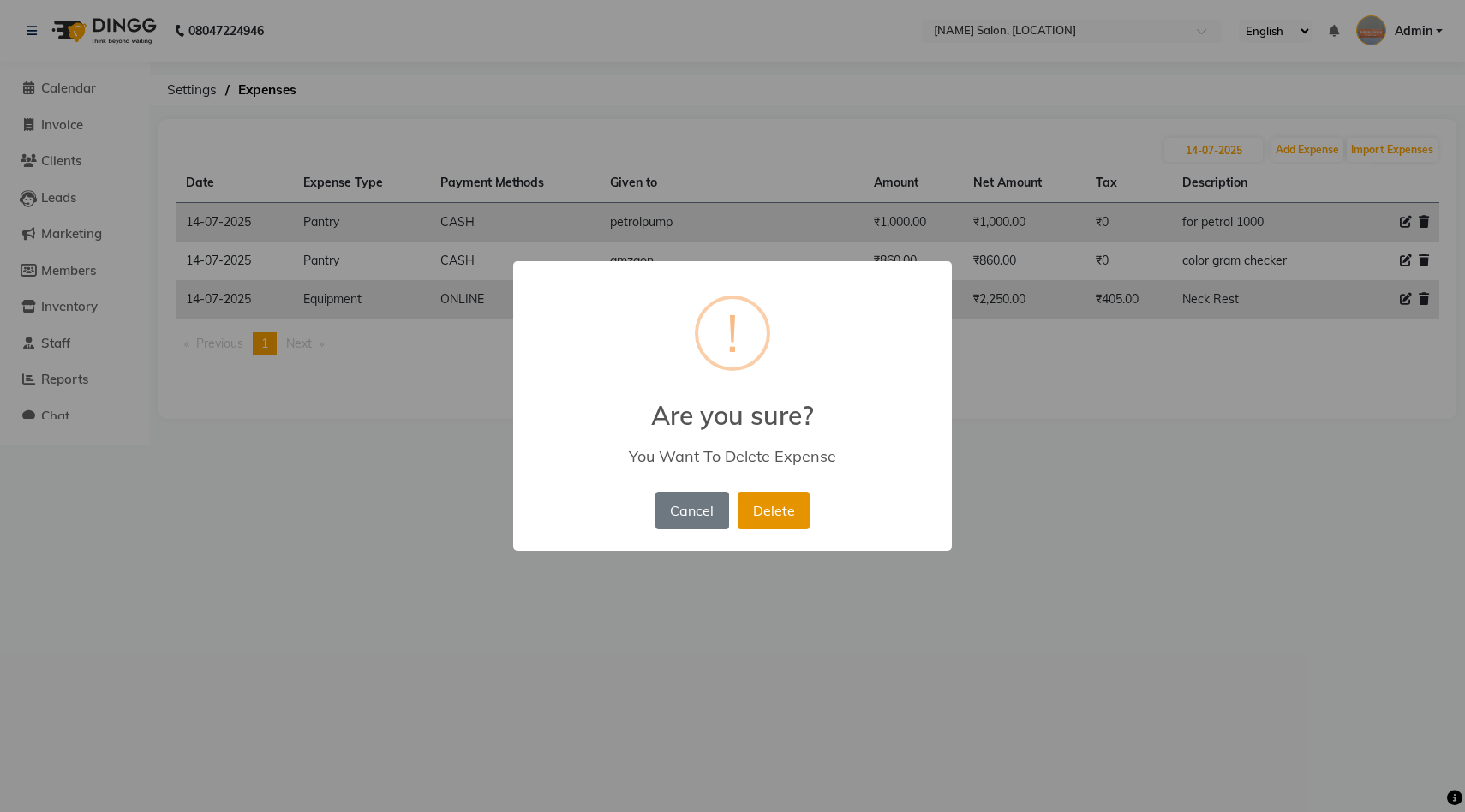 click on "Delete" at bounding box center [774, 510] 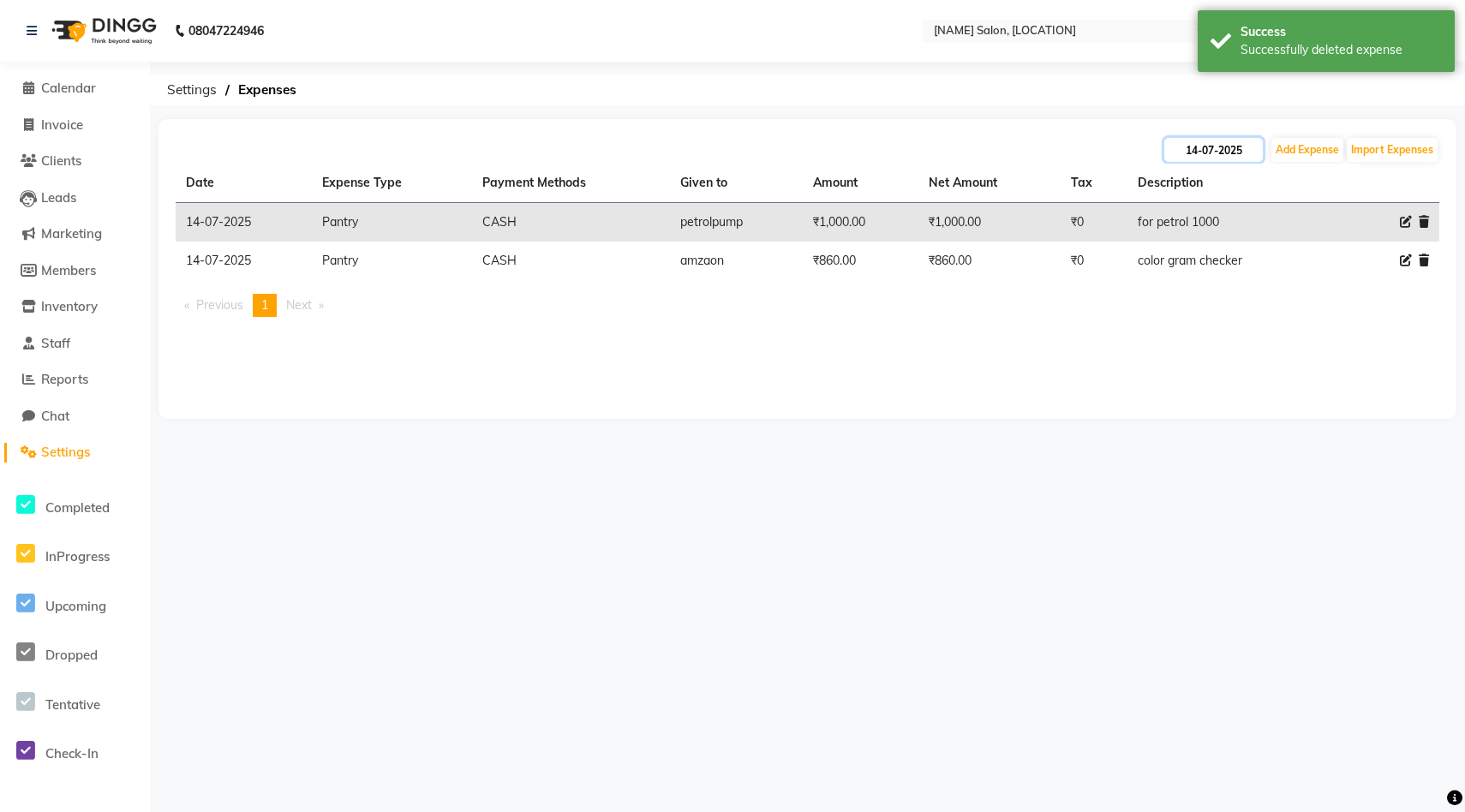 click on "14-07-2025" 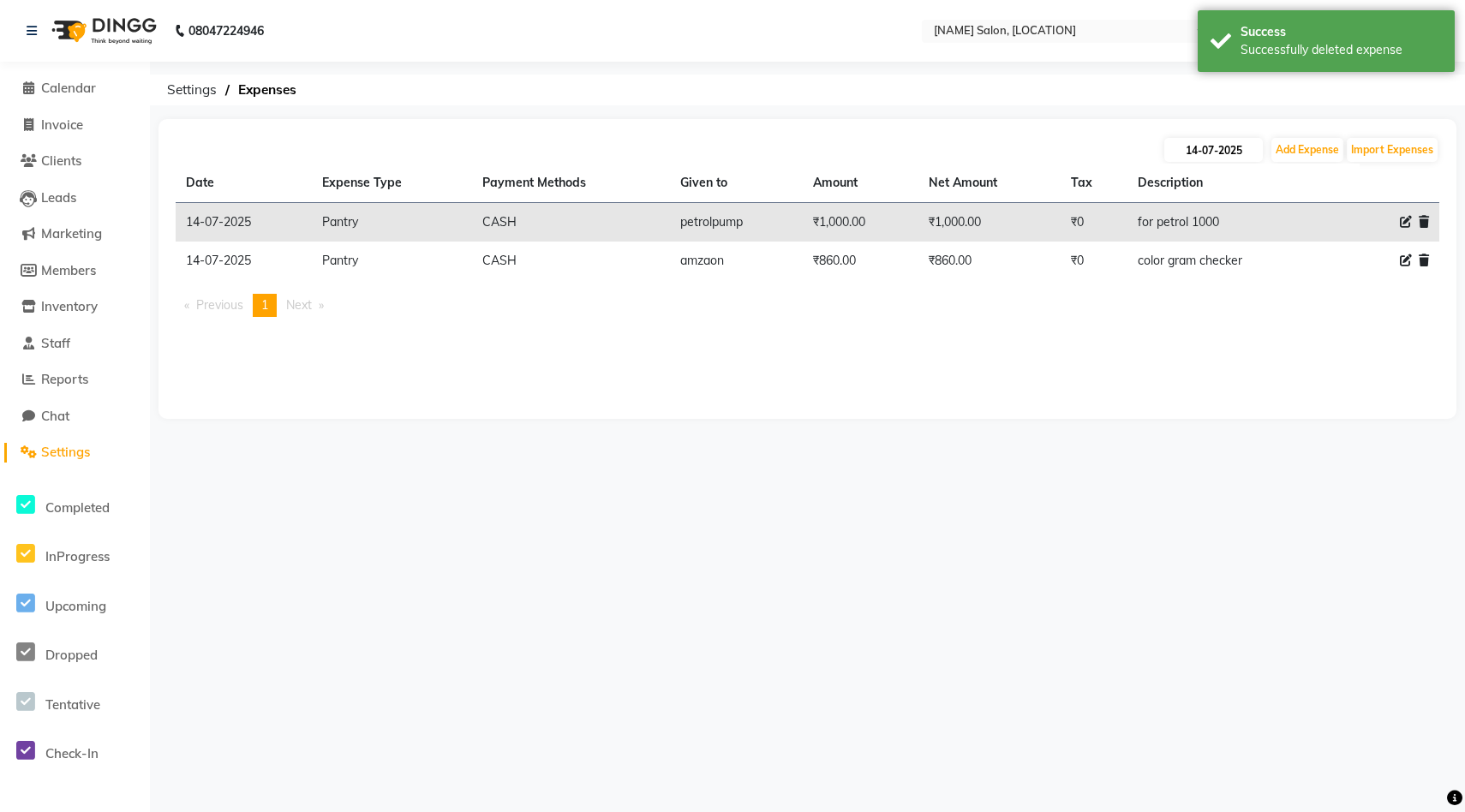 select on "7" 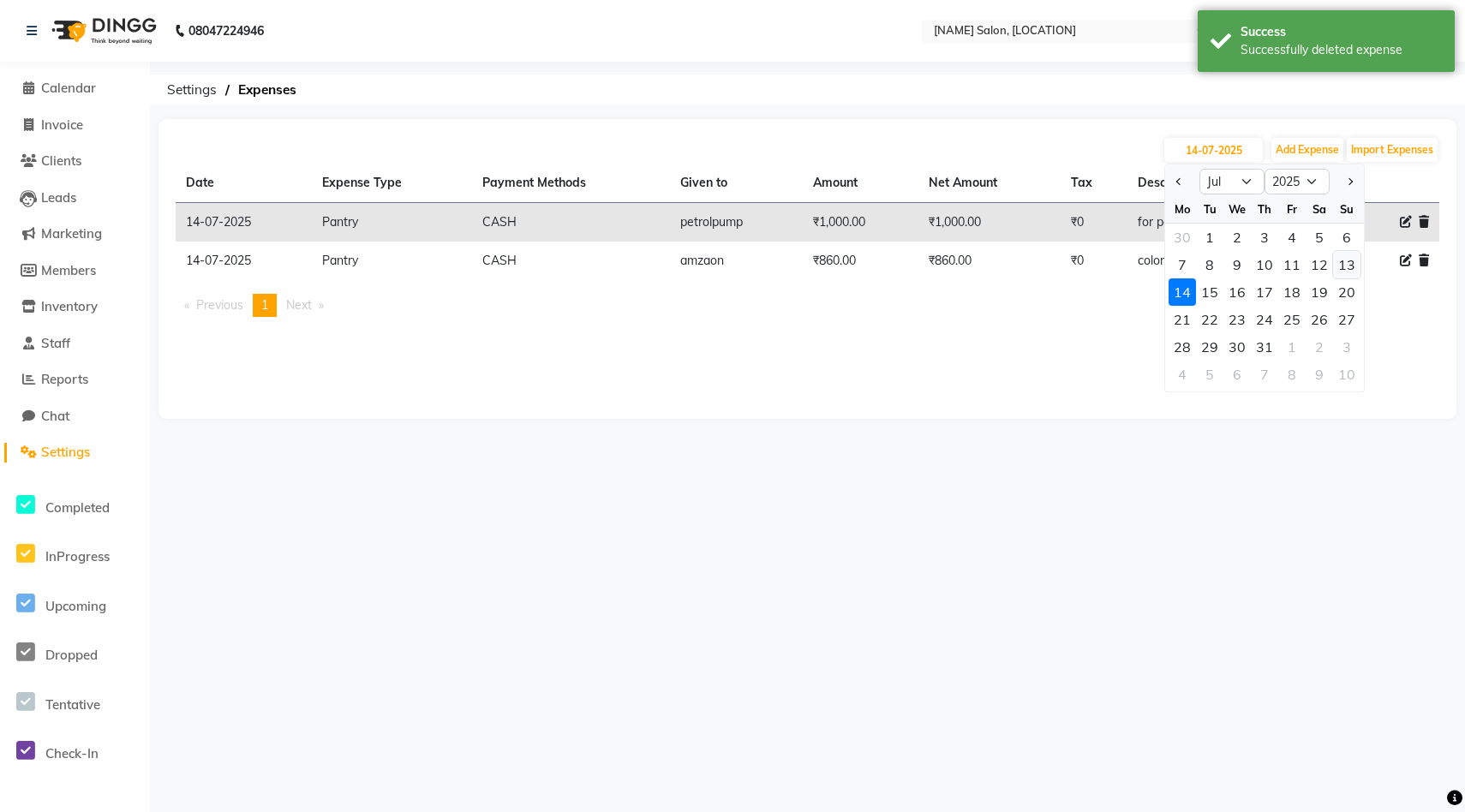 click on "13" 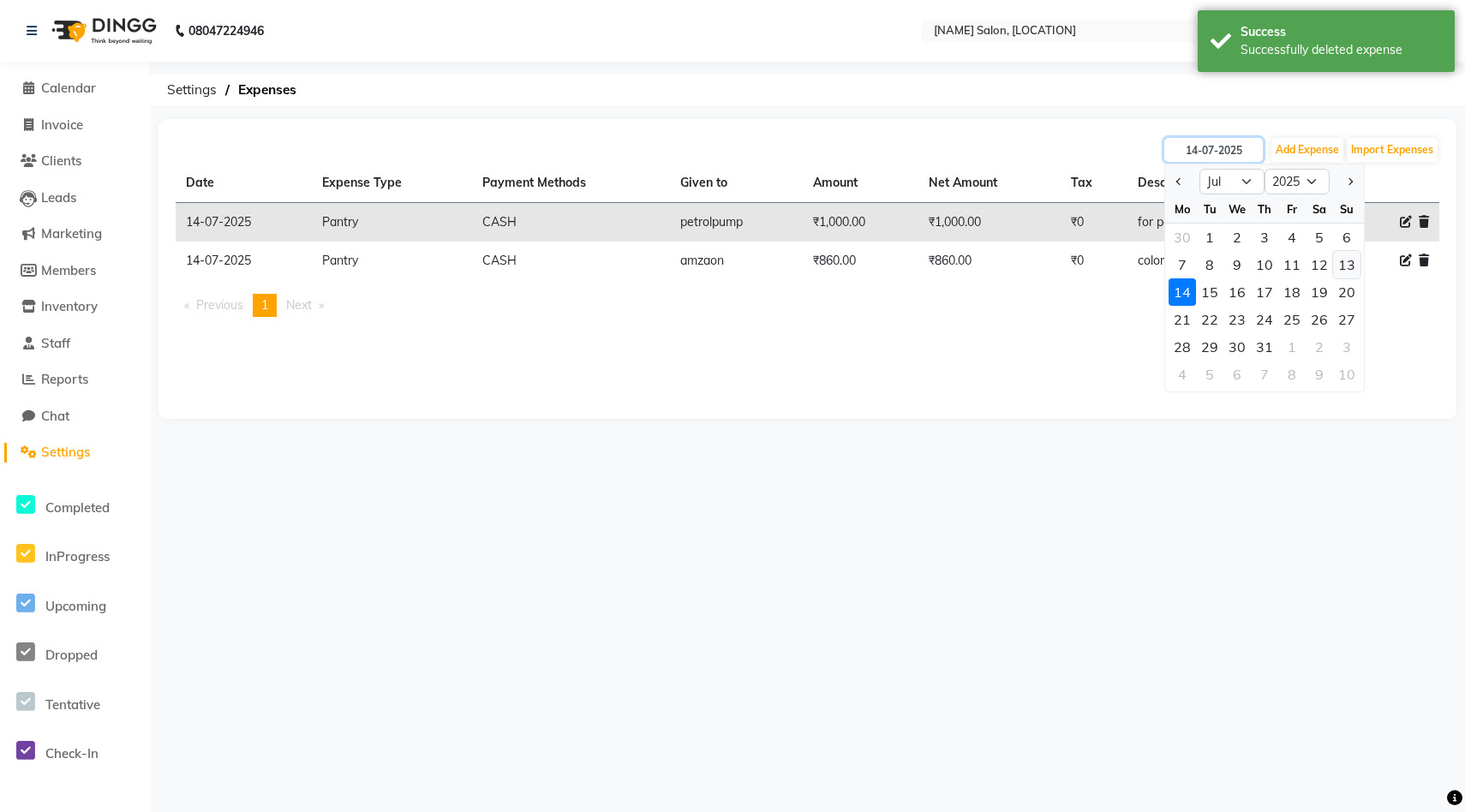 type on "13-07-2025" 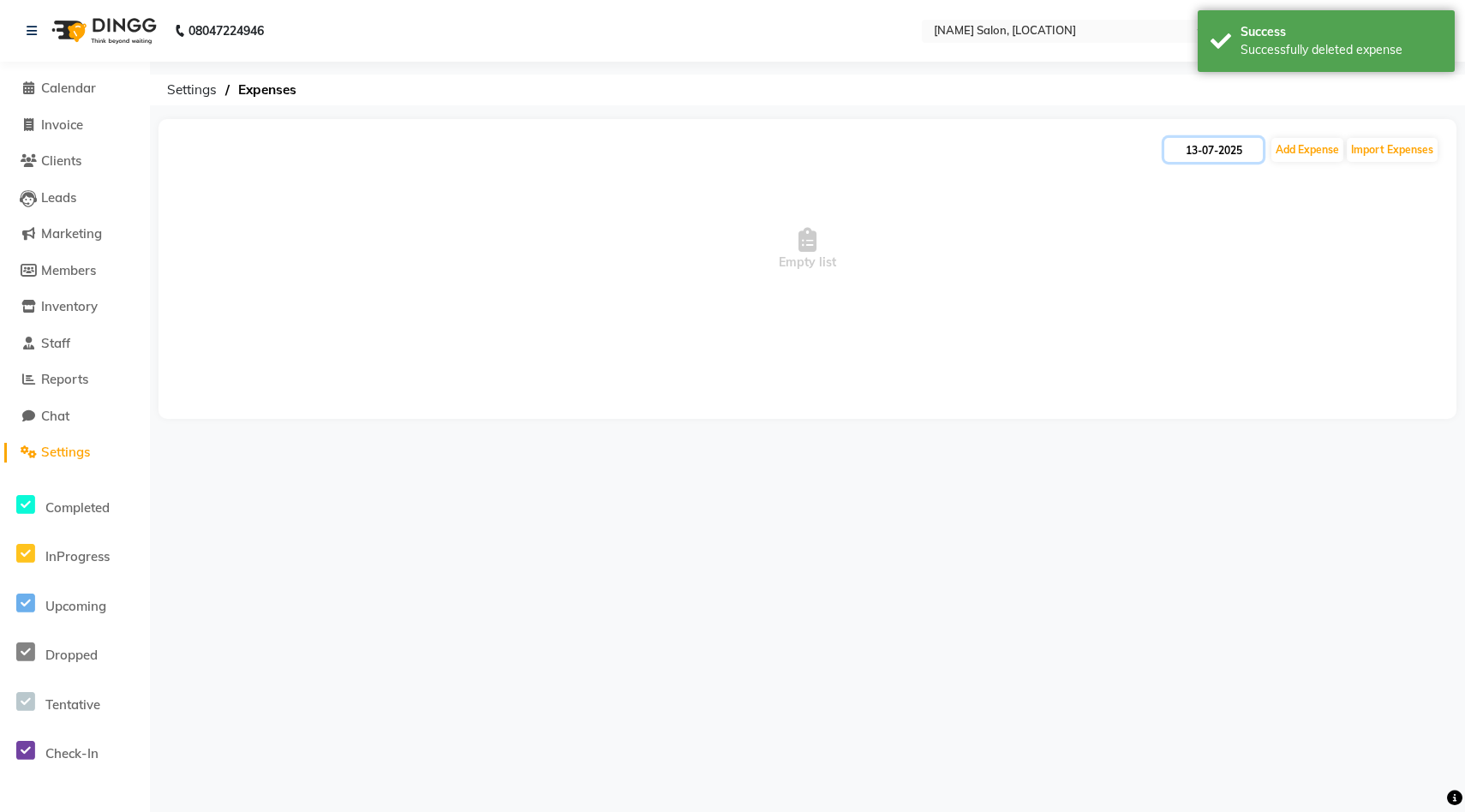 click on "13-07-2025" 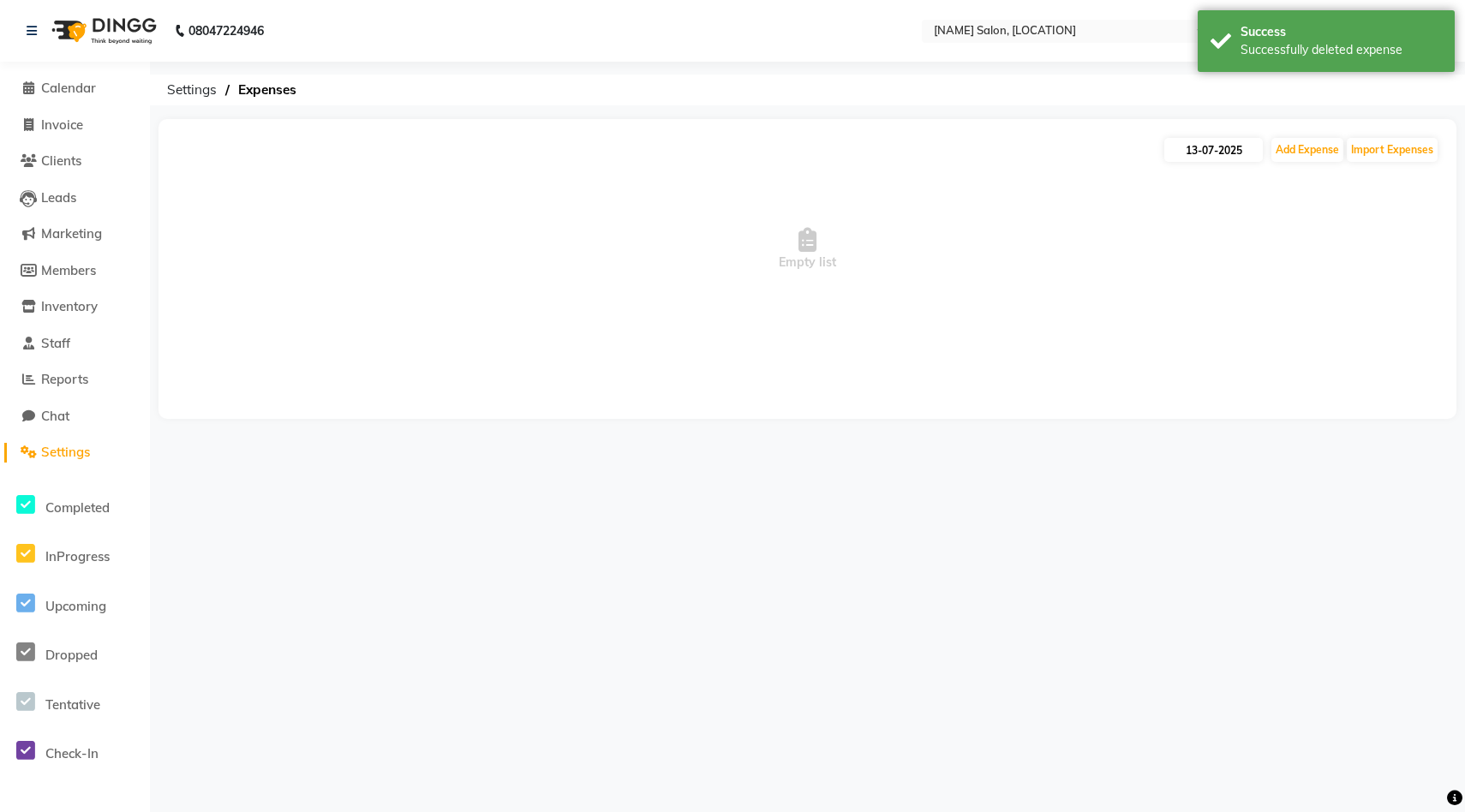 select on "7" 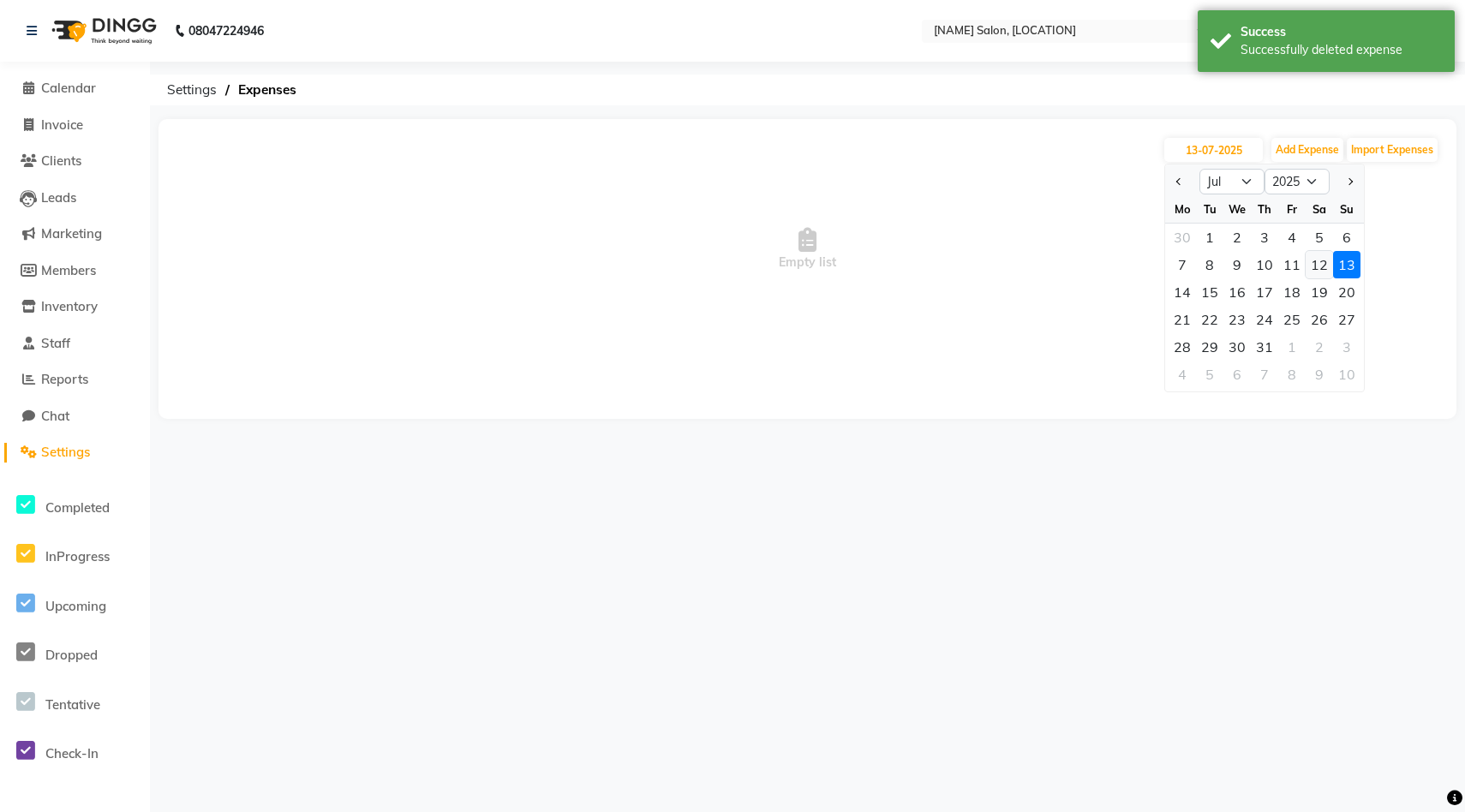 click on "12" 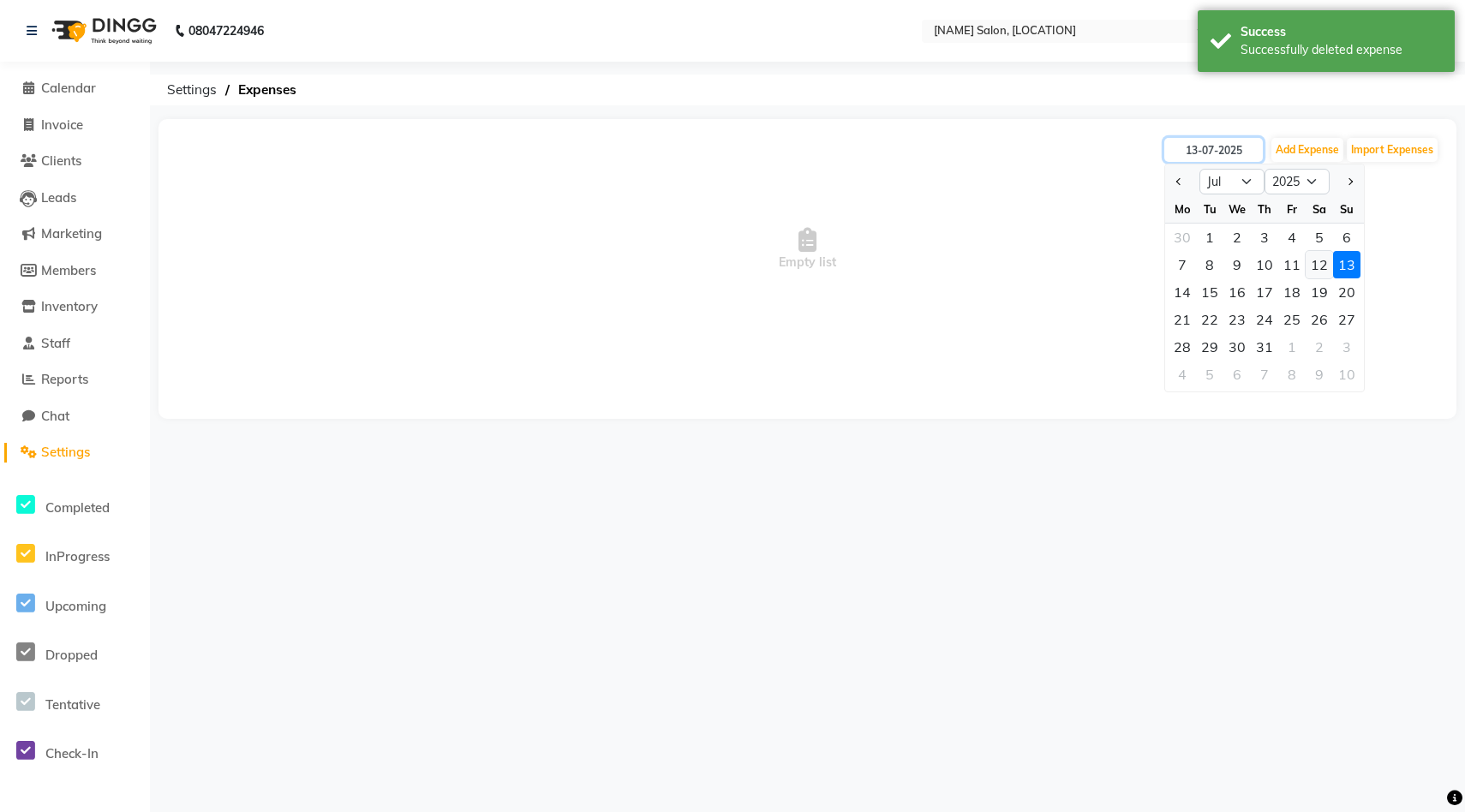 type on "12-07-2025" 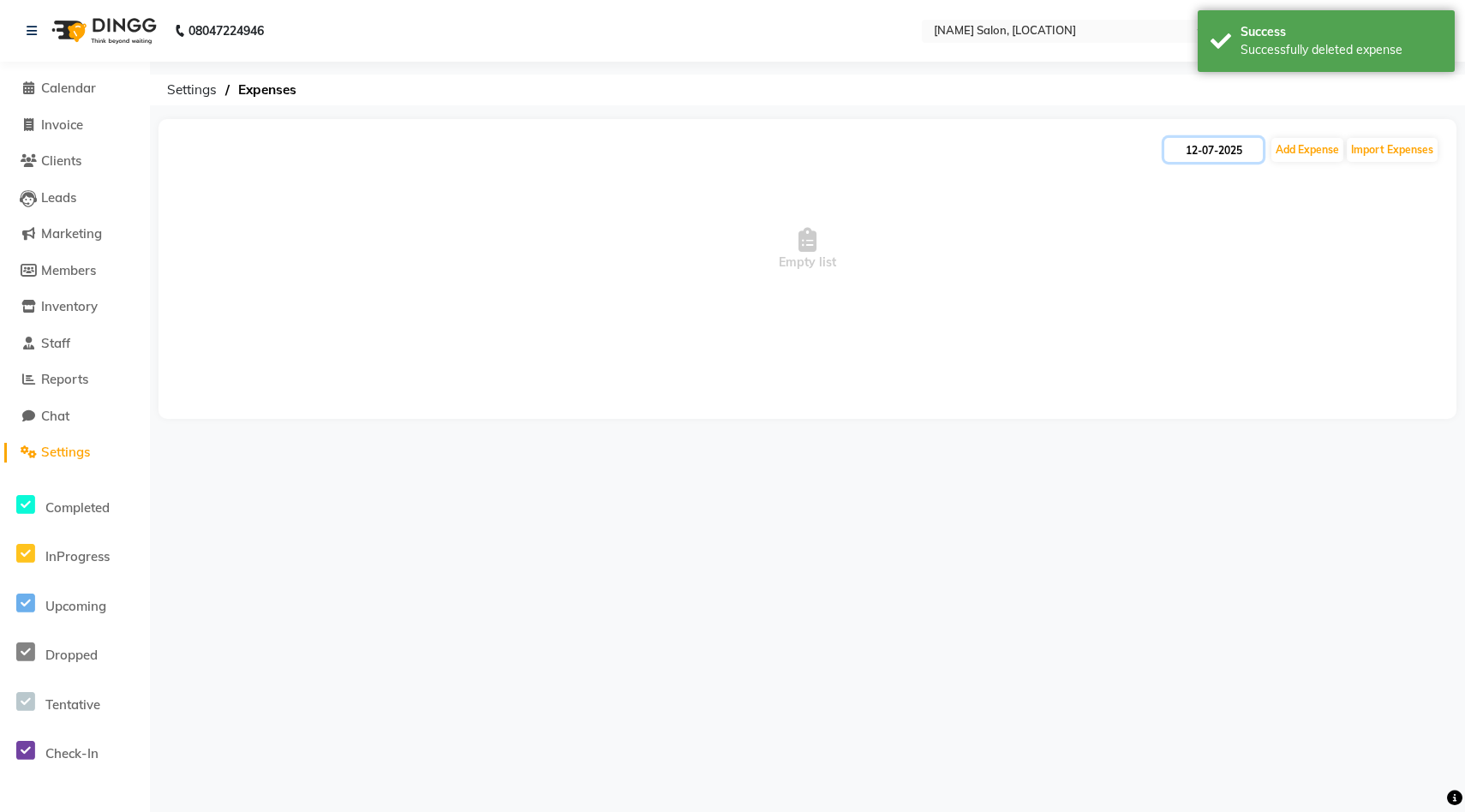 click on "12-07-2025" 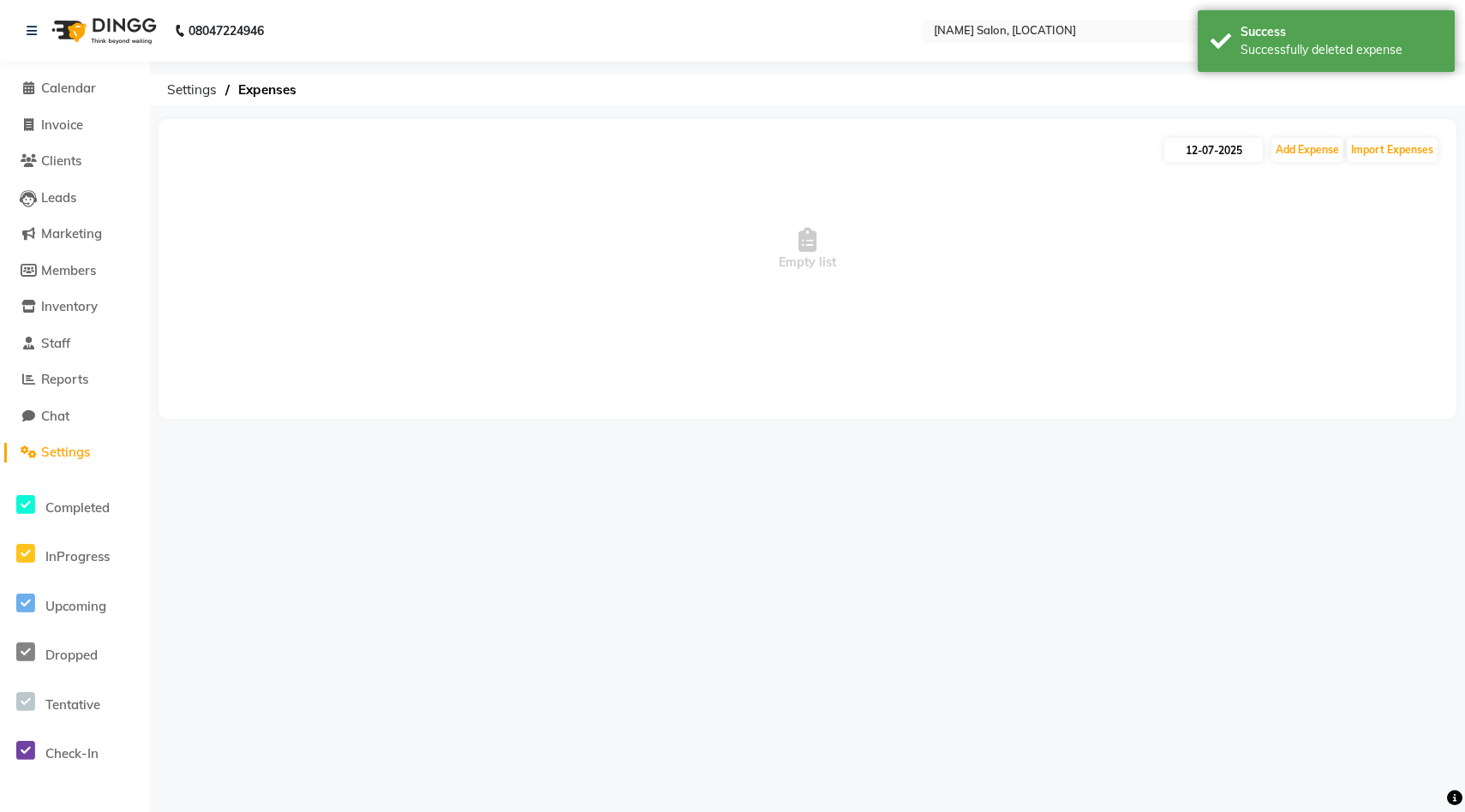 select on "7" 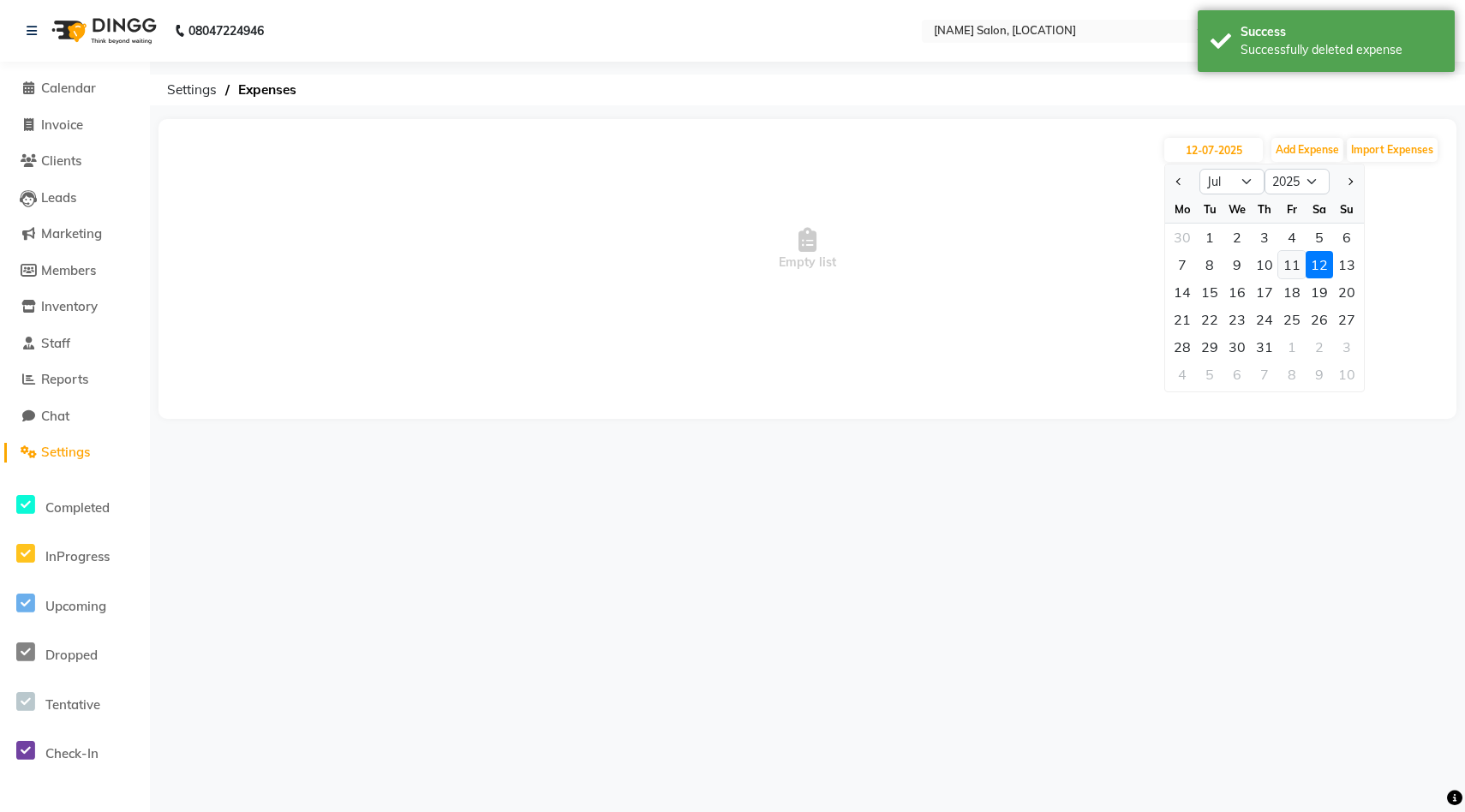 click on "11" 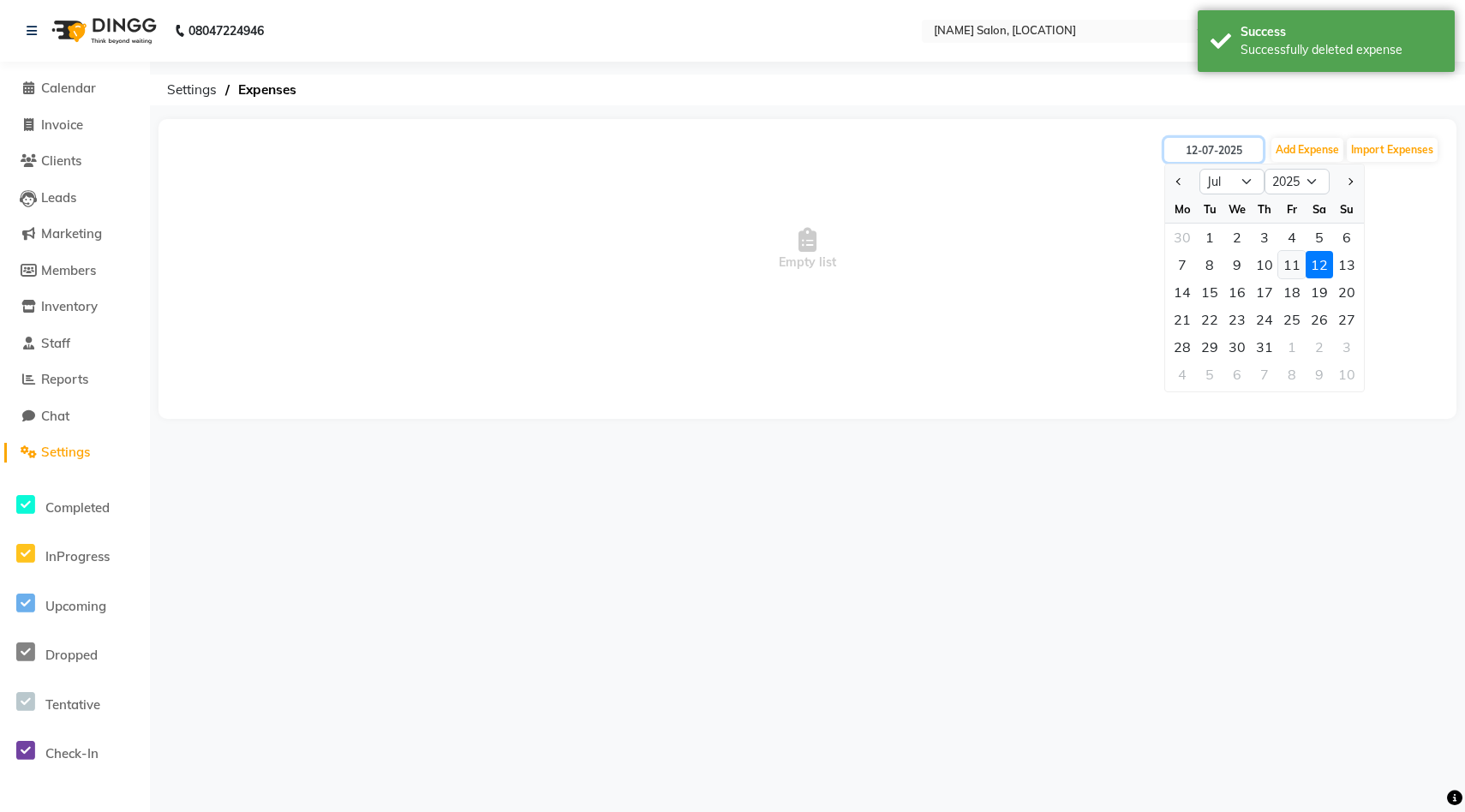 type on "11-07-2025" 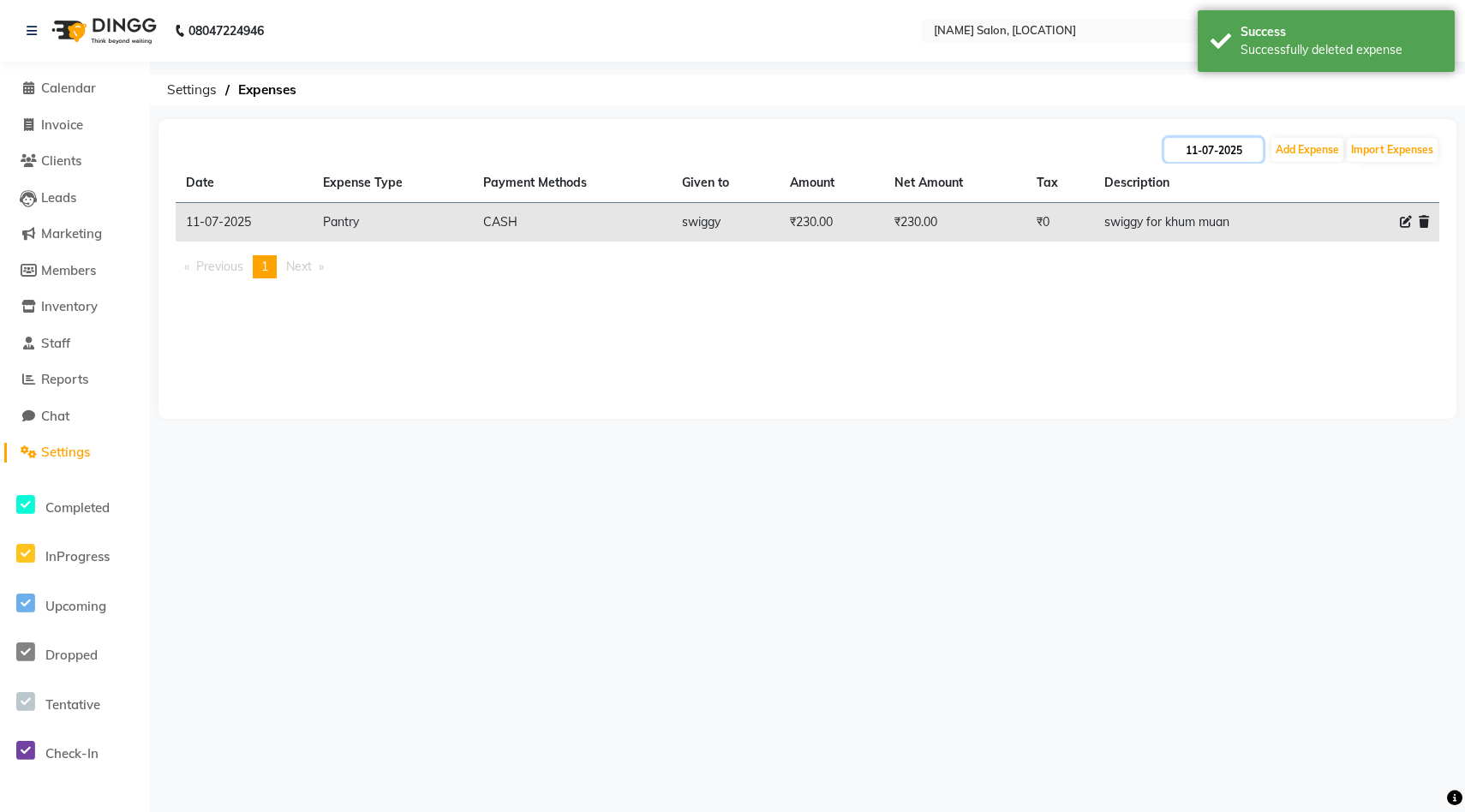 click on "11-07-2025" 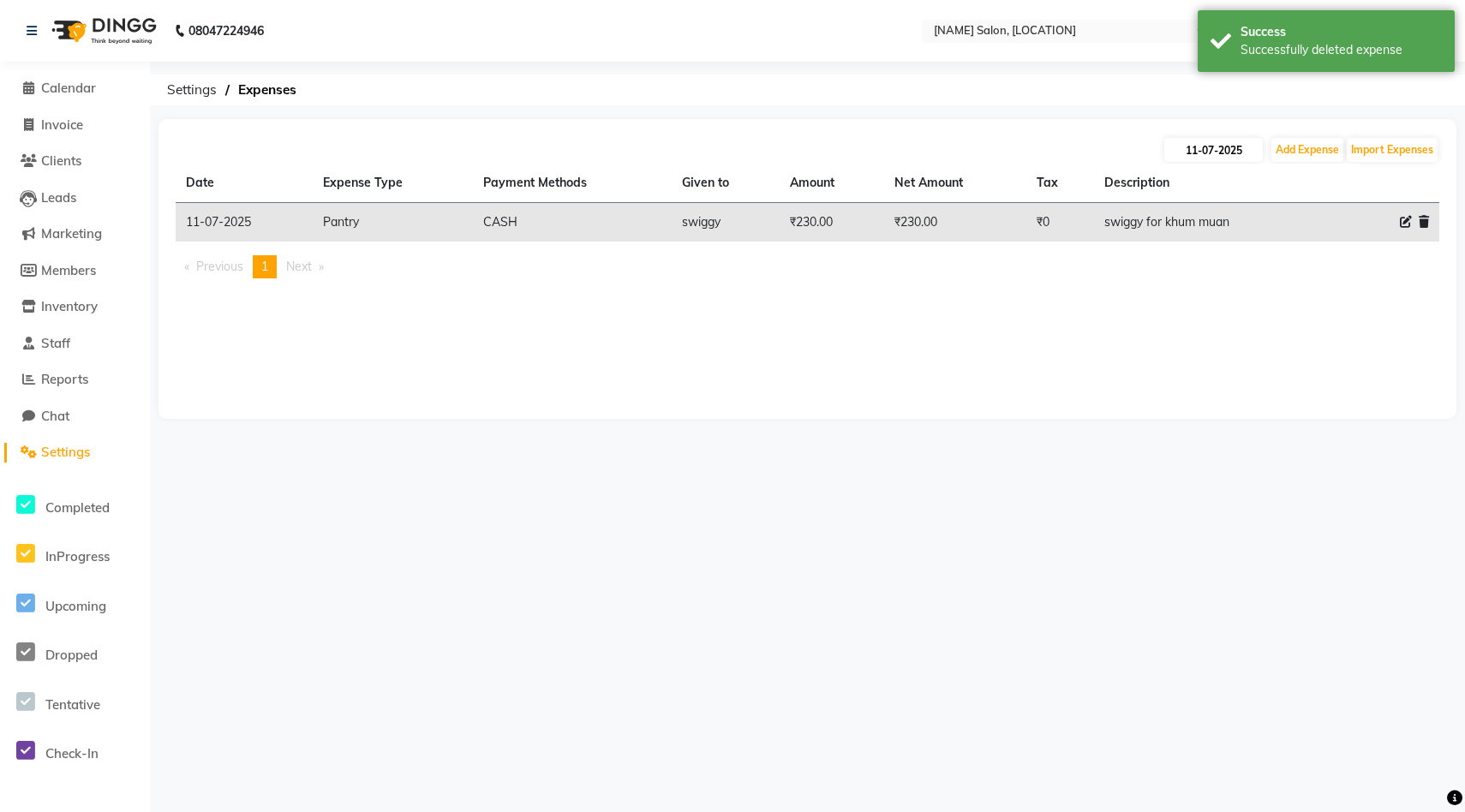 select on "7" 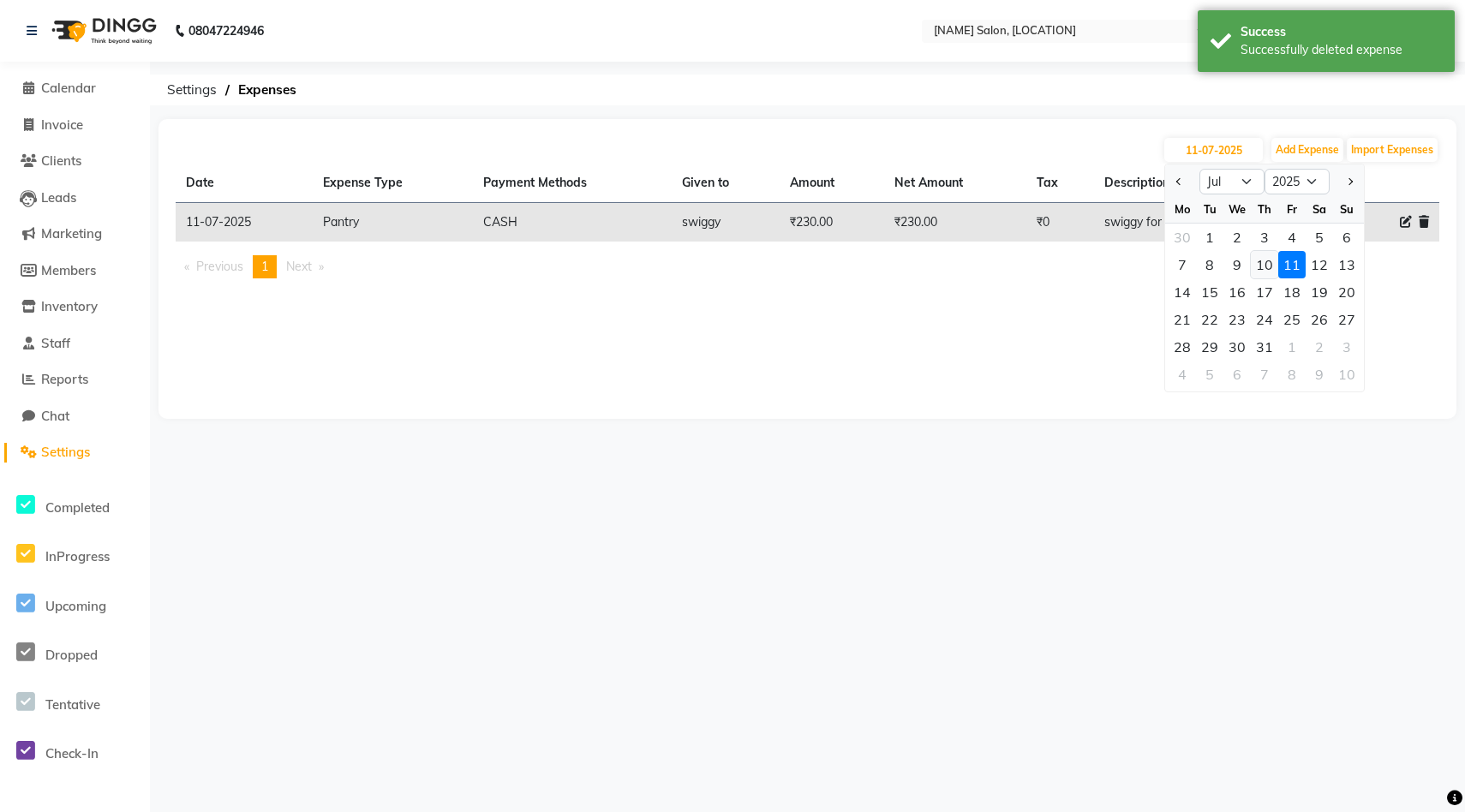 click on "10" 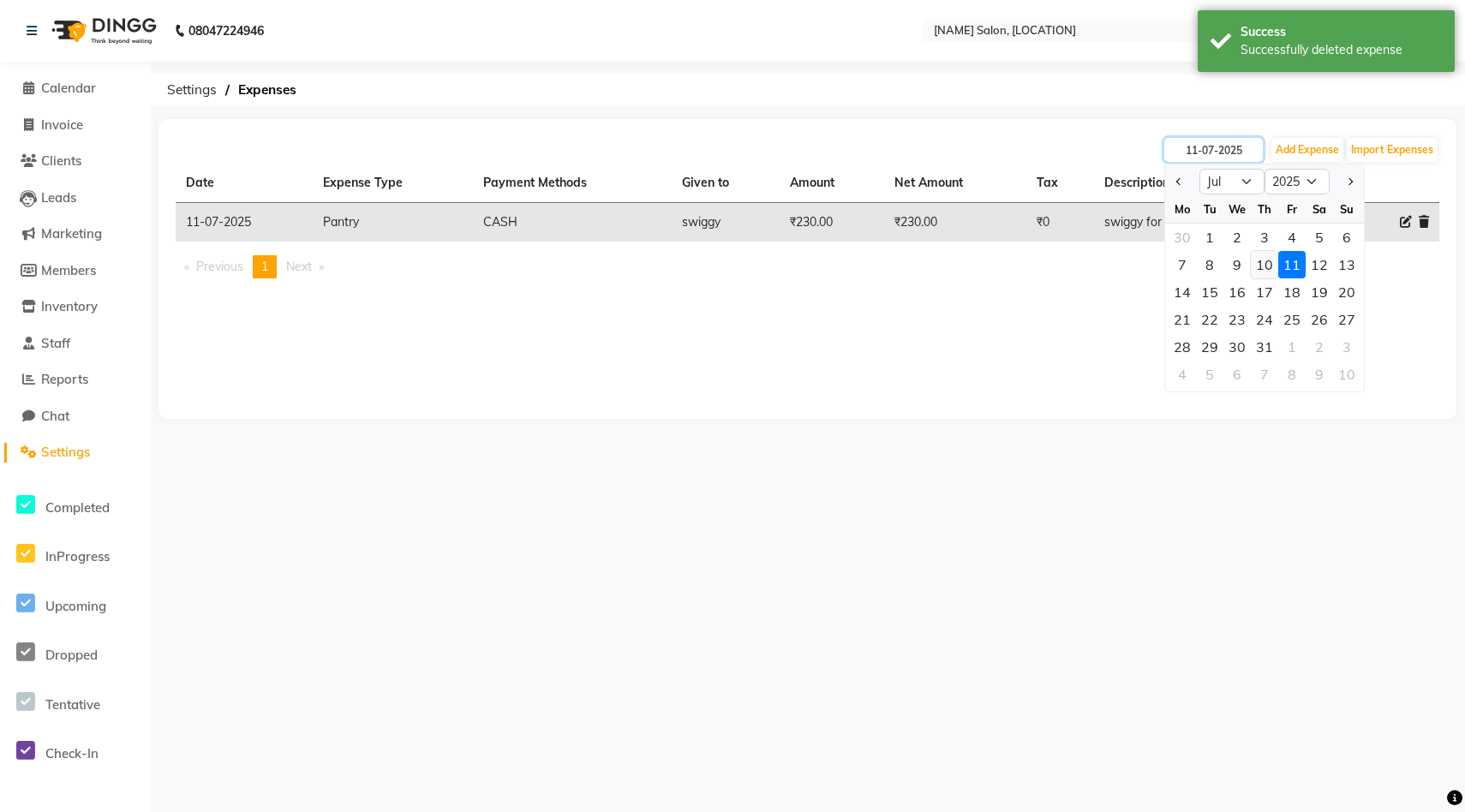 type on "10-07-2025" 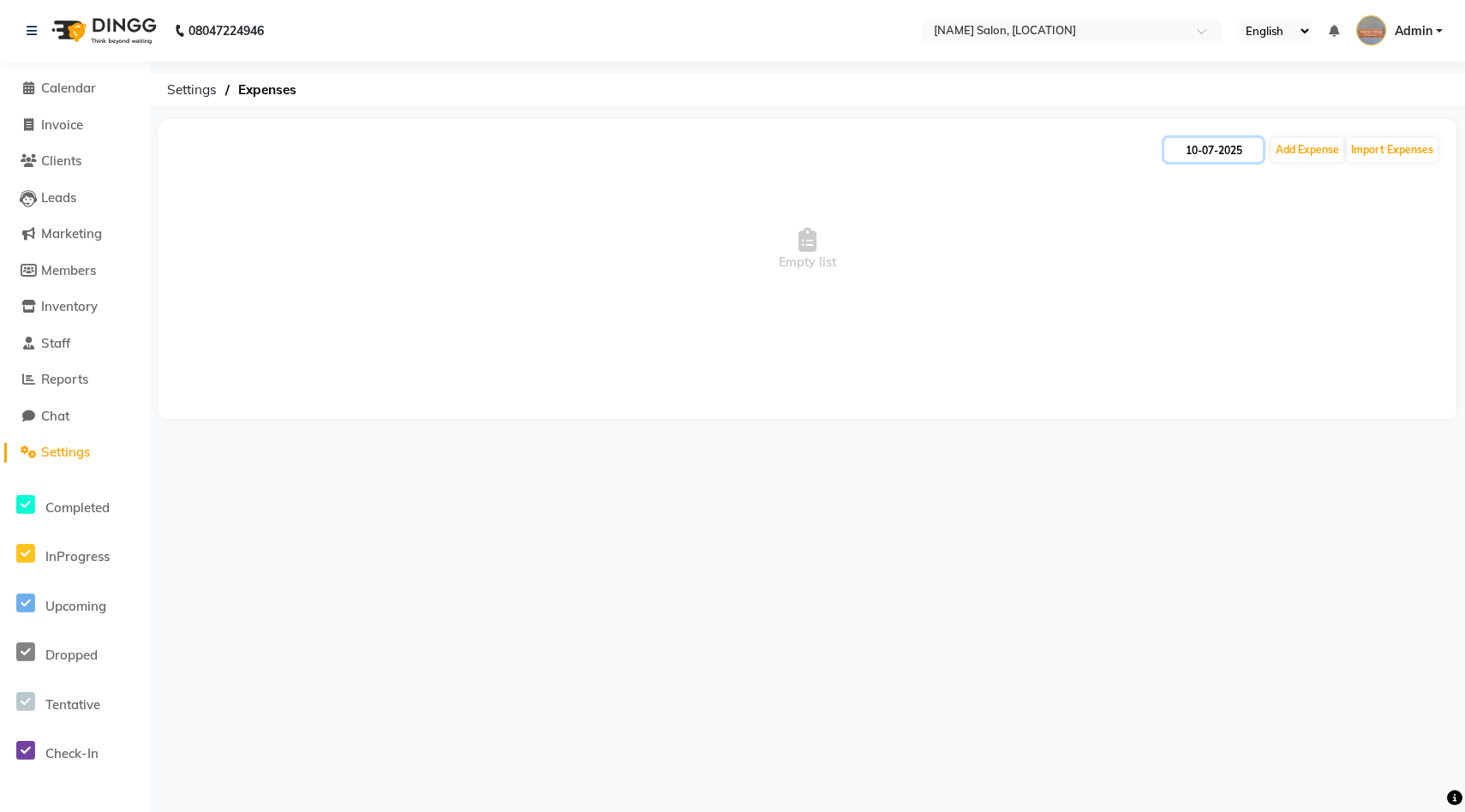 click on "10-07-2025" 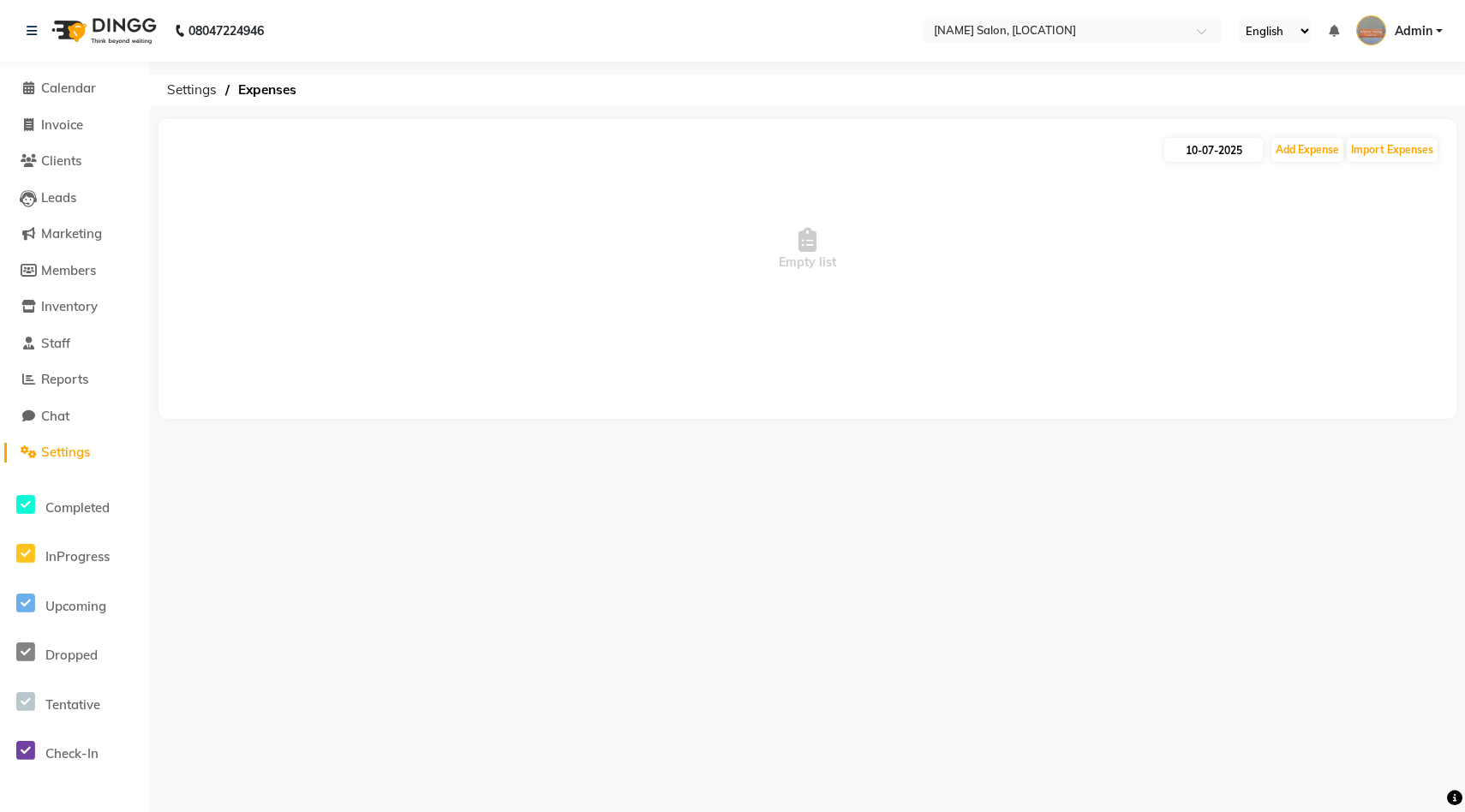 select on "7" 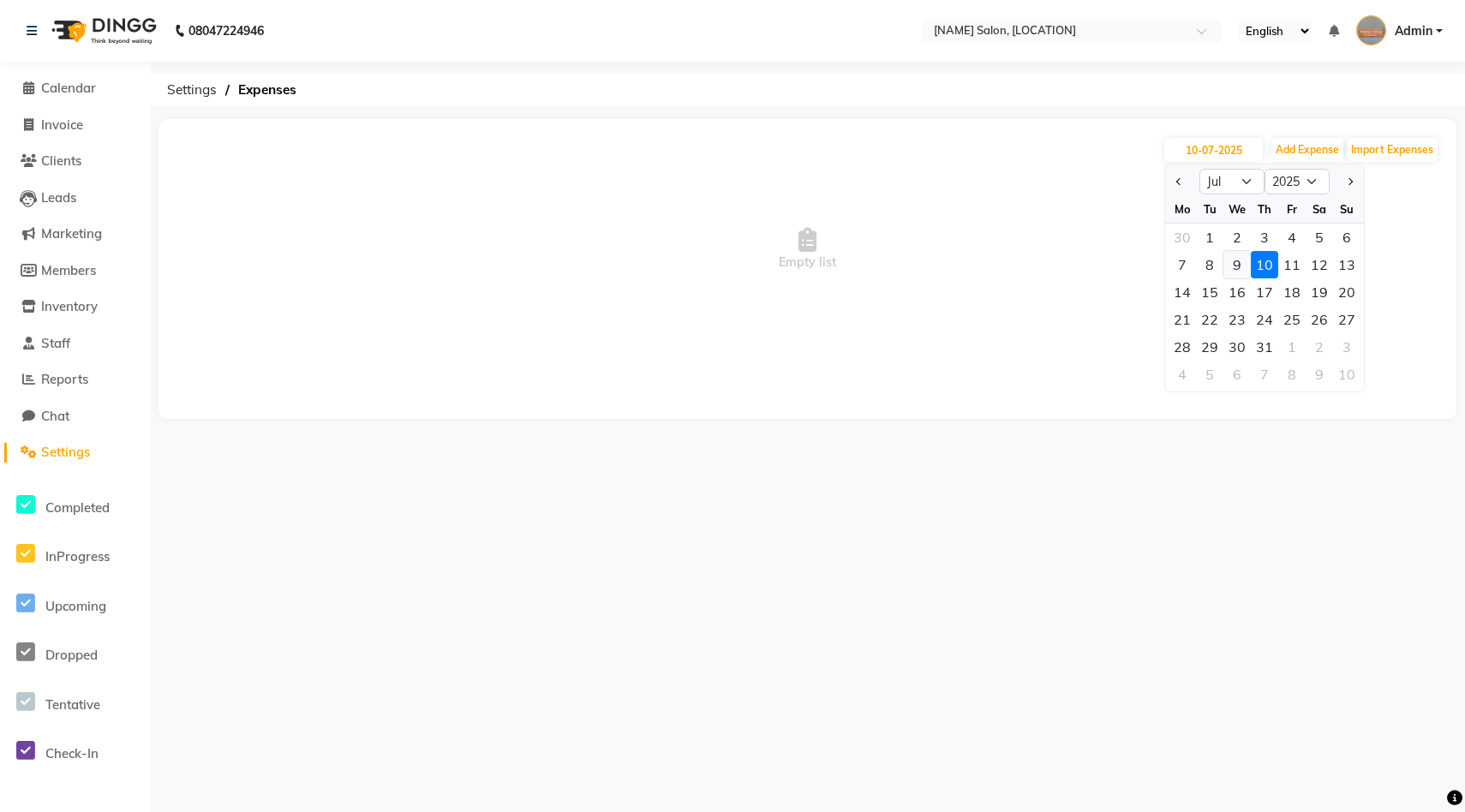 click on "9" 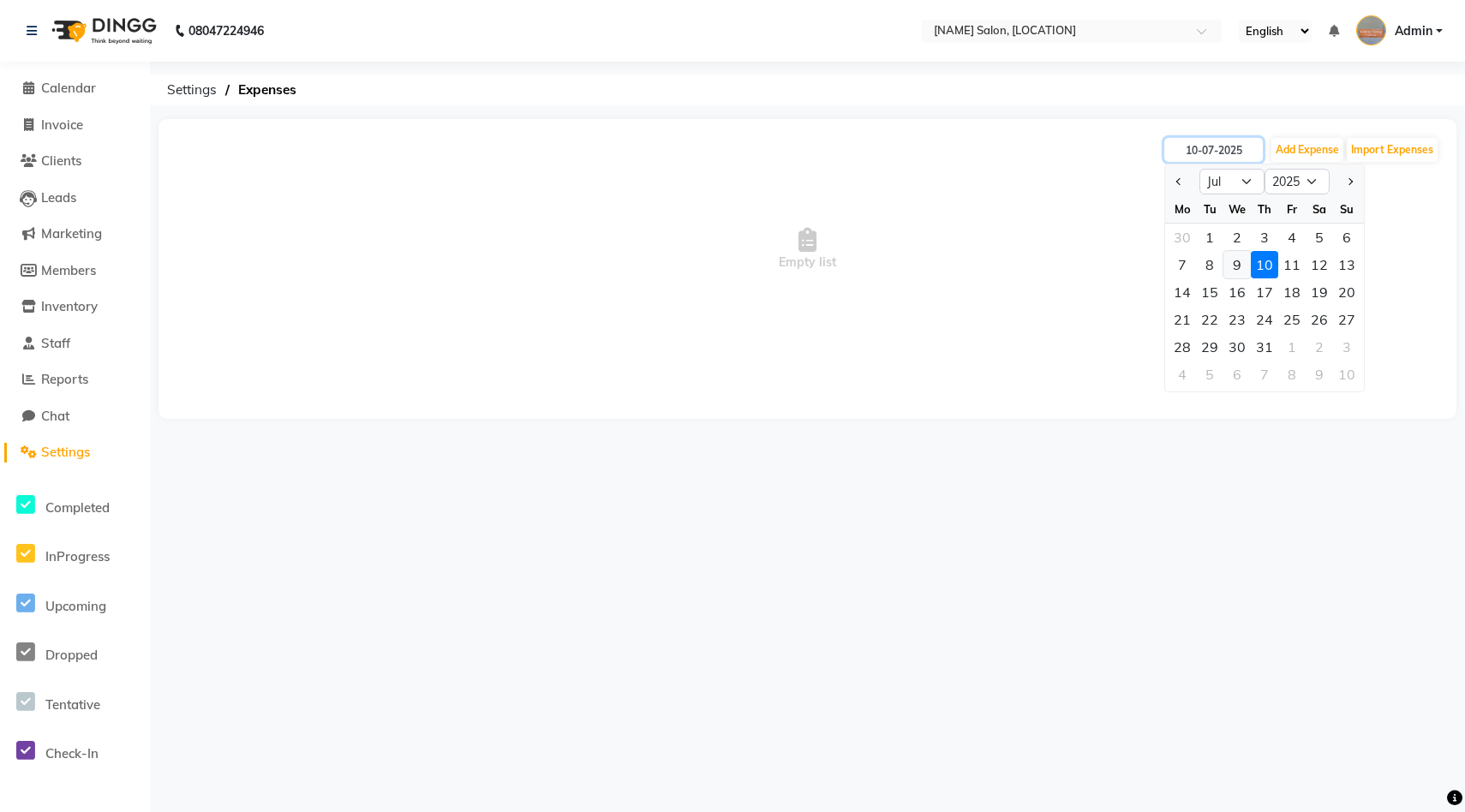 type on "09-07-2025" 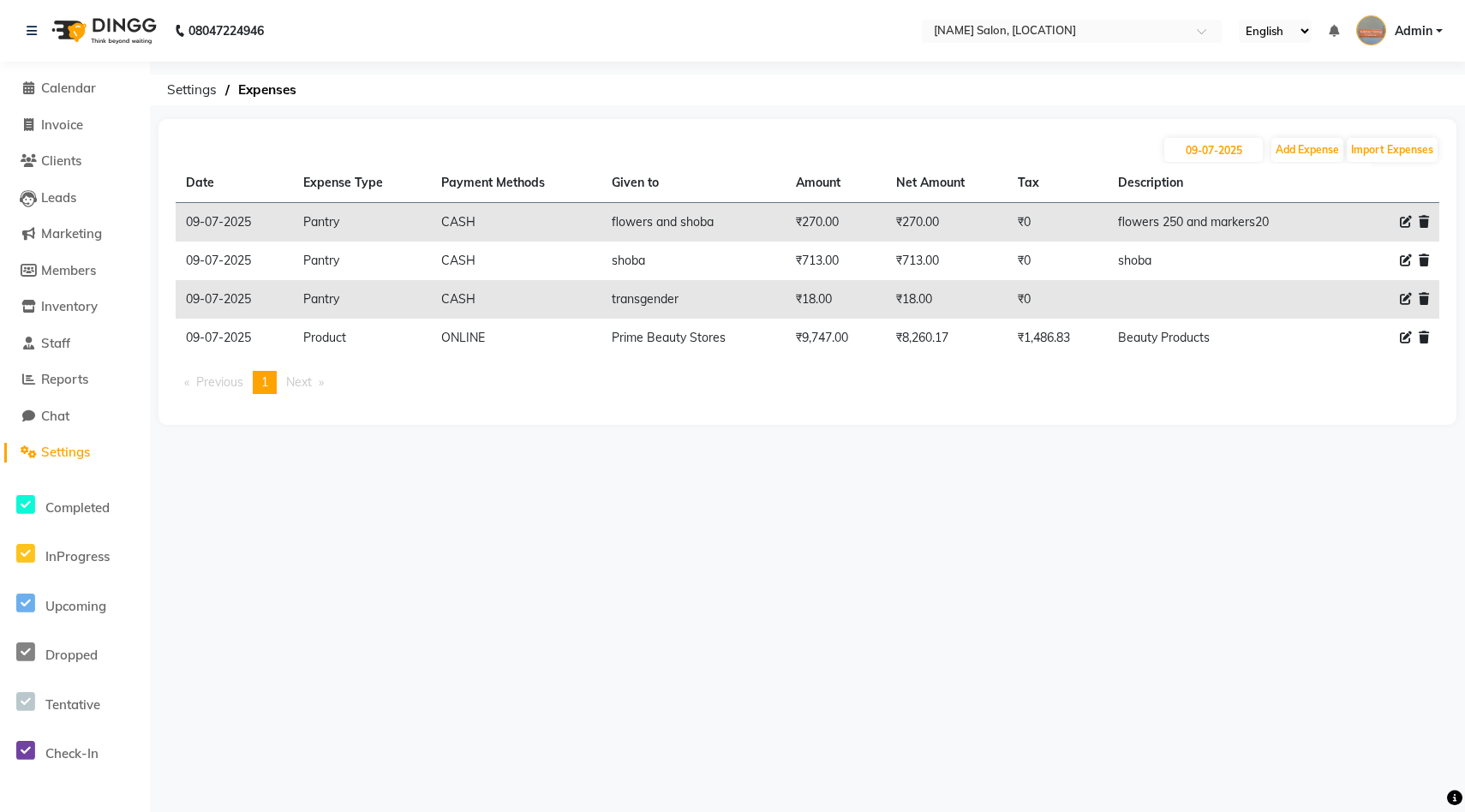 click 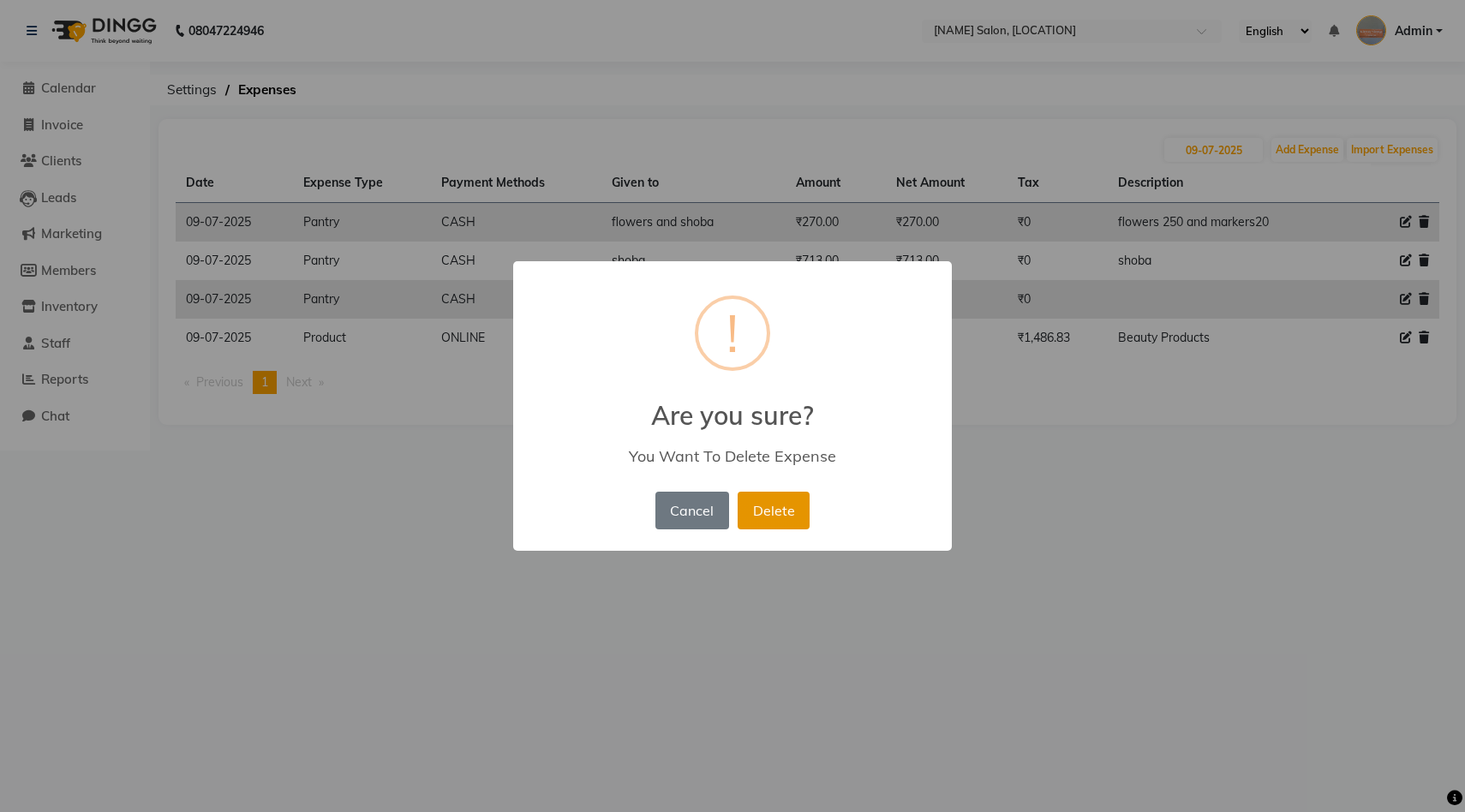click on "Delete" at bounding box center [774, 510] 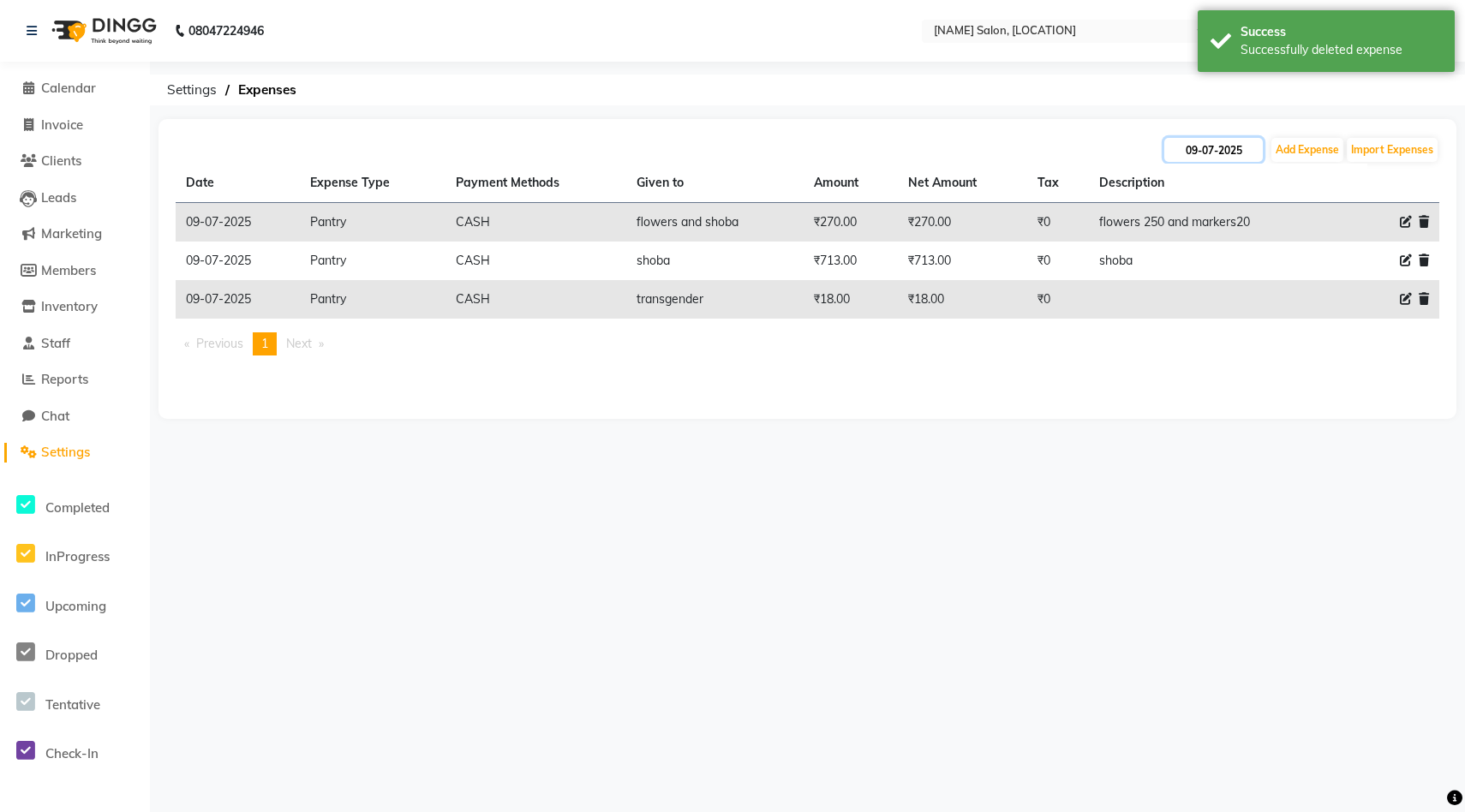 click on "09-07-2025" 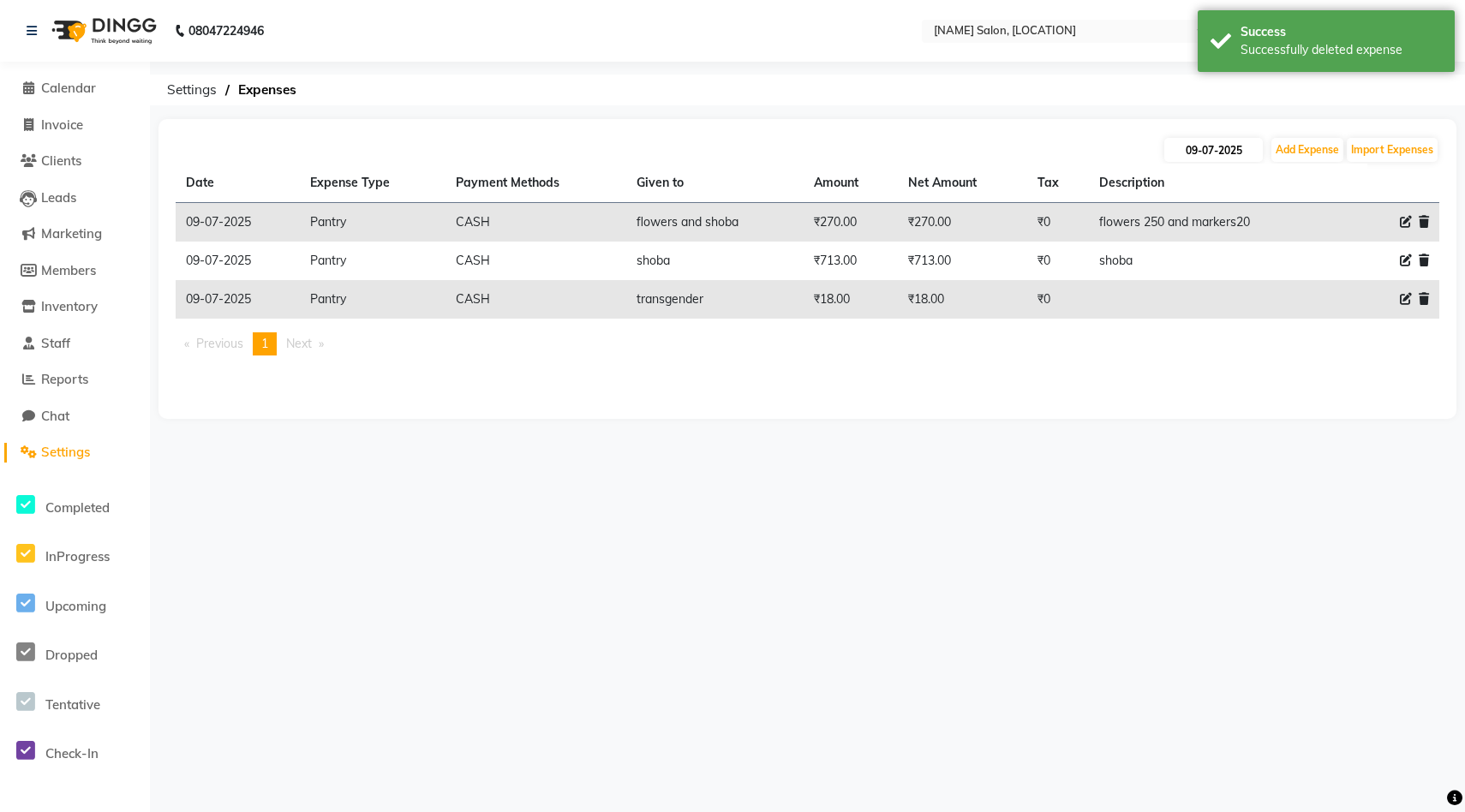 select on "7" 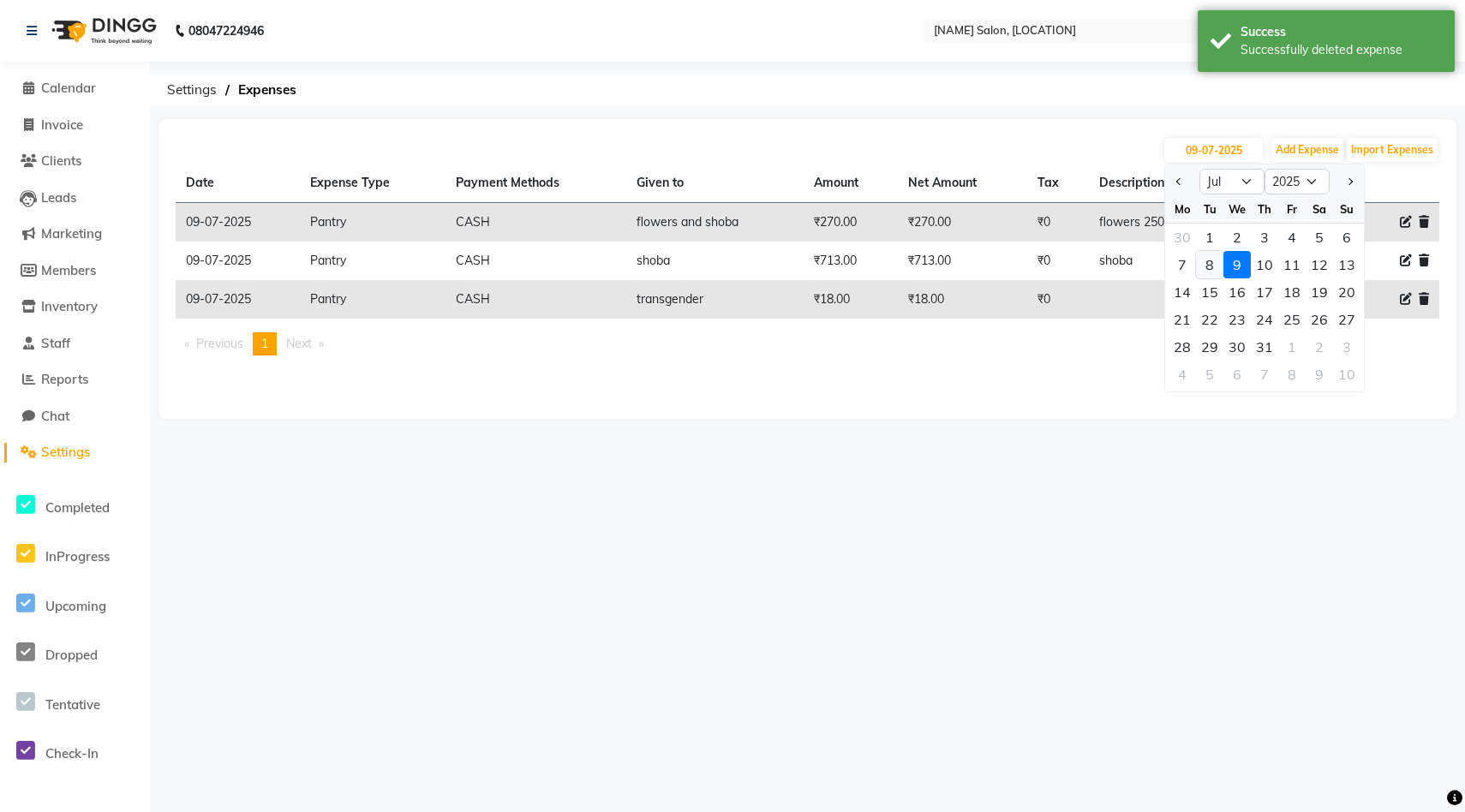 click on "8" 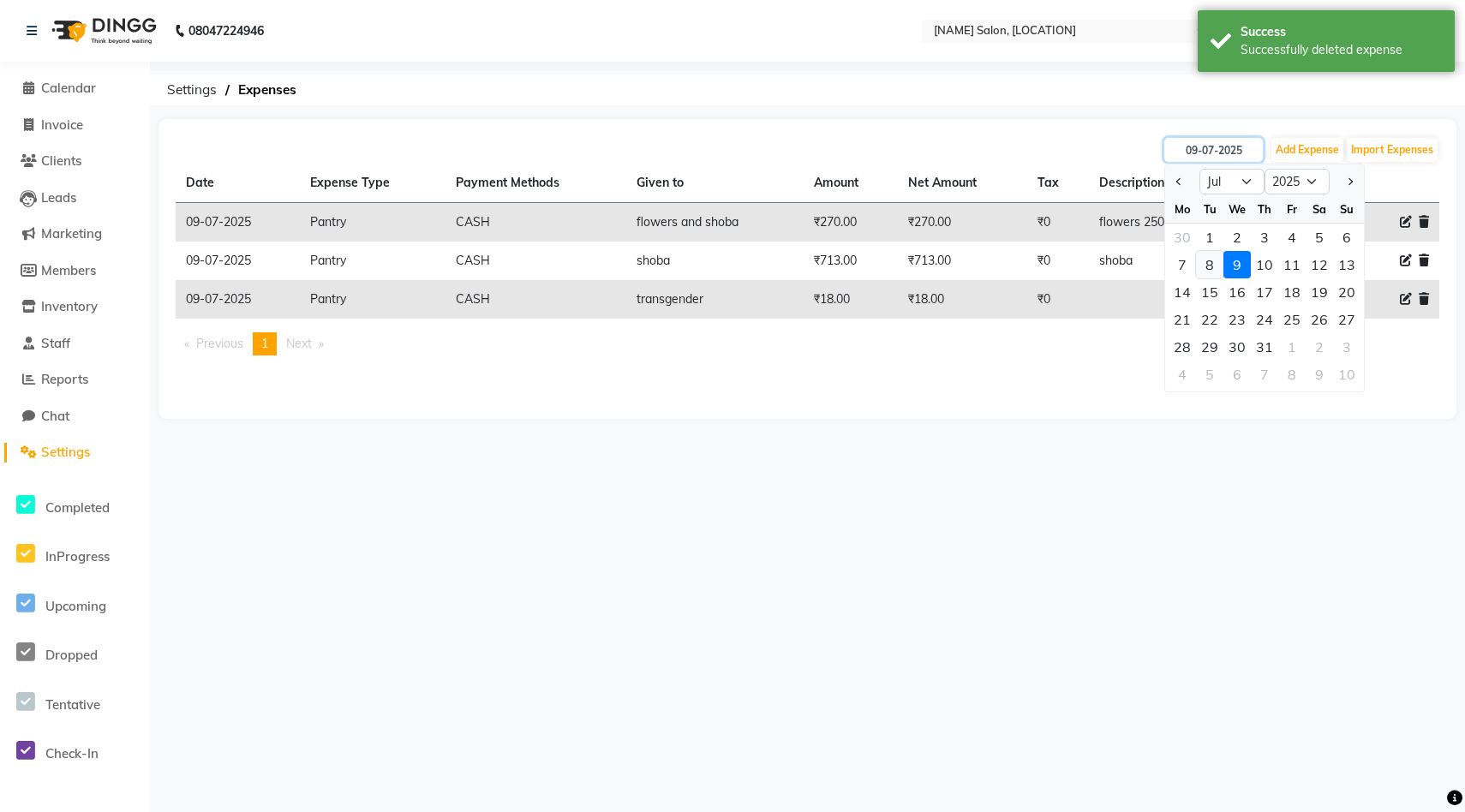 type on "08-07-2025" 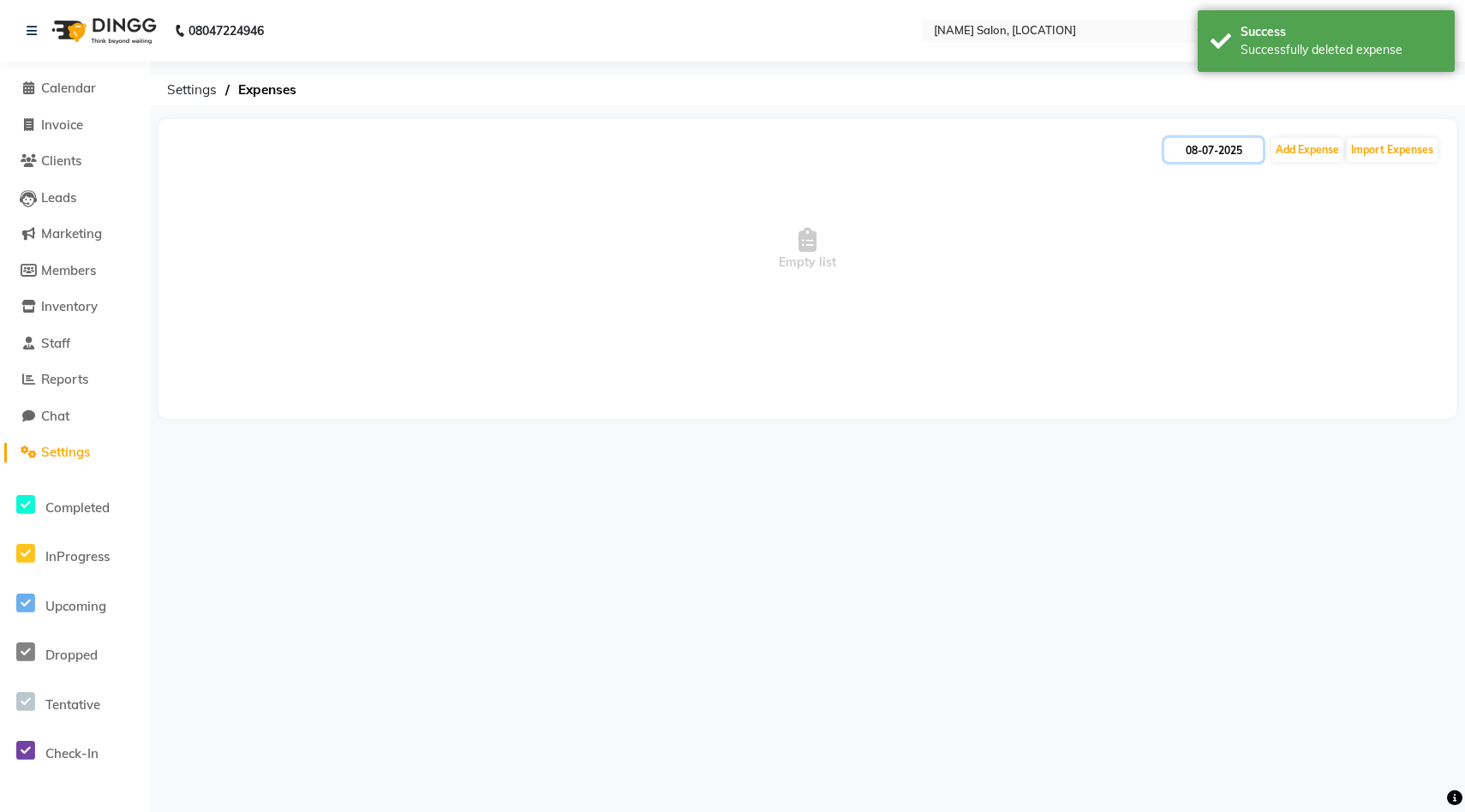 click on "08-07-2025" 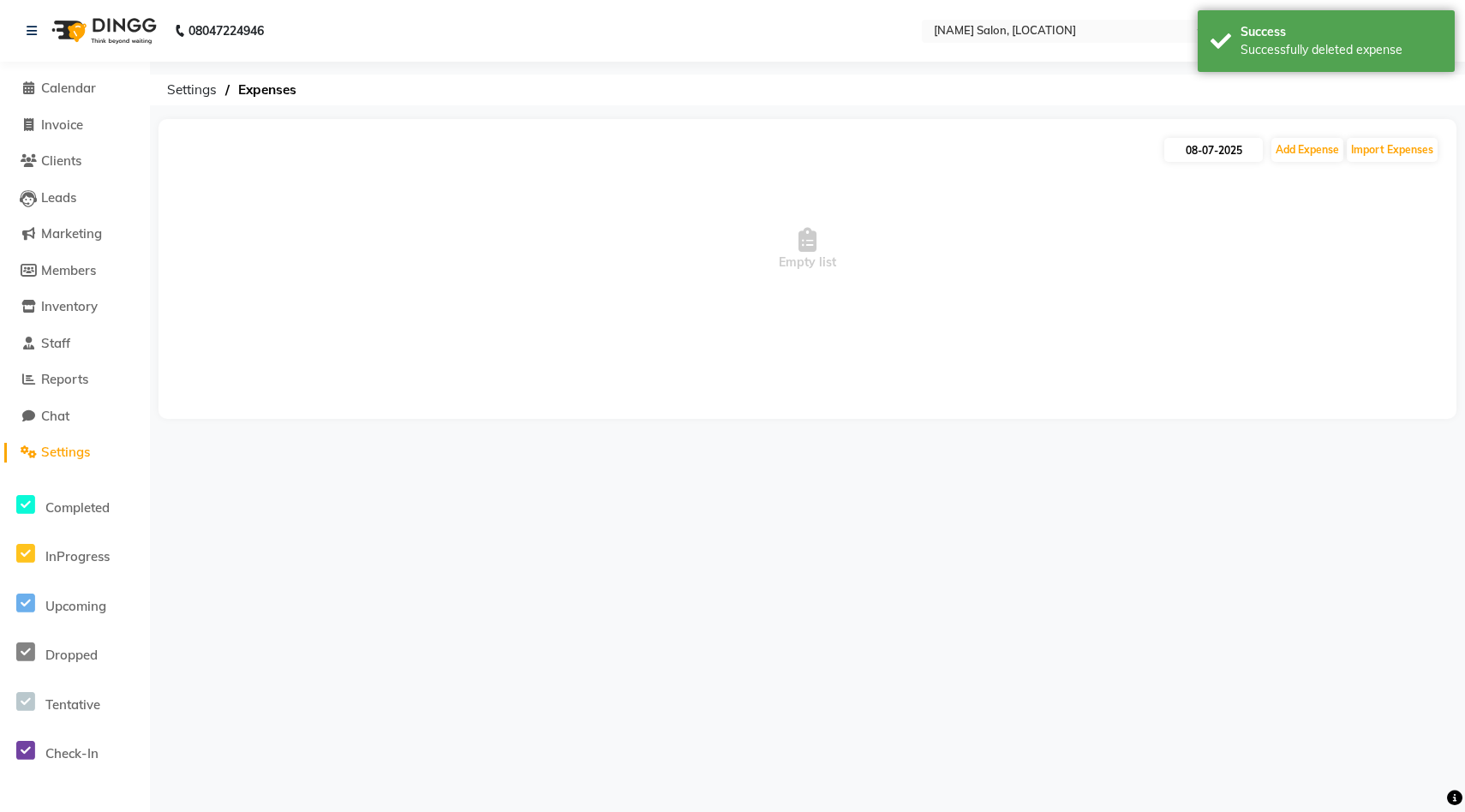 select on "7" 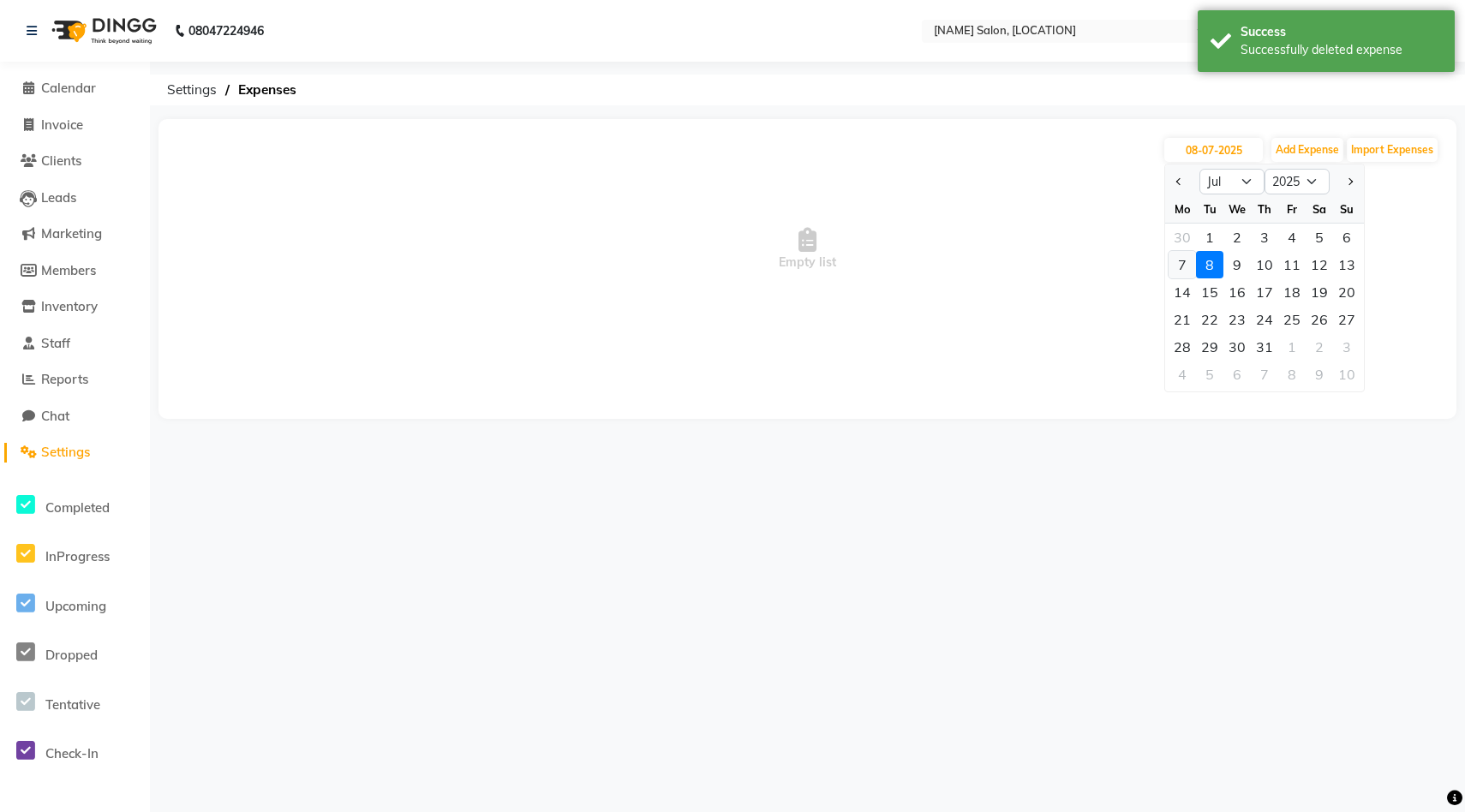 click on "7" 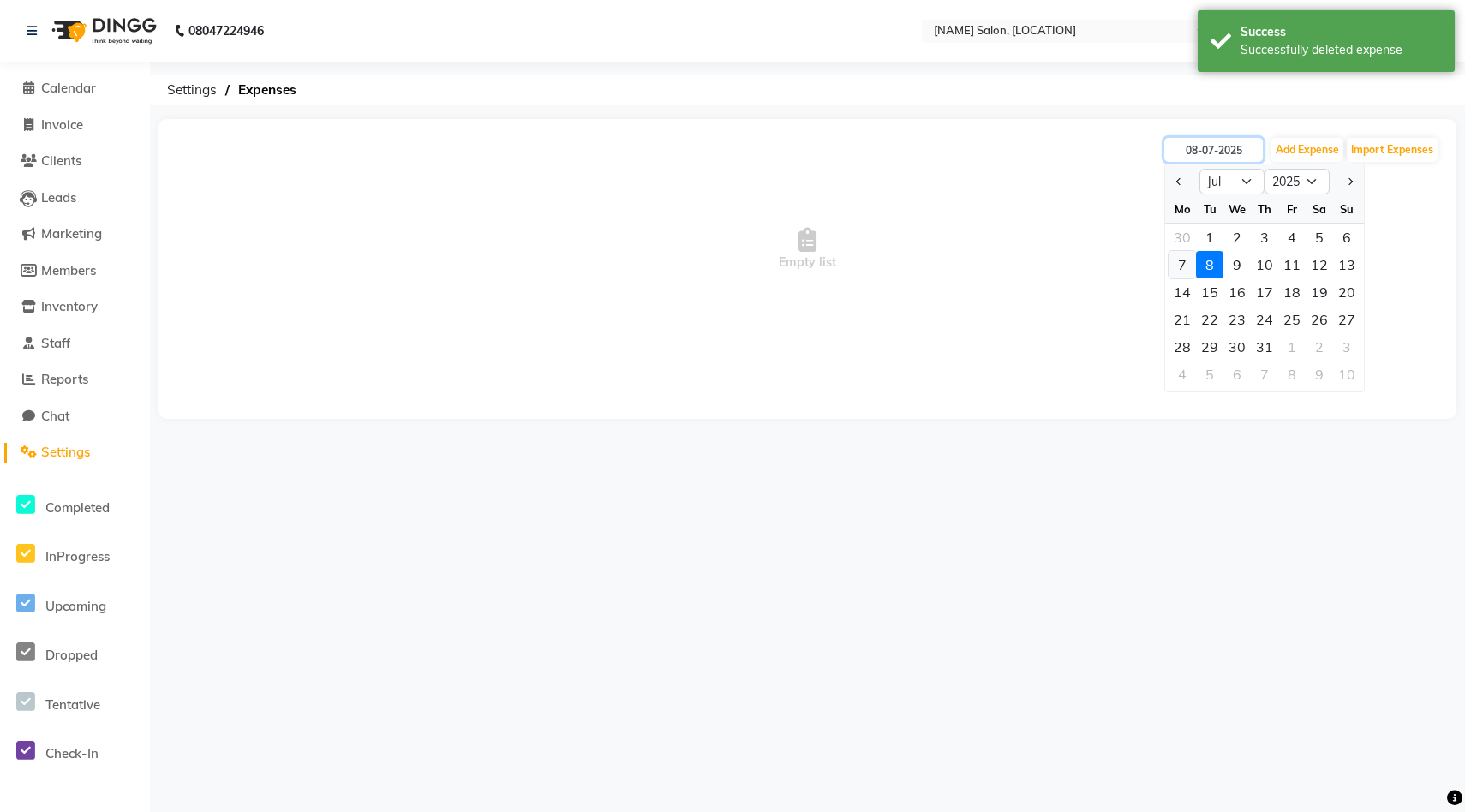 type on "07-07-2025" 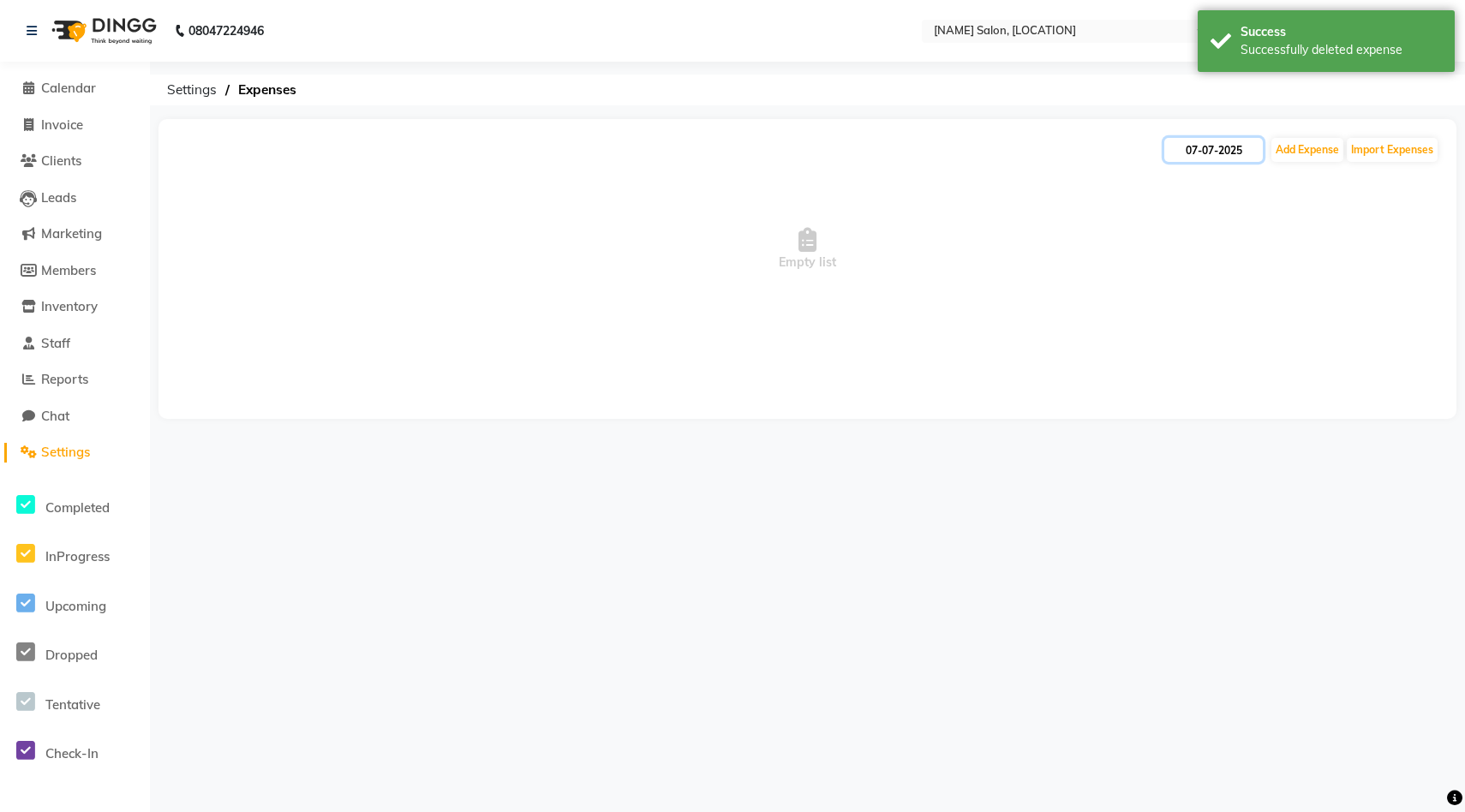 click on "07-07-2025" 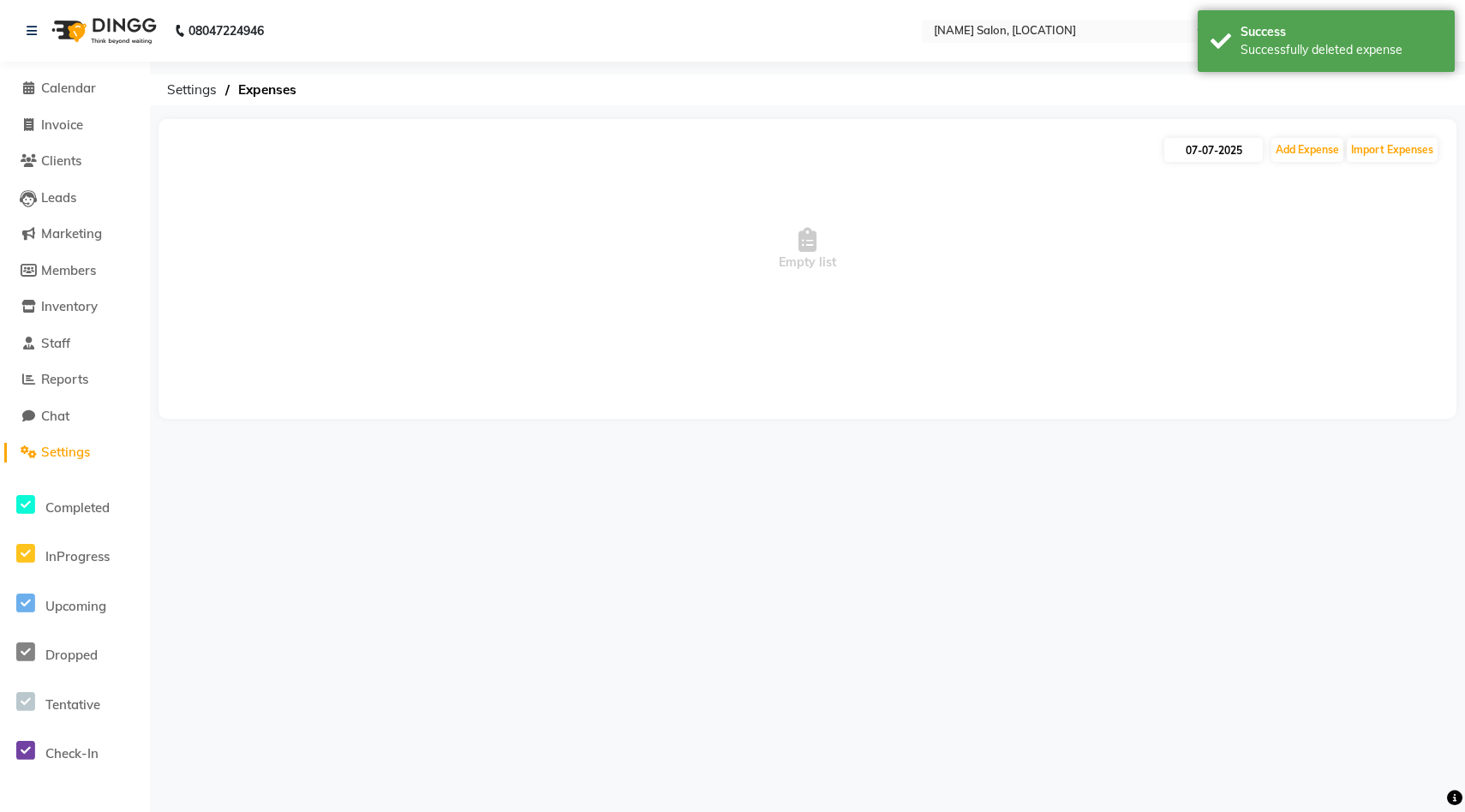 select on "7" 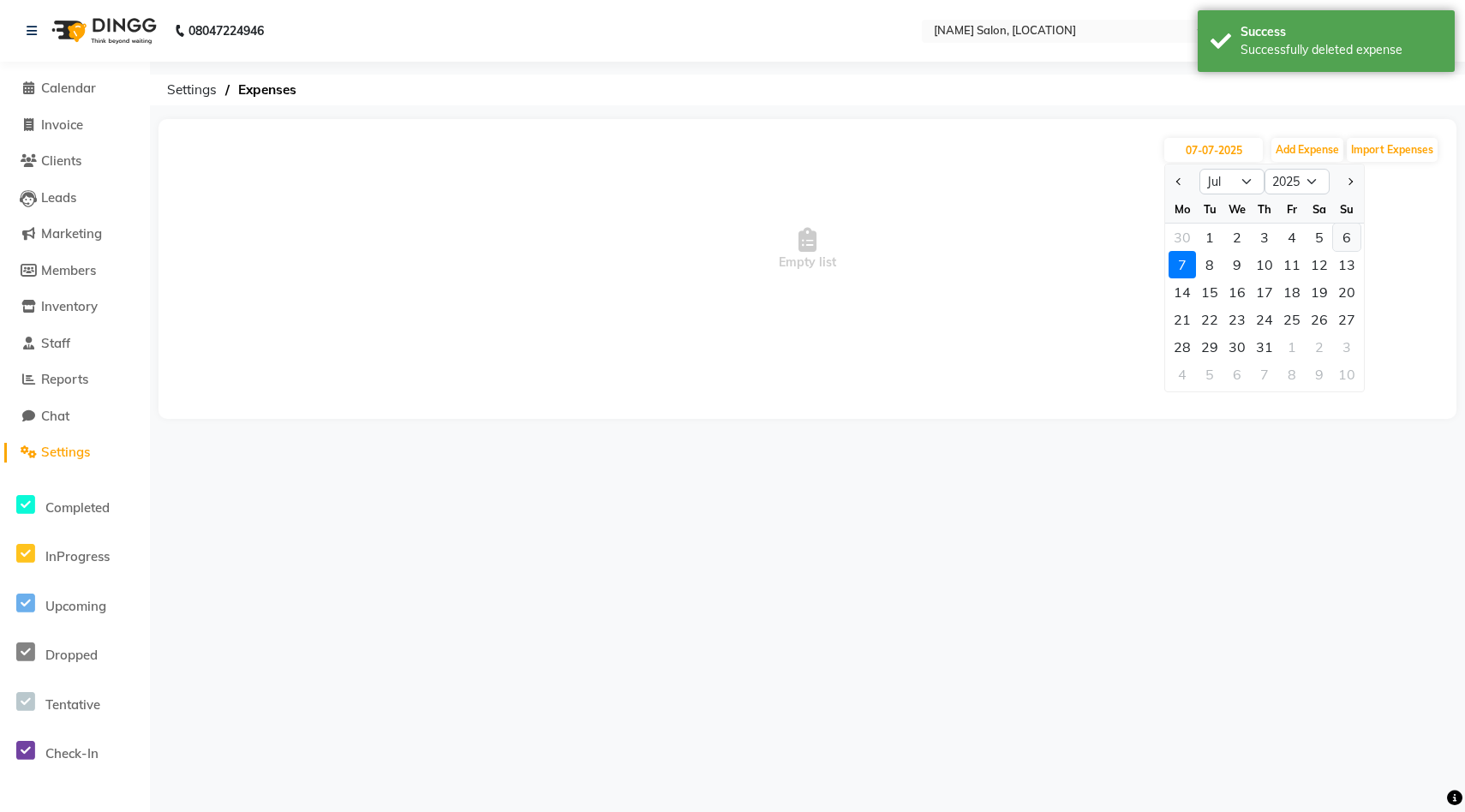 click on "6" 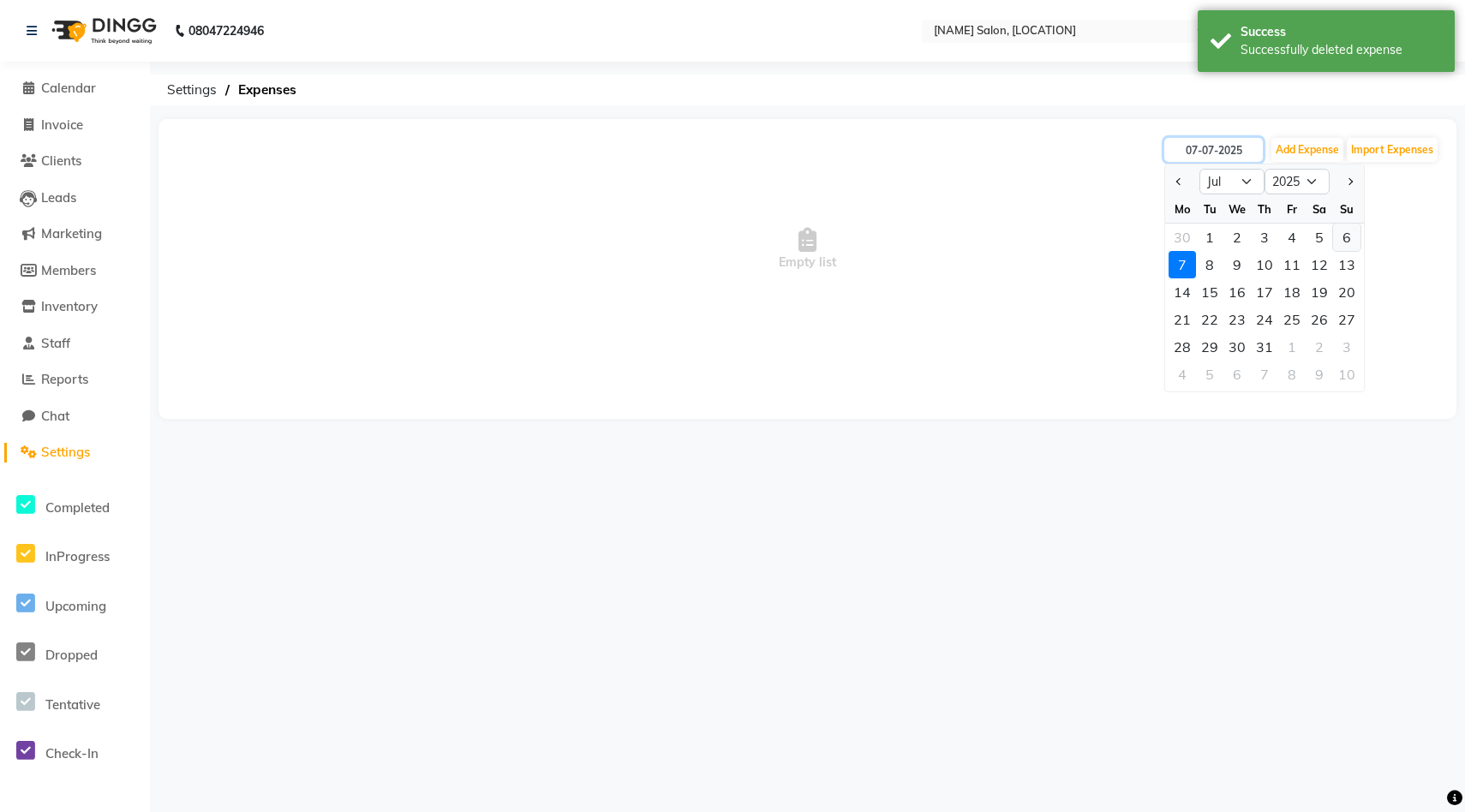 type on "06-07-2025" 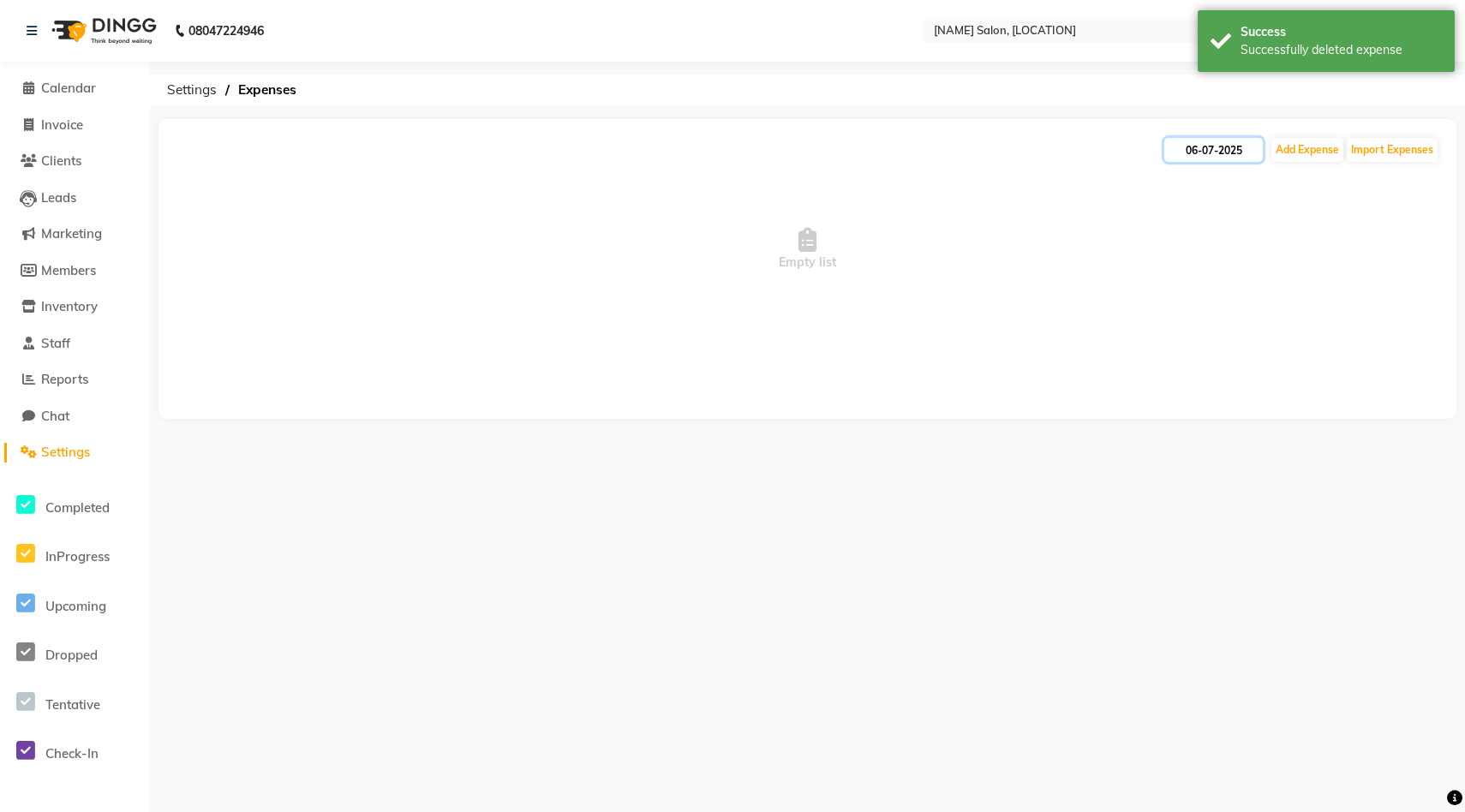 click on "06-07-2025" 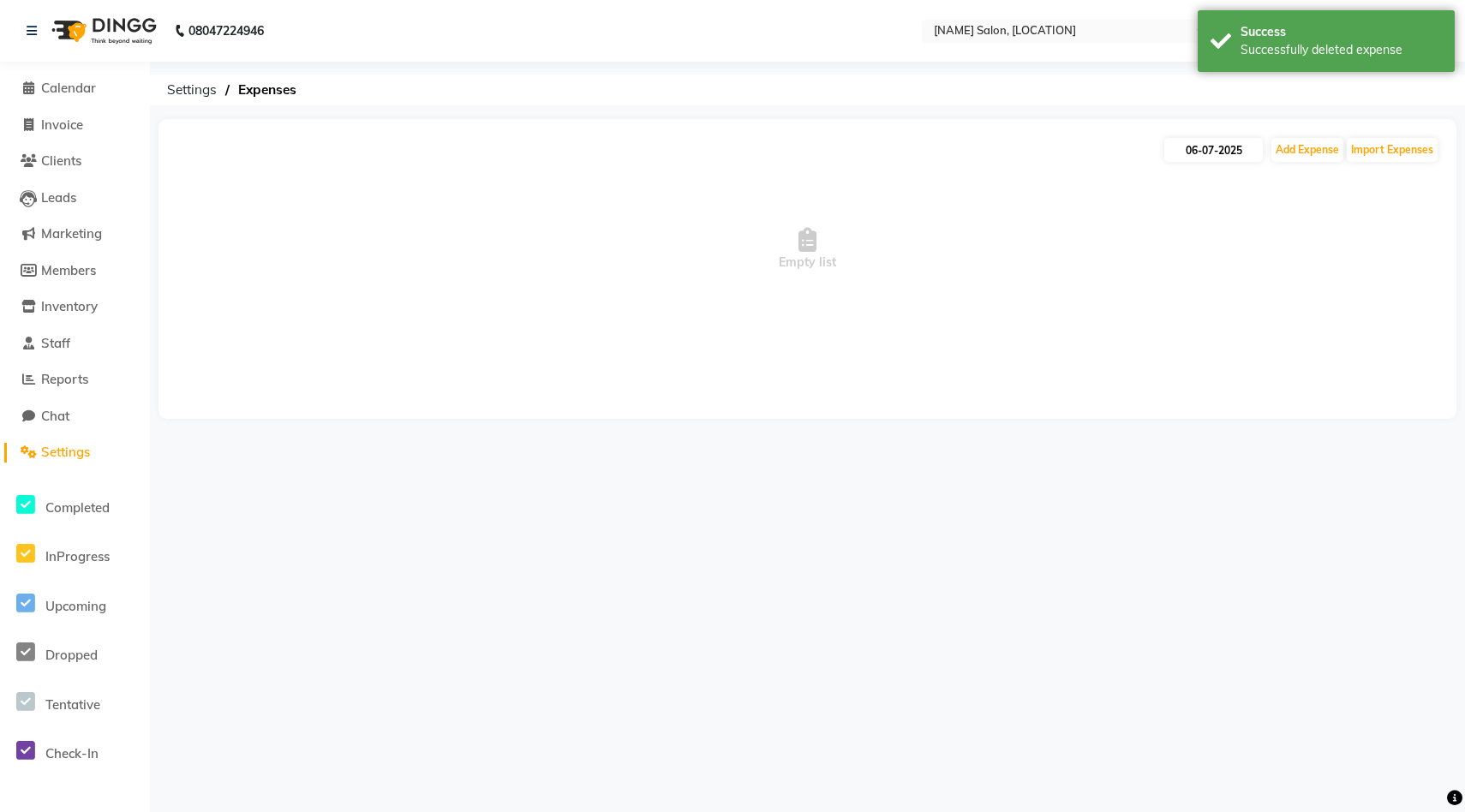select on "7" 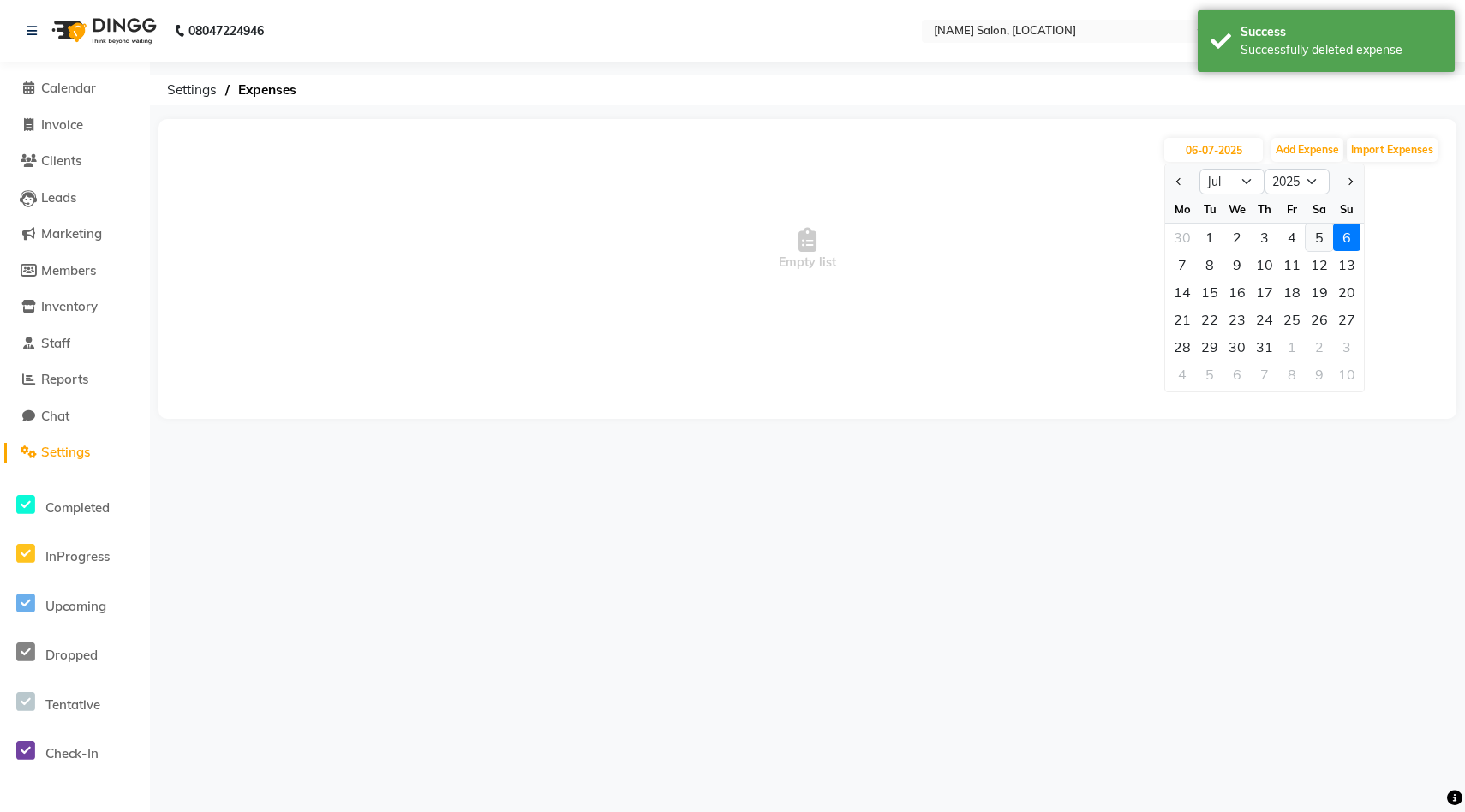 click on "5" 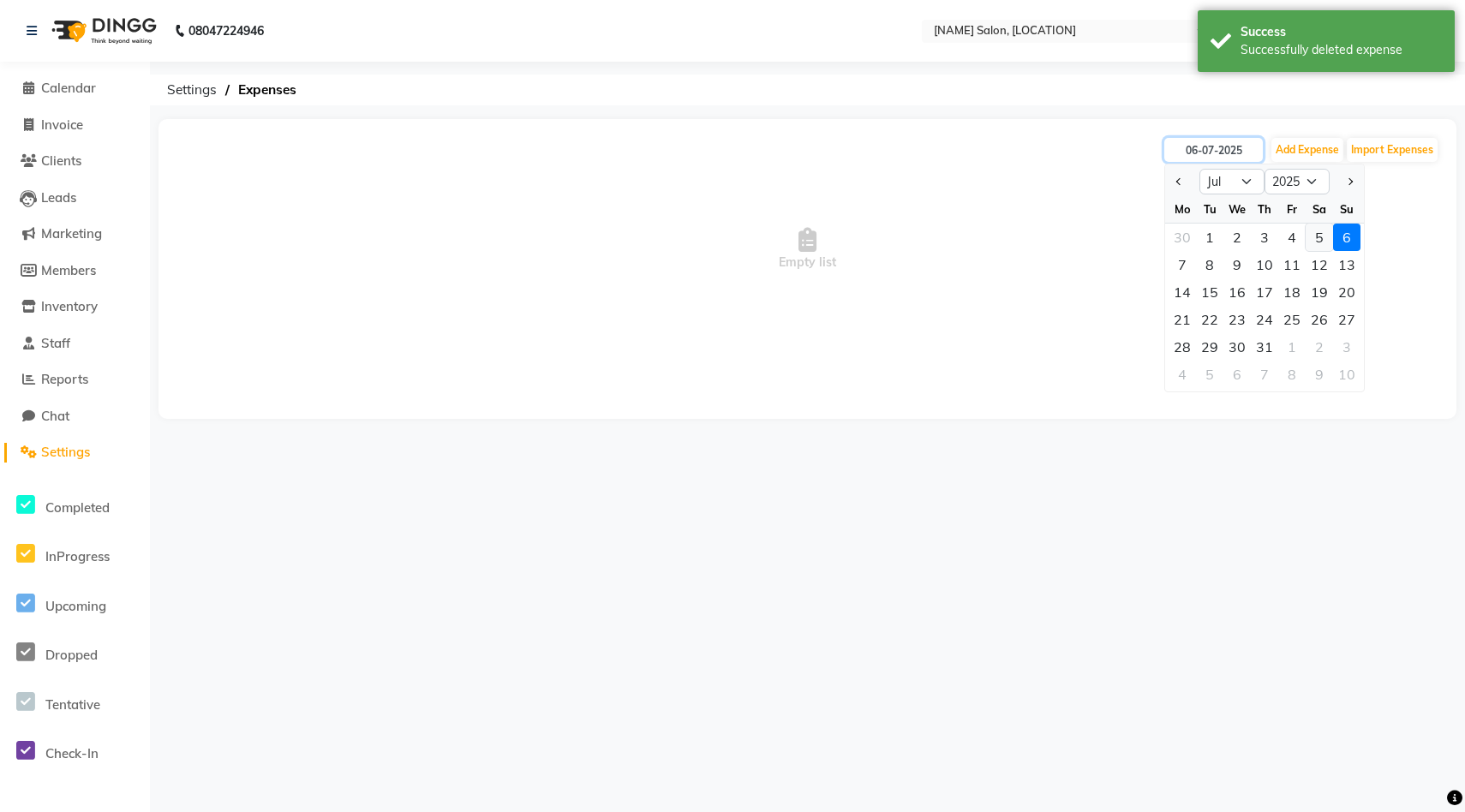type on "05-07-2025" 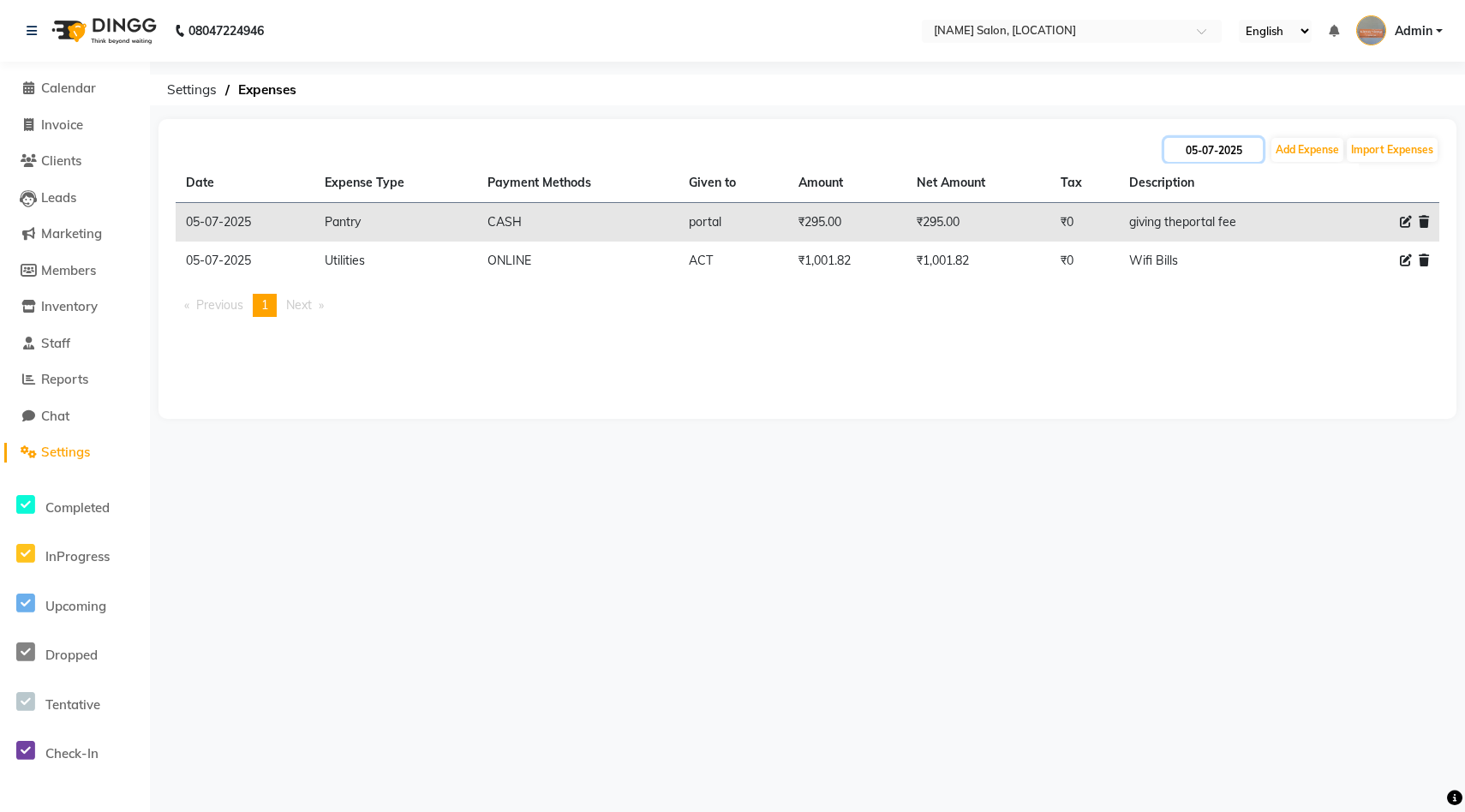 click on "05-07-2025" 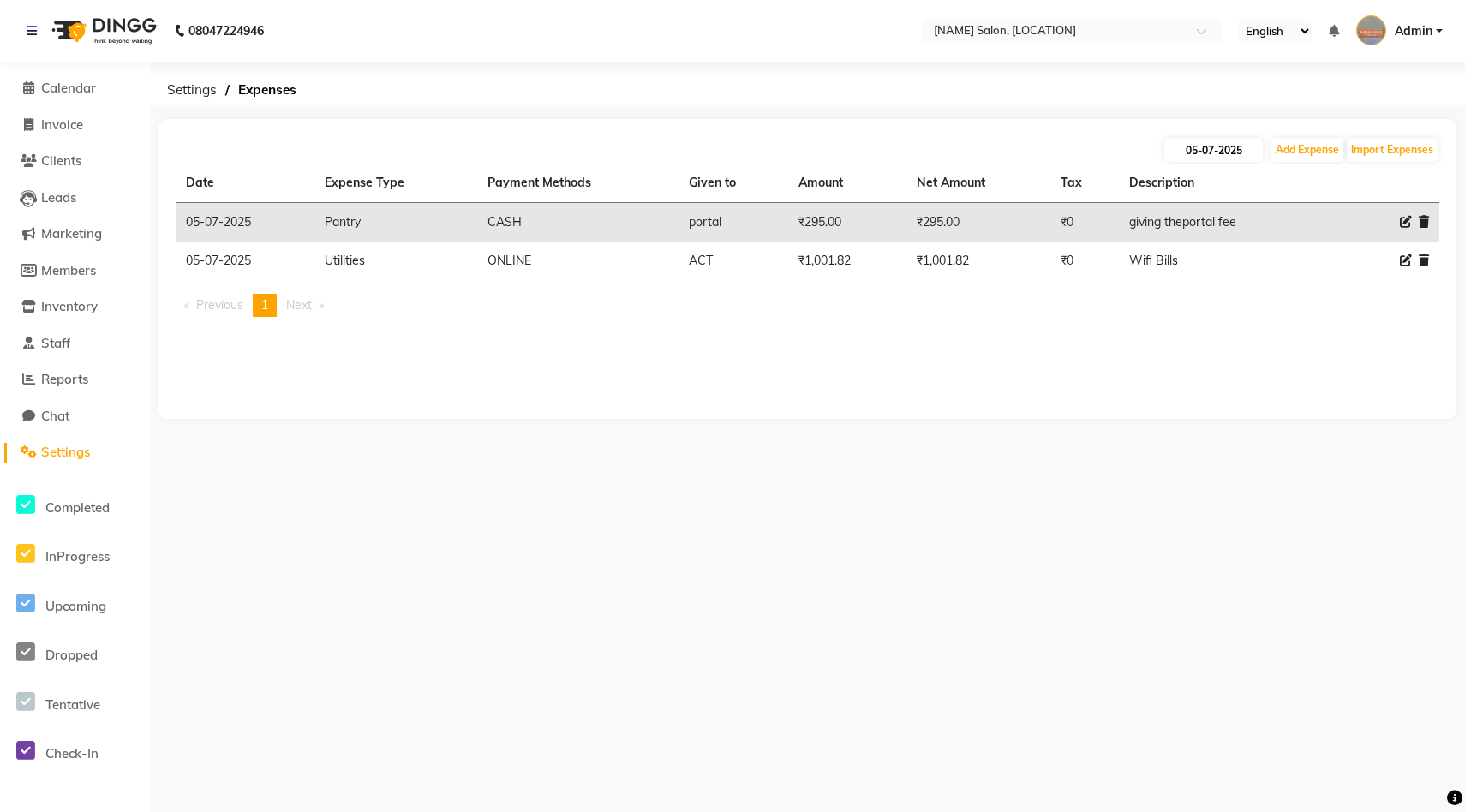 select on "7" 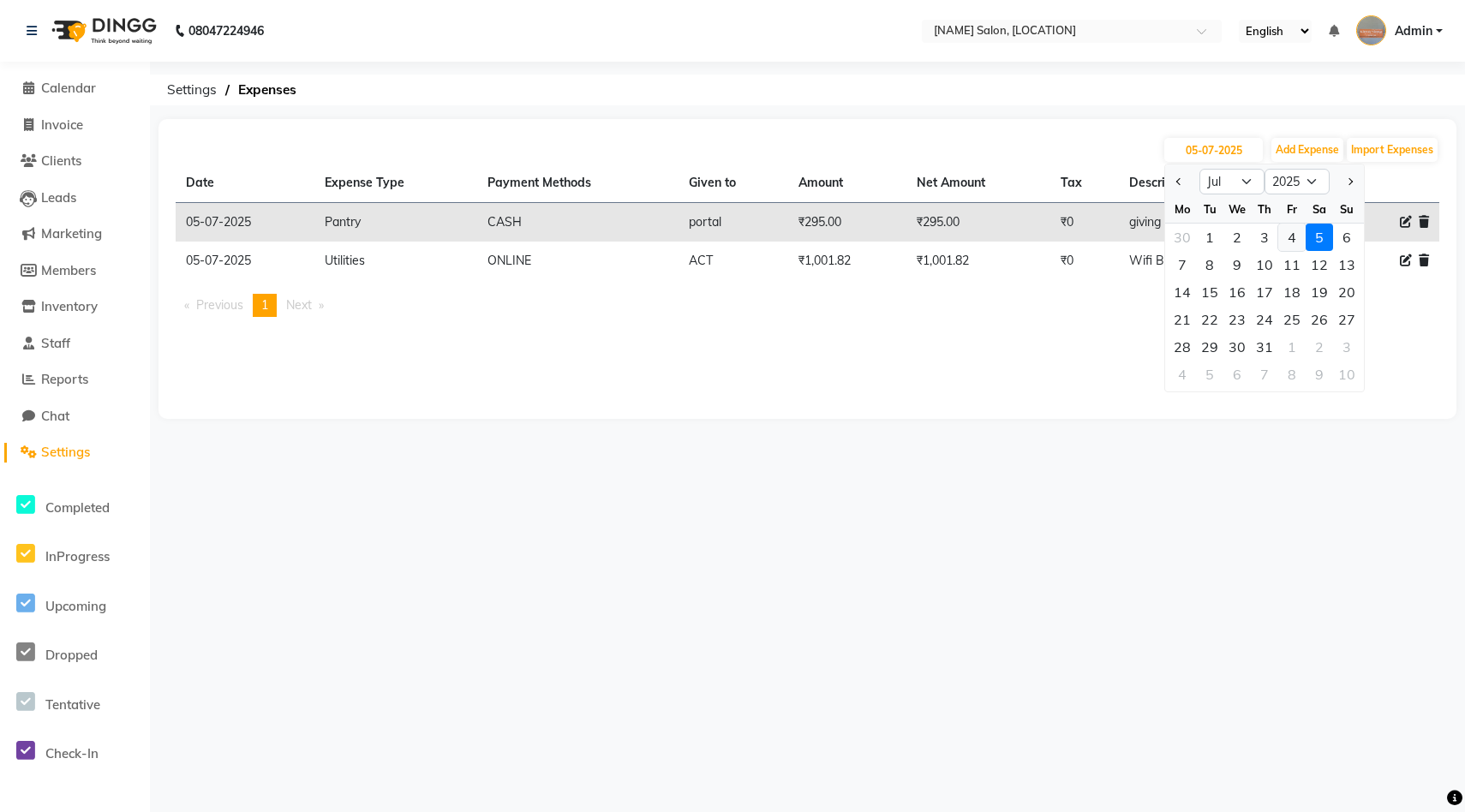 click on "4" 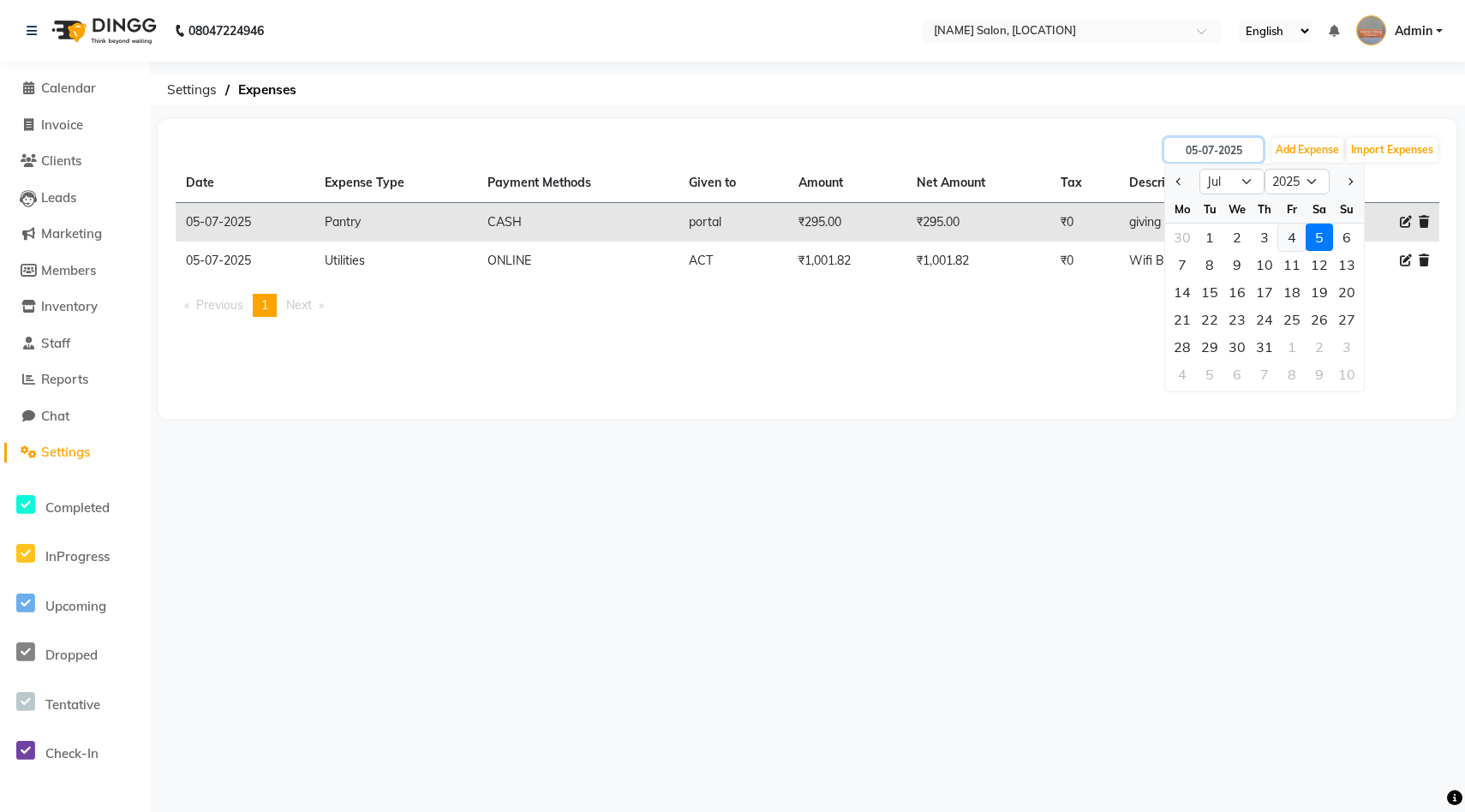 type on "04-07-2025" 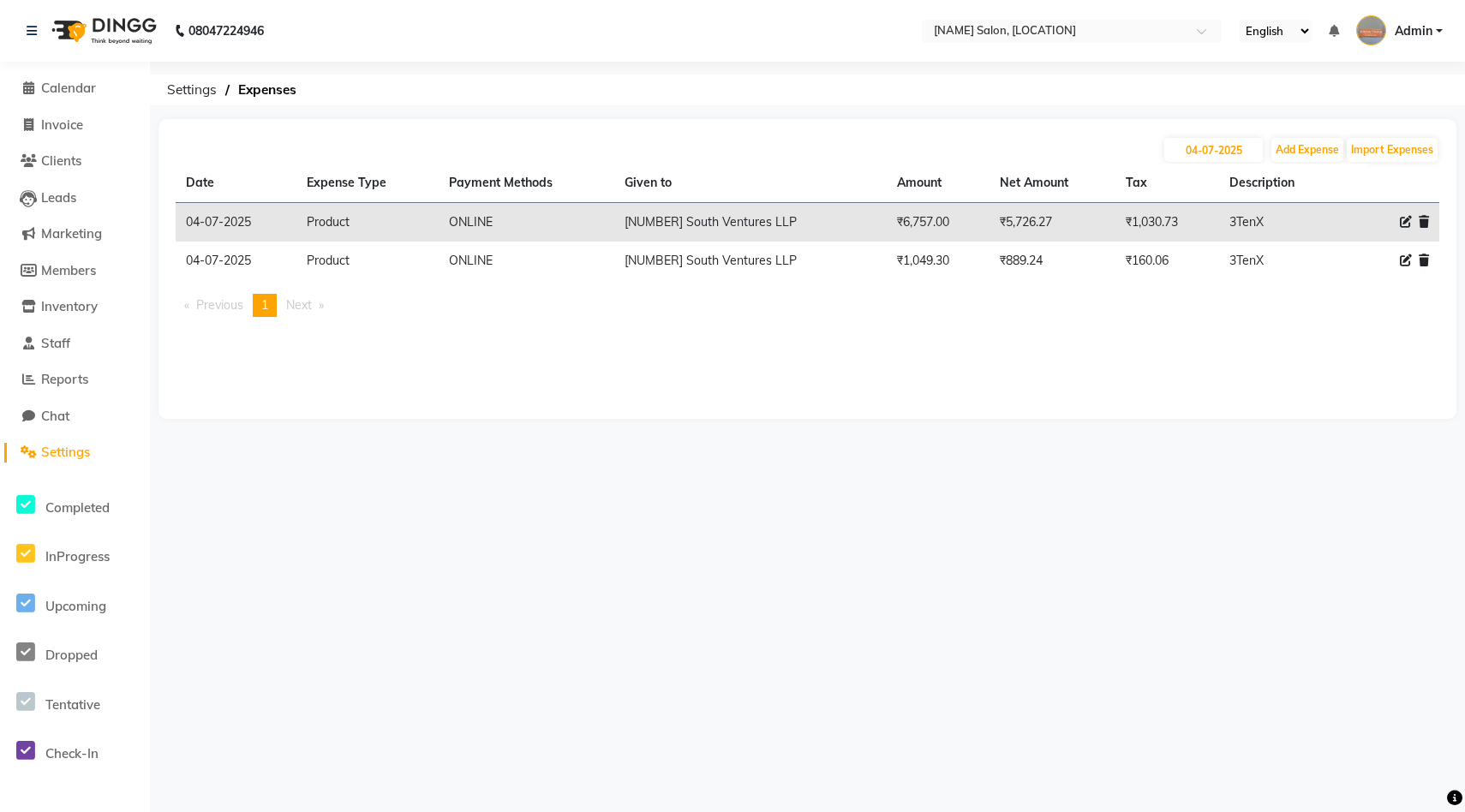 click 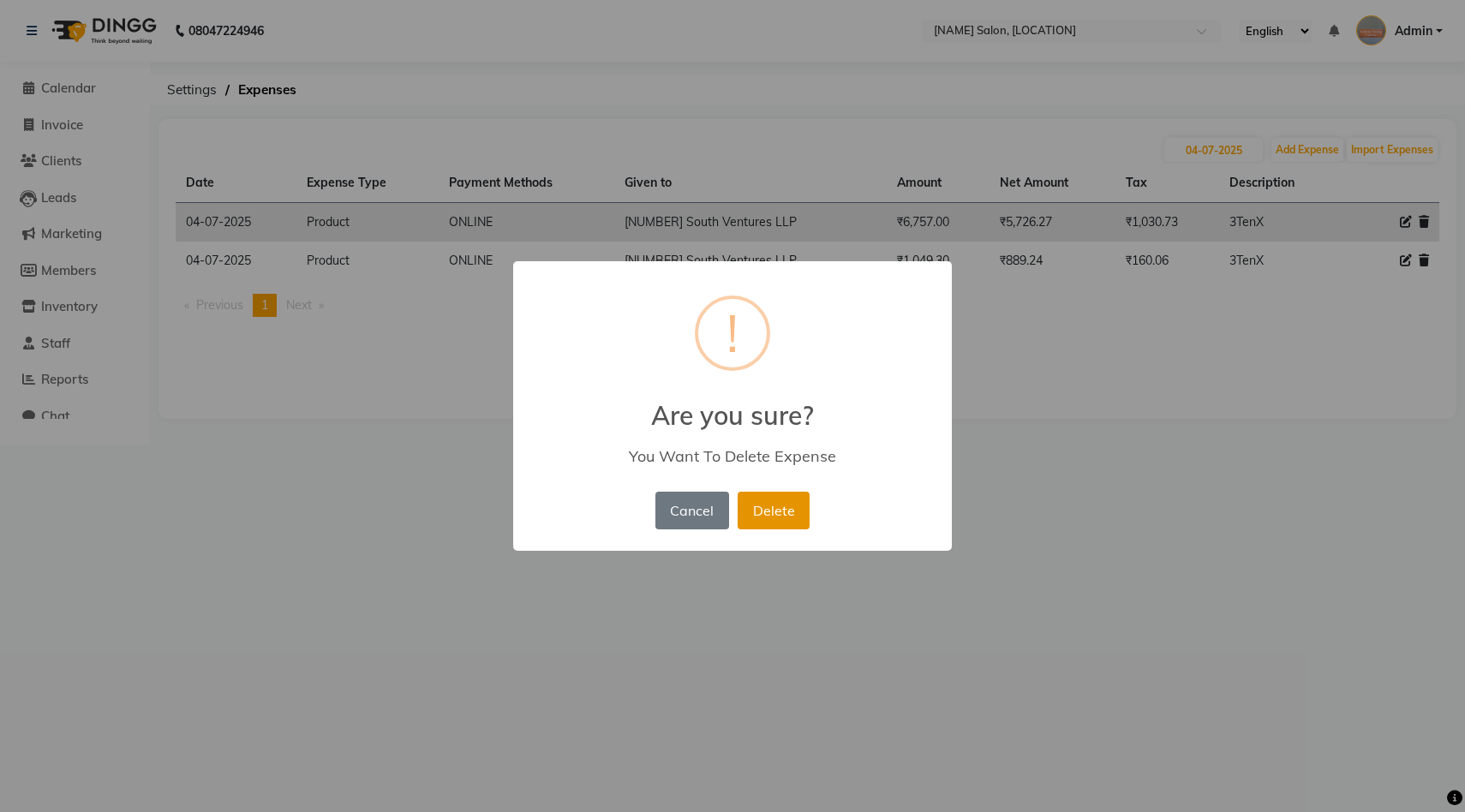 click on "Delete" at bounding box center [774, 510] 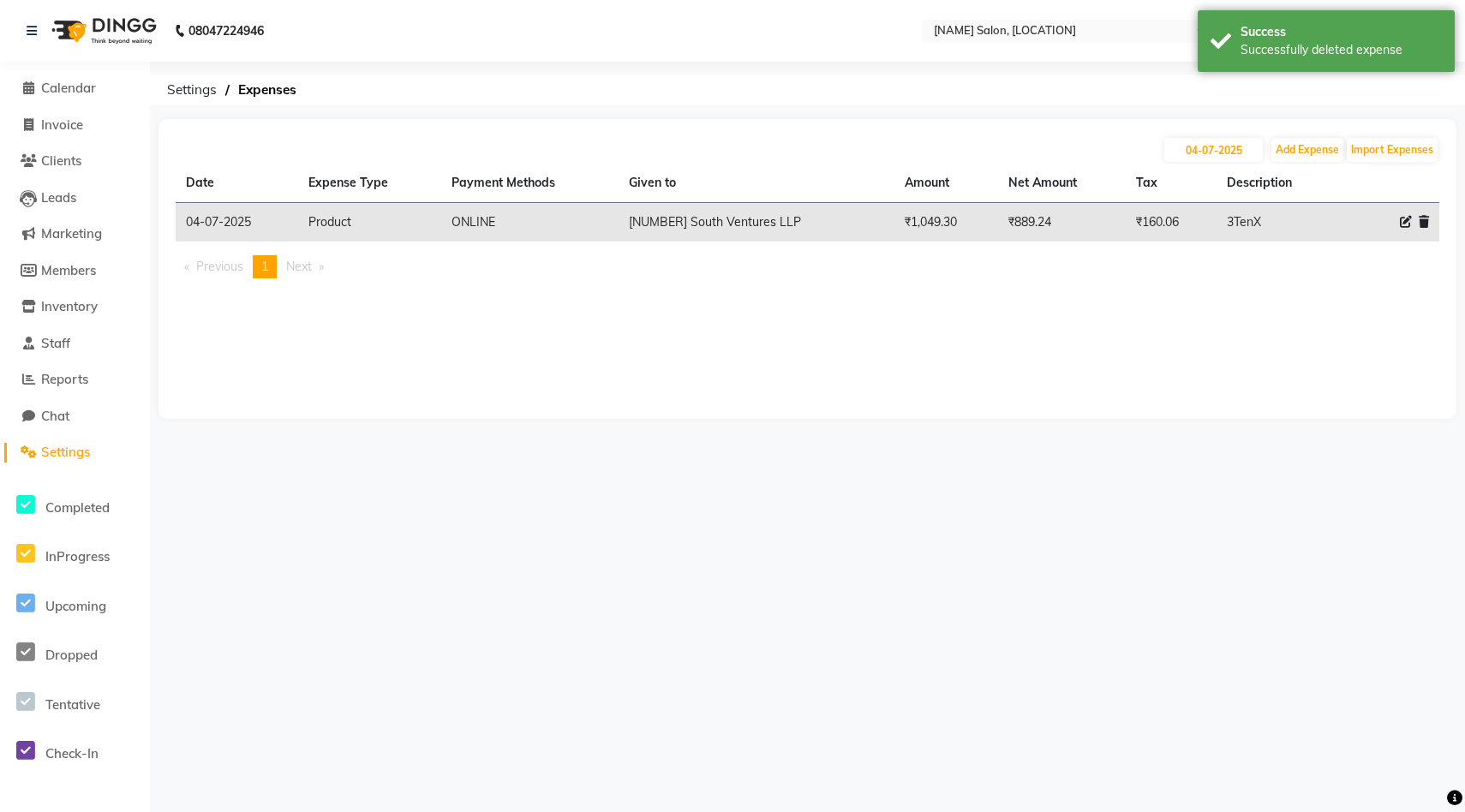 click 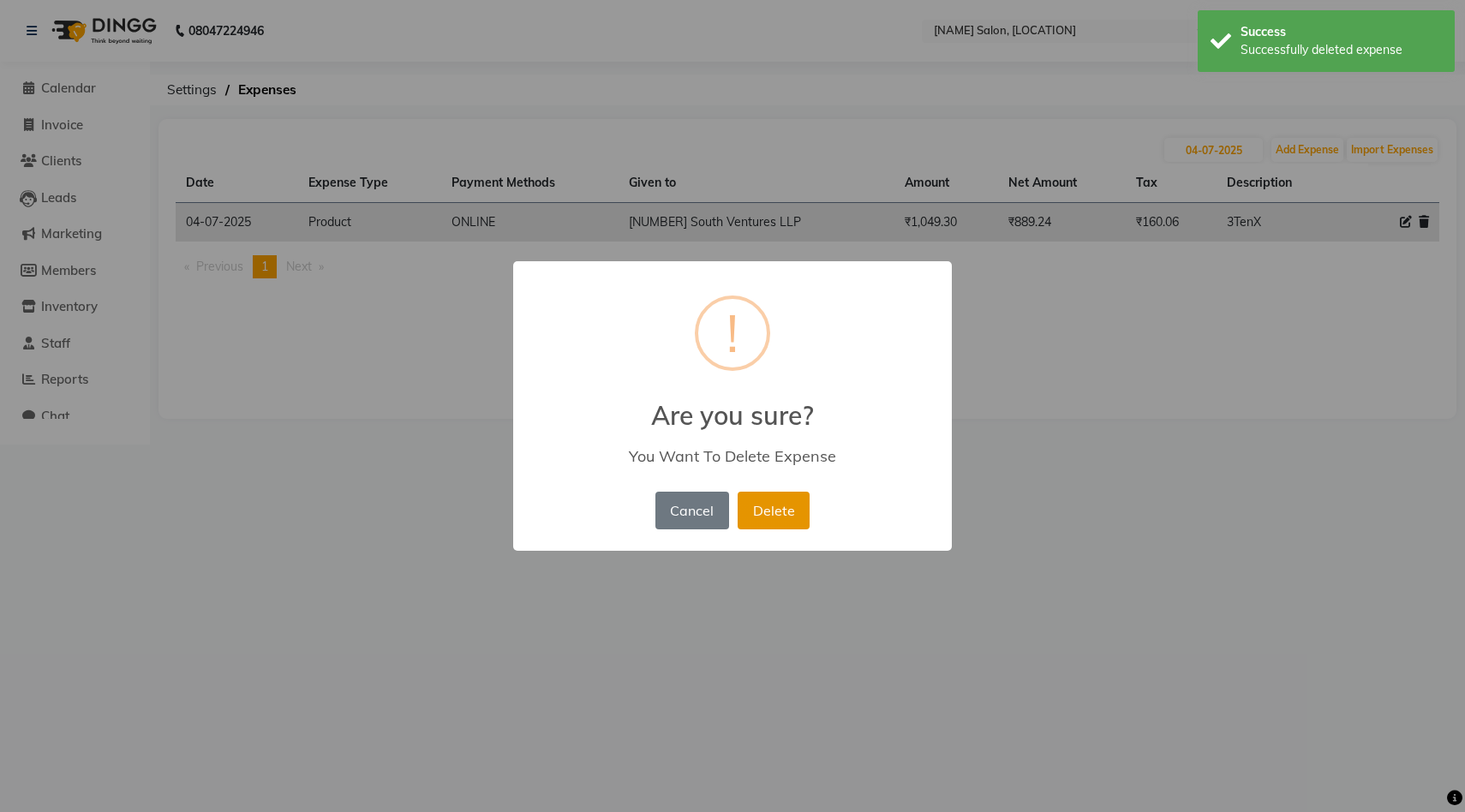 click on "Delete" at bounding box center [774, 510] 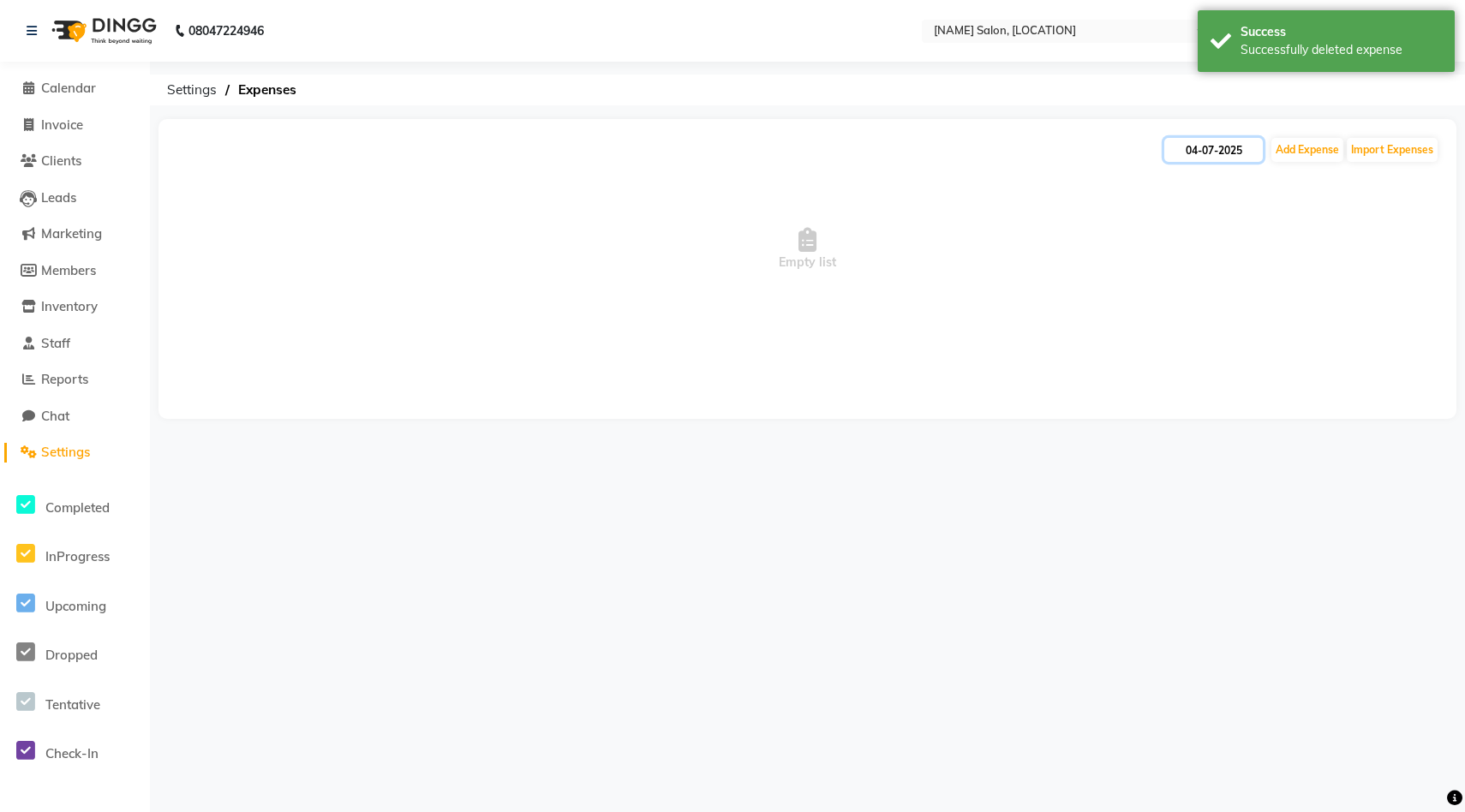 click on "04-07-2025" 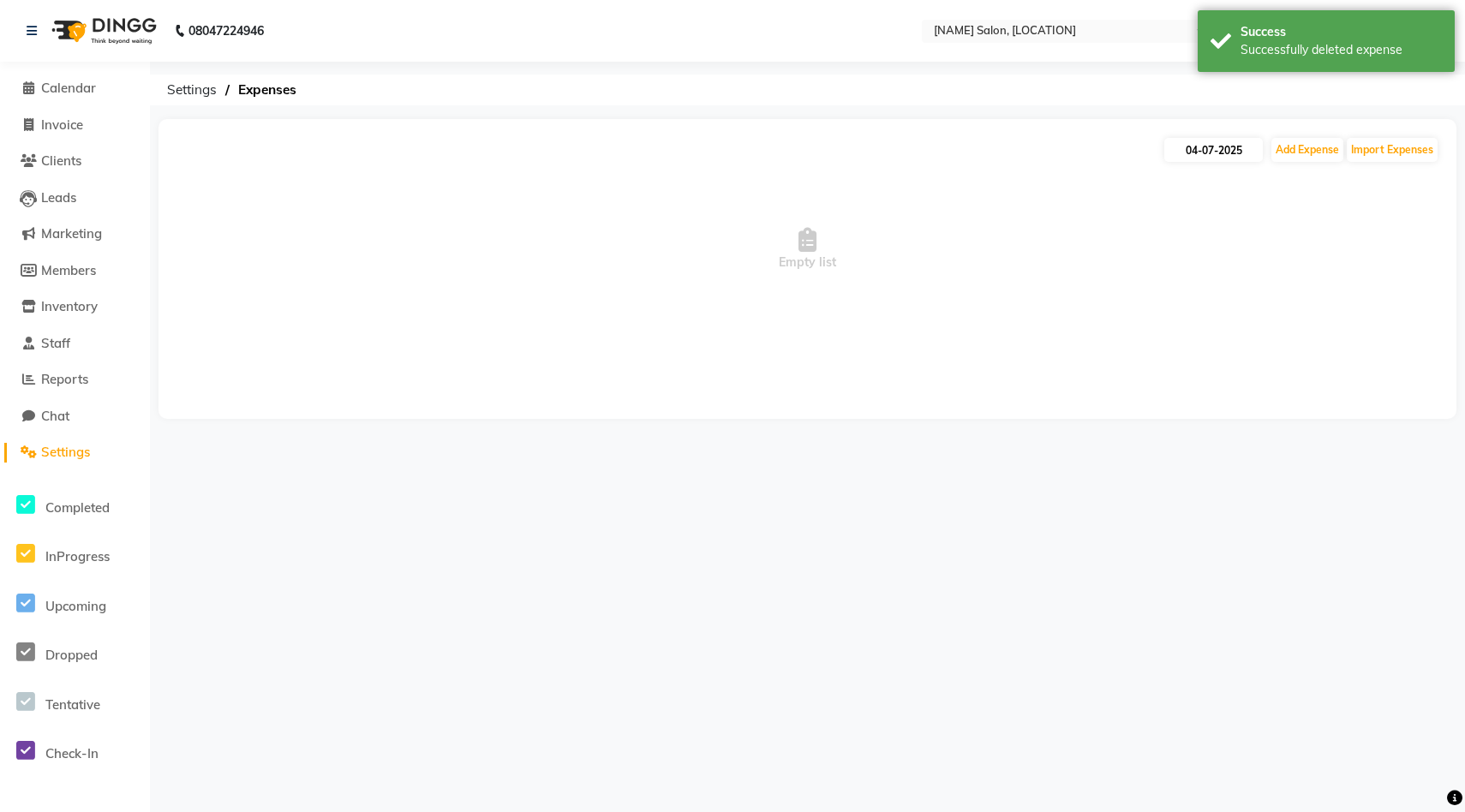 select on "7" 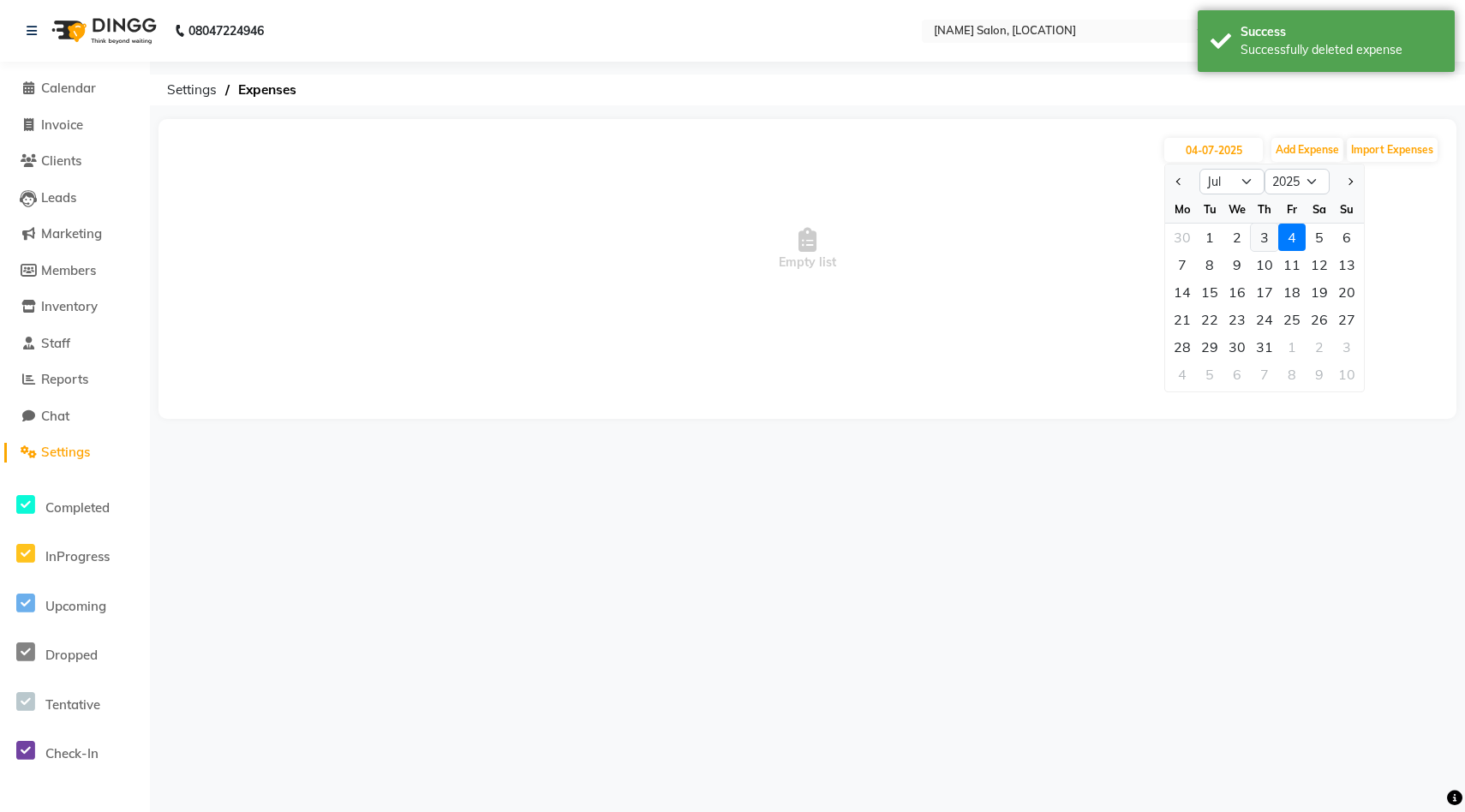 click on "3" 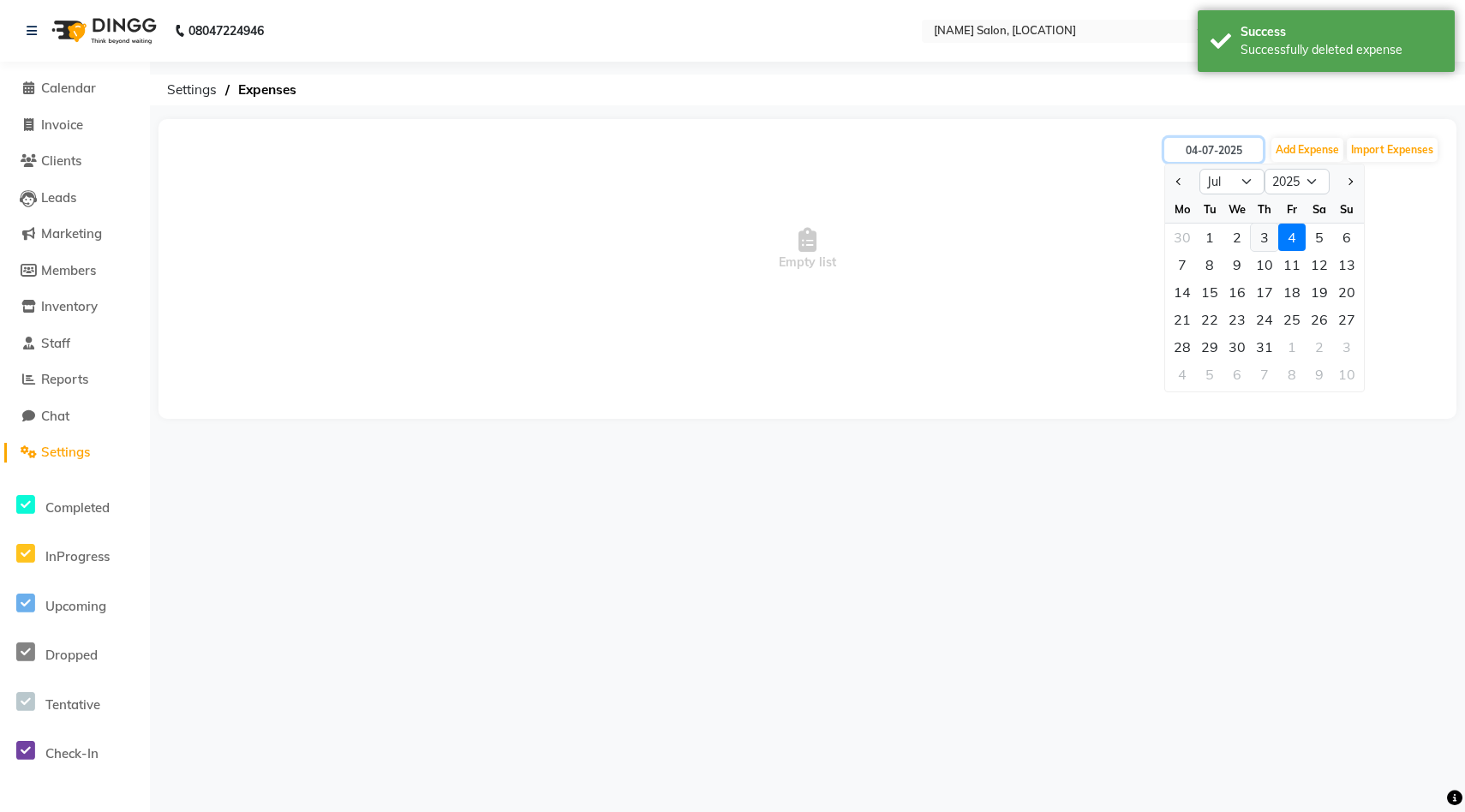 type on "03-07-2025" 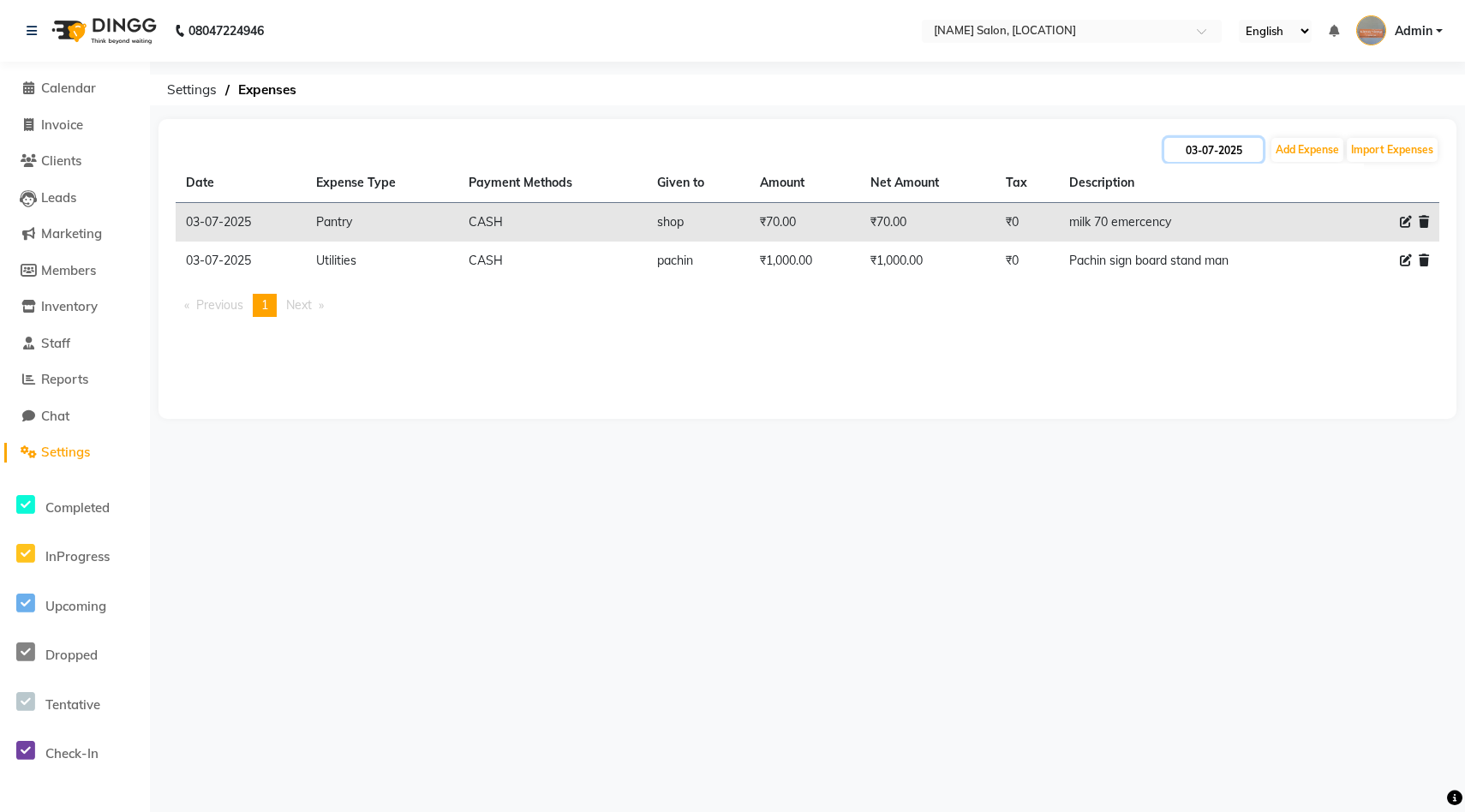 click on "03-07-2025" 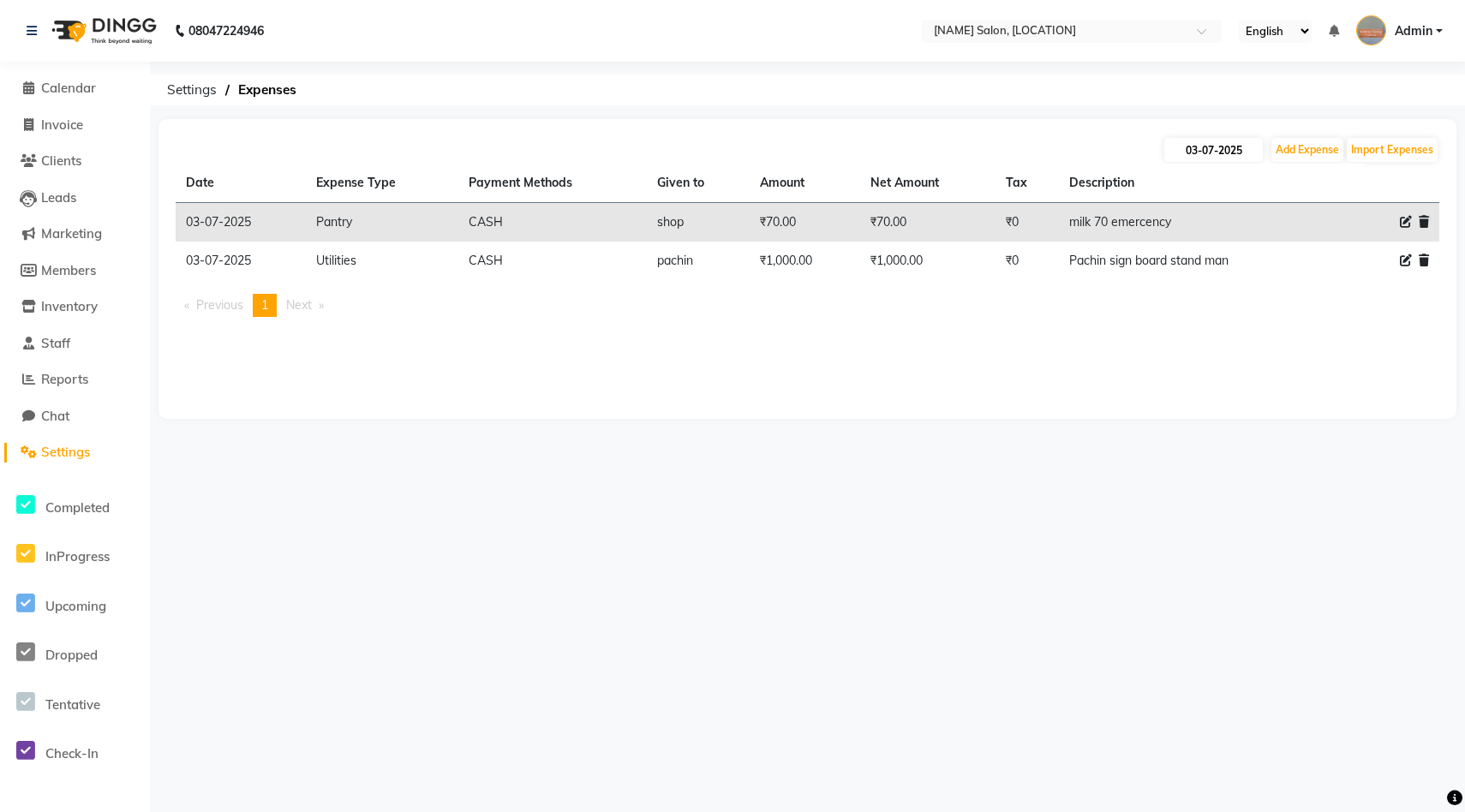 select on "7" 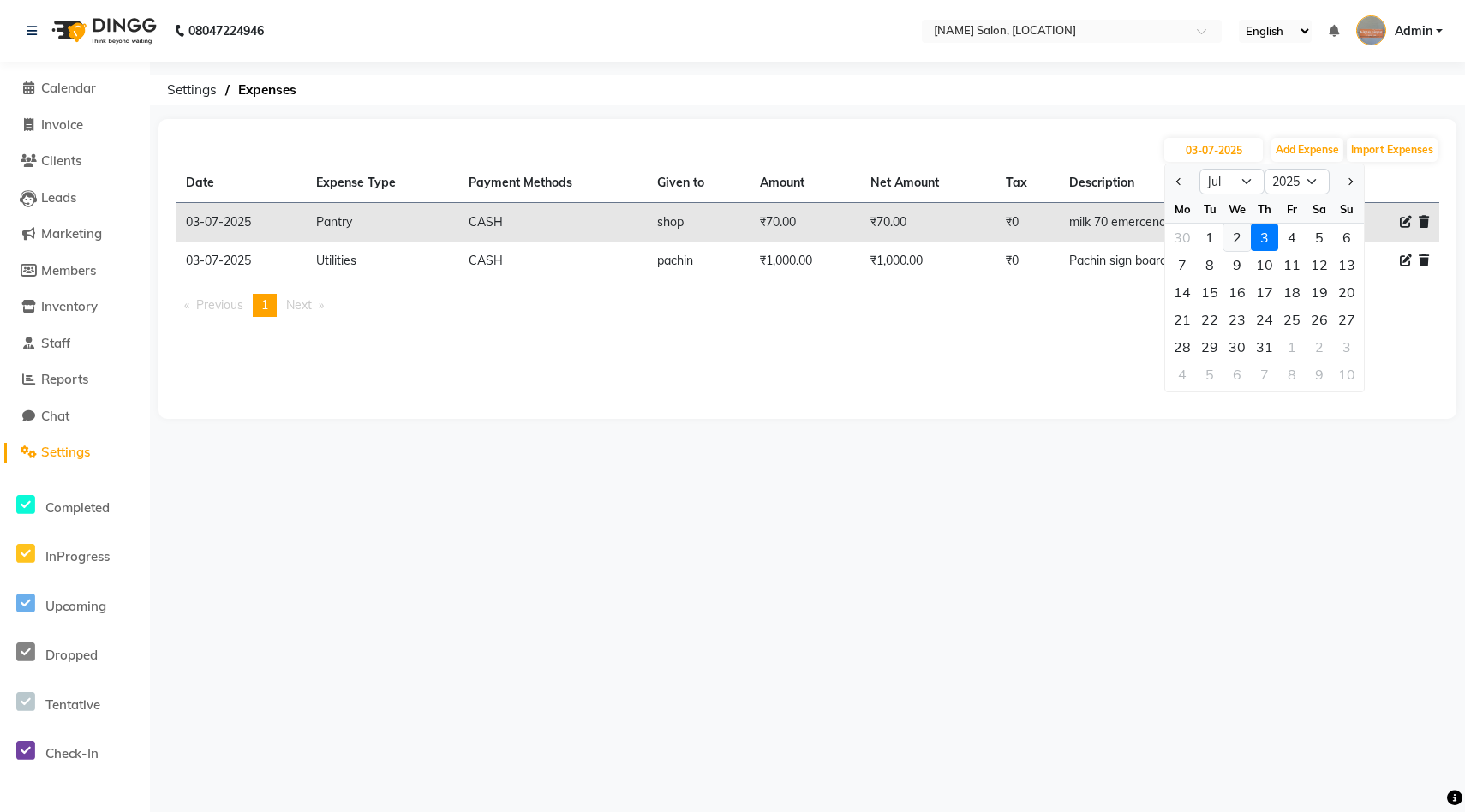 click on "2" 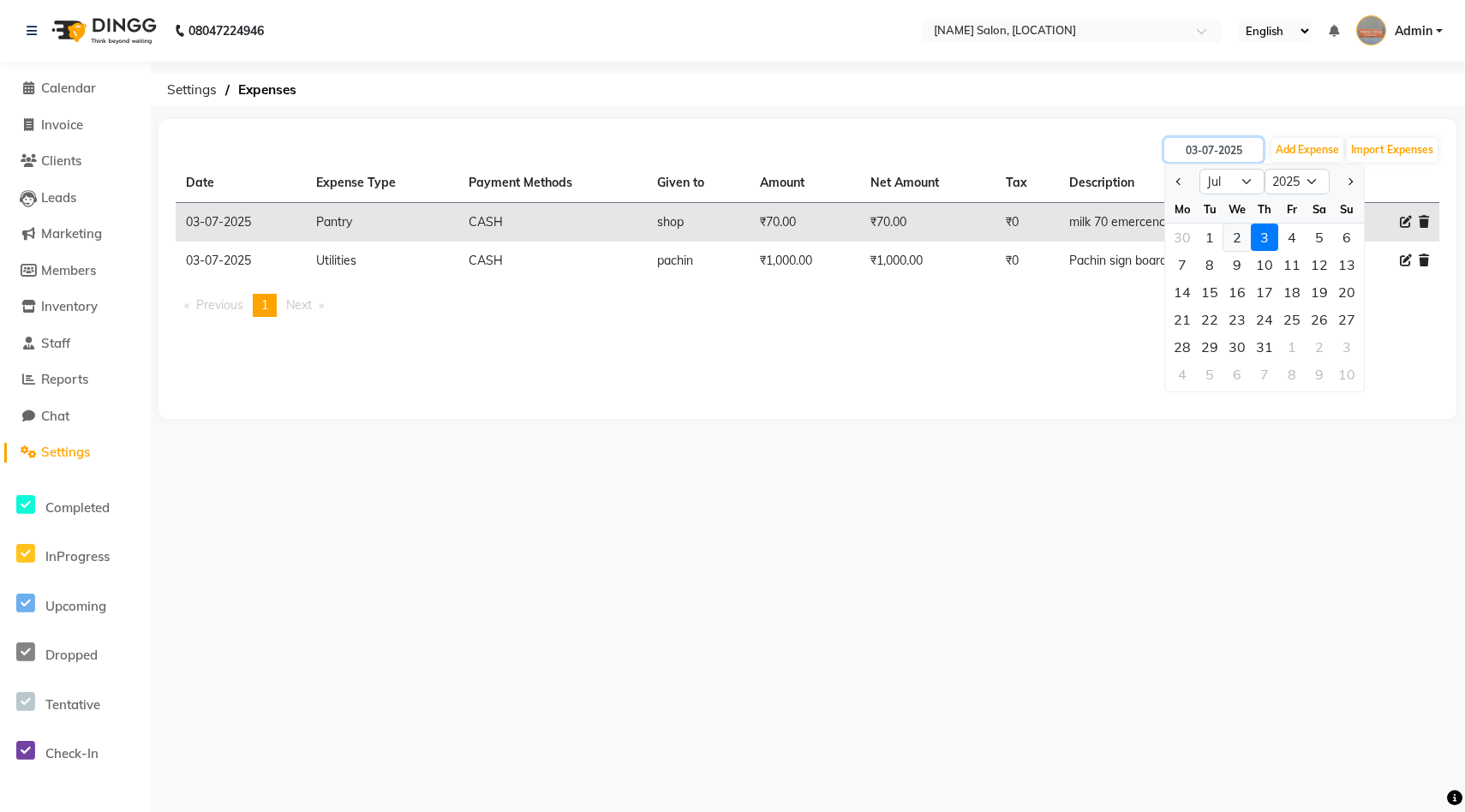 type on "02-07-2025" 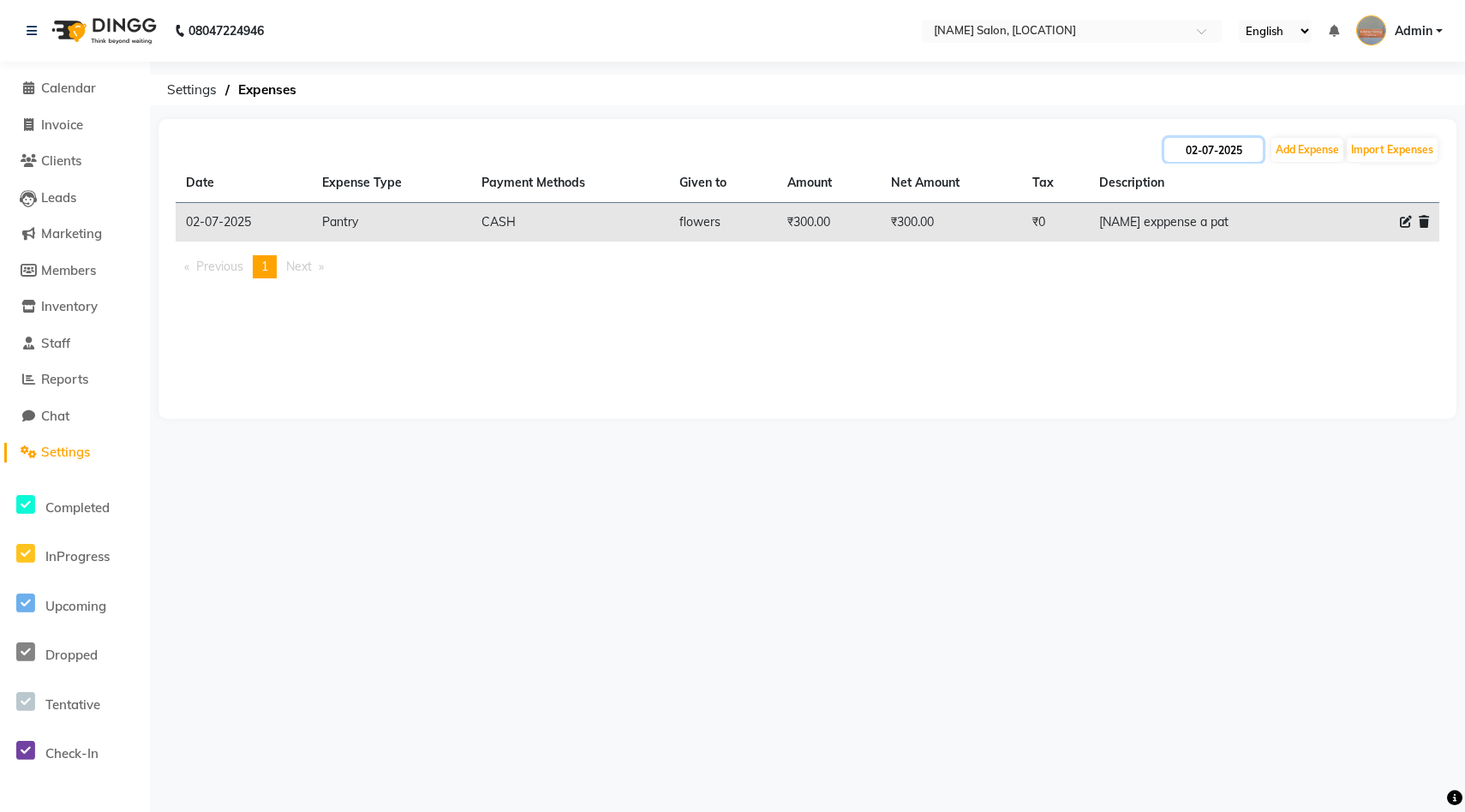 click on "02-07-2025" 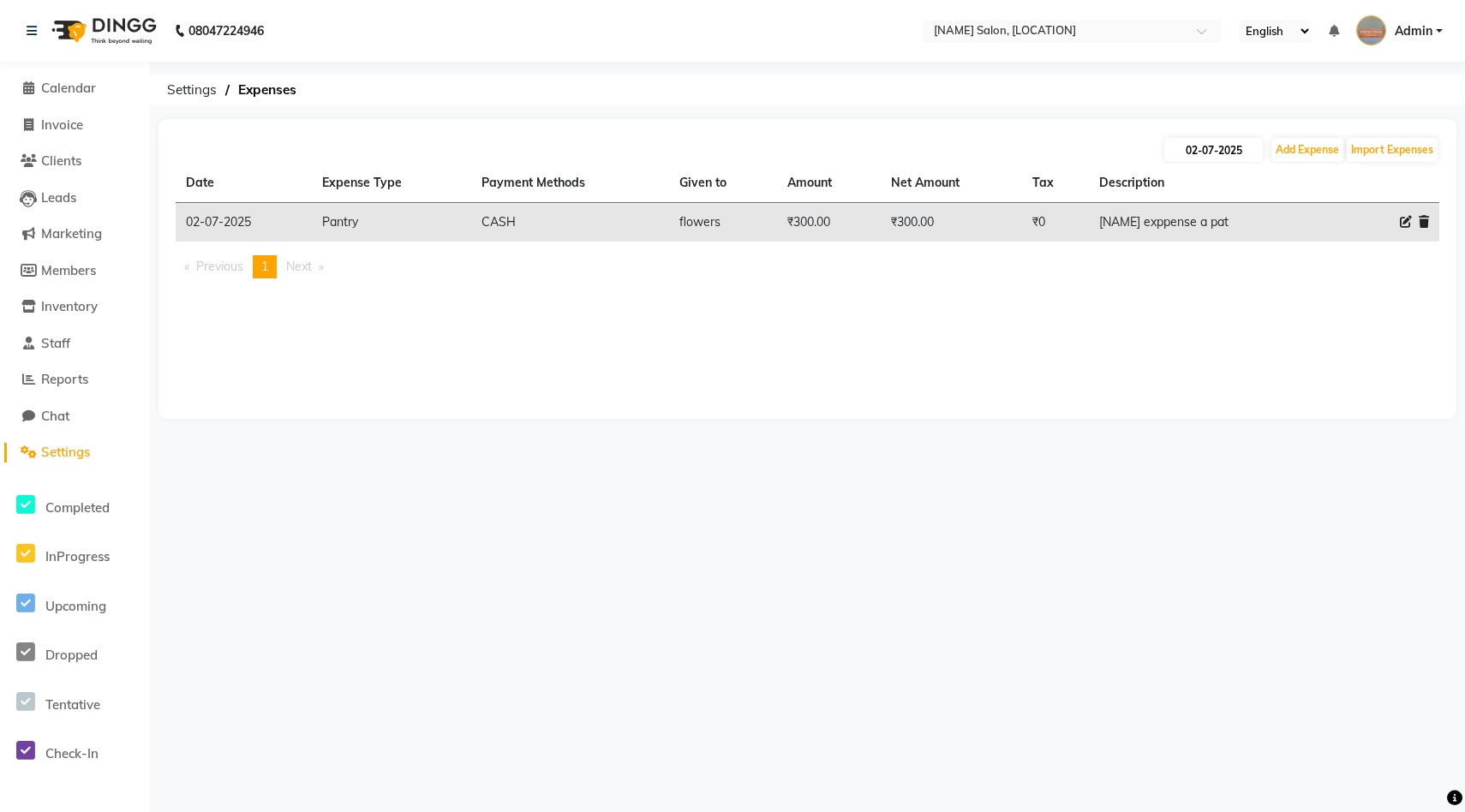 select on "7" 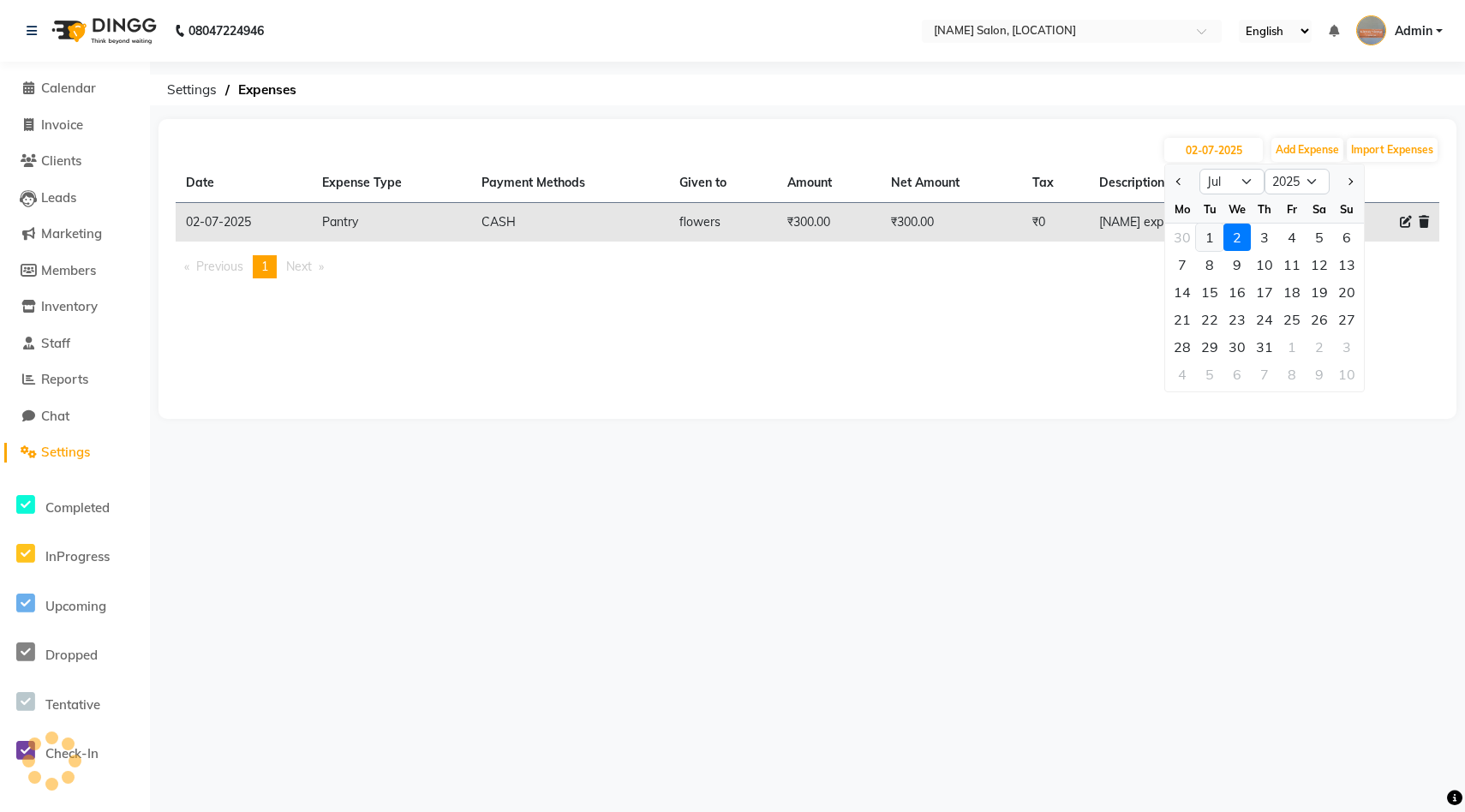 click on "1" 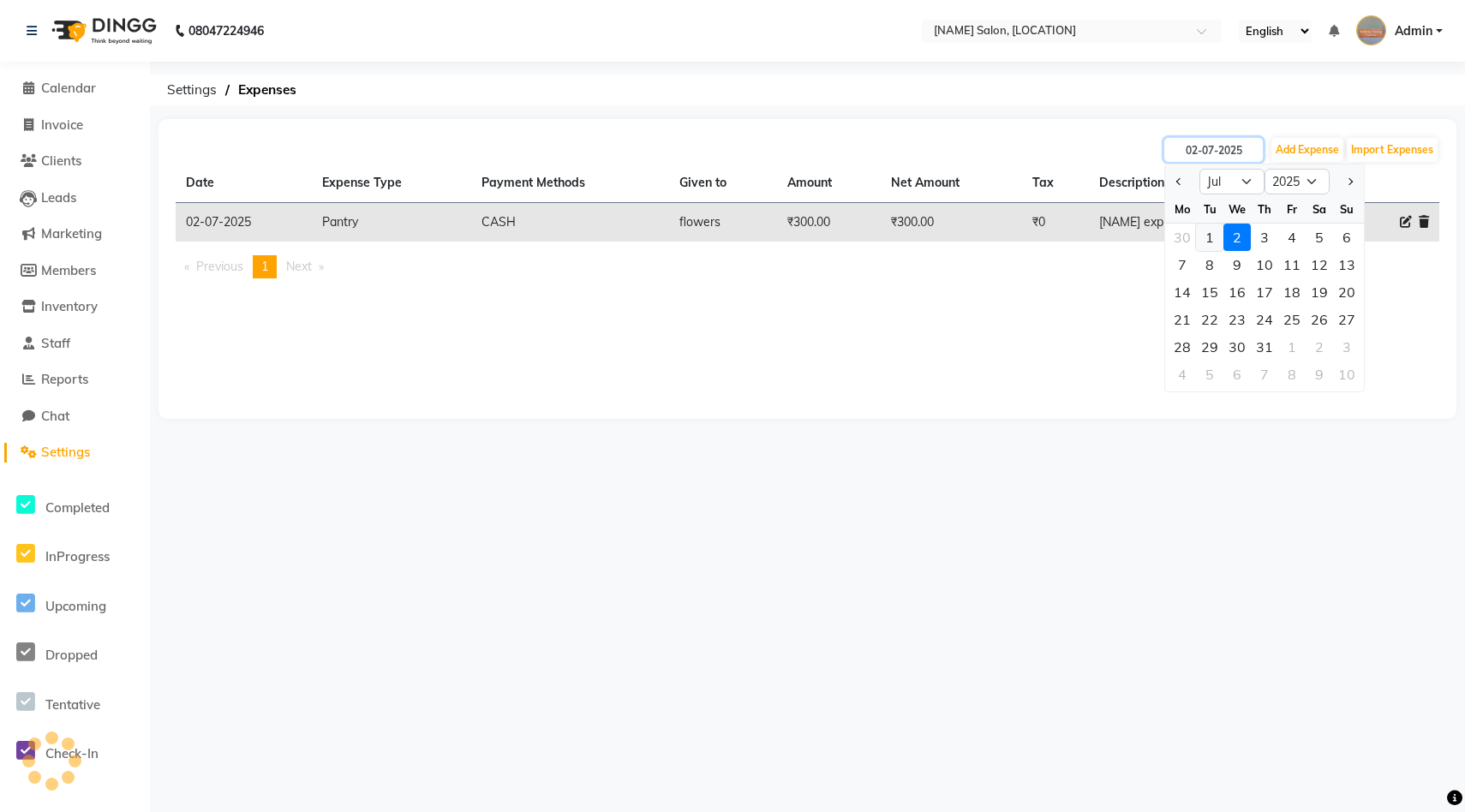 type on "01-07-2025" 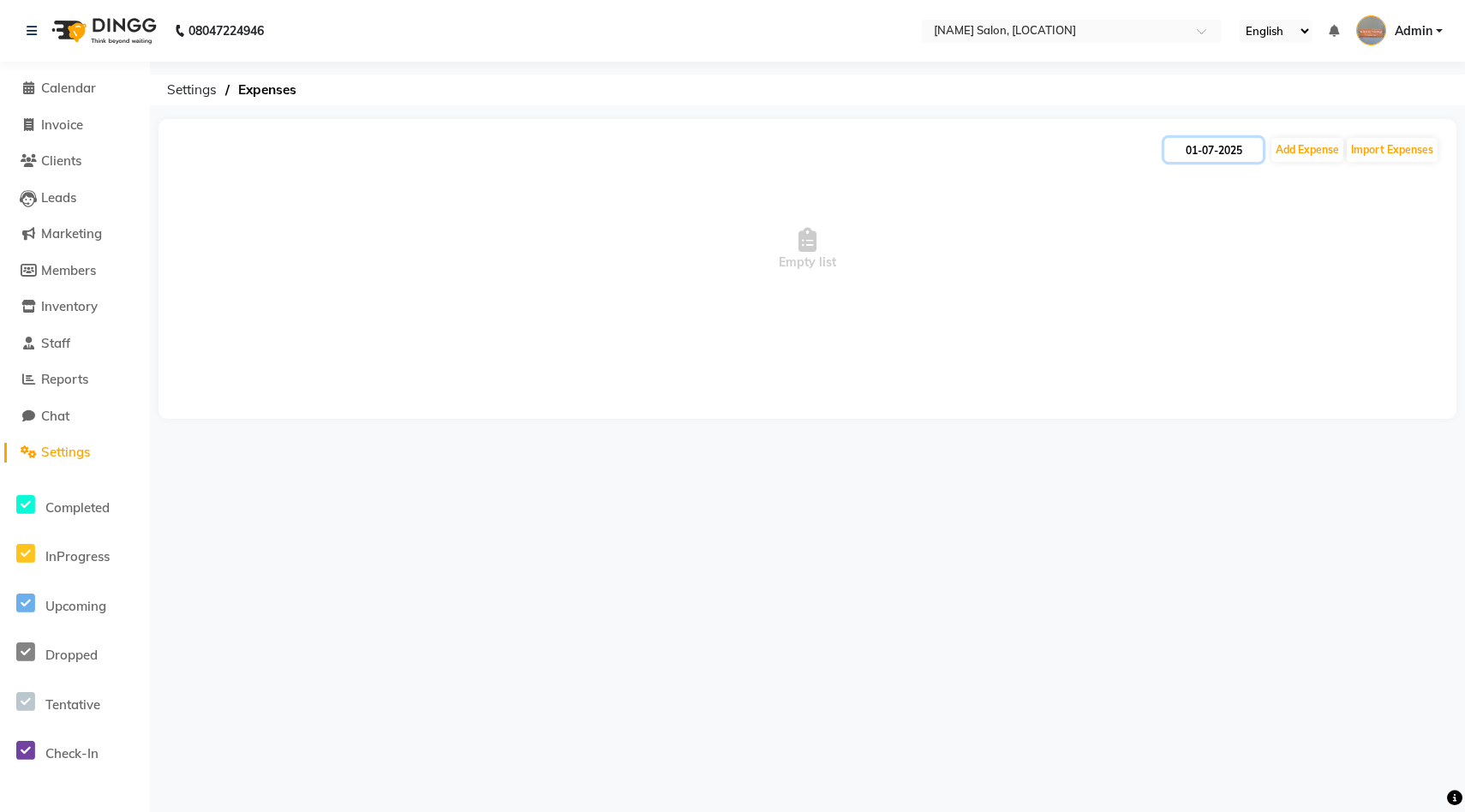click on "01-07-2025" 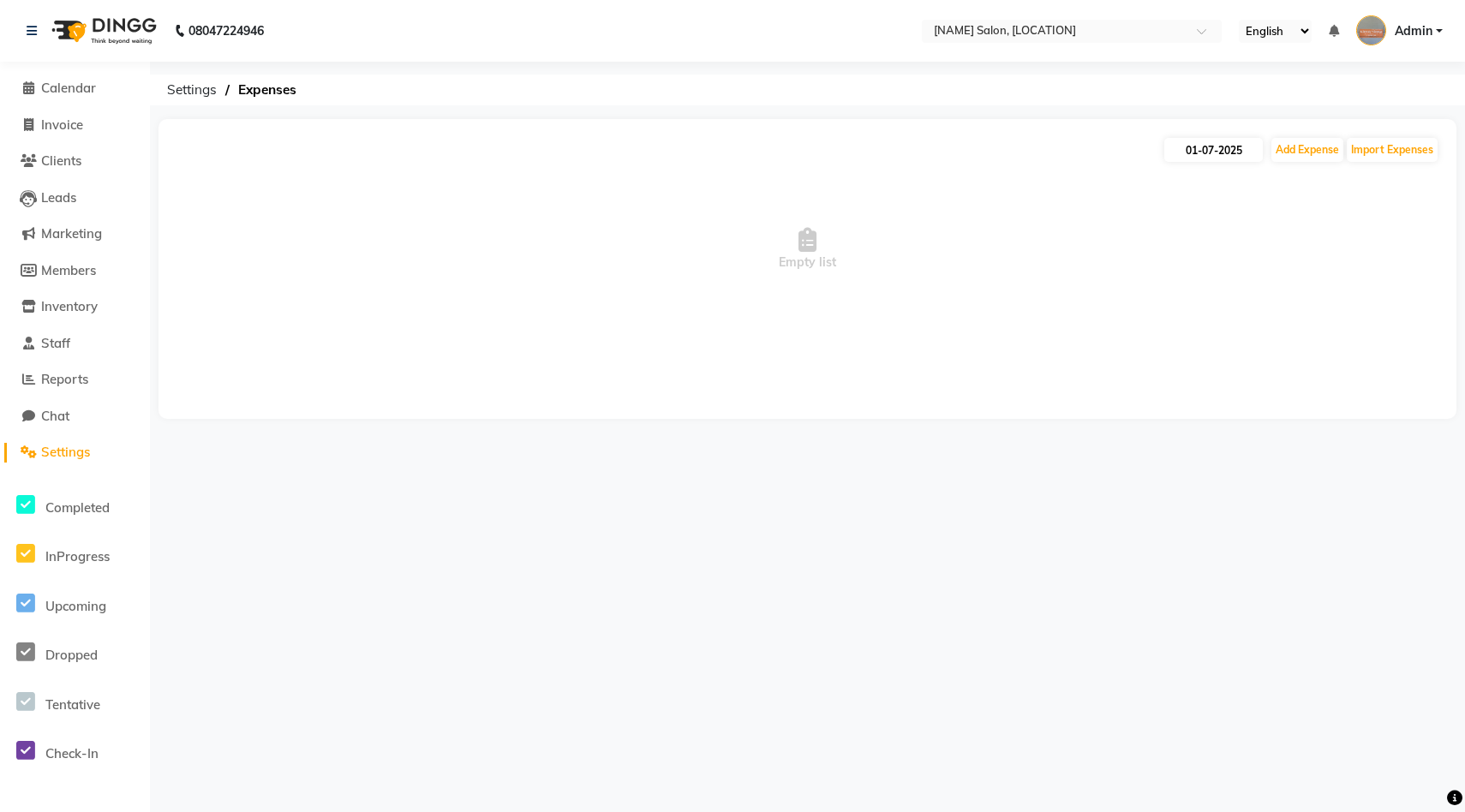 select on "7" 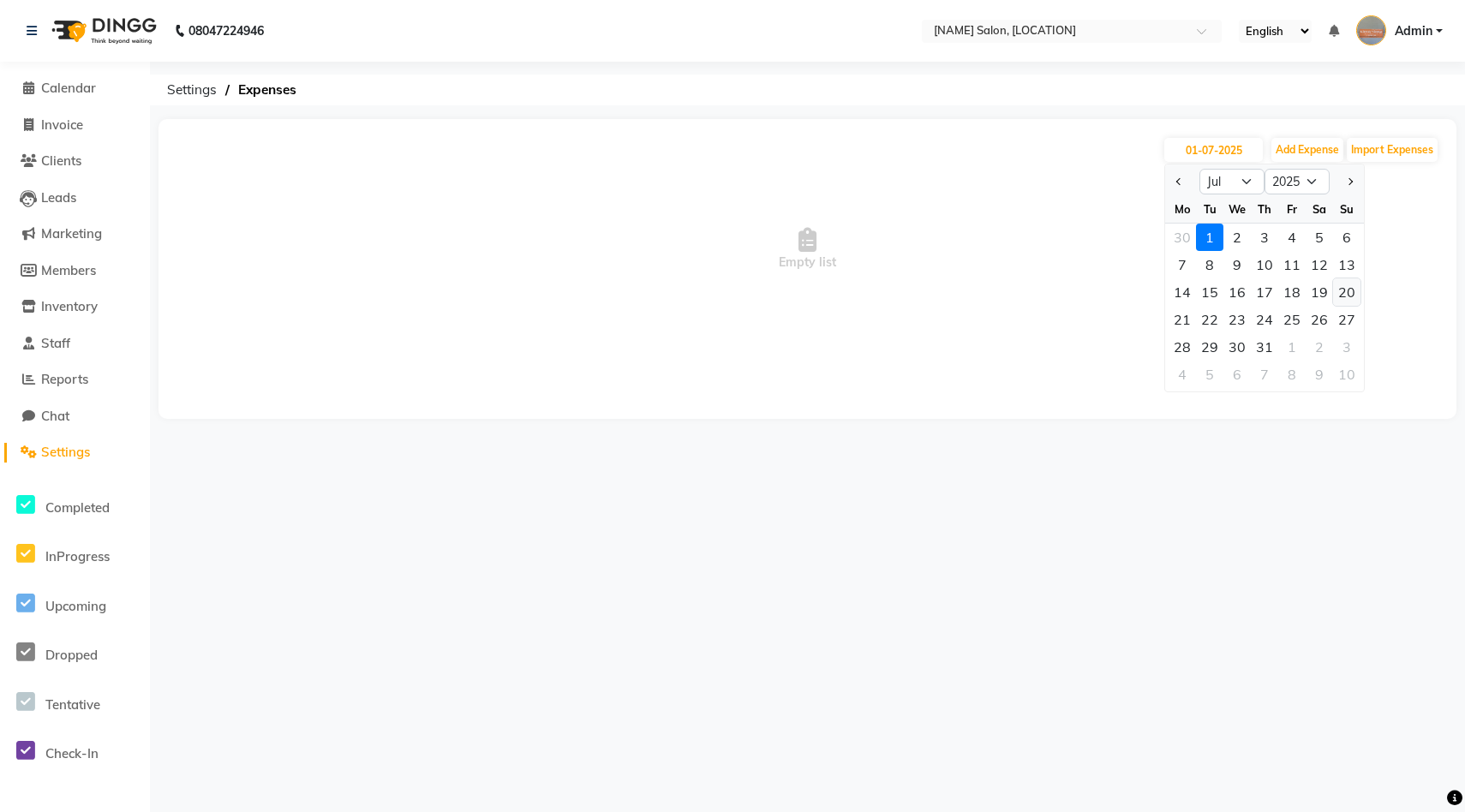 click on "20" 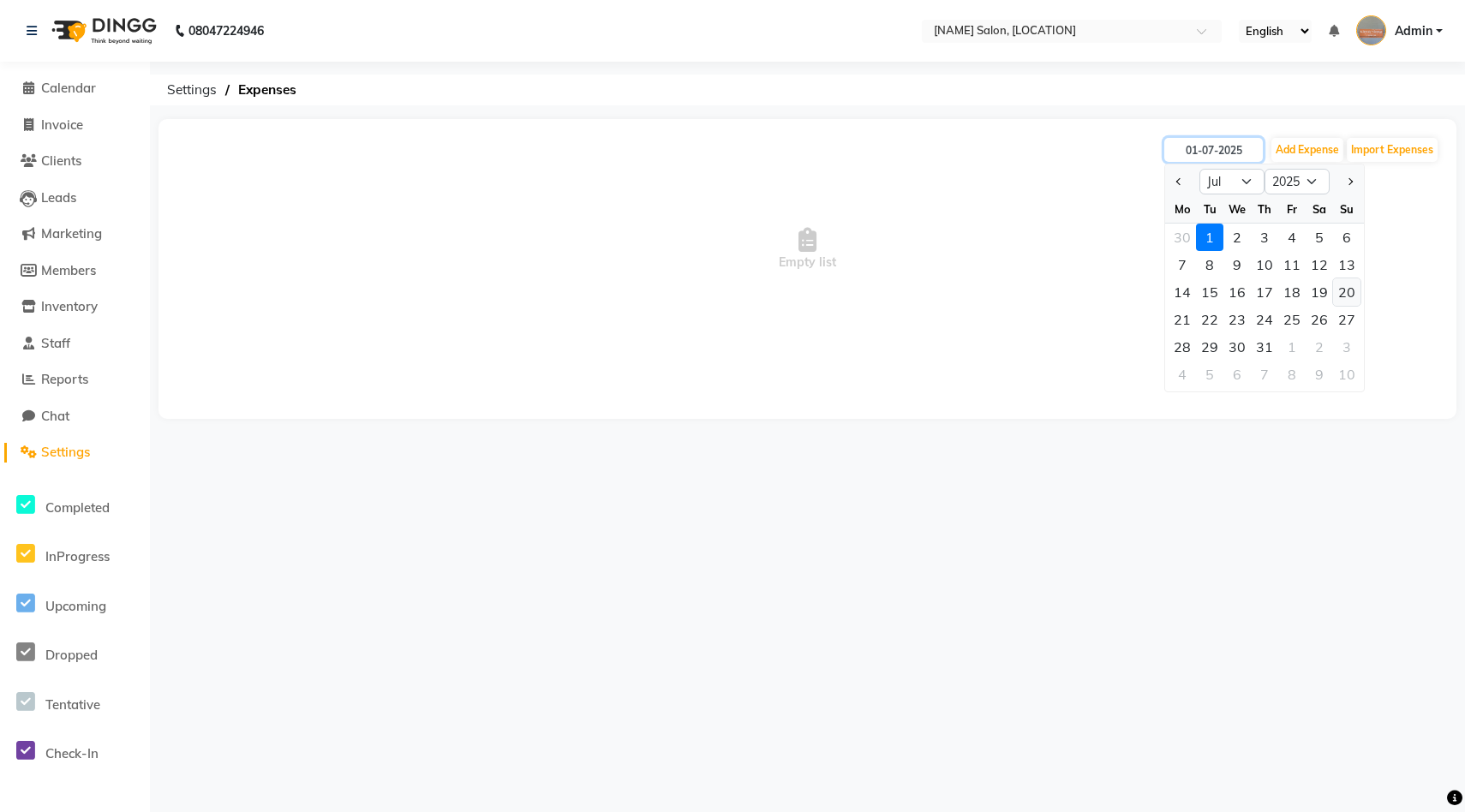 type on "20-07-2025" 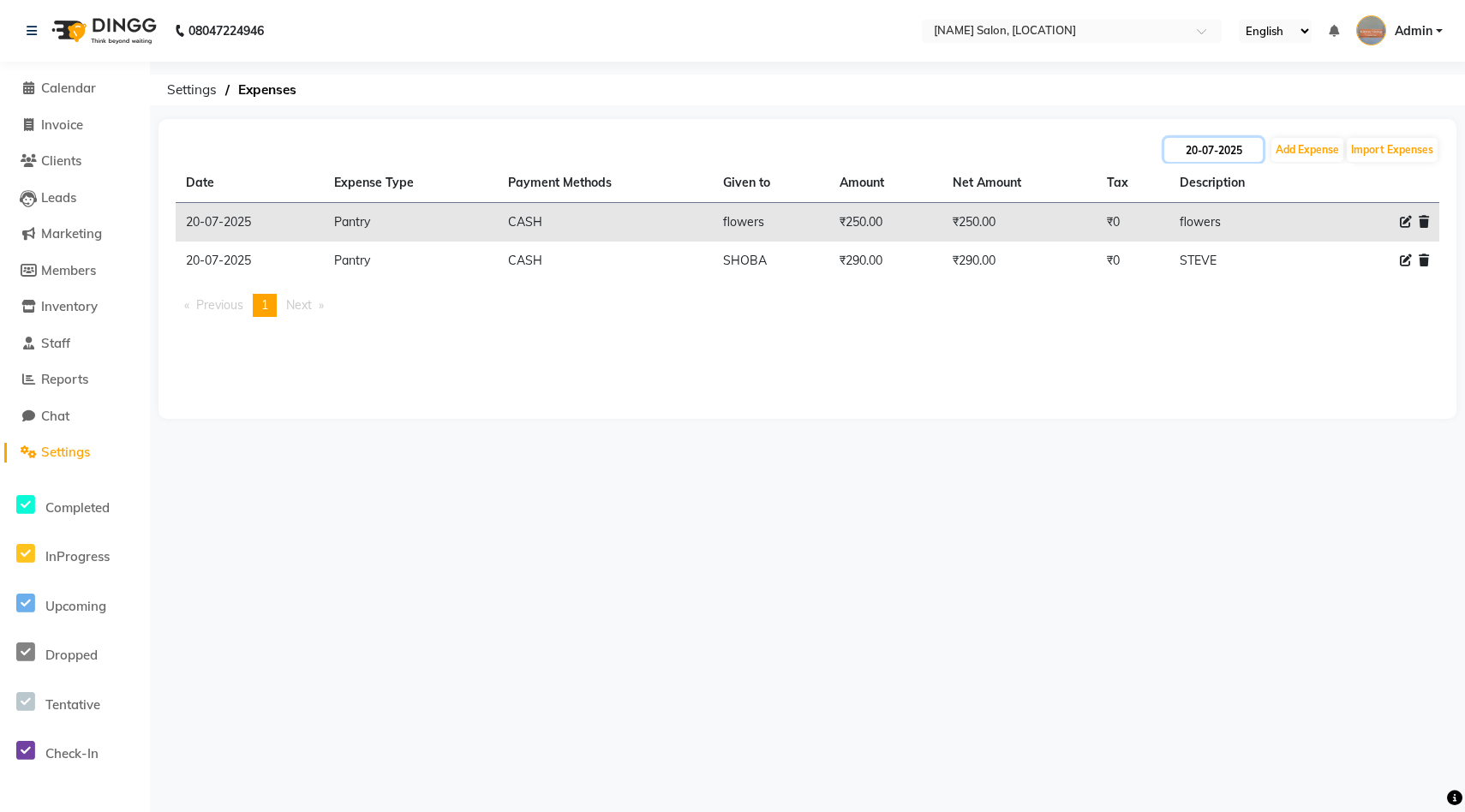 click on "20-07-2025" 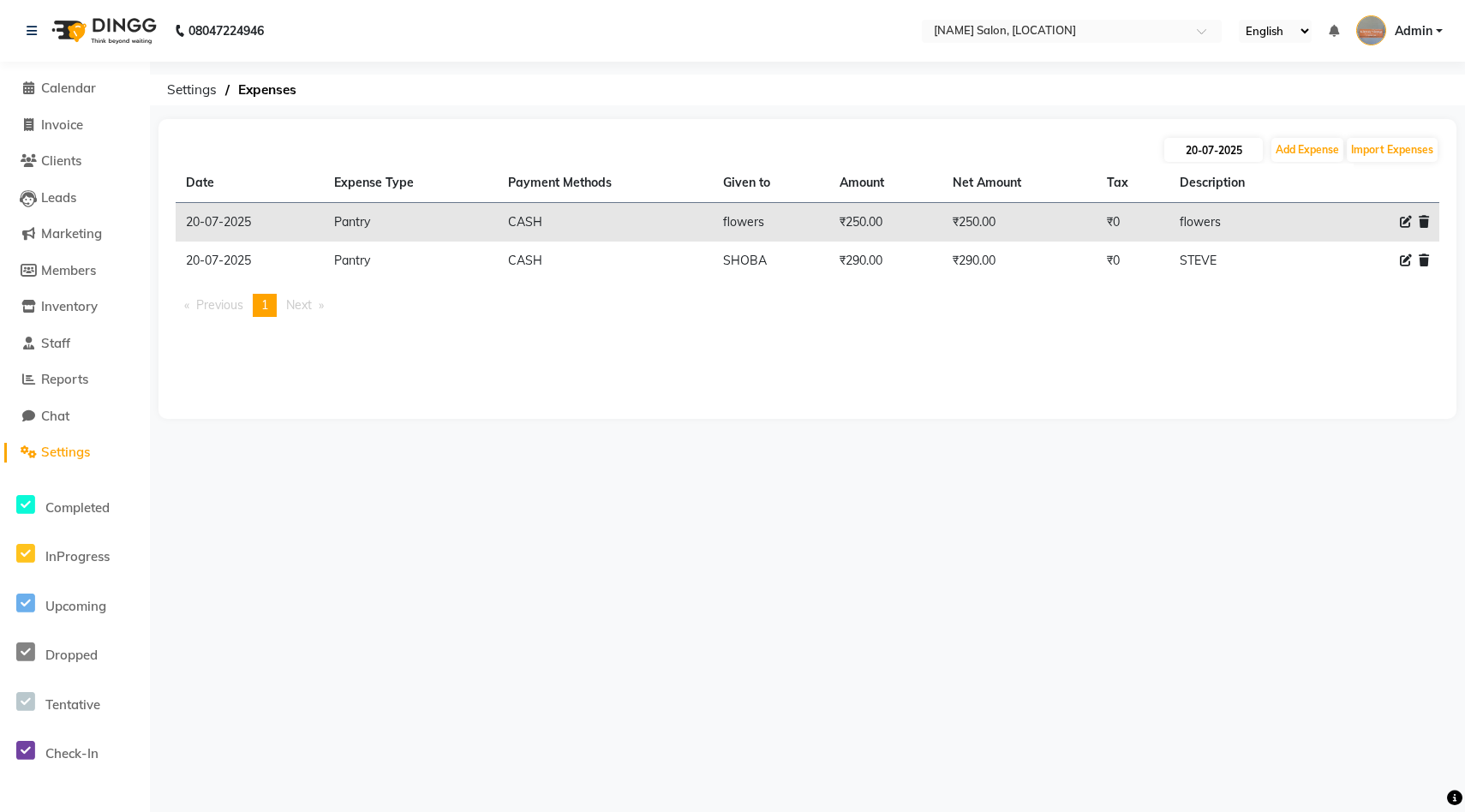 select on "7" 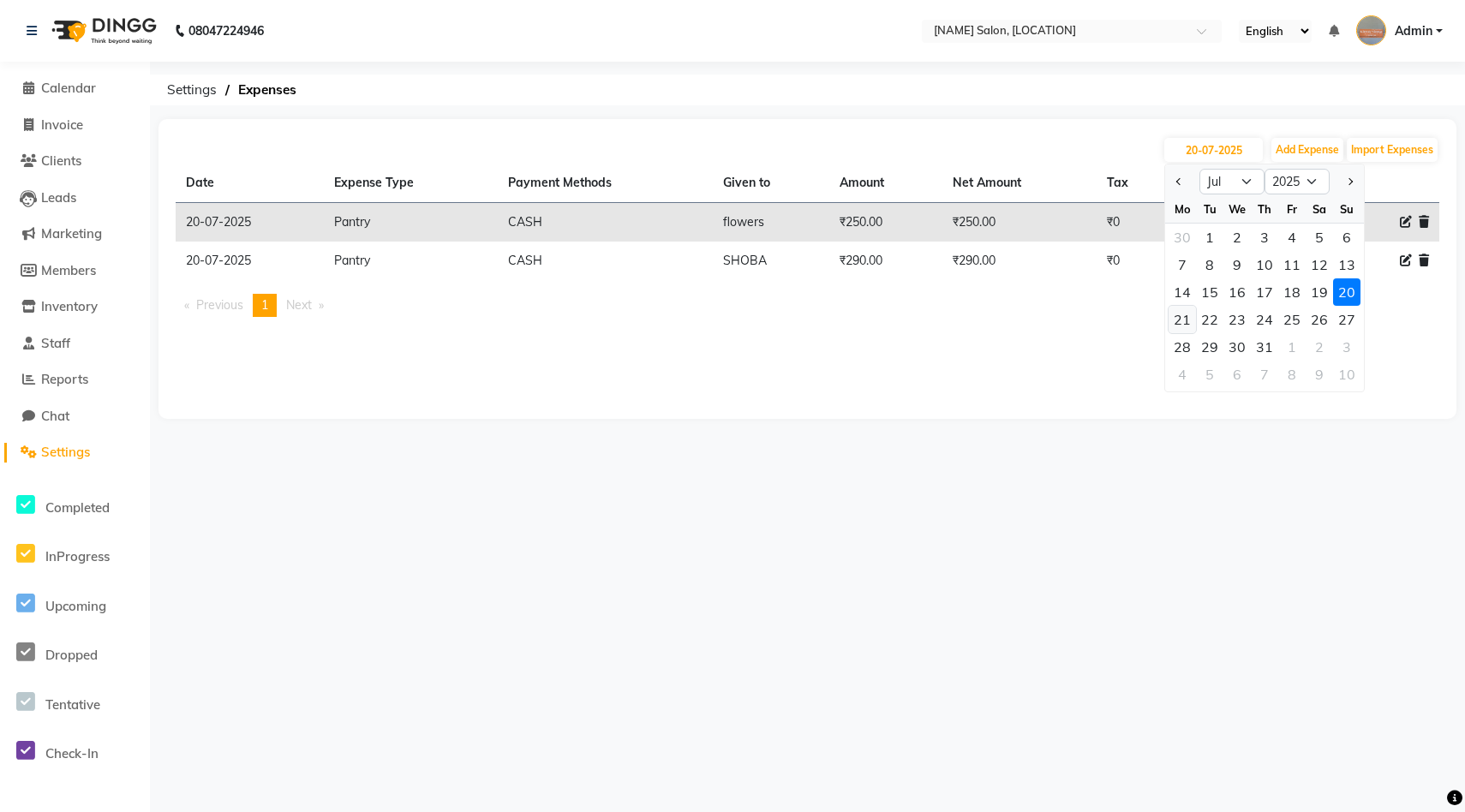 click on "21" 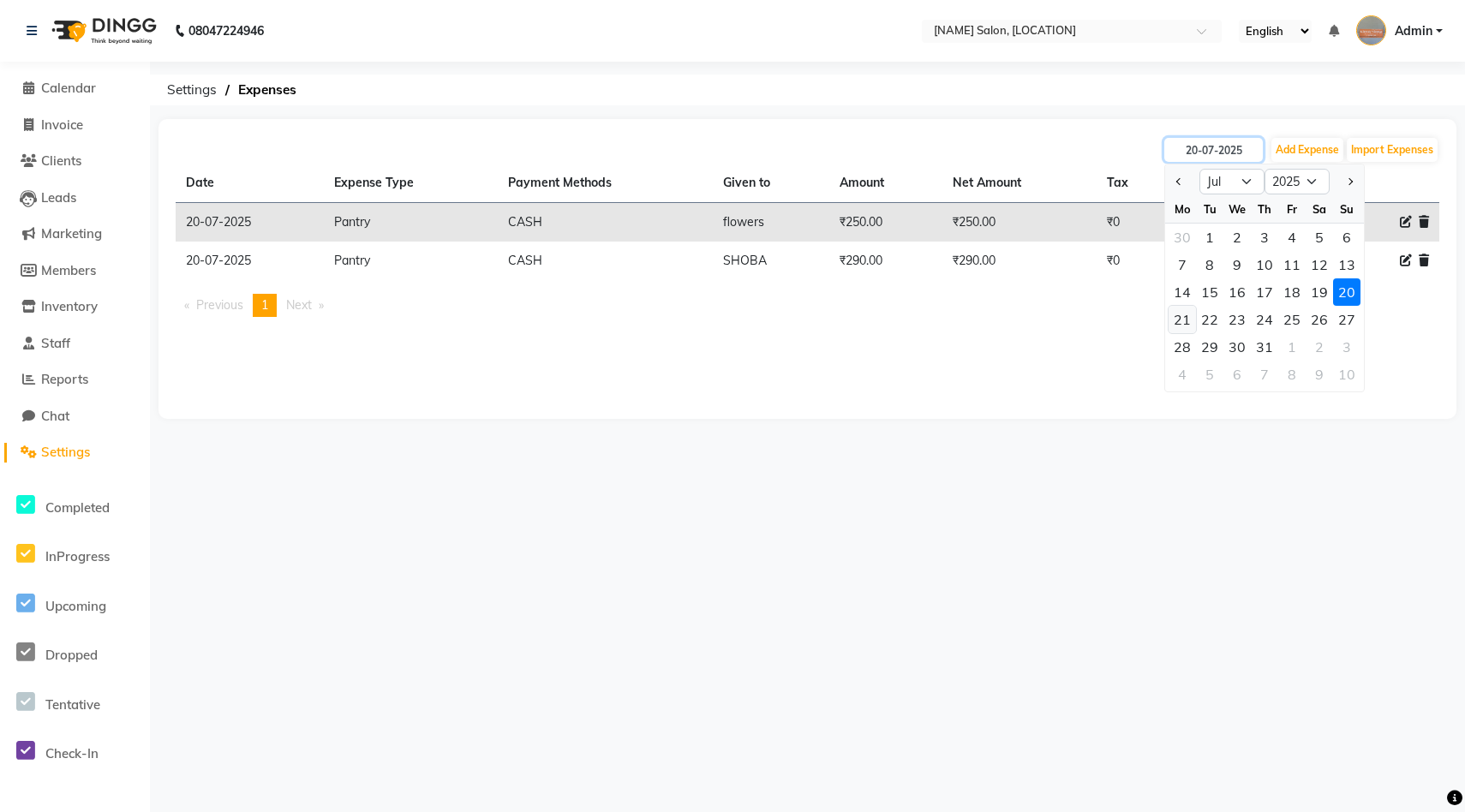 type on "21-07-2025" 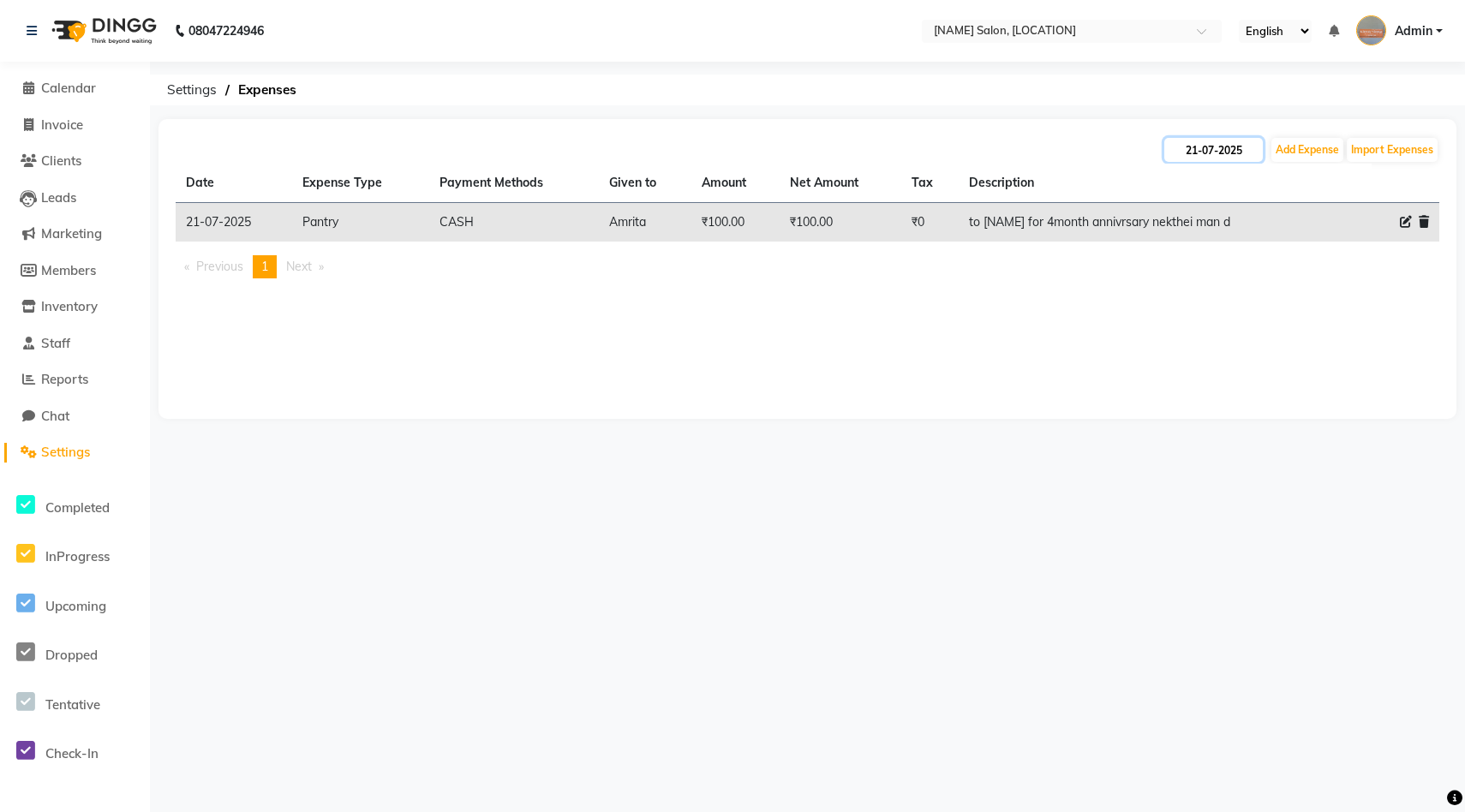 click on "21-07-2025" 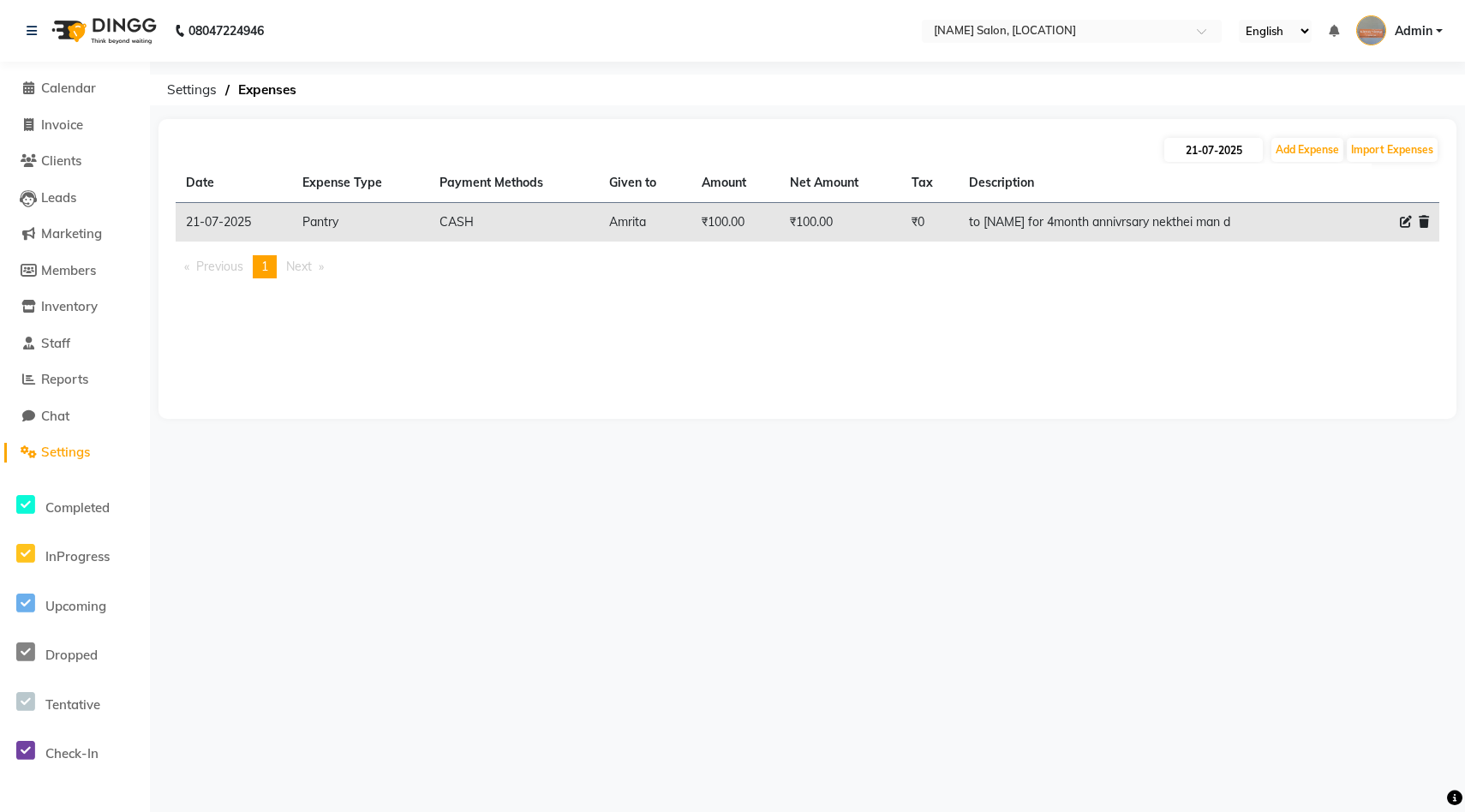 select on "7" 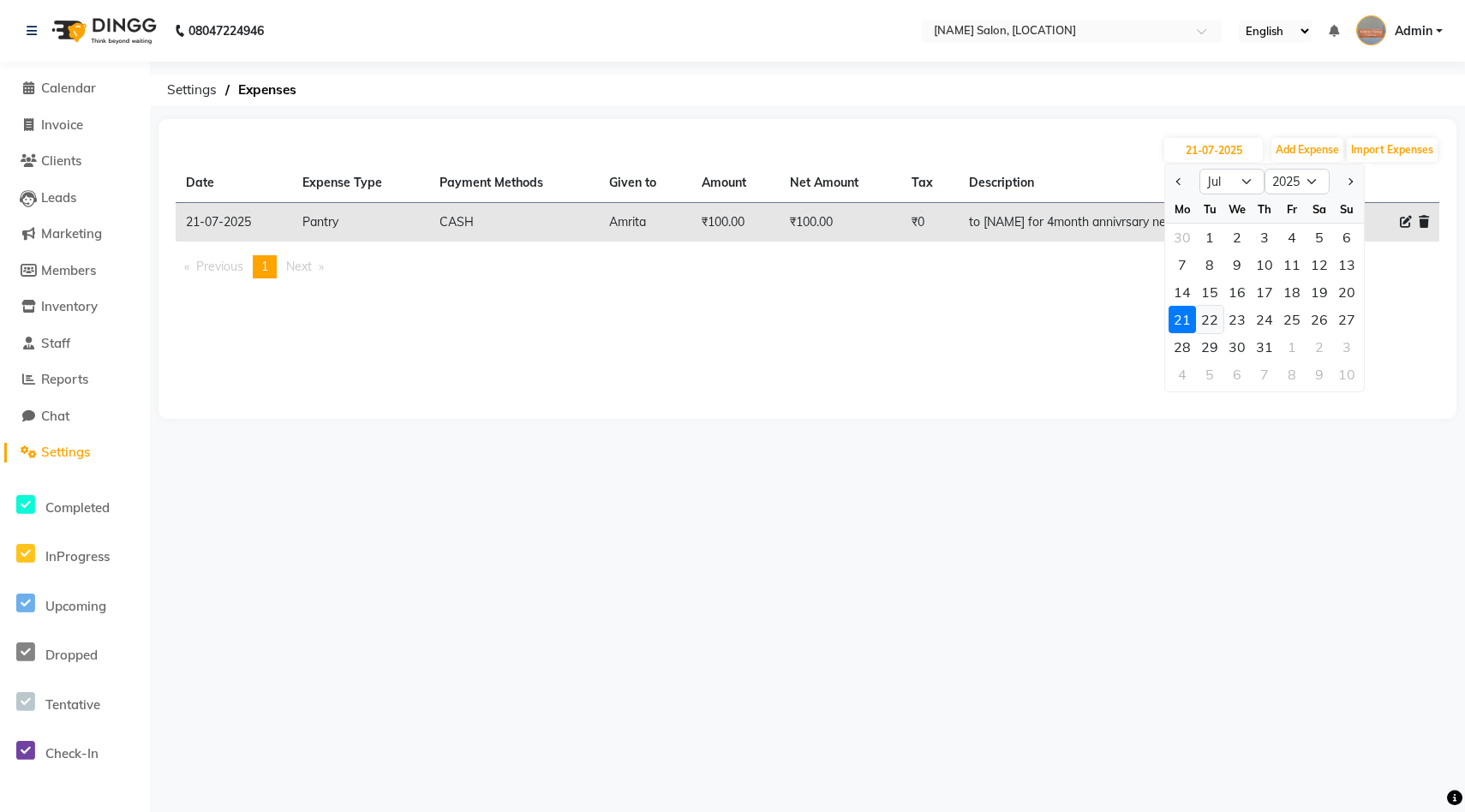 click on "22" 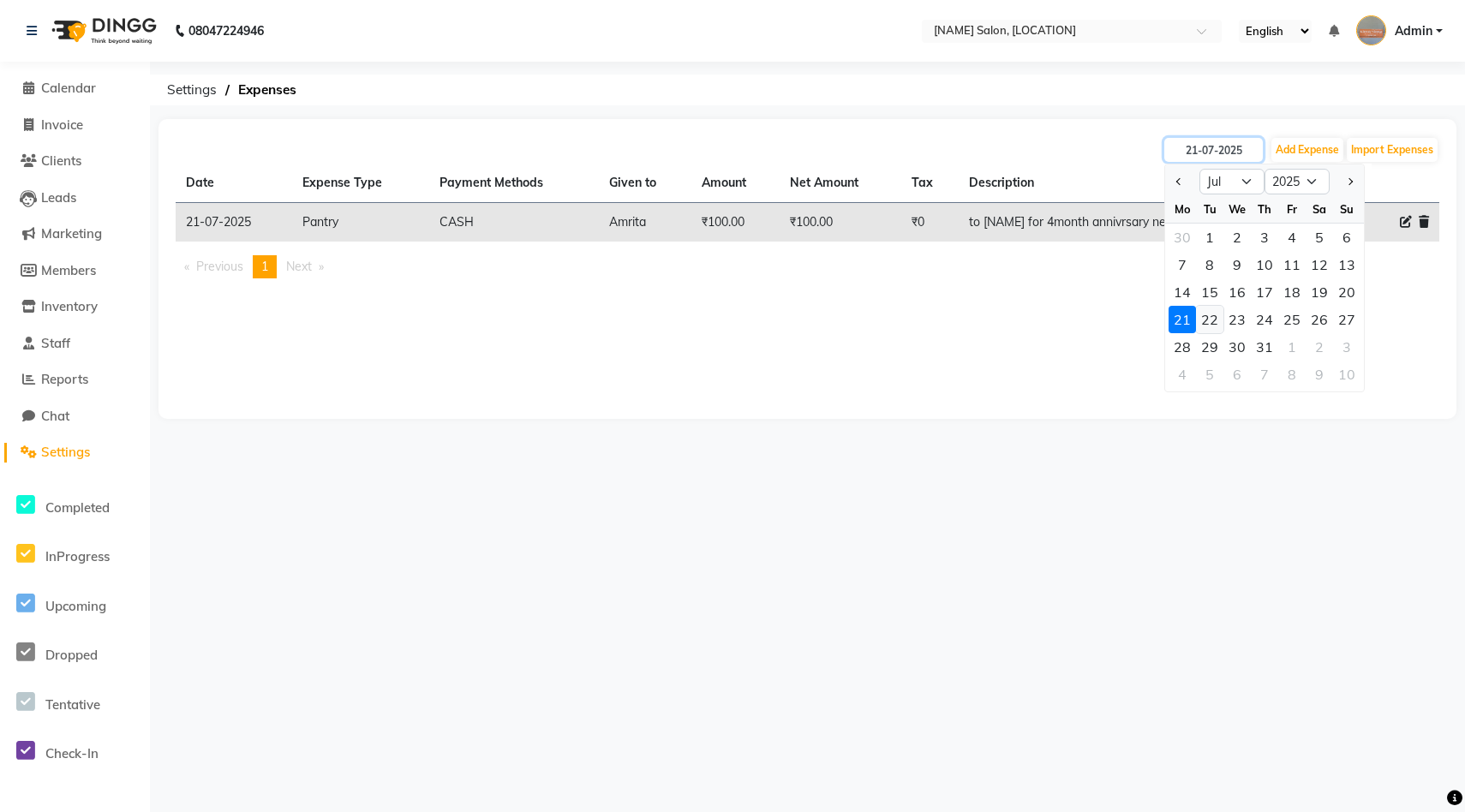type on "22-07-2025" 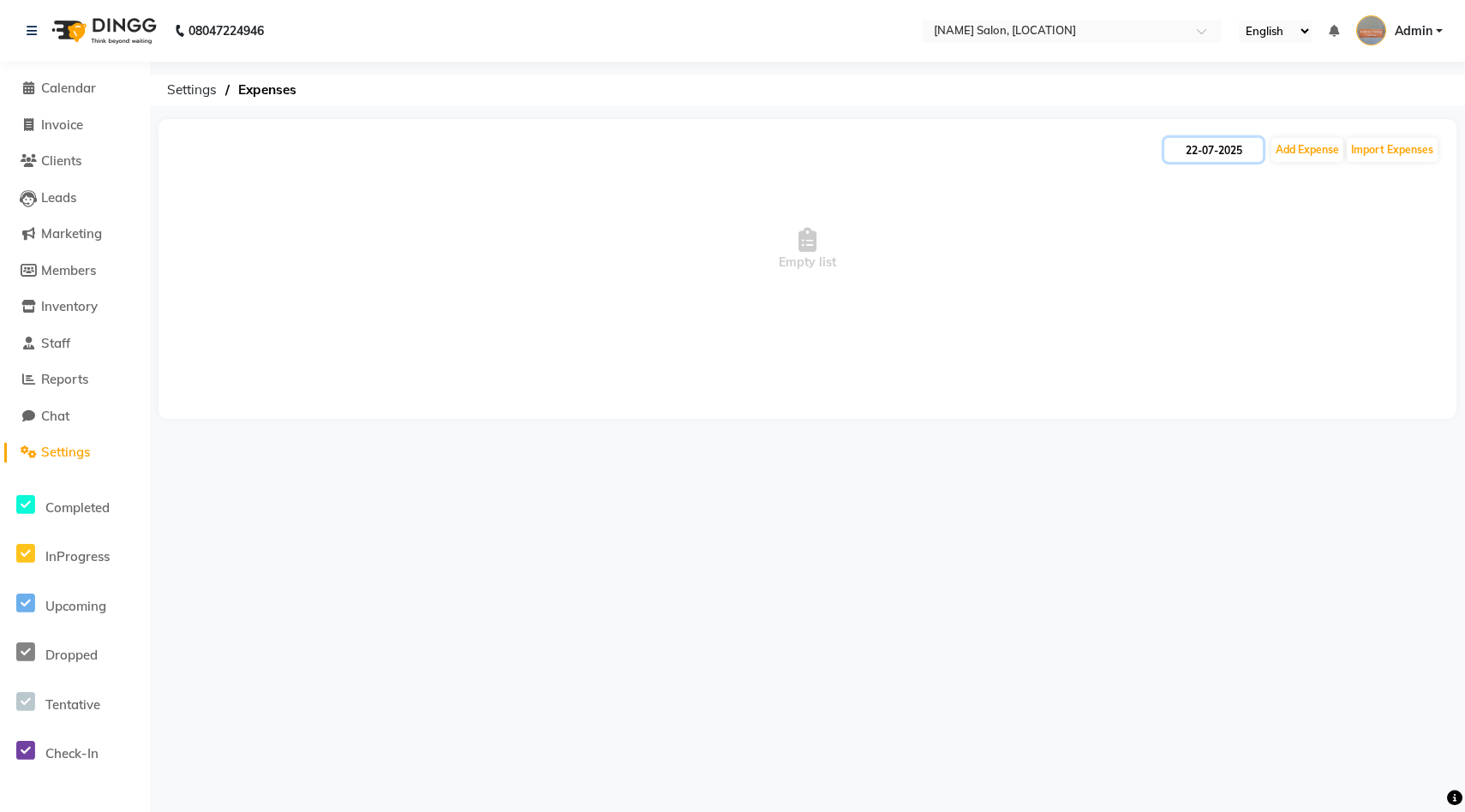 click on "22-07-2025" 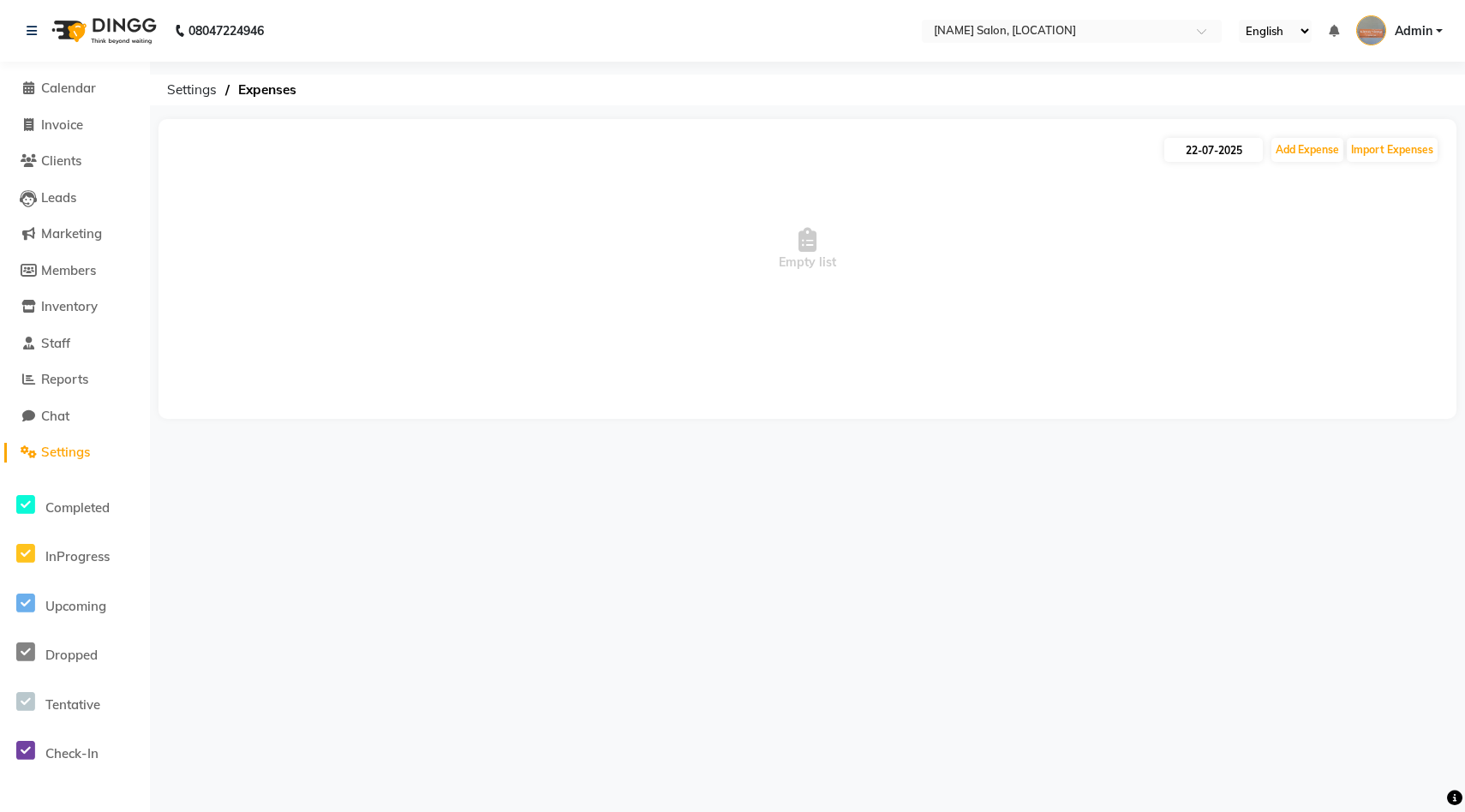 select on "7" 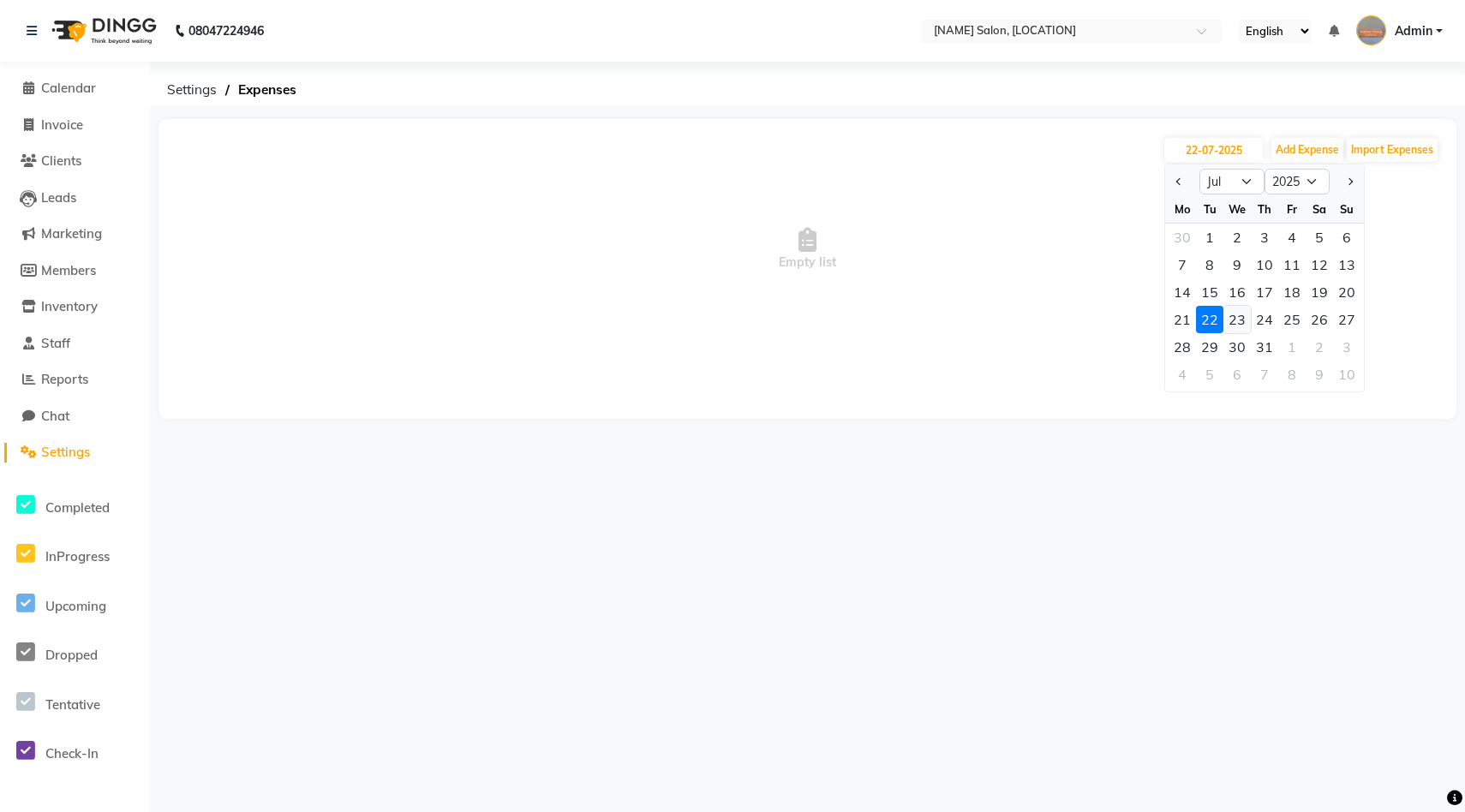 click on "23" 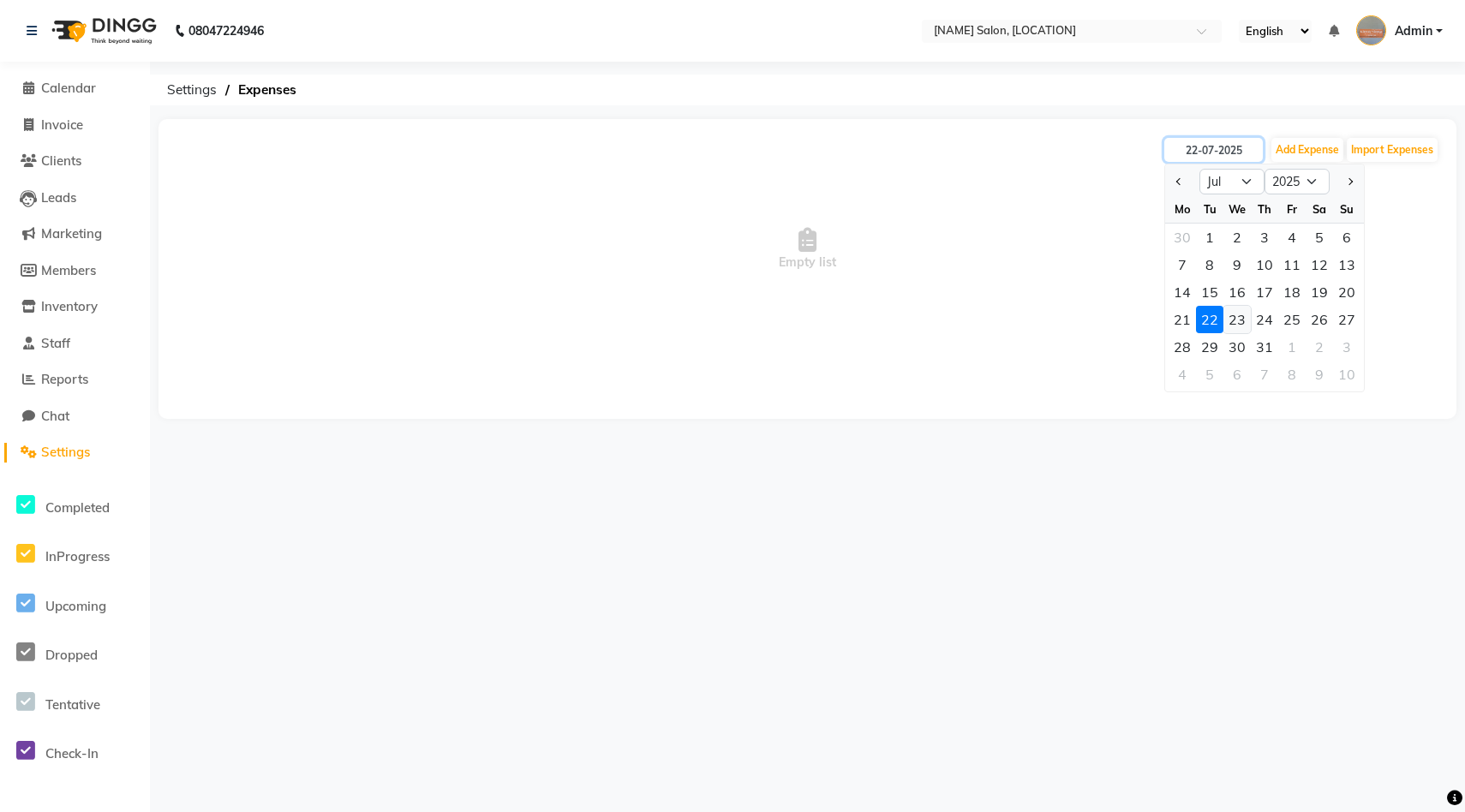 type on "23-07-2025" 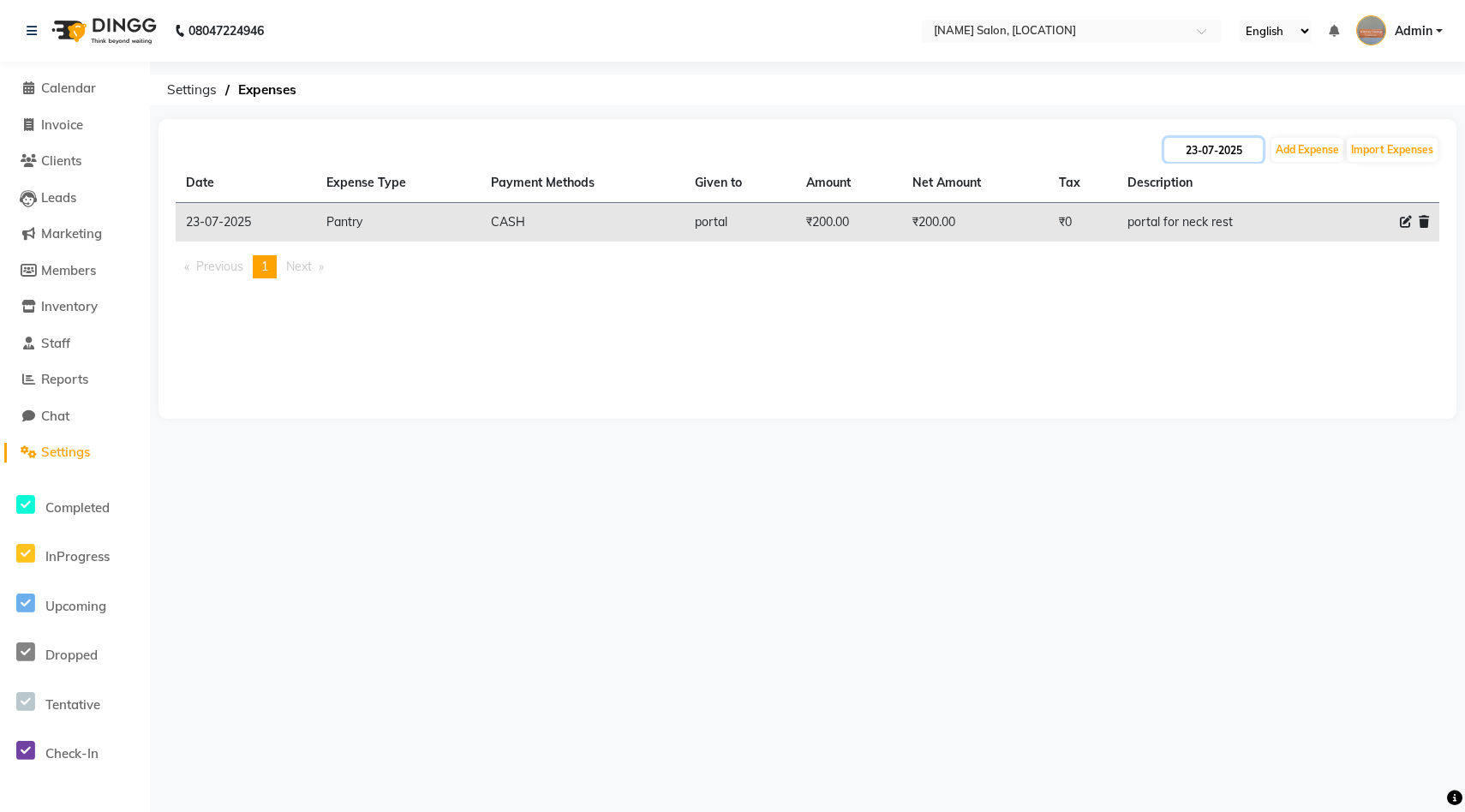 click on "23-07-2025" 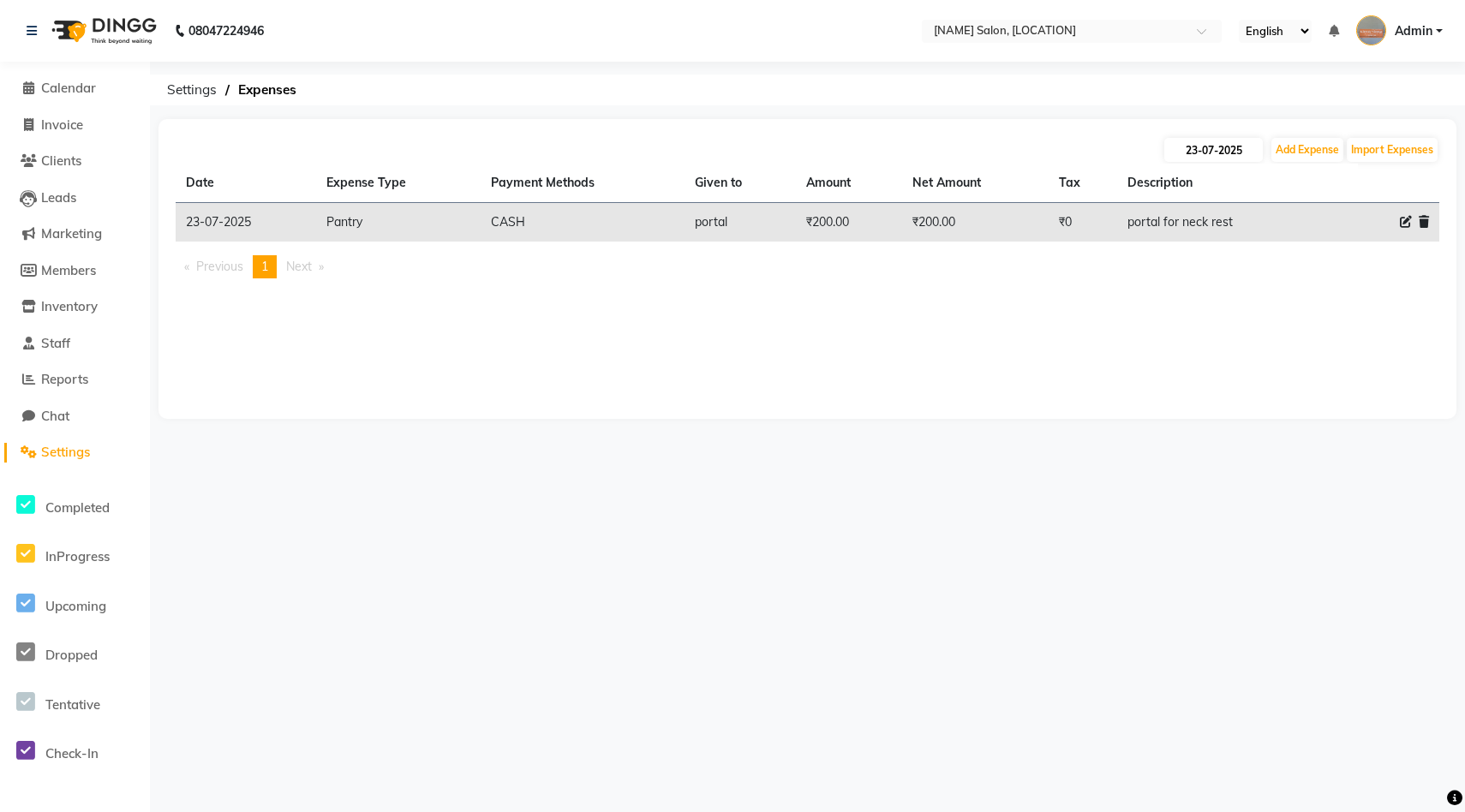select on "7" 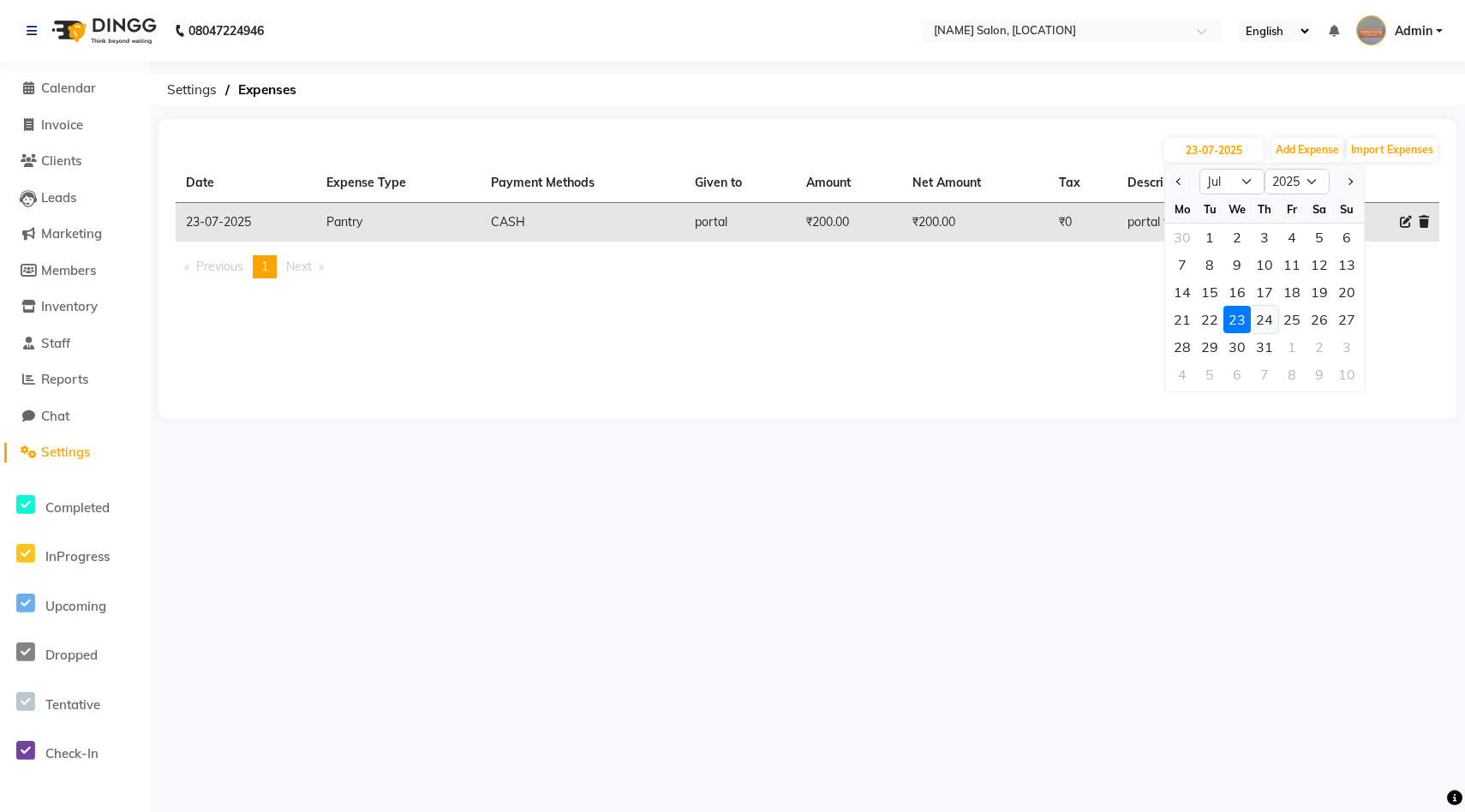 click on "24" 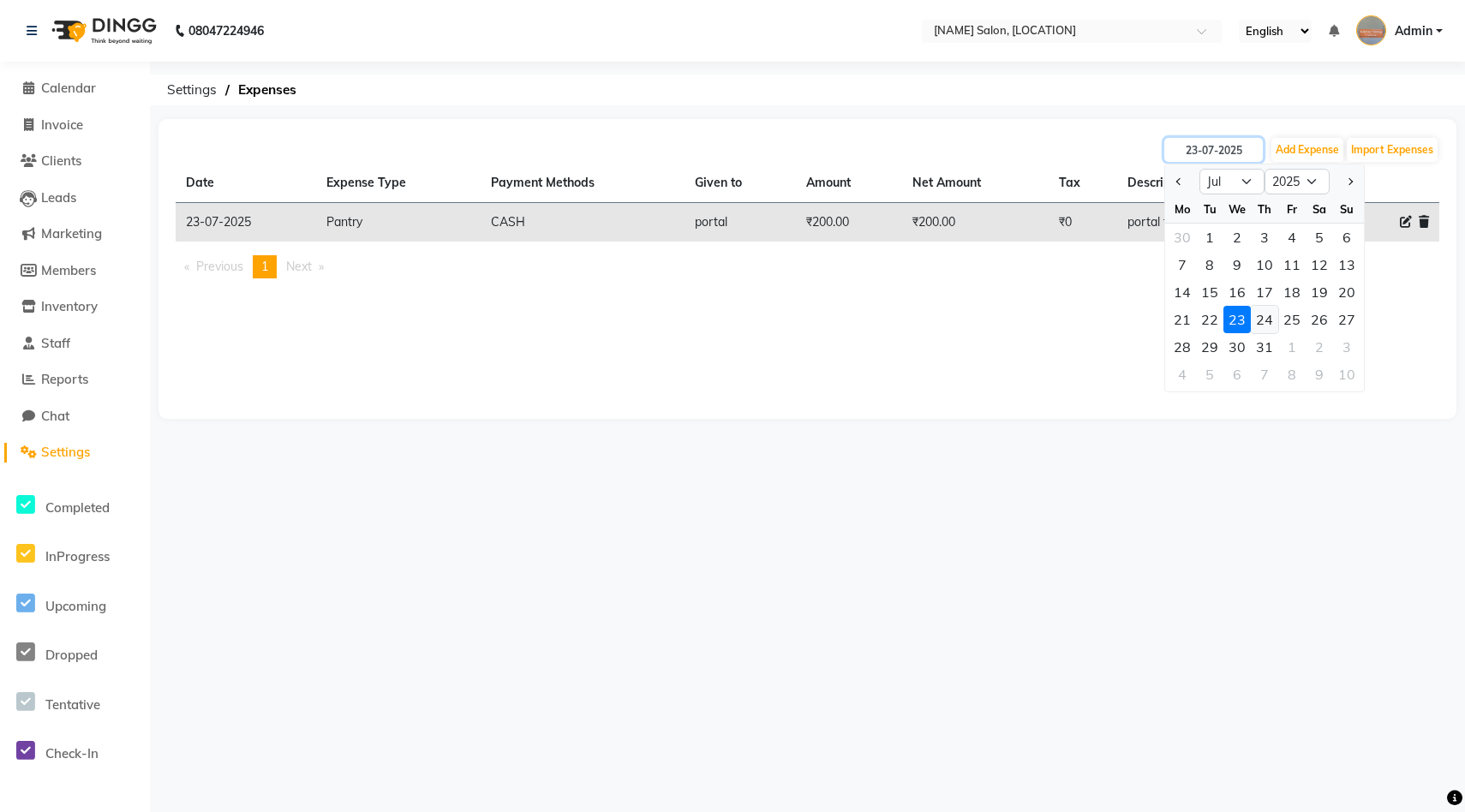 type on "24-07-2025" 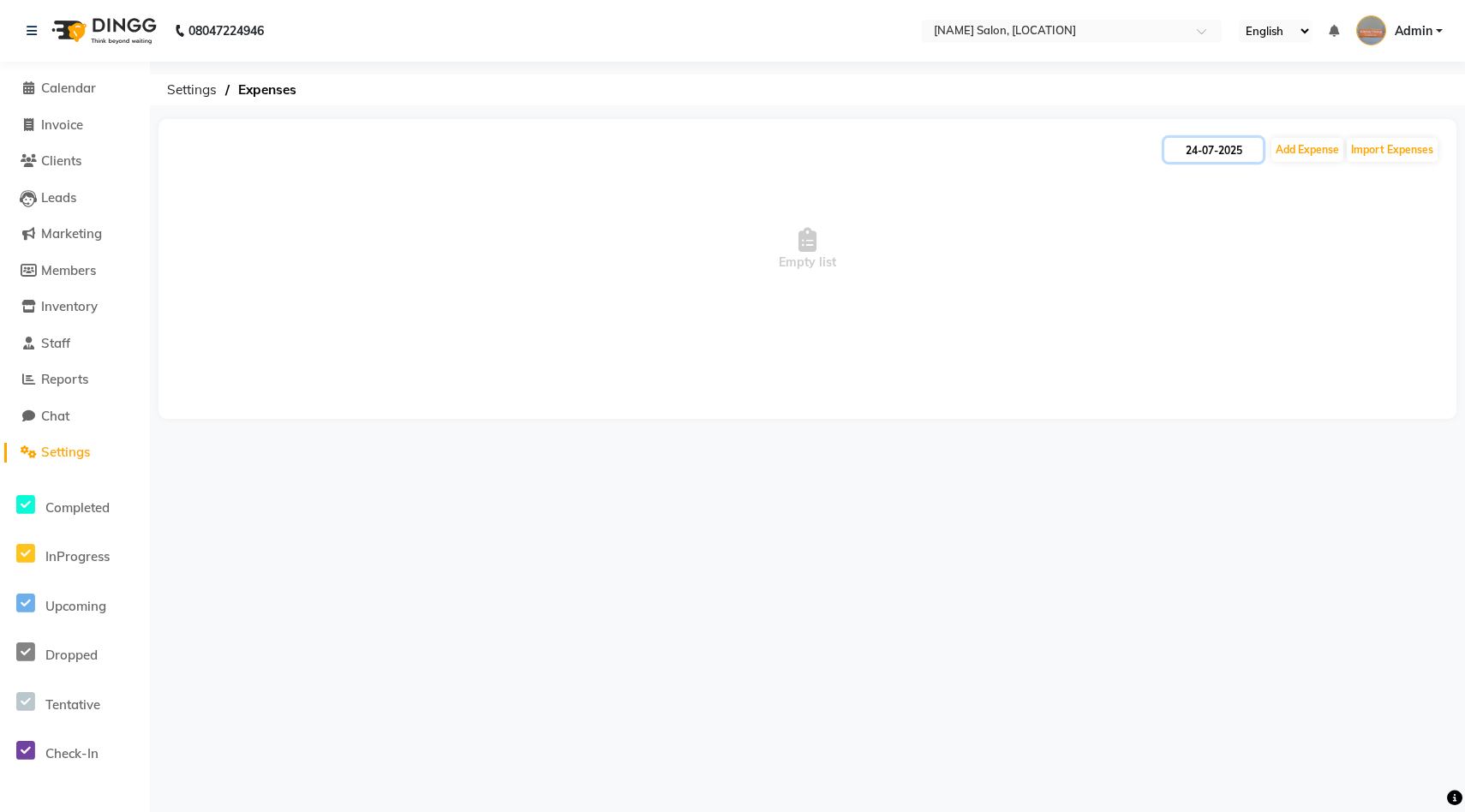 click on "24-07-2025" 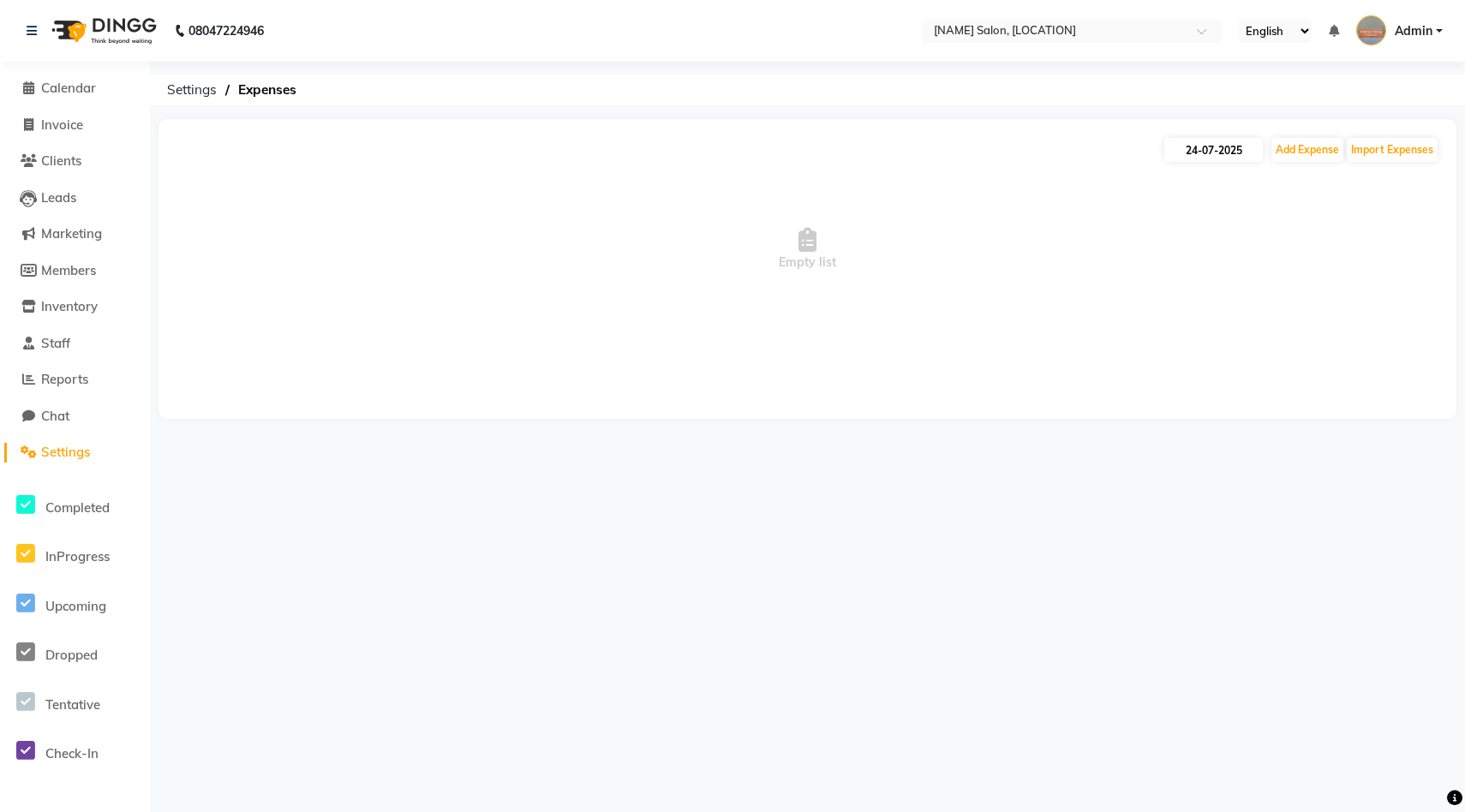 select on "7" 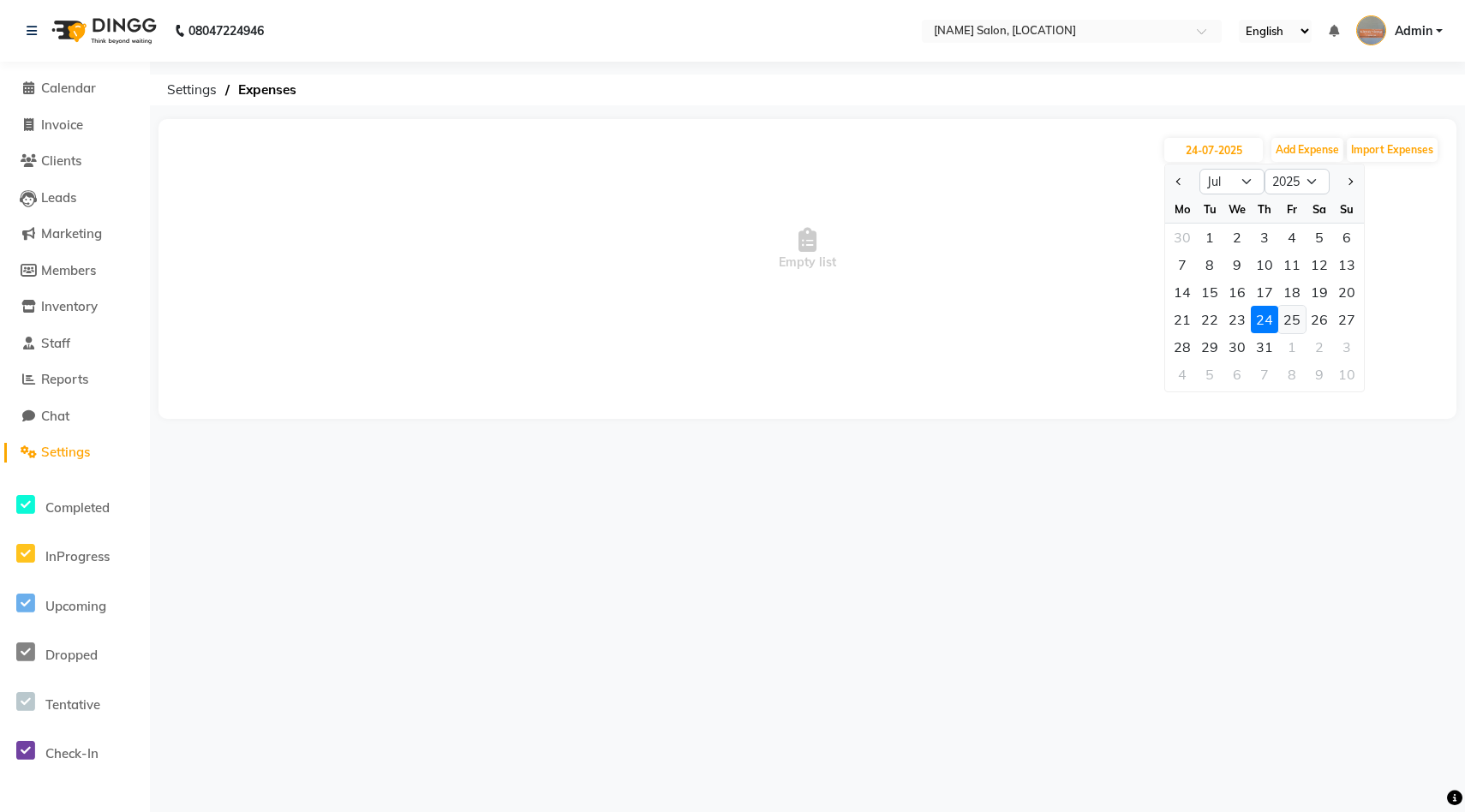 click on "25" 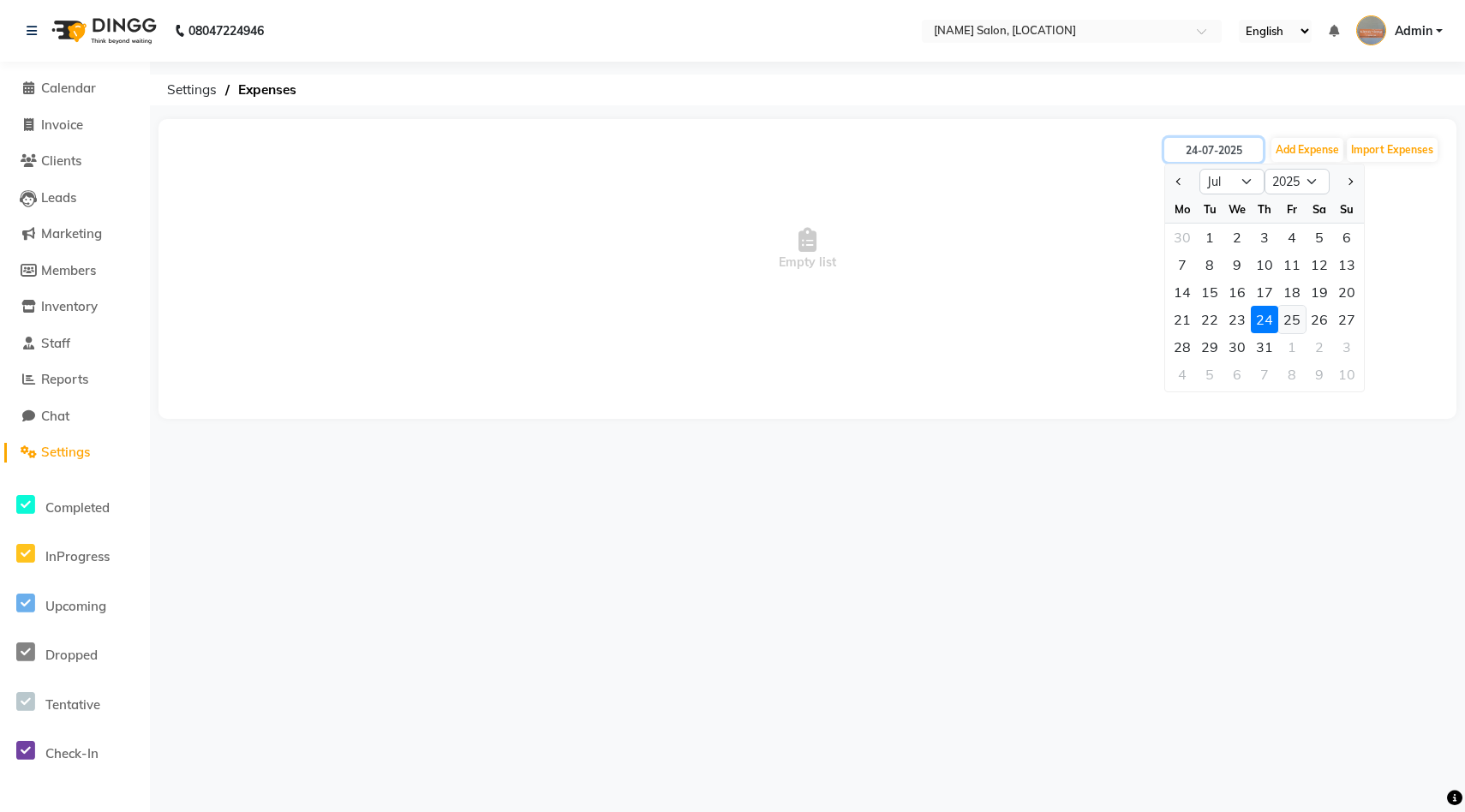type on "25-07-2025" 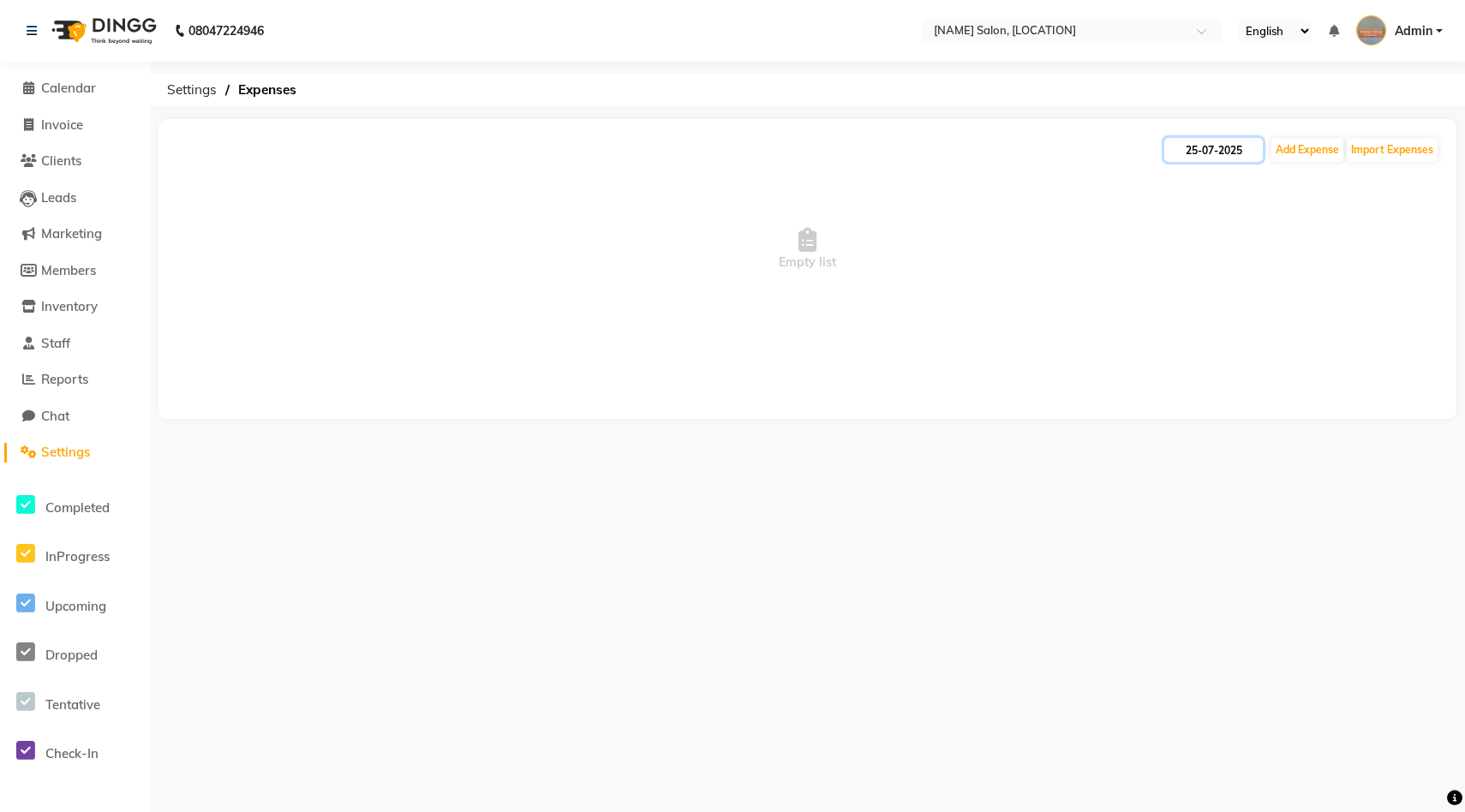 click on "25-07-2025" 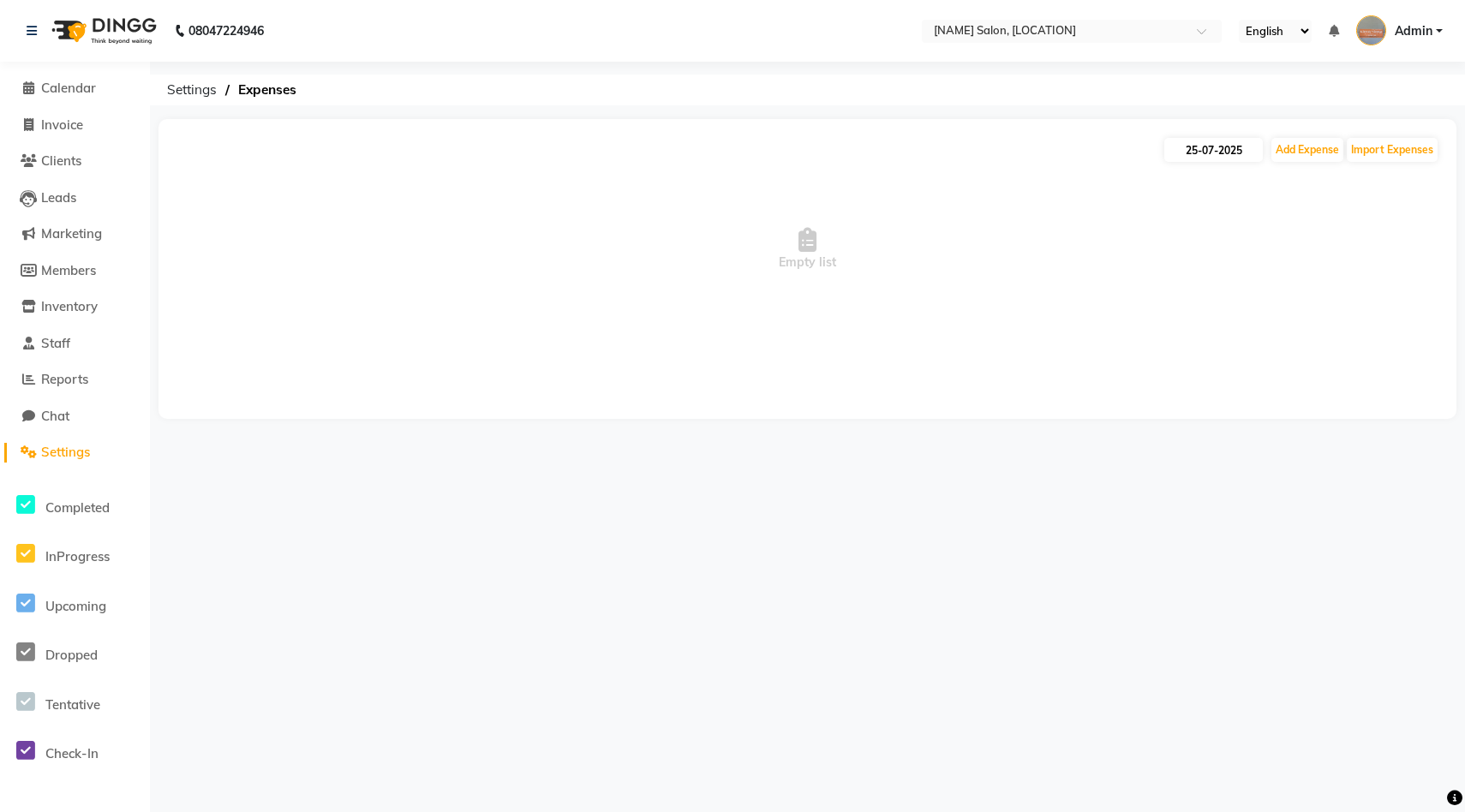 select on "7" 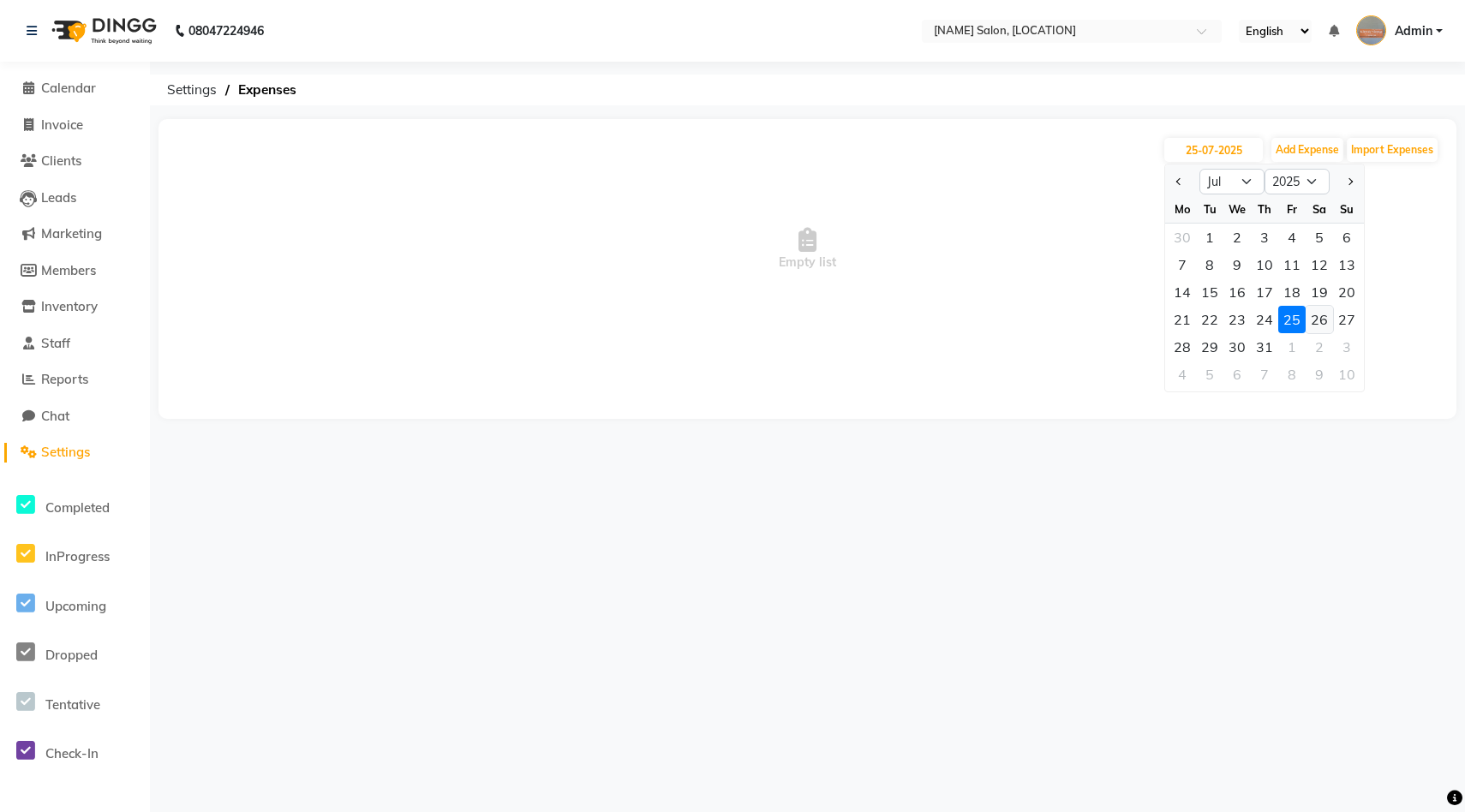 click on "26" 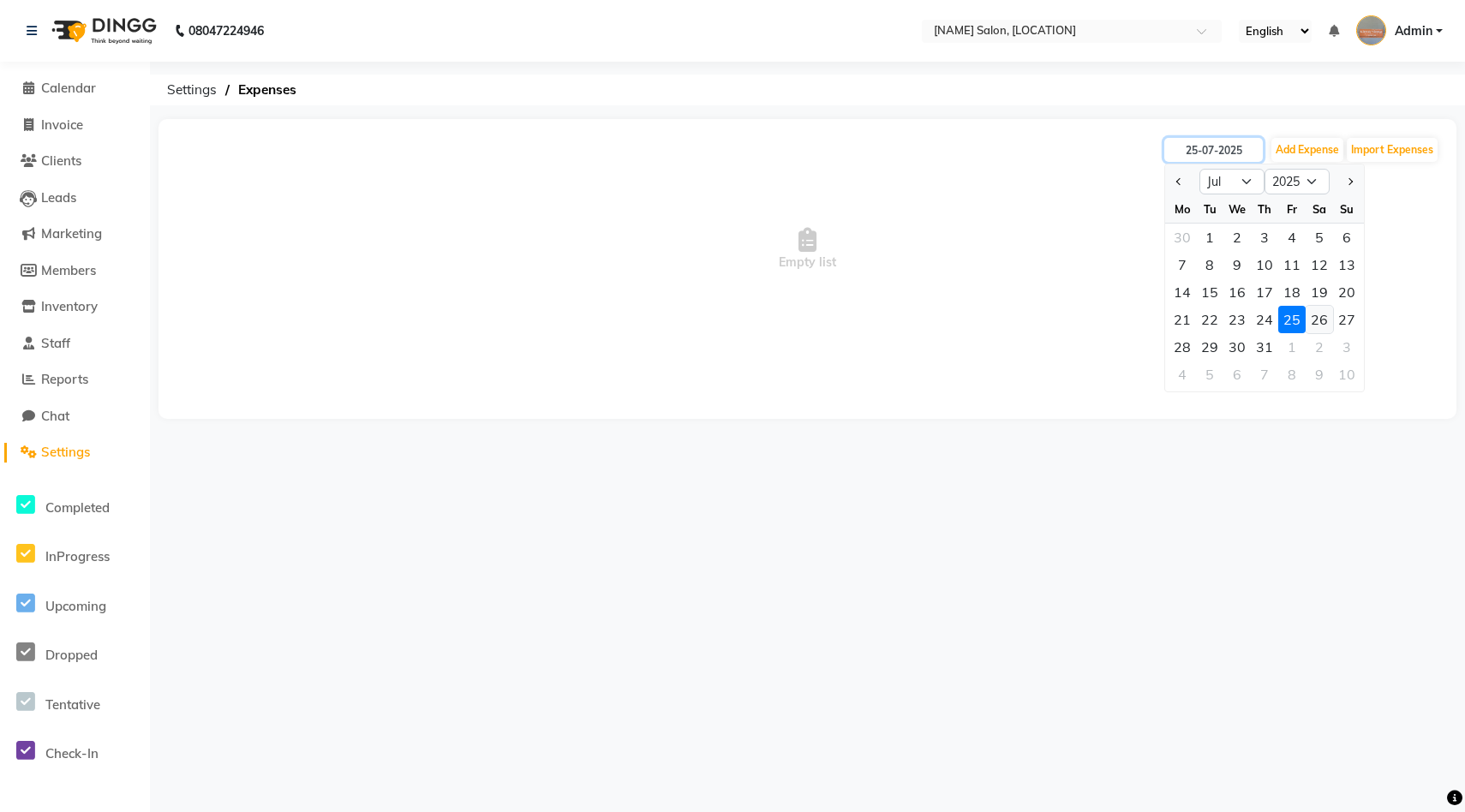 type on "26-07-2025" 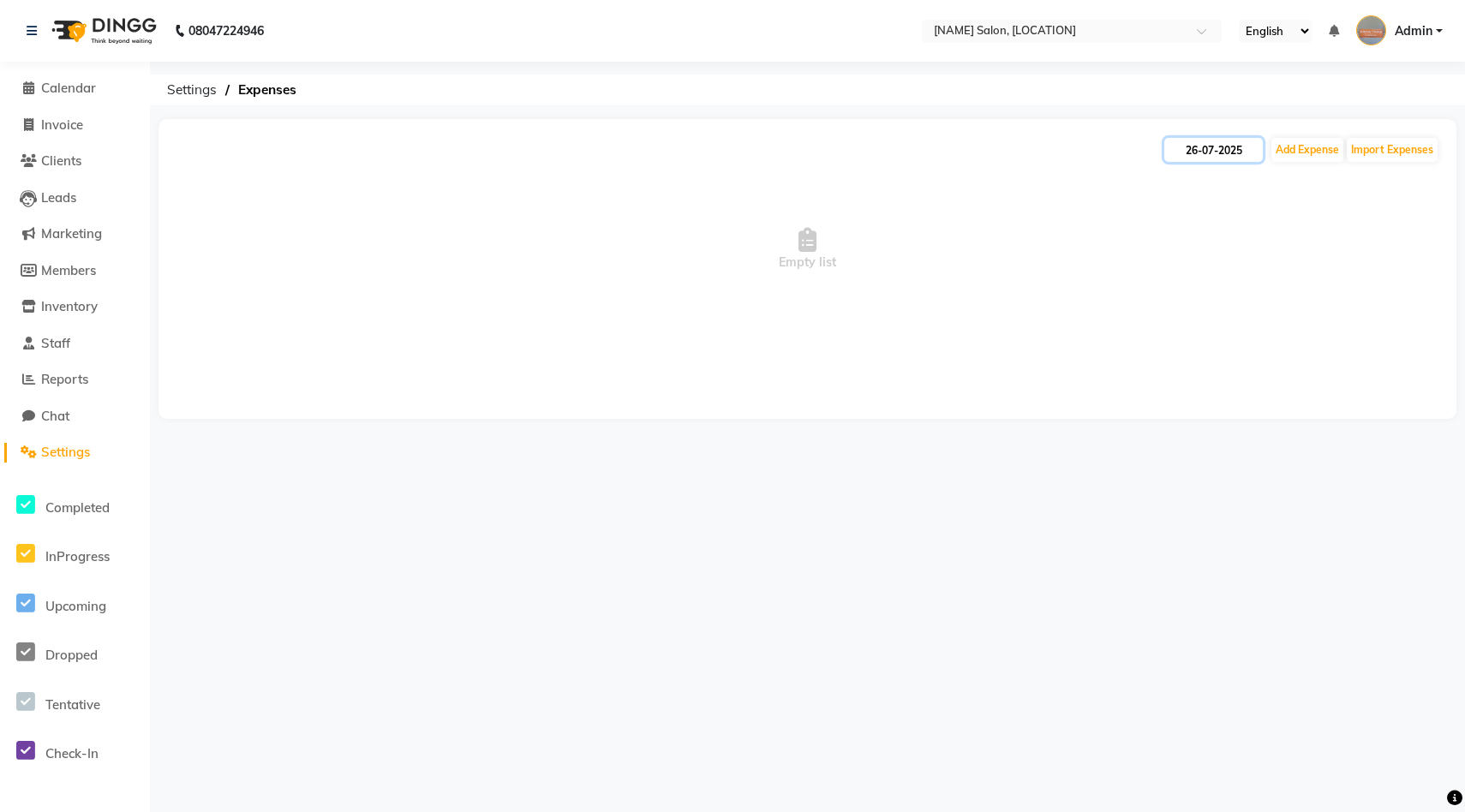 click on "26-07-2025" 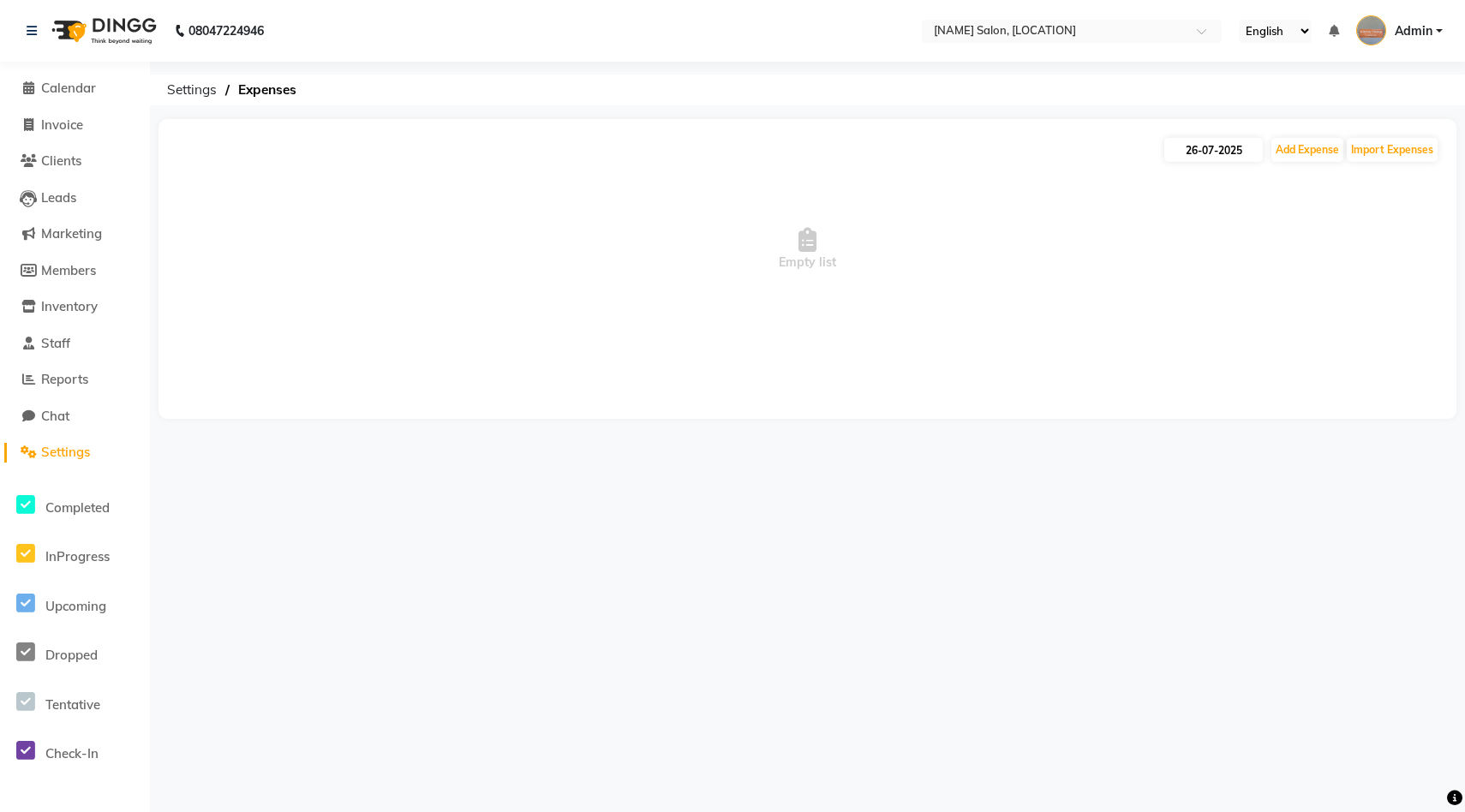 select on "7" 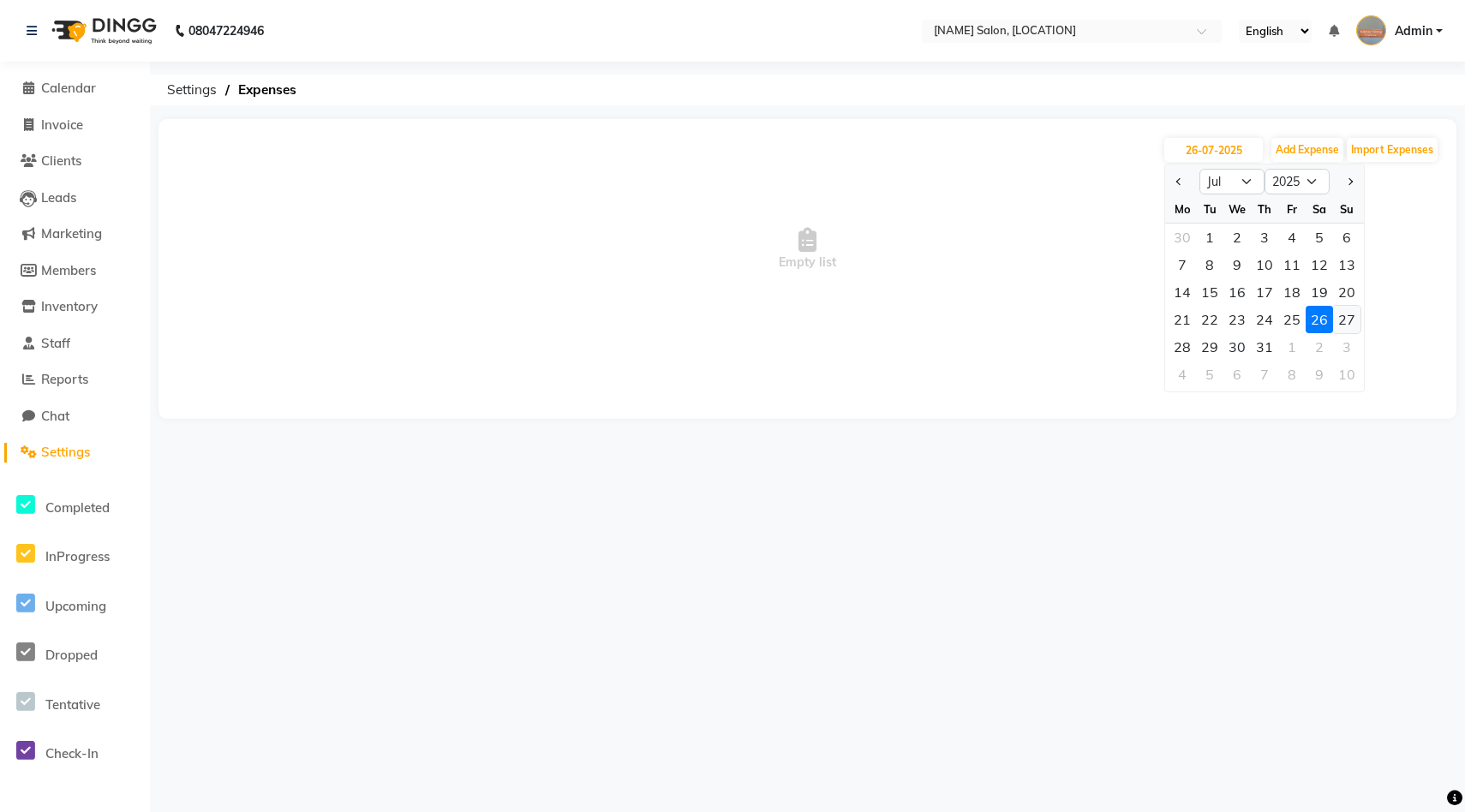 click on "27" 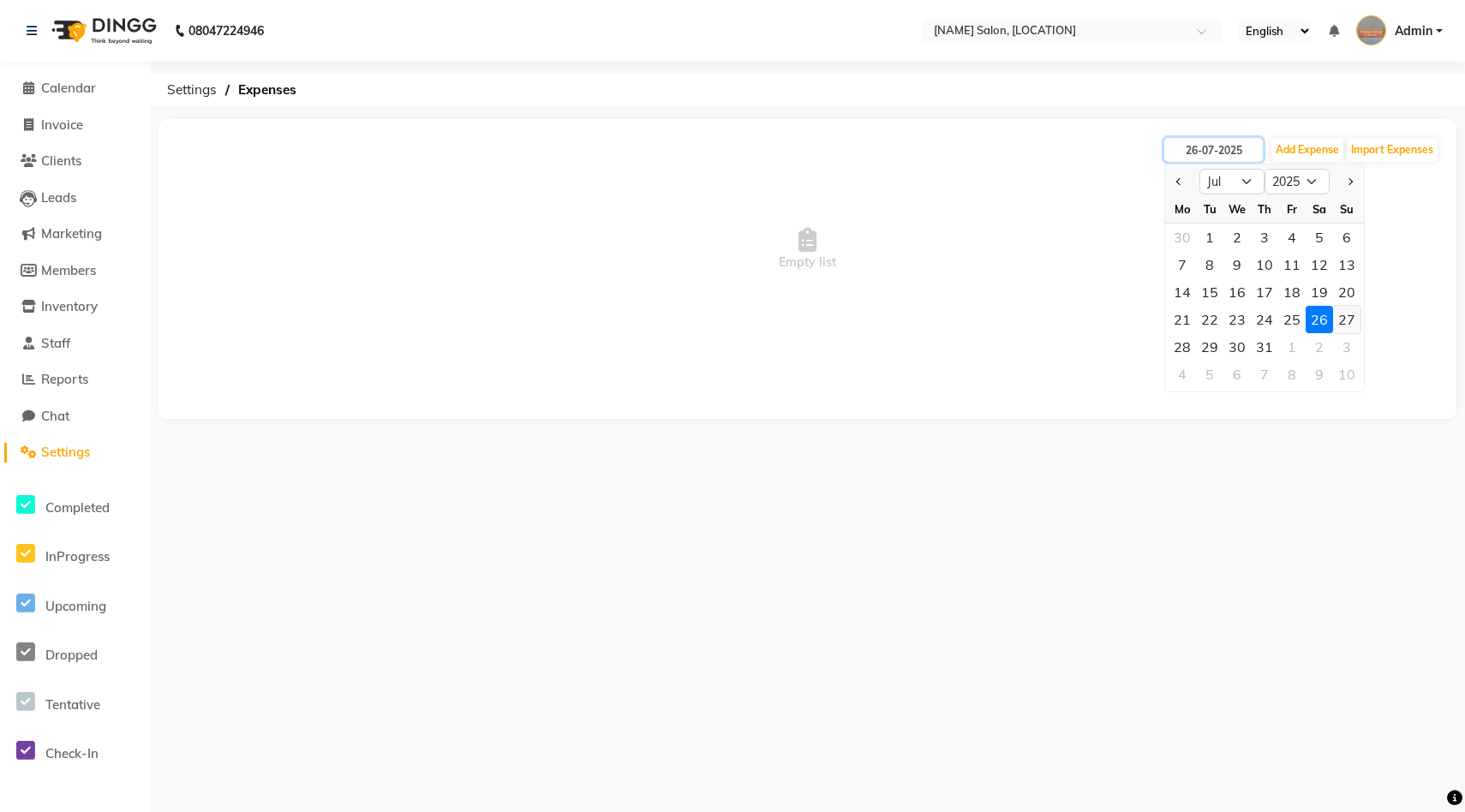 type on "27-07-2025" 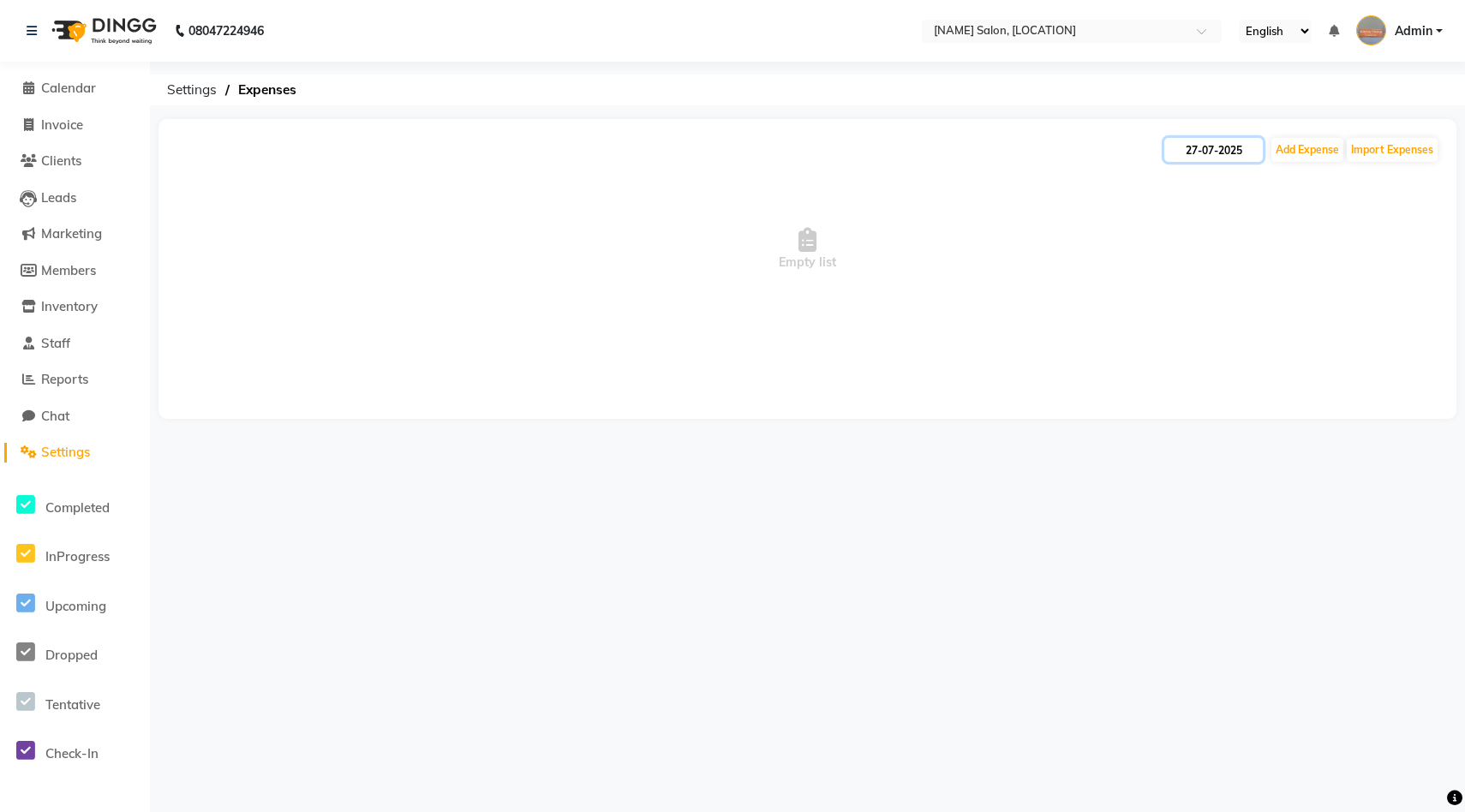 click on "27-07-2025" 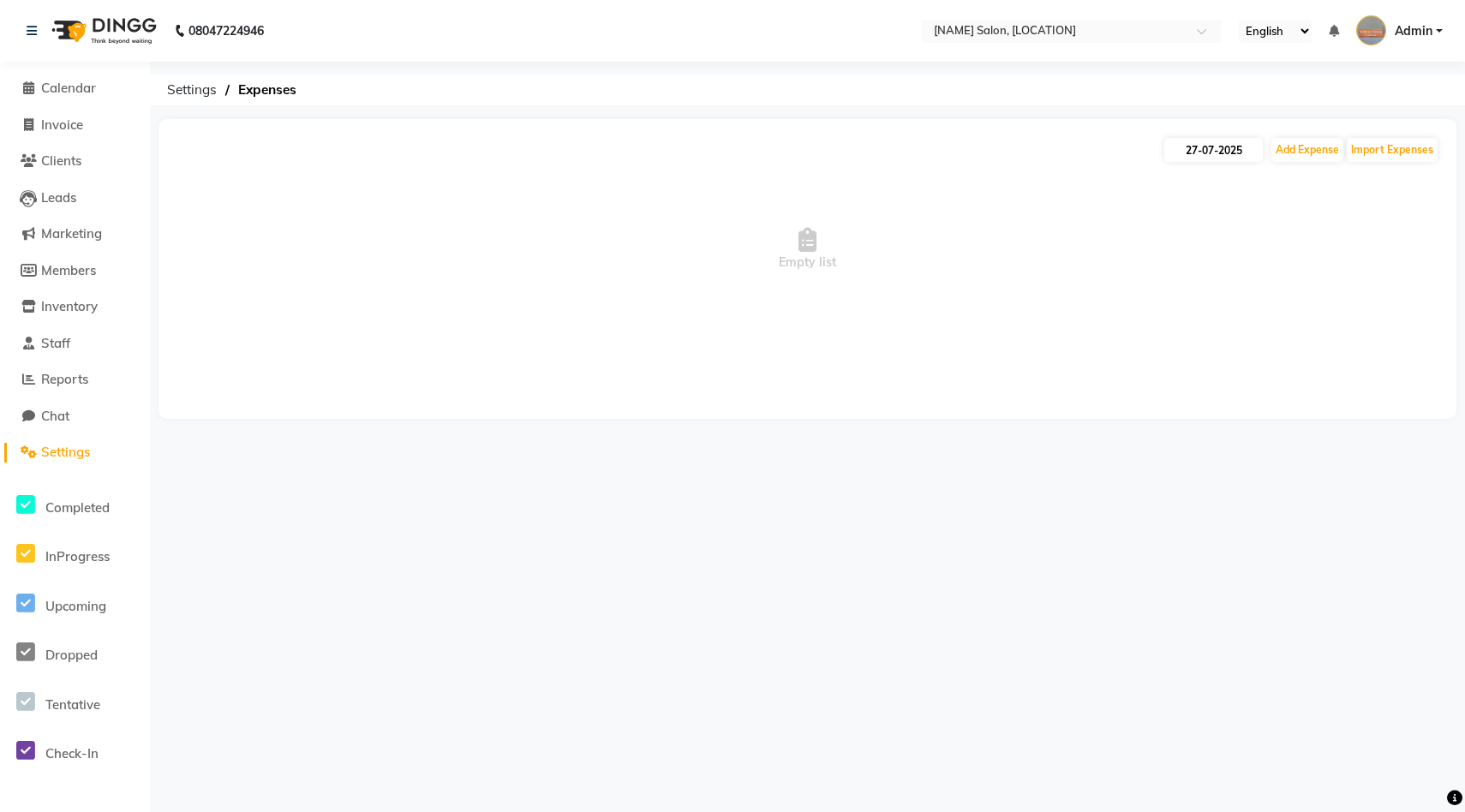select on "7" 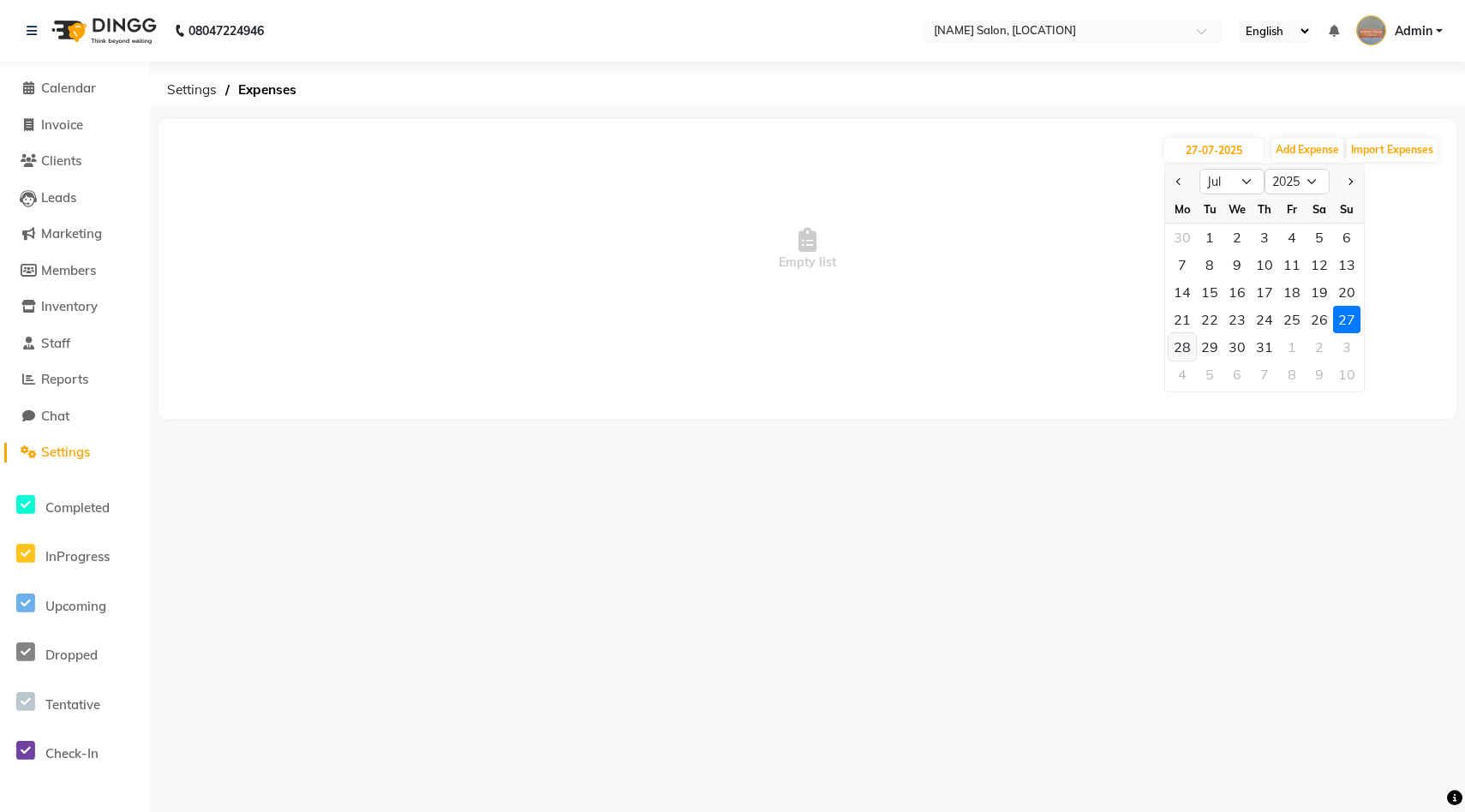 click on "28" 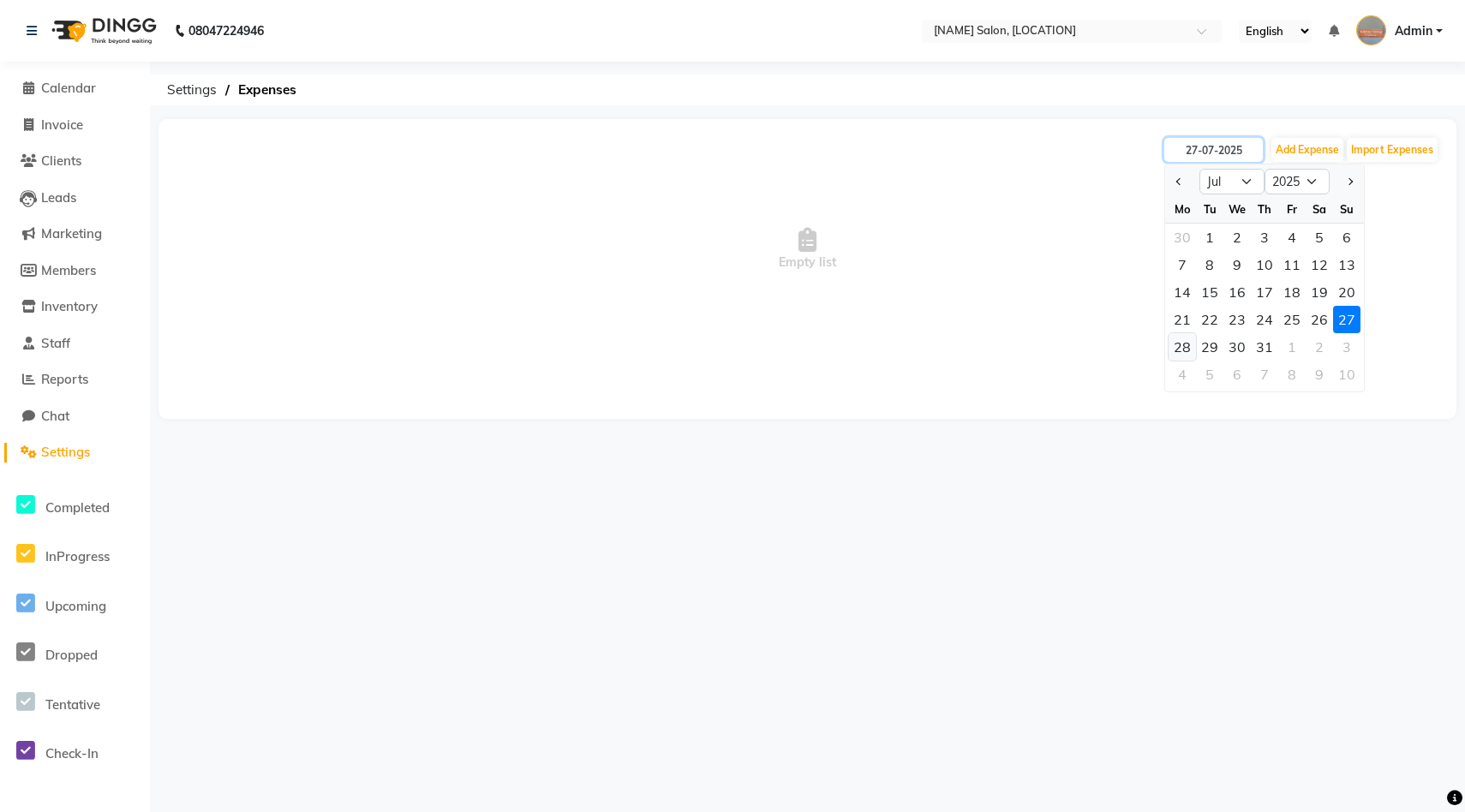 type 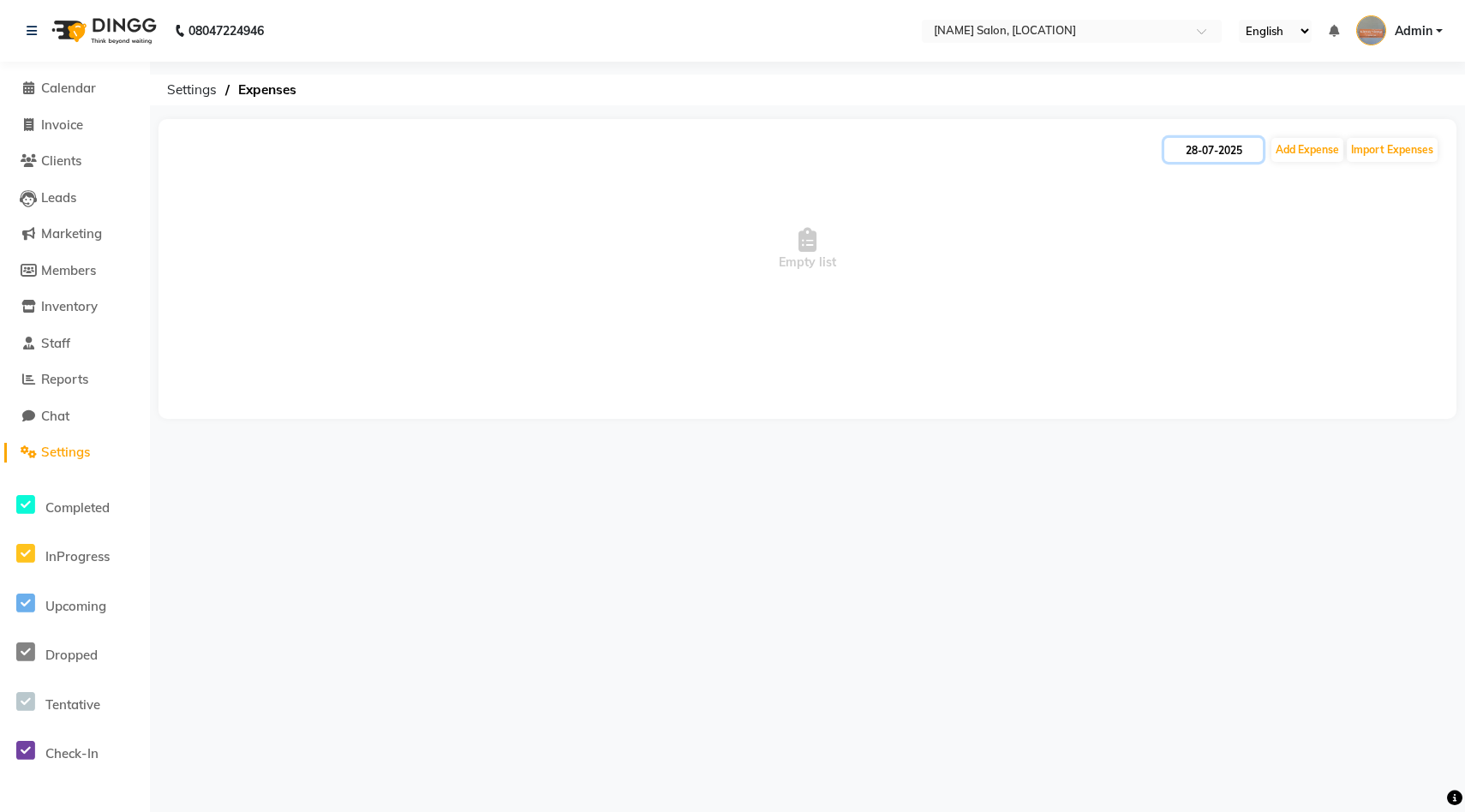 click on "28-07-2025" 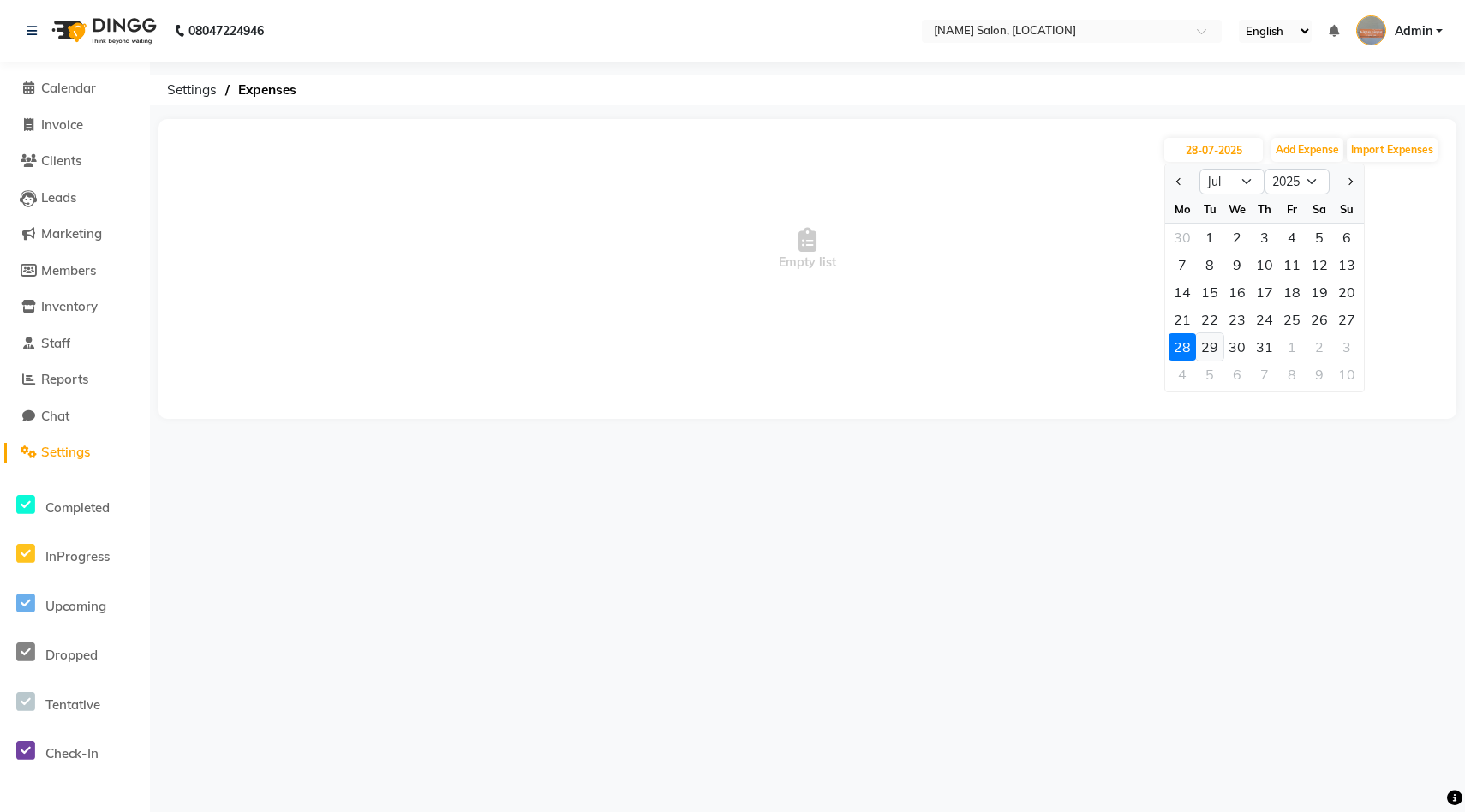 click on "29" 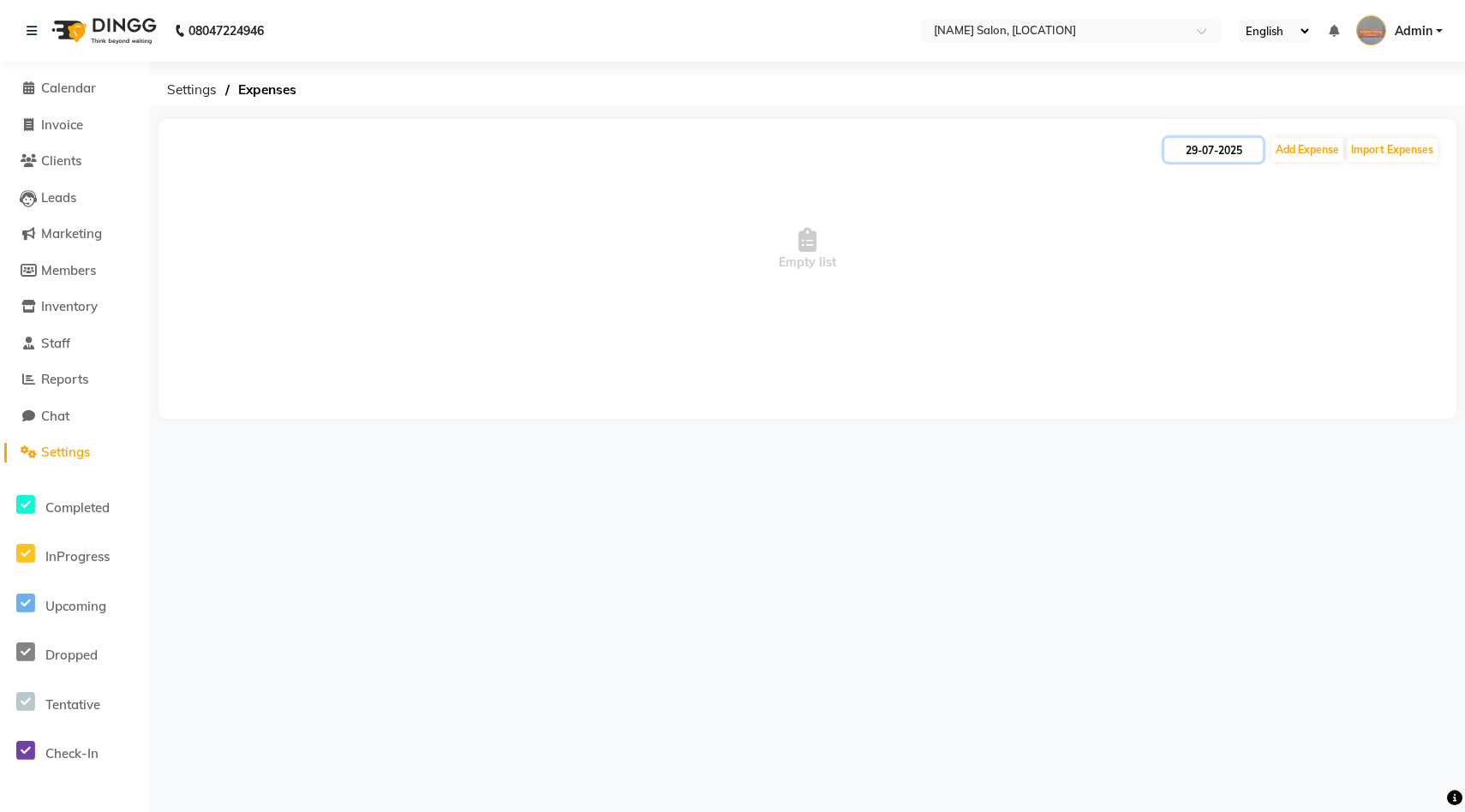 click on "29-07-2025" 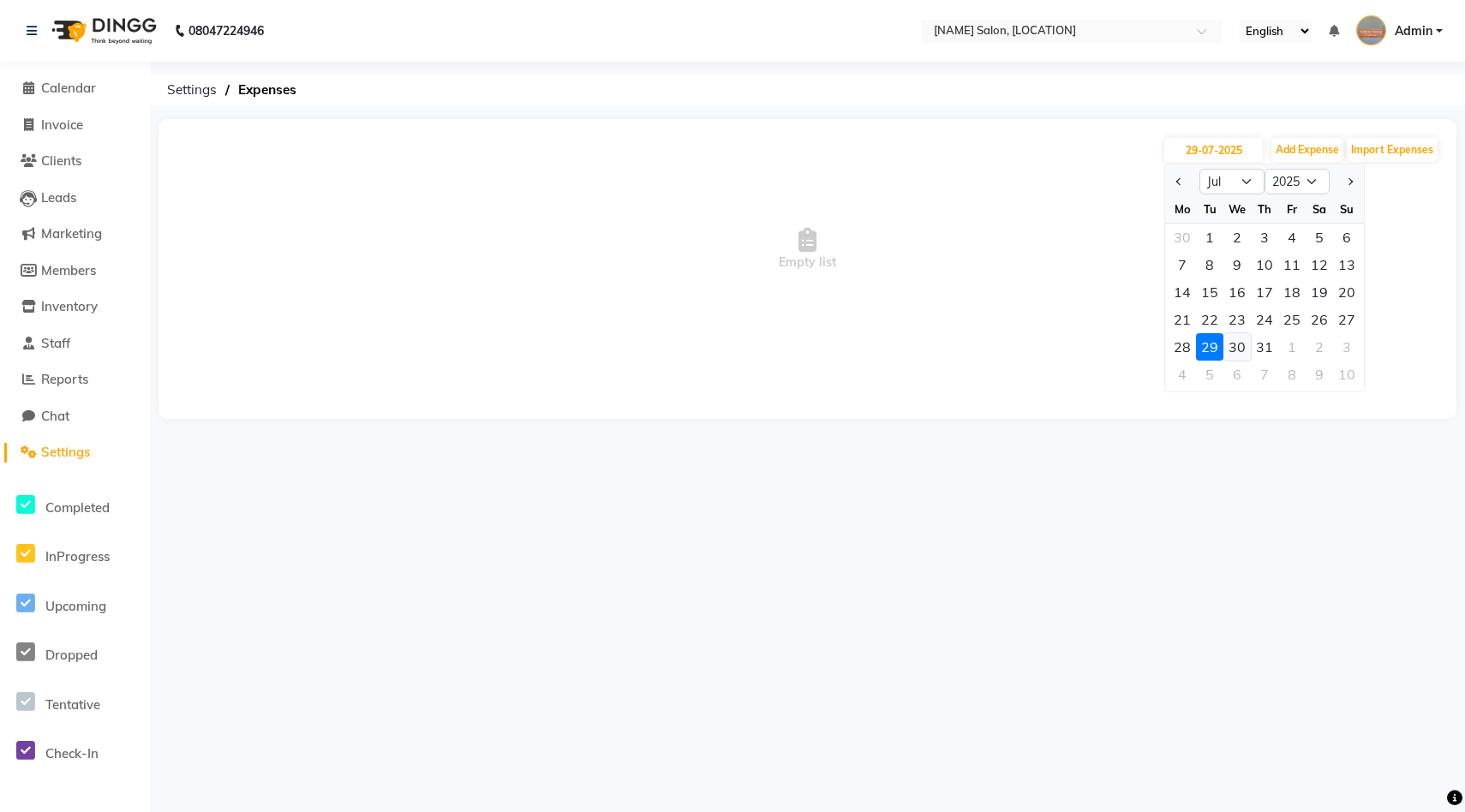click on "30" 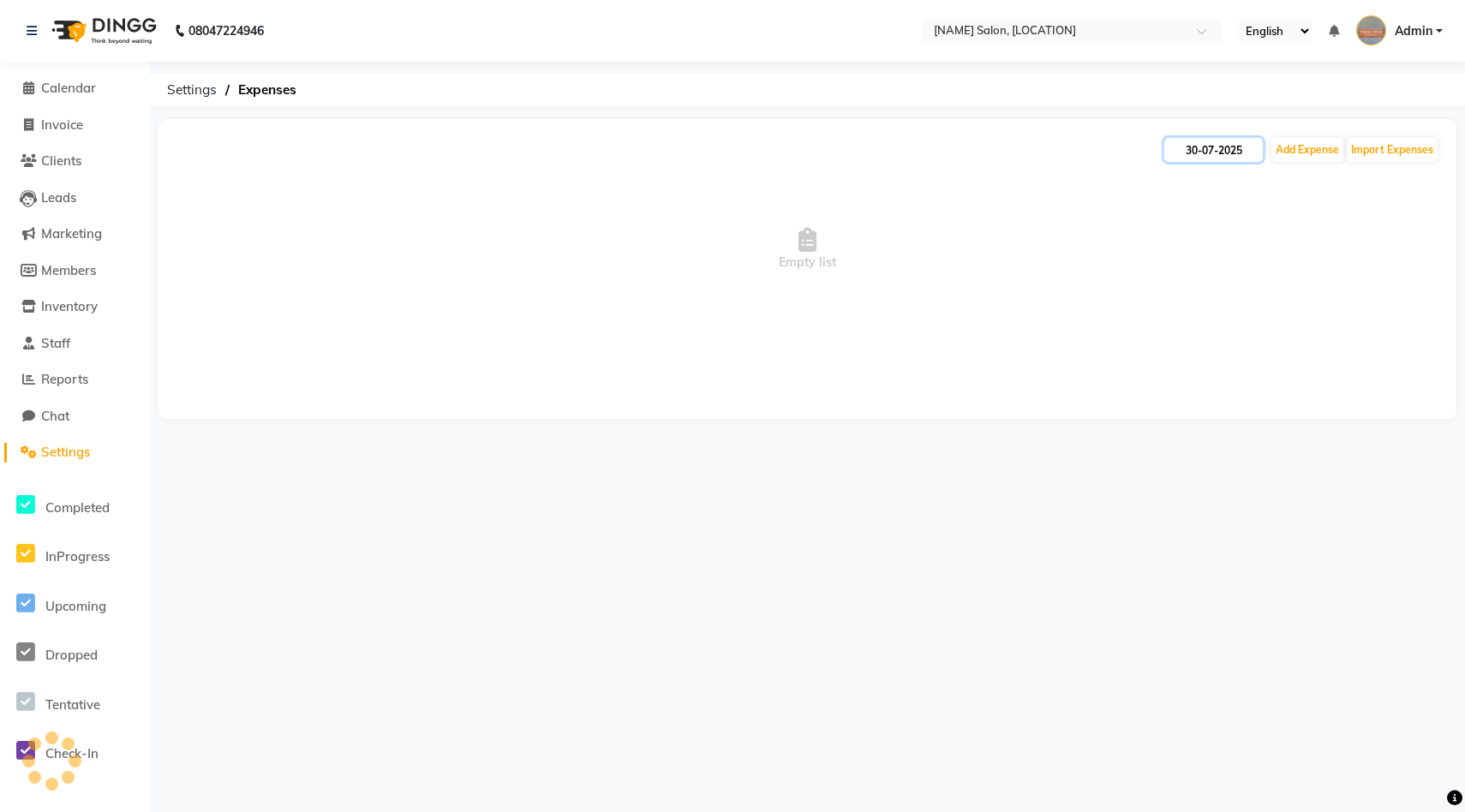 click on "30-07-2025" 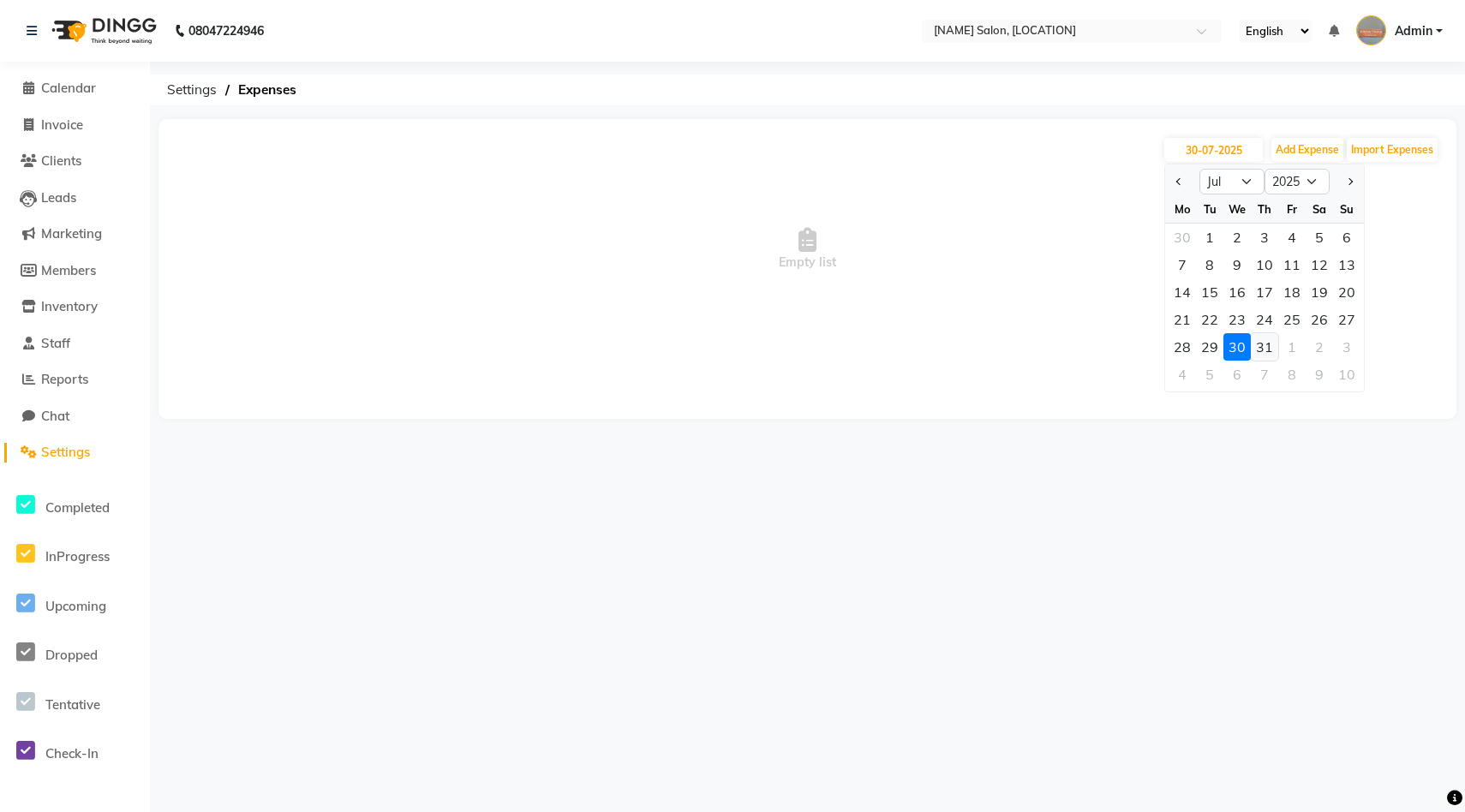 click on "31" 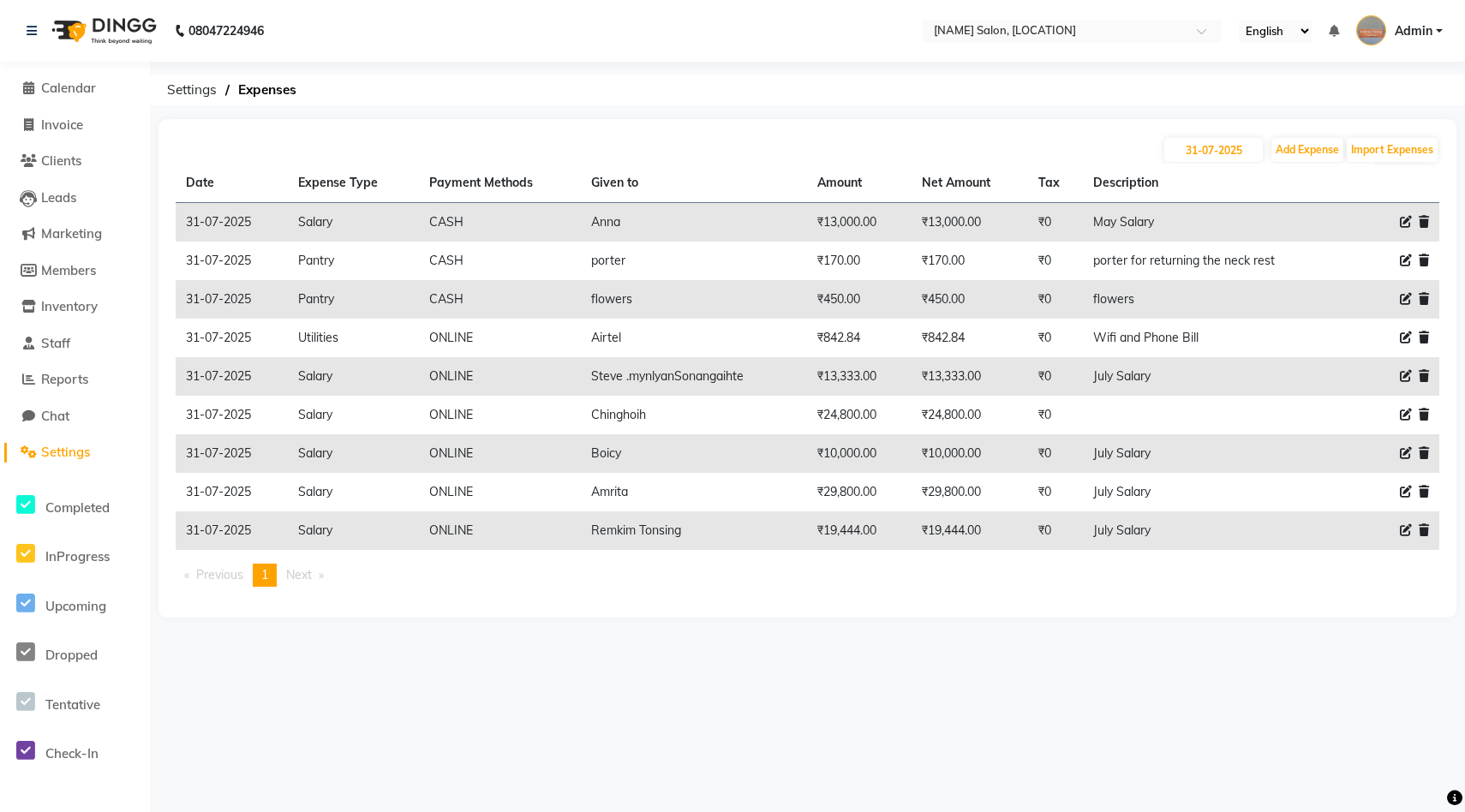 click on "Wifi and Phone Bill" 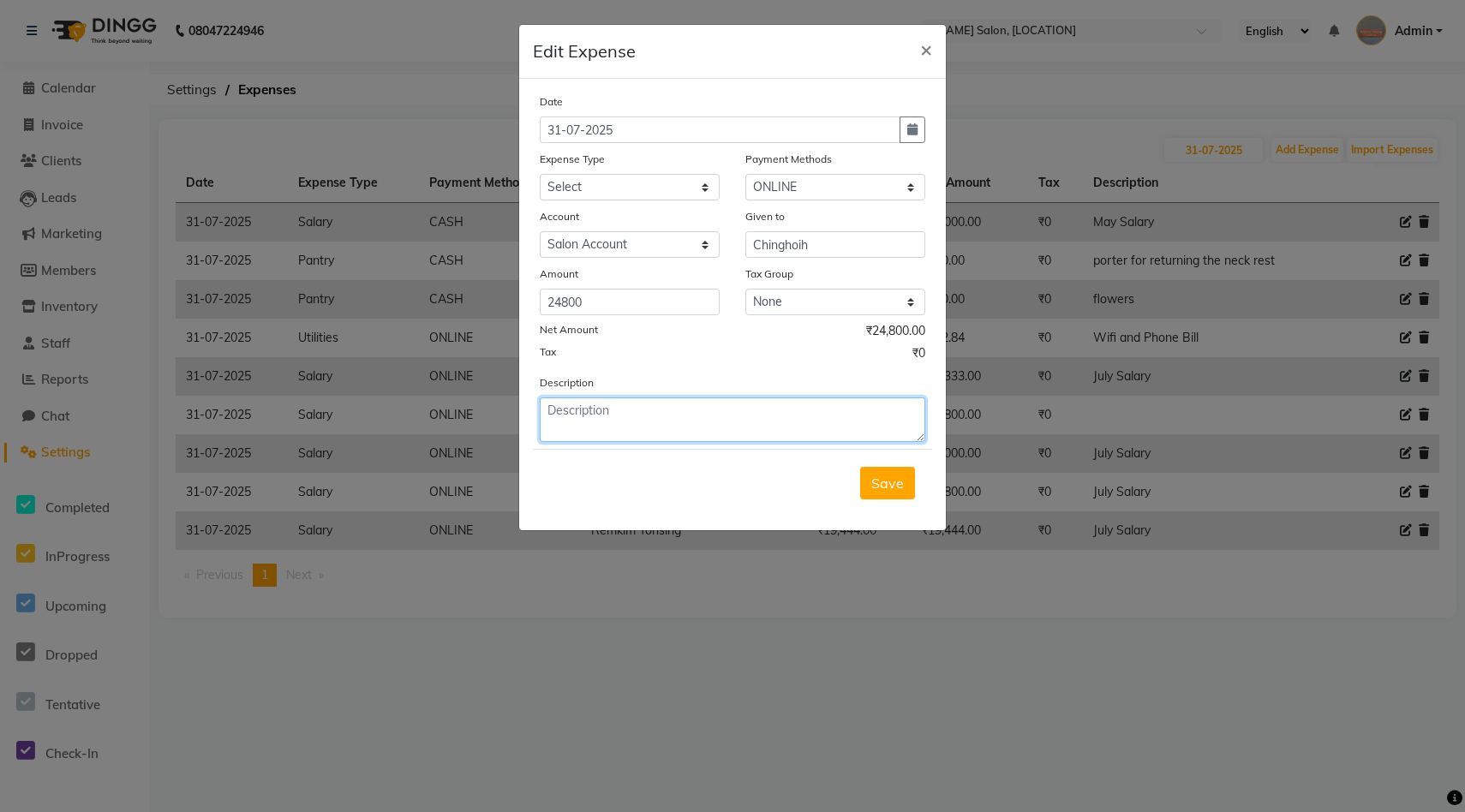 click 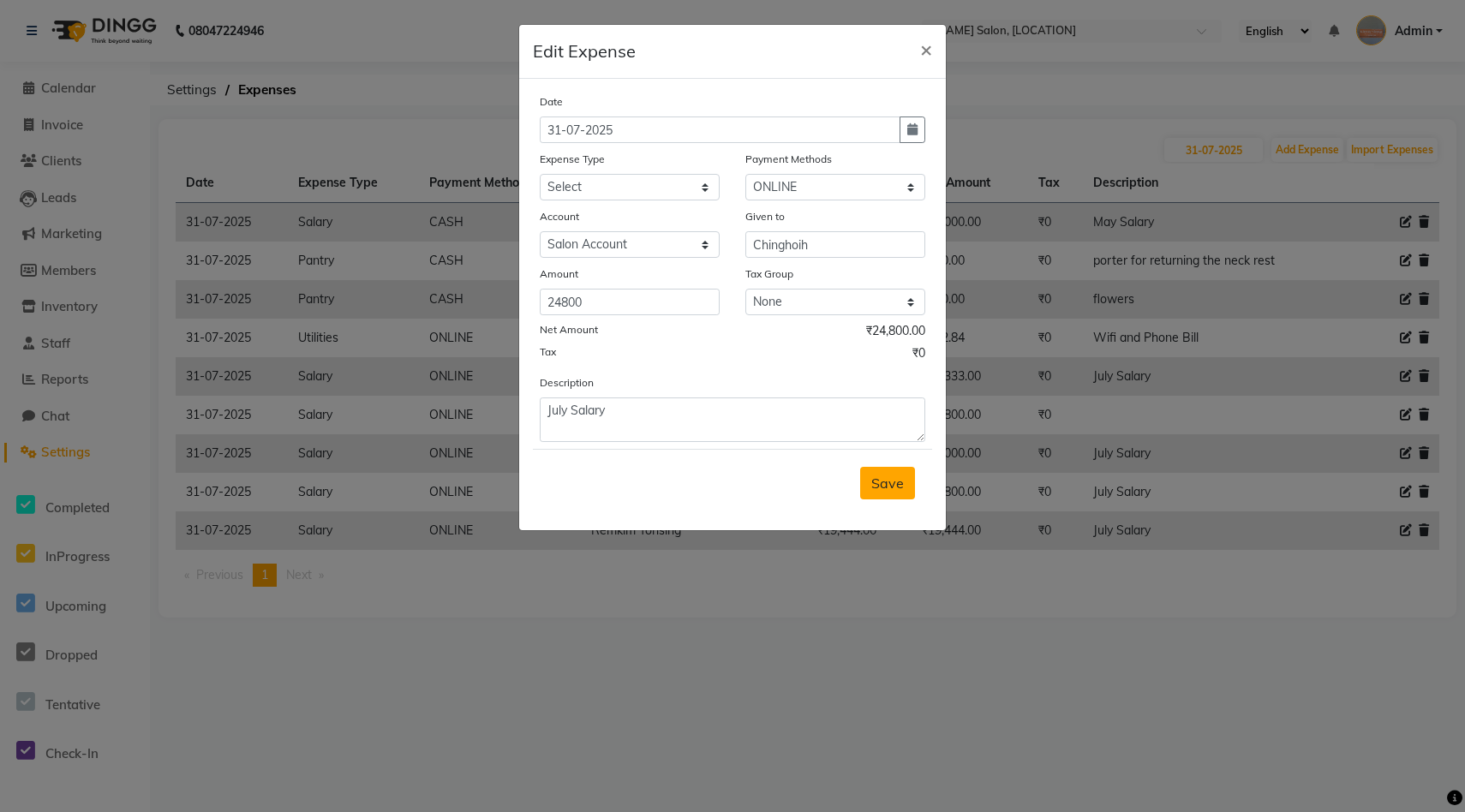 click on "Save" at bounding box center (888, 483) 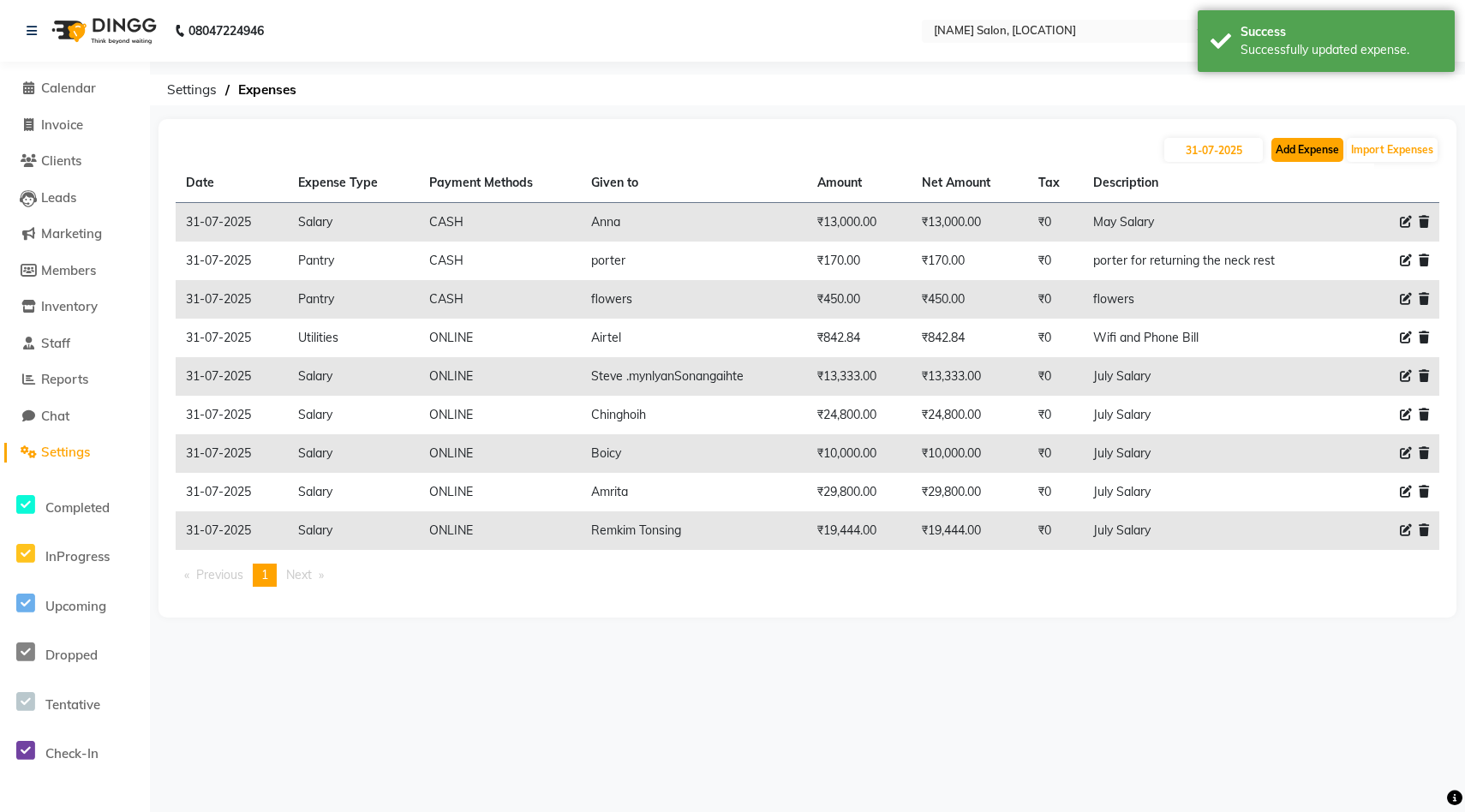 click on "Add Expense" 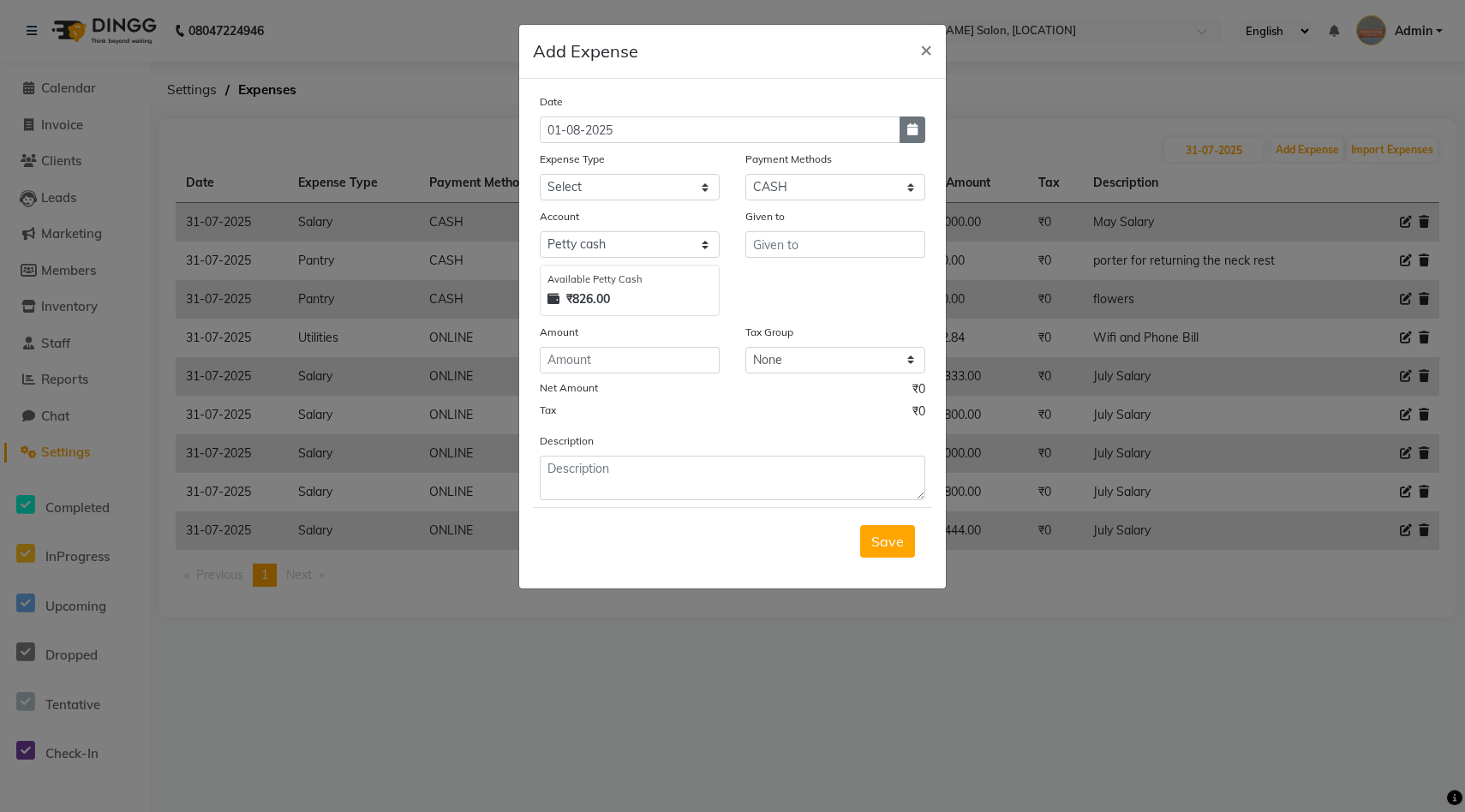 click 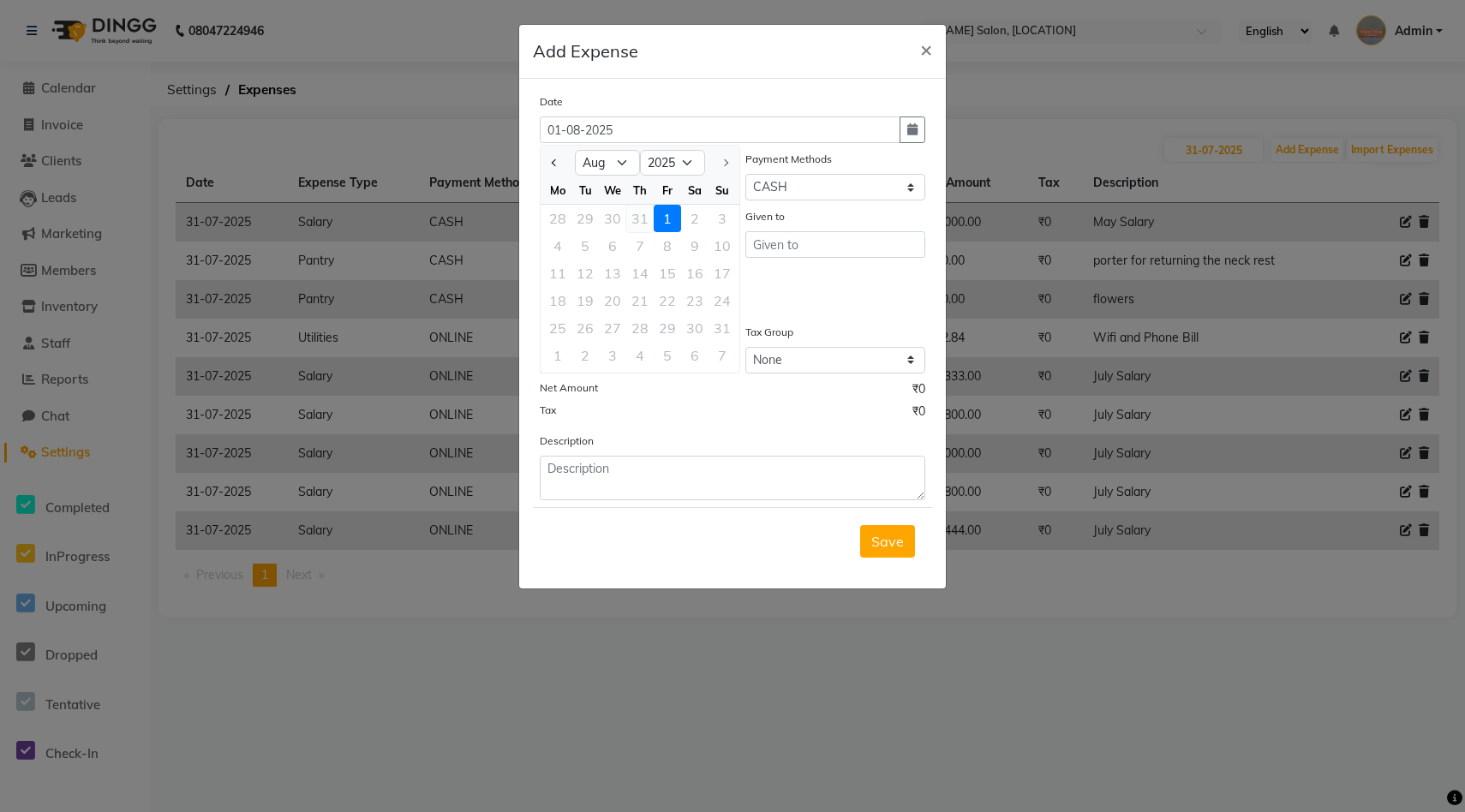 click on "31" 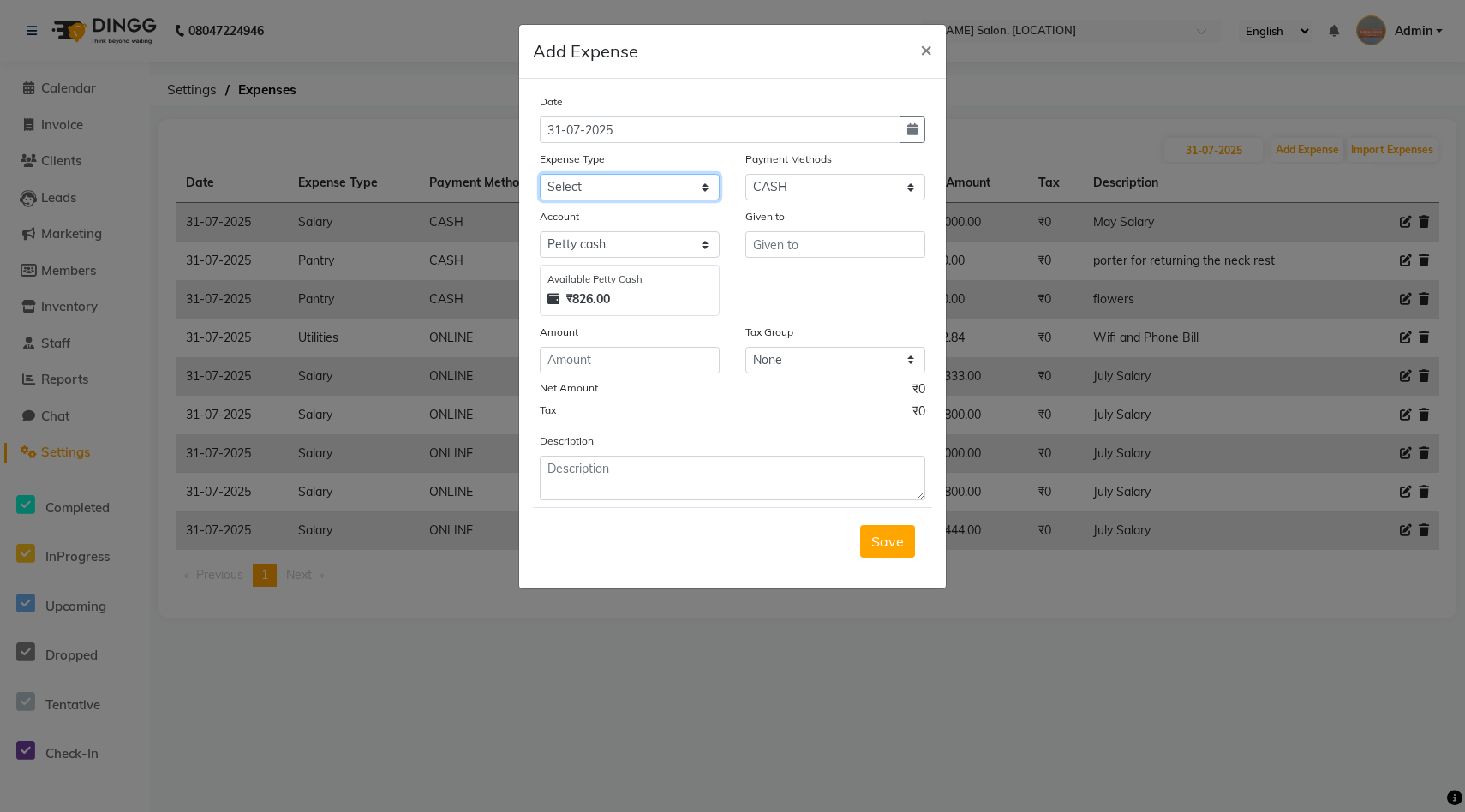 click on "Select Advance Salary Bank charges Car maintenance  Cash transfer to bank Cash transfer to hub Client Snacks Clinical charges Daily expense sheet Equipment Fuel Govt fee Incentive Insurance International purchase Loan Repayment Maintenance Marketing Miscellaneous MRA Other Pantry Product Rent Salary Staff Snacks Tax Tea & Refreshment Utilities" 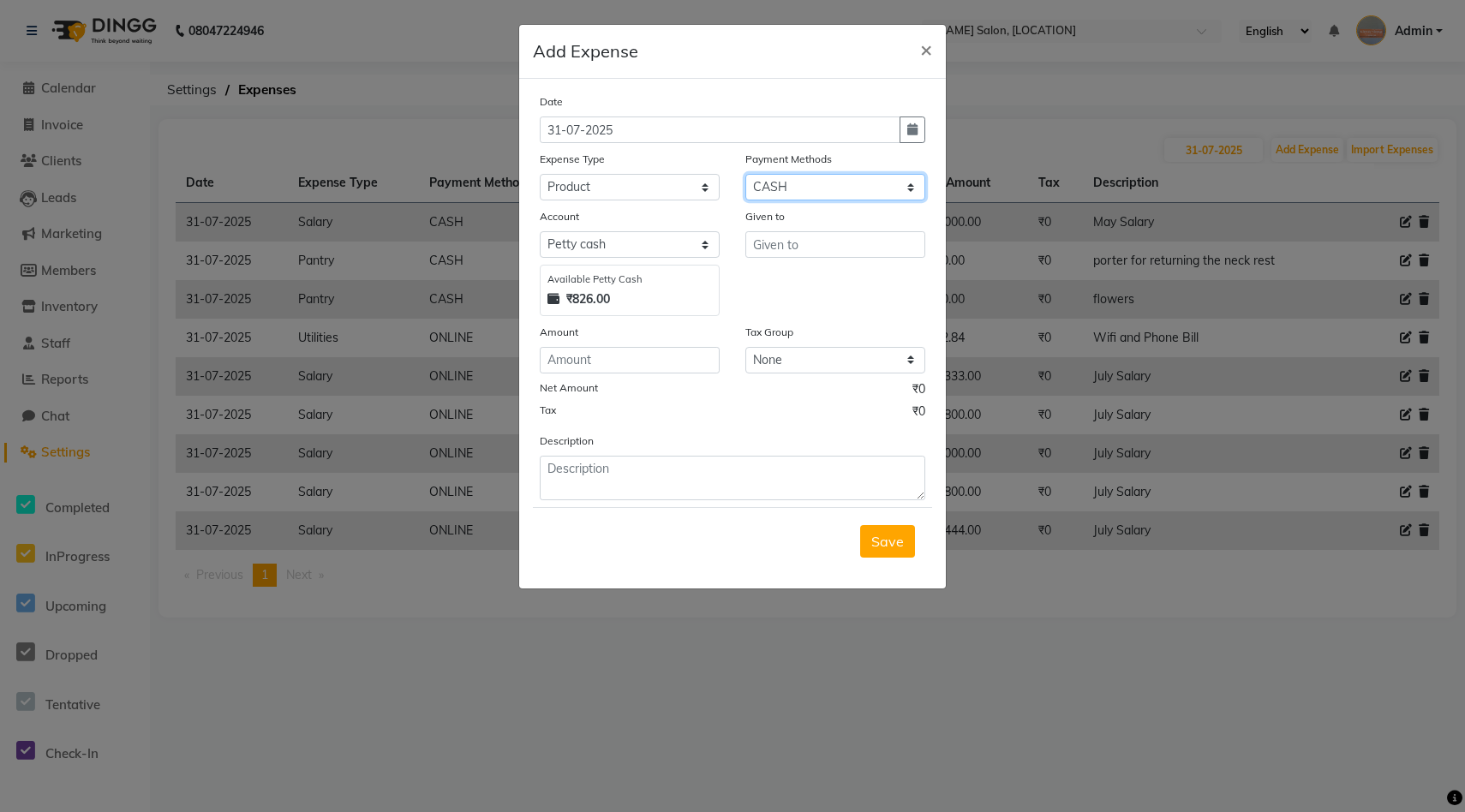 click on "Select Wallet GPay PayTM CARD ONLINE CASH" 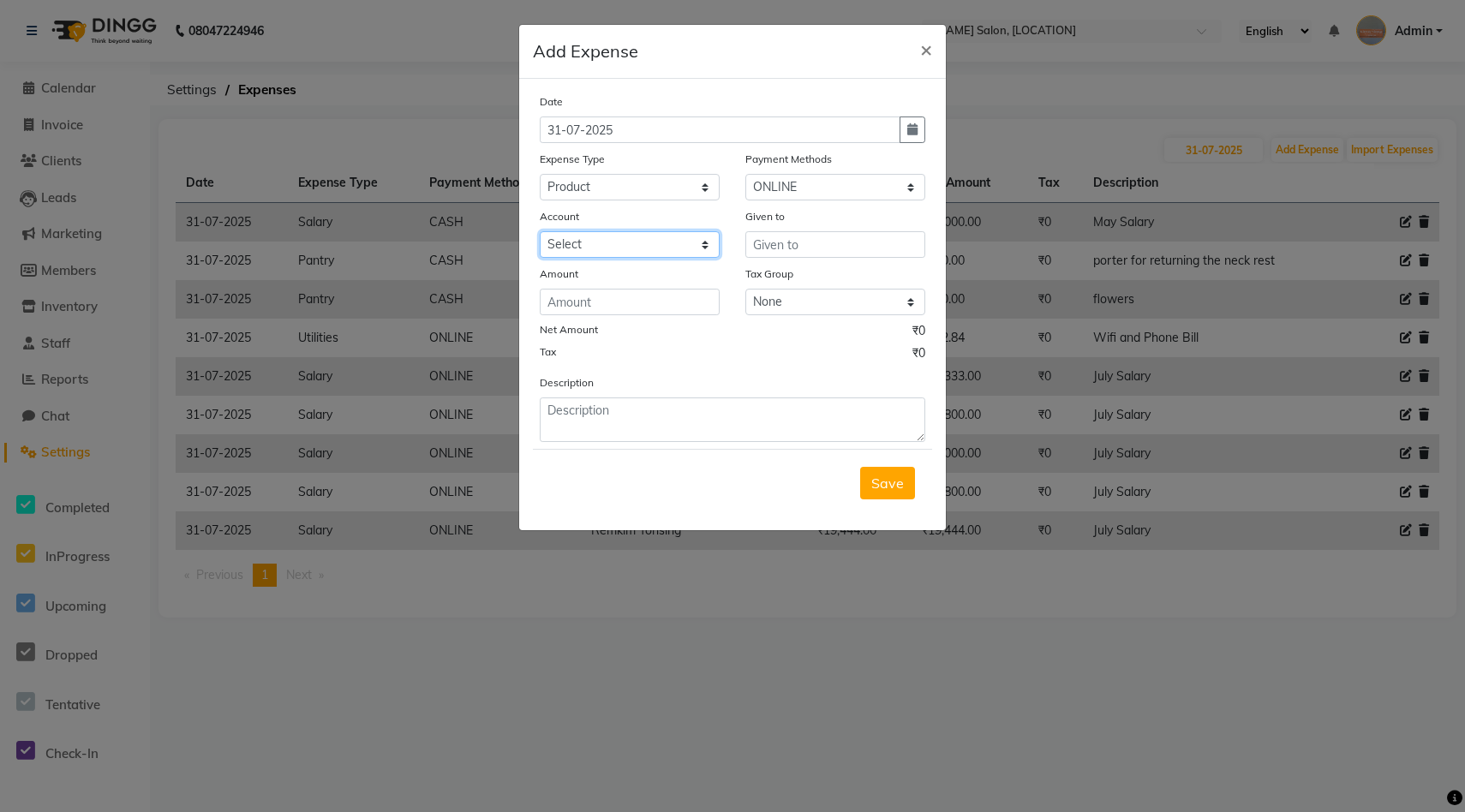 click on "Select Salon Account Expense Account" 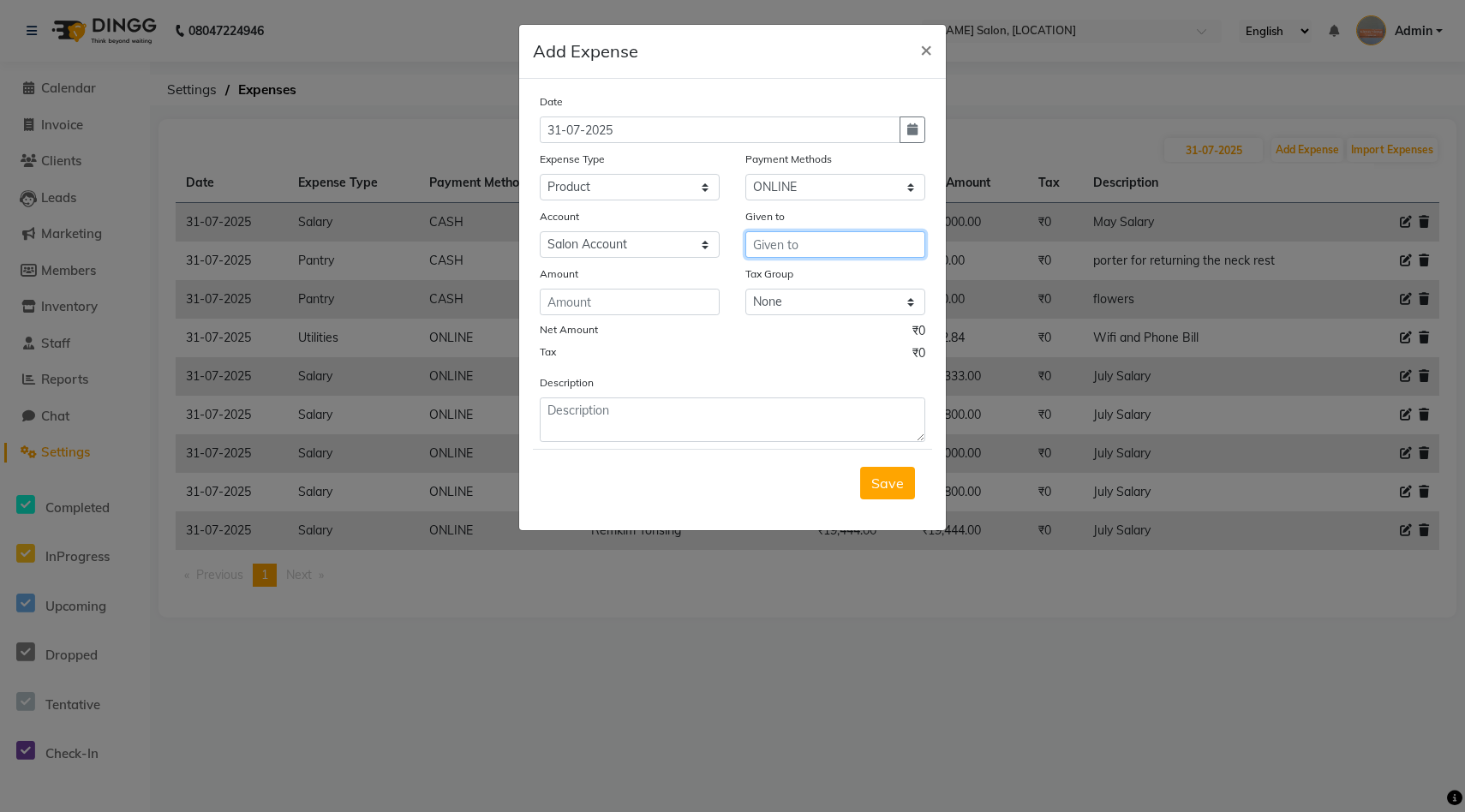click at bounding box center (835, 244) 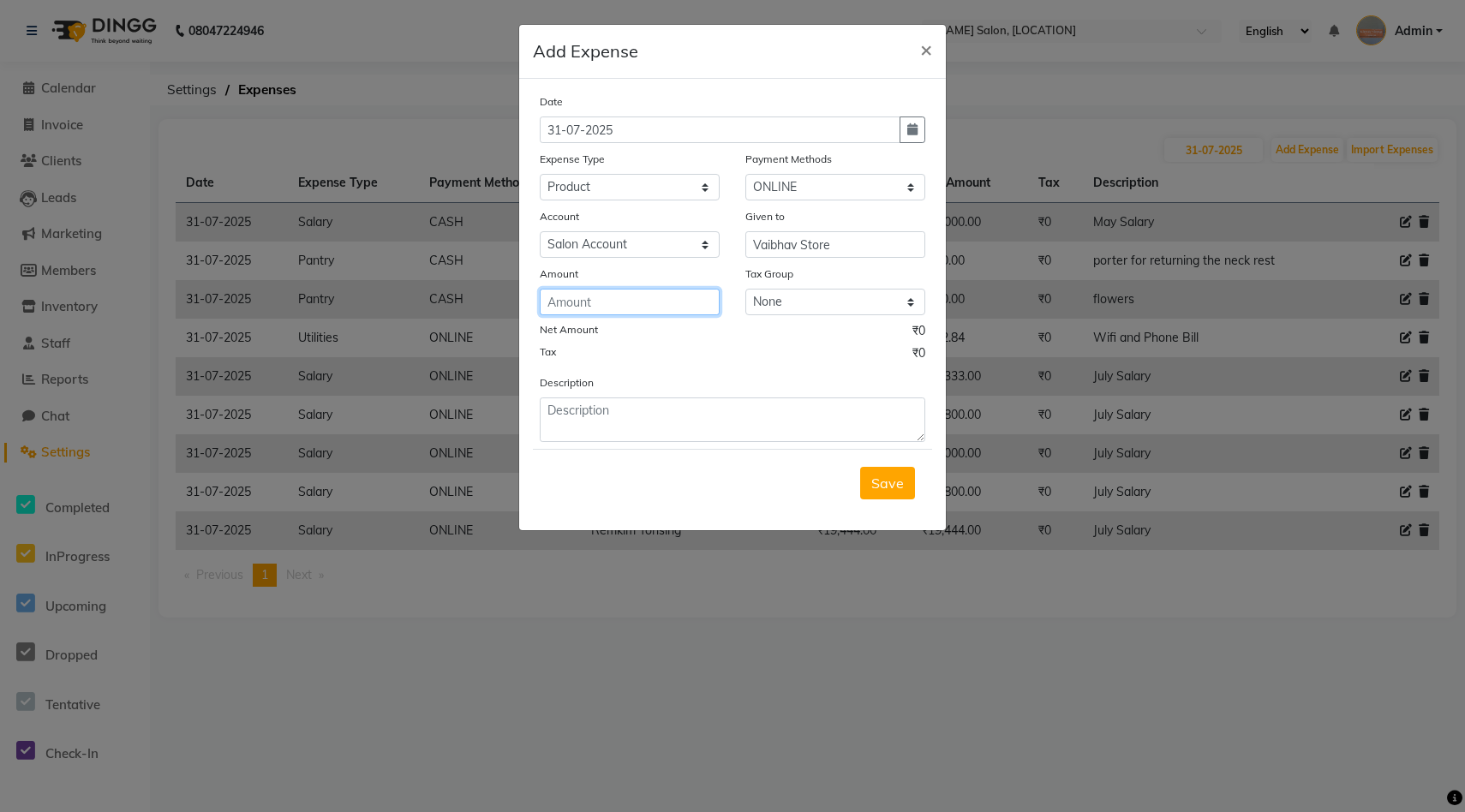 click 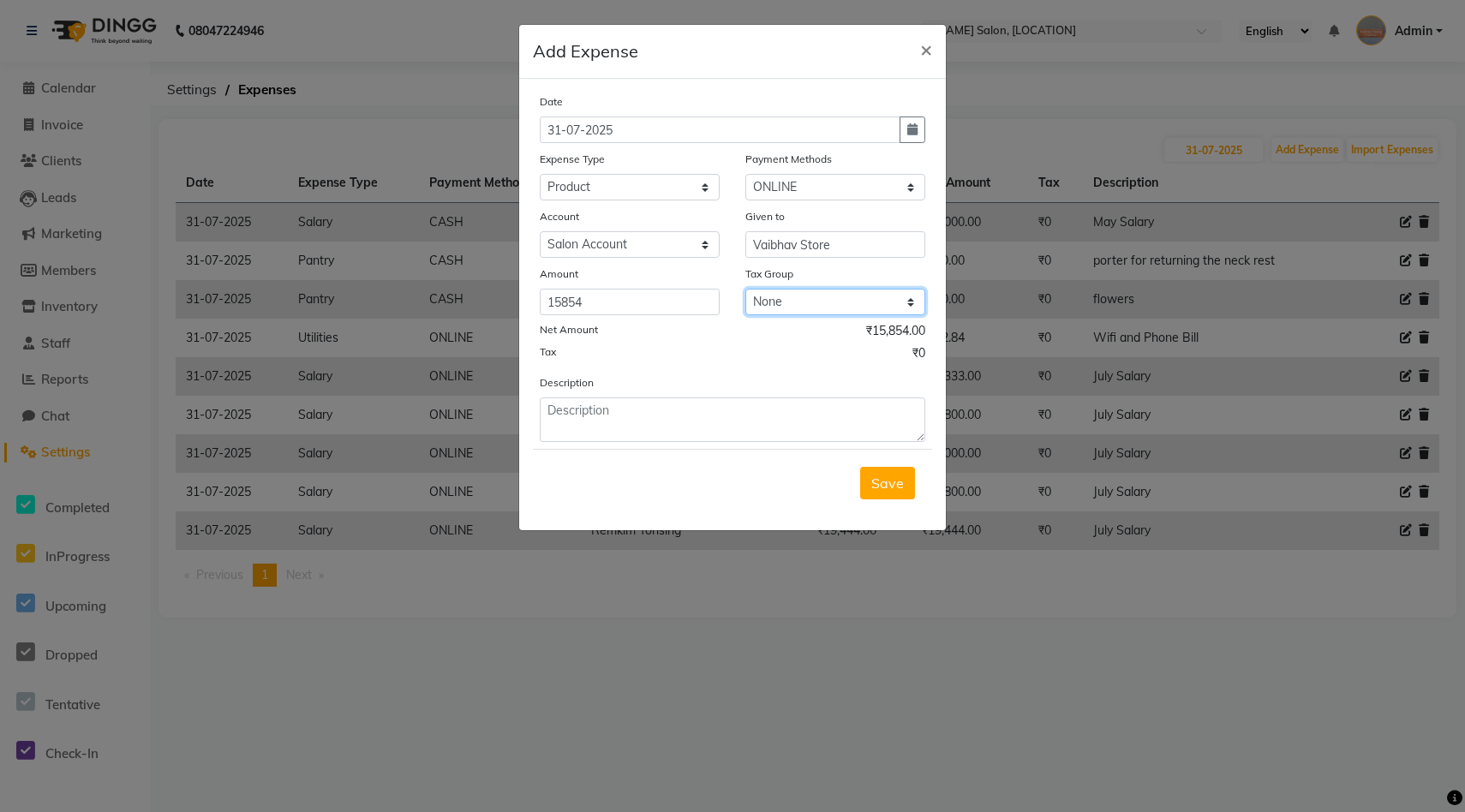 click on "None GST" 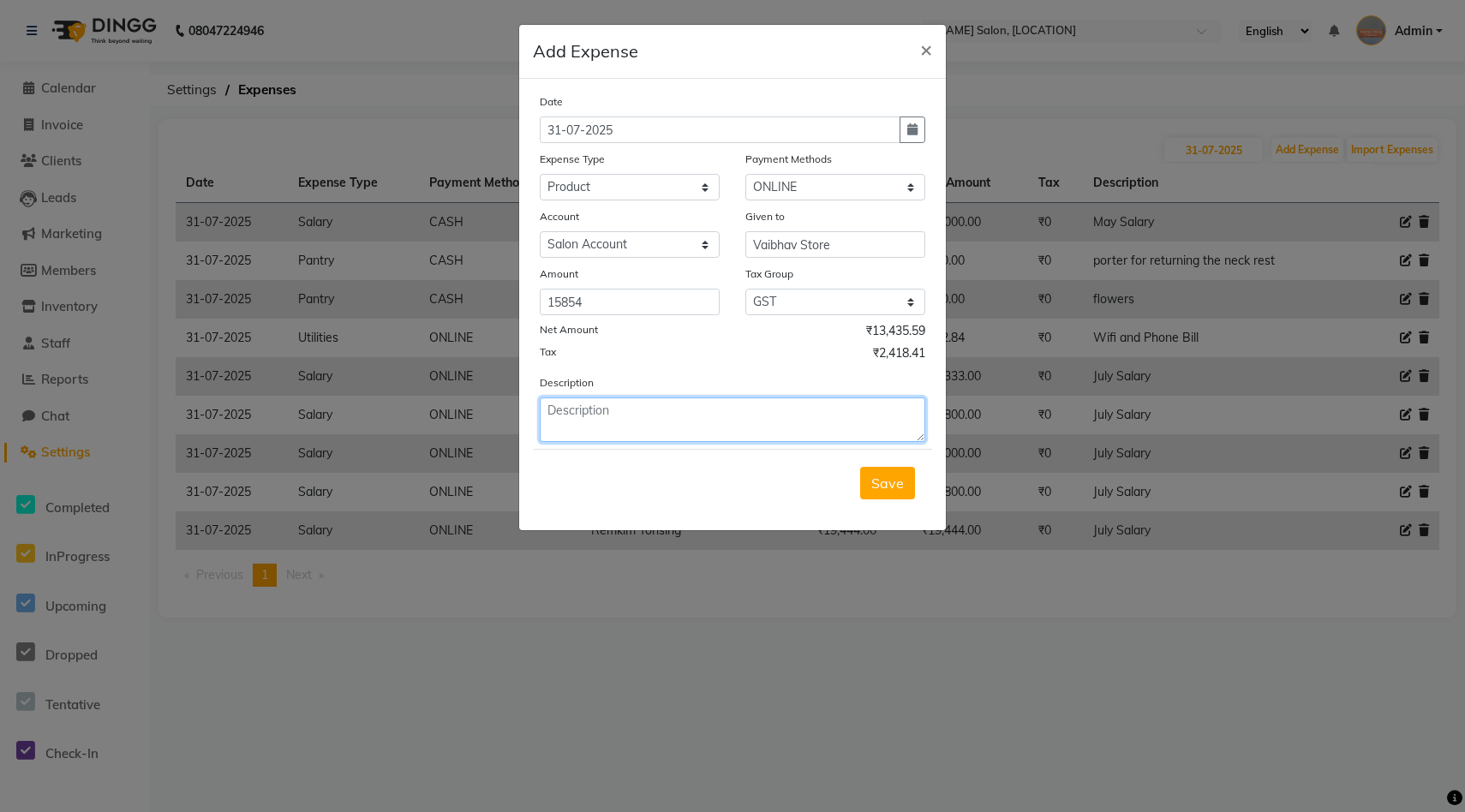 click 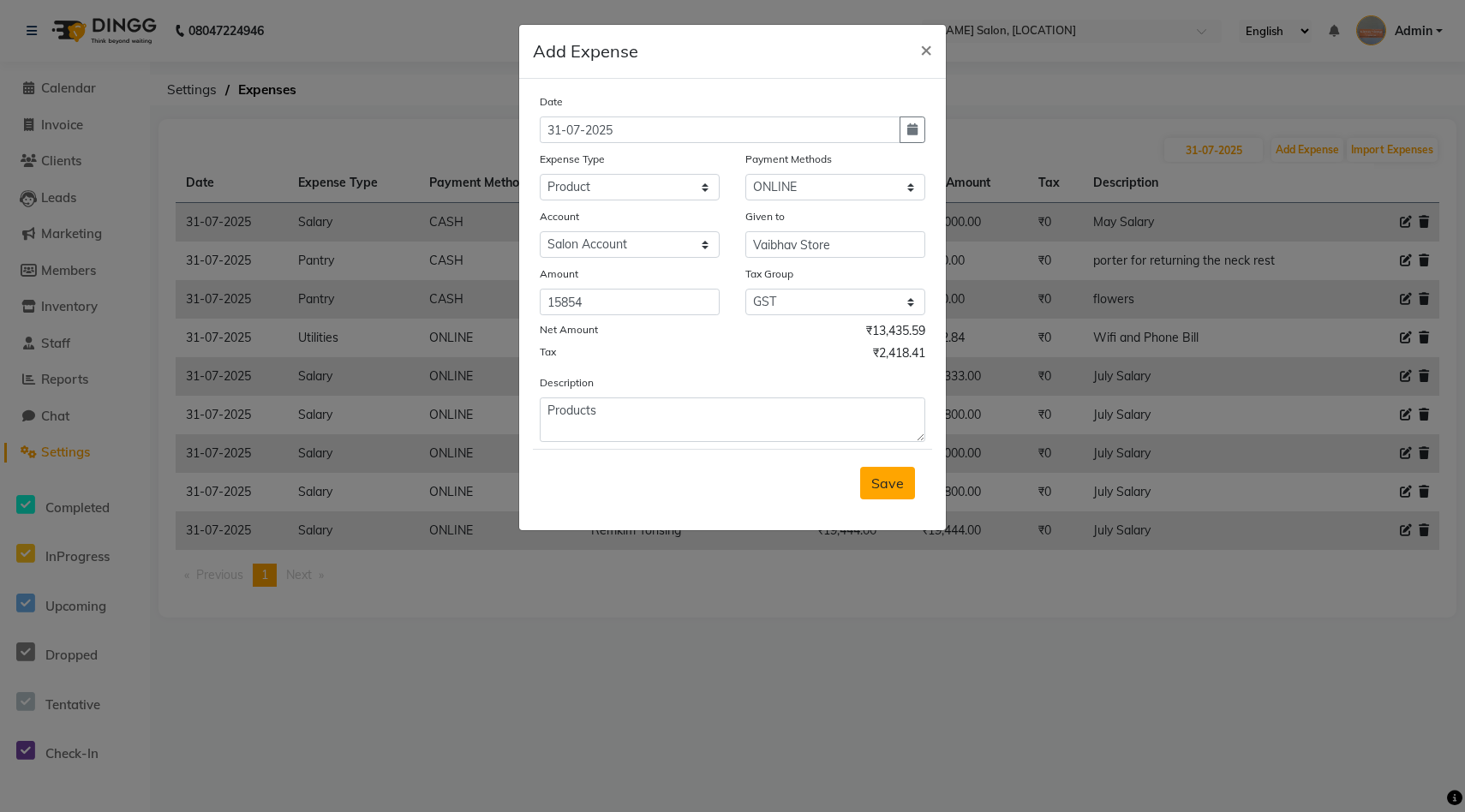 click on "Save" at bounding box center [888, 483] 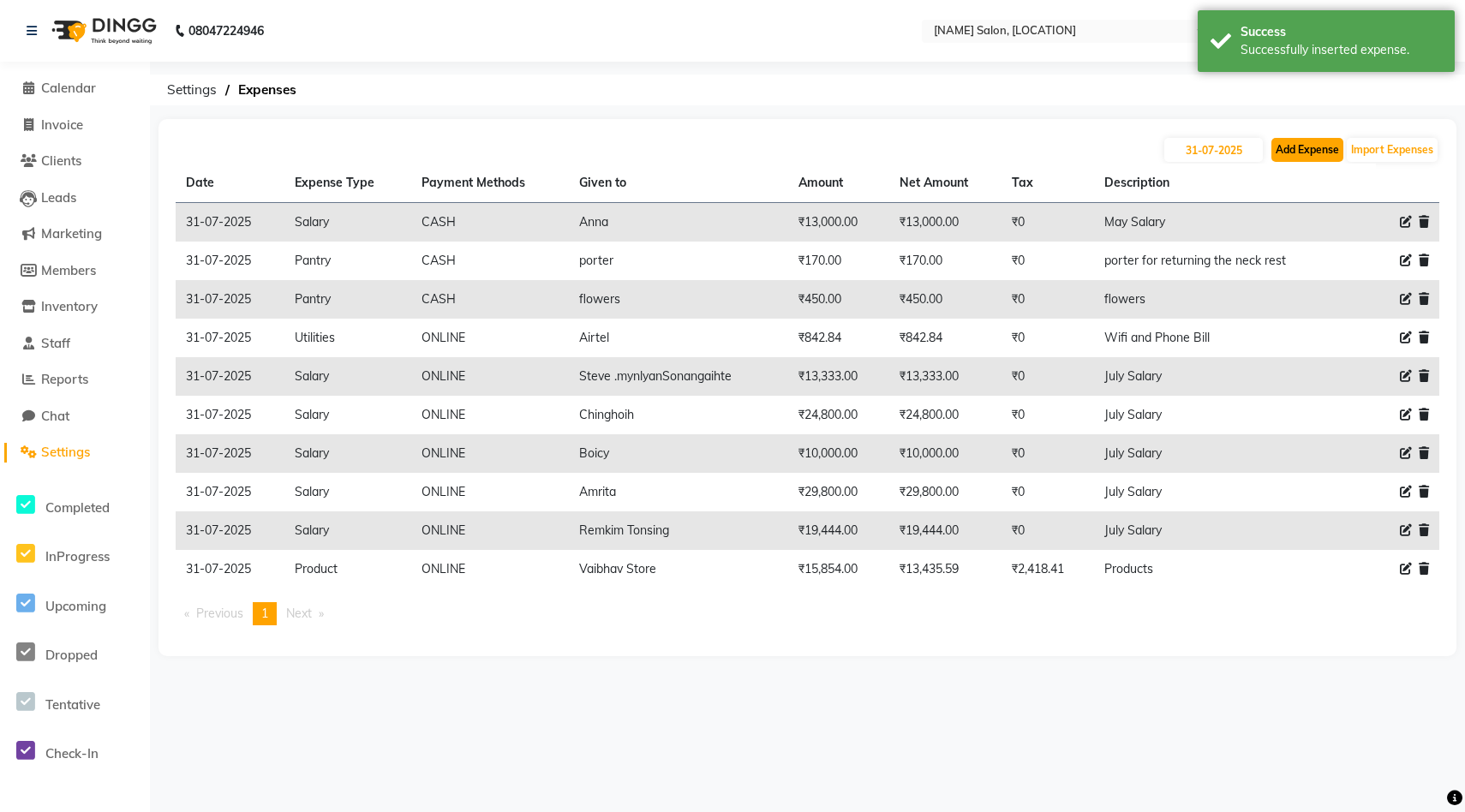 click on "Add Expense" 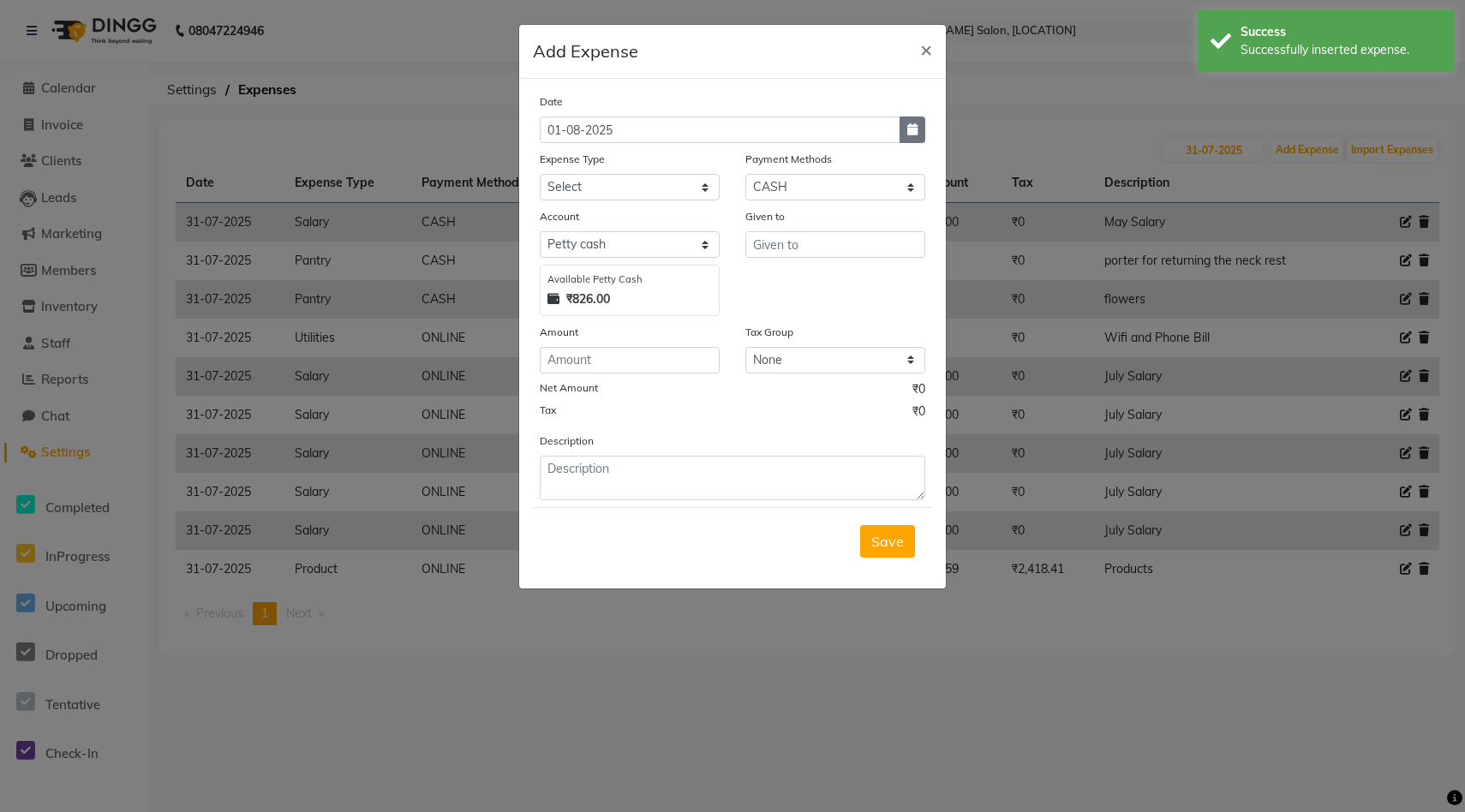 click 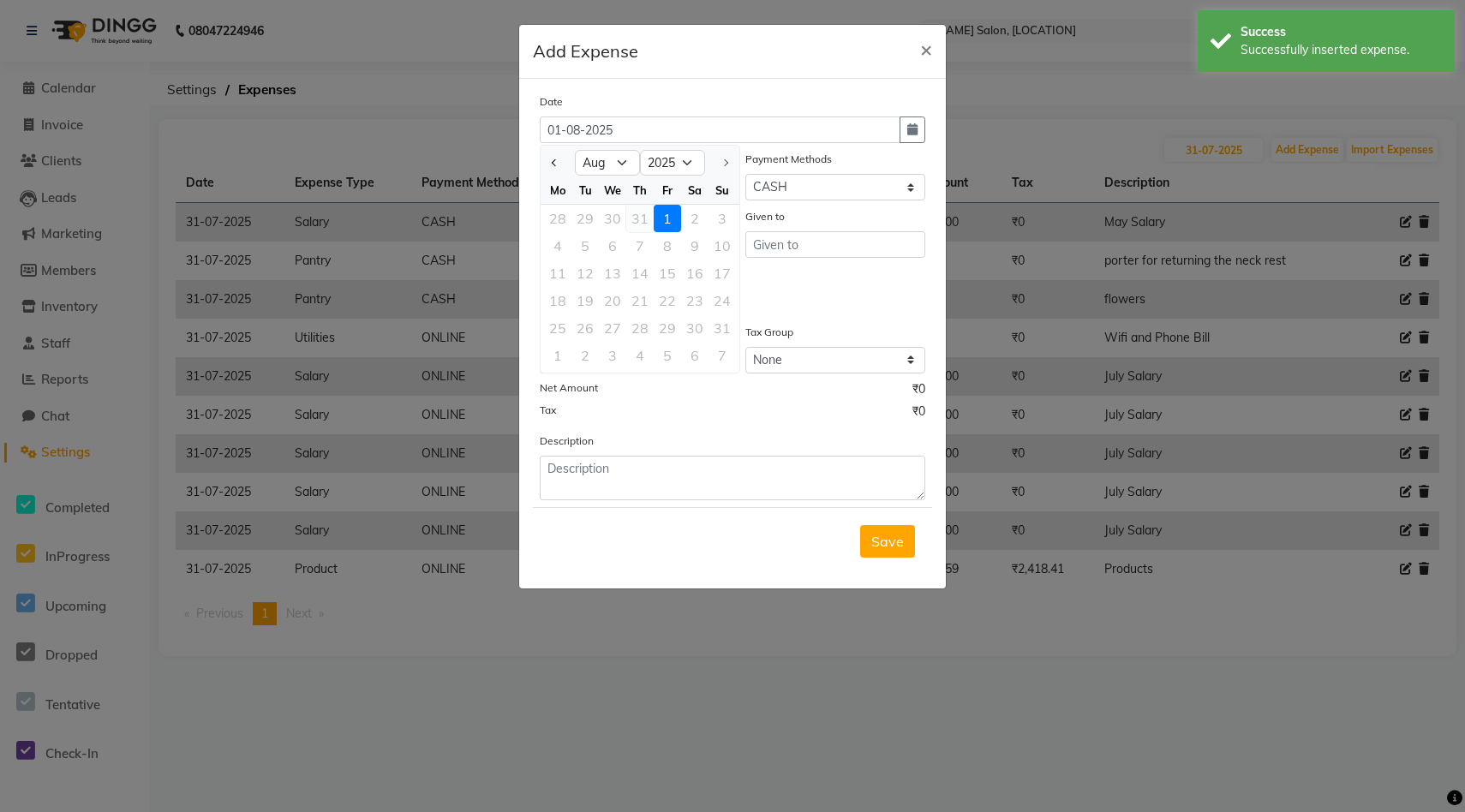 click on "31" 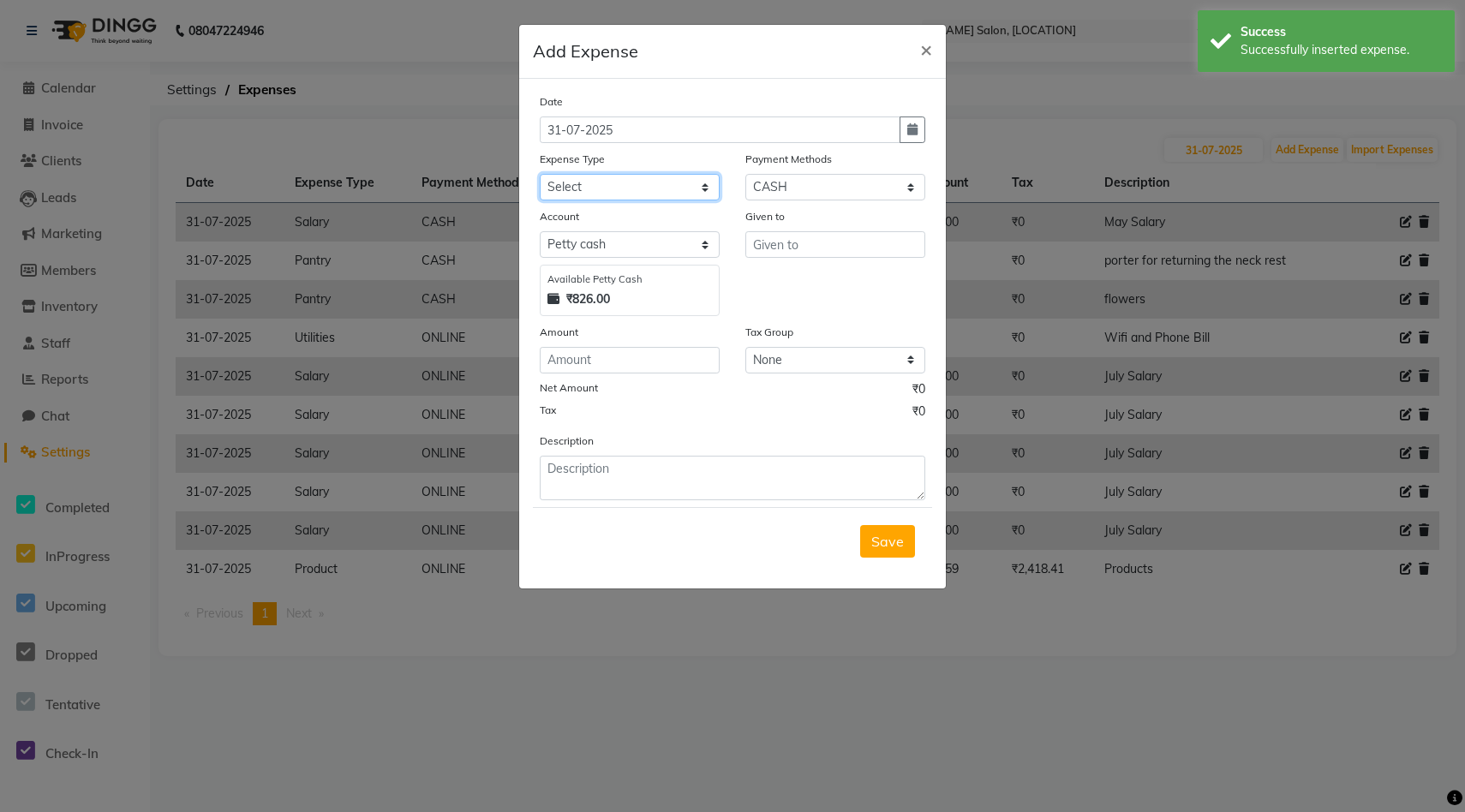 click on "Select Advance Salary Bank charges Car maintenance  Cash transfer to bank Cash transfer to hub Client Snacks Clinical charges Daily expense sheet Equipment Fuel Govt fee Incentive Insurance International purchase Loan Repayment Maintenance Marketing Miscellaneous MRA Other Pantry Product Rent Salary Staff Snacks Tax Tea & Refreshment Utilities" 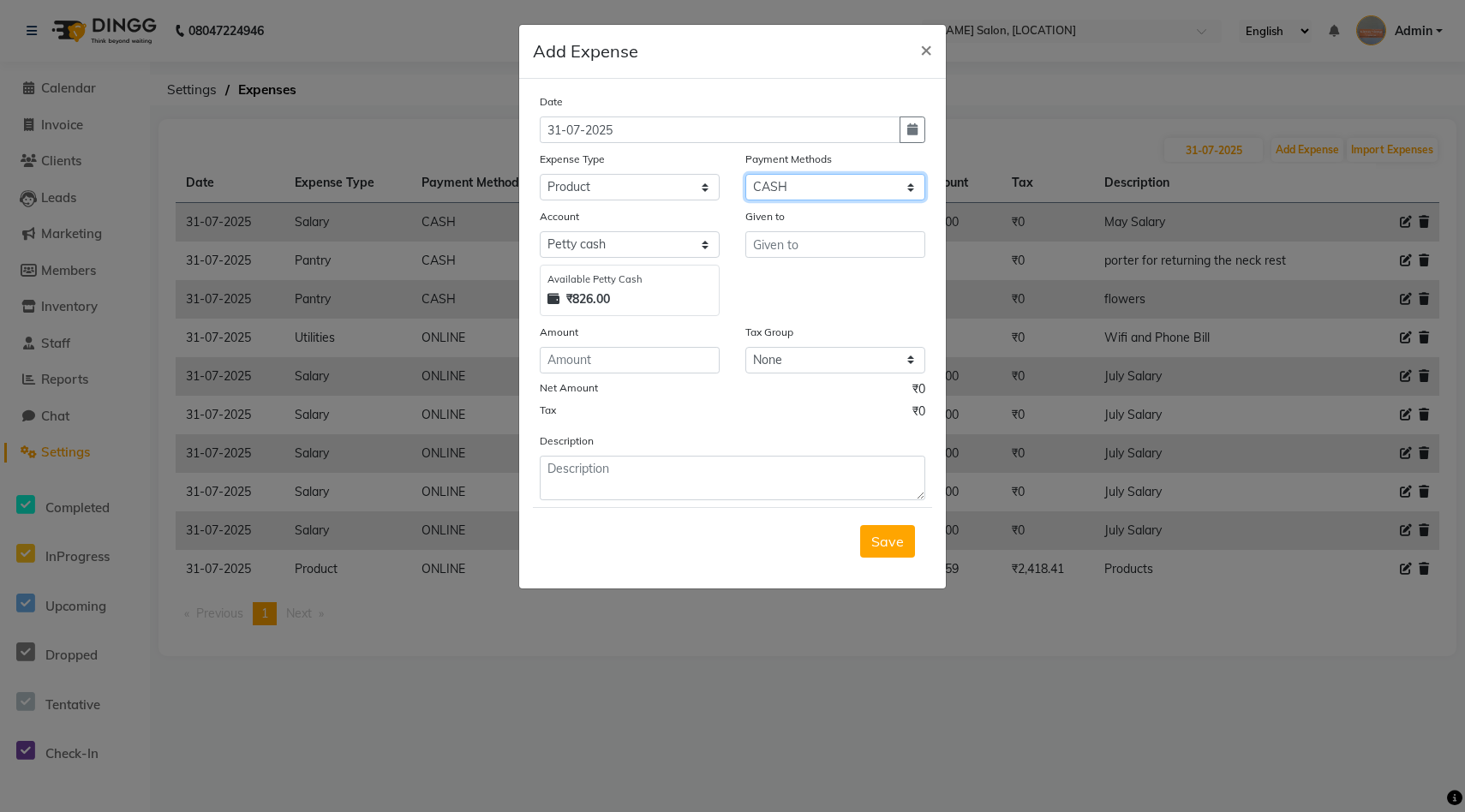 click on "Select Wallet GPay PayTM CARD ONLINE CASH" 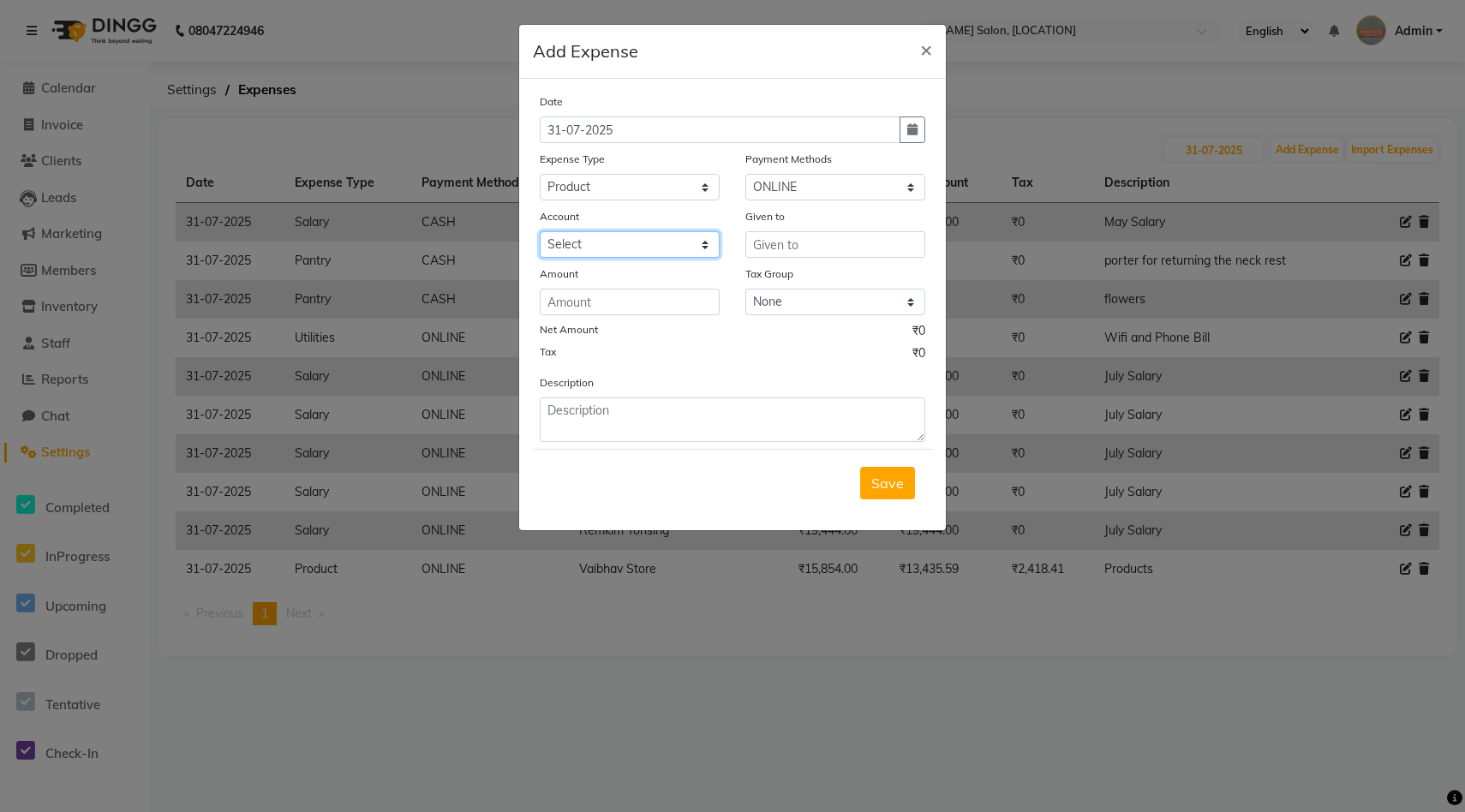click on "Select Salon Account Expense Account" 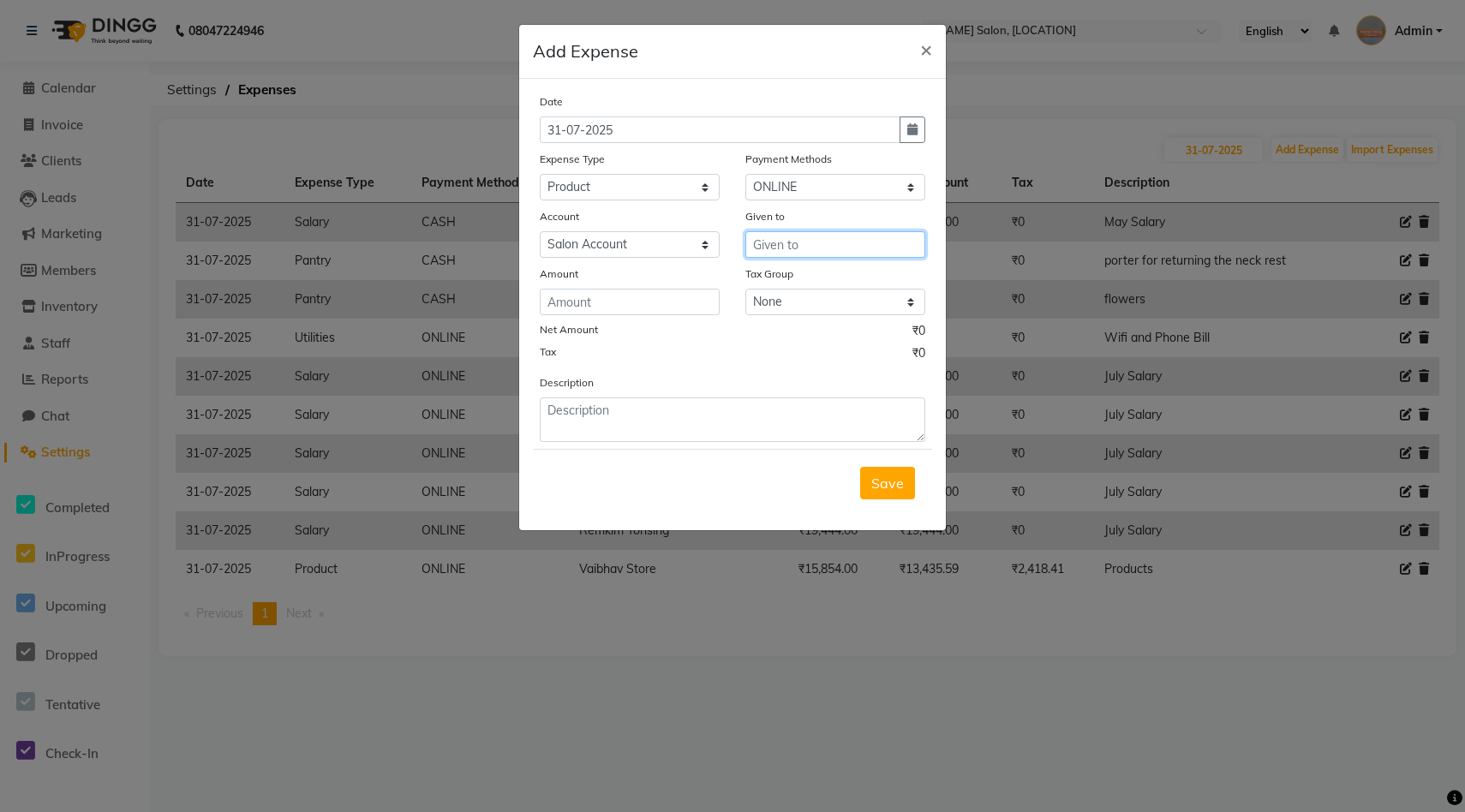 click at bounding box center [835, 244] 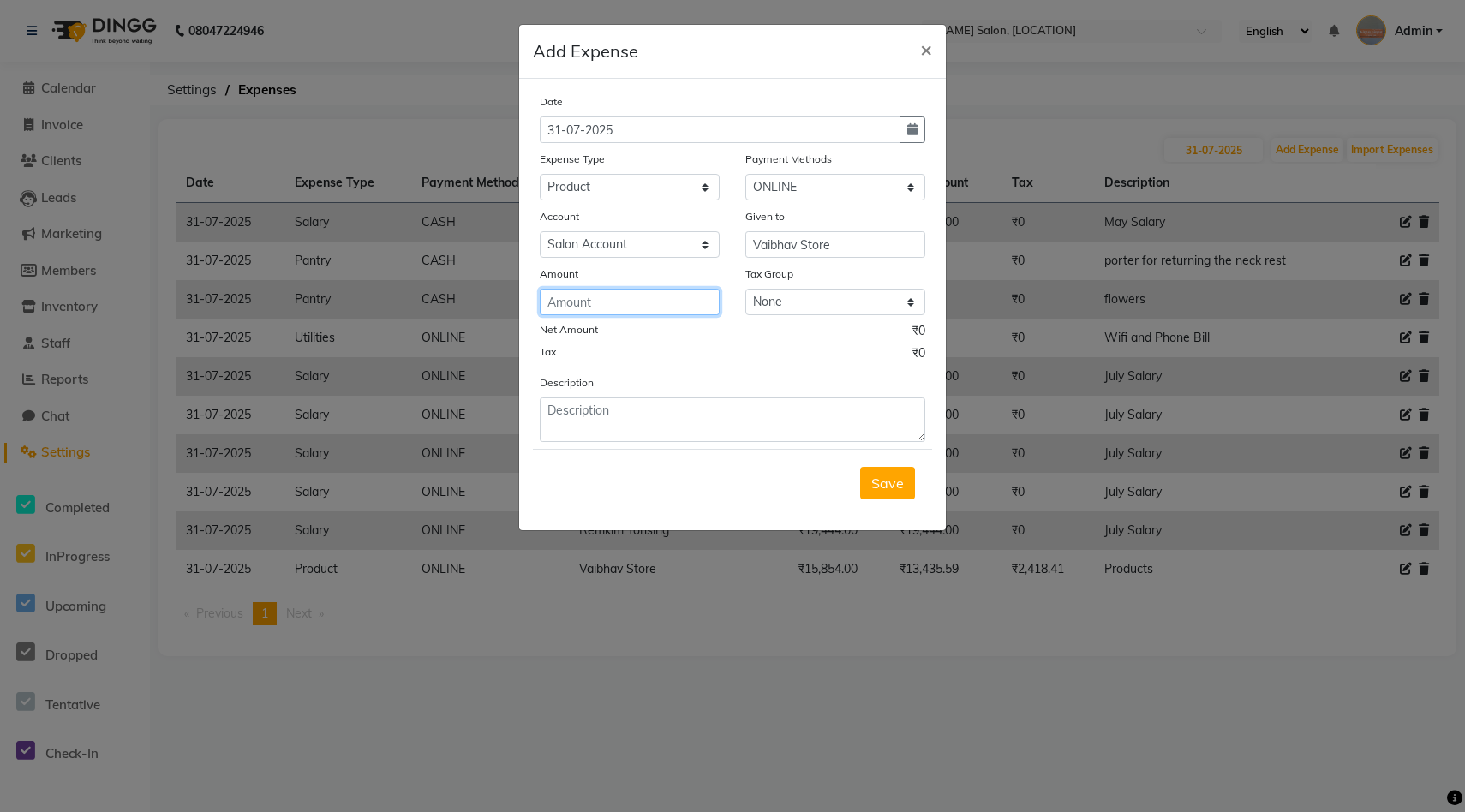 click 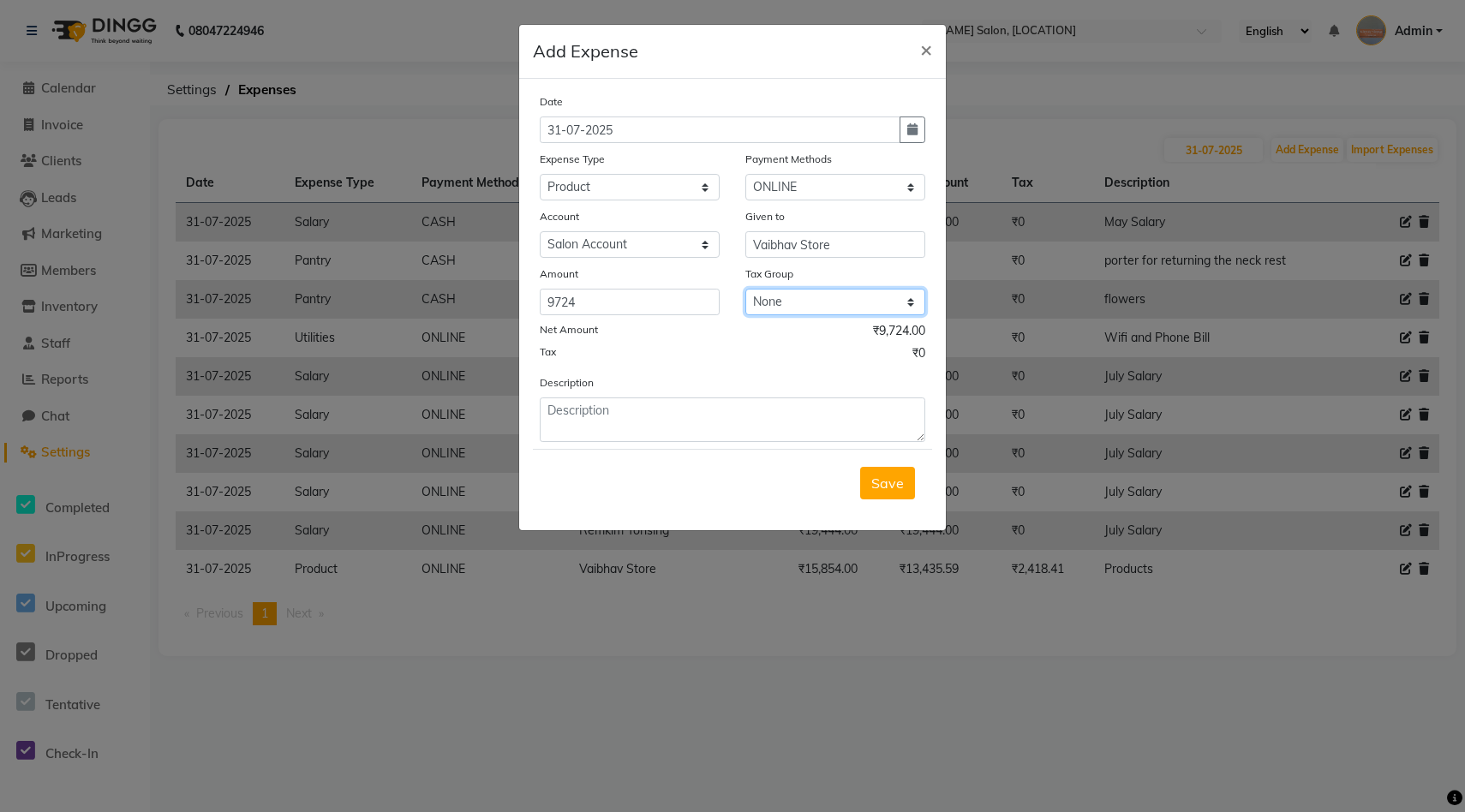 click on "None GST" 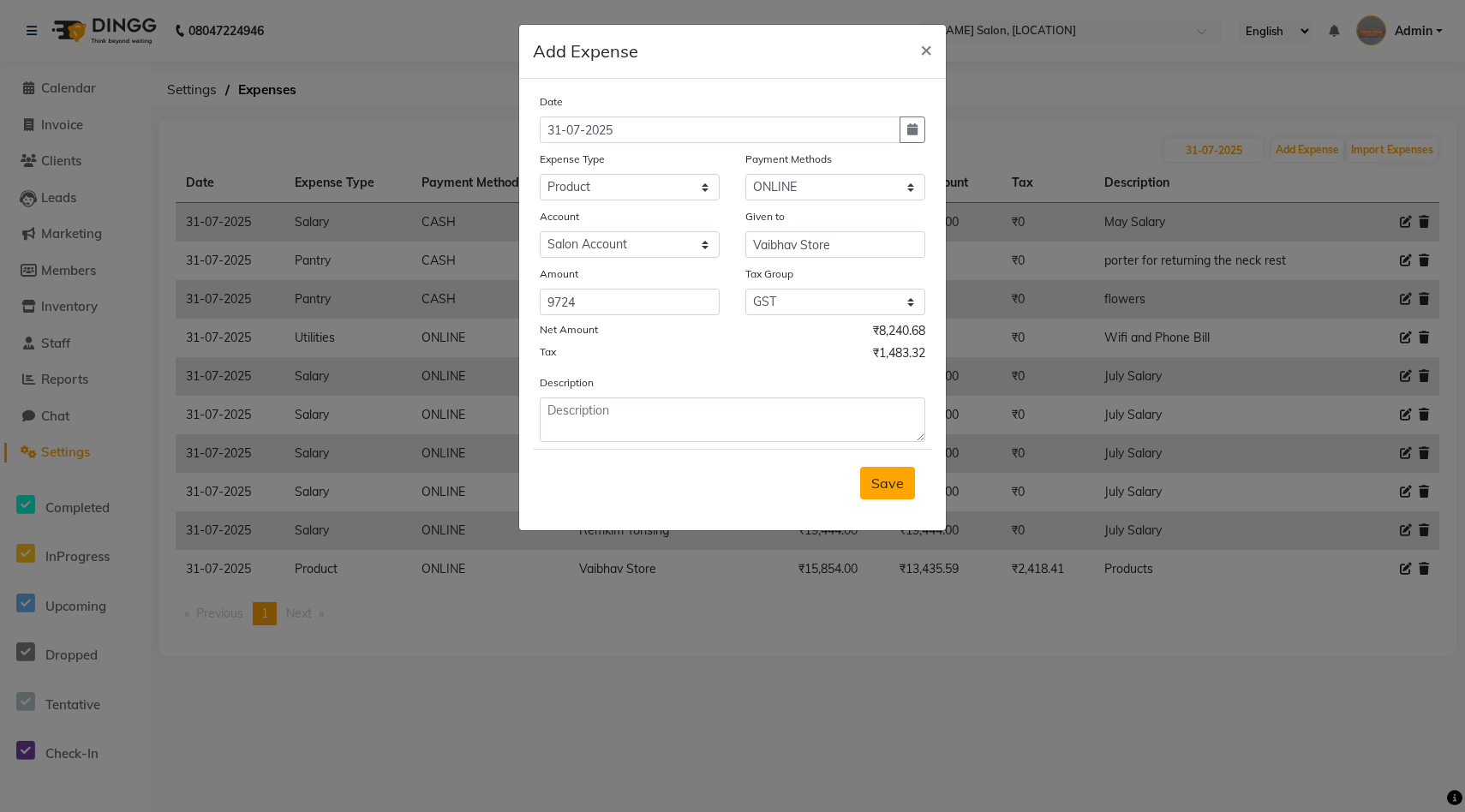click on "Save" at bounding box center (888, 483) 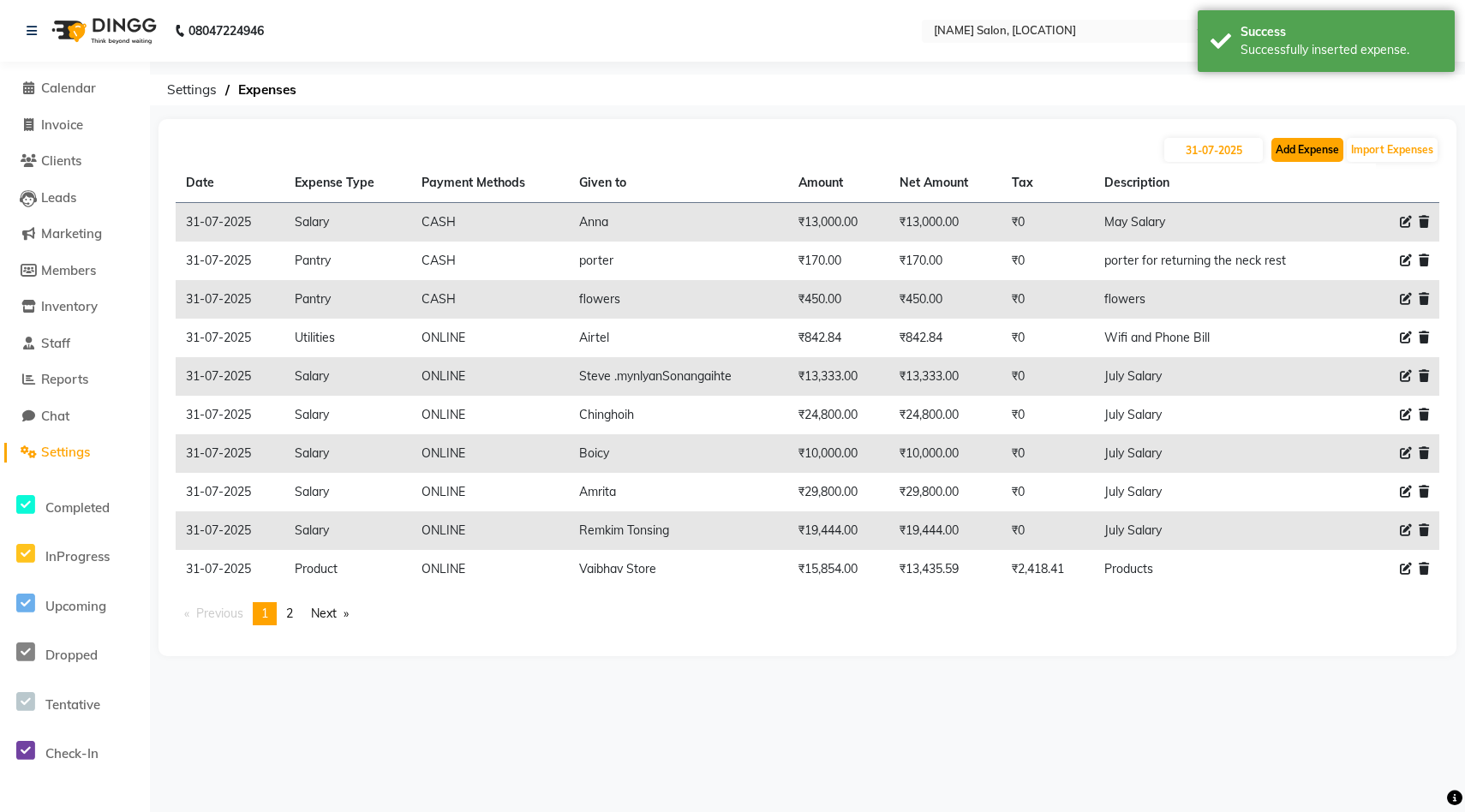 click on "Add Expense" 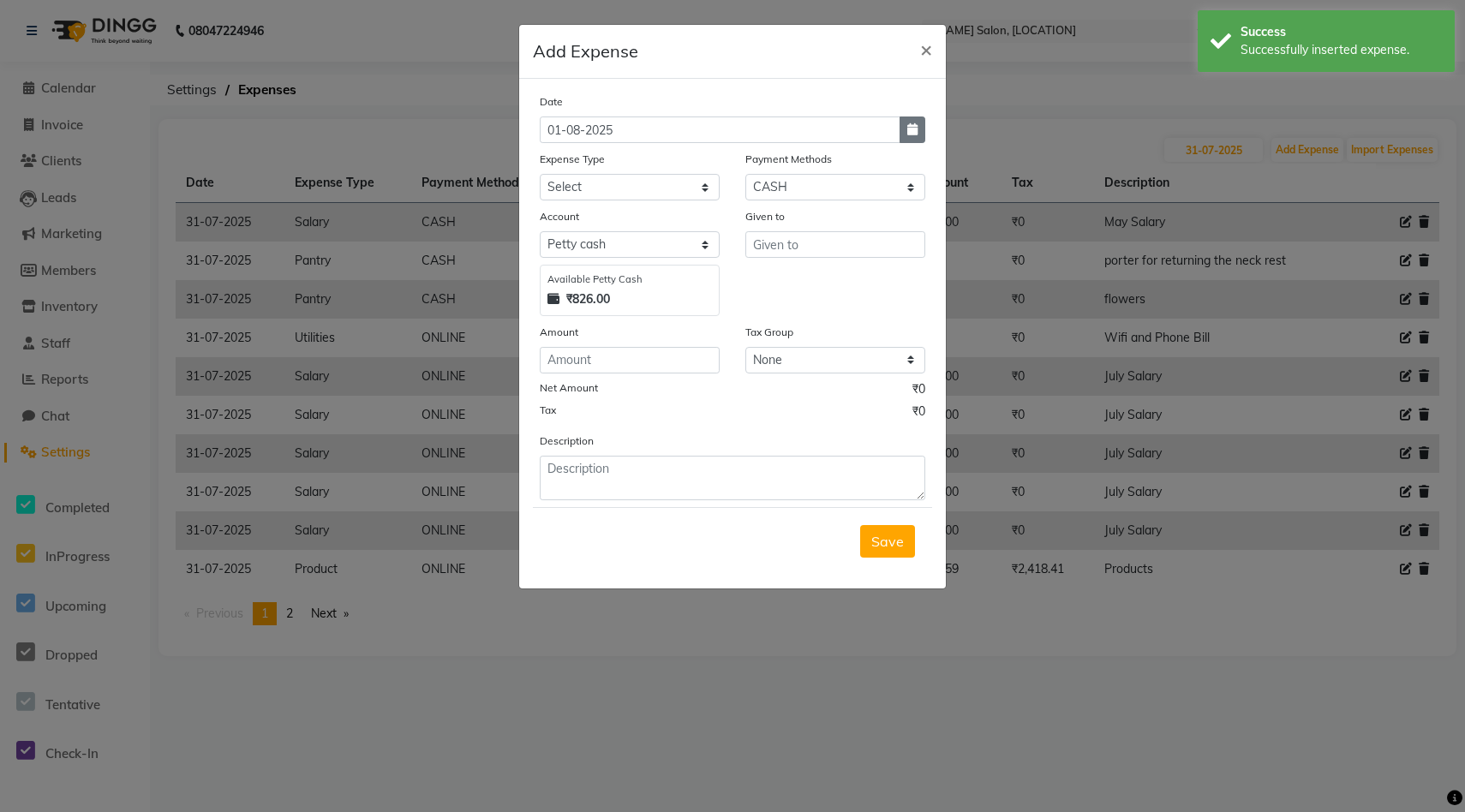 click 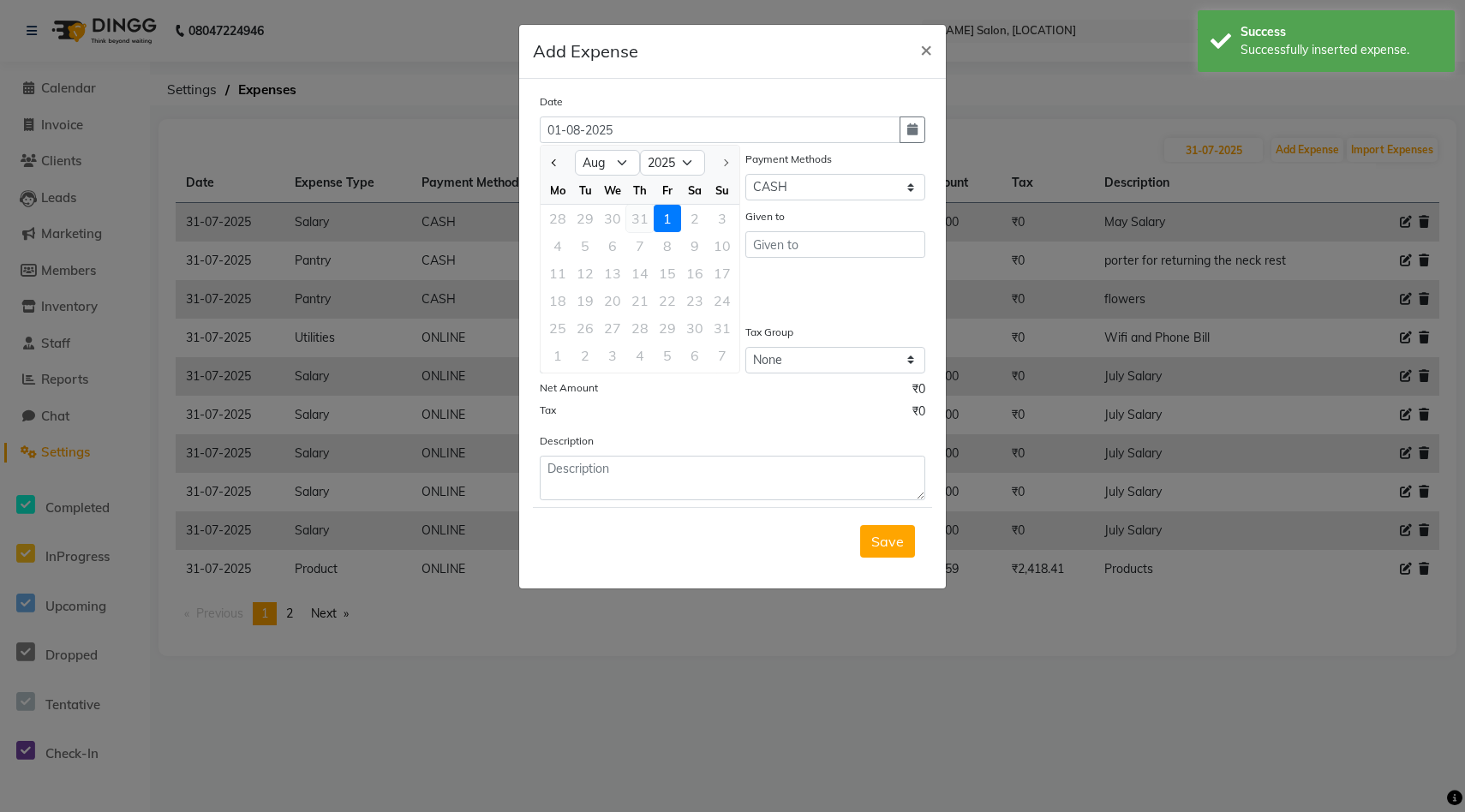 click on "31" 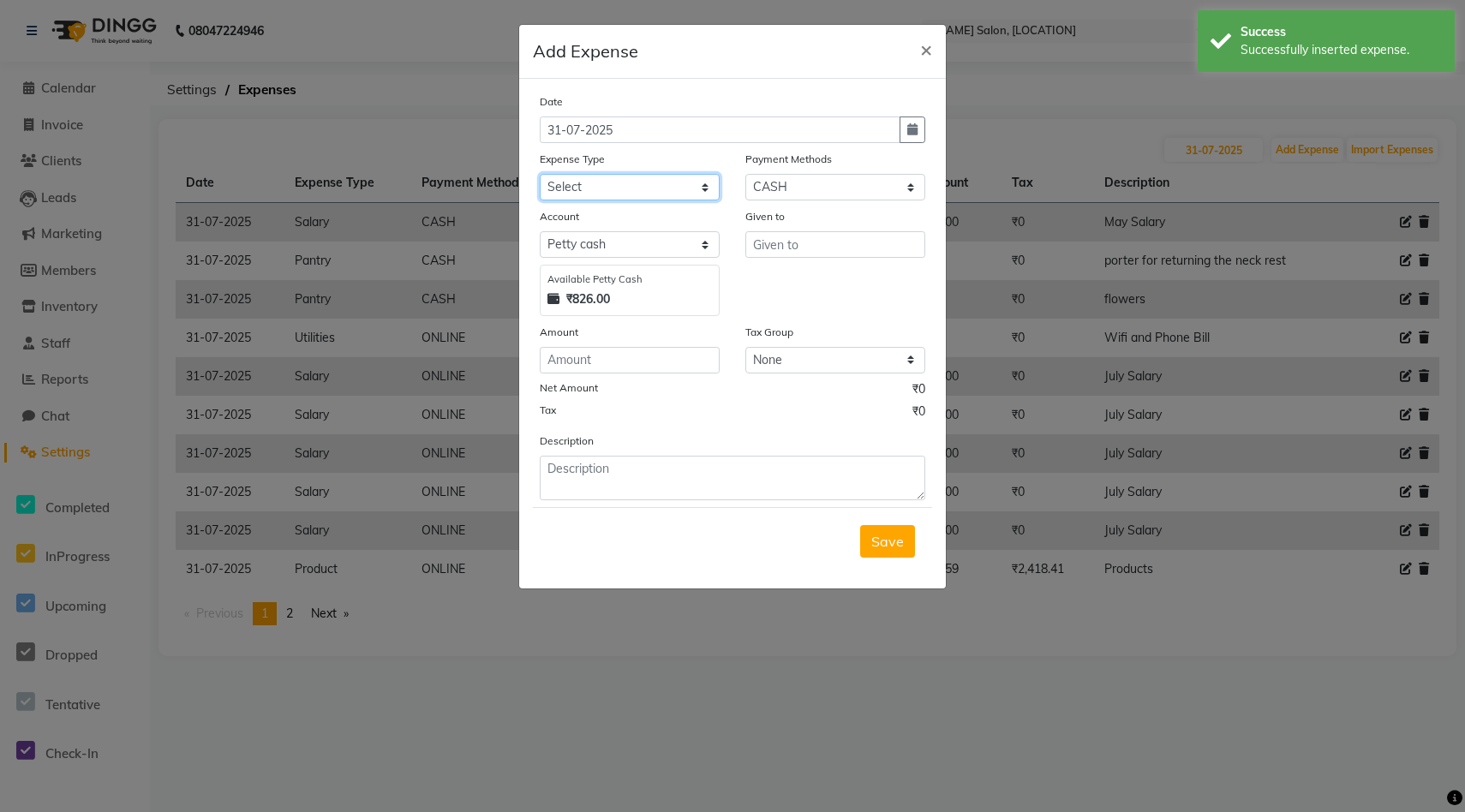 click on "Select Advance Salary Bank charges Car maintenance  Cash transfer to bank Cash transfer to hub Client Snacks Clinical charges Daily expense sheet Equipment Fuel Govt fee Incentive Insurance International purchase Loan Repayment Maintenance Marketing Miscellaneous MRA Other Pantry Product Rent Salary Staff Snacks Tax Tea & Refreshment Utilities" 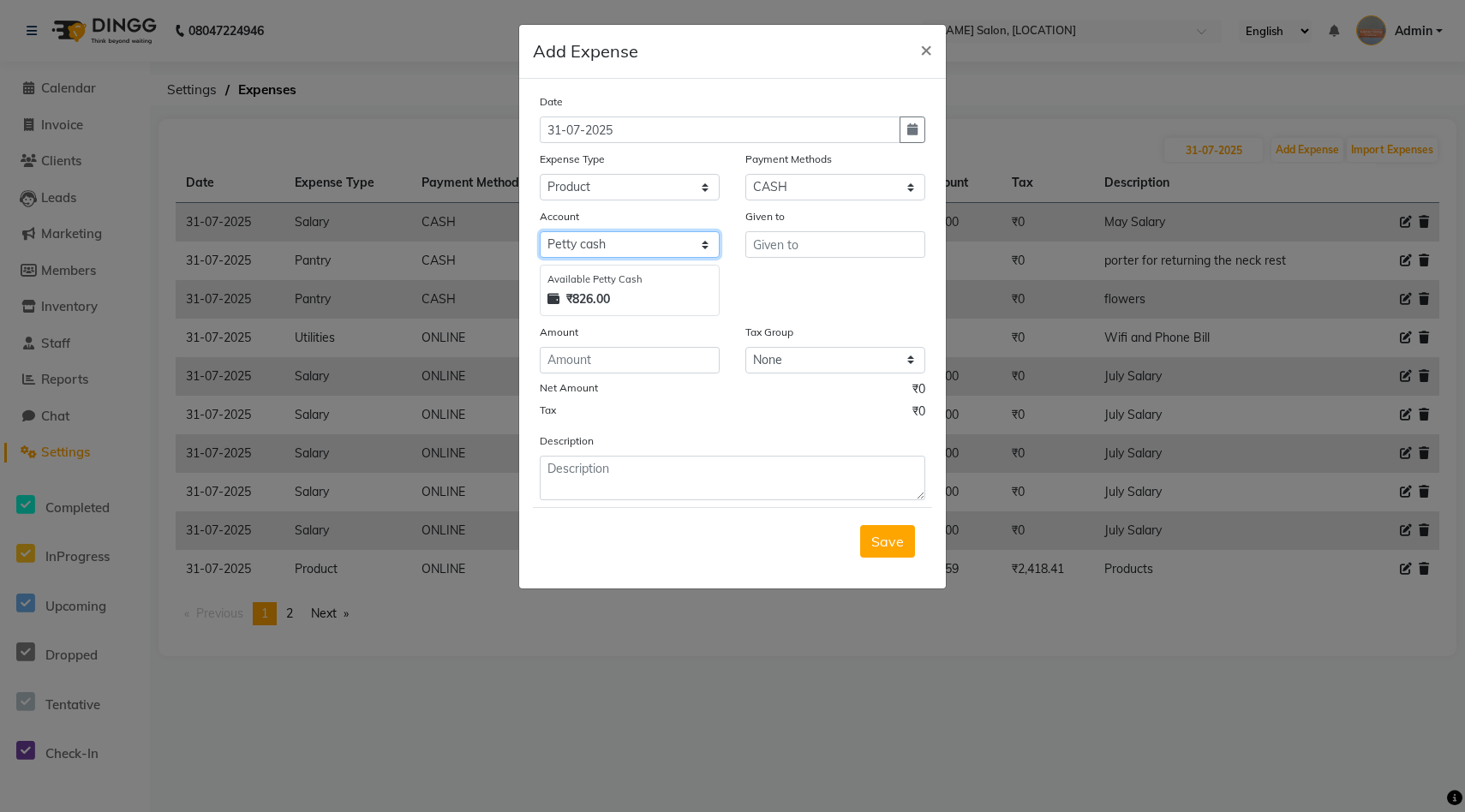 click on "Select Petty cash Salon Account Expense Account" 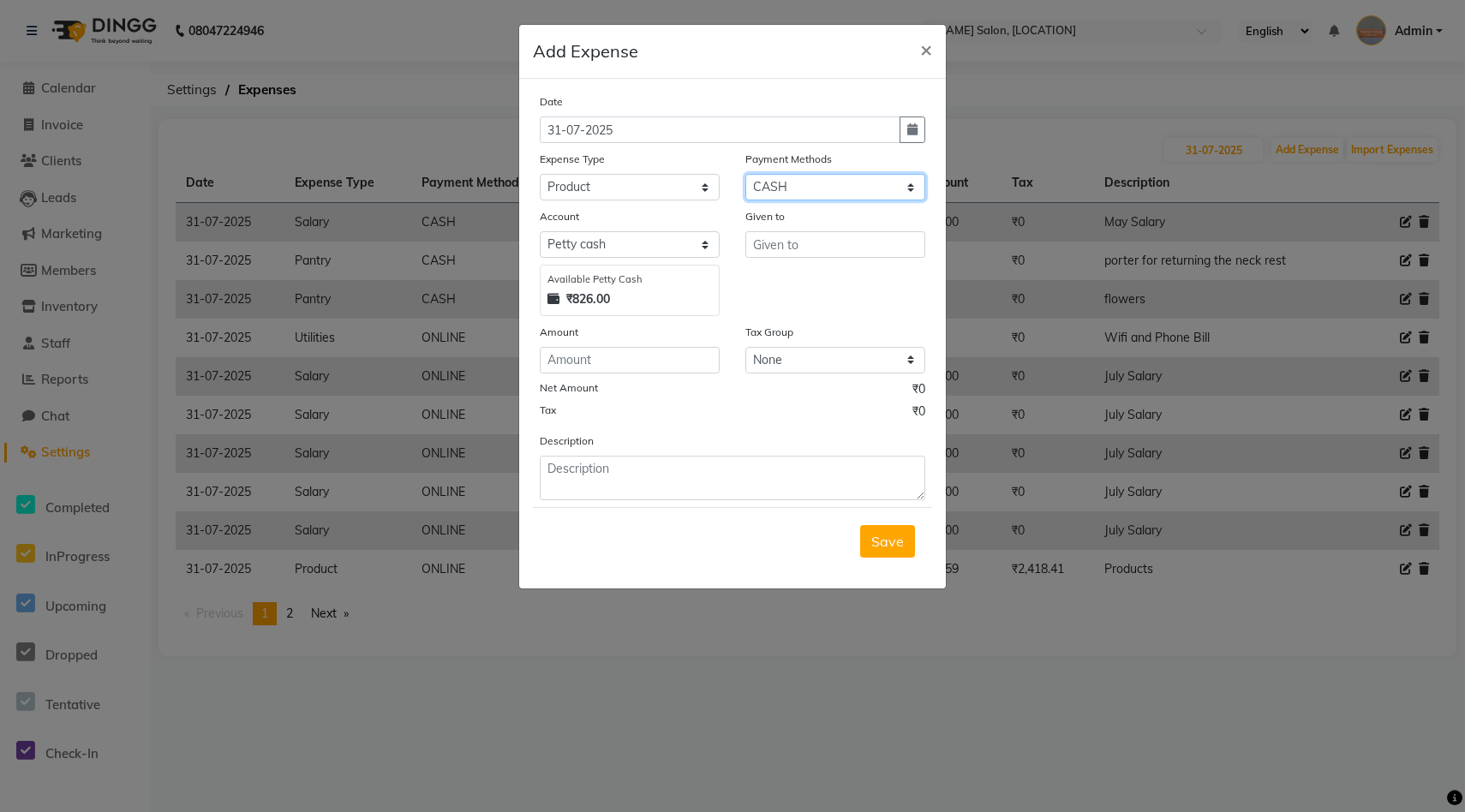 click on "Select Wallet GPay PayTM CARD ONLINE CASH" 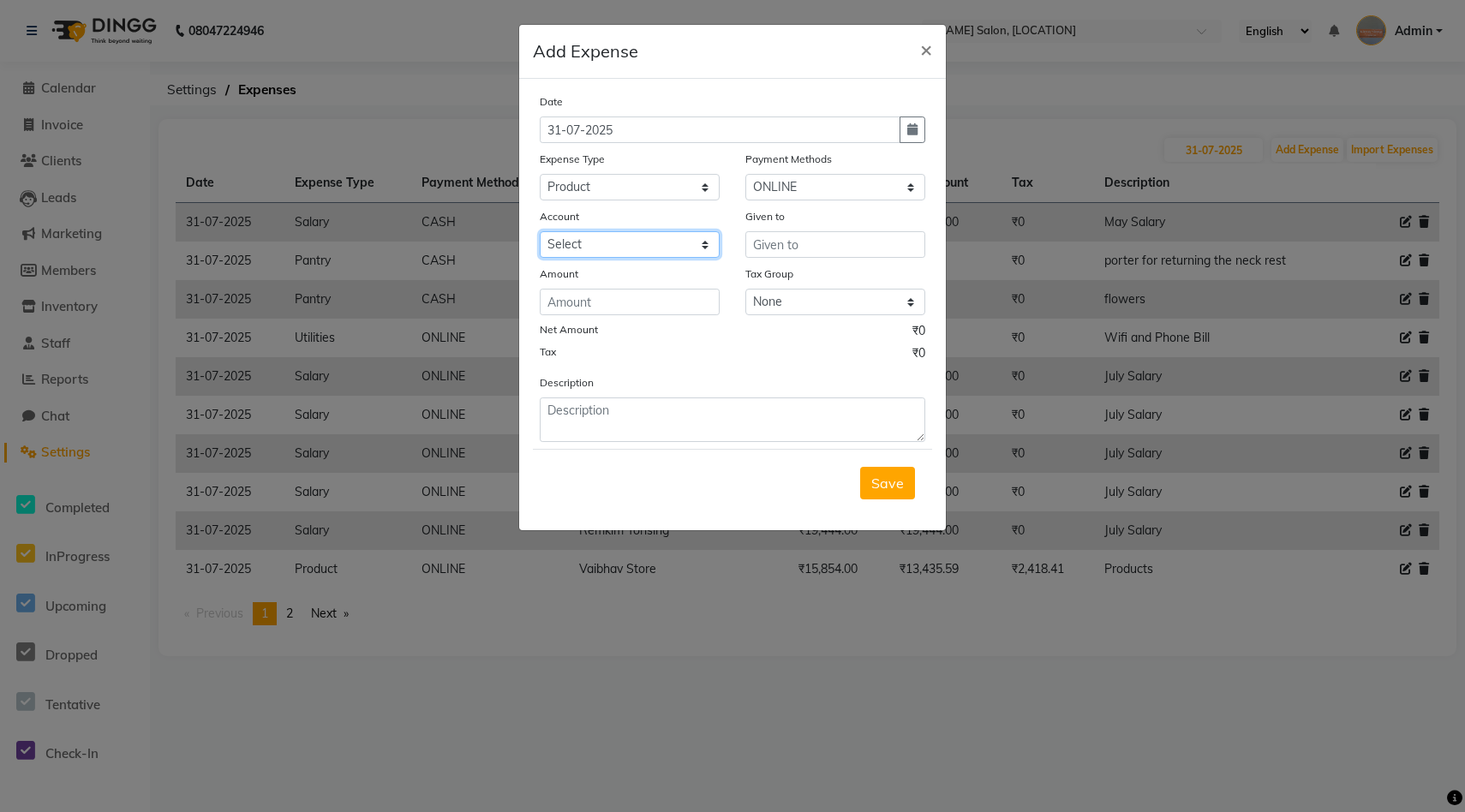 click on "Select Salon Account Expense Account" 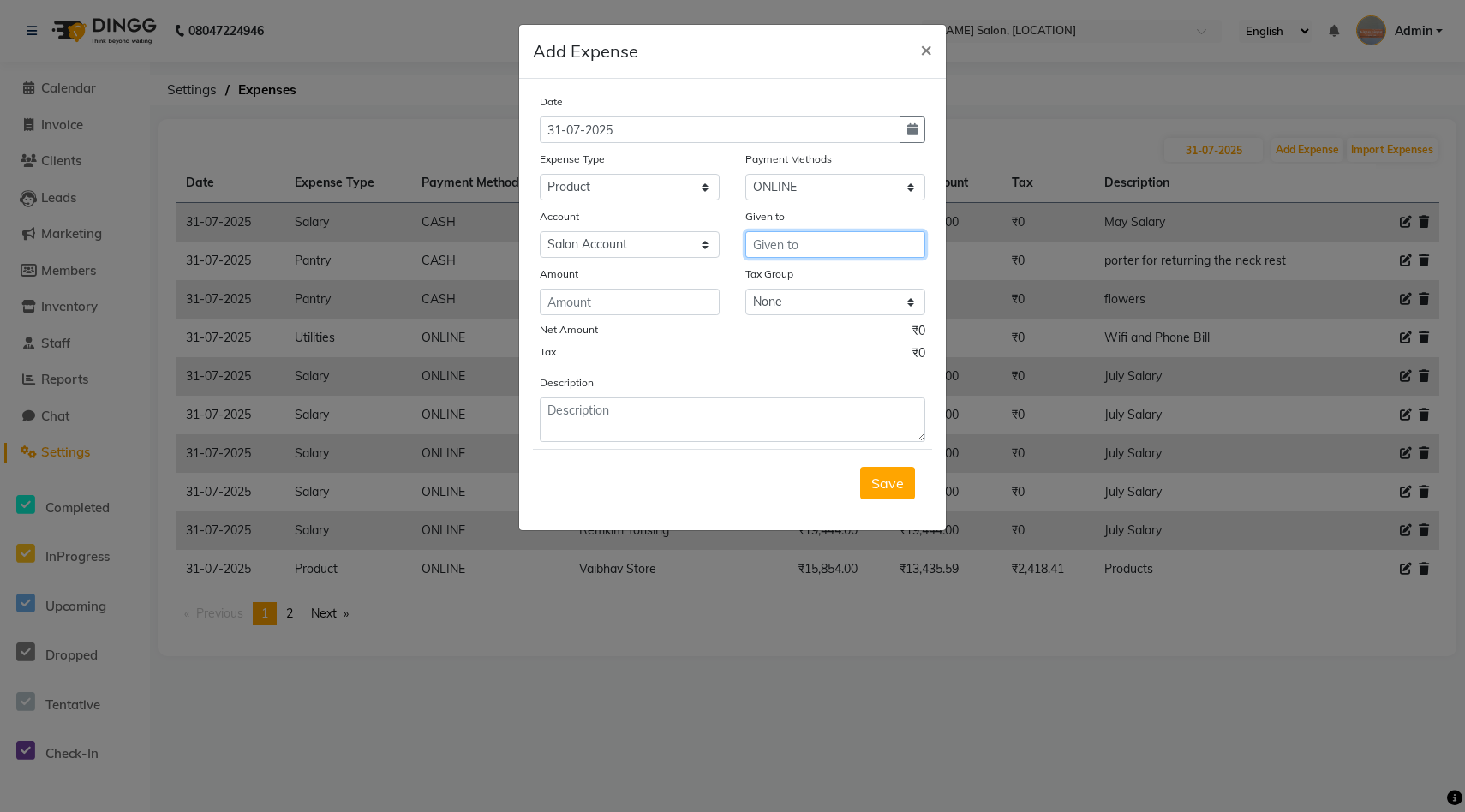 click at bounding box center (835, 244) 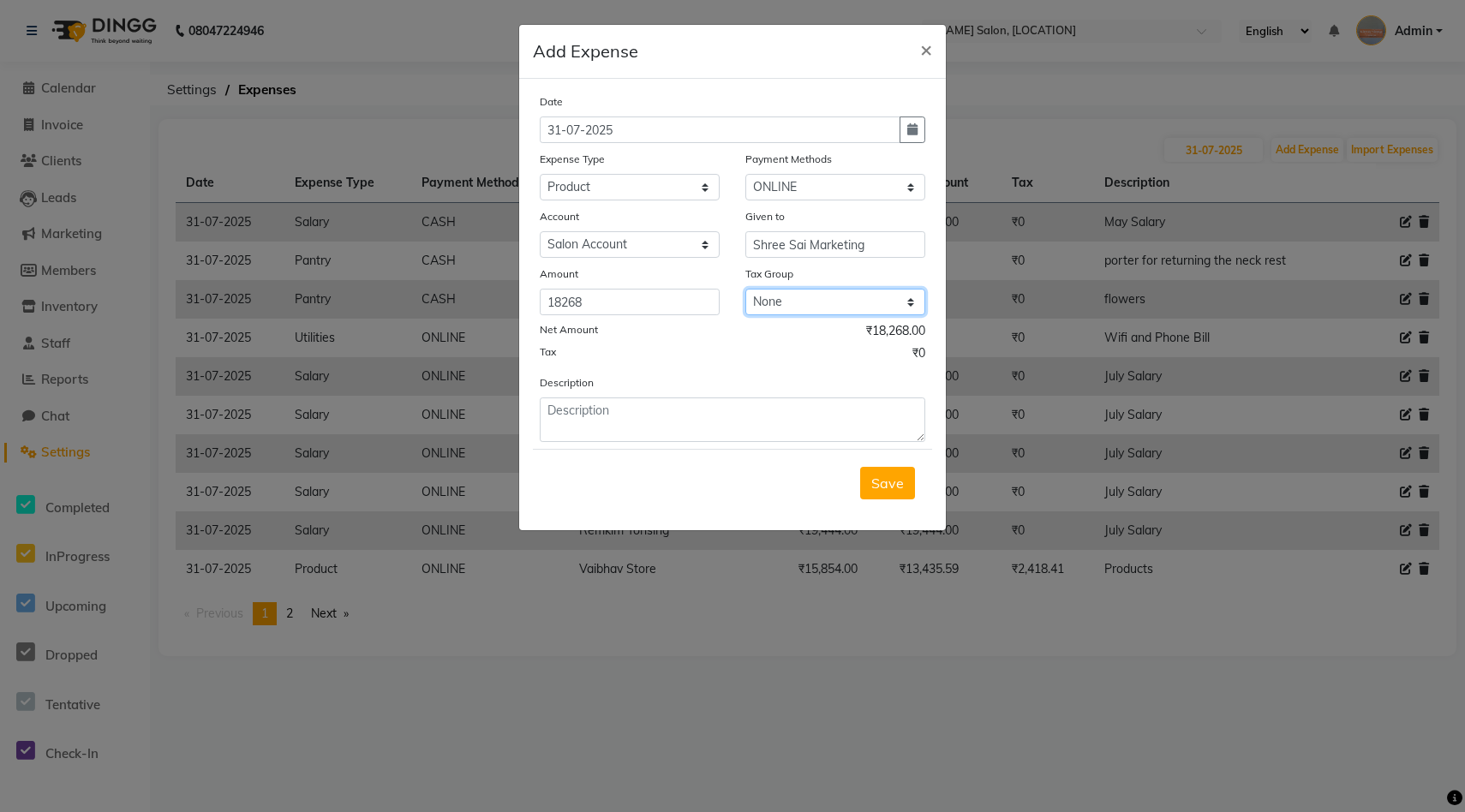 click on "None GST" 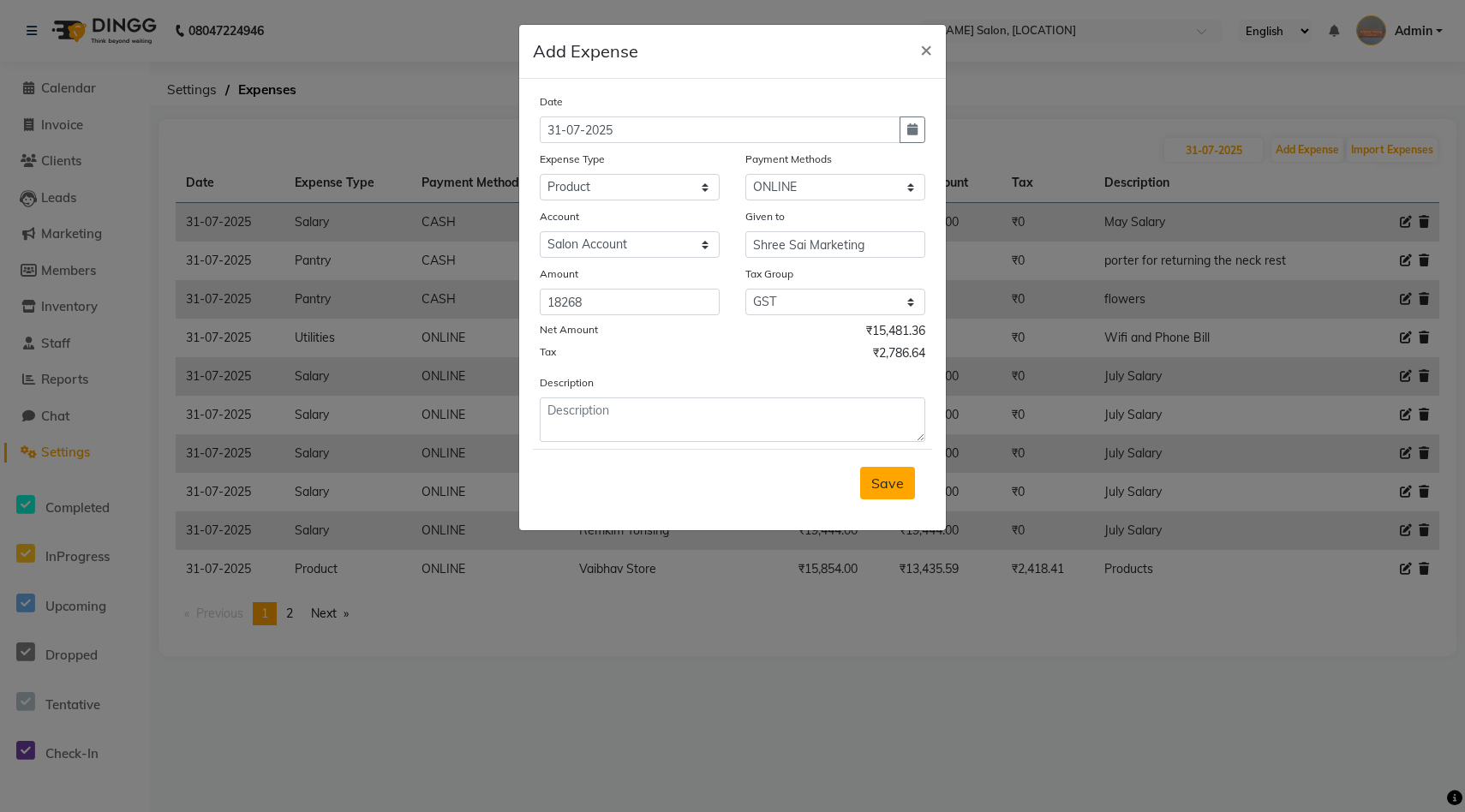 click on "Save" at bounding box center (888, 483) 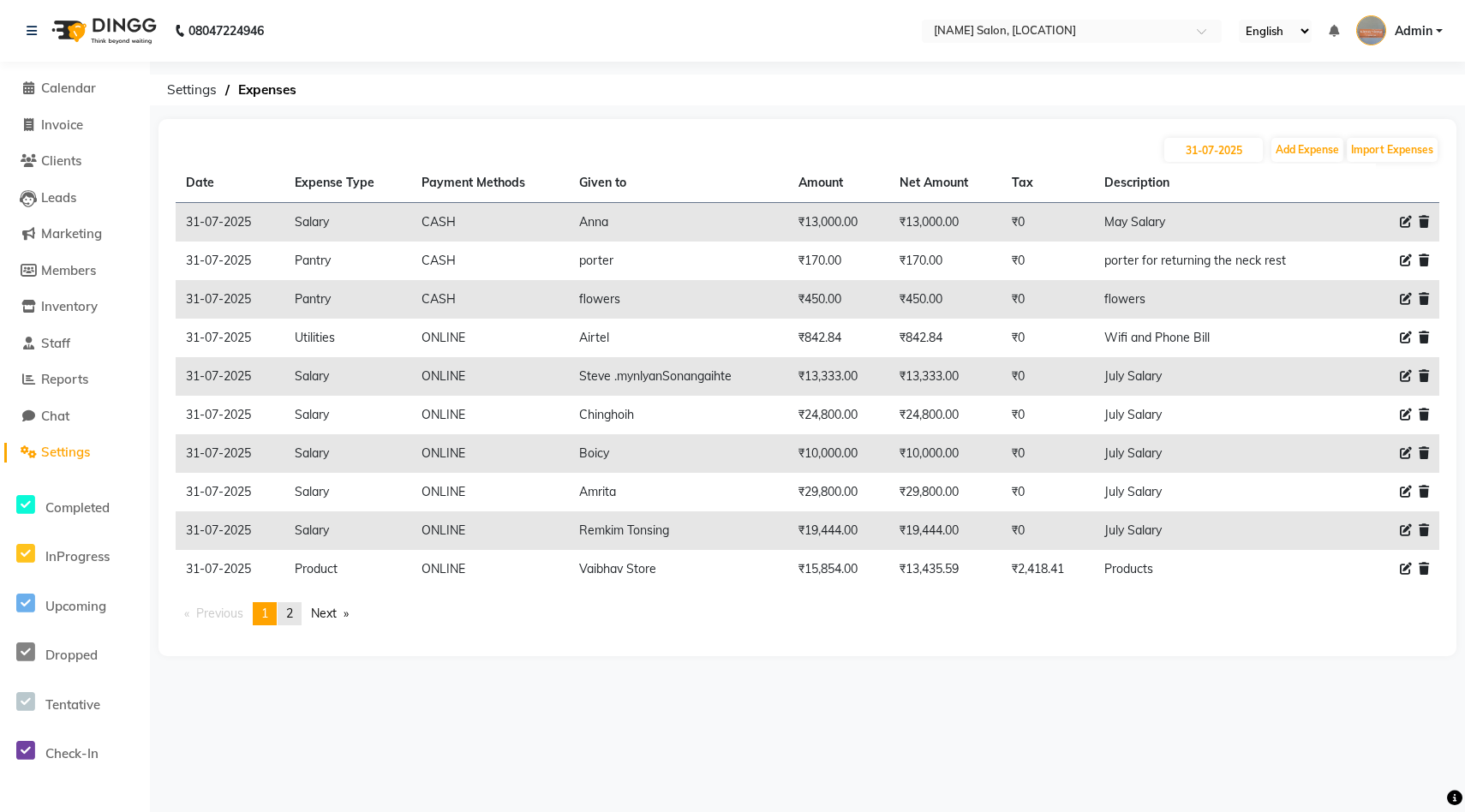 click on "2" at bounding box center [290, 613] 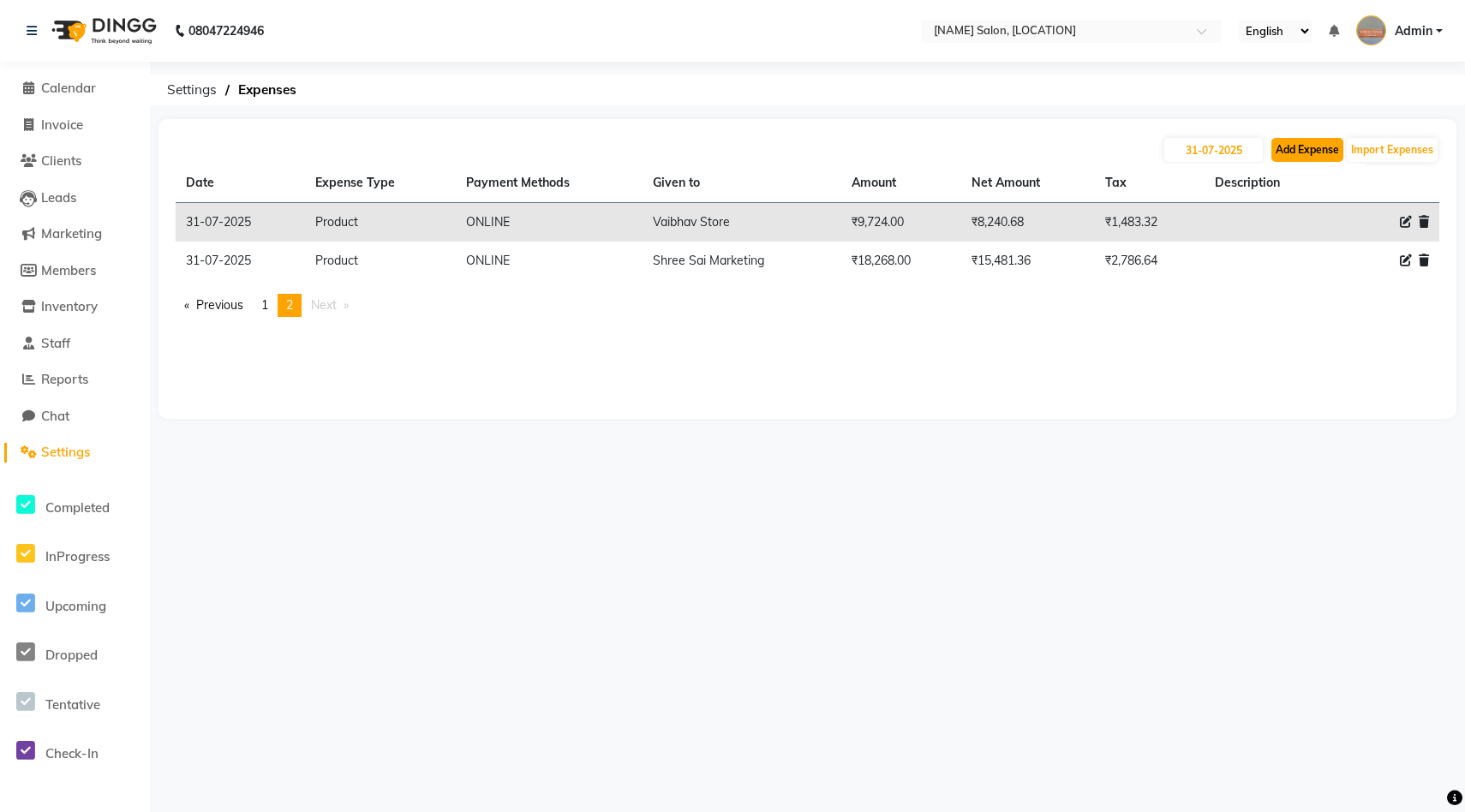 click on "Add Expense" 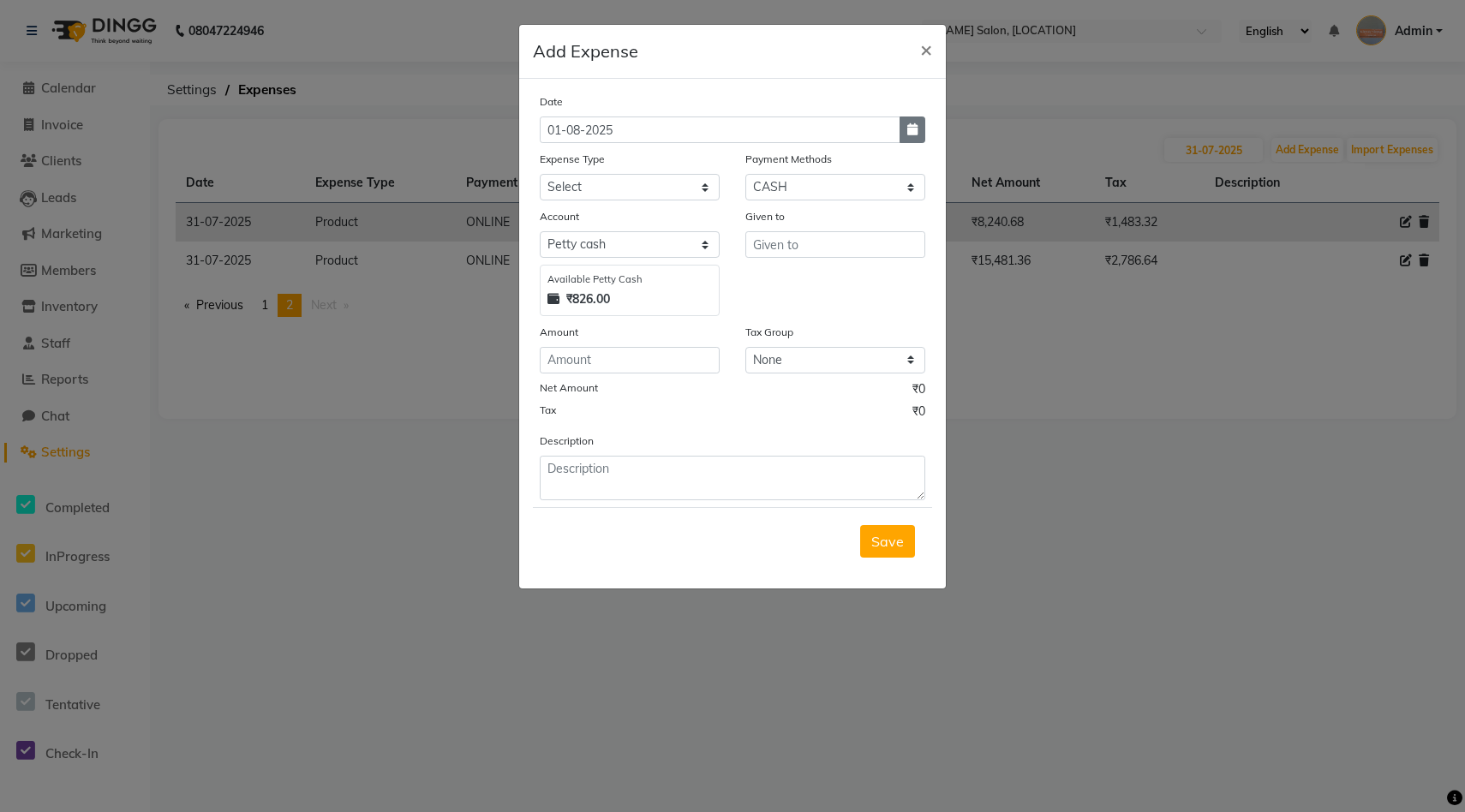 click 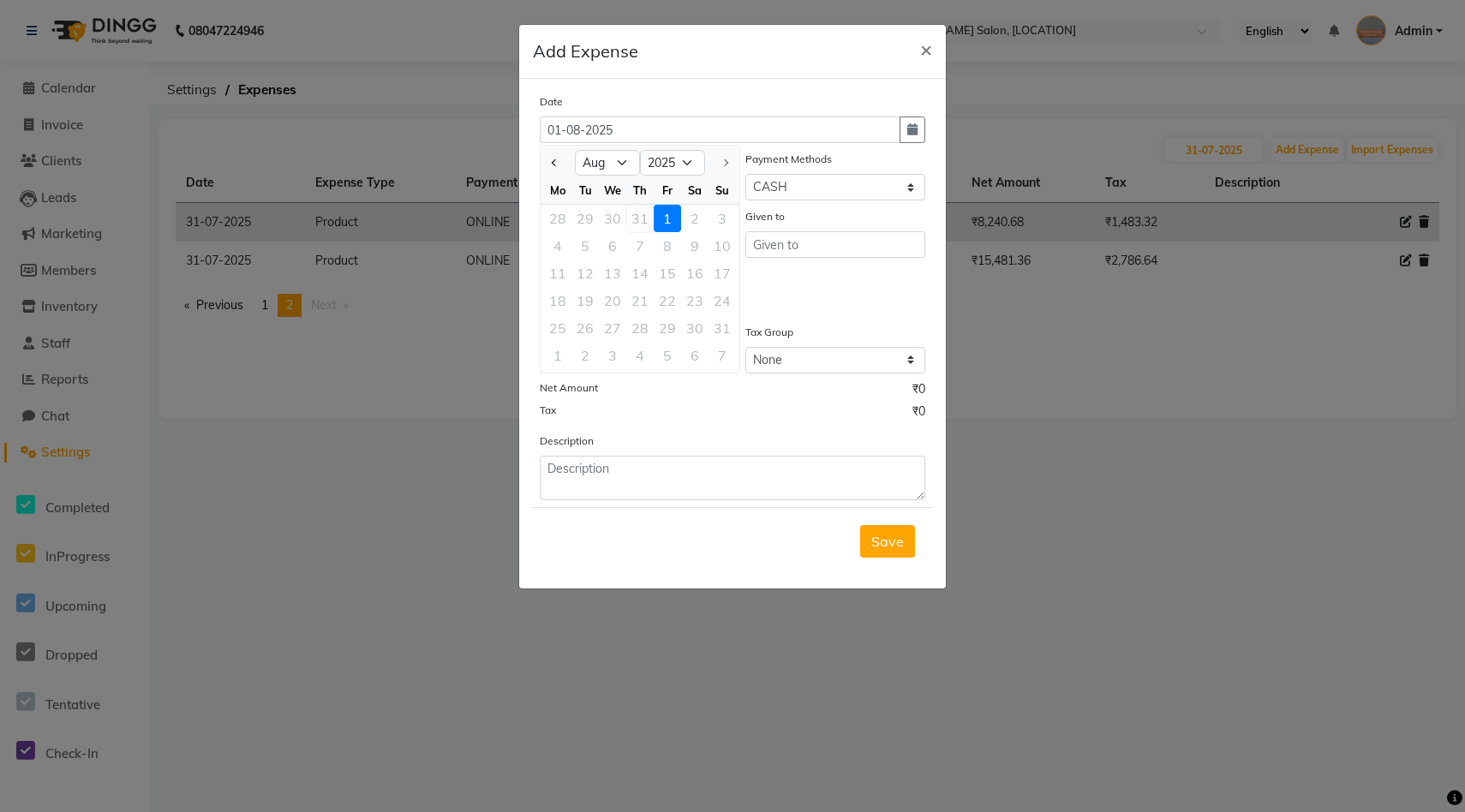 click on "31" 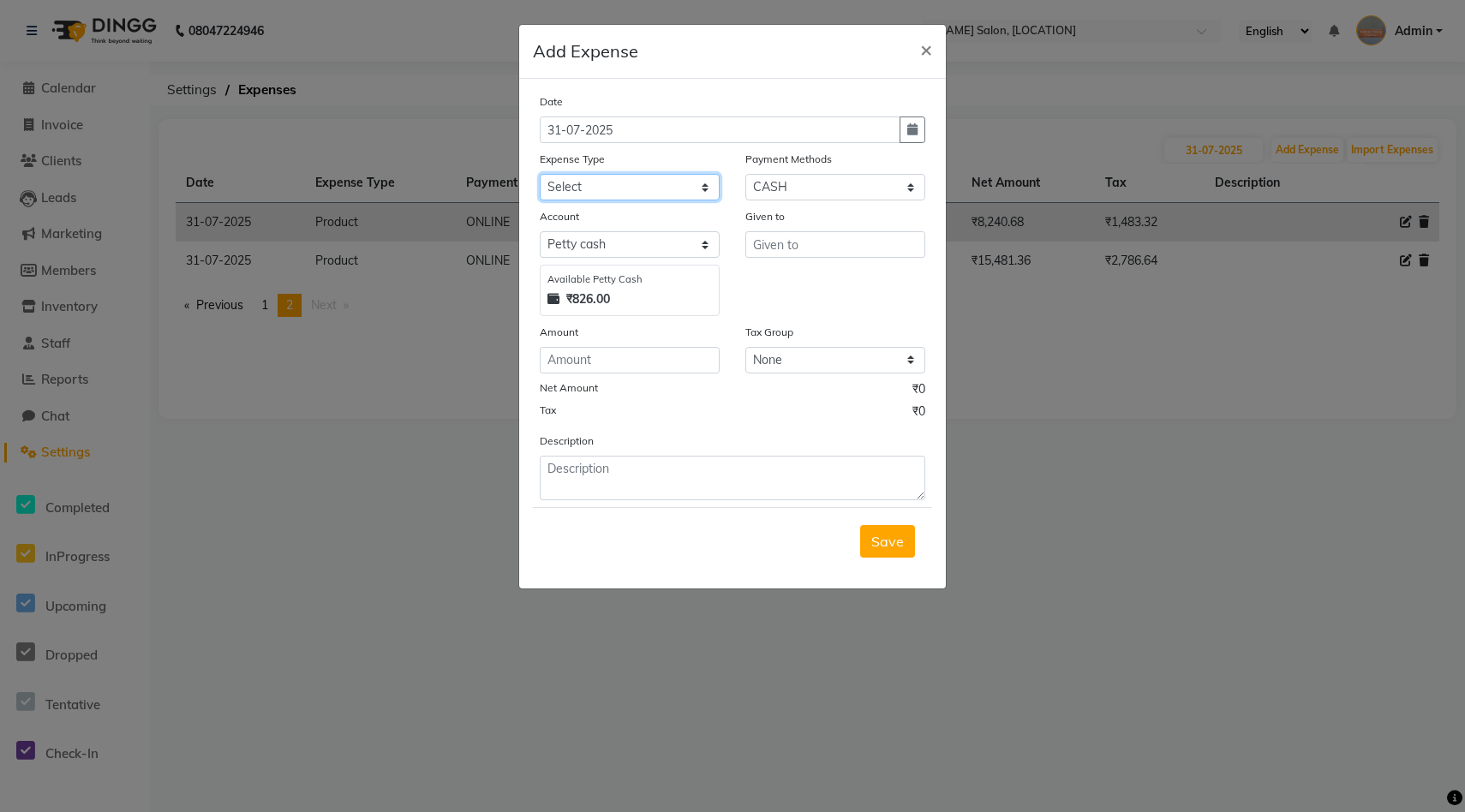 click on "Select Advance Salary Bank charges Car maintenance  Cash transfer to bank Cash transfer to hub Client Snacks Clinical charges Daily expense sheet Equipment Fuel Govt fee Incentive Insurance International purchase Loan Repayment Maintenance Marketing Miscellaneous MRA Other Pantry Product Rent Salary Staff Snacks Tax Tea & Refreshment Utilities" 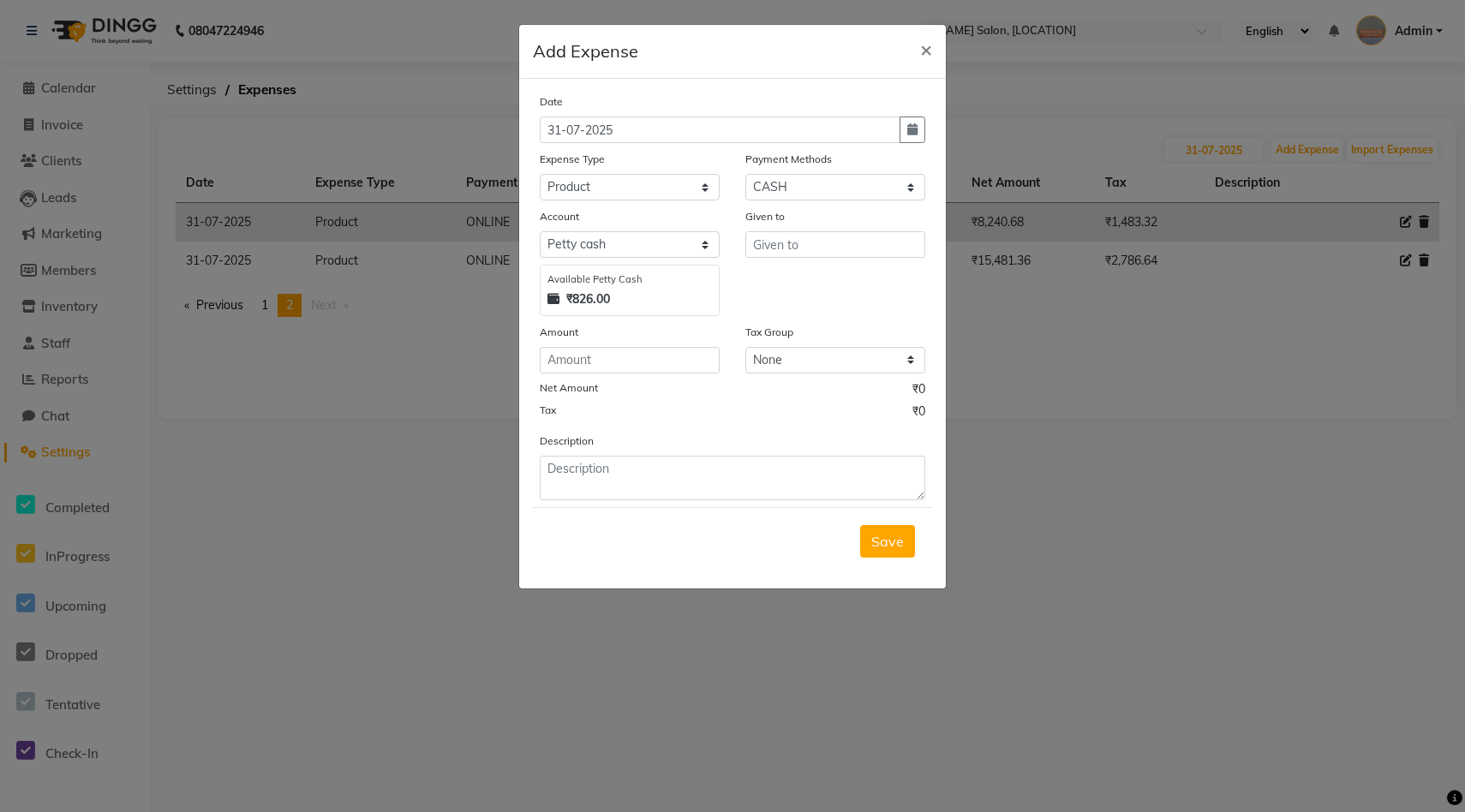 click on "Payment Methods" 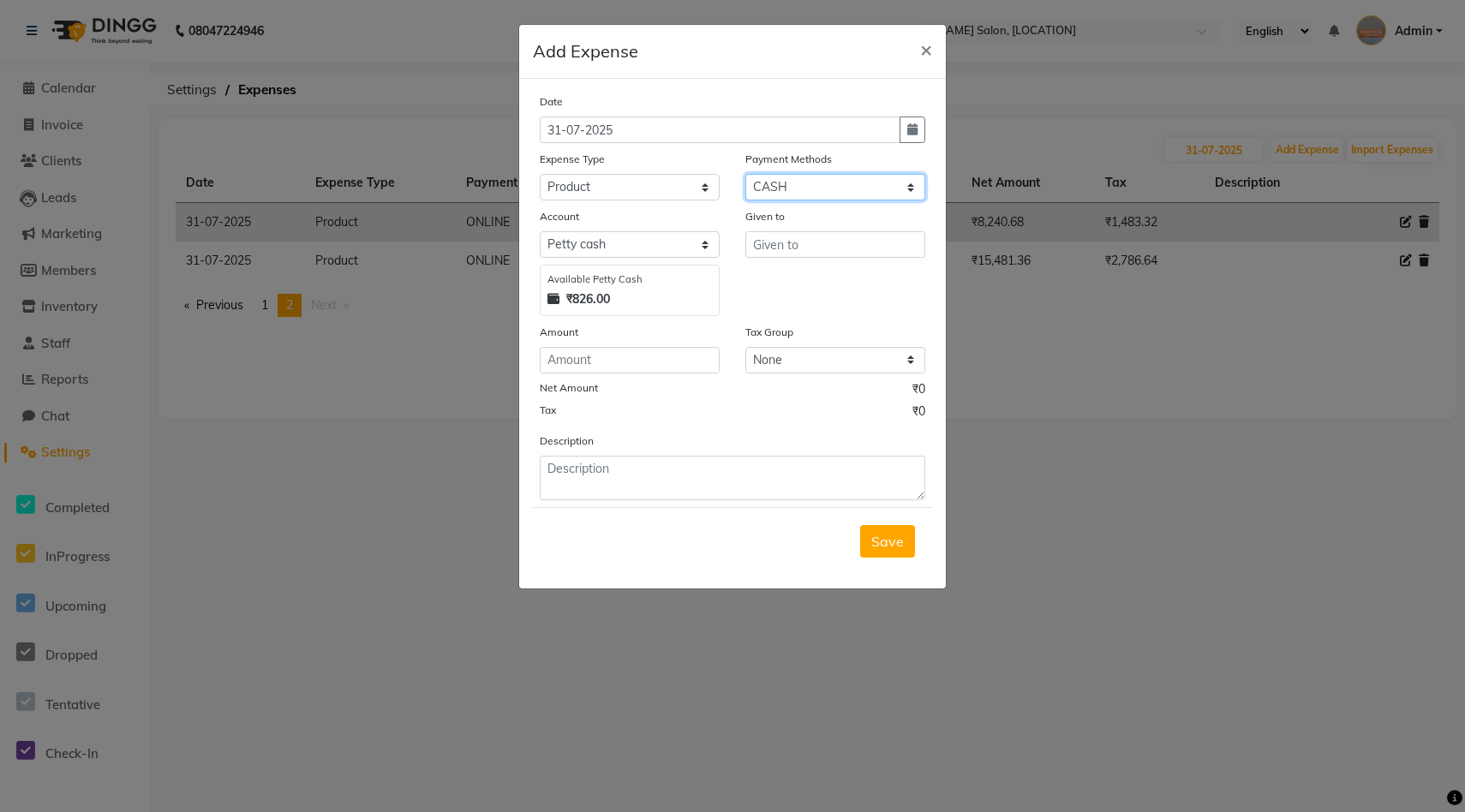 click on "Select Wallet GPay PayTM CARD ONLINE CASH" 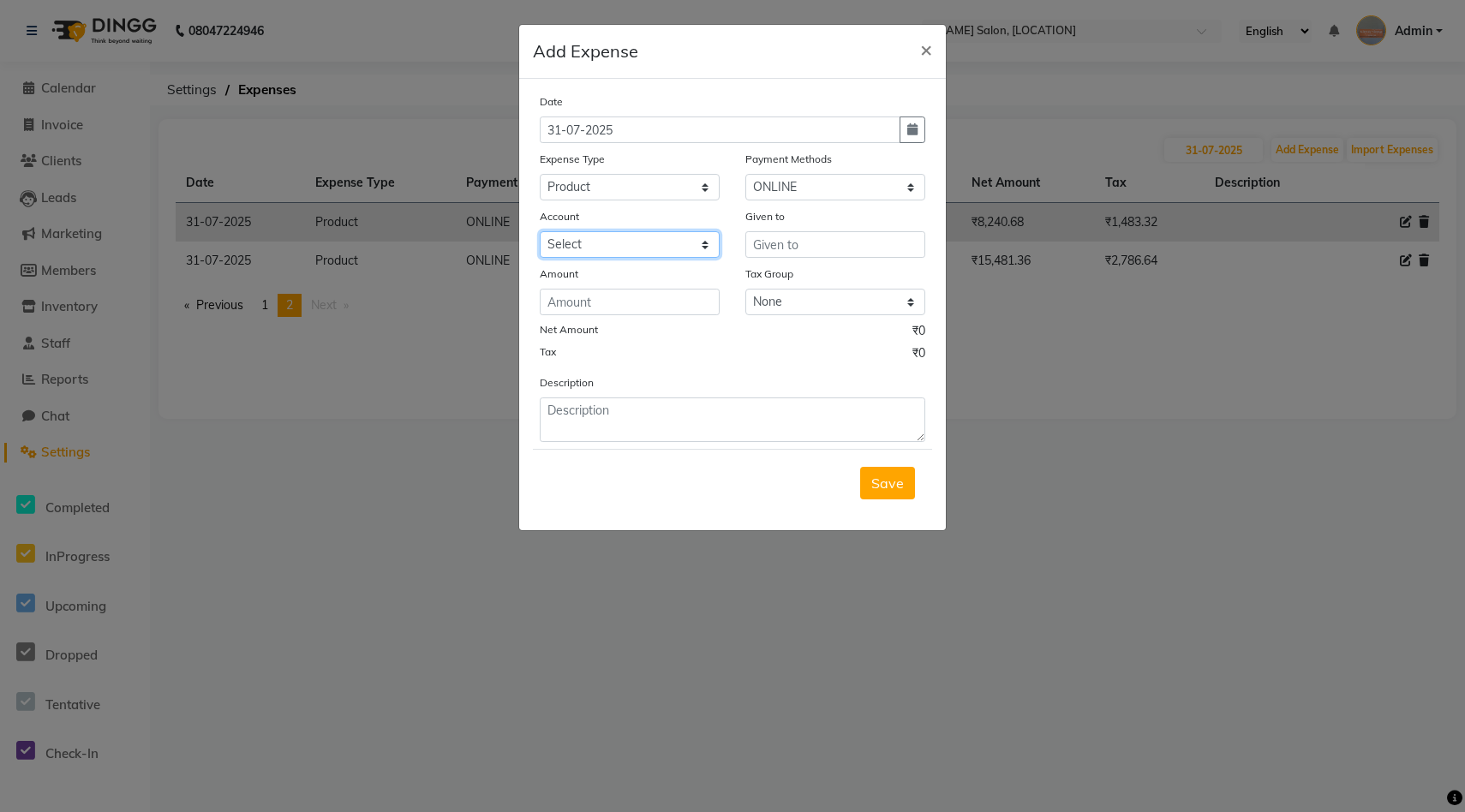 click on "Select Salon Account Expense Account" 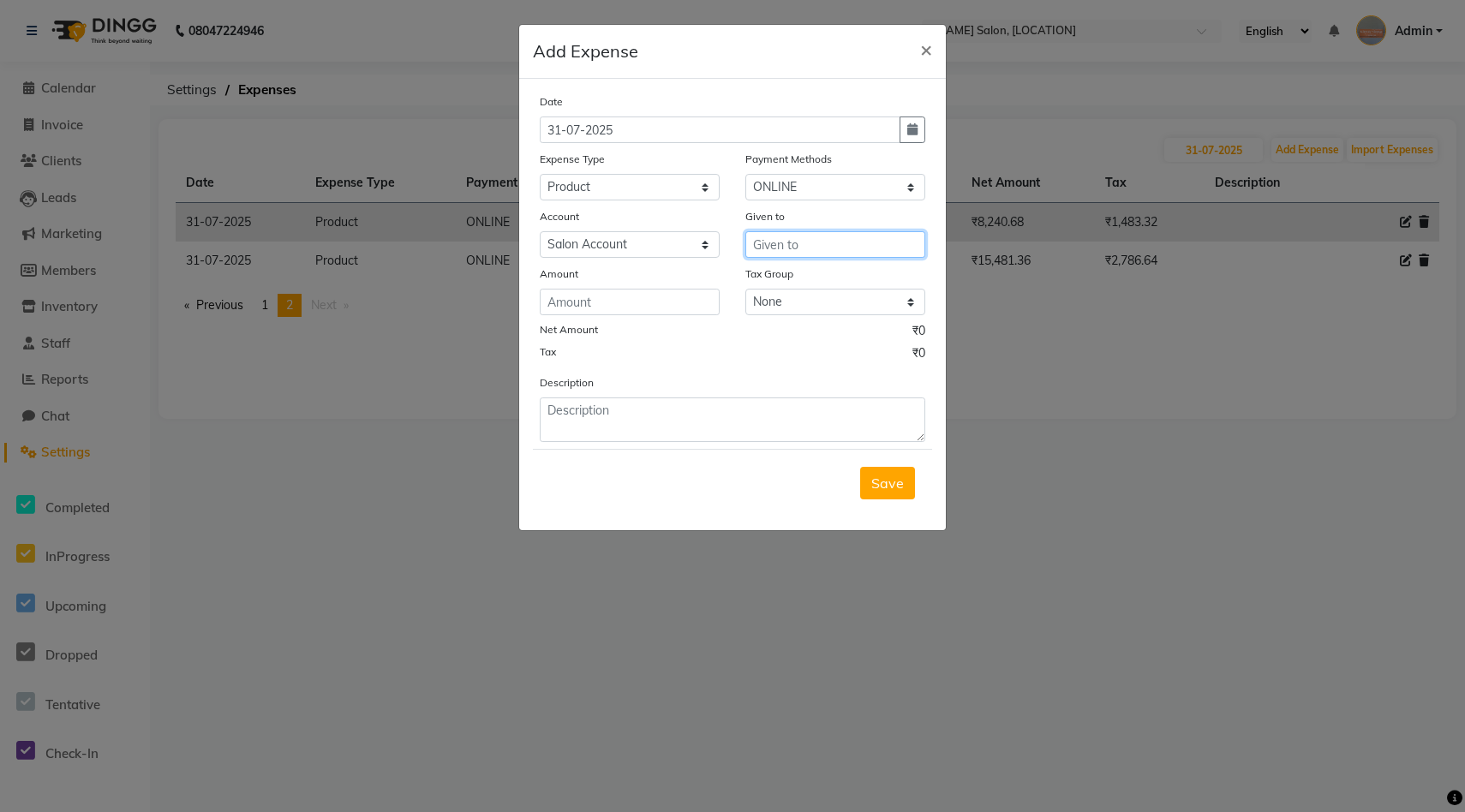 click at bounding box center (835, 244) 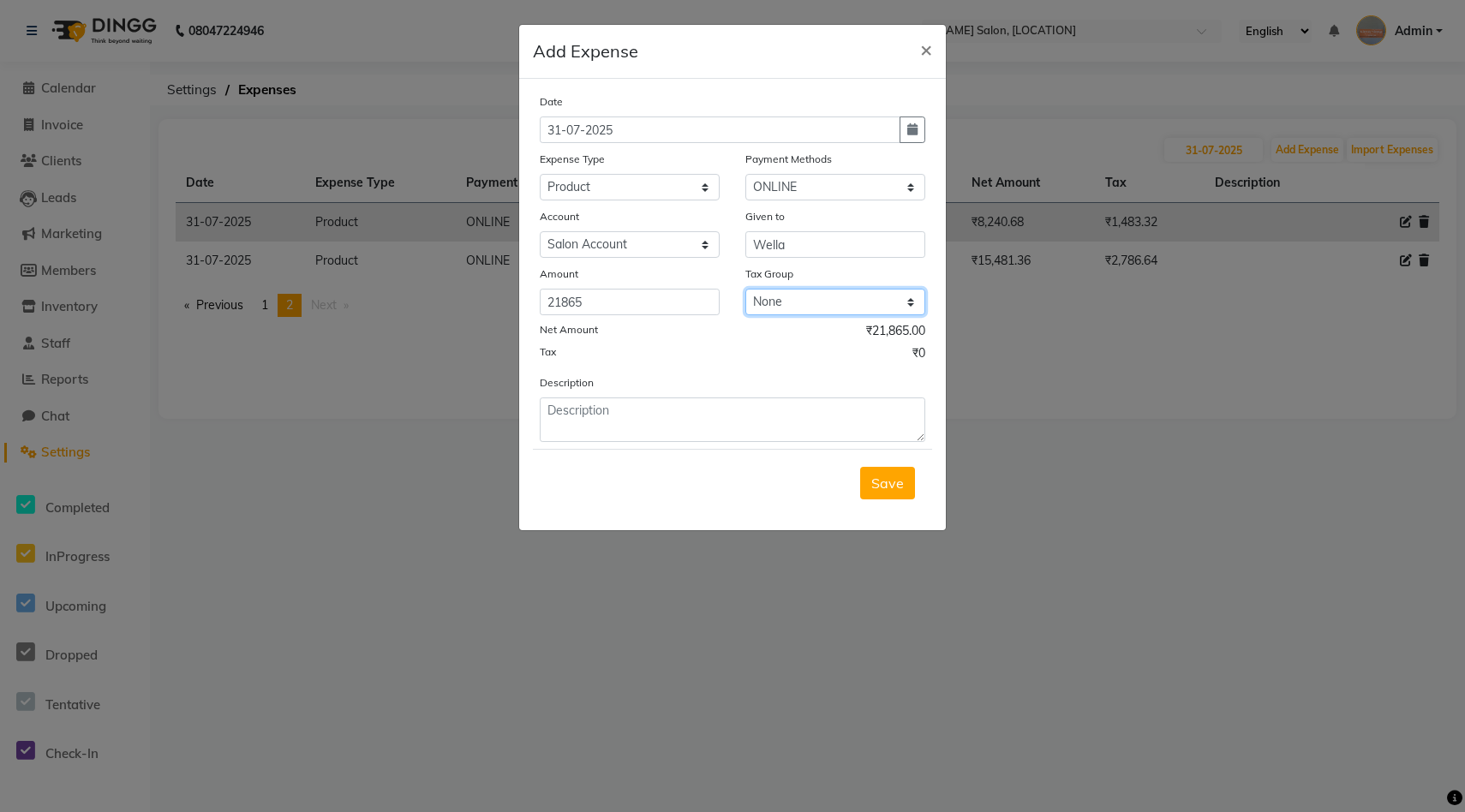 click on "None GST" 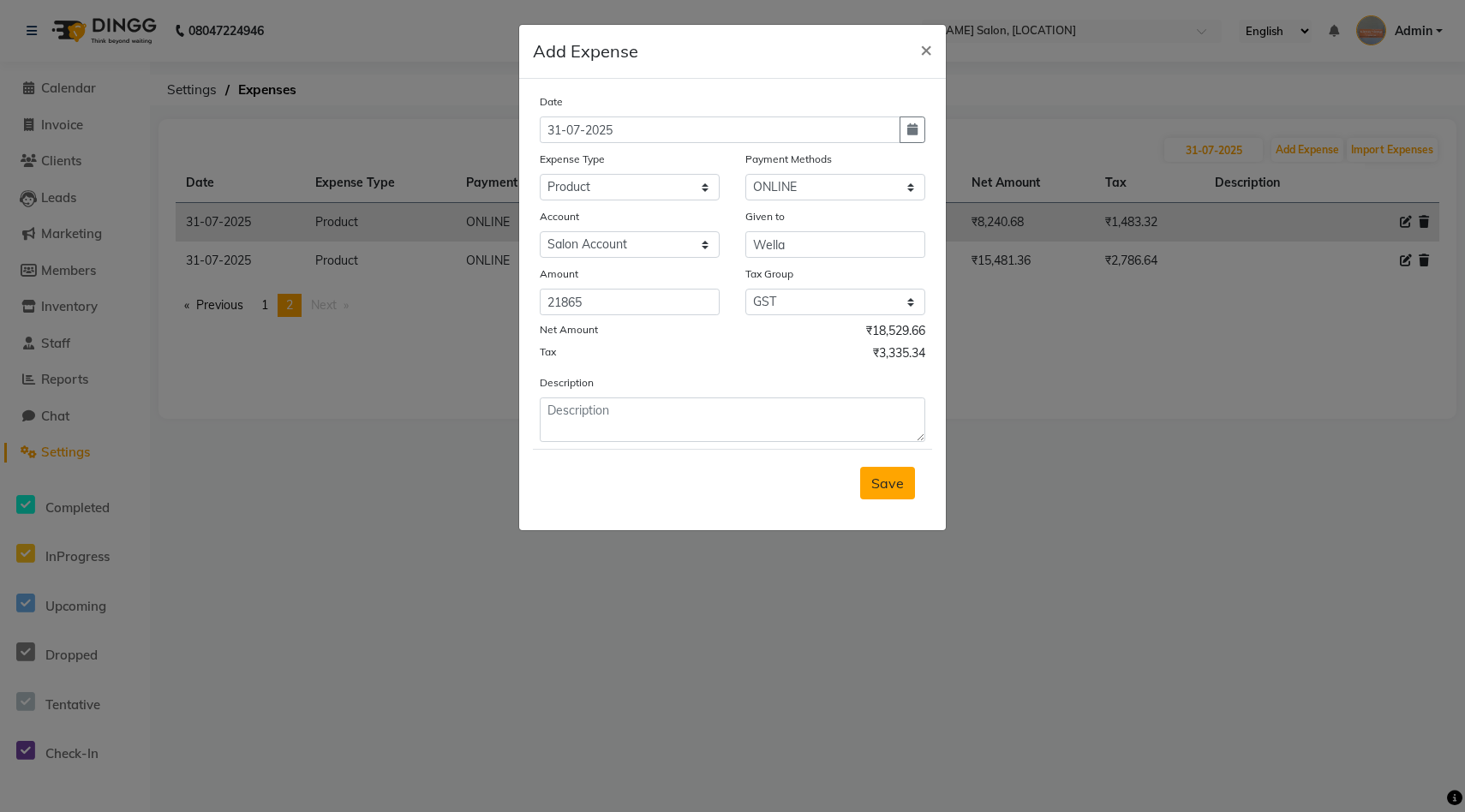 click on "Save" at bounding box center (888, 483) 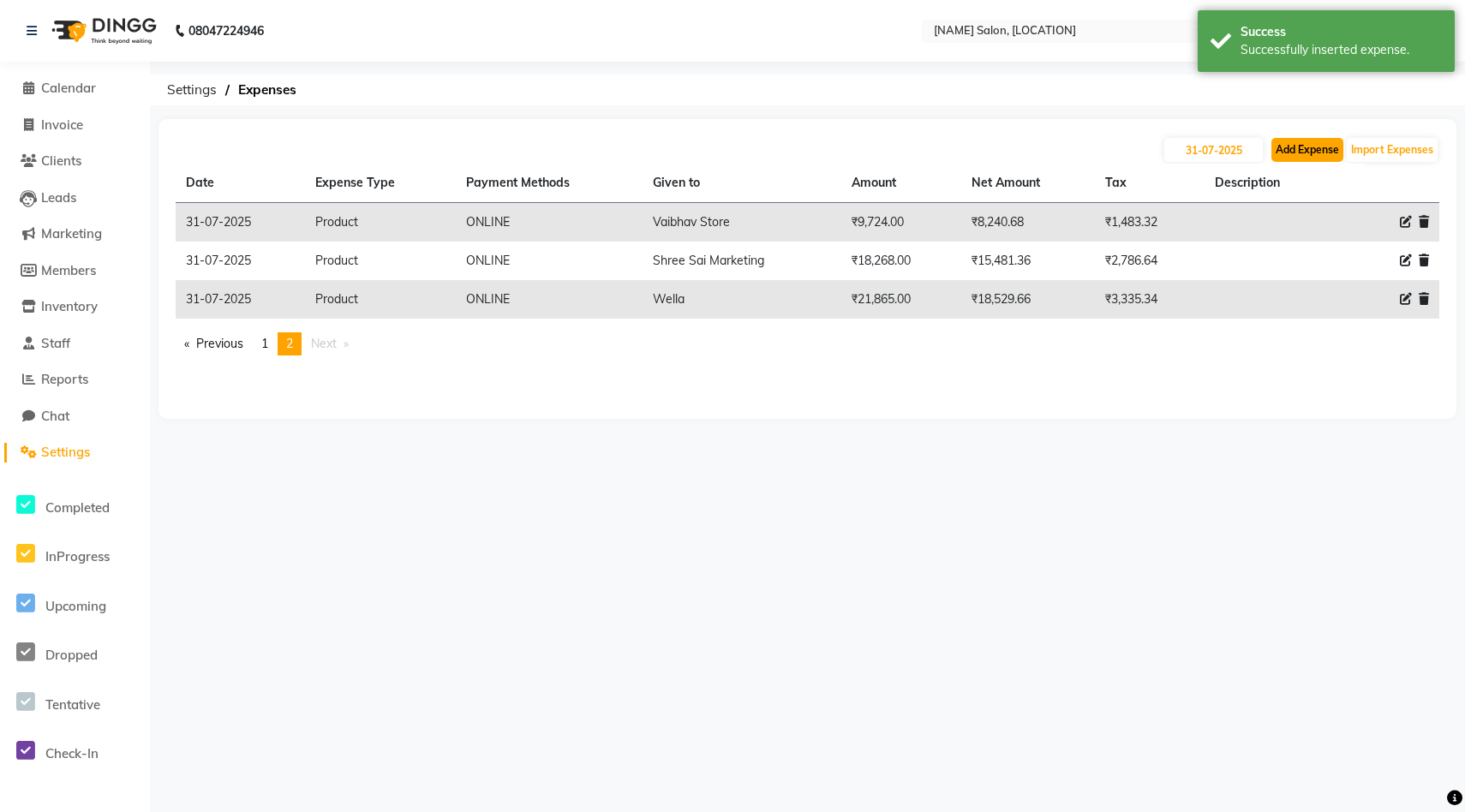 click on "Add Expense" 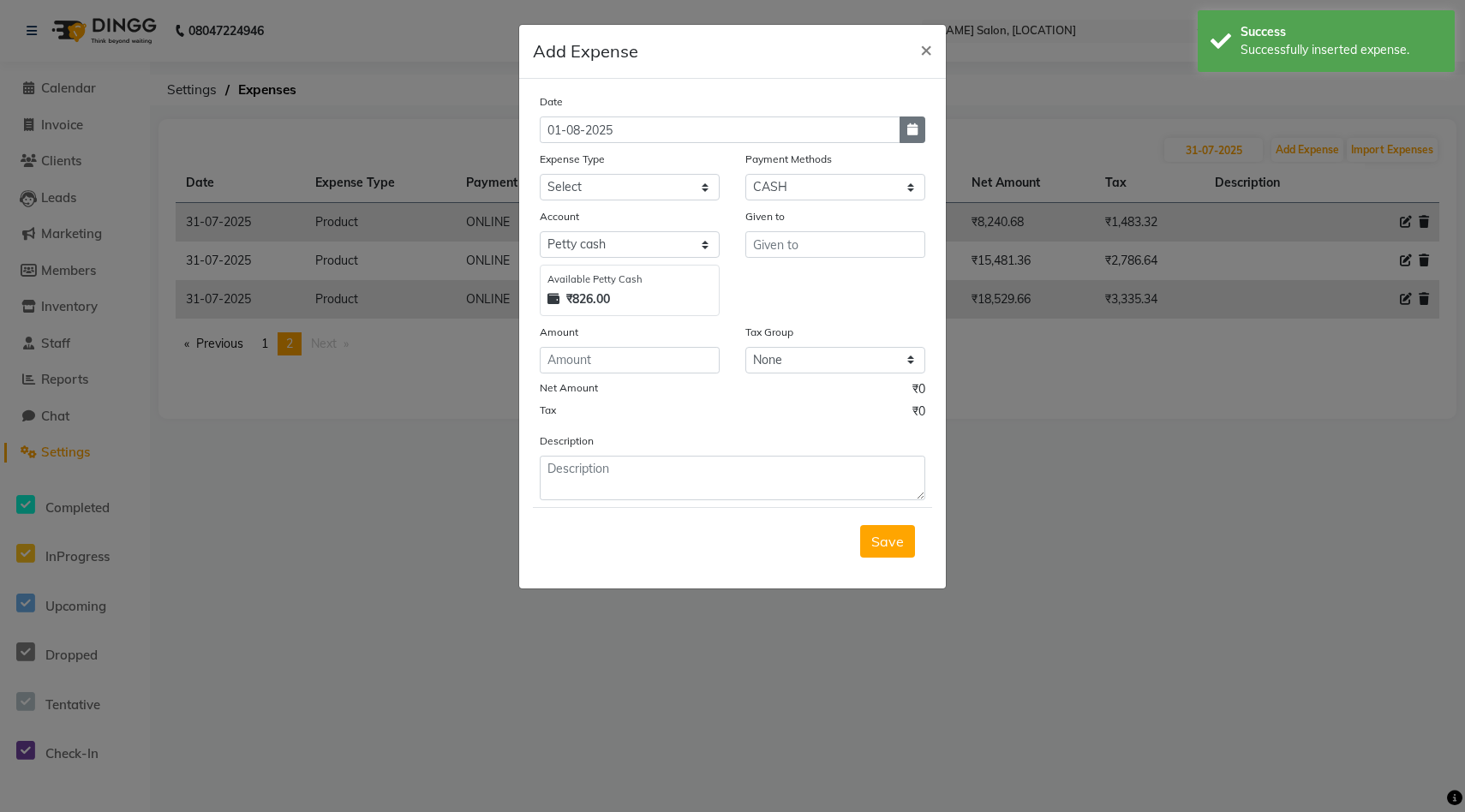 click 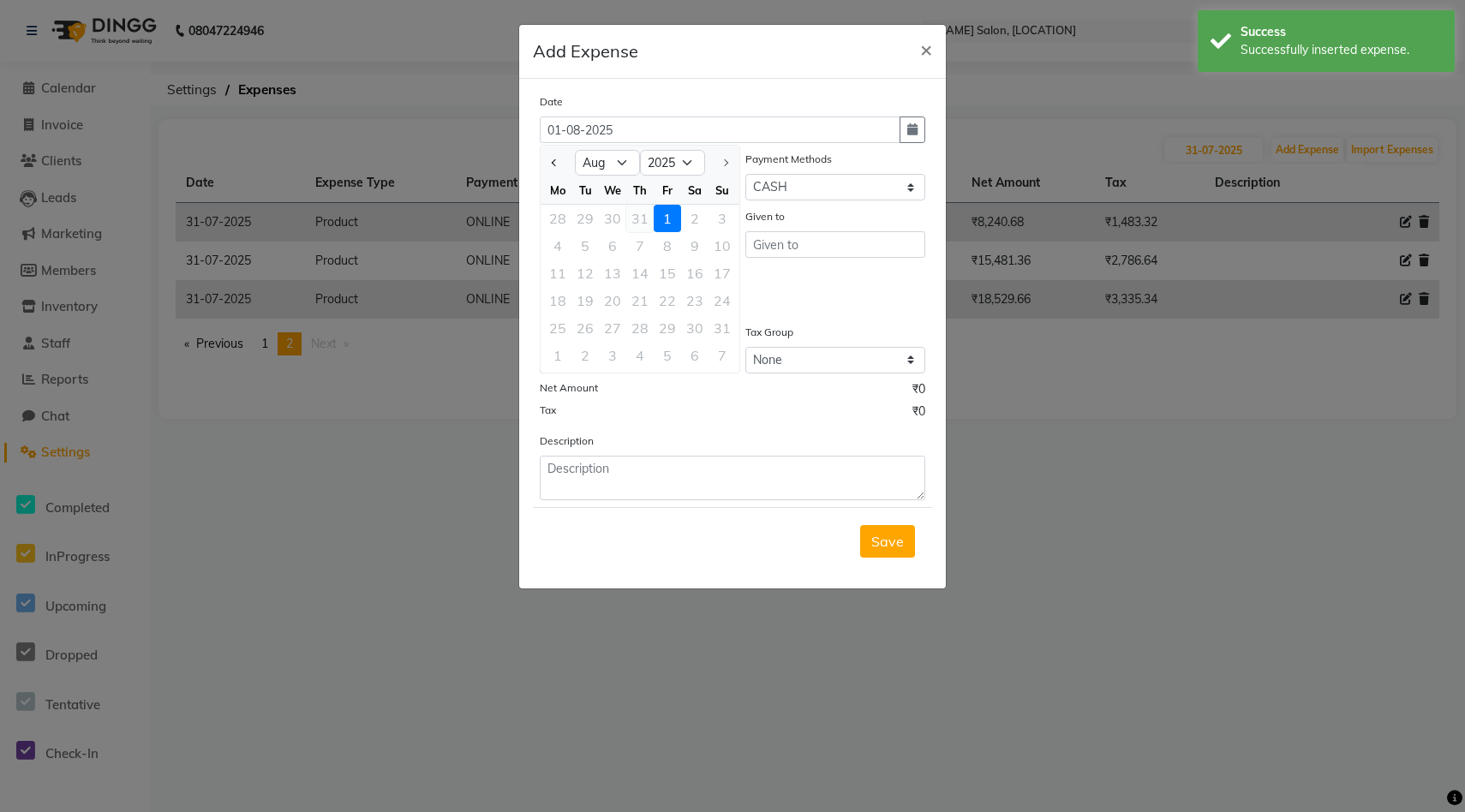 click on "31" 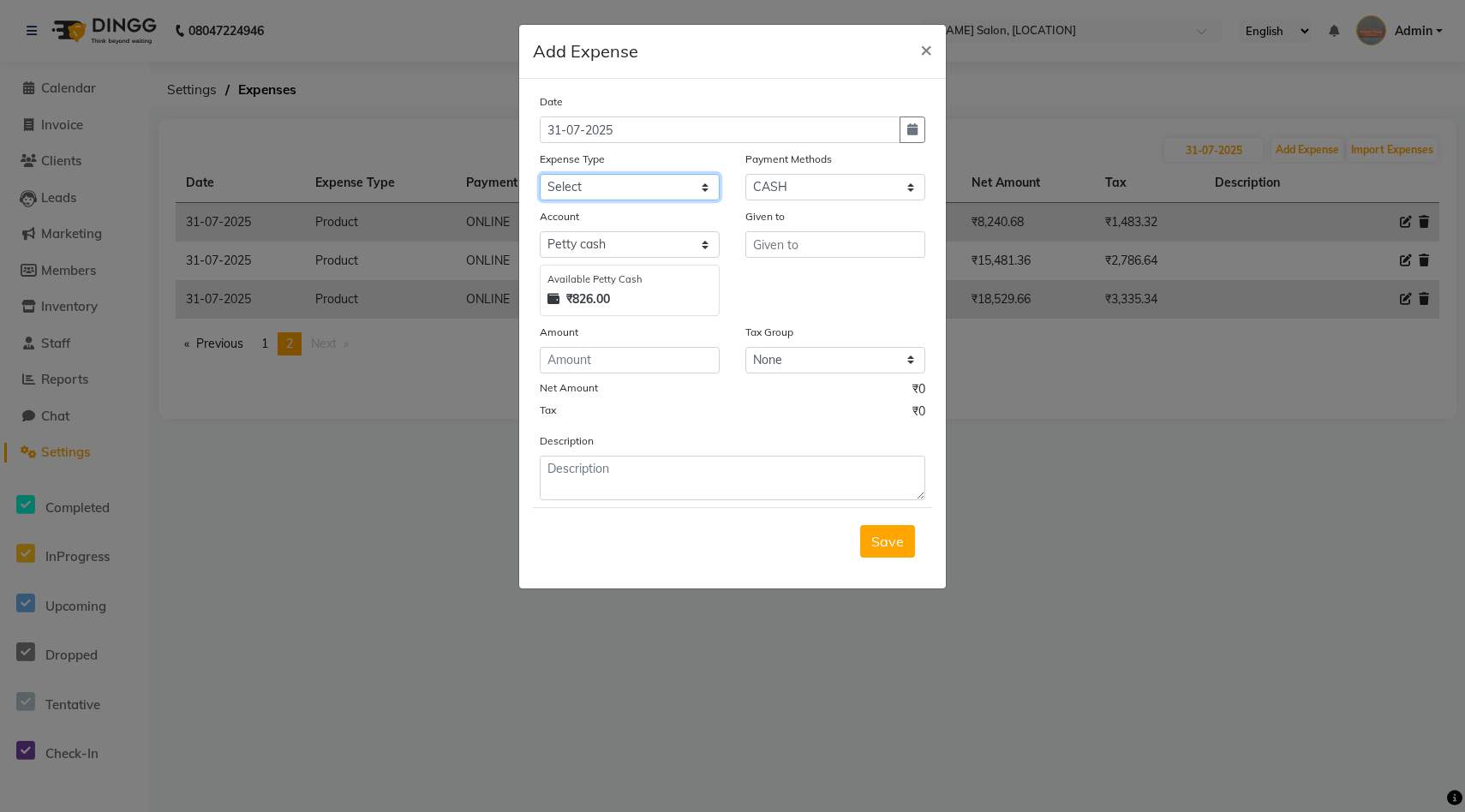 click on "Select Advance Salary Bank charges Car maintenance  Cash transfer to bank Cash transfer to hub Client Snacks Clinical charges Daily expense sheet Equipment Fuel Govt fee Incentive Insurance International purchase Loan Repayment Maintenance Marketing Miscellaneous MRA Other Pantry Product Rent Salary Staff Snacks Tax Tea & Refreshment Utilities" 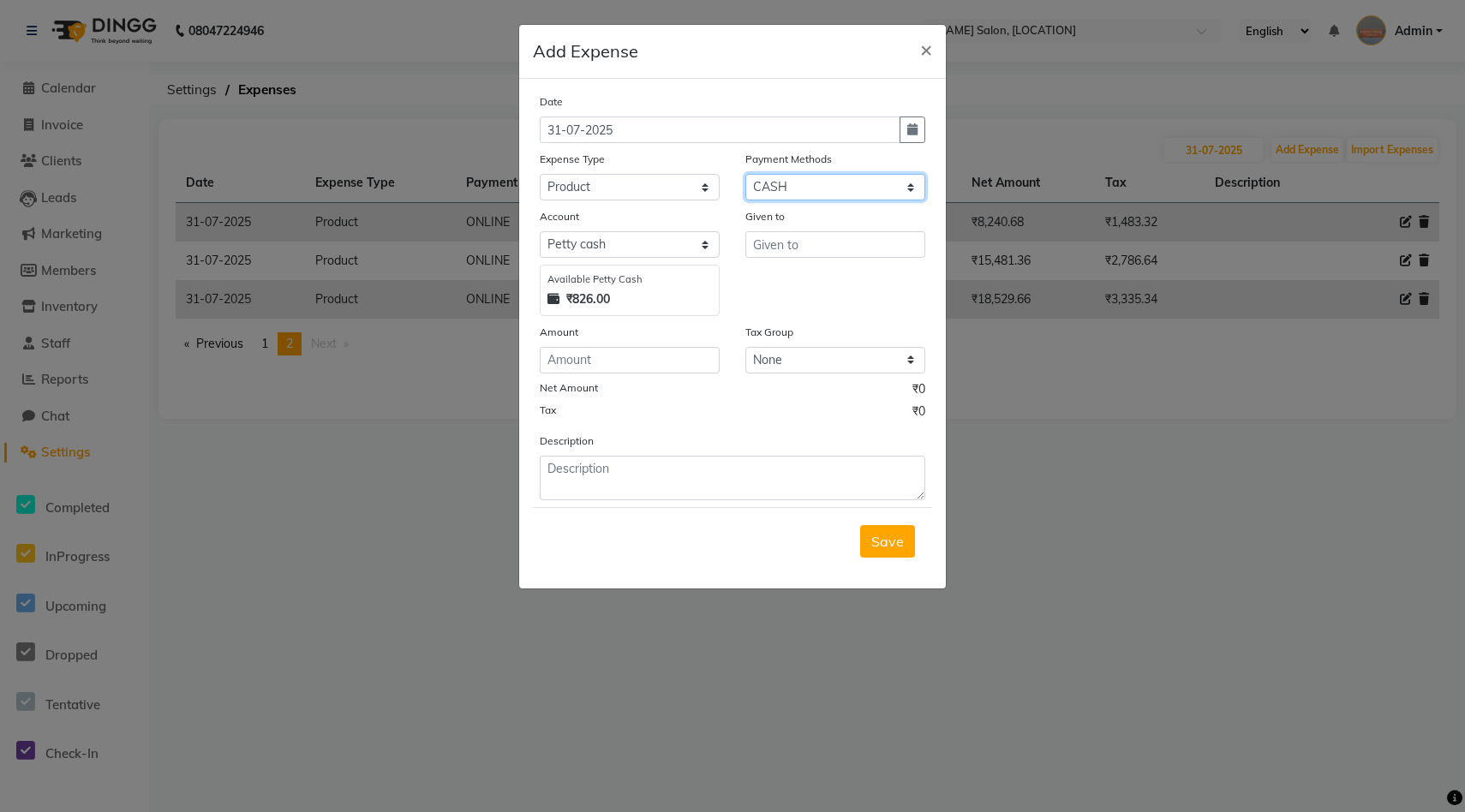 click on "Select Wallet GPay PayTM CARD ONLINE CASH" 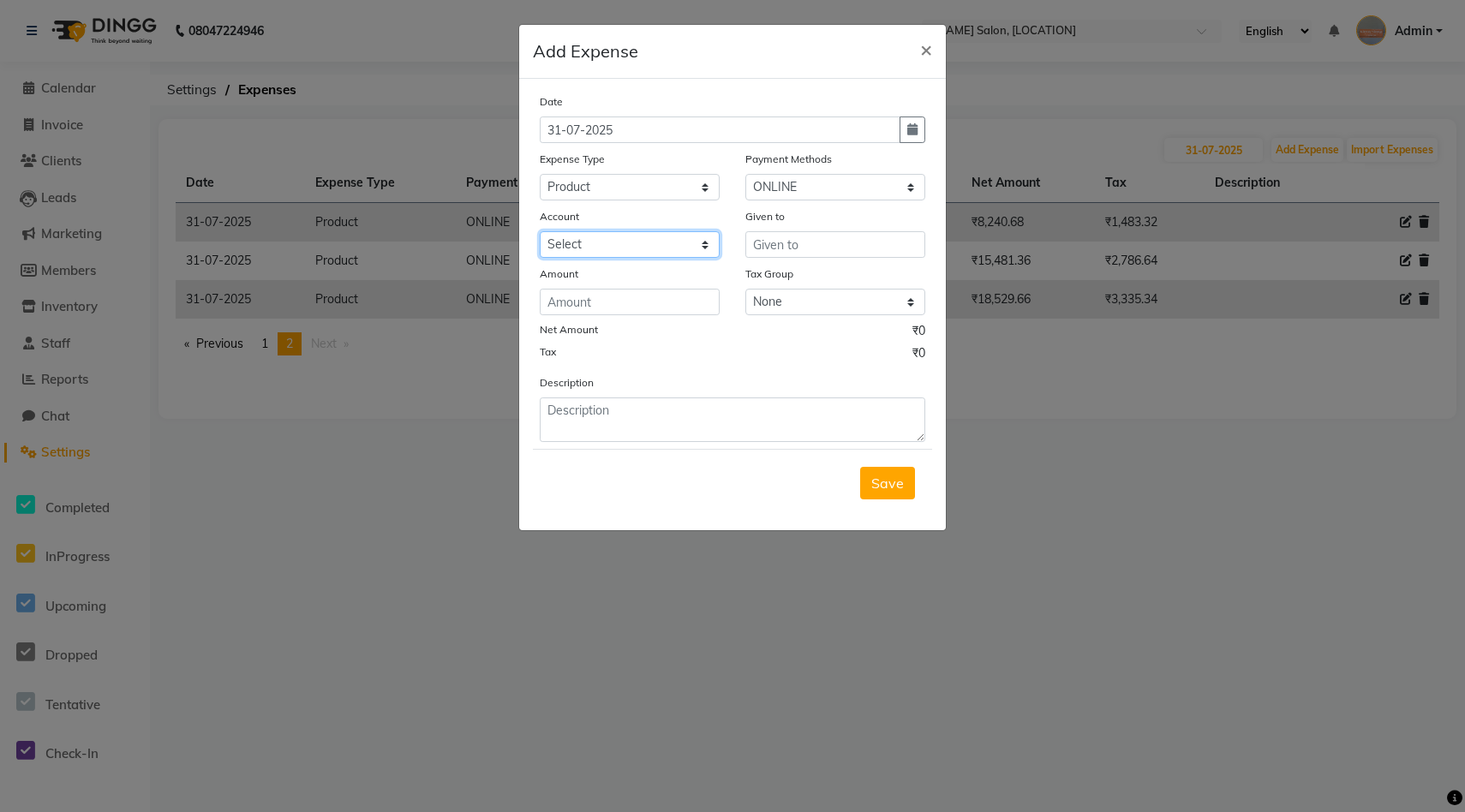 click on "Select Salon Account Expense Account" 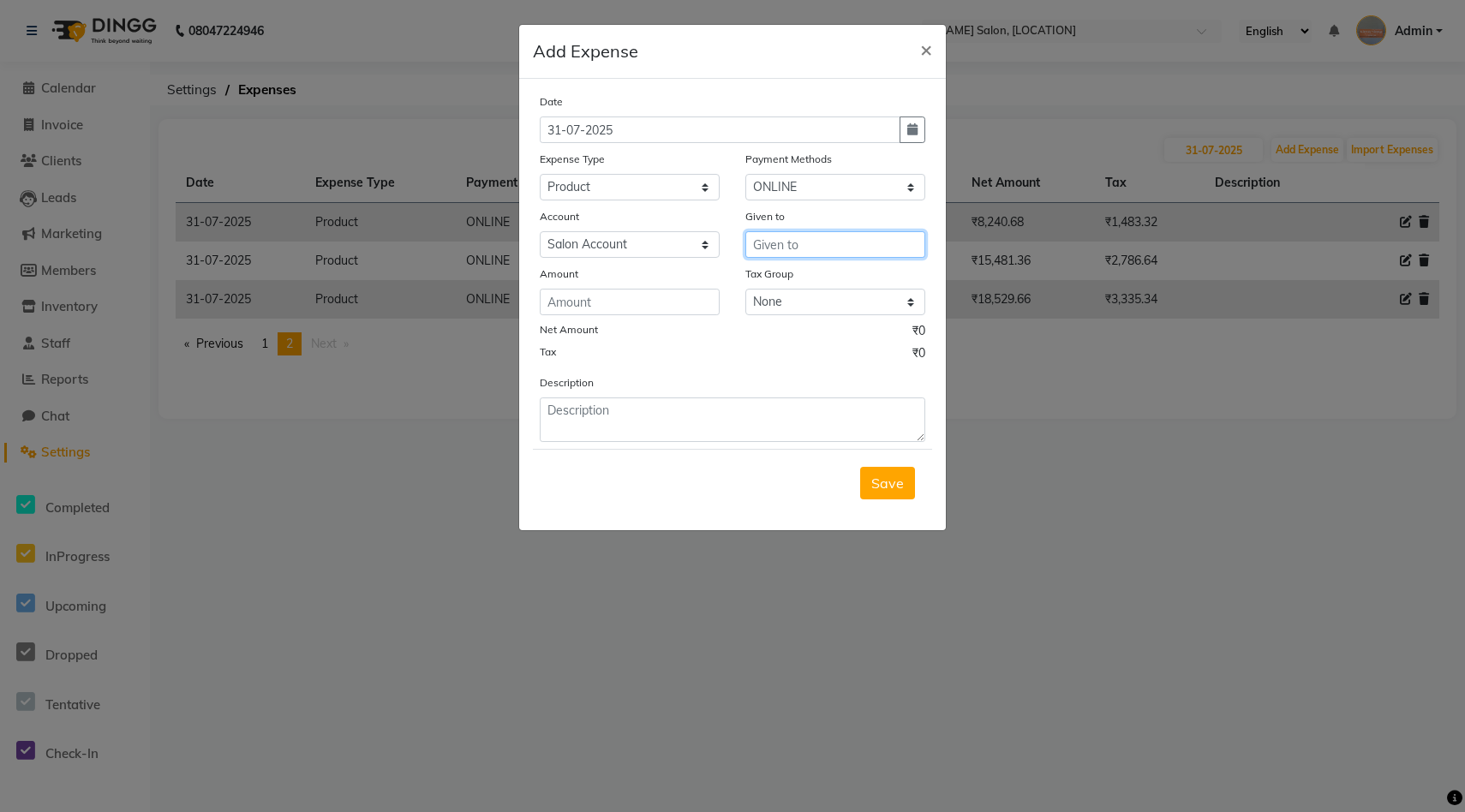click at bounding box center (835, 244) 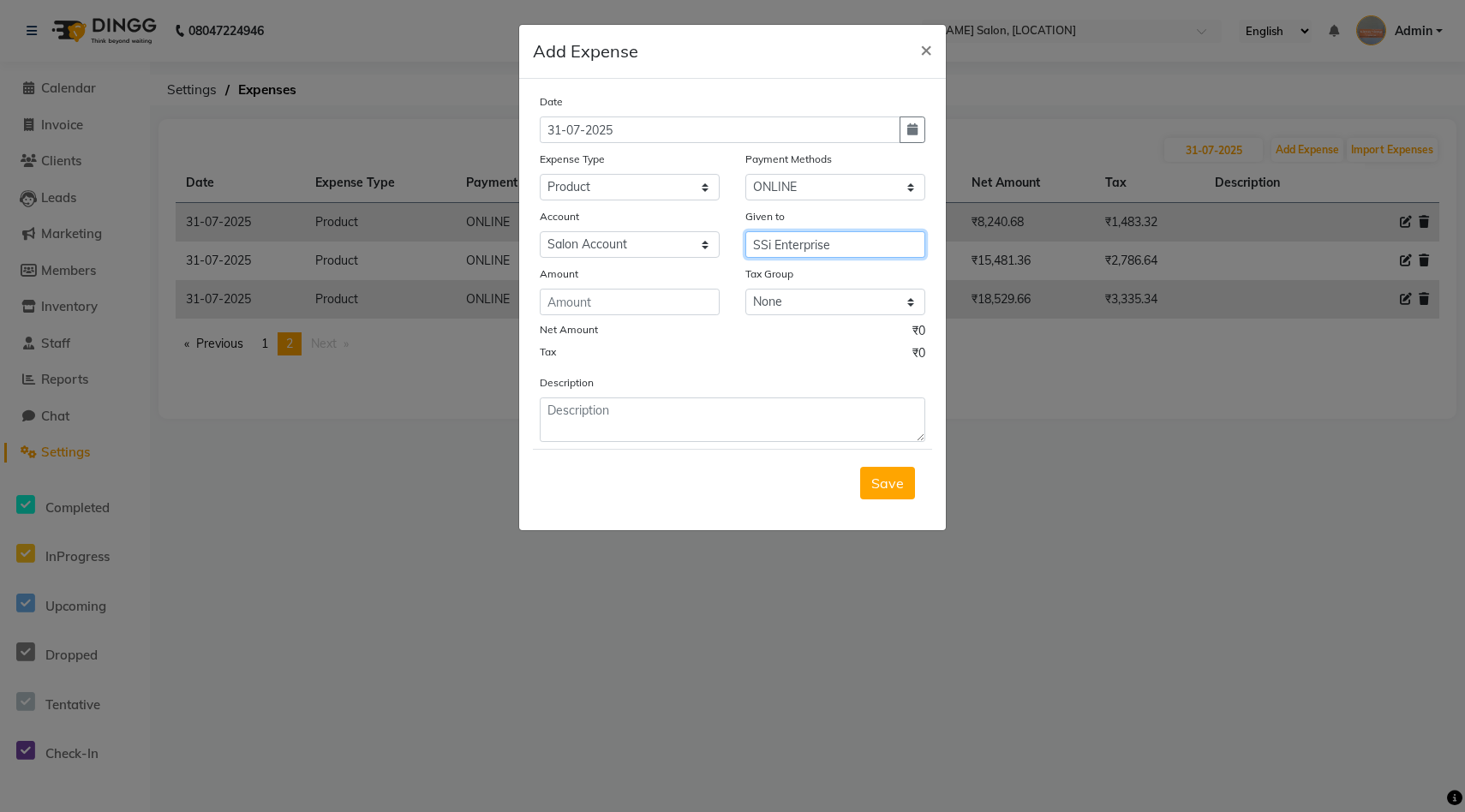 click on "SSi Enterprise" at bounding box center (835, 244) 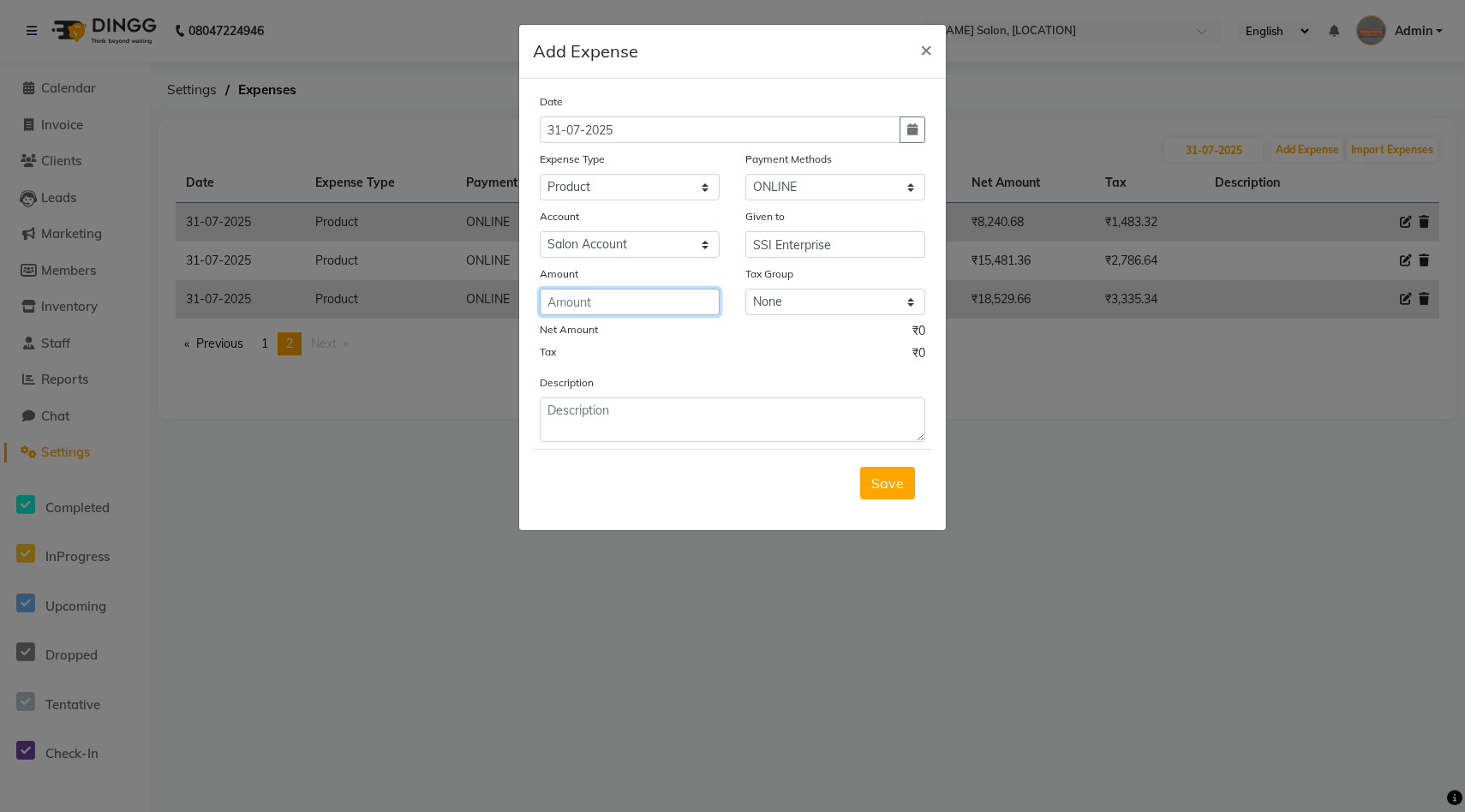 click 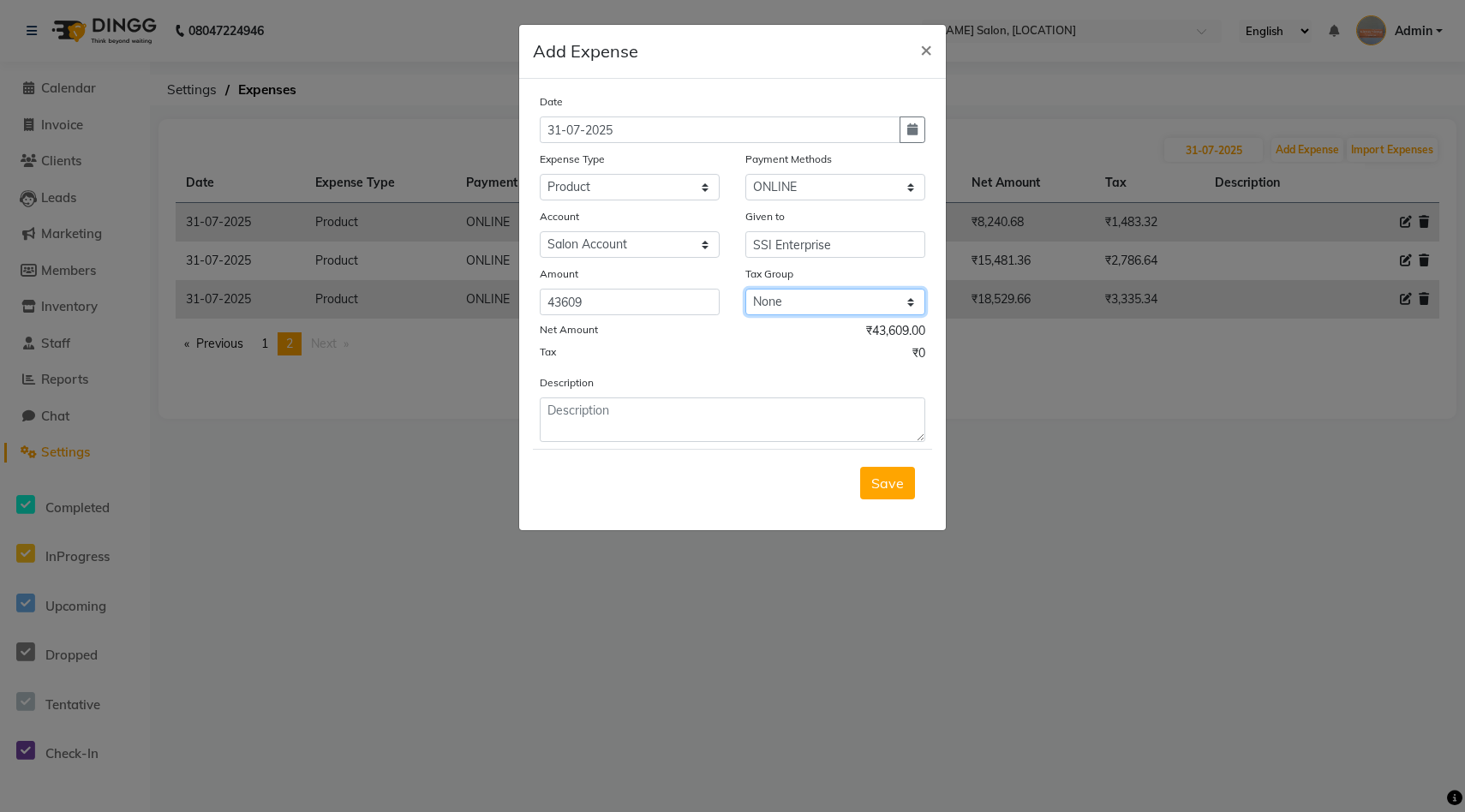 click on "None GST" 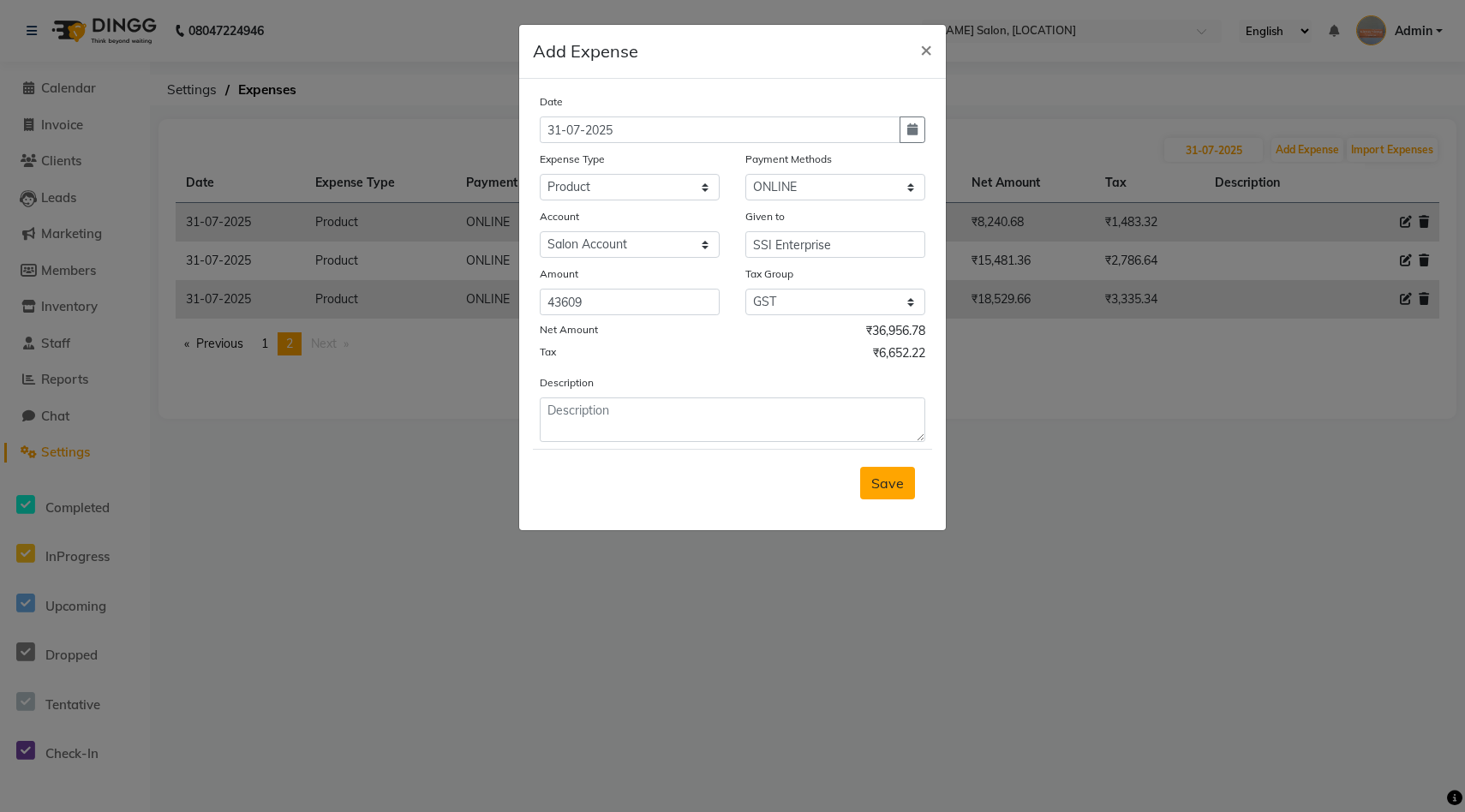 click on "Save" at bounding box center [888, 483] 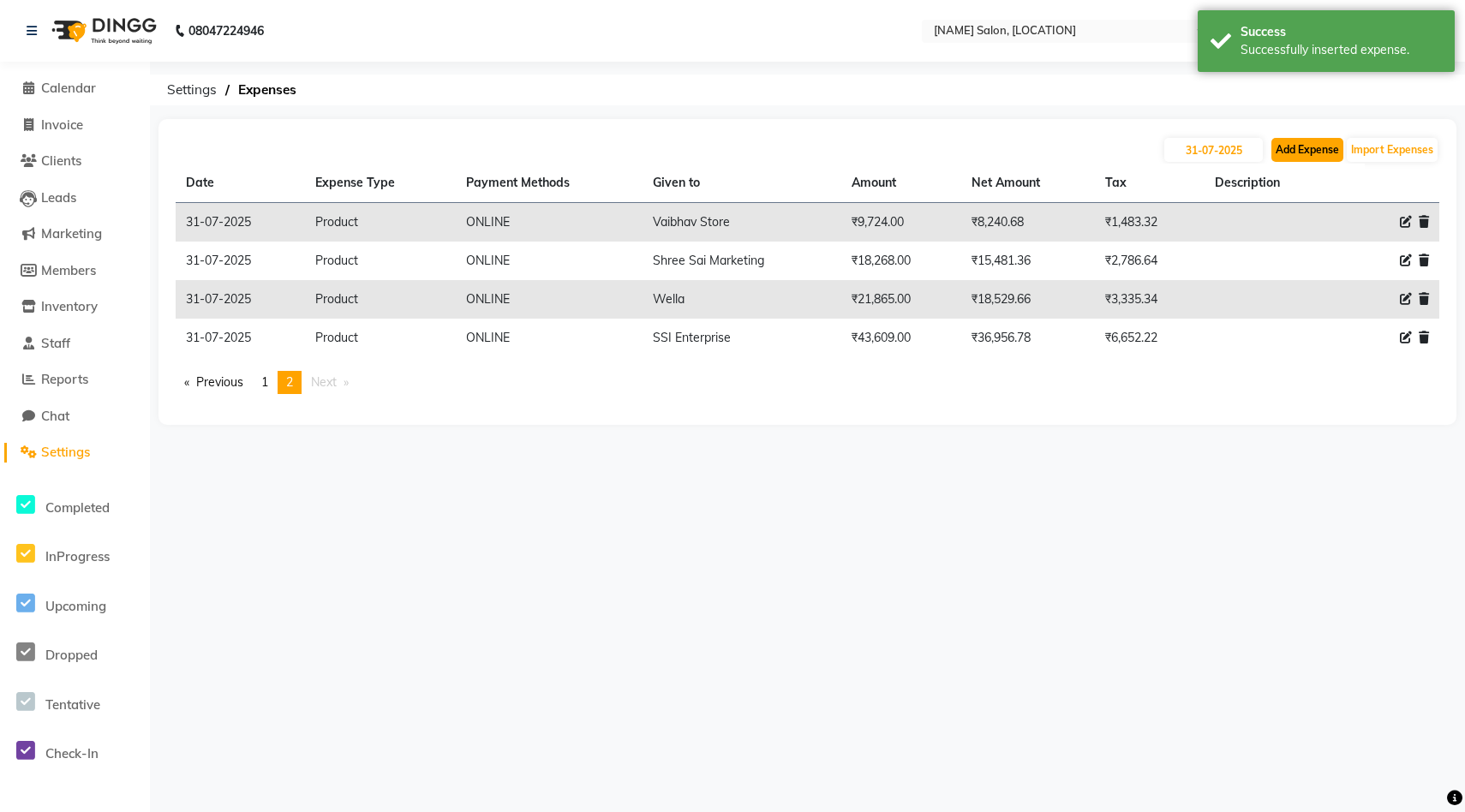 click on "Add Expense" 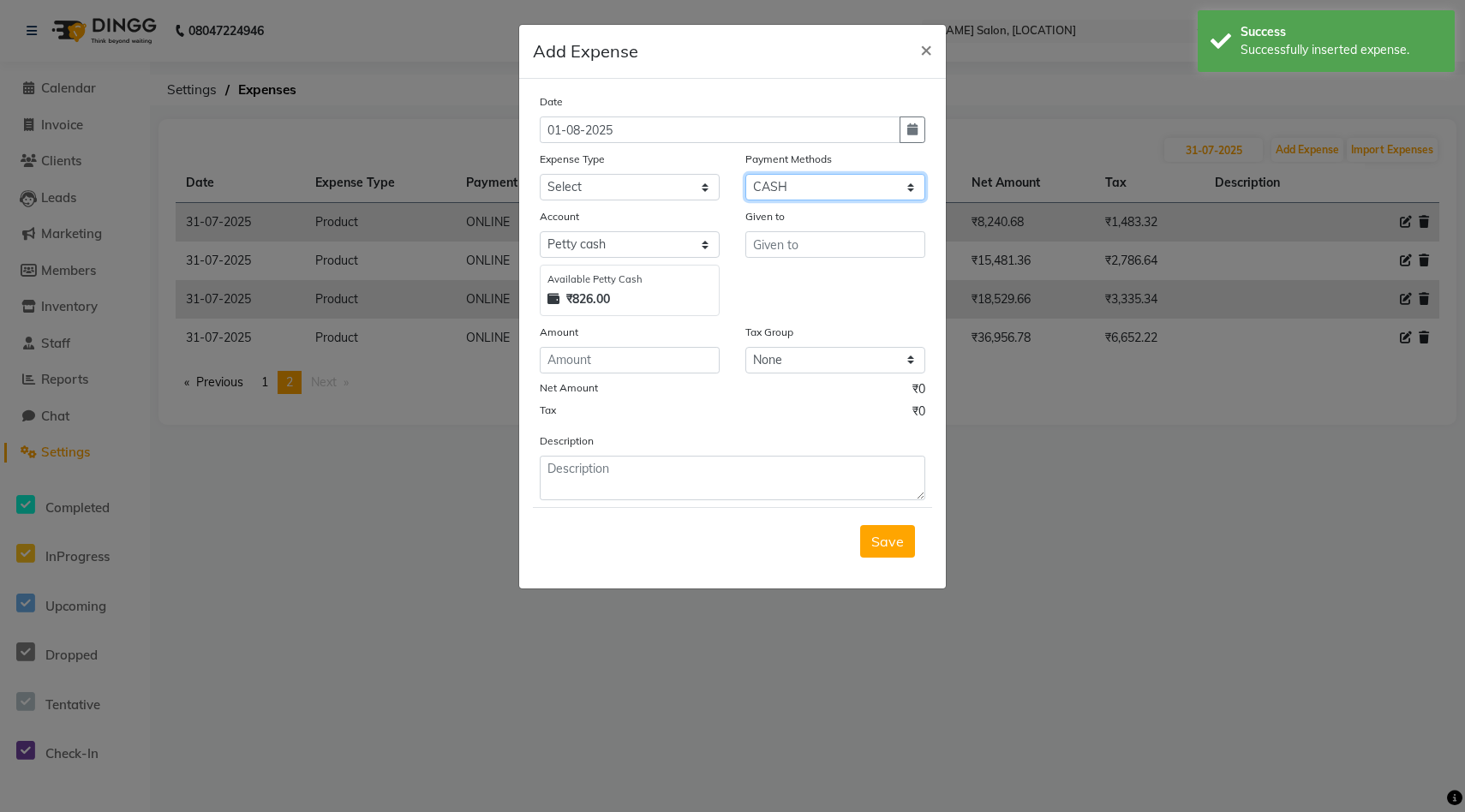 click on "Select Wallet GPay PayTM CARD ONLINE CASH" 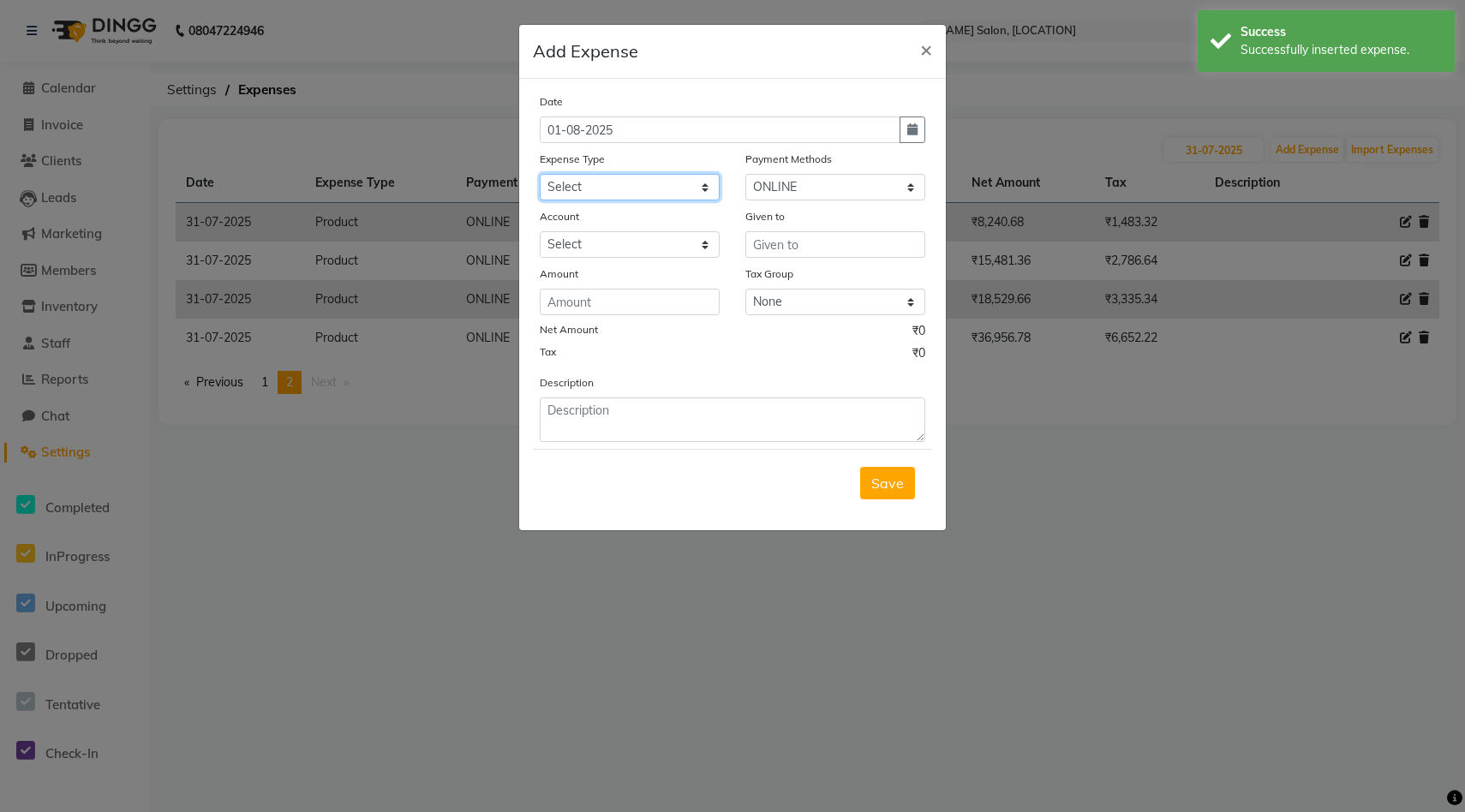 click on "Select Advance Salary Bank charges Car maintenance  Cash transfer to bank Cash transfer to hub Client Snacks Clinical charges Daily expense sheet Equipment Fuel Govt fee Incentive Insurance International purchase Loan Repayment Maintenance Marketing Miscellaneous MRA Other Pantry Product Rent Salary Staff Snacks Tax Tea & Refreshment Utilities" 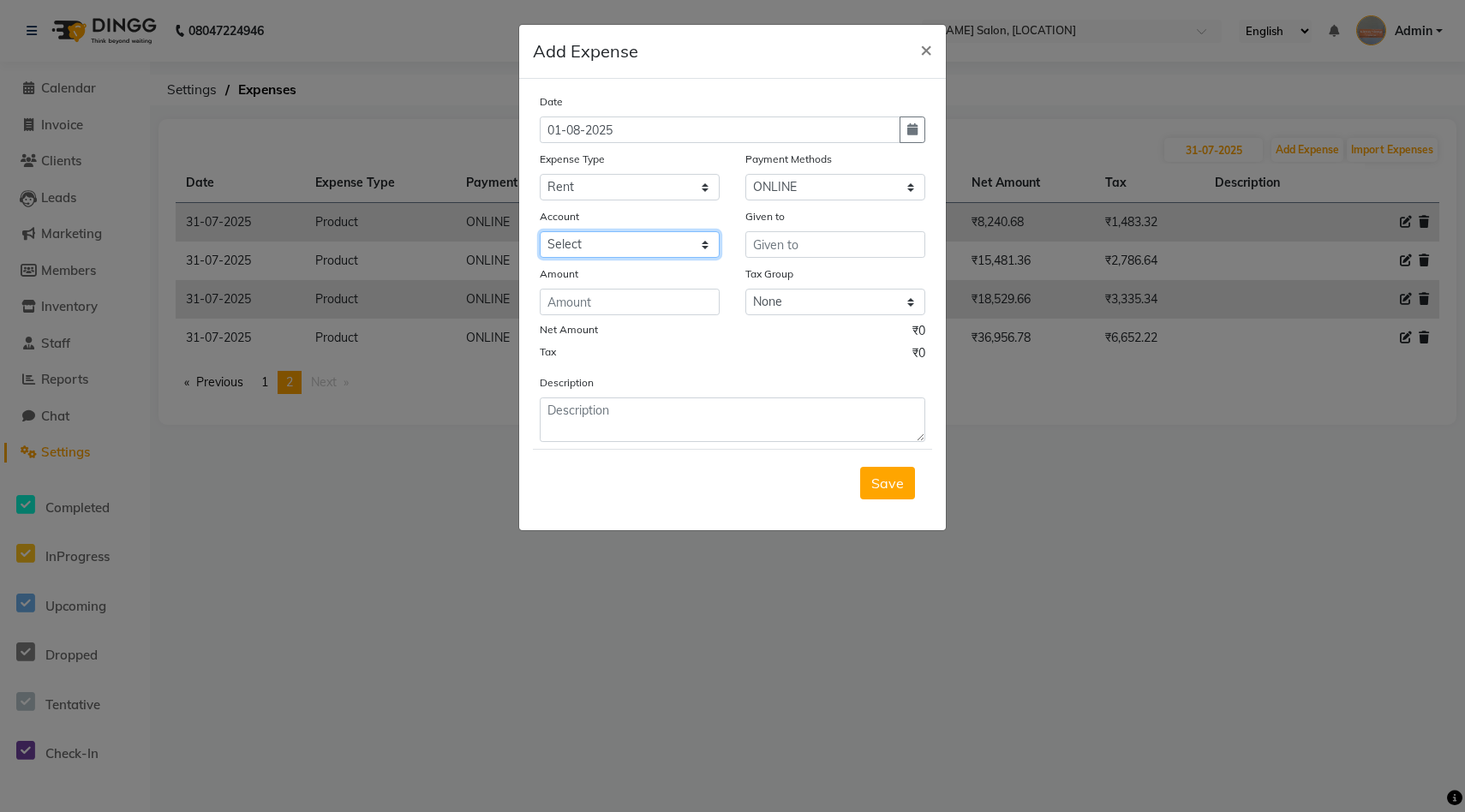 click on "Select Salon Account Expense Account" 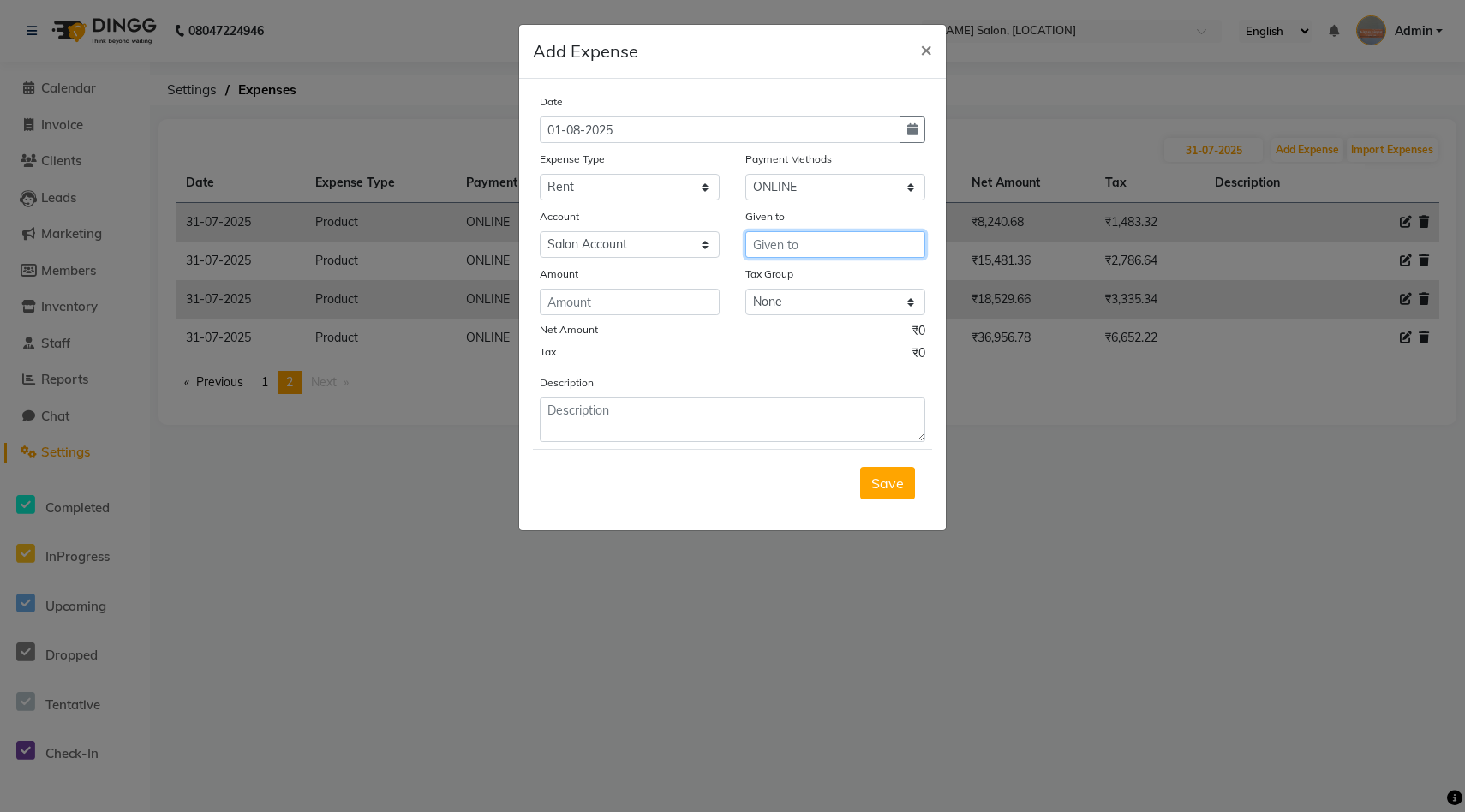 click at bounding box center [835, 244] 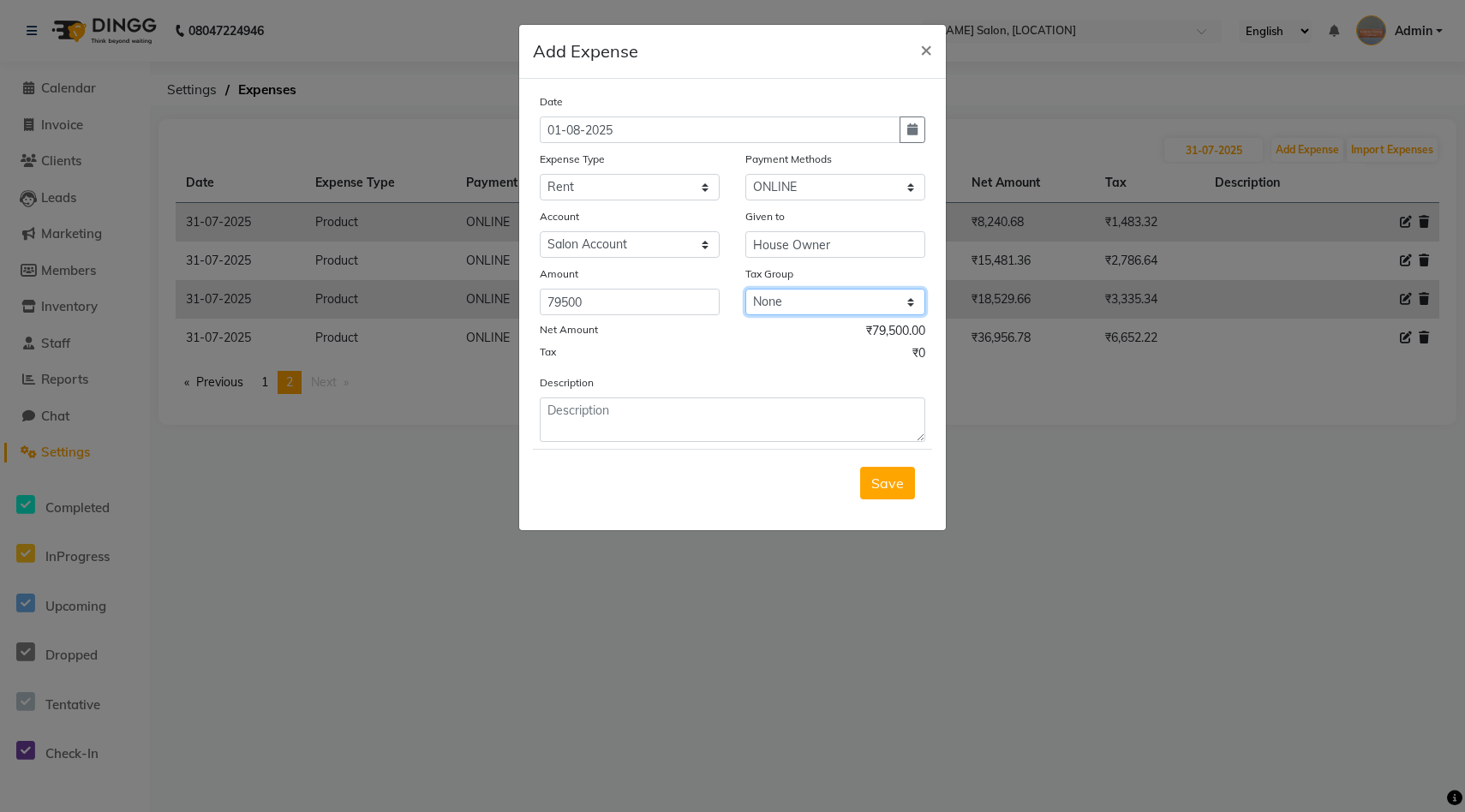 click on "None GST" 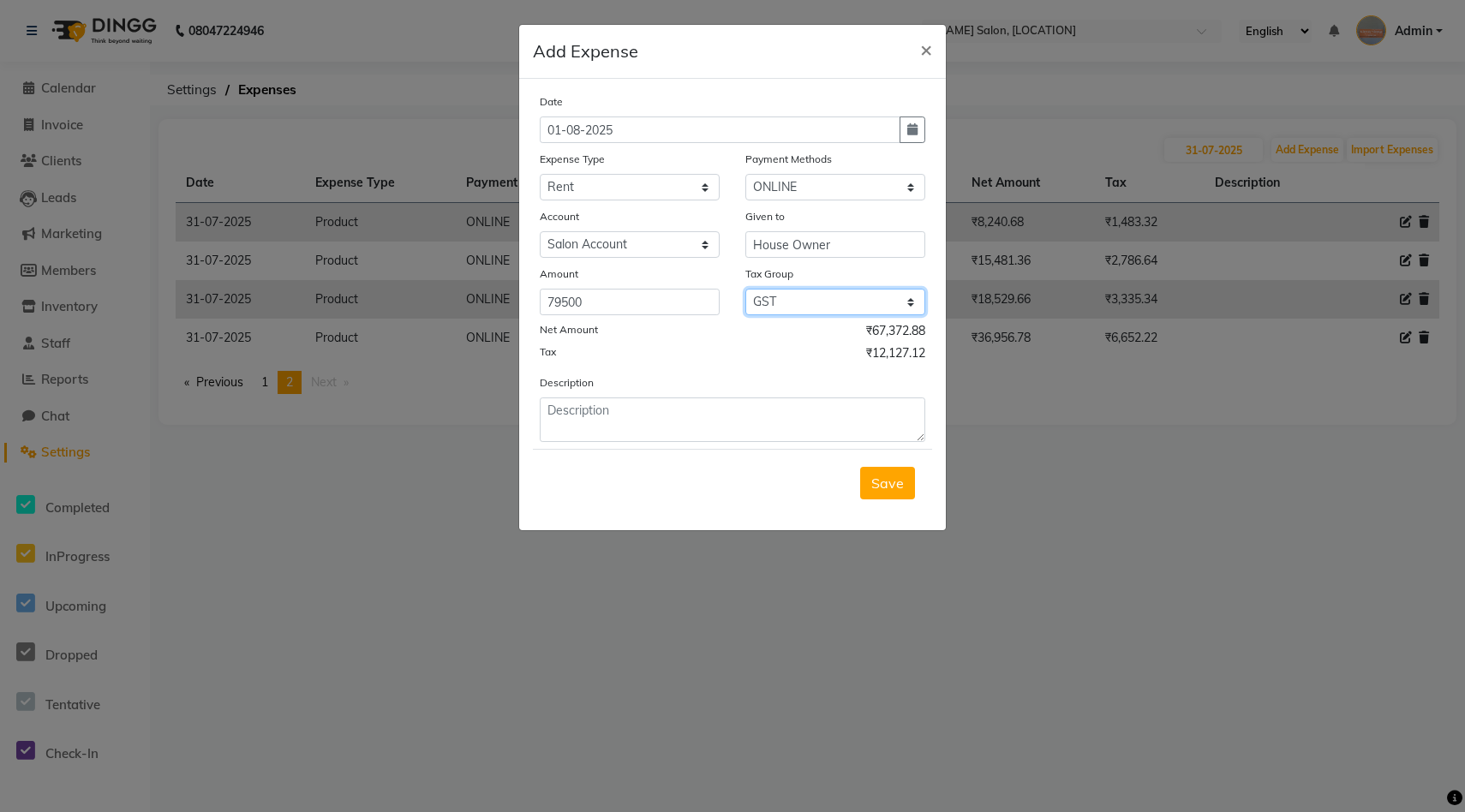 click on "None GST" 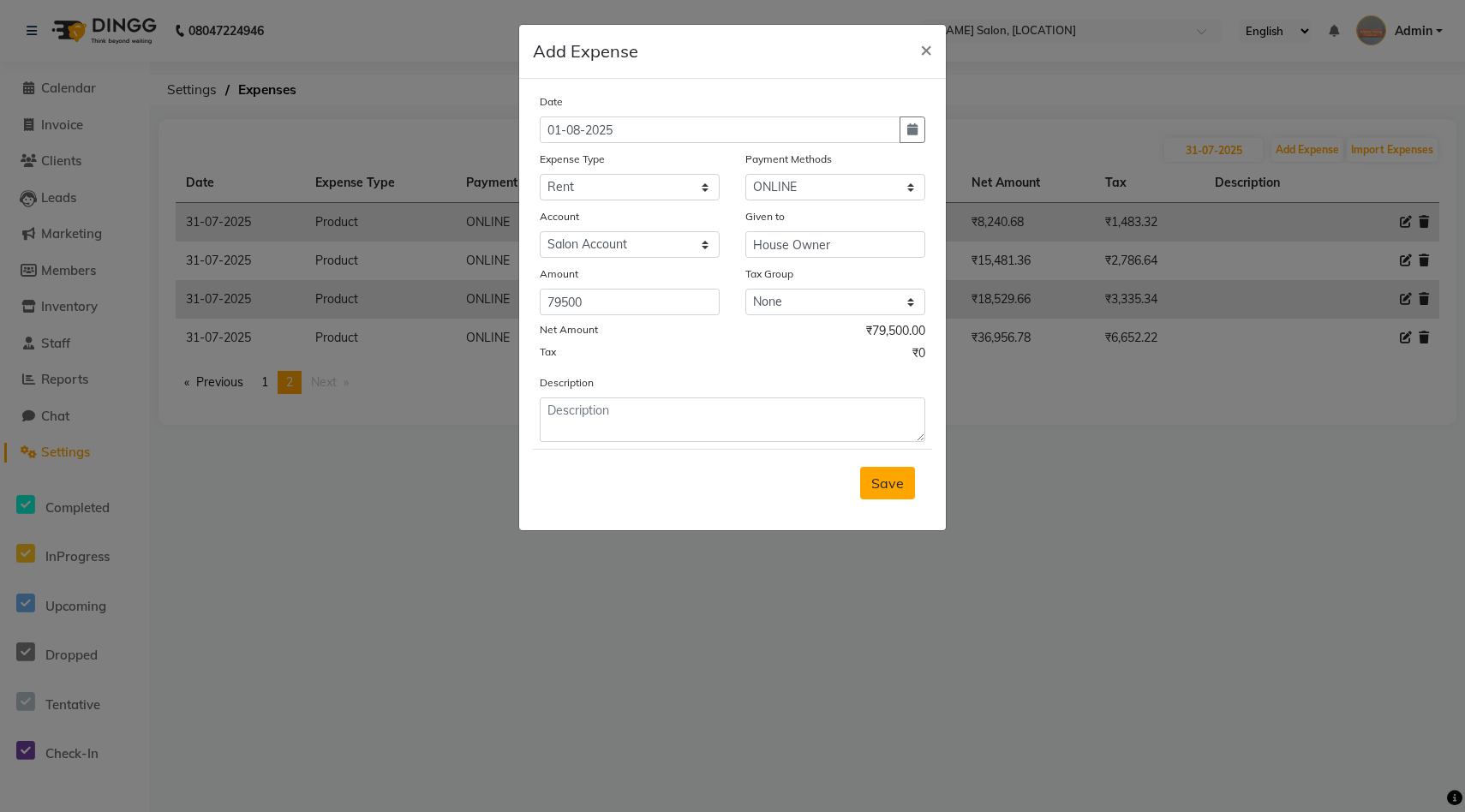 click on "Save" at bounding box center (888, 483) 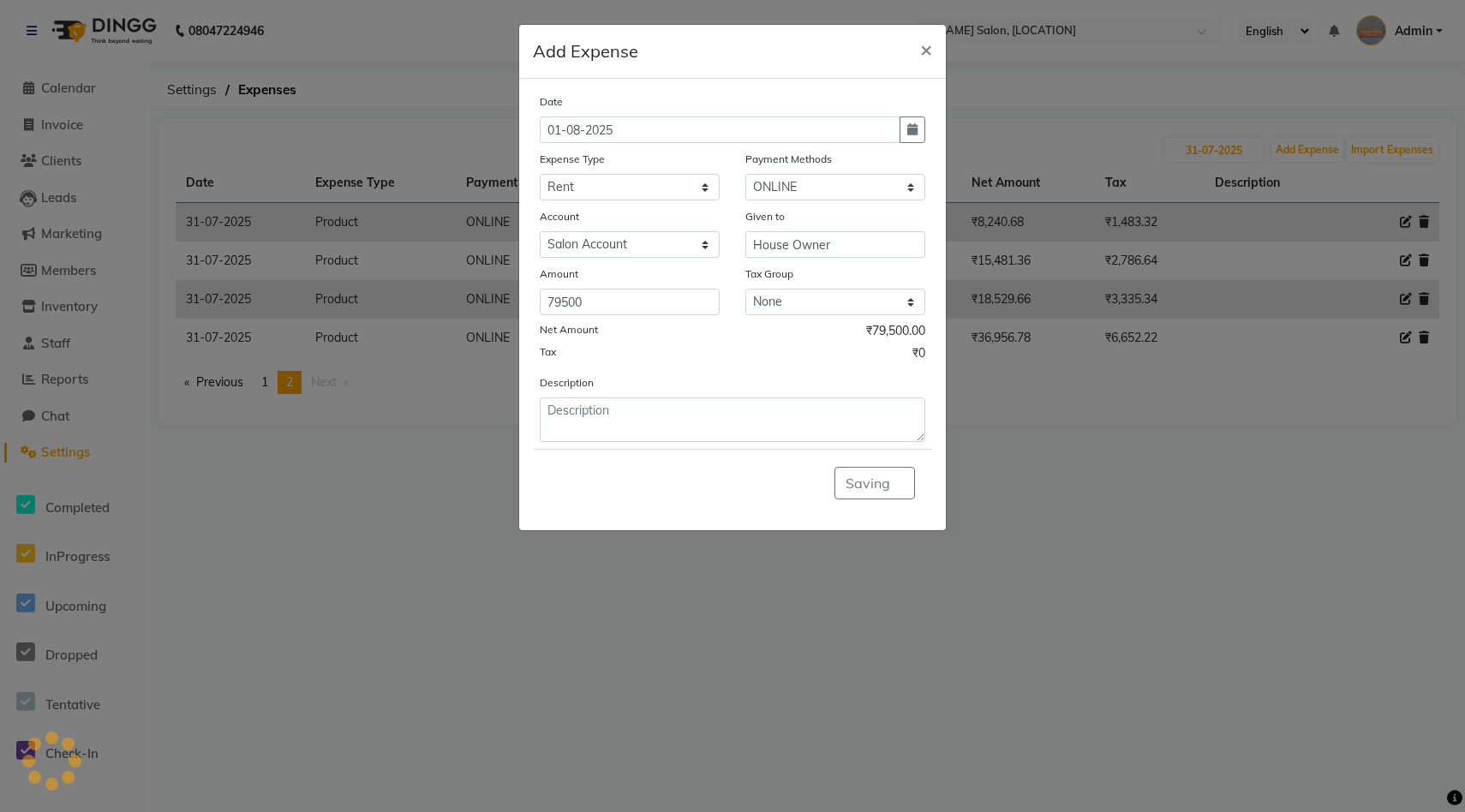 click on "Saving" 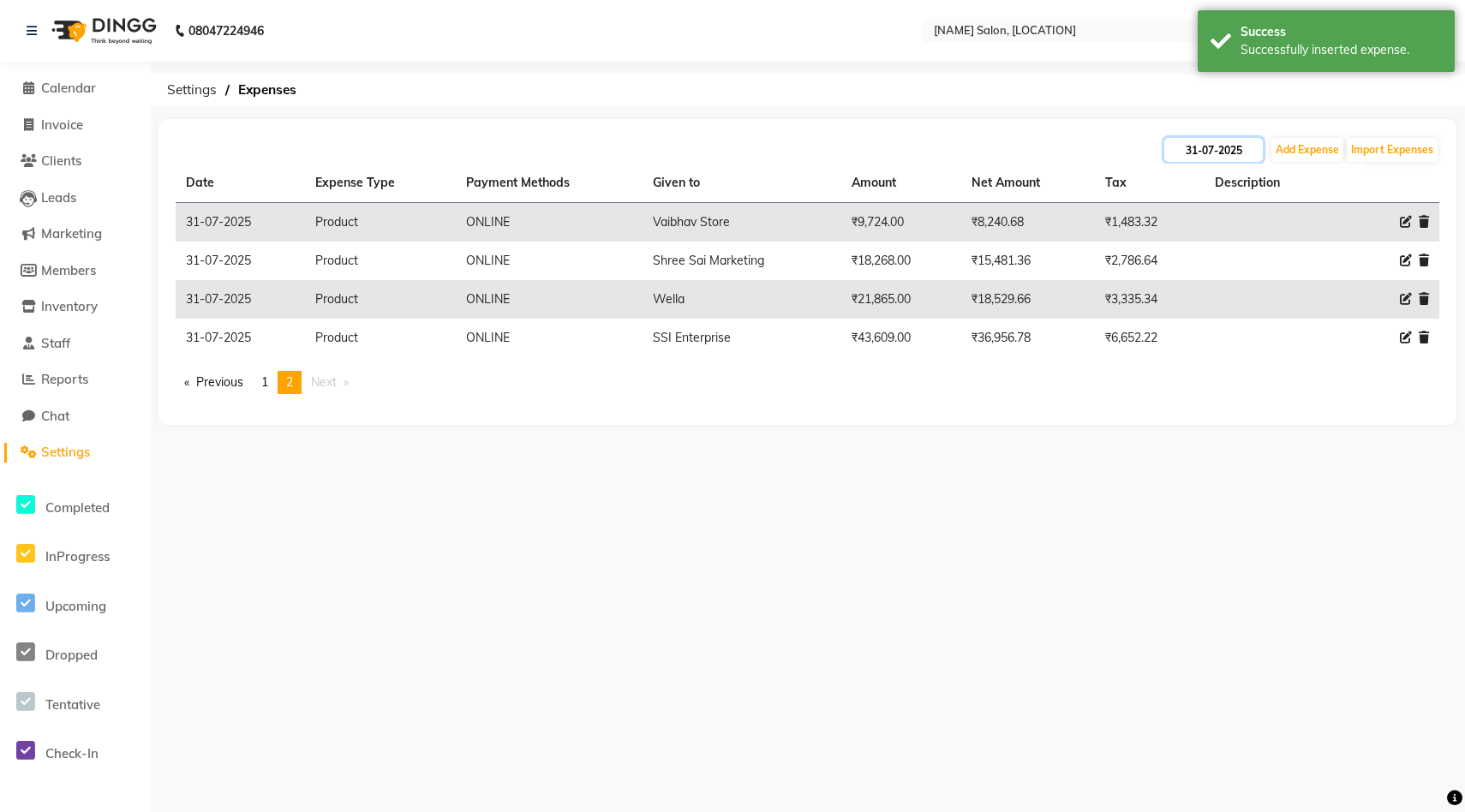click on "31-07-2025" 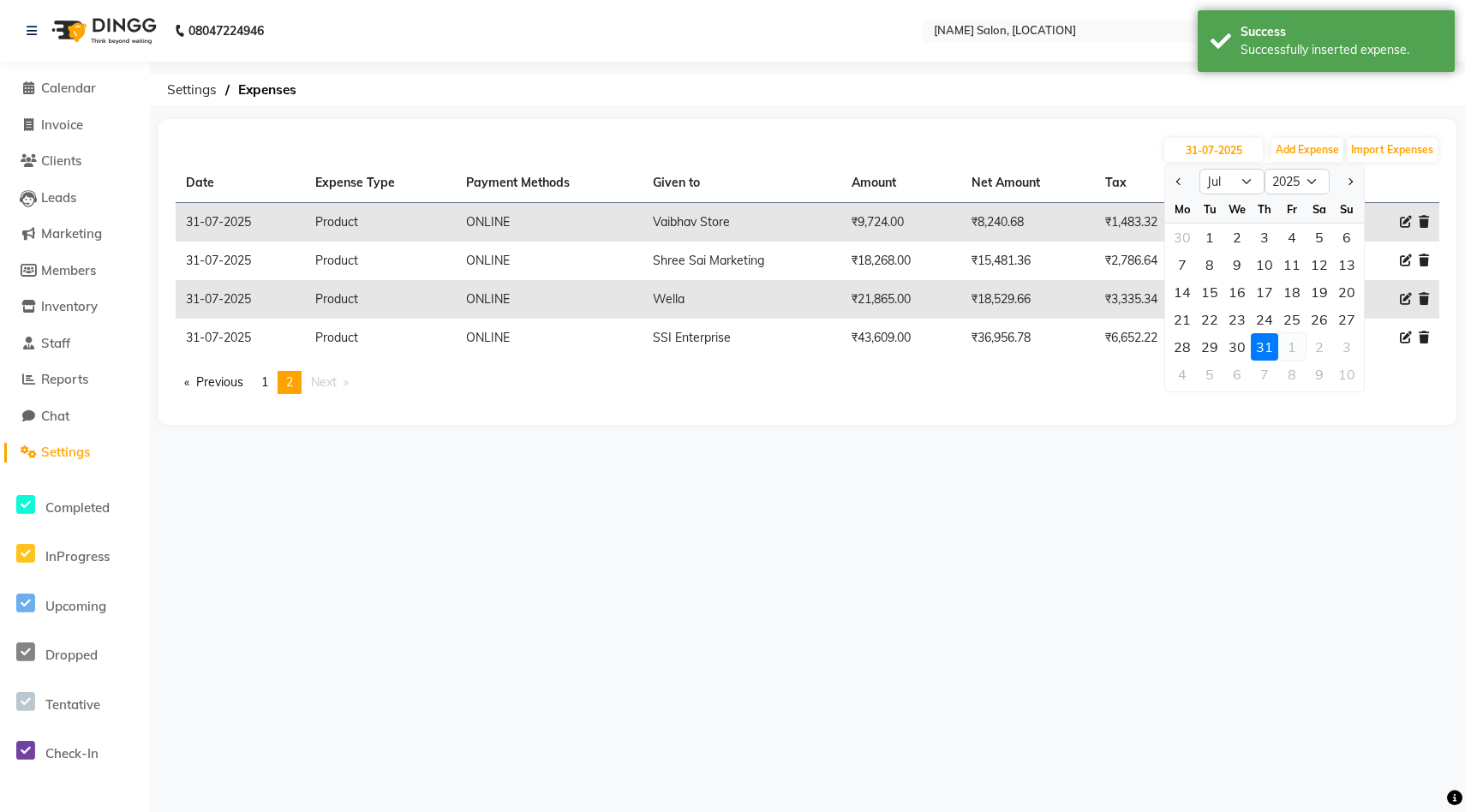 click on "1" 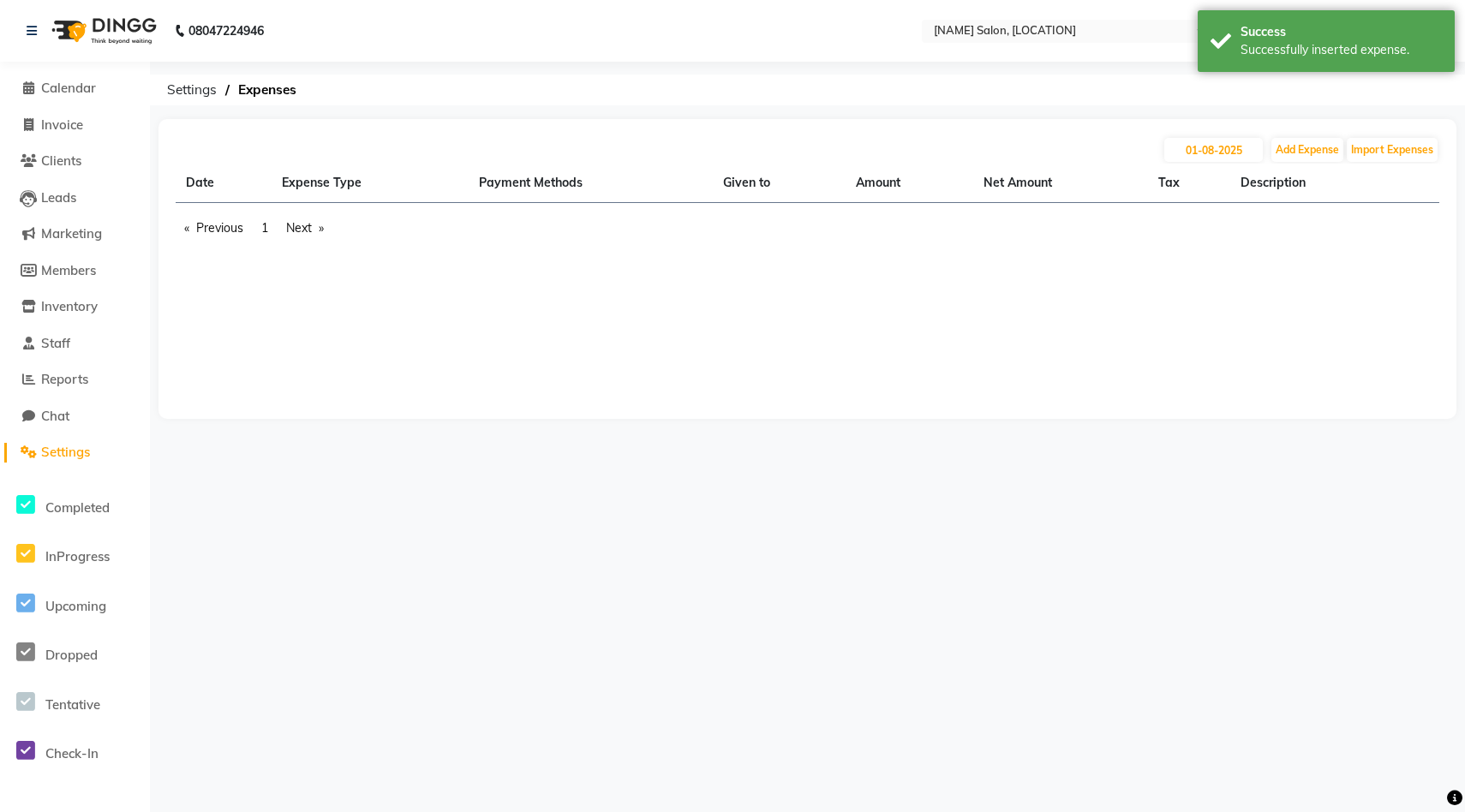 click on "01-08-2025 Add Expense Import Expenses Date Expense Type Payment Methods Given to Amount Net Amount Tax Description  Previous  page  2 / 1  page  1  Next  page" 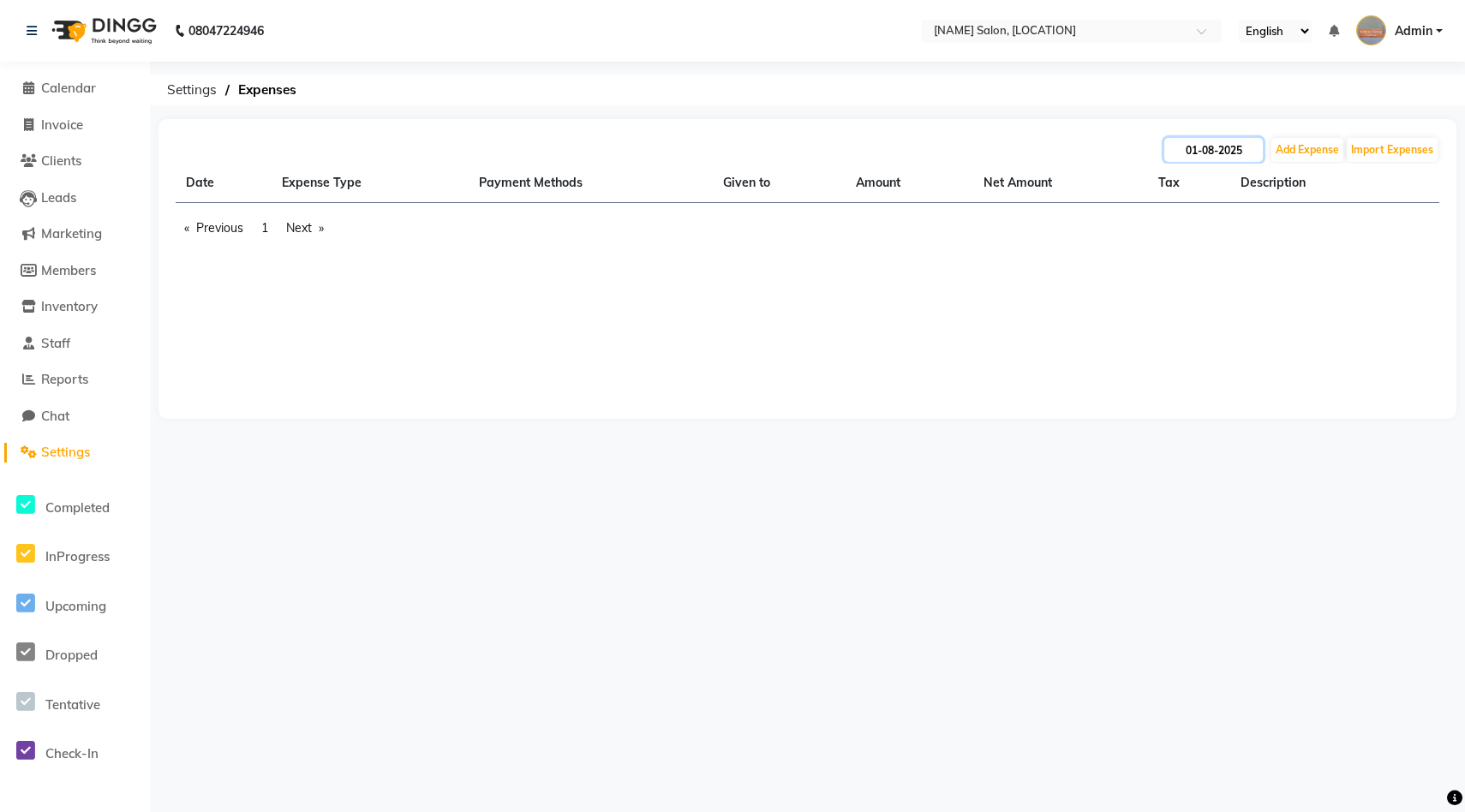 click on "01-08-2025" 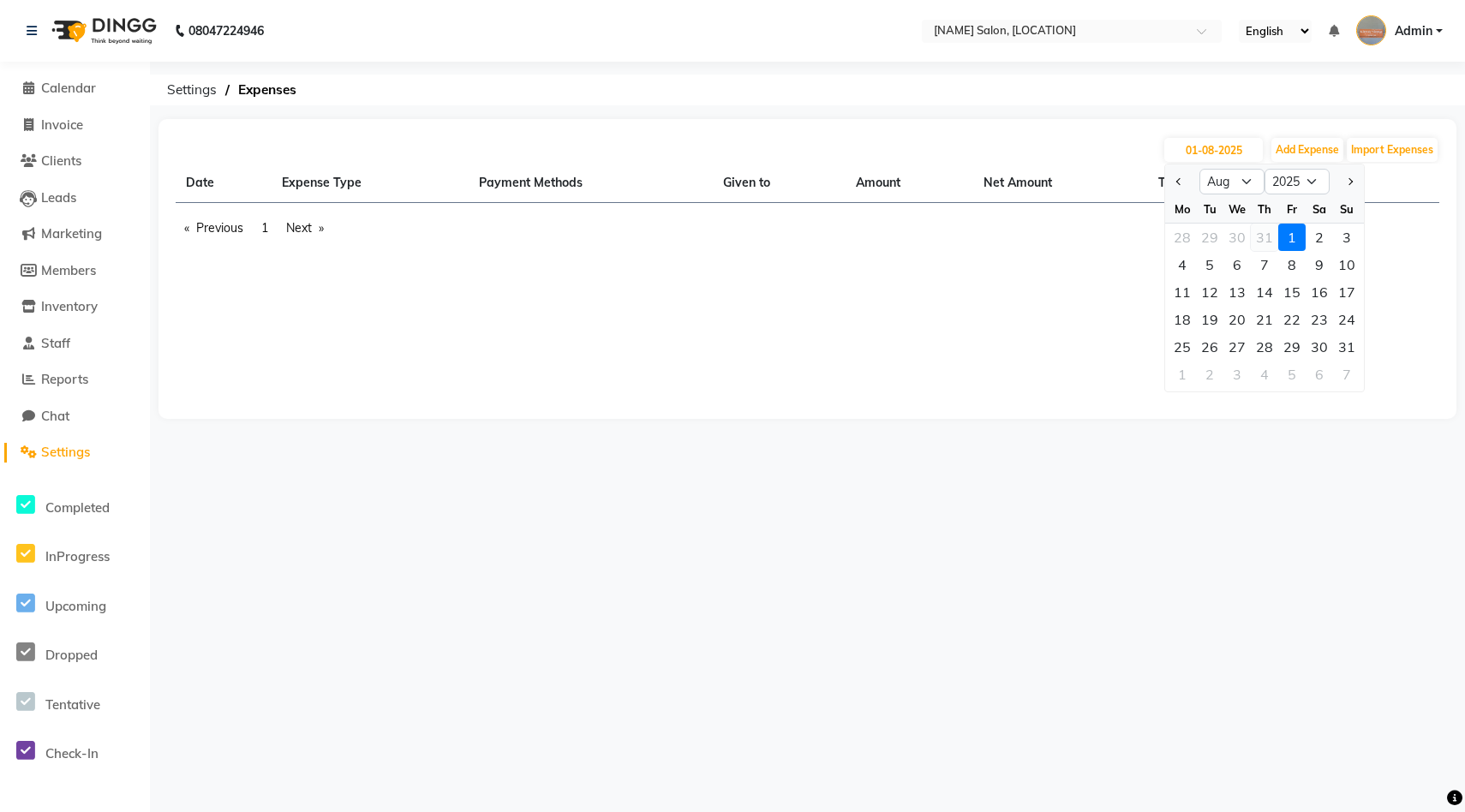 click on "31" 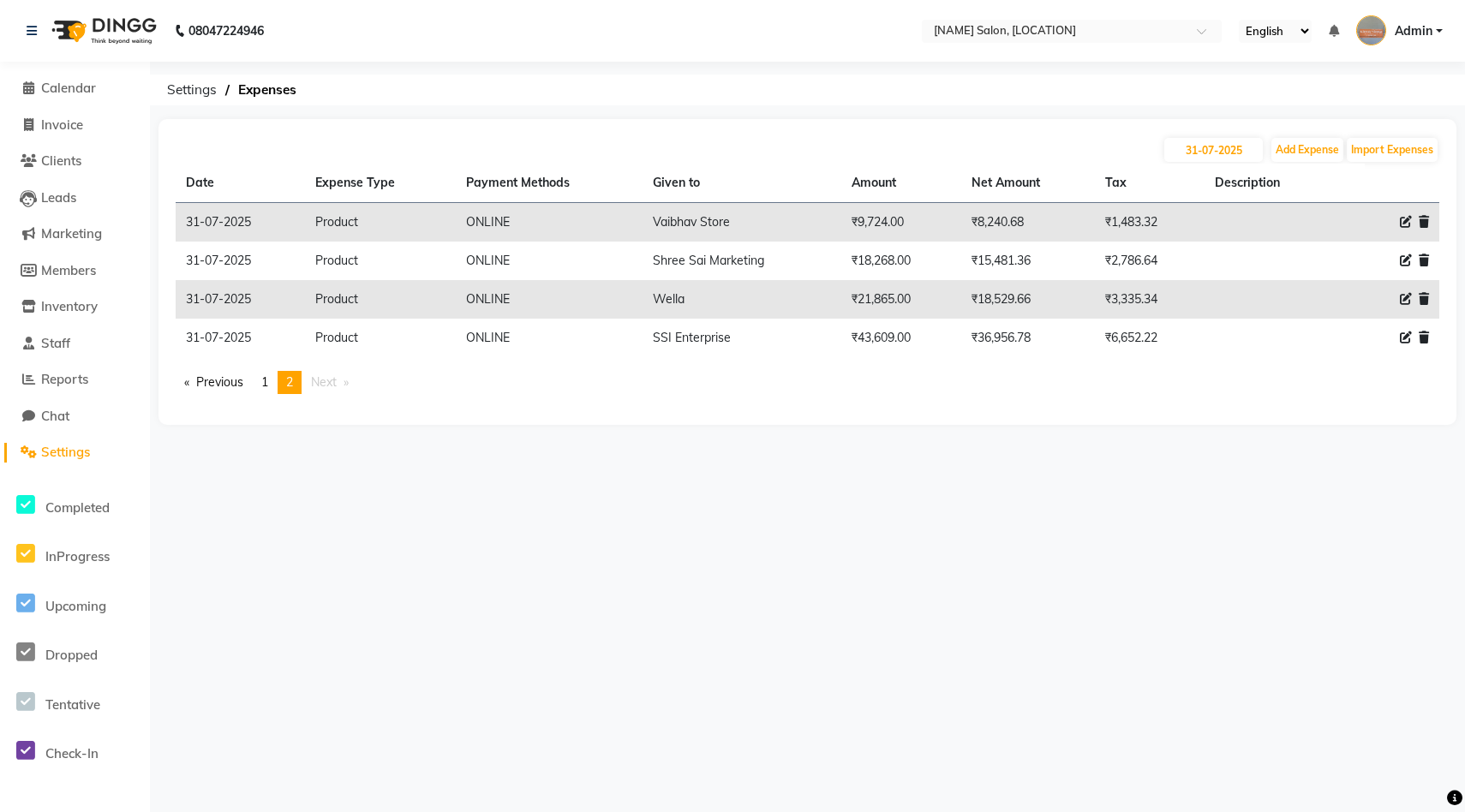 click on "Description" 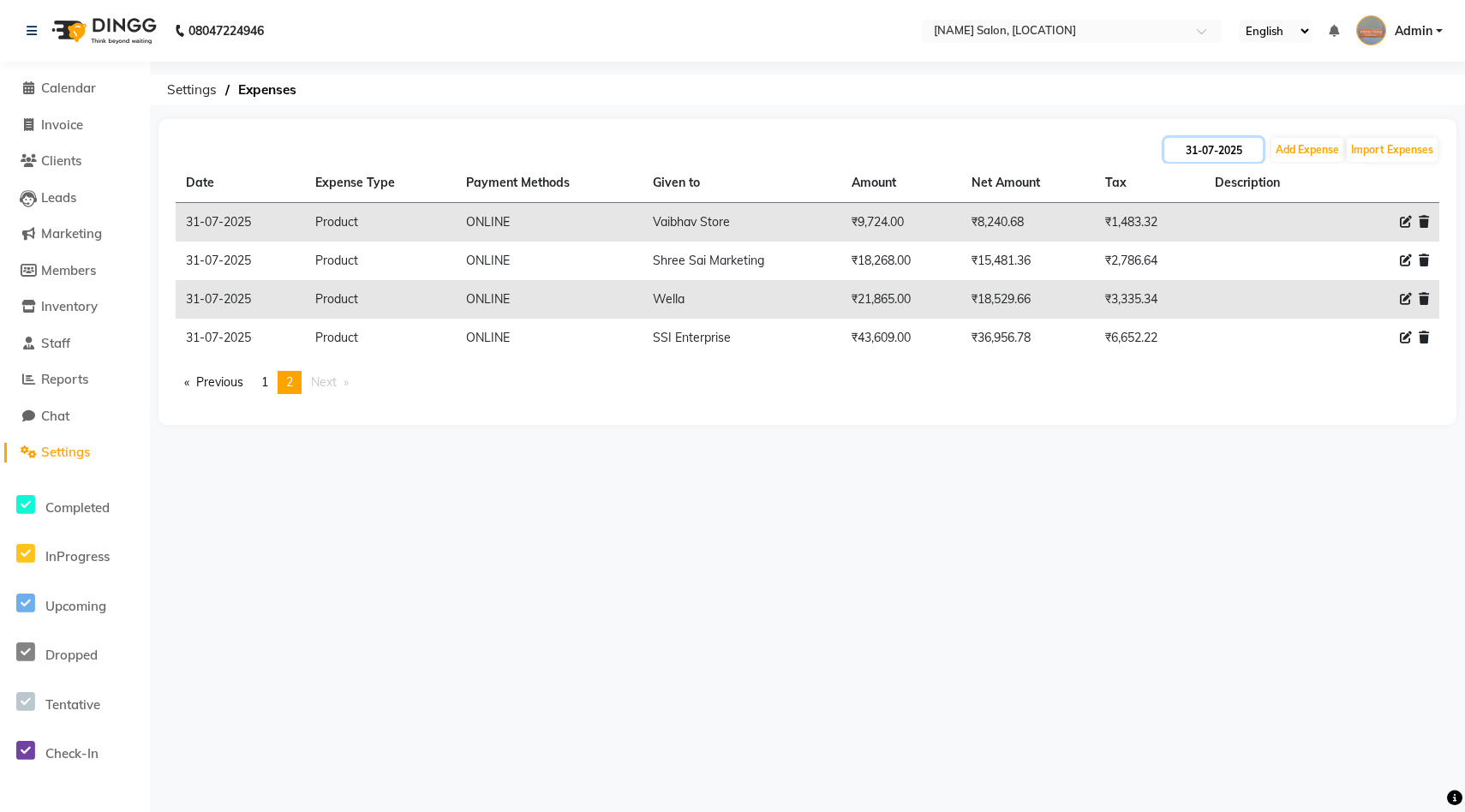 click on "31-07-2025" 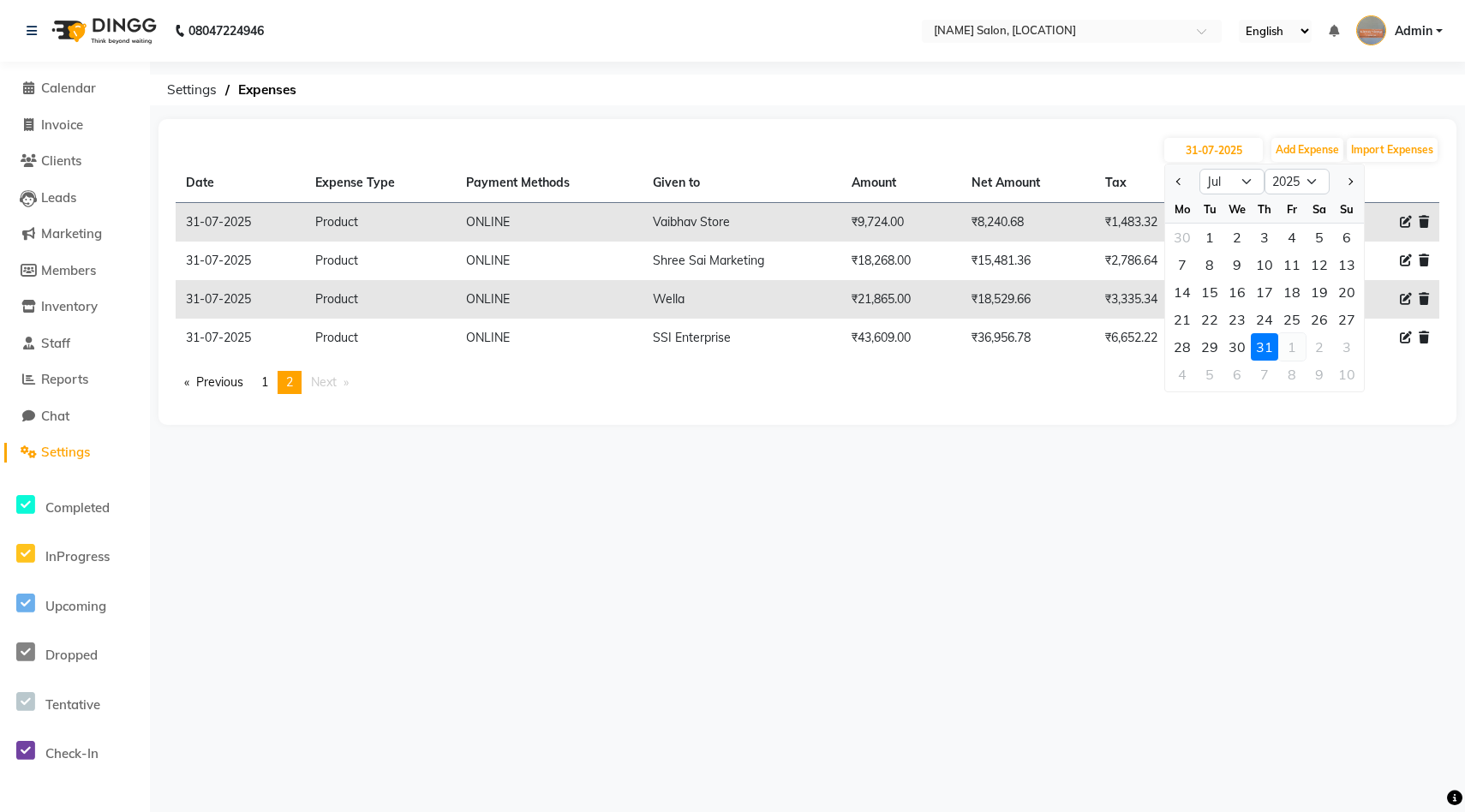 click on "1" 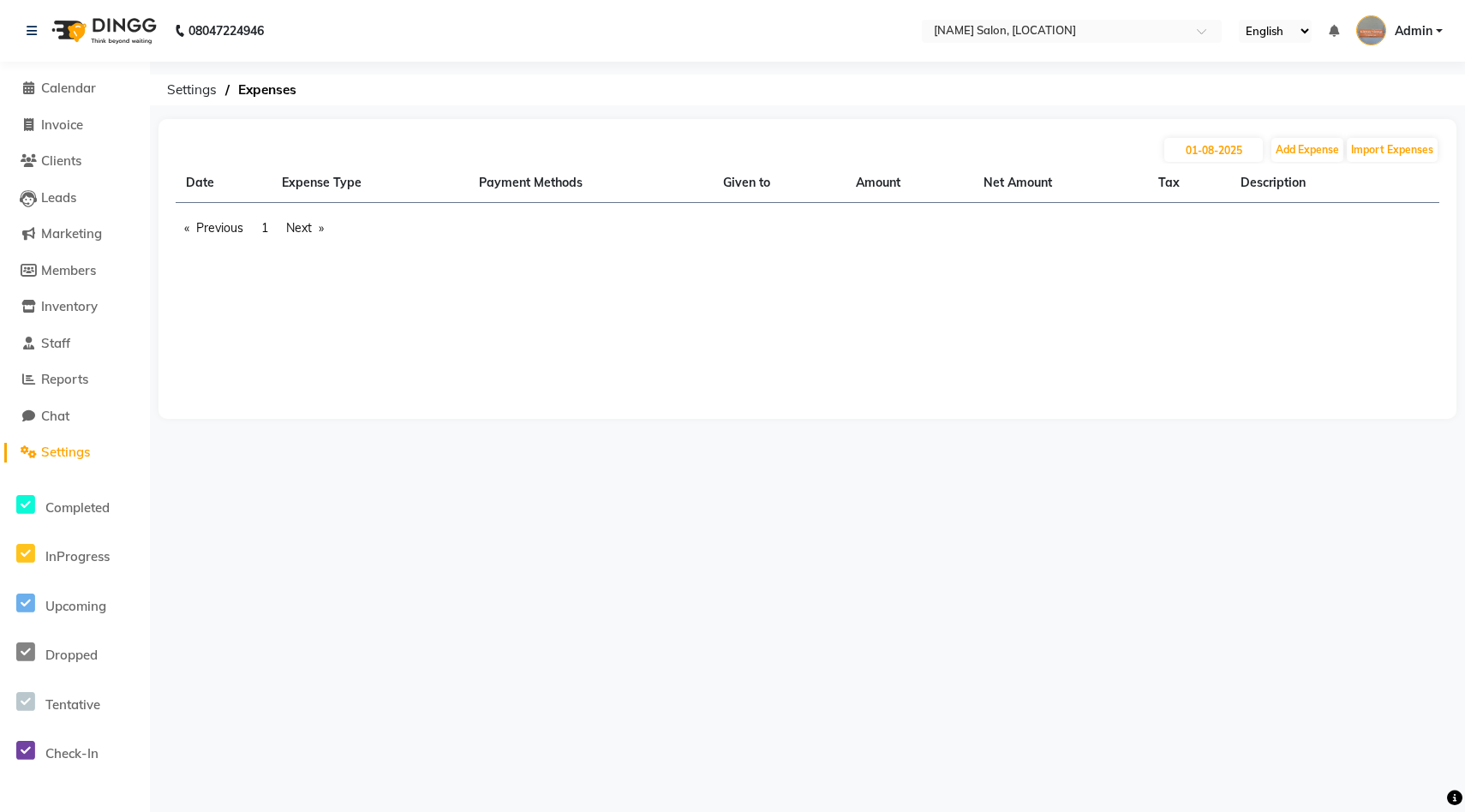 click on "01-08-2025 Add Expense Import Expenses Date Expense Type Payment Methods Given to Amount Net Amount Tax Description  Previous  page  2 / 1  page  1  Next  page" 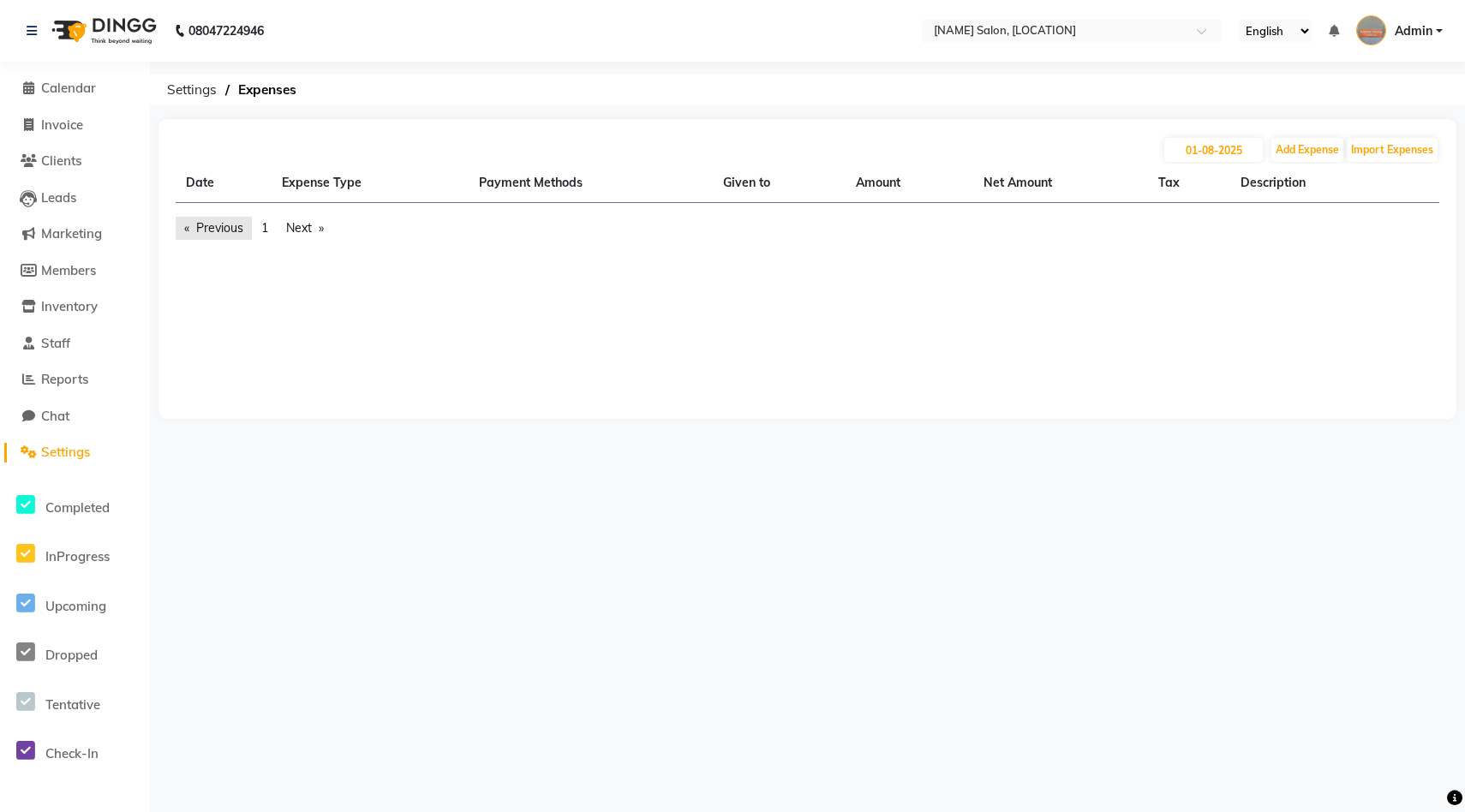 click on "Previous  page" at bounding box center (213, 228) 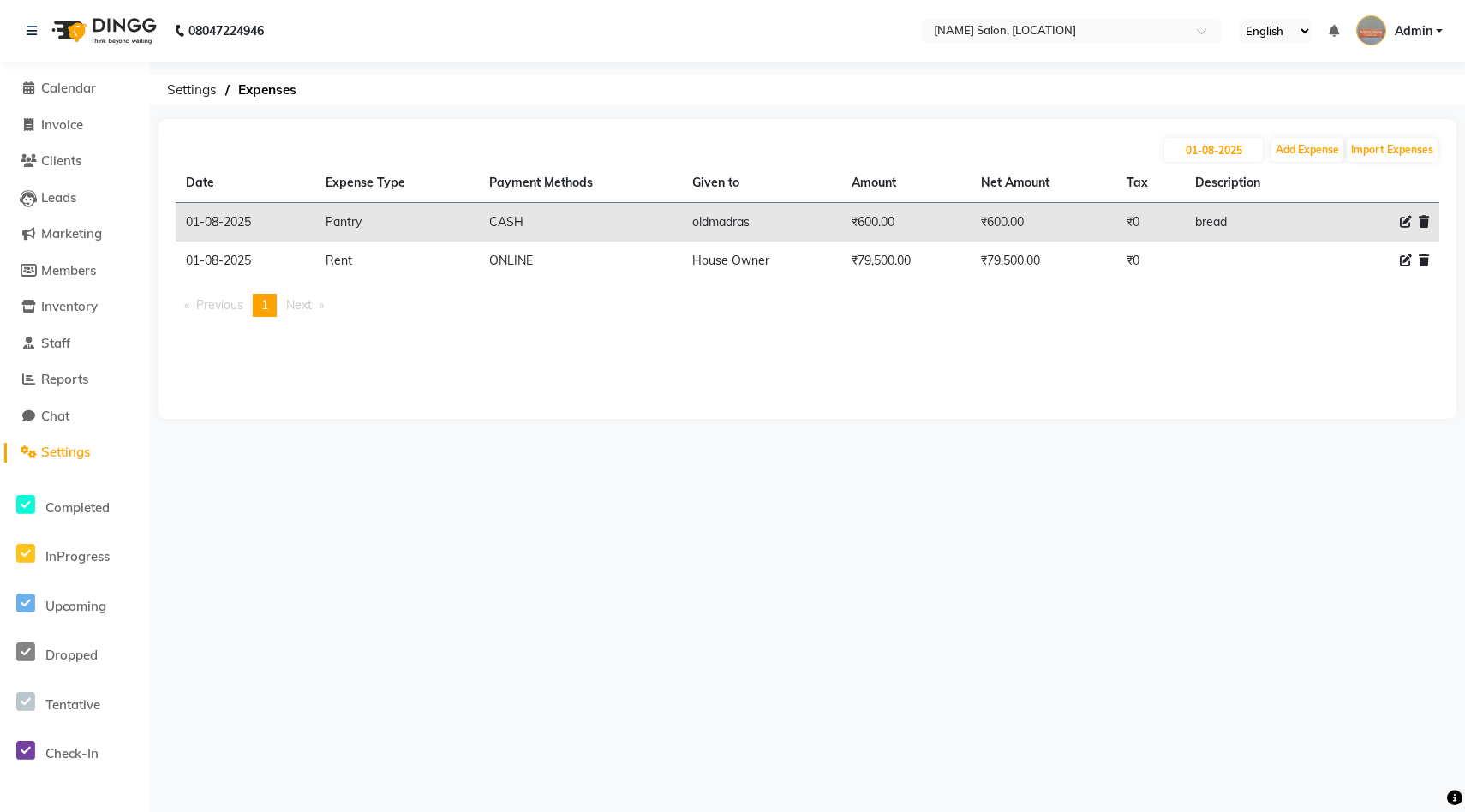 click 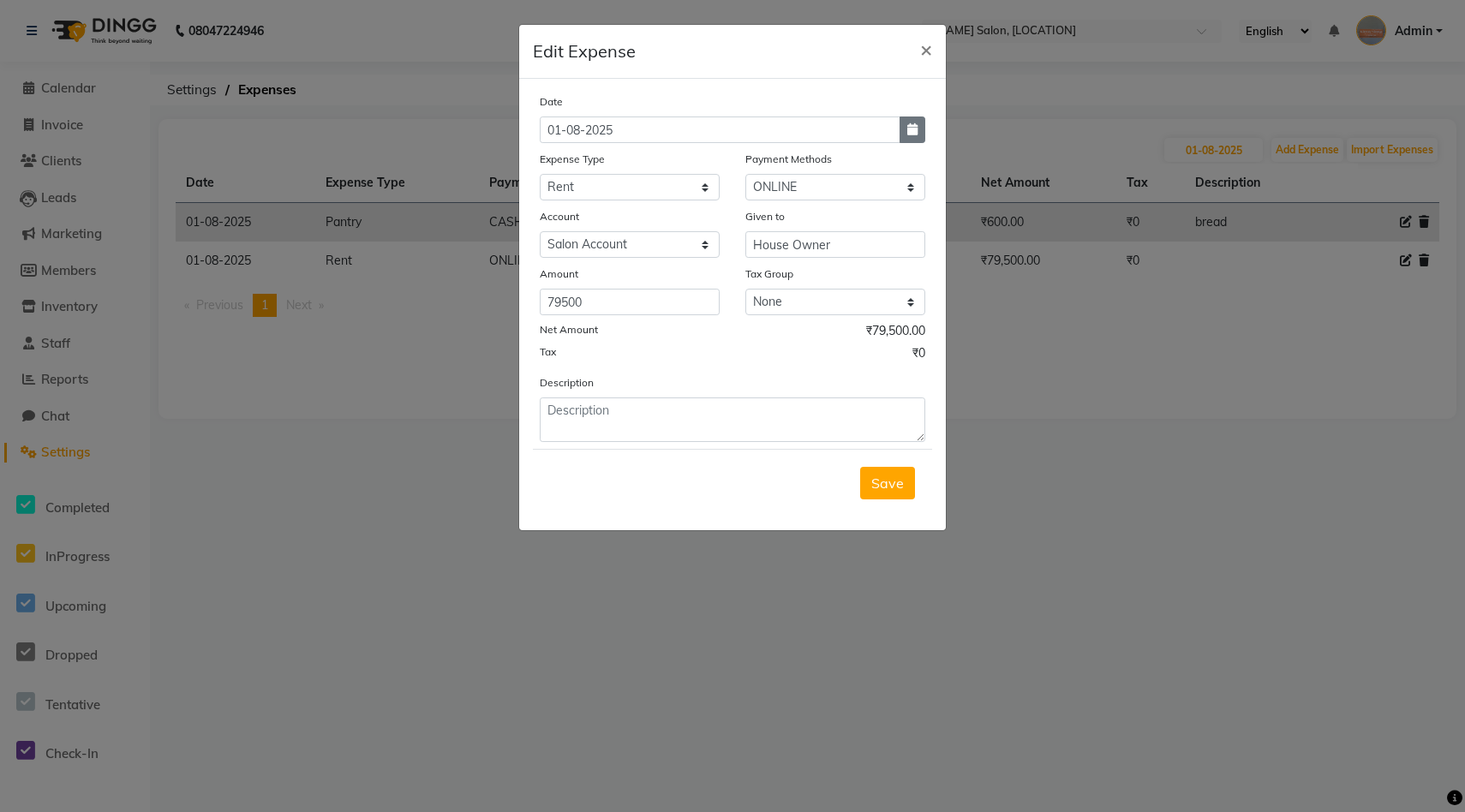 click 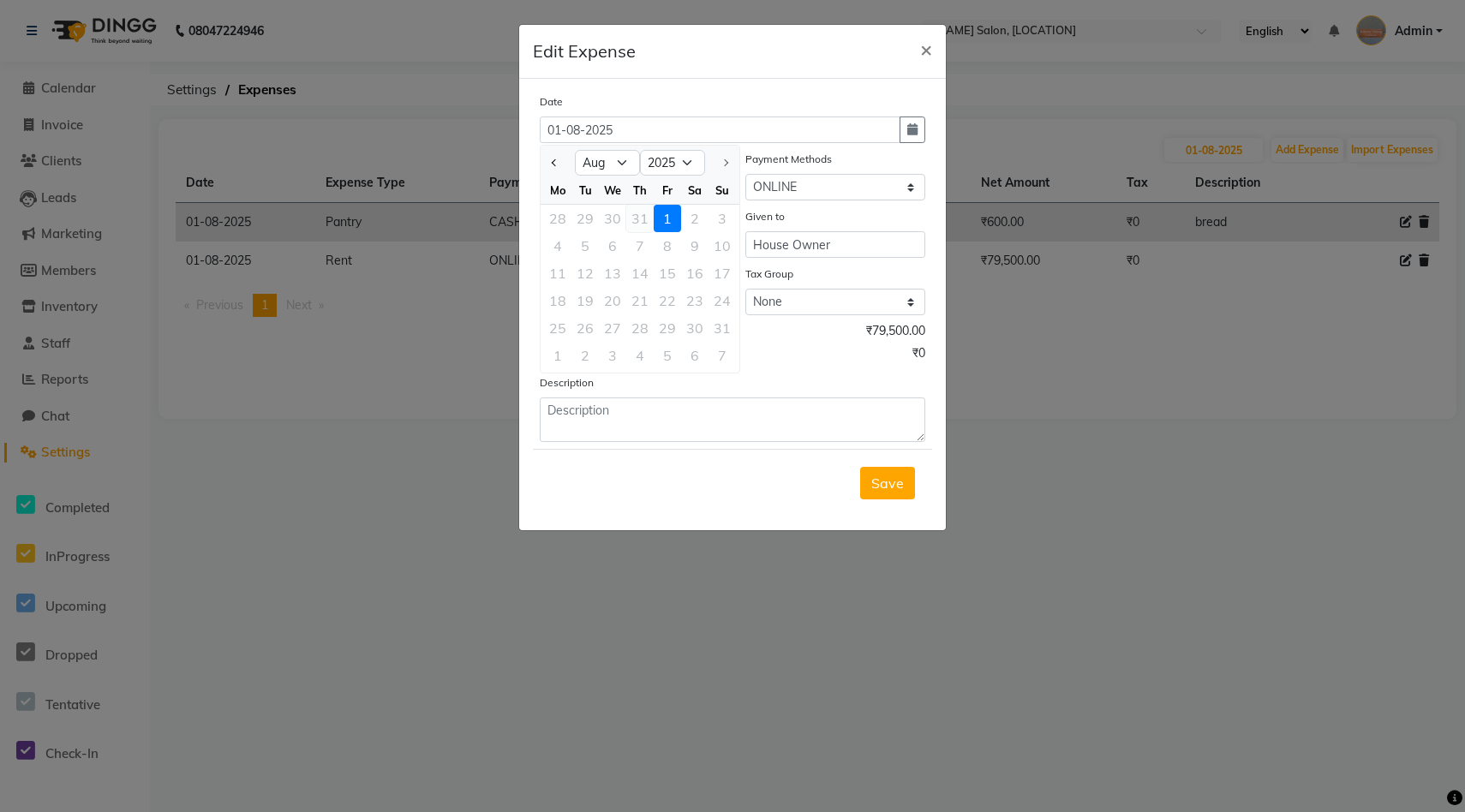 click on "31" 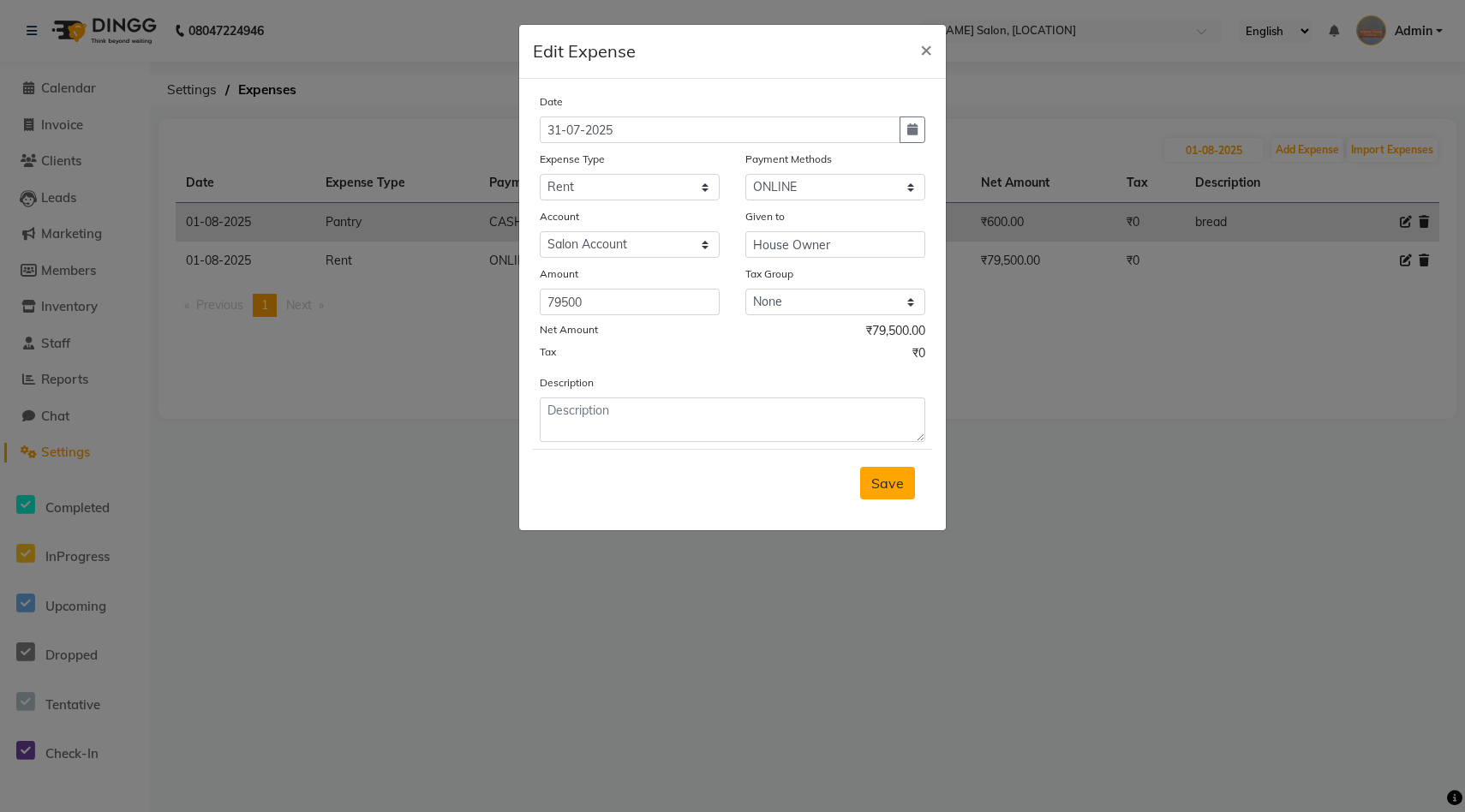 click on "Save" at bounding box center [888, 483] 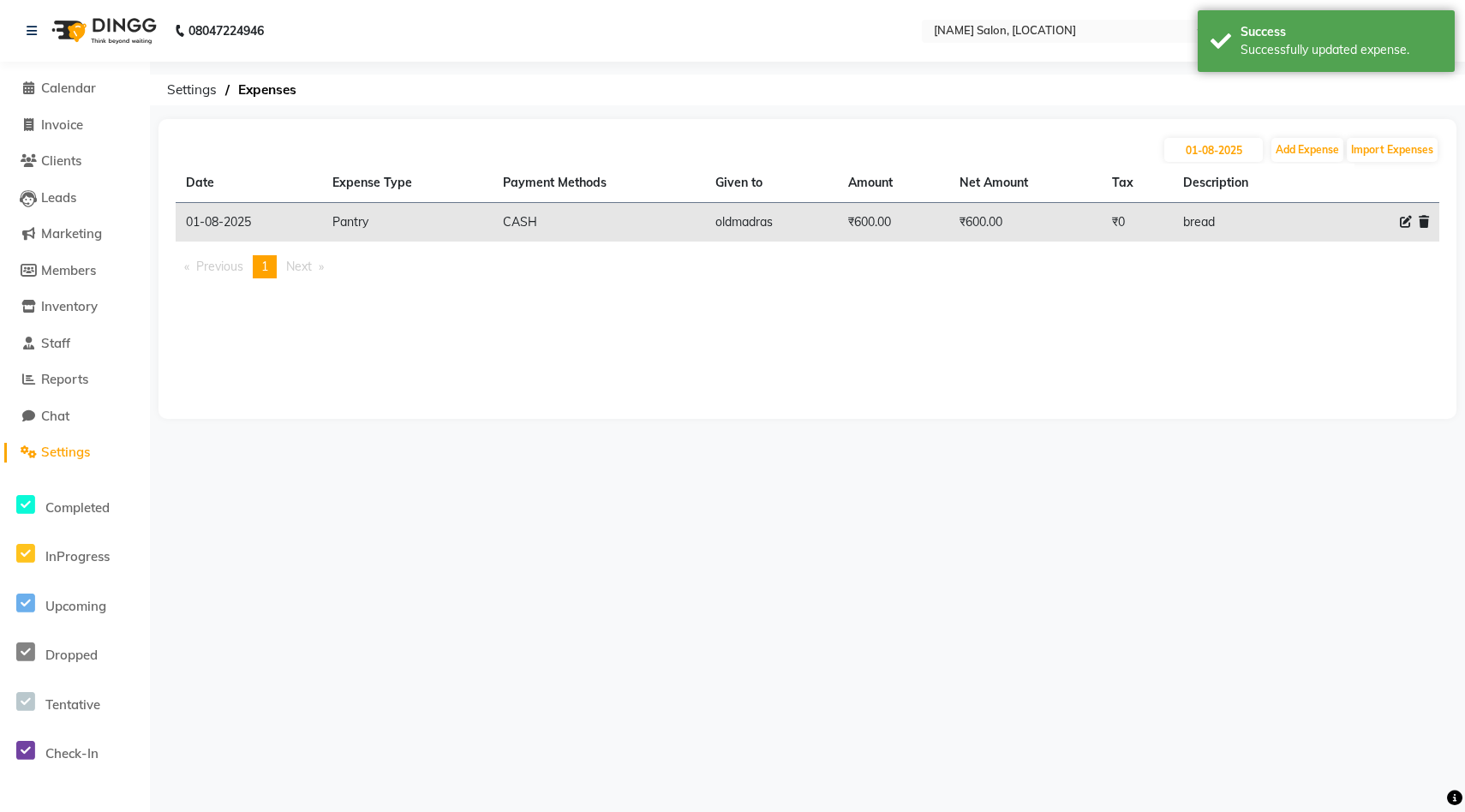 click on "[PHONE] Select Location × [NAME] Salon, [LOCATION] English ENGLISH Español العربية मराठी हिंदी ગુજરાતી தமிழ் 中文 Notifications nothing to show Admin Manage Profile Change Password Sign out  Version:3.15.11  ☀ [NAME] Salon, [LOCATION]  Calendar  Invoice  Clients  Leads   Marketing  Members  Inventory  Staff  Reports  Chat  Settings Completed InProgress Upcoming Dropped Tentative Check-In Confirm Bookings Generate Report Segments Page Builder Settings  Expenses  [DATE] Add Expense Import Expenses Date Expense Type Payment Methods Given to Amount Net Amount Tax Description  [DATE]   Pantry   CASH   oldmadras   ₹[AMOUNT].00  ₹[AMOUNT].00 ₹0  bread   Previous  page  1 / 1  You're on page  1  Next  page" at bounding box center (732, 406) 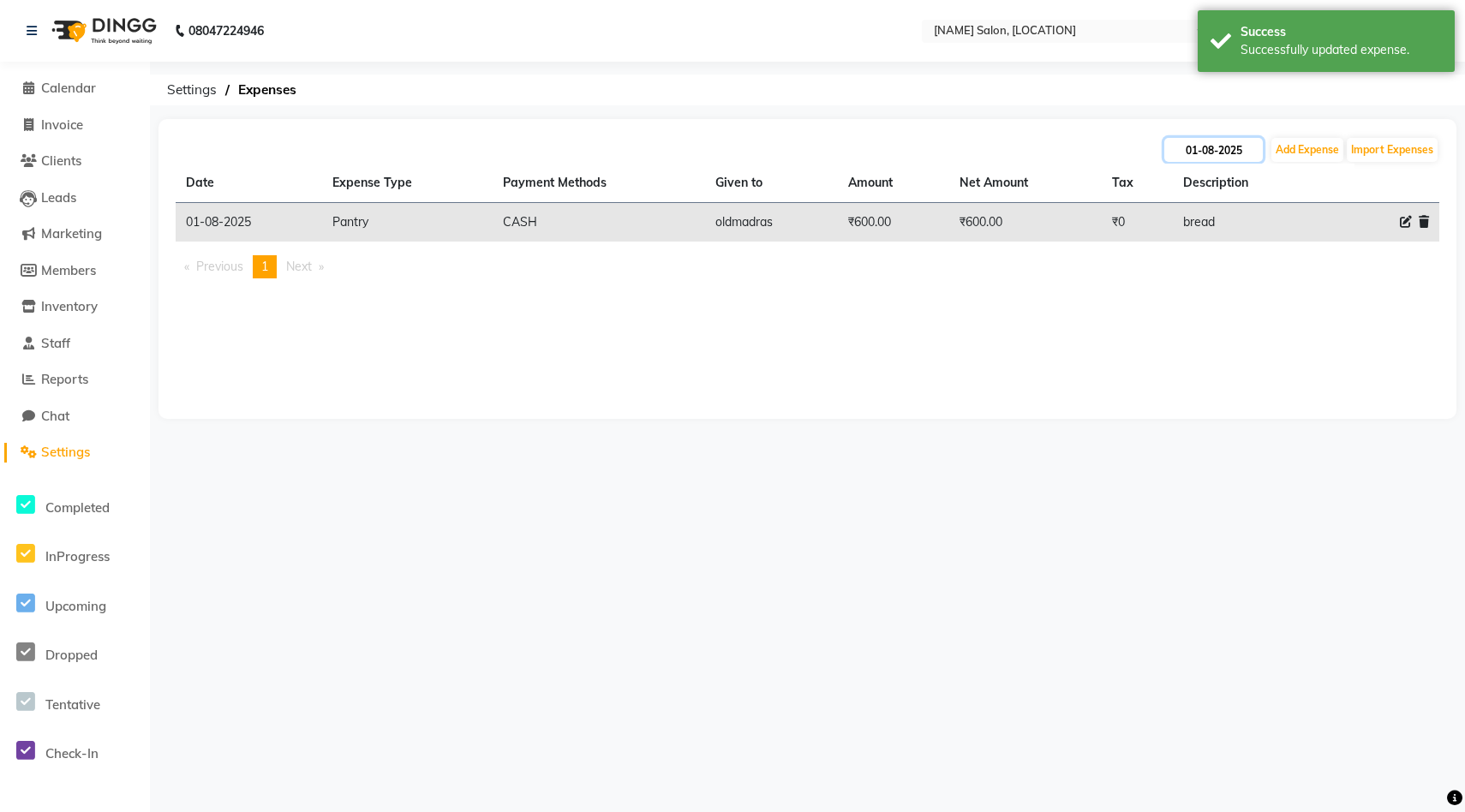 click on "01-08-2025" 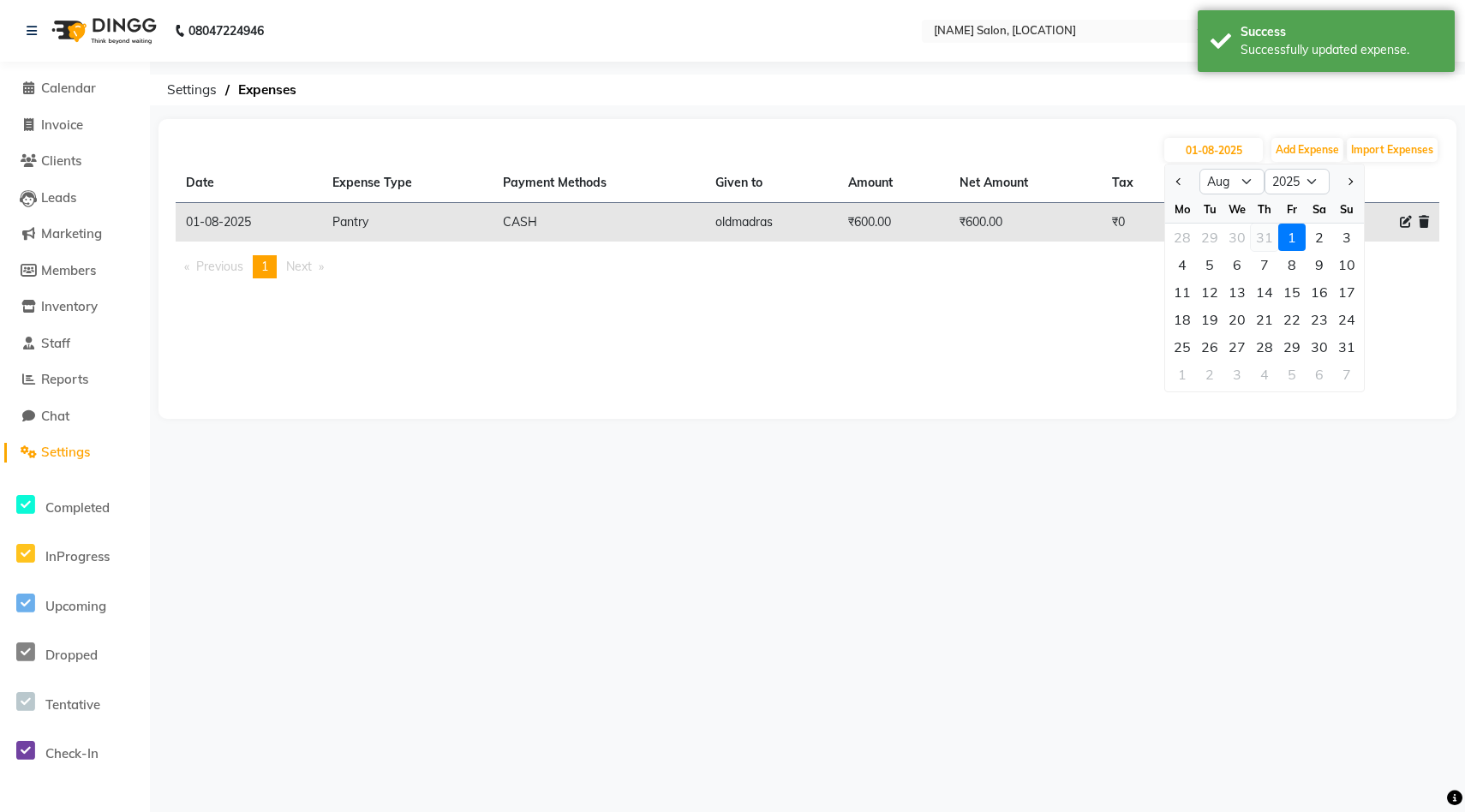 click on "31" 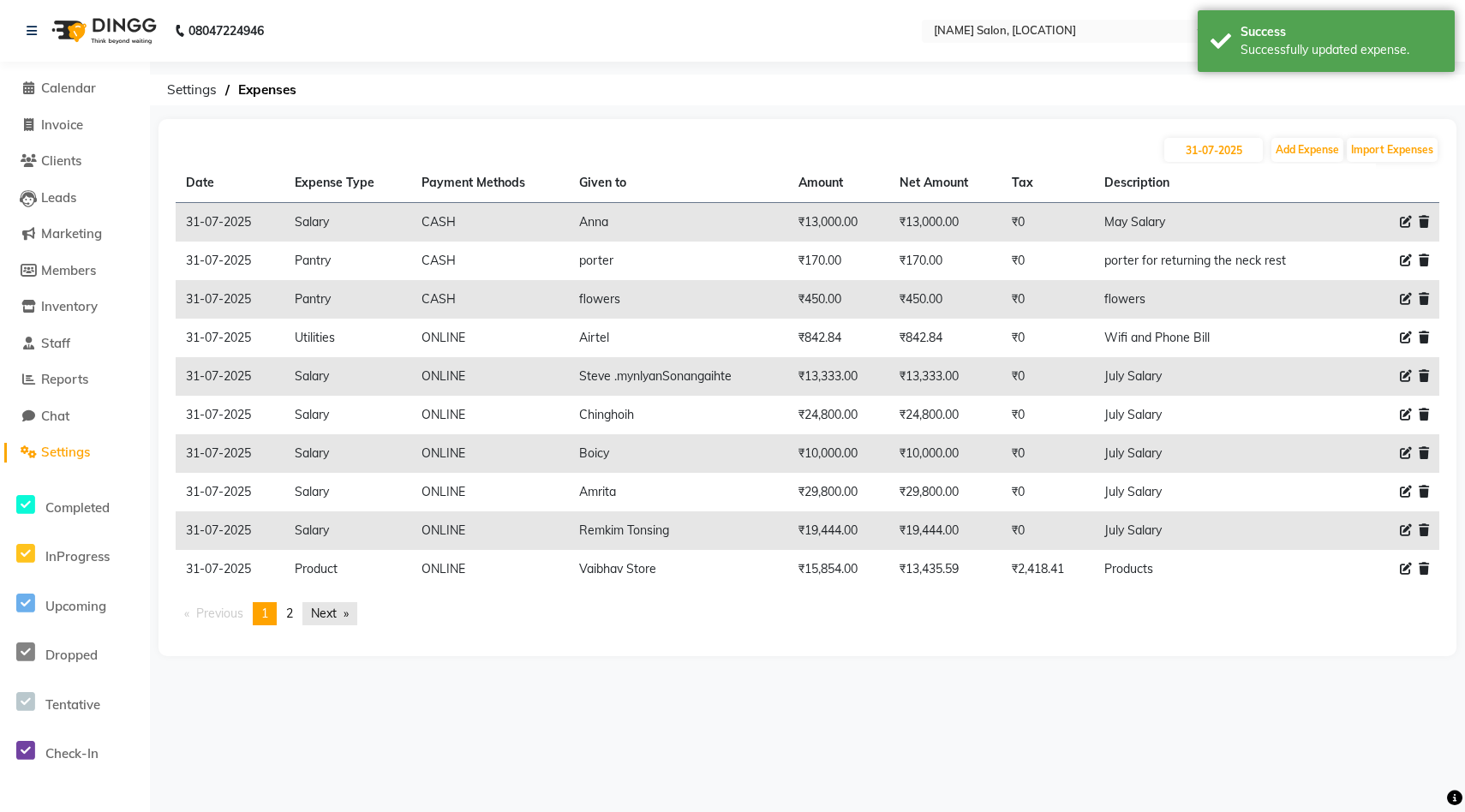 click on "Next  page" at bounding box center [330, 613] 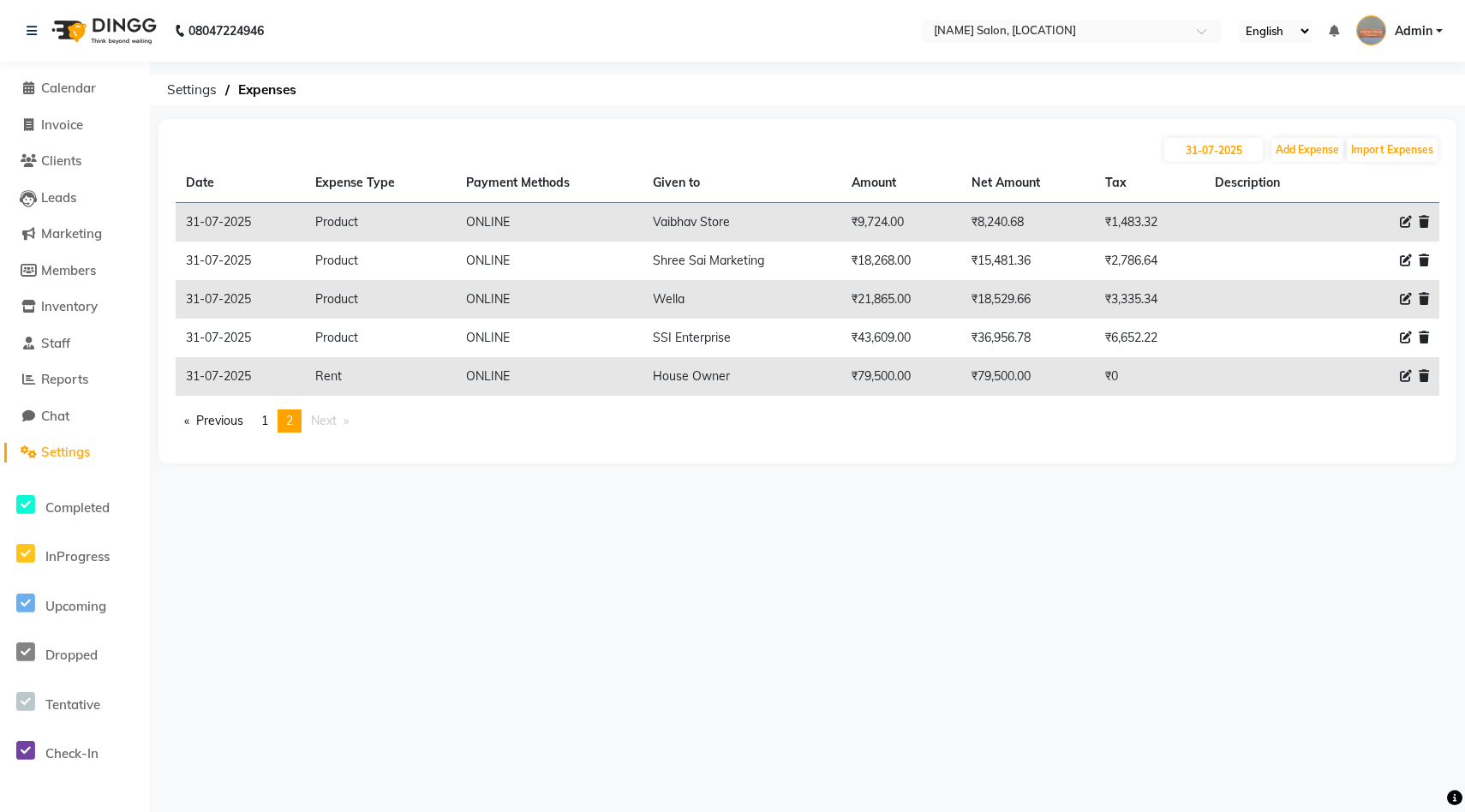 click on "[PHONE] Select Location × [NAME] Salon, [LOCATION] English ENGLISH Español العربية मराठी हिंदी ગુજરાતી தமிழ் 中文 Notifications nothing to show Admin Manage Profile Change Password Sign out  Version:3.15.11  ☀ [NAME] Salon, [LOCATION]  Calendar  Invoice  Clients  Leads   Marketing  Members  Inventory  Staff  Reports  Chat  Settings Completed InProgress Upcoming Dropped Tentative Check-In Confirm Bookings Generate Report Segments Page Builder Settings  Expenses  [DATE] Add Expense Import Expenses Date Expense Type Payment Methods Given to Amount Net Amount Tax Description  [DATE]   Product   ONLINE   [NAME] Store   ₹[AMOUNT].00  ₹[AMOUNT].68 ₹[AMOUNT].32     [DATE]   Product   ONLINE   [NAME] Marketing   ₹[AMOUNT].00  ₹[AMOUNT].36 ₹[AMOUNT].64     [DATE]   Product   ONLINE   Wella   ₹[AMOUNT].00  ₹[AMOUNT].66 ₹[AMOUNT].34     [DATE]   Product   ONLINE   SSI Enterprise   ₹[AMOUNT].00  ₹[AMOUNT].78 ₹[AMOUNT].22" at bounding box center (732, 406) 